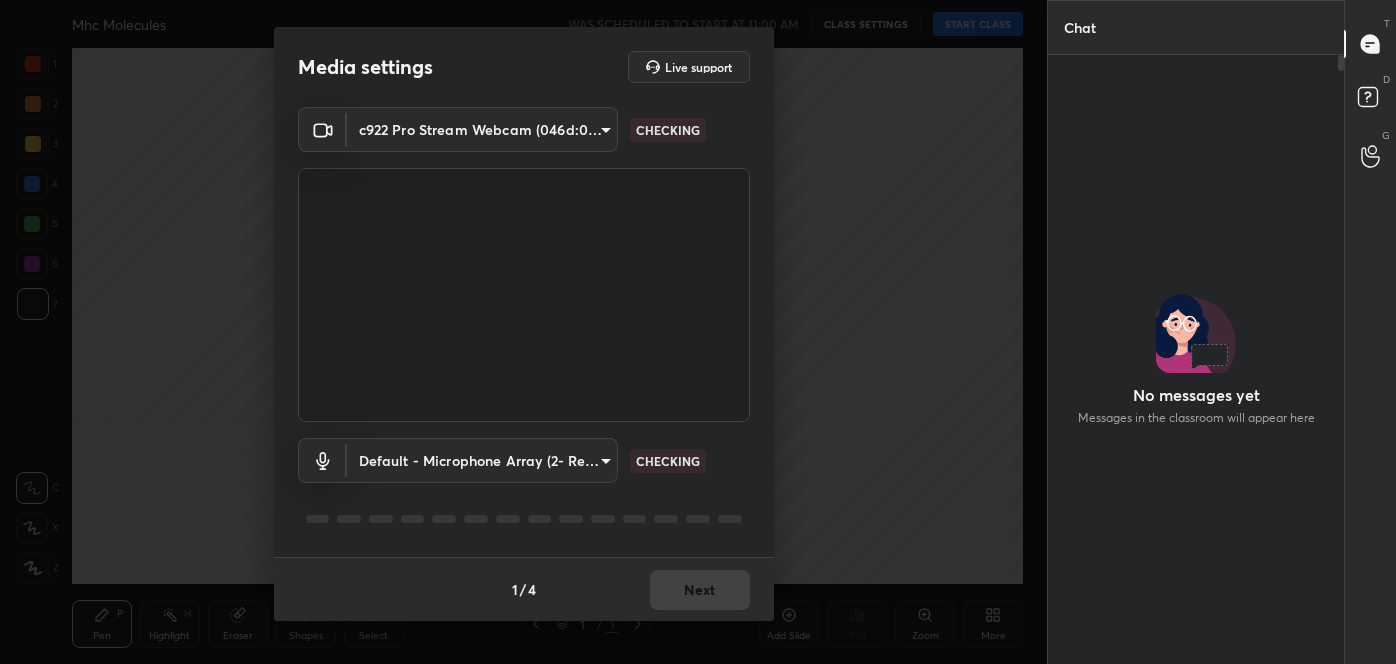 scroll, scrollTop: 0, scrollLeft: 0, axis: both 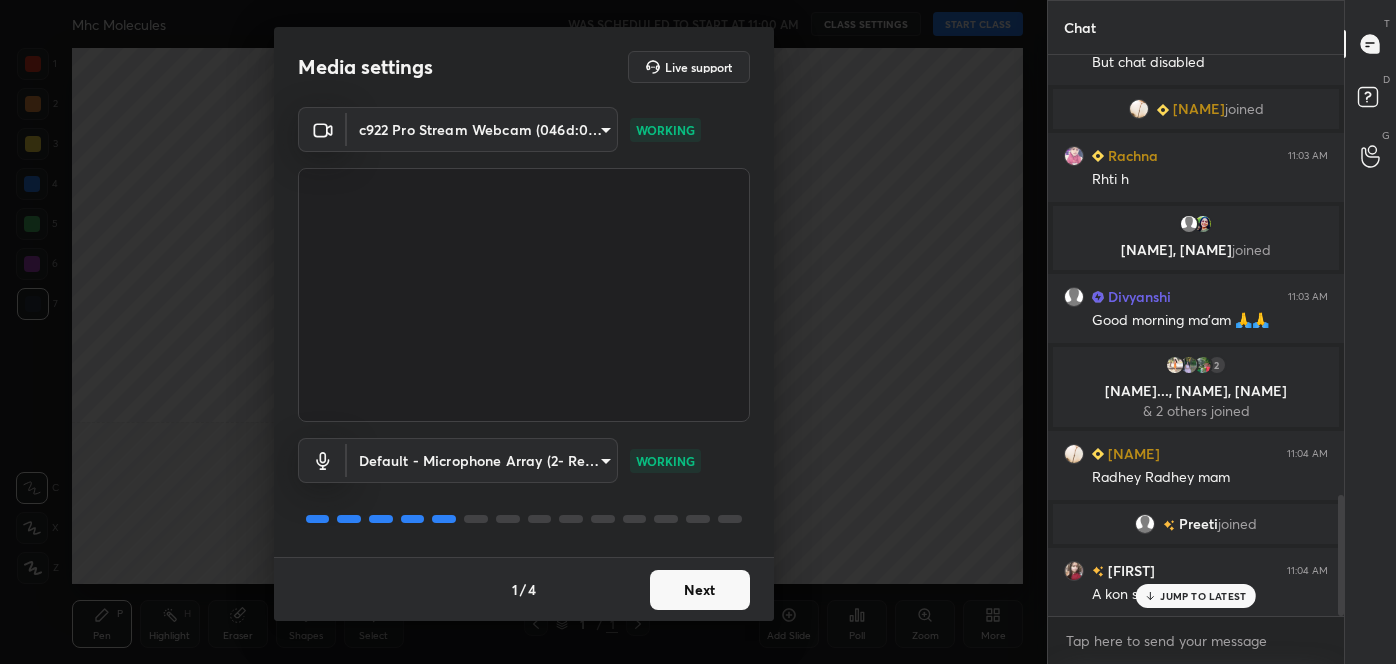 click on "Next" at bounding box center [700, 590] 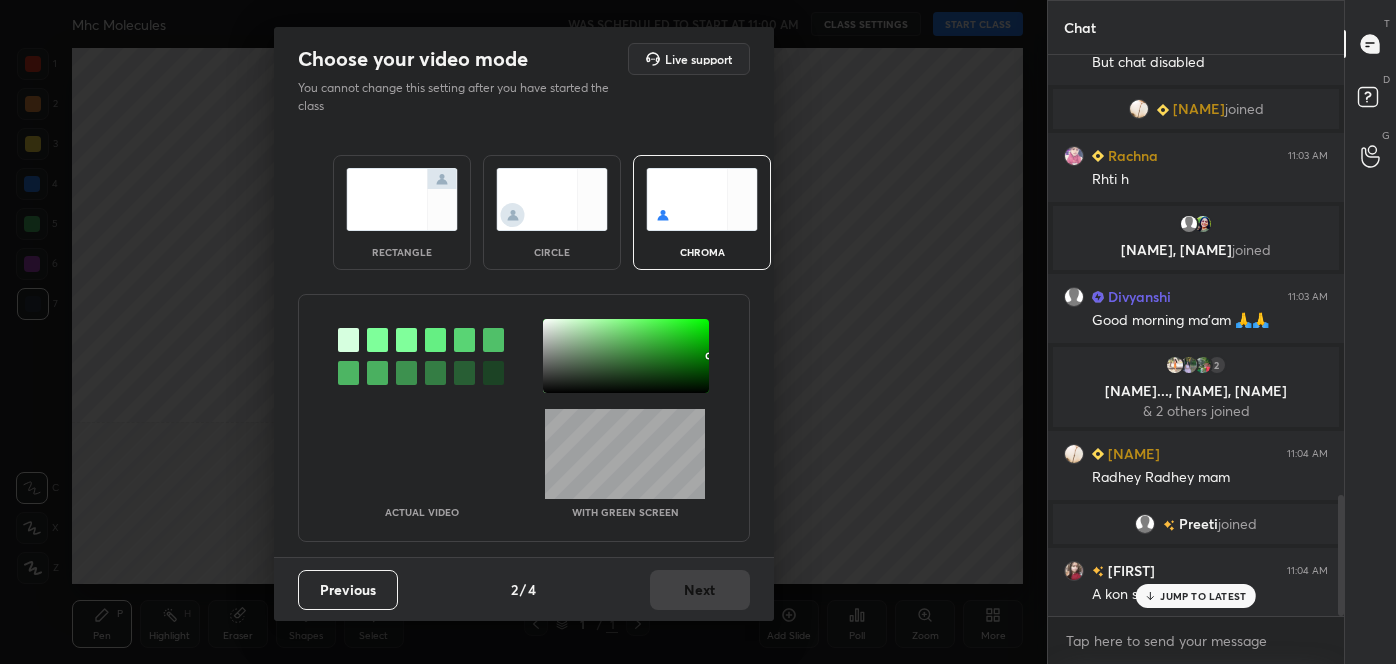 click at bounding box center (348, 373) 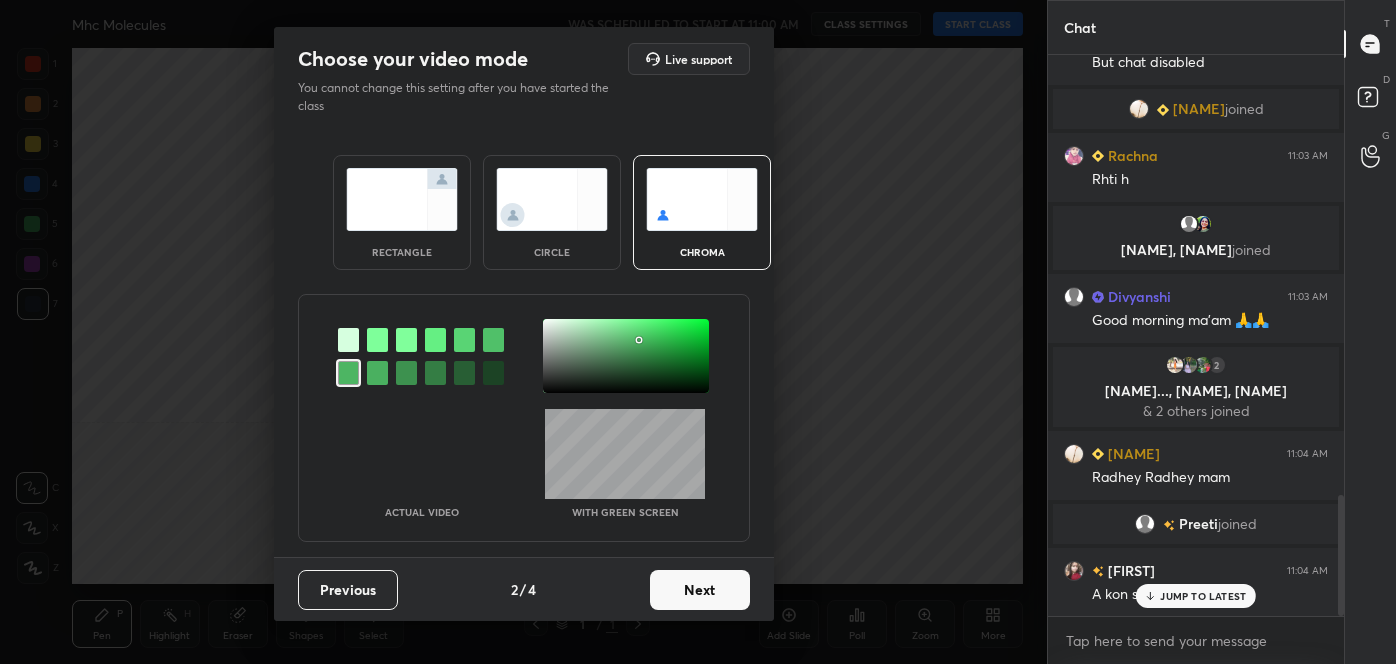 click at bounding box center [626, 356] 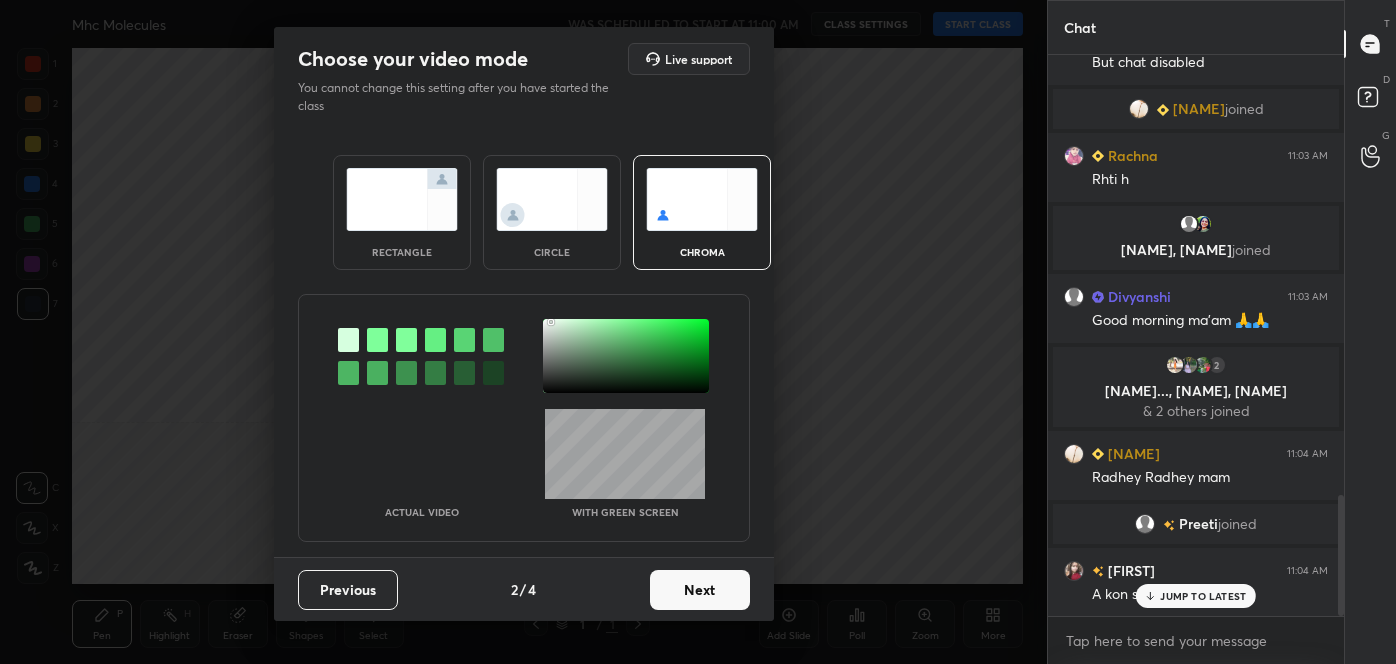 click on "Next" at bounding box center (700, 590) 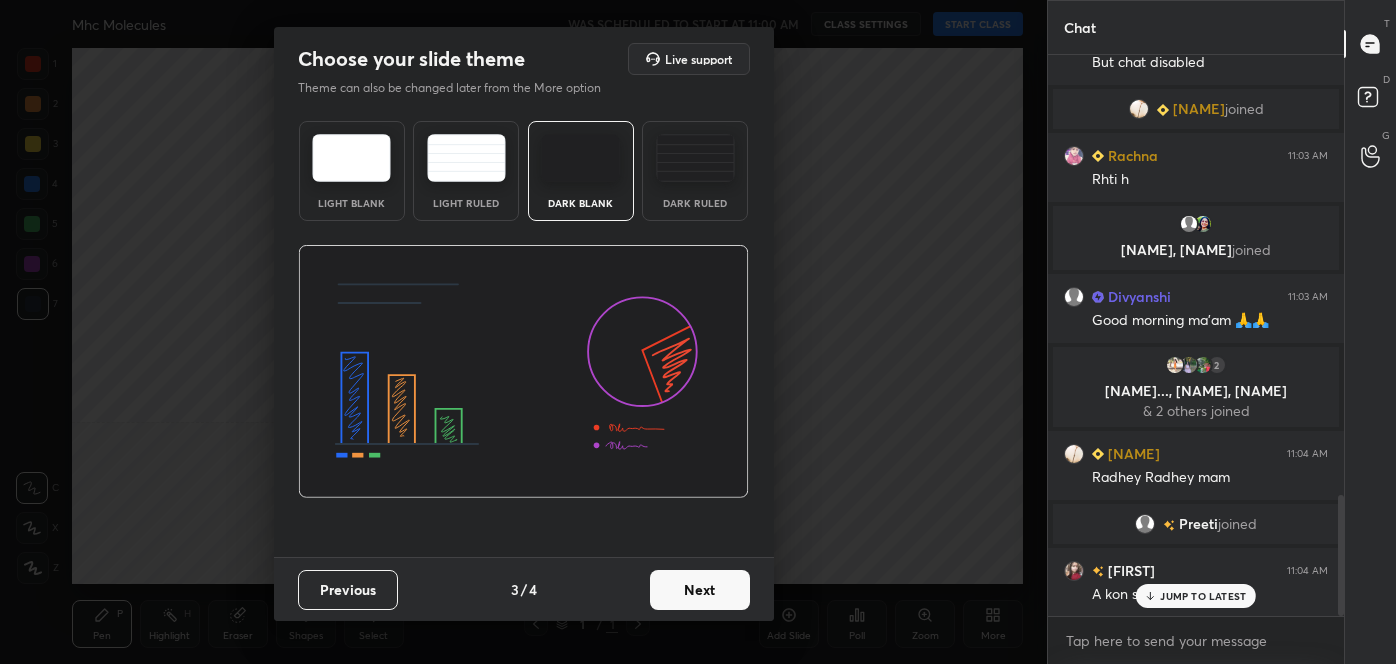 click on "Next" at bounding box center (700, 590) 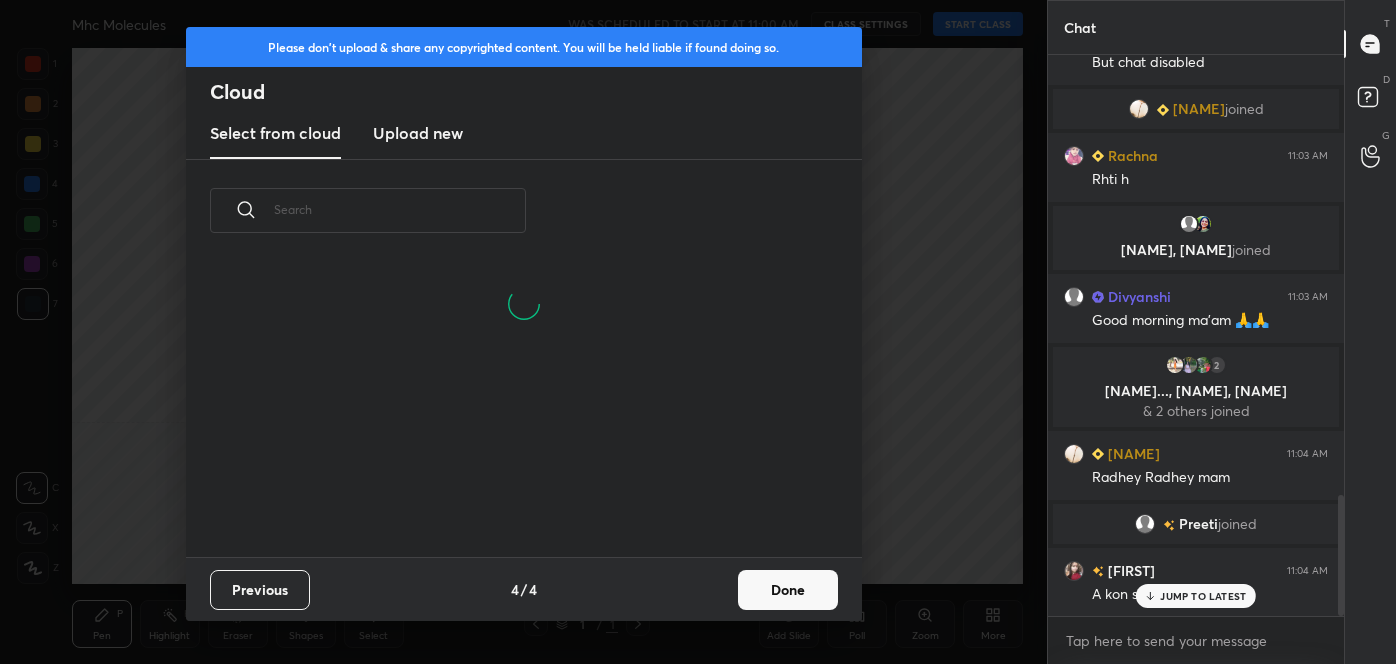 click on "Done" at bounding box center [788, 590] 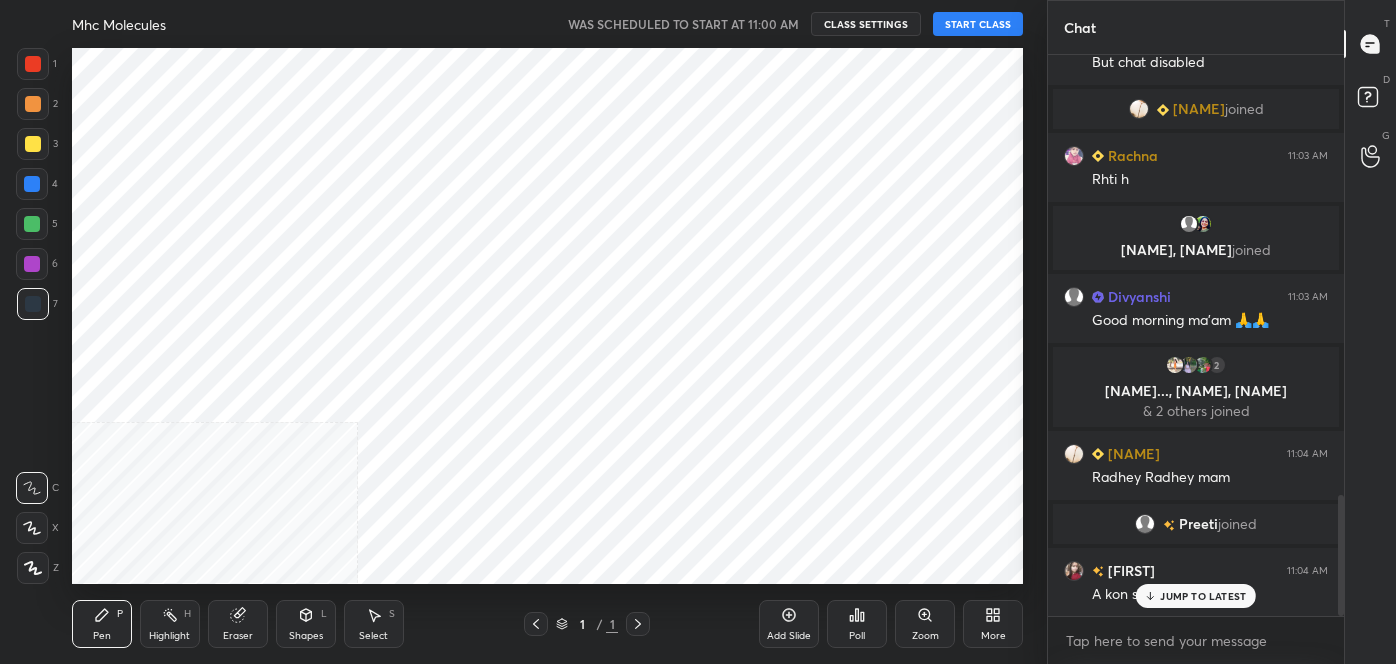 click on "START CLASS" at bounding box center [978, 24] 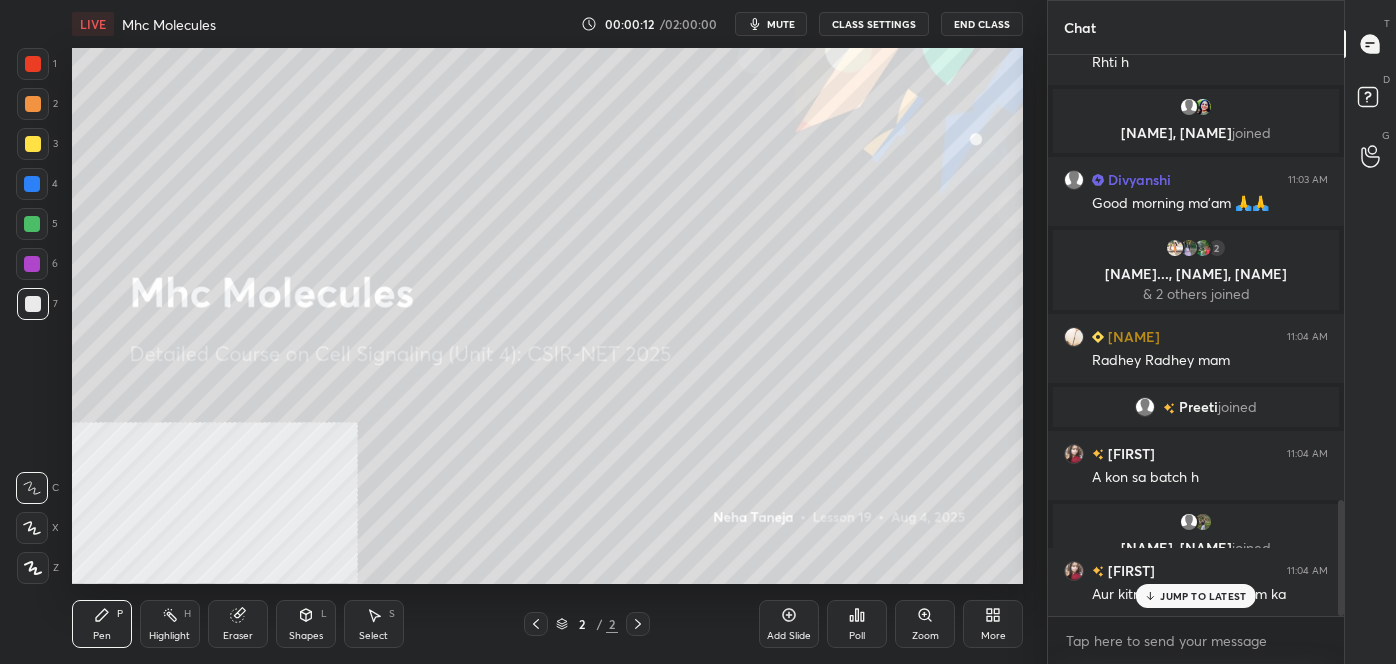 scroll, scrollTop: 2218, scrollLeft: 0, axis: vertical 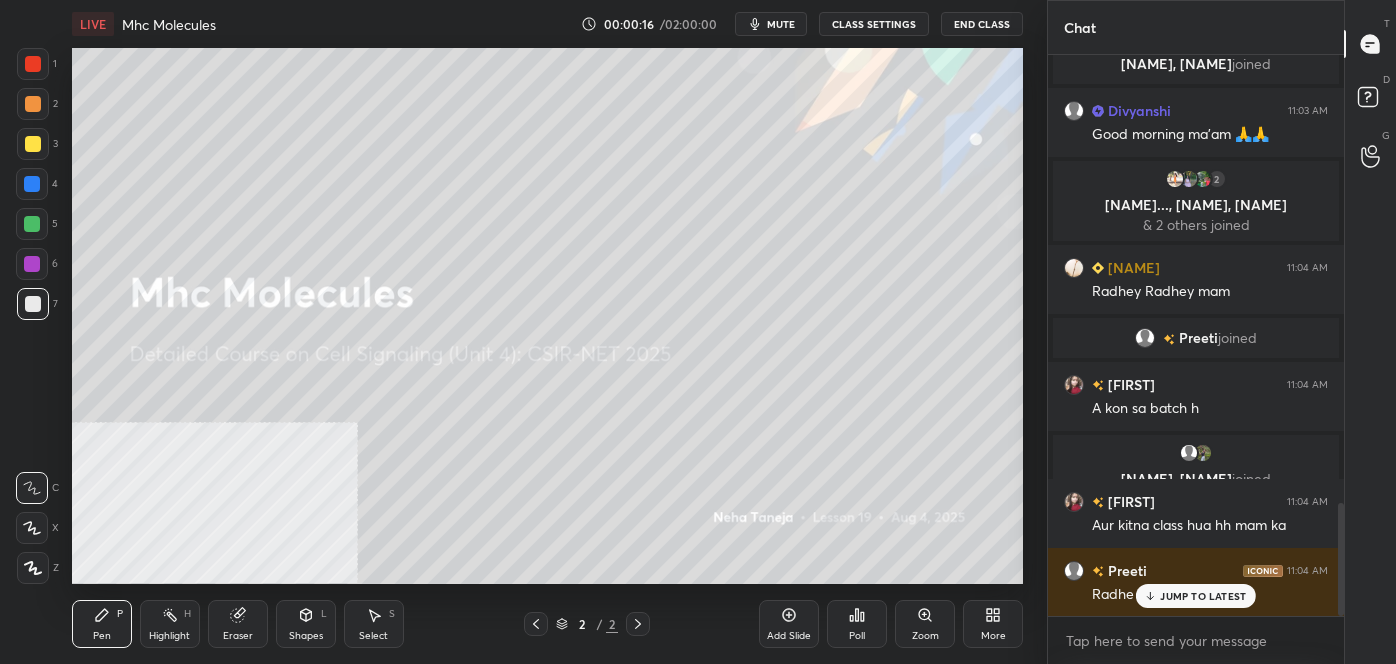click on "Add Slide Poll Zoom More" at bounding box center (891, 624) 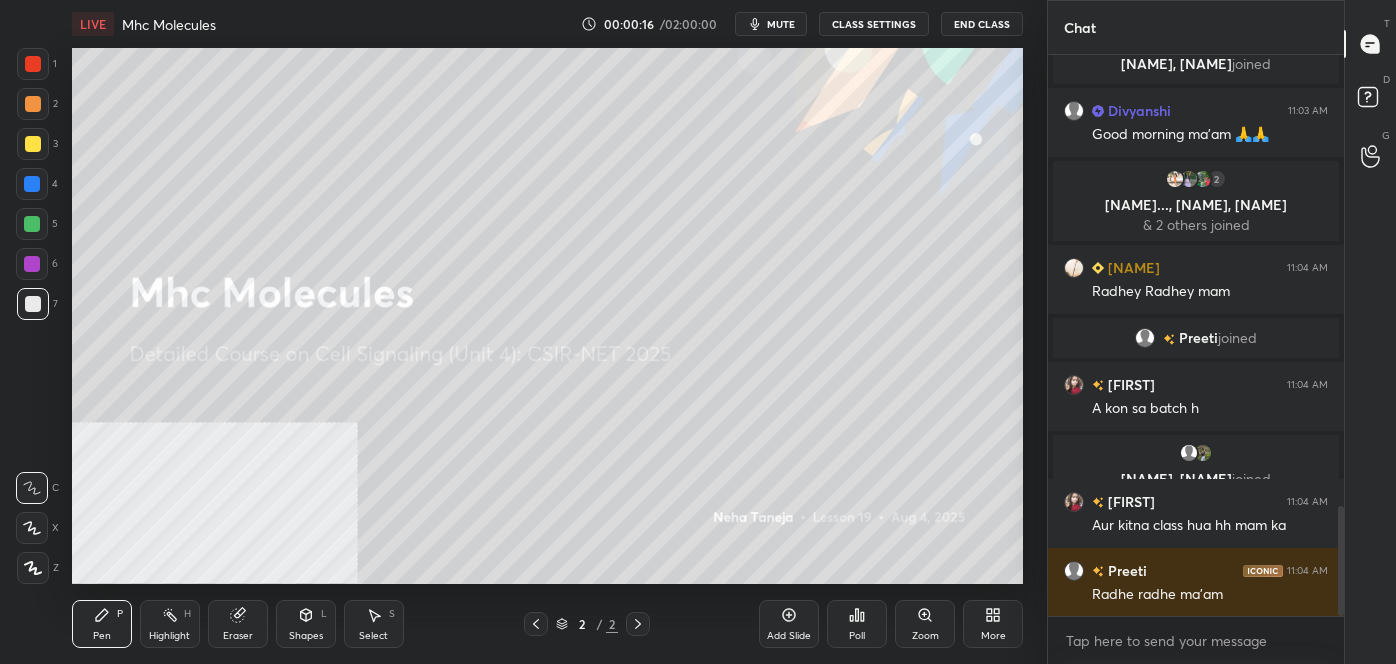 scroll, scrollTop: 2288, scrollLeft: 0, axis: vertical 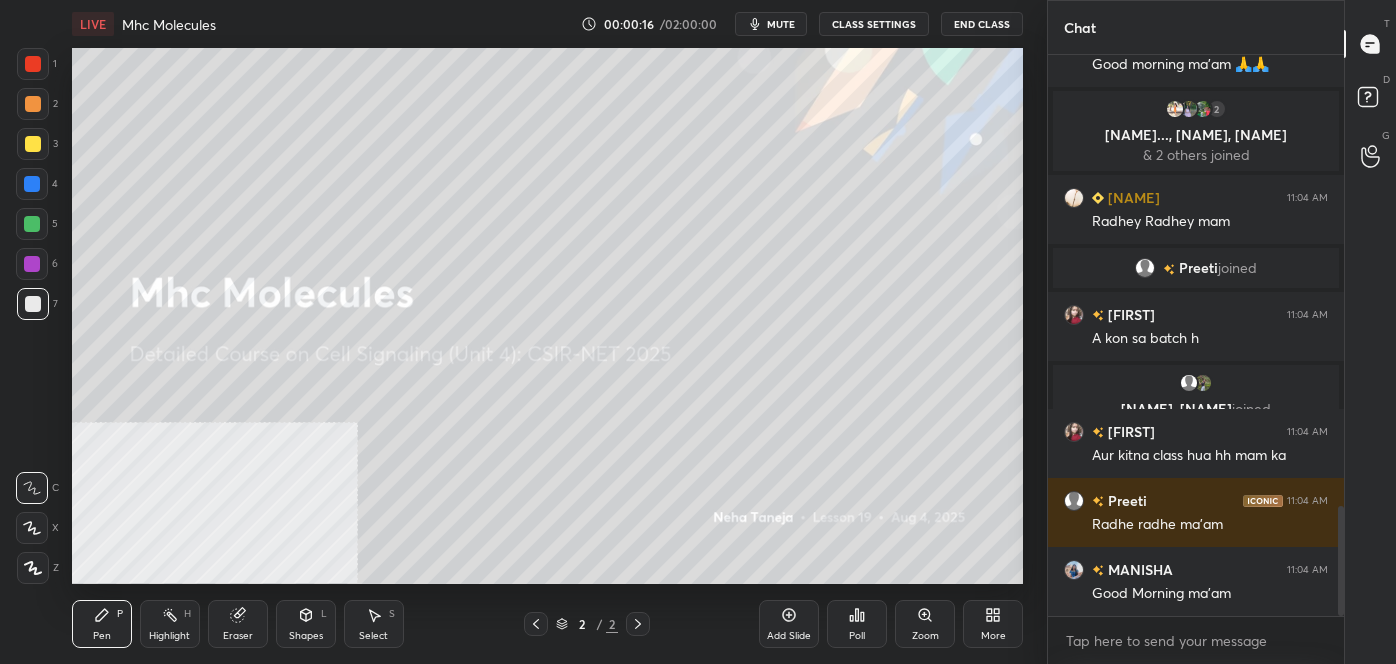 click on "More" at bounding box center [993, 636] 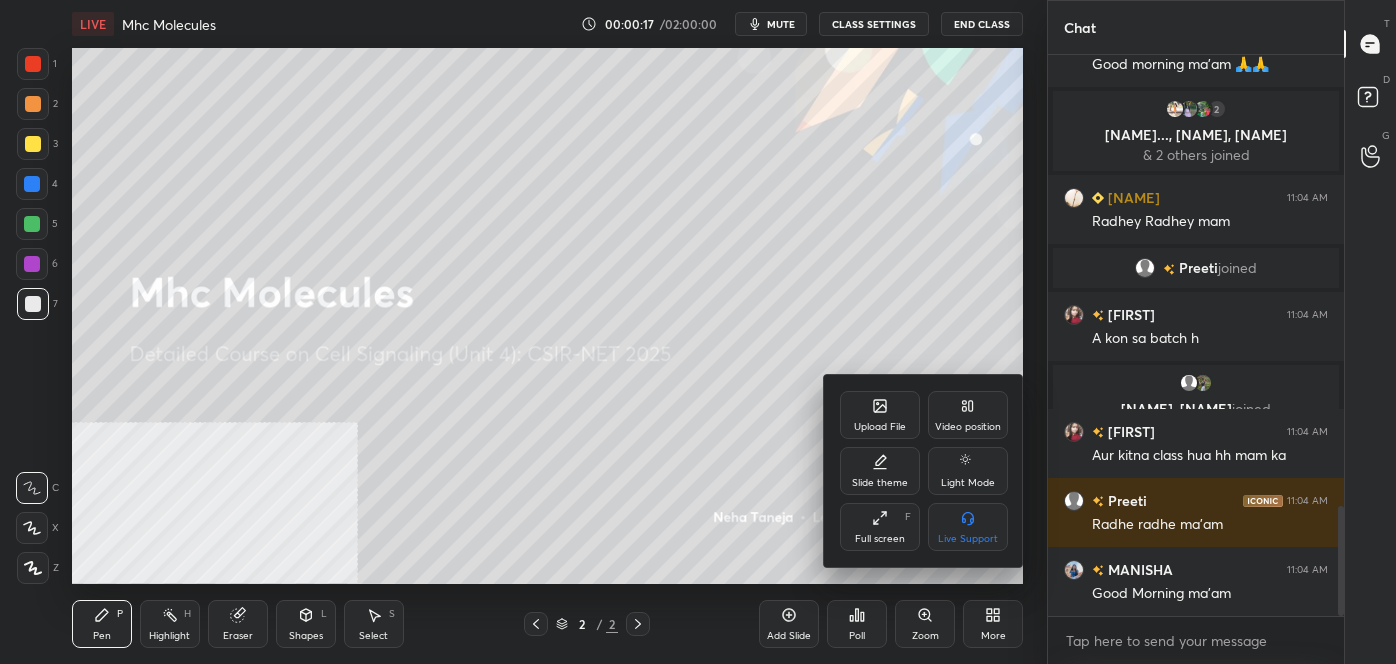 drag, startPoint x: 962, startPoint y: 416, endPoint x: 966, endPoint y: 480, distance: 64.12488 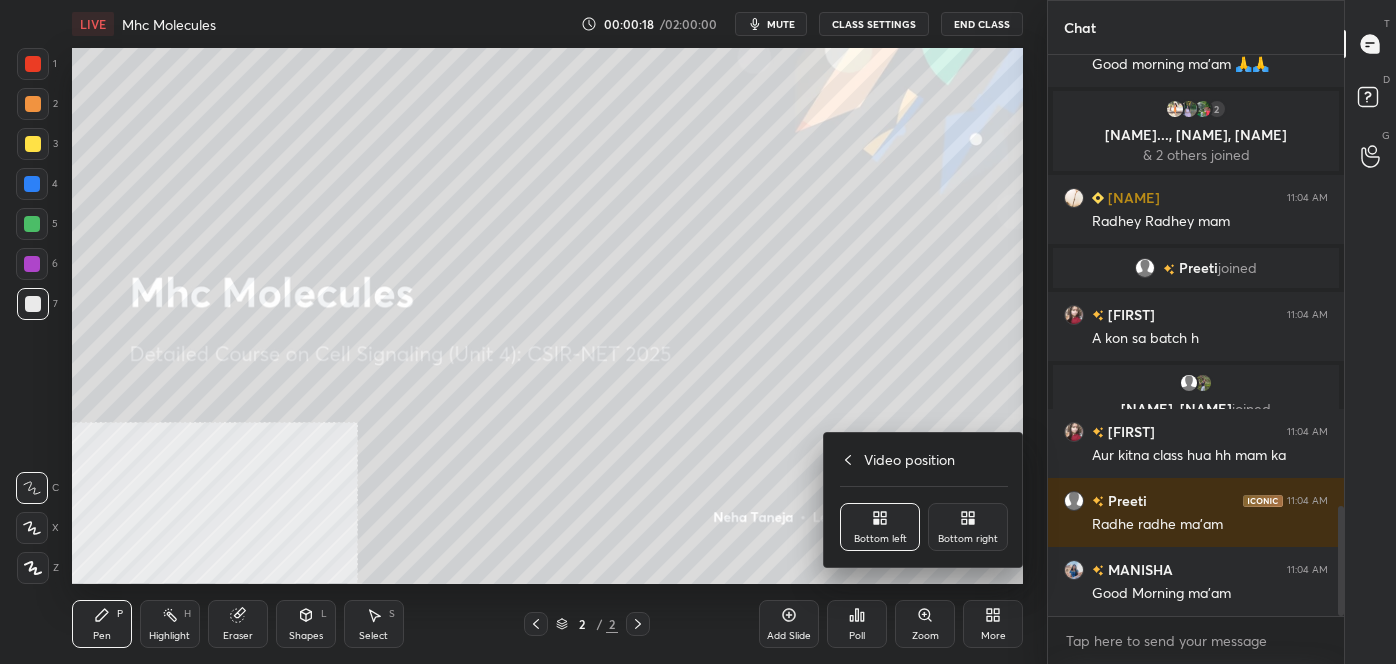 click on "Bottom right" at bounding box center (968, 539) 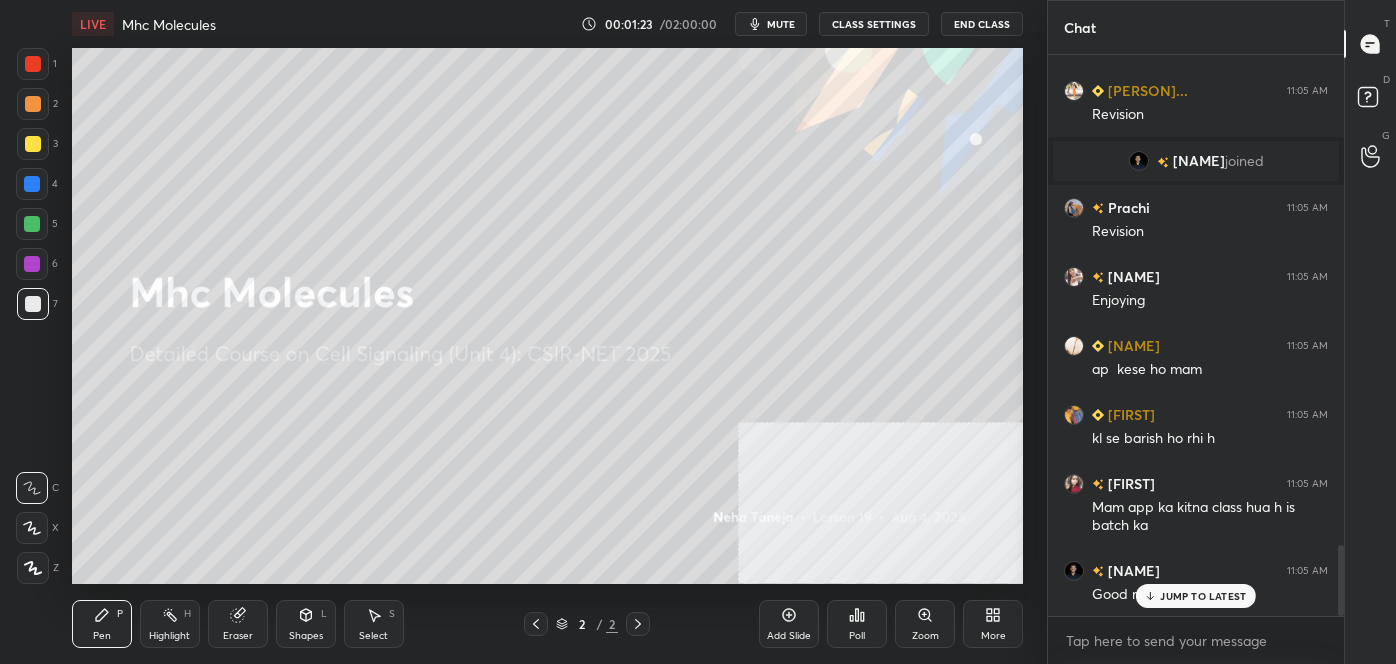 scroll, scrollTop: 3853, scrollLeft: 0, axis: vertical 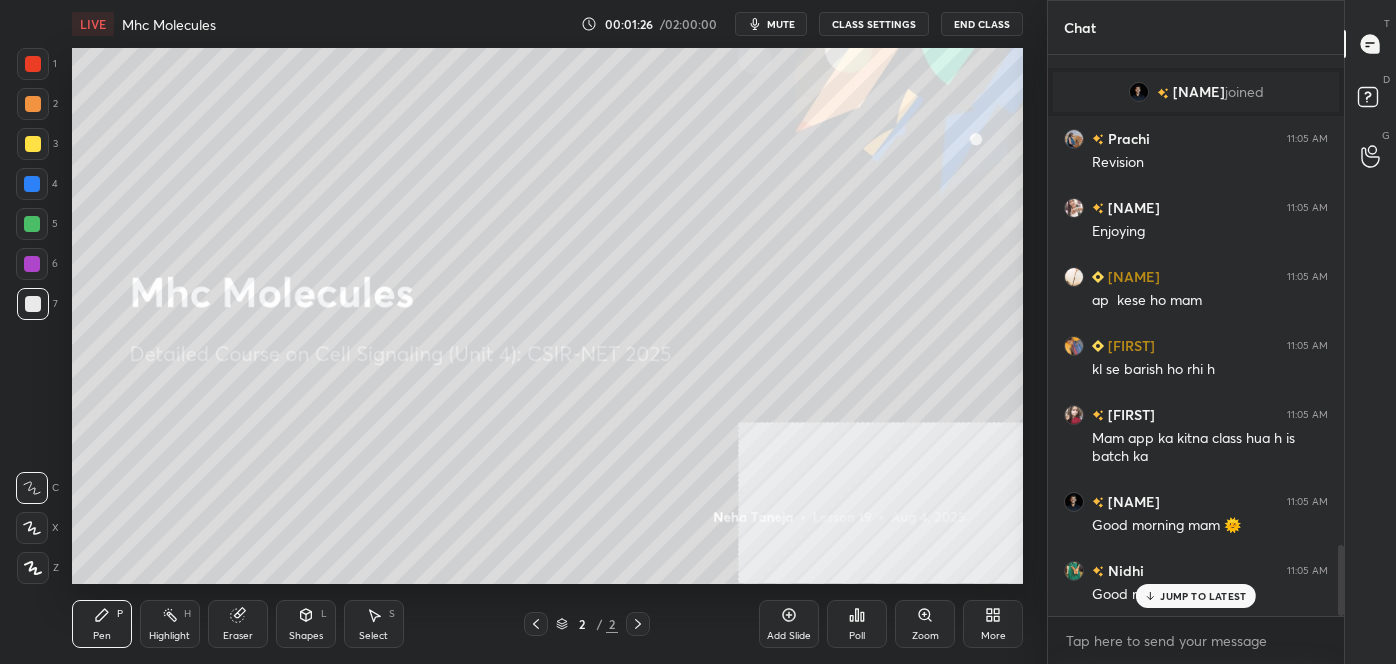 click 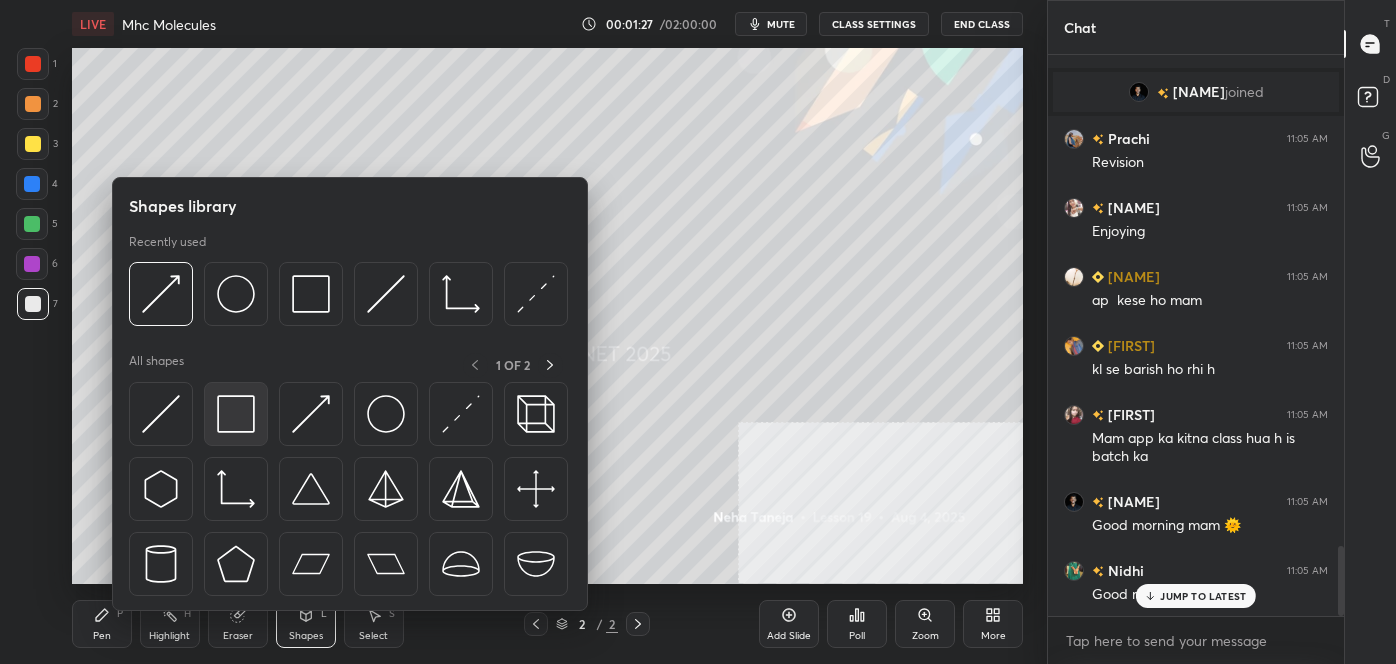 scroll, scrollTop: 3922, scrollLeft: 0, axis: vertical 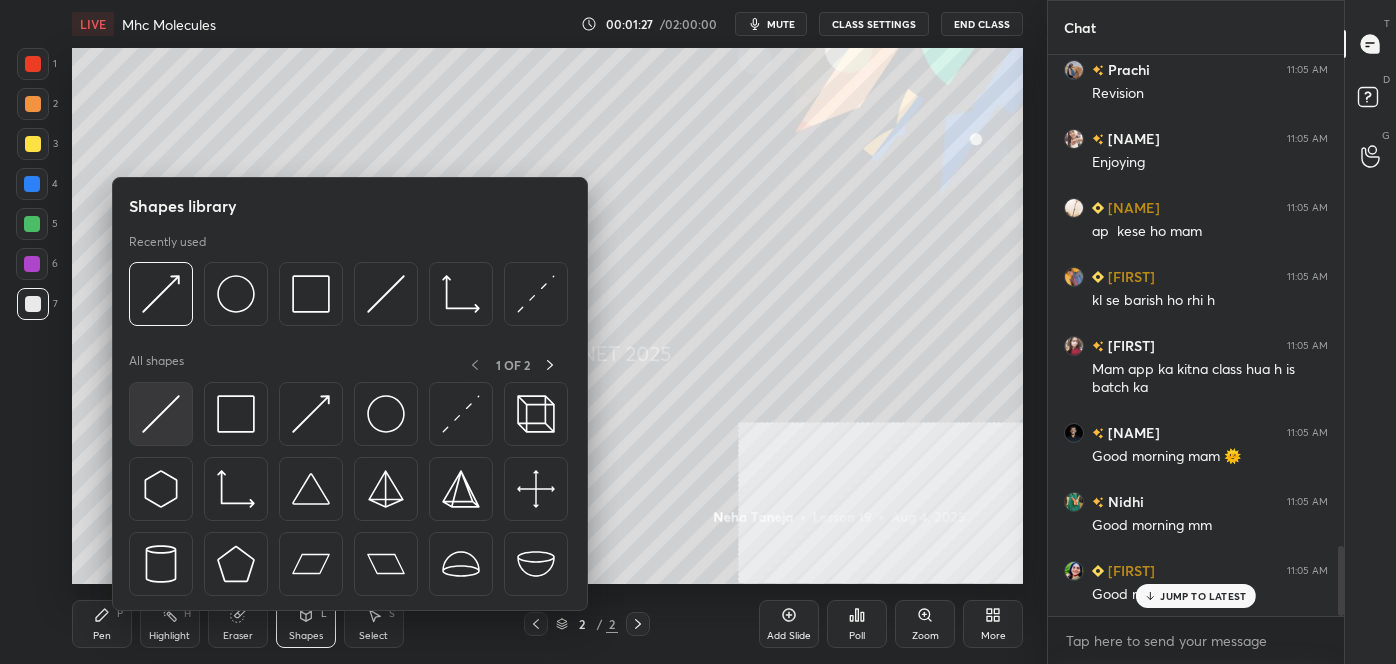 click at bounding box center [161, 414] 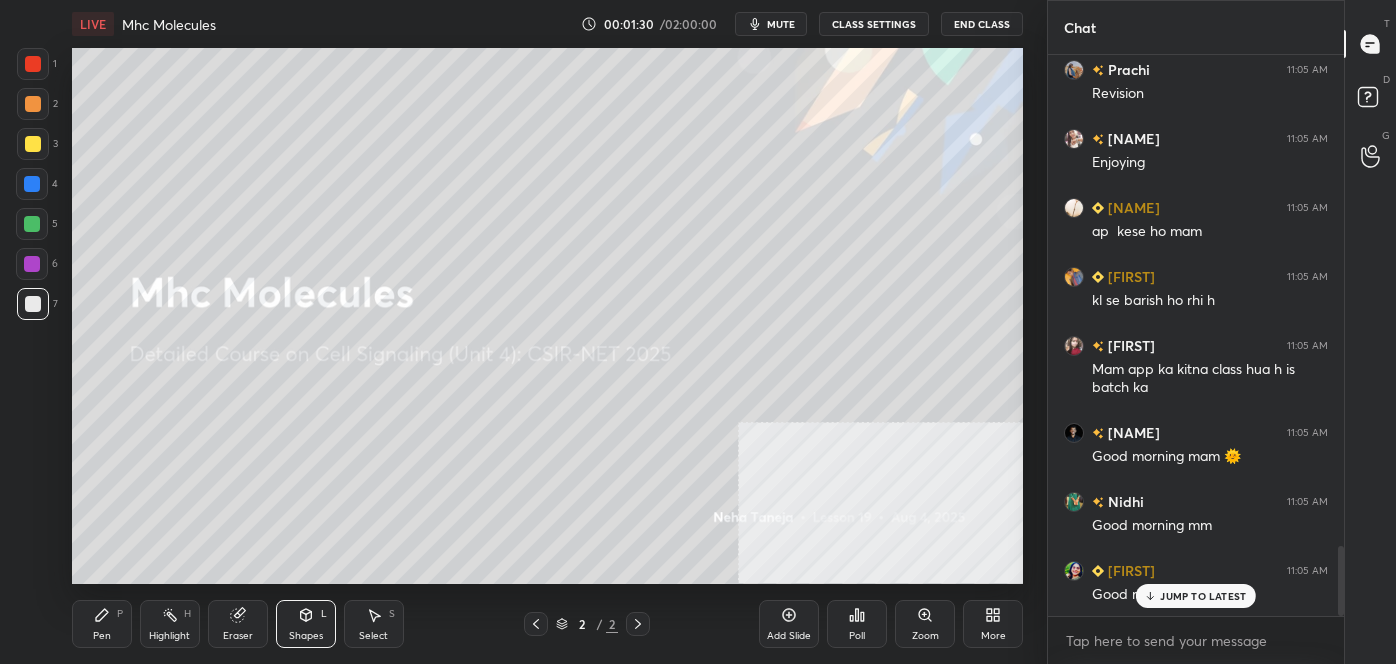 click on "Pen P" at bounding box center [102, 624] 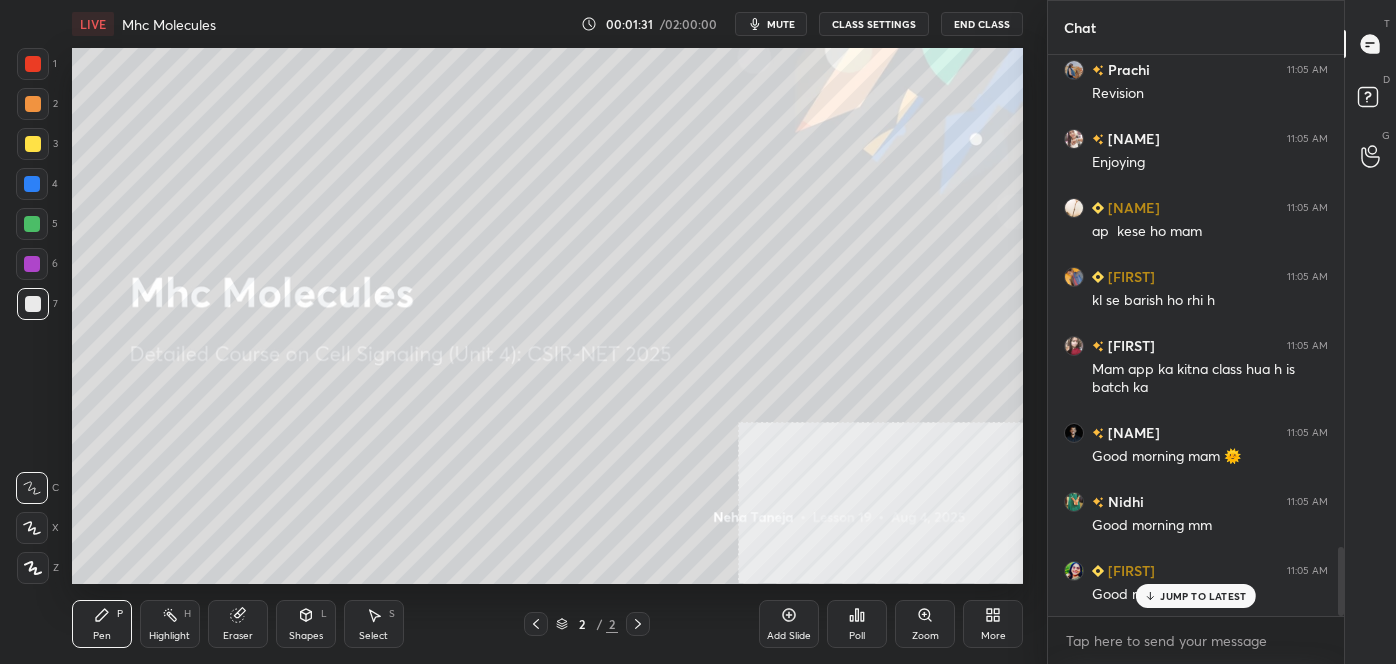 scroll, scrollTop: 3970, scrollLeft: 0, axis: vertical 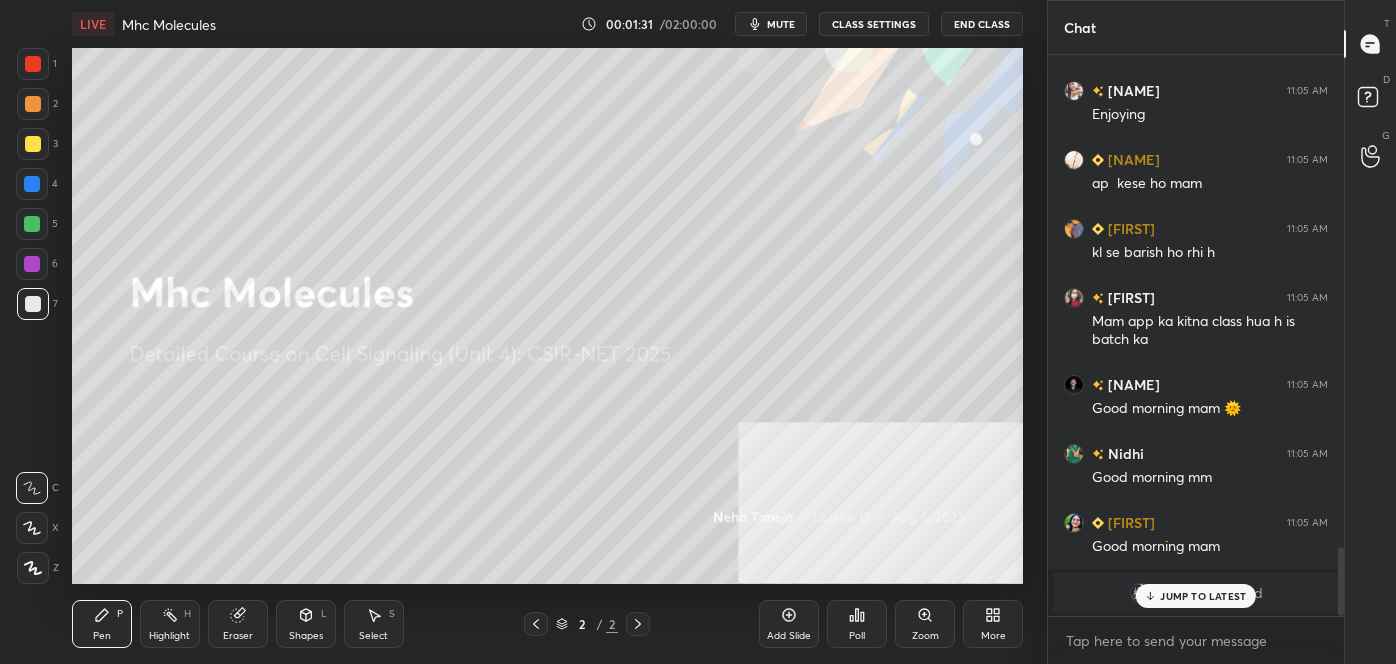 click 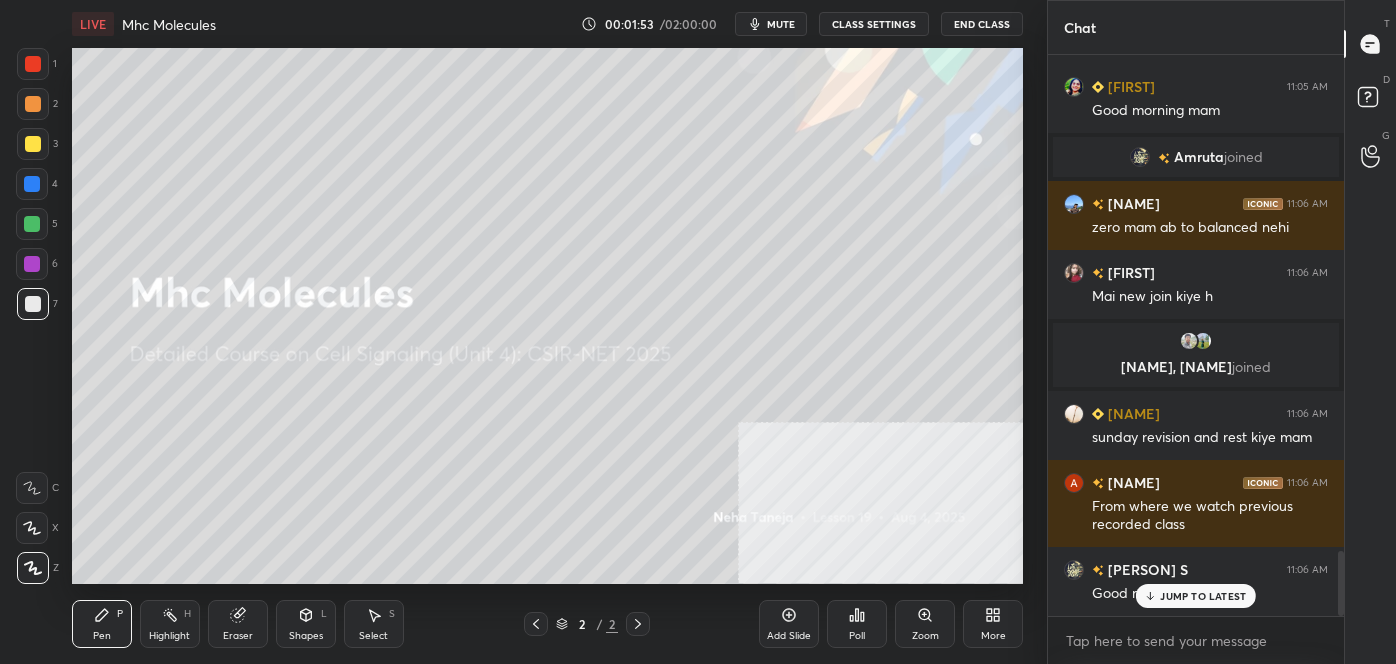 scroll, scrollTop: 4306, scrollLeft: 0, axis: vertical 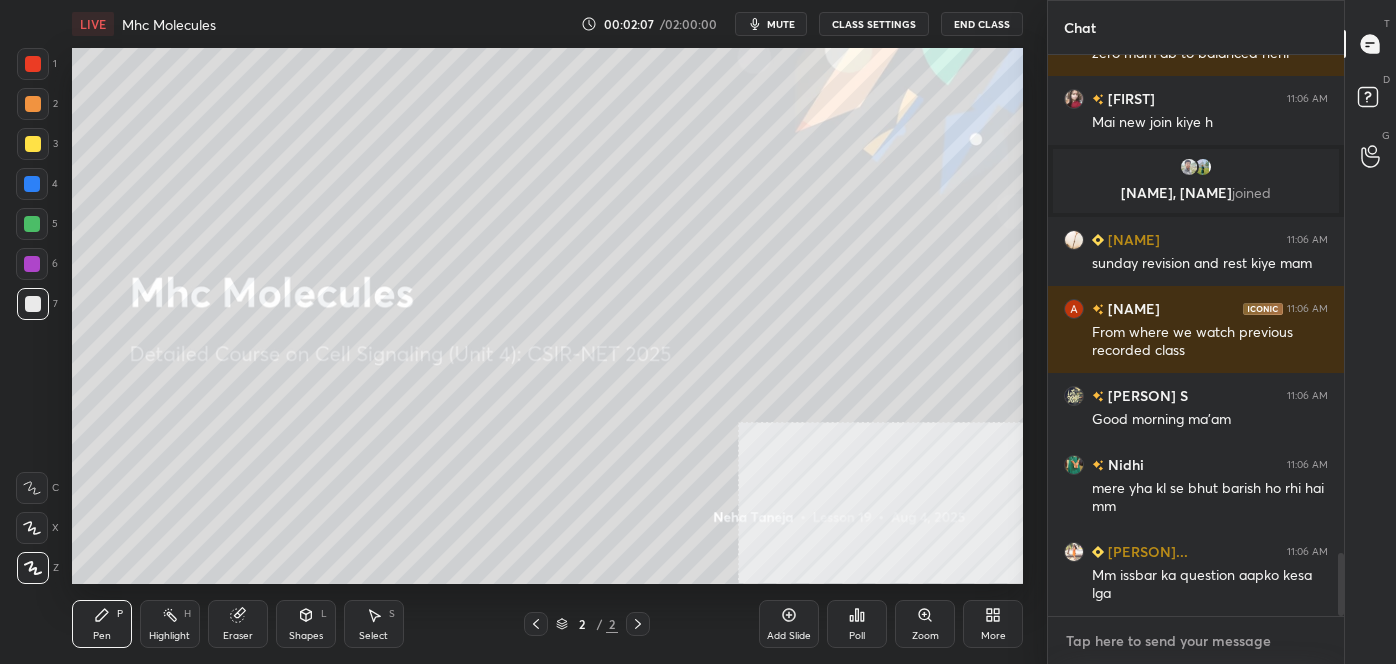 type on "x" 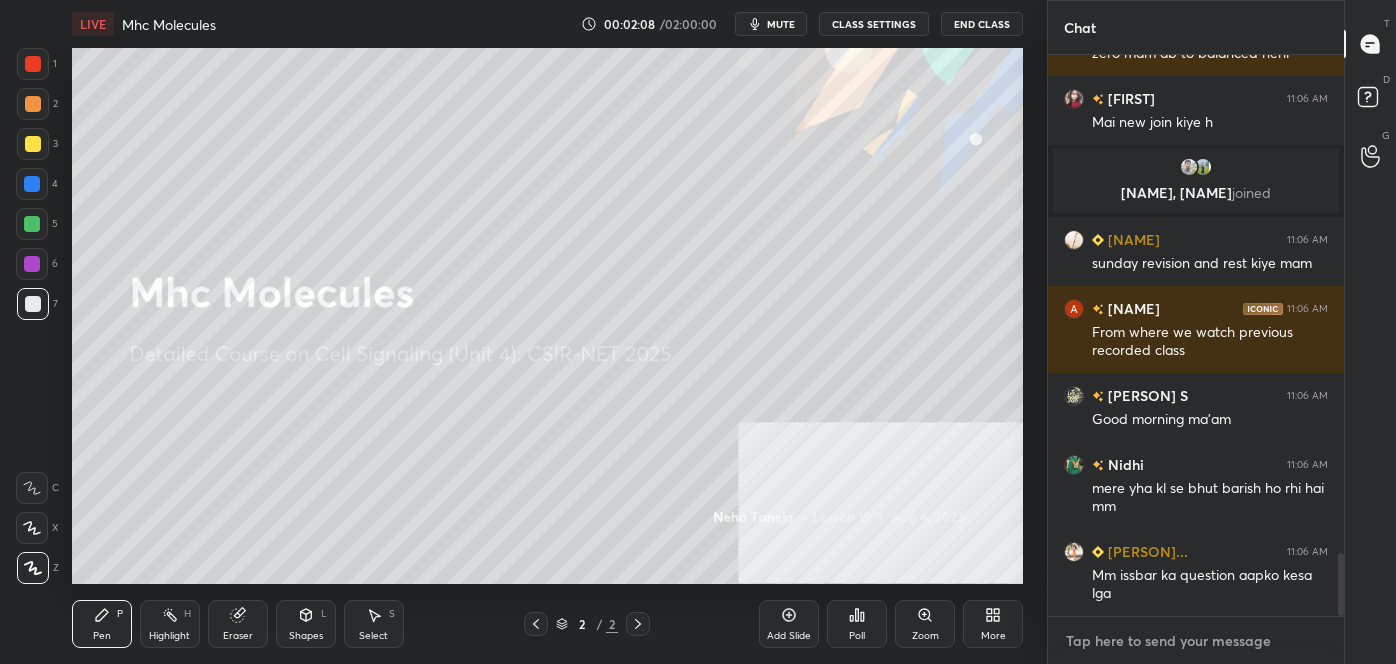 paste on "follow me on unacademy: https://unacademy.com/[NAME]
join me on telegram: https://t.me/[NAME]
discussion group - https://chat.whatsapp.com/[ID]" 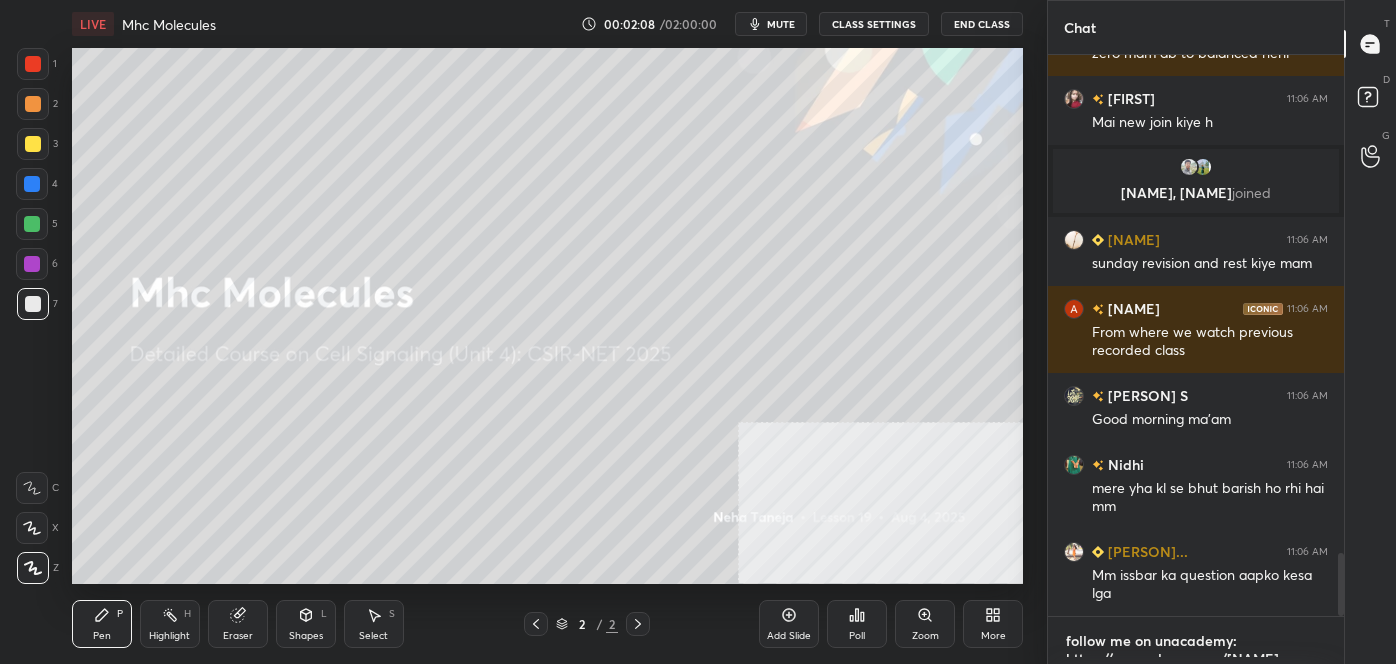 scroll, scrollTop: 4442, scrollLeft: 0, axis: vertical 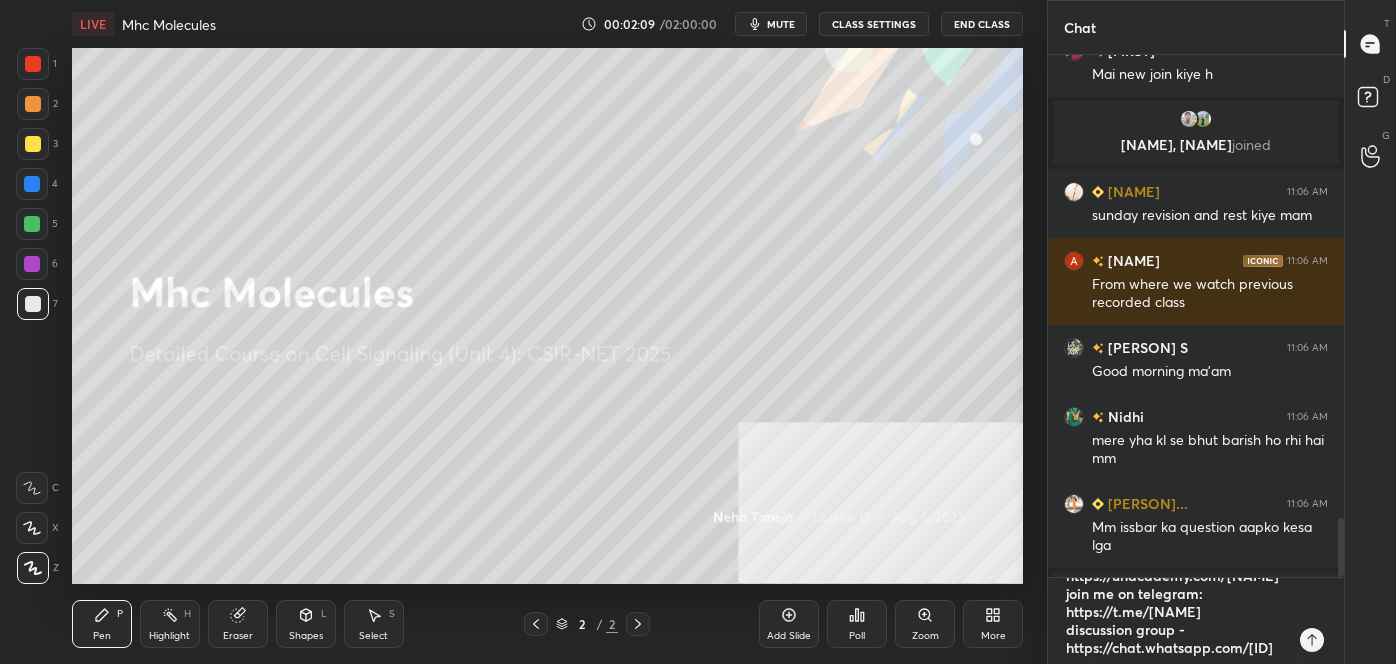 type 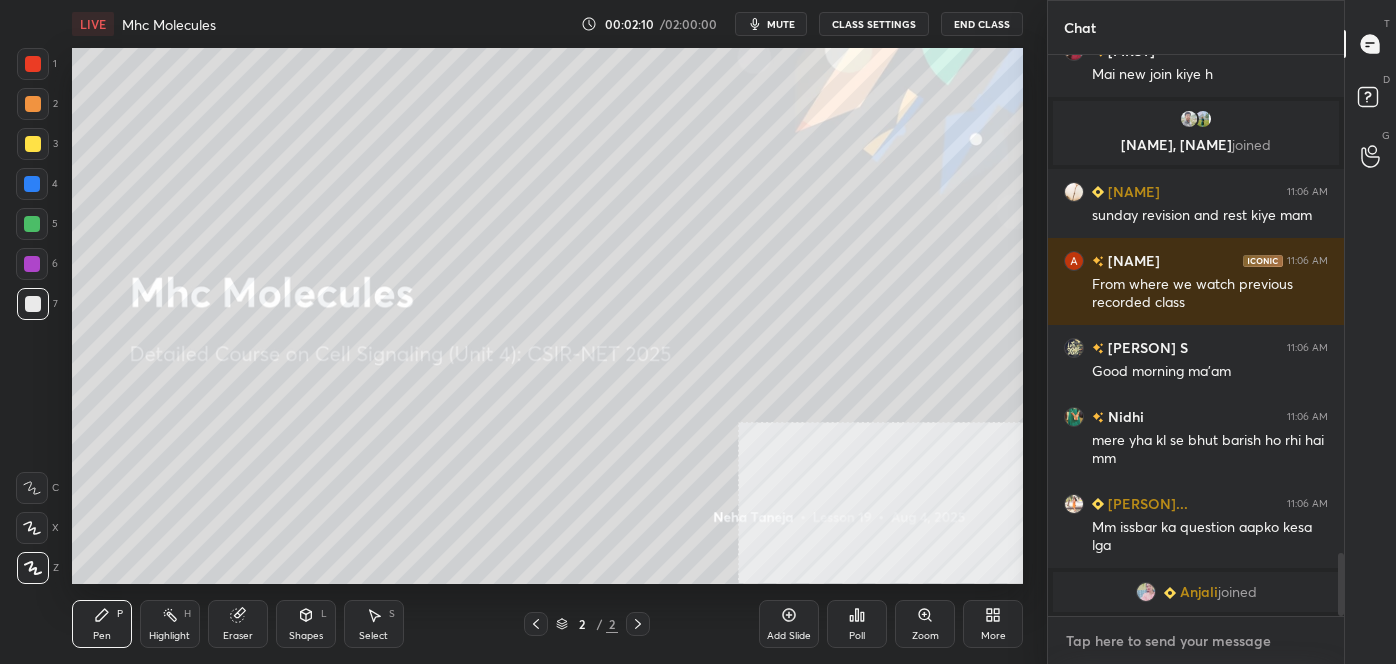 scroll, scrollTop: 0, scrollLeft: 0, axis: both 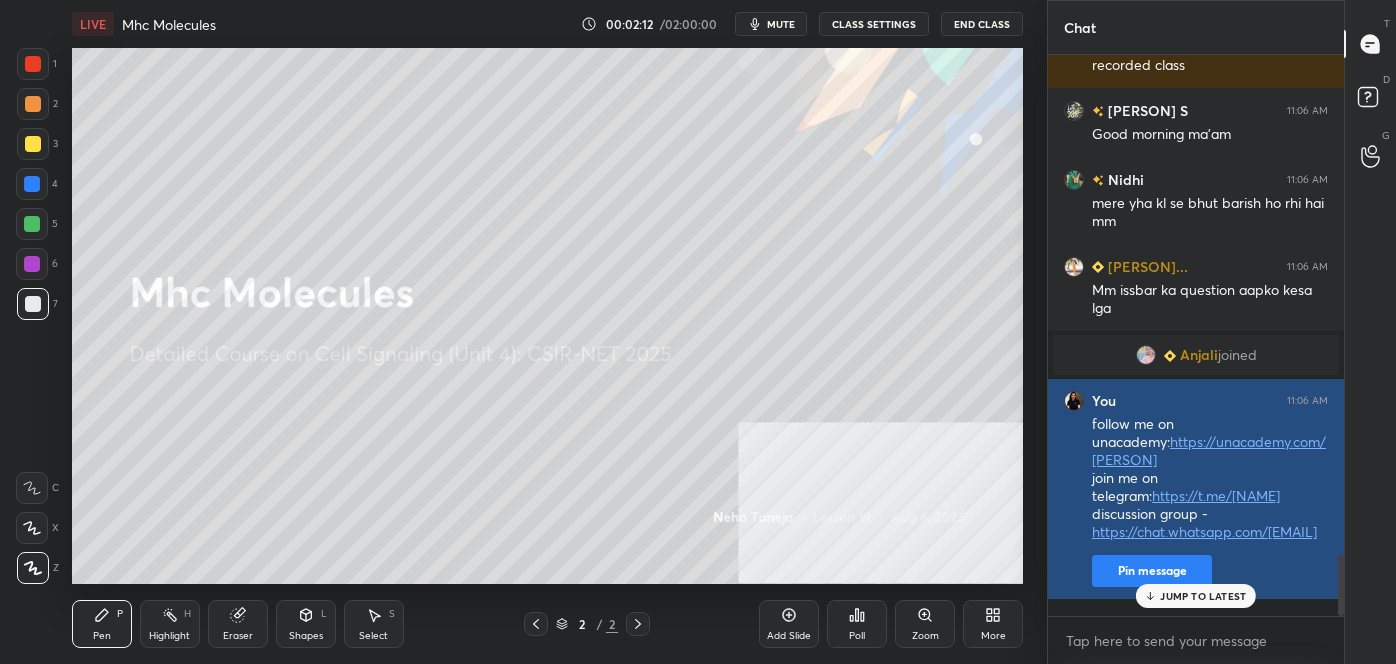 click on "Pin message" at bounding box center (1152, 571) 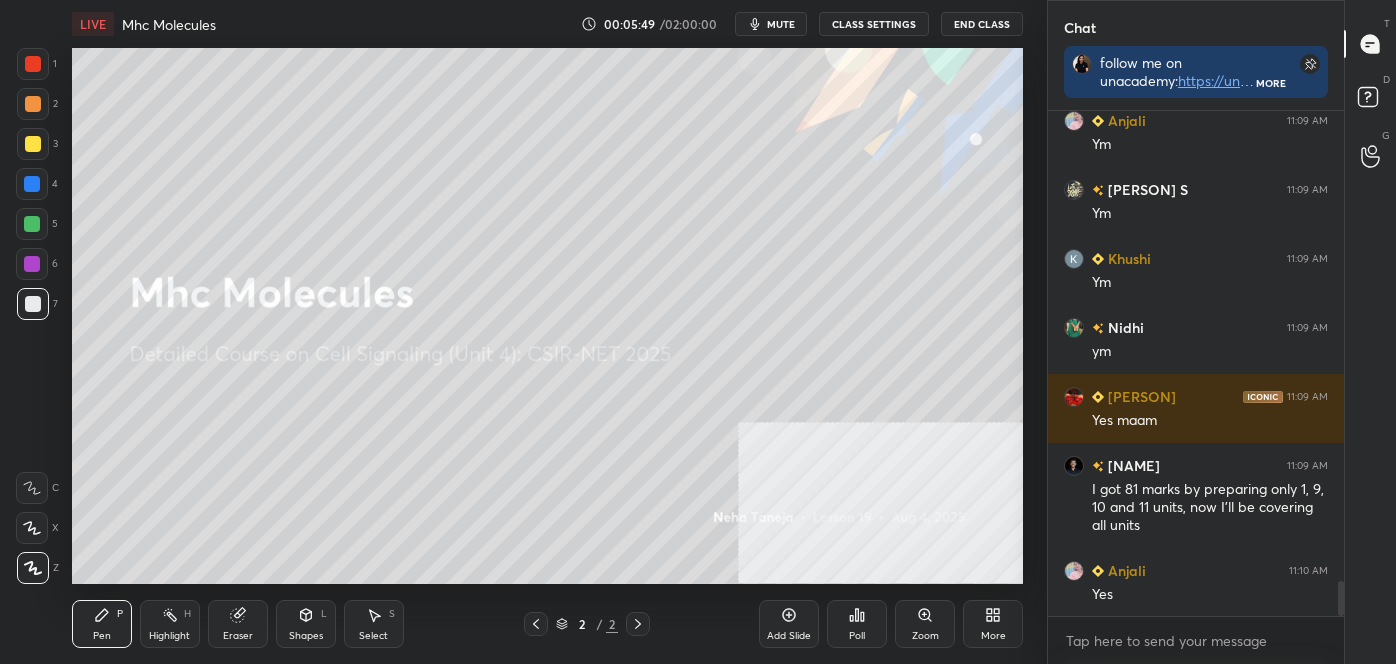 scroll, scrollTop: 6893, scrollLeft: 0, axis: vertical 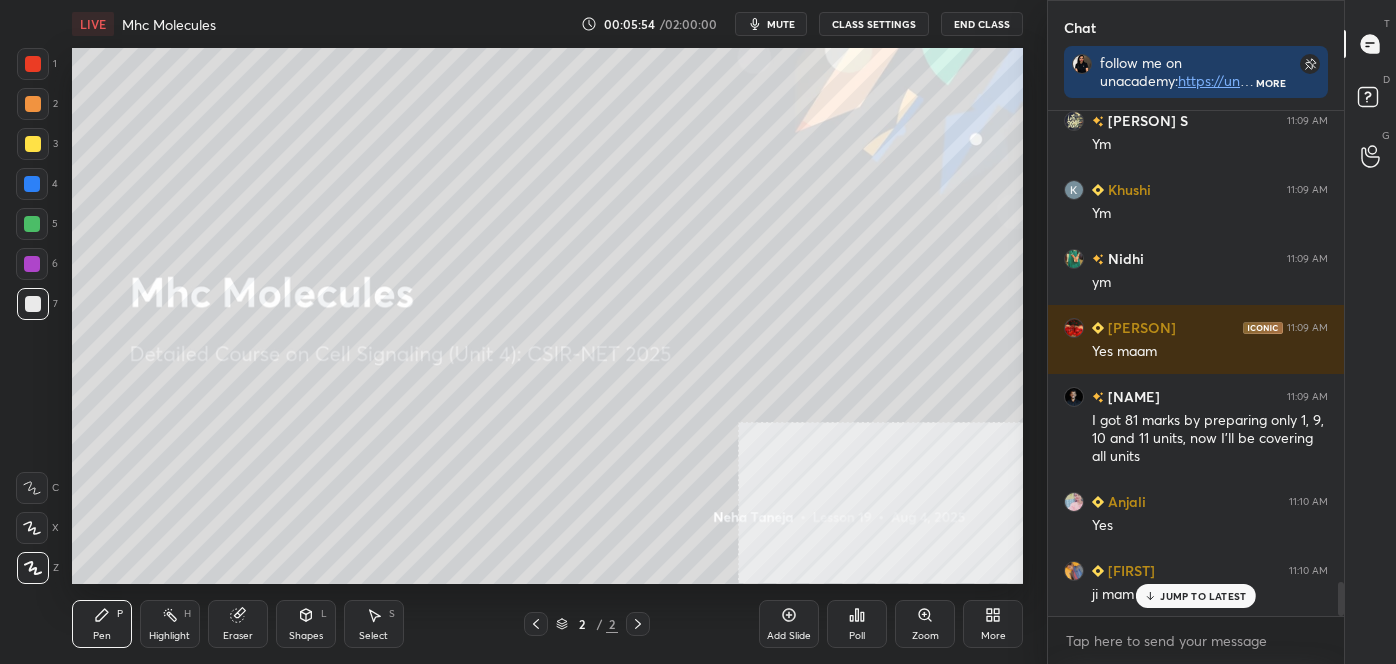 click at bounding box center (32, 224) 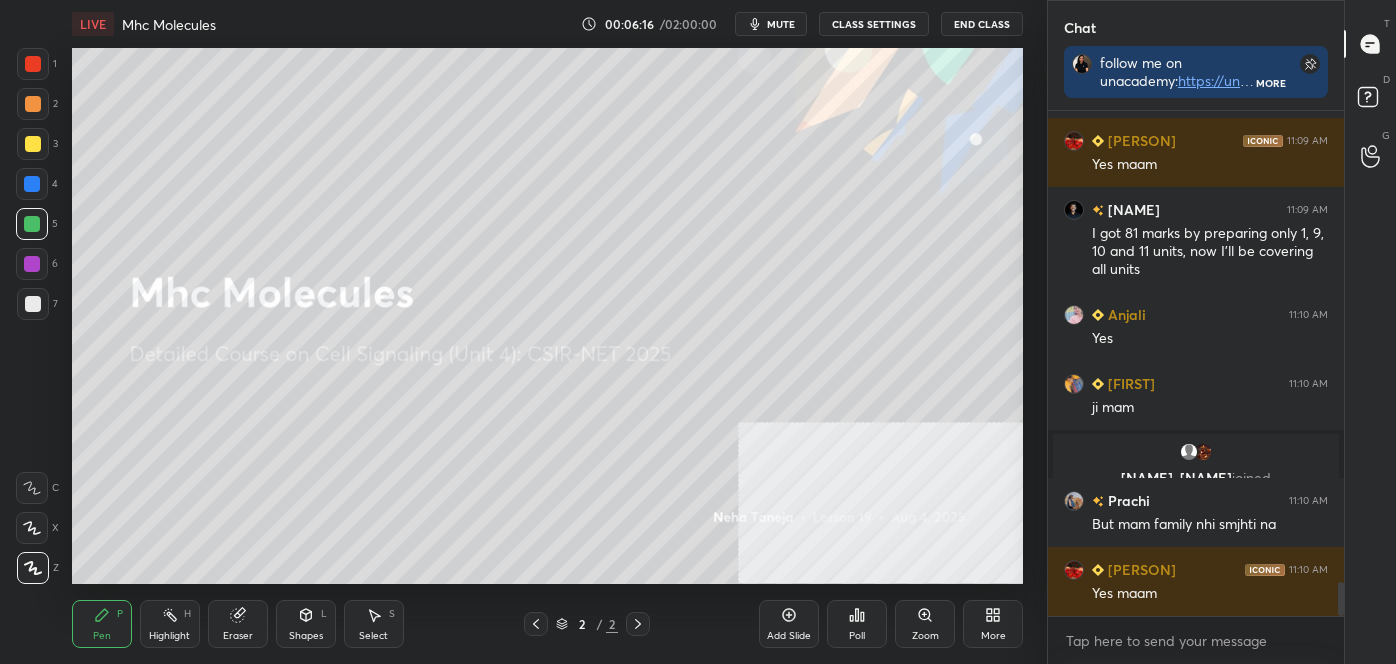 scroll, scrollTop: 7149, scrollLeft: 0, axis: vertical 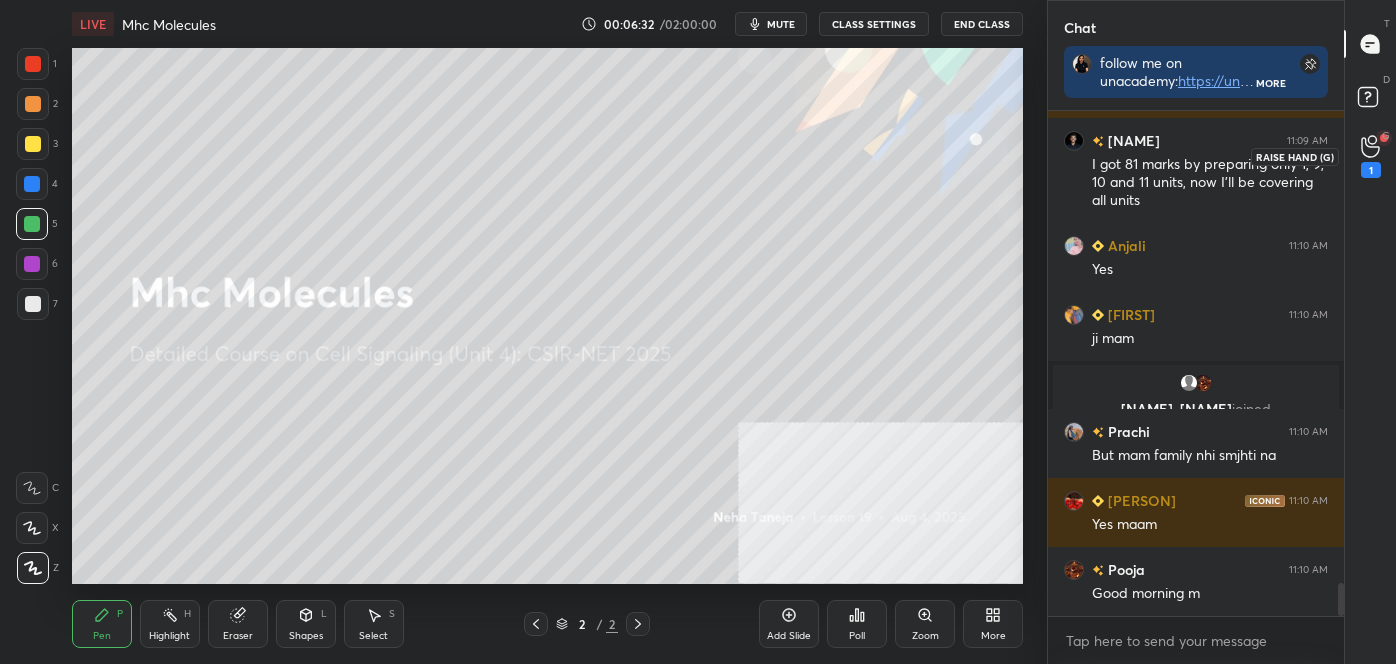 click on "1" at bounding box center [1371, 156] 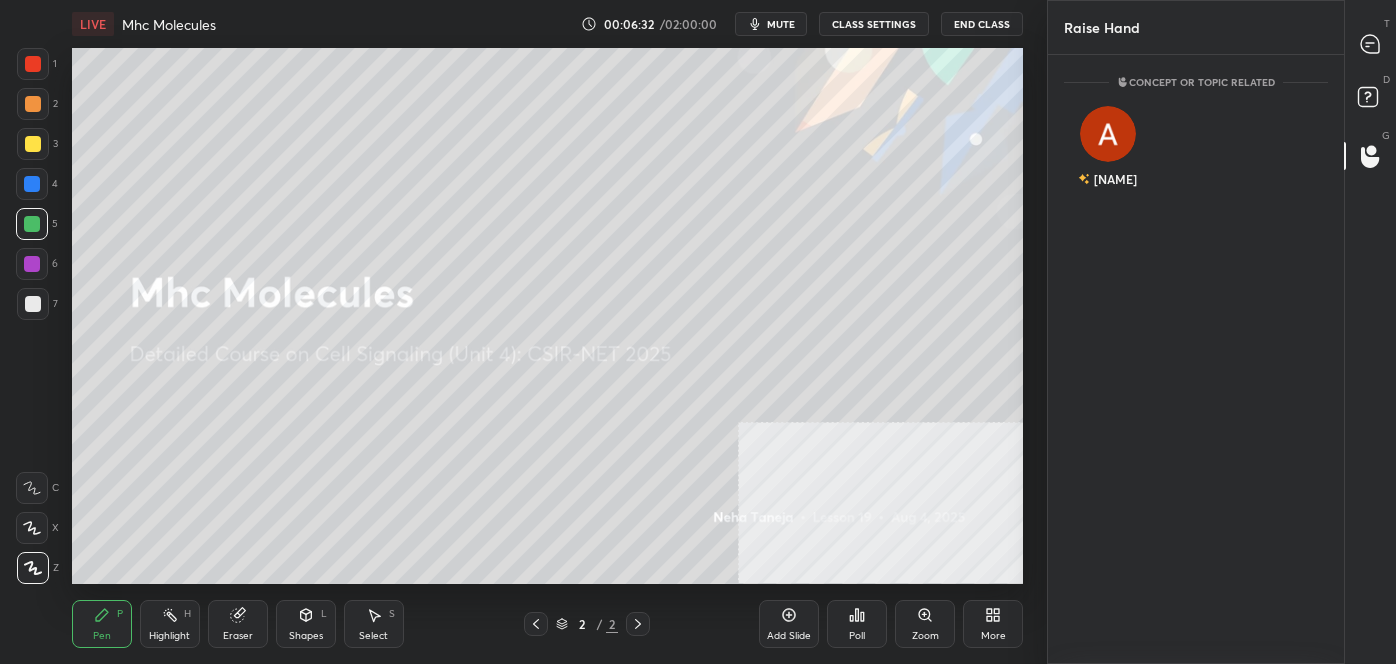 scroll, scrollTop: 603, scrollLeft: 290, axis: both 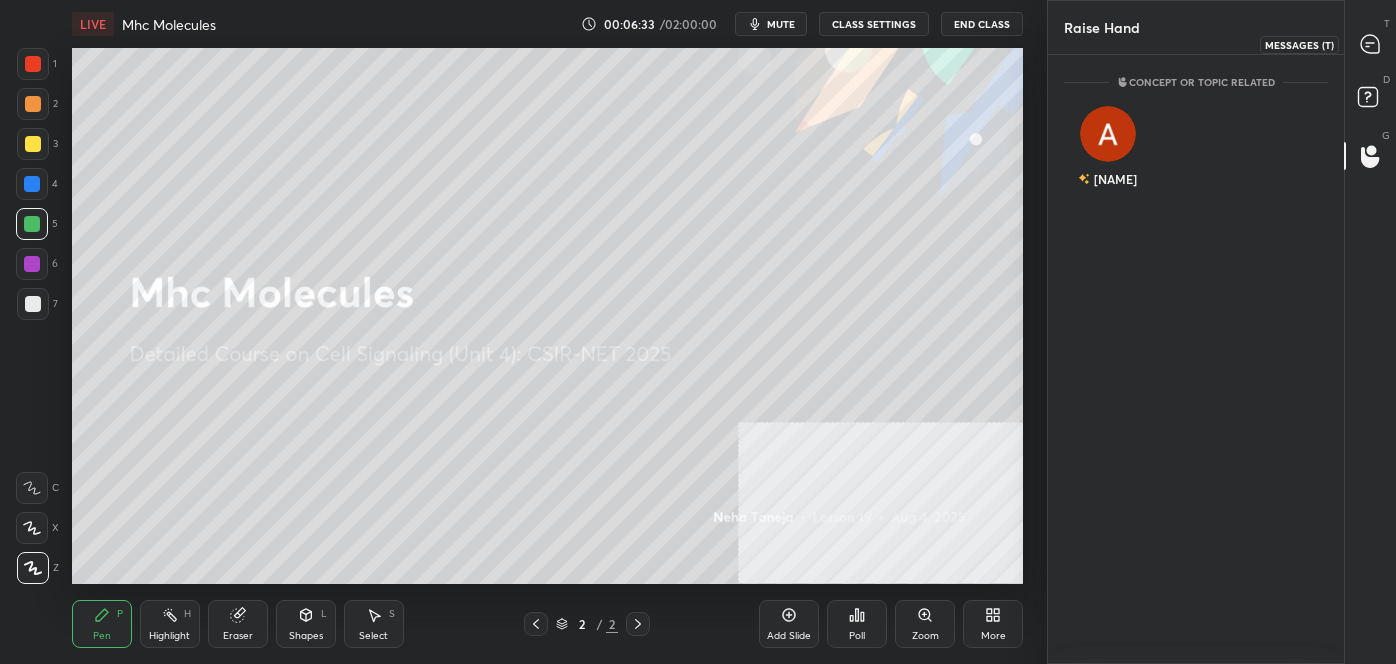 click 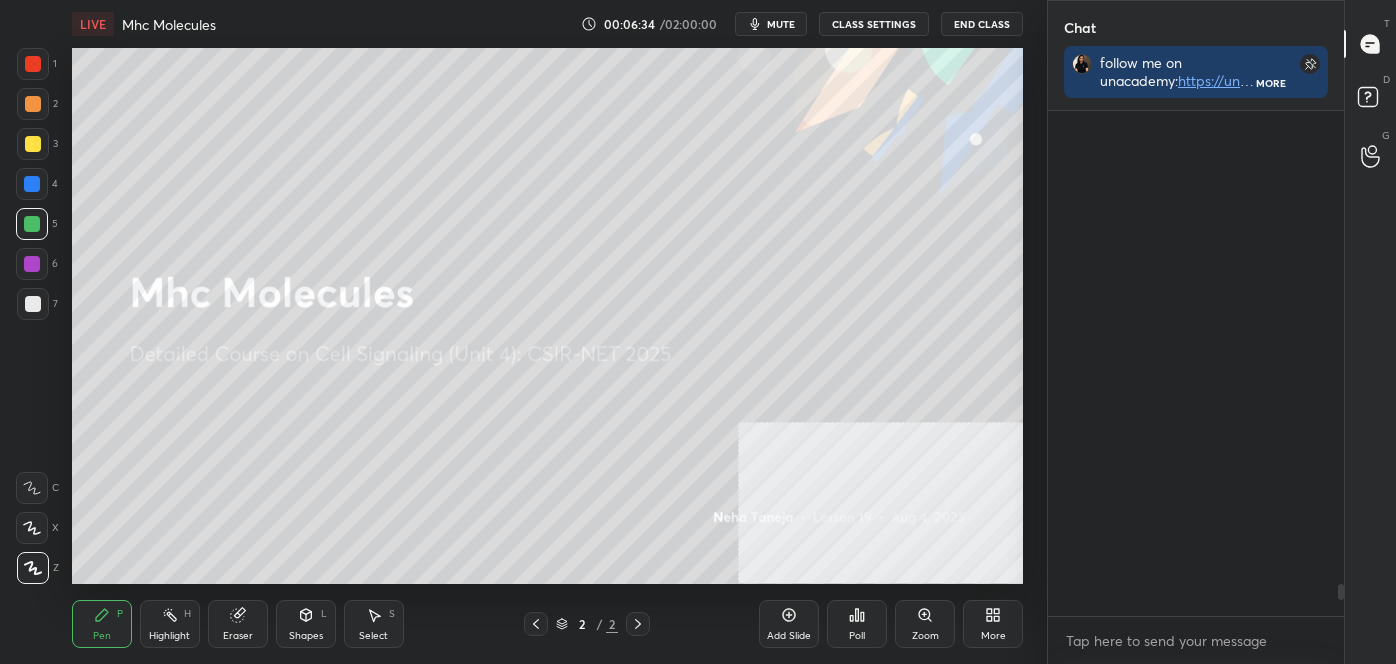 scroll, scrollTop: 7538, scrollLeft: 0, axis: vertical 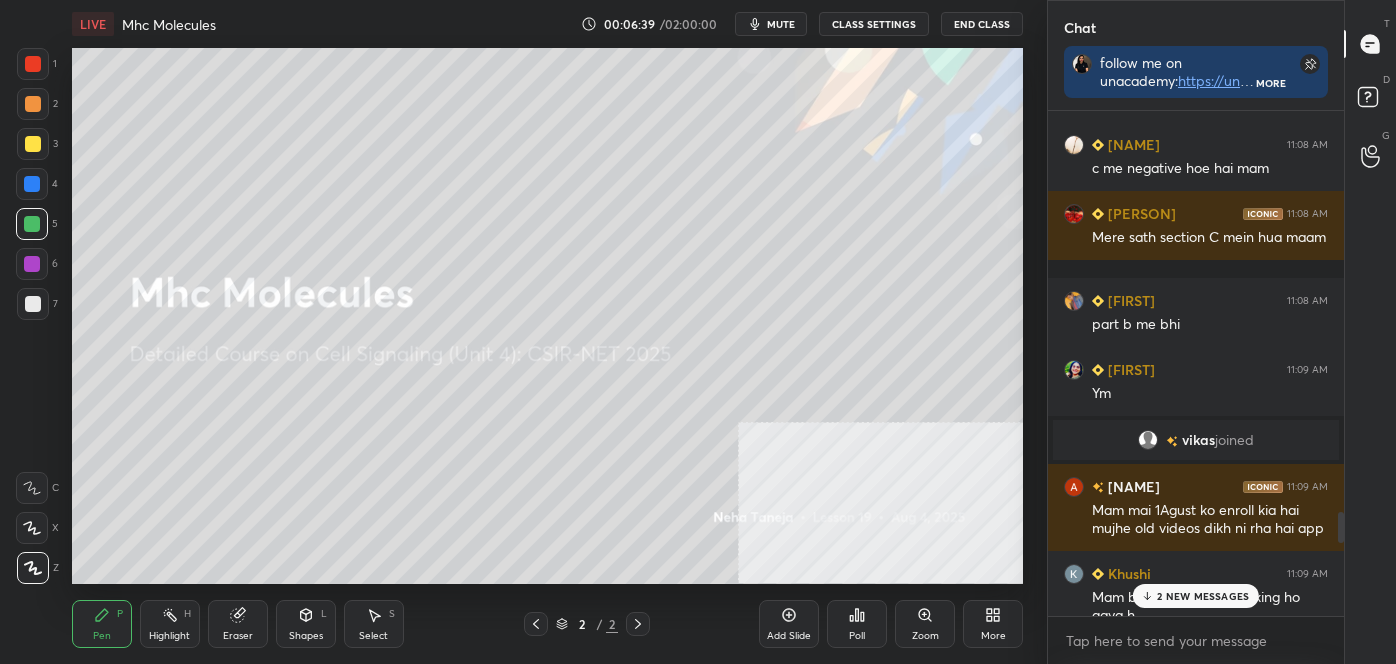 drag, startPoint x: 1341, startPoint y: 592, endPoint x: 1341, endPoint y: 520, distance: 72 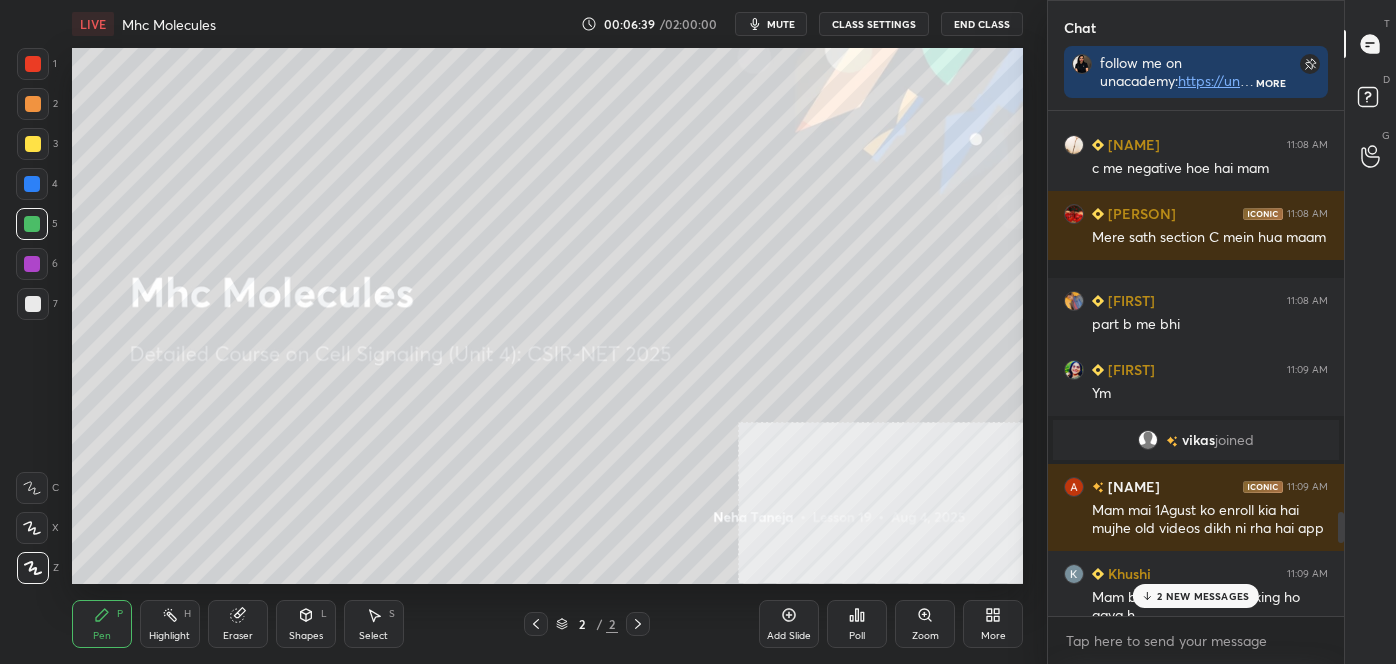 click at bounding box center (1341, 528) 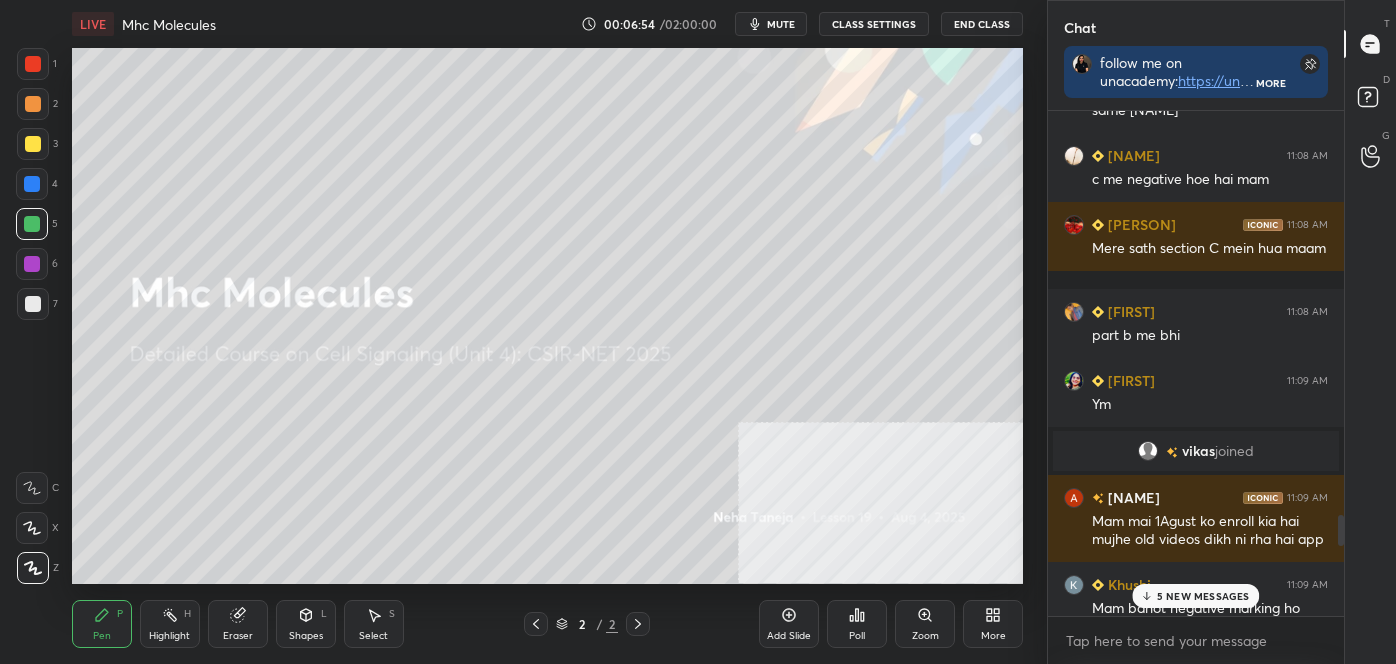 click on "5 NEW MESSAGES" at bounding box center [1195, 596] 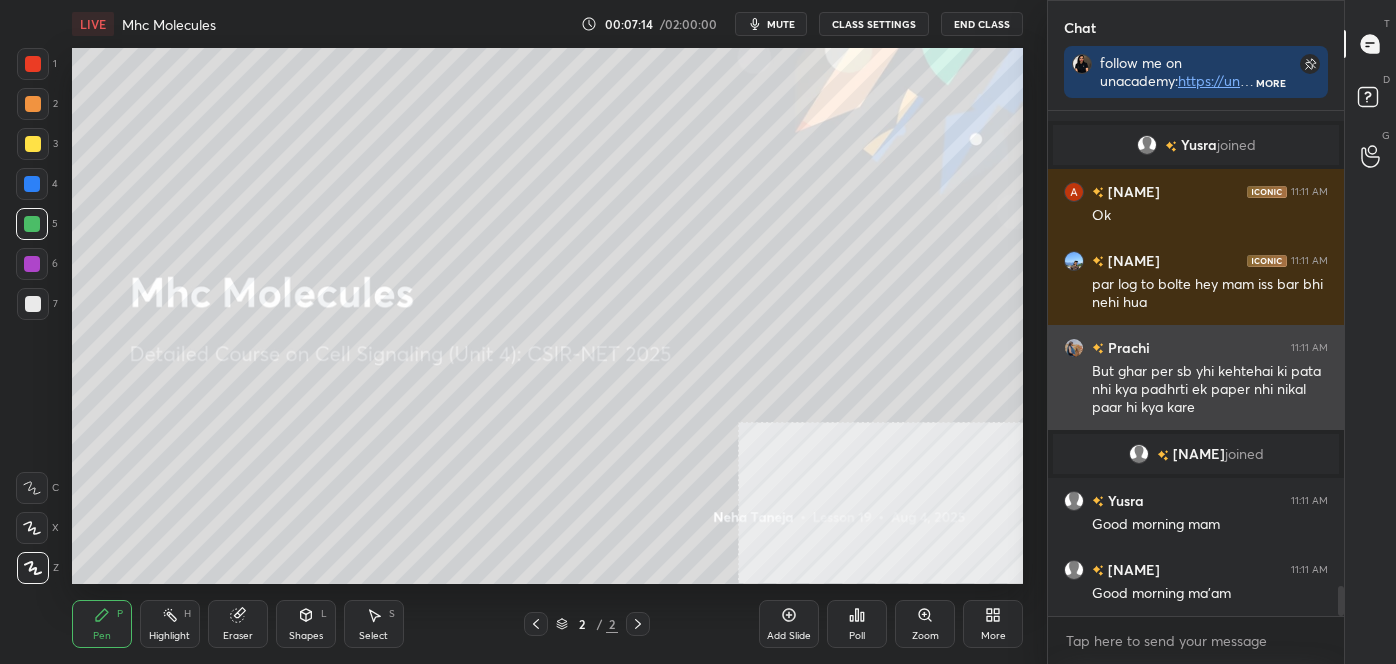 scroll, scrollTop: 8207, scrollLeft: 0, axis: vertical 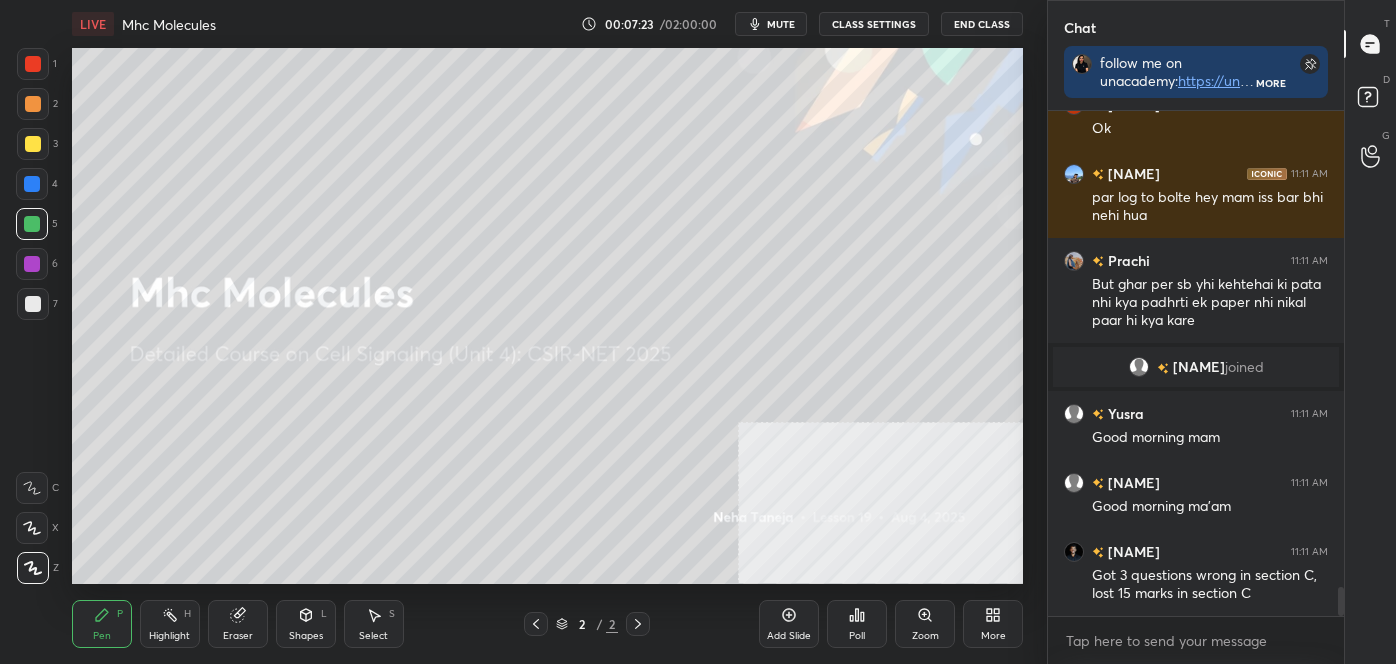 click 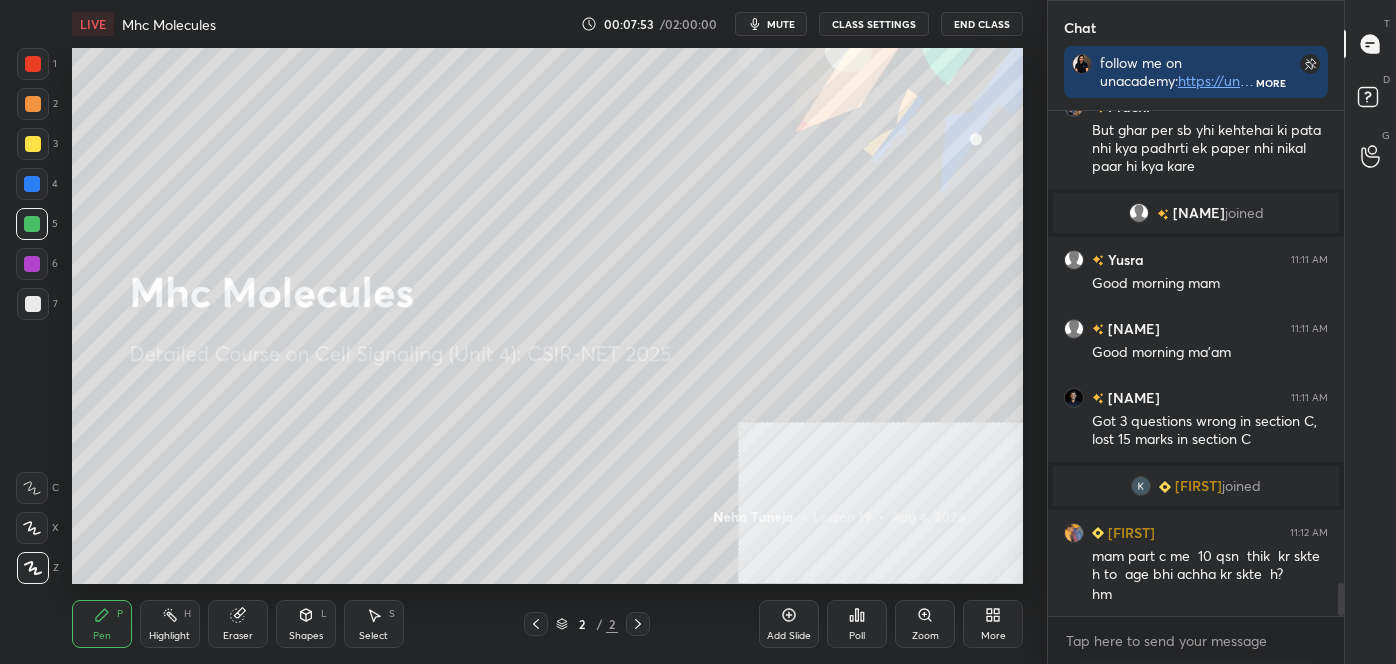 scroll, scrollTop: 7136, scrollLeft: 0, axis: vertical 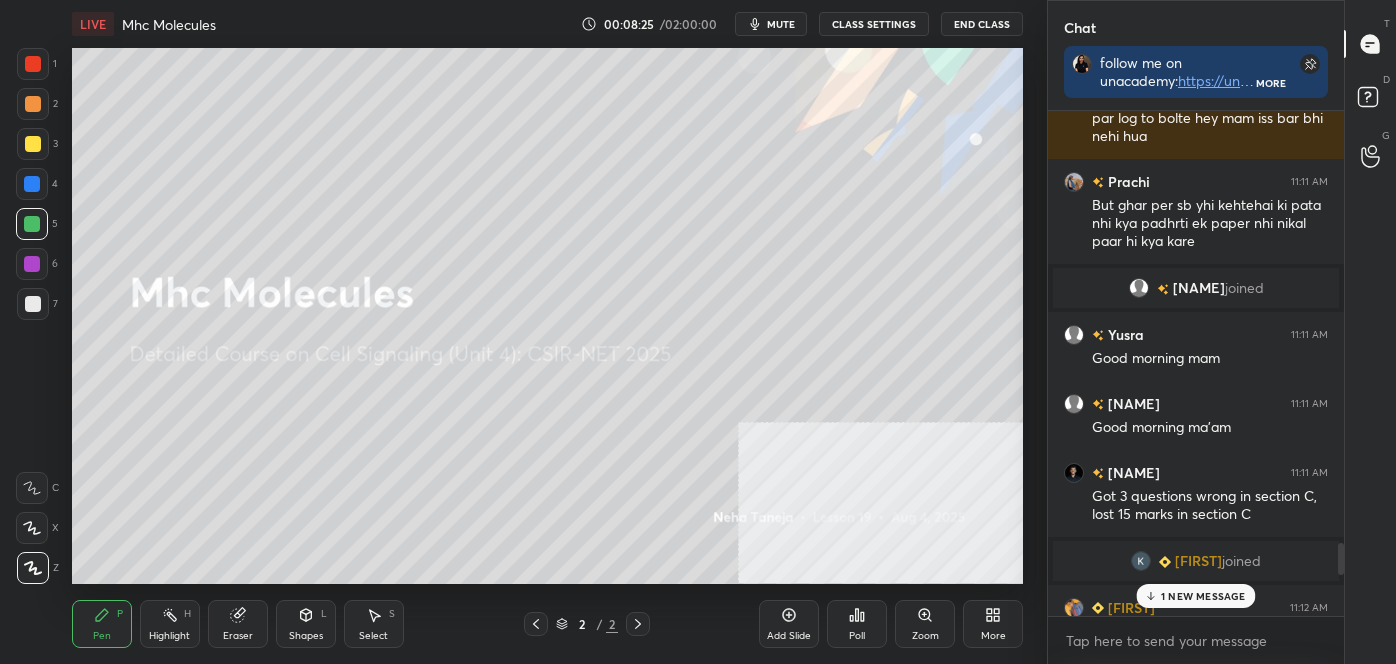 drag, startPoint x: 1341, startPoint y: 602, endPoint x: 1333, endPoint y: 674, distance: 72.443085 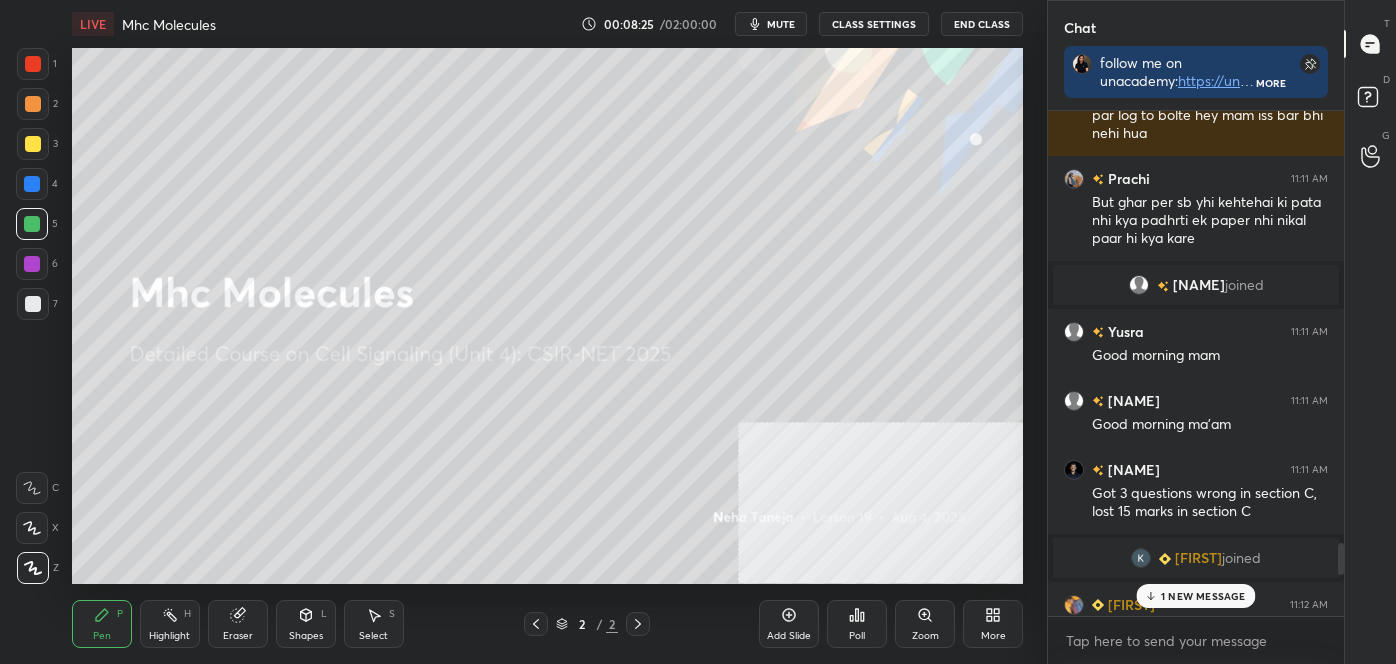 click on "1 2 3 4 5 6 7 C X Z C X Z E E Erase all   H H LIVE Mhc Molecules 00:08:25 /  02:00:00 mute CLASS SETTINGS End Class Setting up your live class Poll for   secs No correct answer Start poll Back Mhc Molecules • L19 of Detailed Course on Cell Signaling (Unit 4): CSIR-NET 2025 [PERSON] Pen P Highlight H Eraser Shapes L Select S 2 / 2 Add Slide Poll Zoom More Chat follow me on unacademy:  https://unacademy.com/[PERSON]
join me on telegram:  https://t.me/[PERSON]
discussion group -  https://chat.whatsapp.com/[PERSON] More [PERSON] 11:10 AM Yes [PERSON] 11:10 AM ji mam NOOR, [PERSON]  joined [PERSON] 11:10 AM But mam family nhi smjhti na [PERSON] 11:10 AM Yes maam [PERSON] 11:10 AM Good morning m [PERSON] 11:11 AM Mam maine 4 se 5 baar biochem pdhi phir bhi qus nhi  bne ma'am [PERSON]  joined [PERSON] 11:11 AM Ok [PERSON] 11:11 AM par log to bolte hey mam iss bar bhi nehi hua [PERSON] 11:11 AM But ghar per sb yhi kehtehai ki pata nhi kya padhrti ek paper nhi nikal paar hi kya kare [PERSON] [PERSON]" at bounding box center [698, 0] 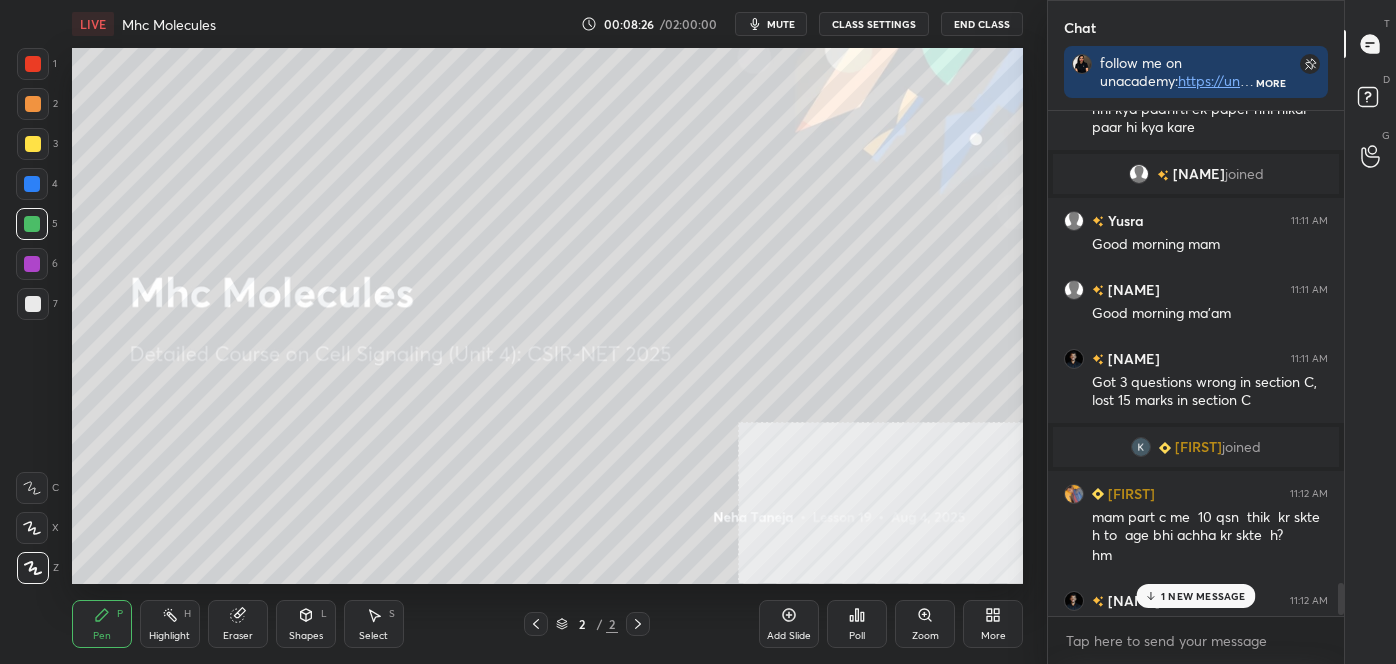 click on "1 NEW MESSAGE" at bounding box center [1203, 596] 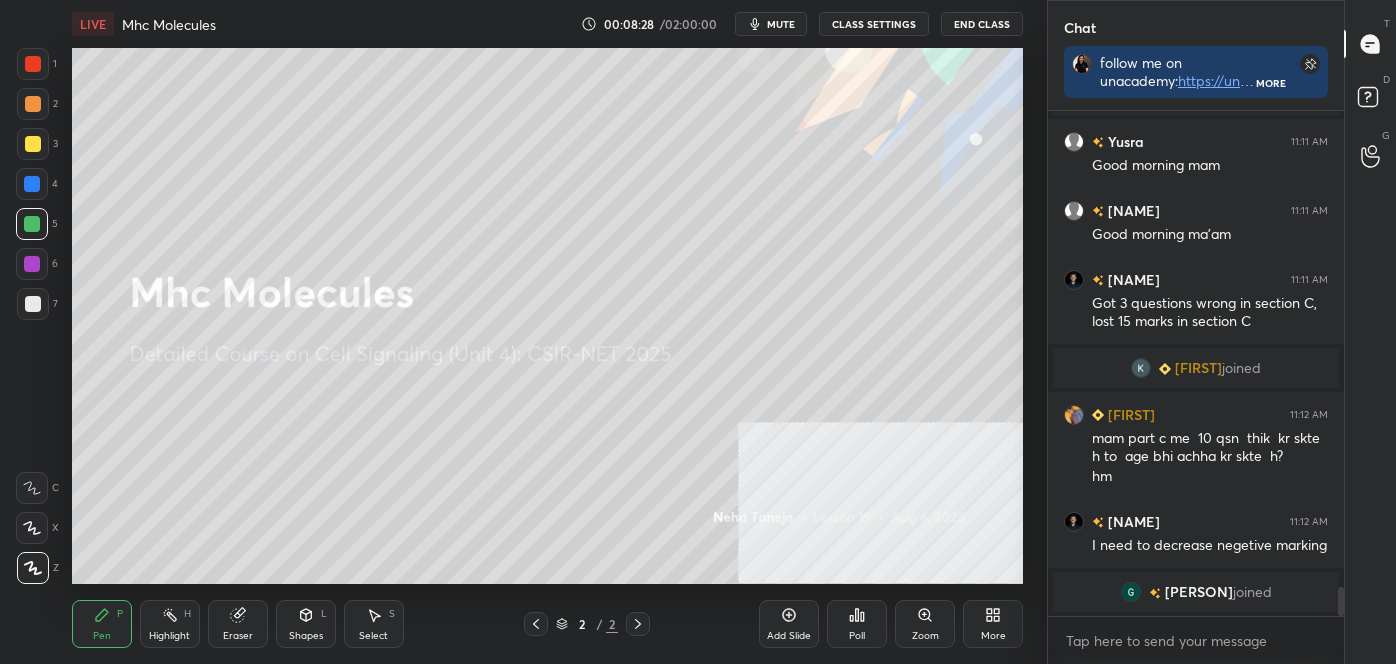 scroll, scrollTop: 8428, scrollLeft: 0, axis: vertical 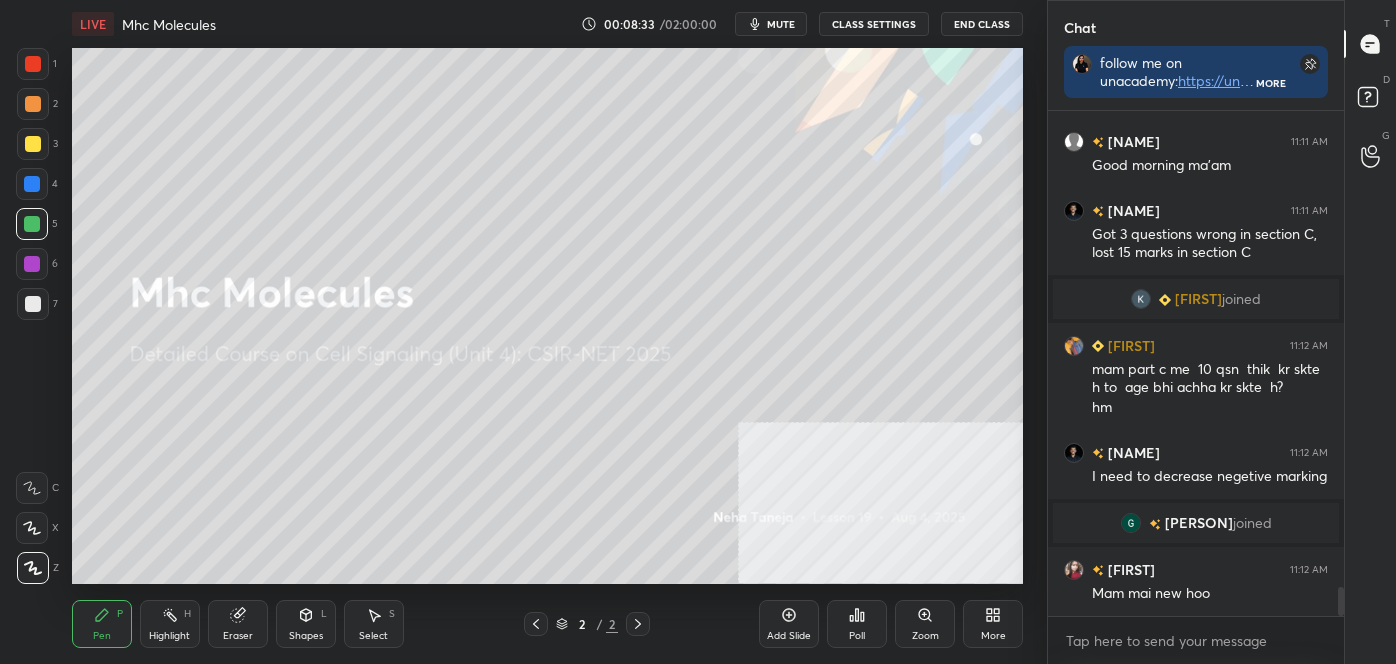 click at bounding box center (33, 64) 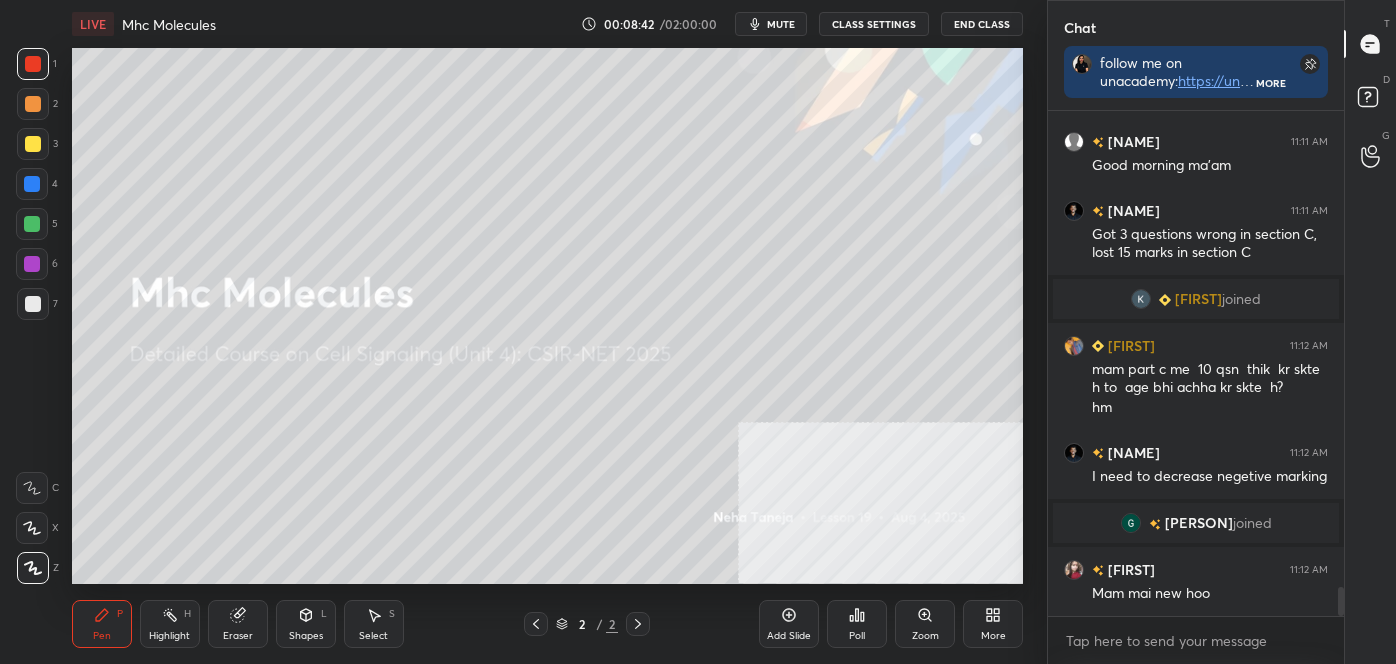 scroll, scrollTop: 8496, scrollLeft: 0, axis: vertical 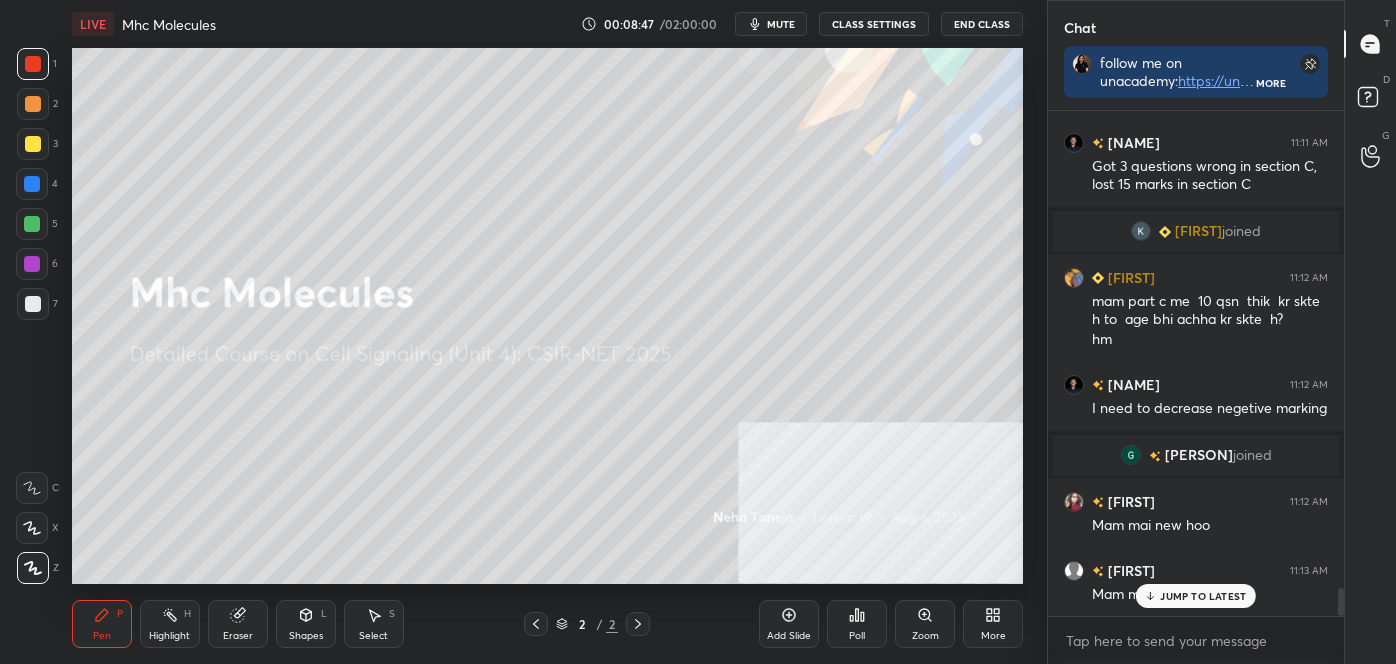 click at bounding box center [33, 144] 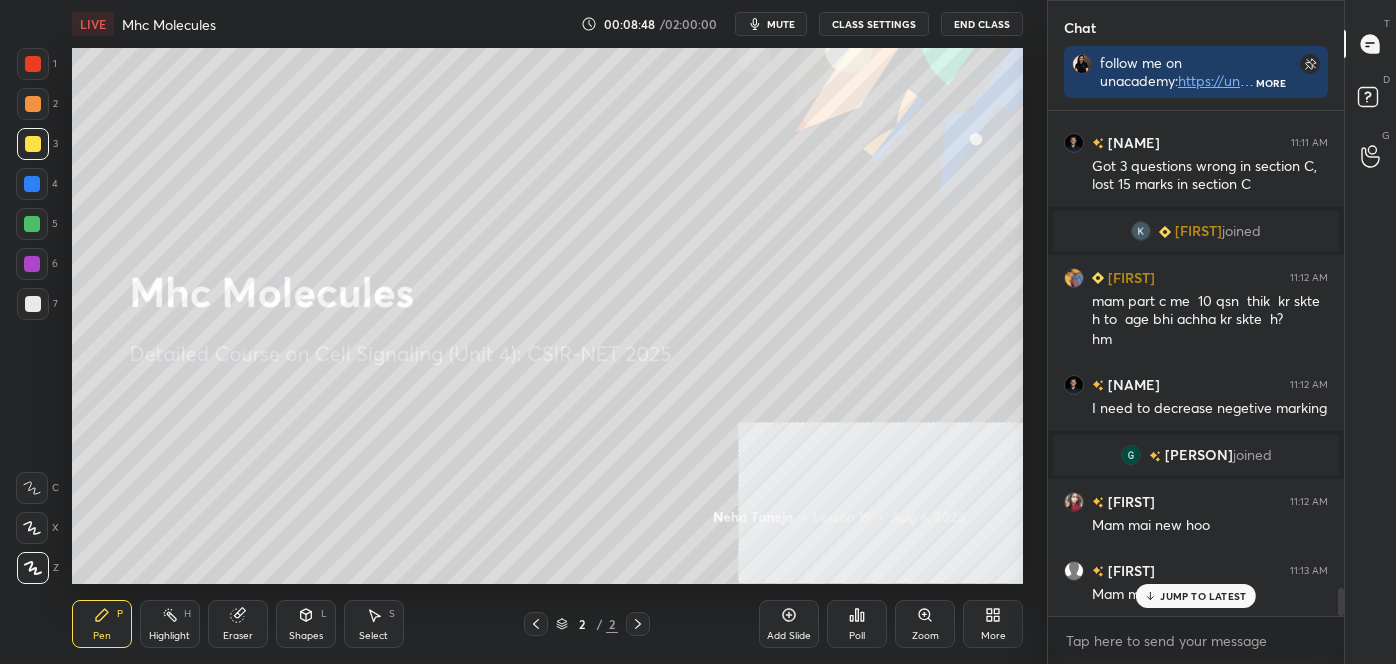 click on "More" at bounding box center [993, 624] 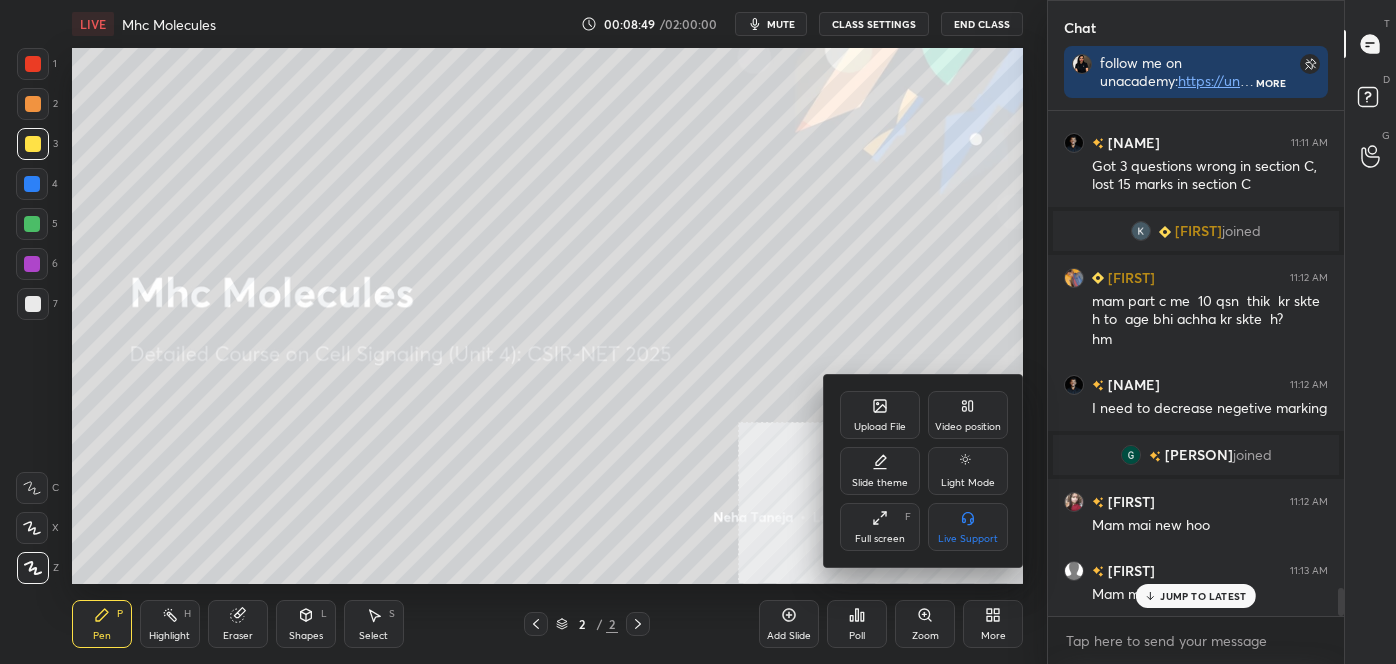 click on "Video position" at bounding box center [968, 415] 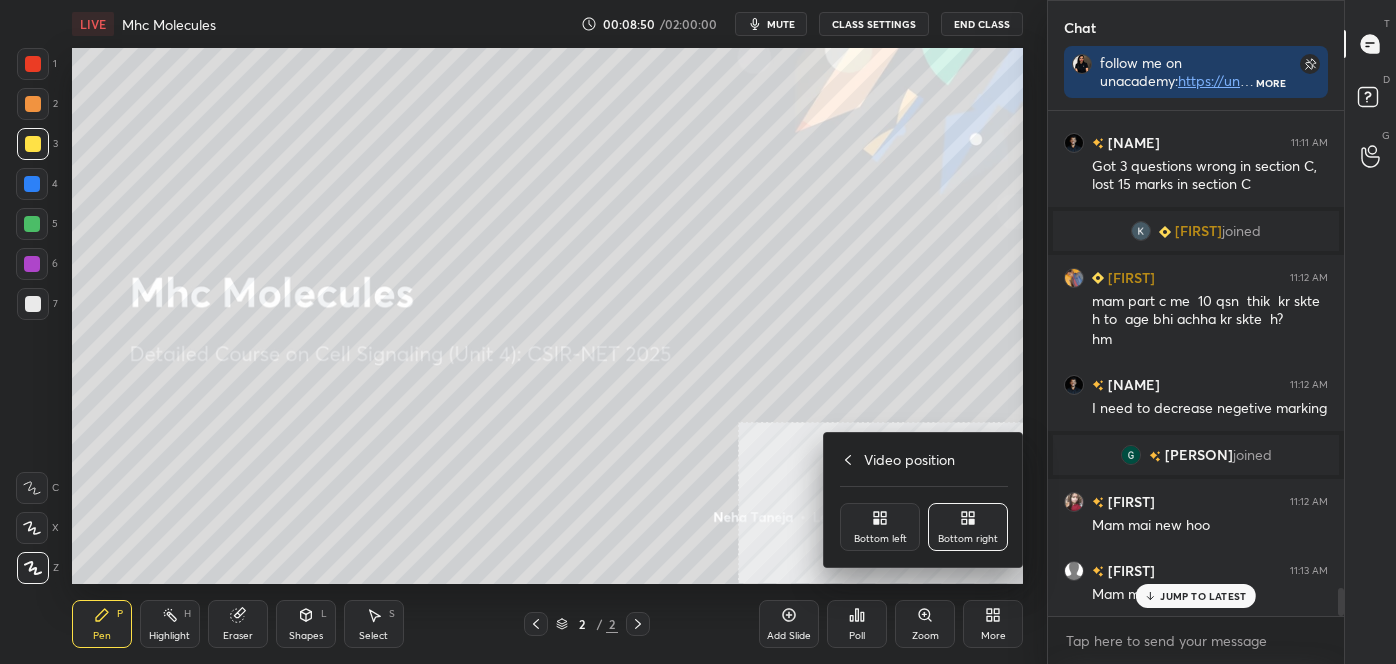 click on "Bottom left" at bounding box center (880, 527) 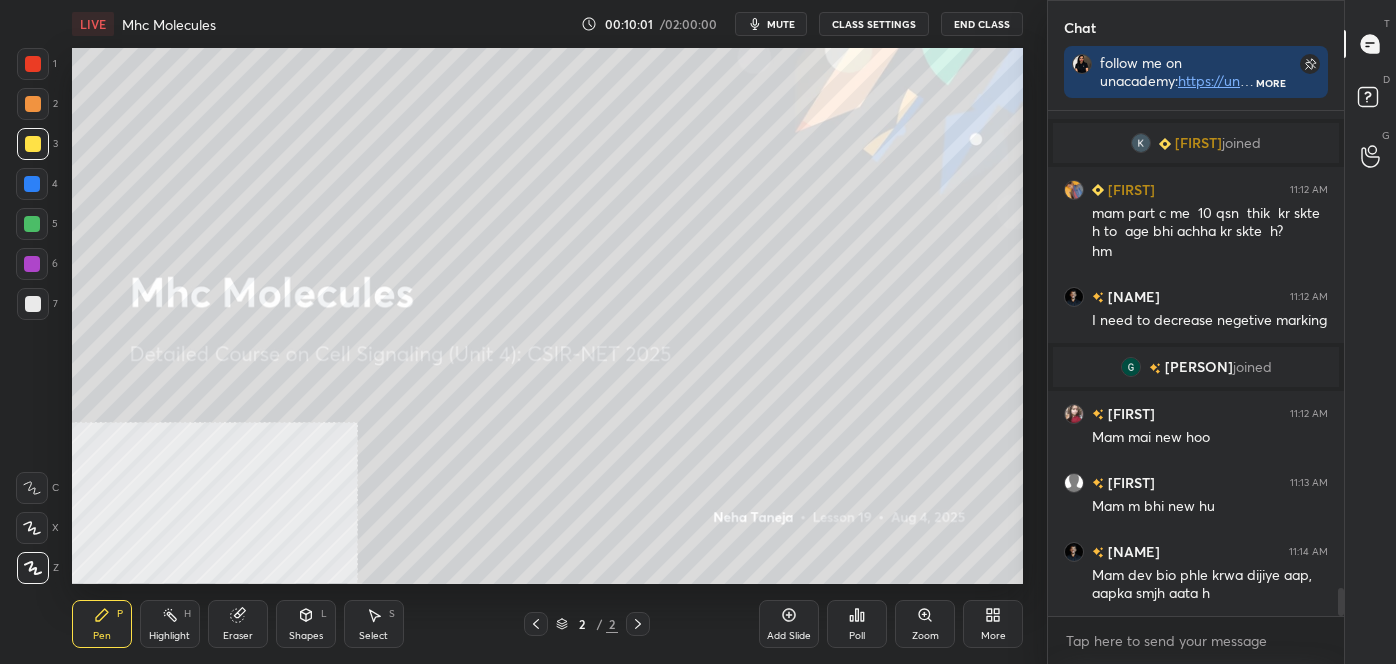 scroll, scrollTop: 8632, scrollLeft: 0, axis: vertical 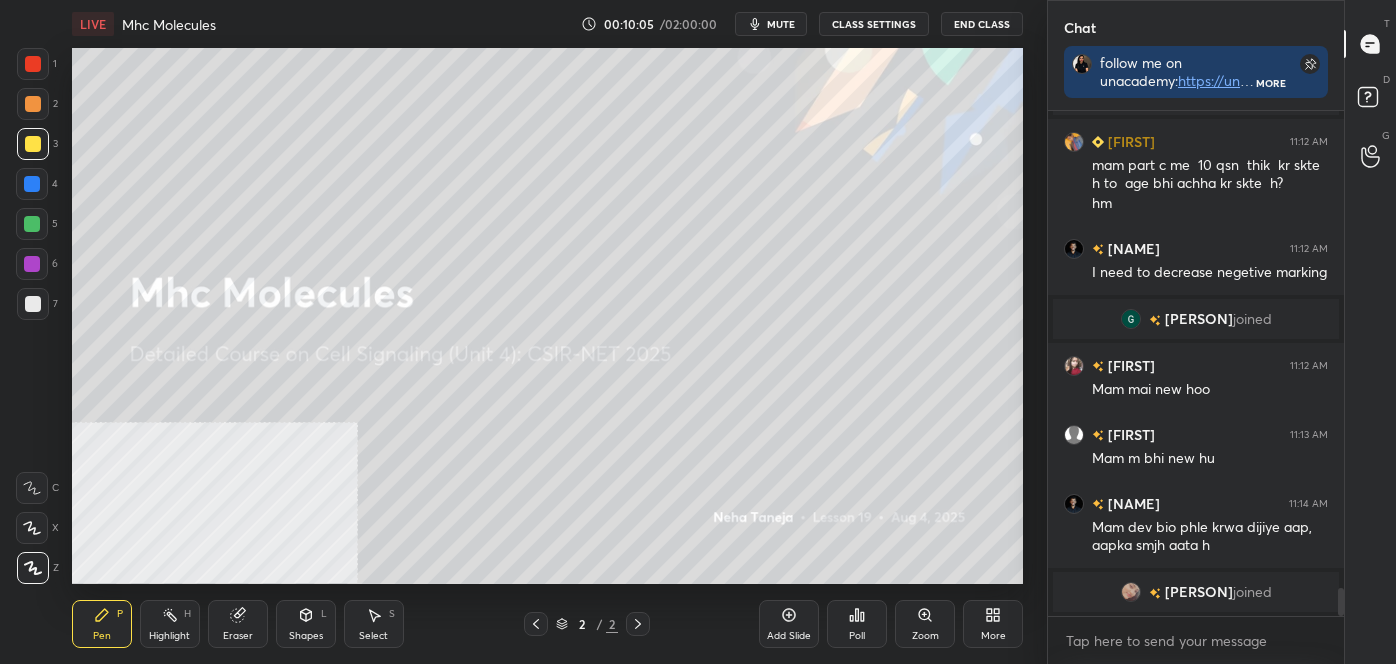 click on "Eraser" at bounding box center [238, 624] 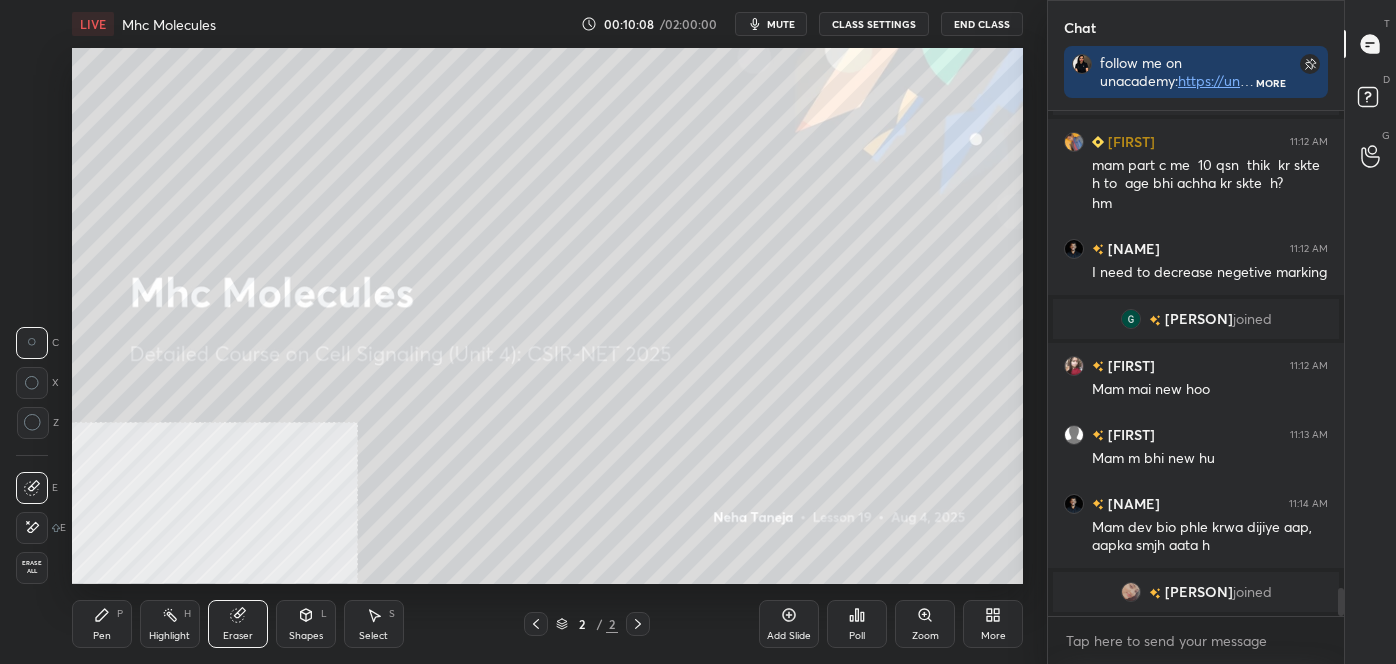 click on "More" at bounding box center (993, 624) 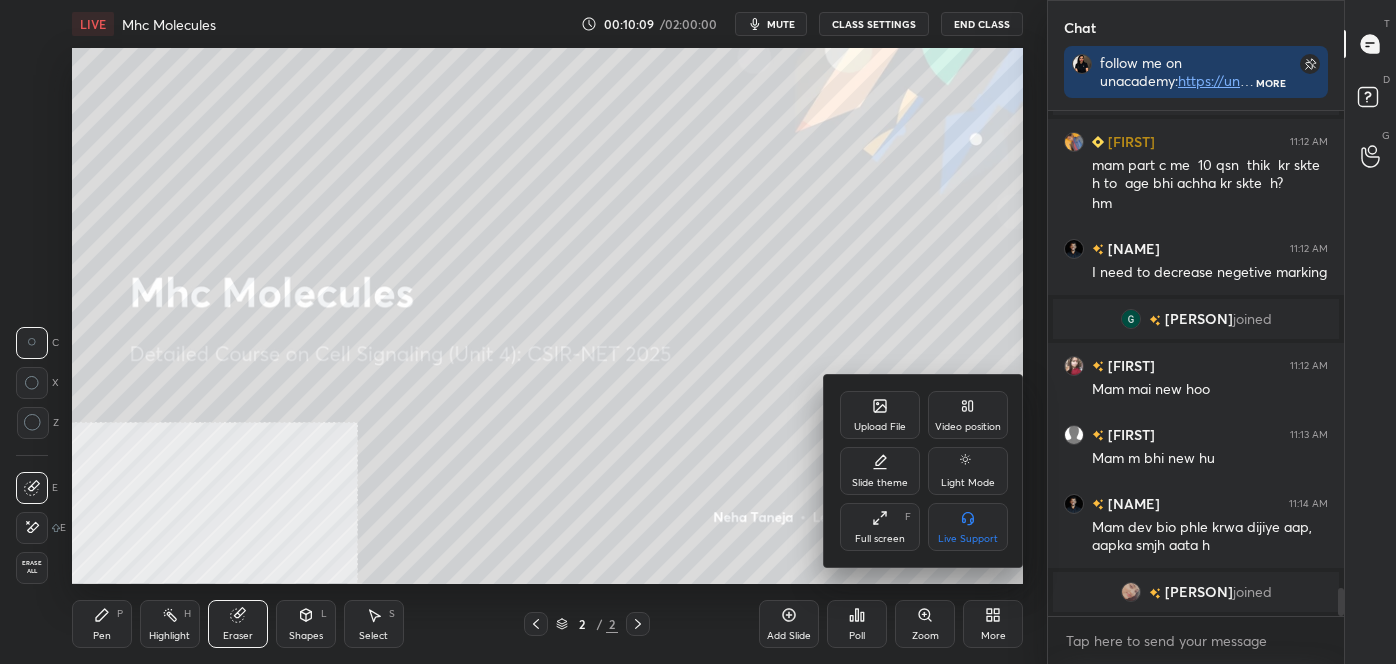 click on "Video position" at bounding box center (968, 415) 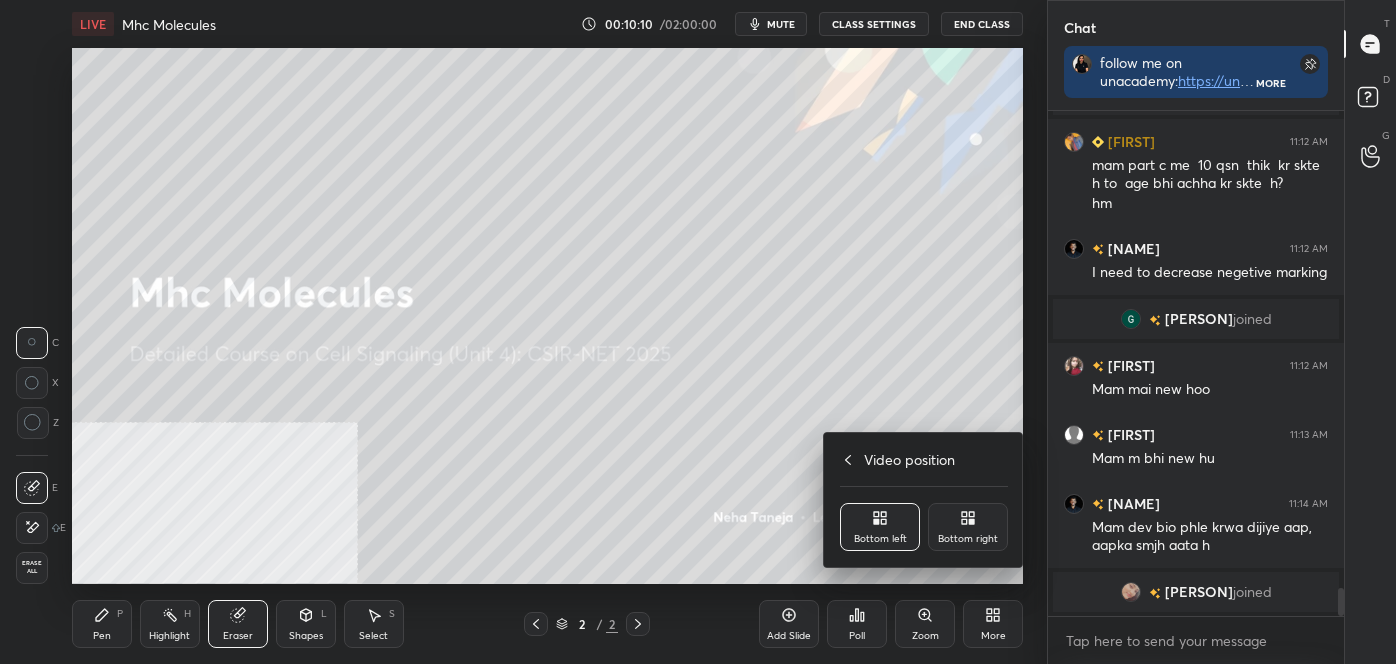 click on "Bottom right" at bounding box center [968, 539] 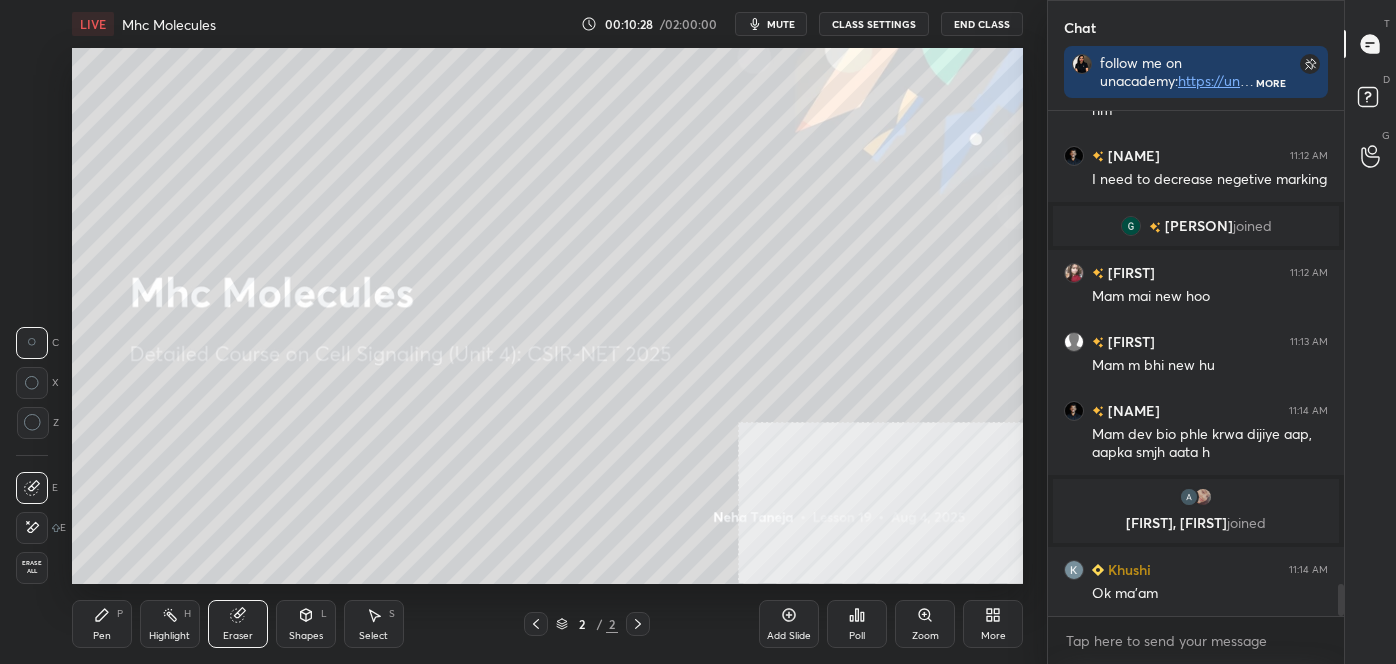 scroll, scrollTop: 7388, scrollLeft: 0, axis: vertical 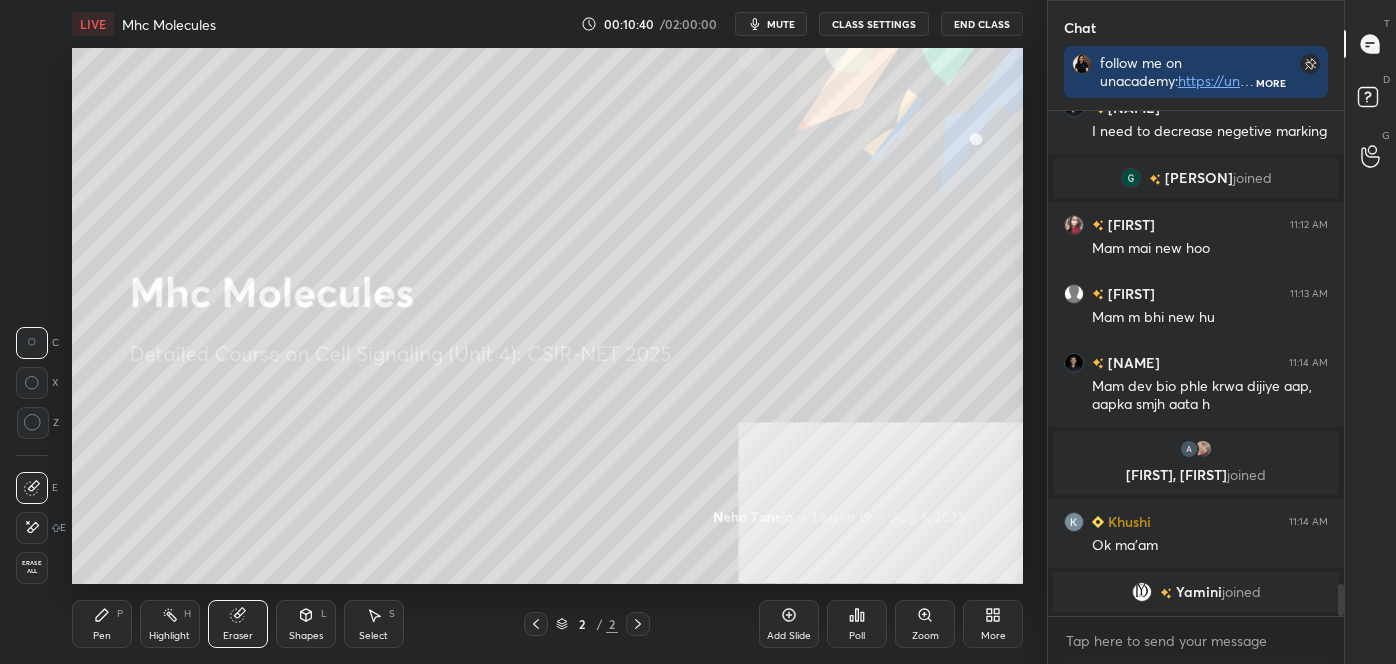 click 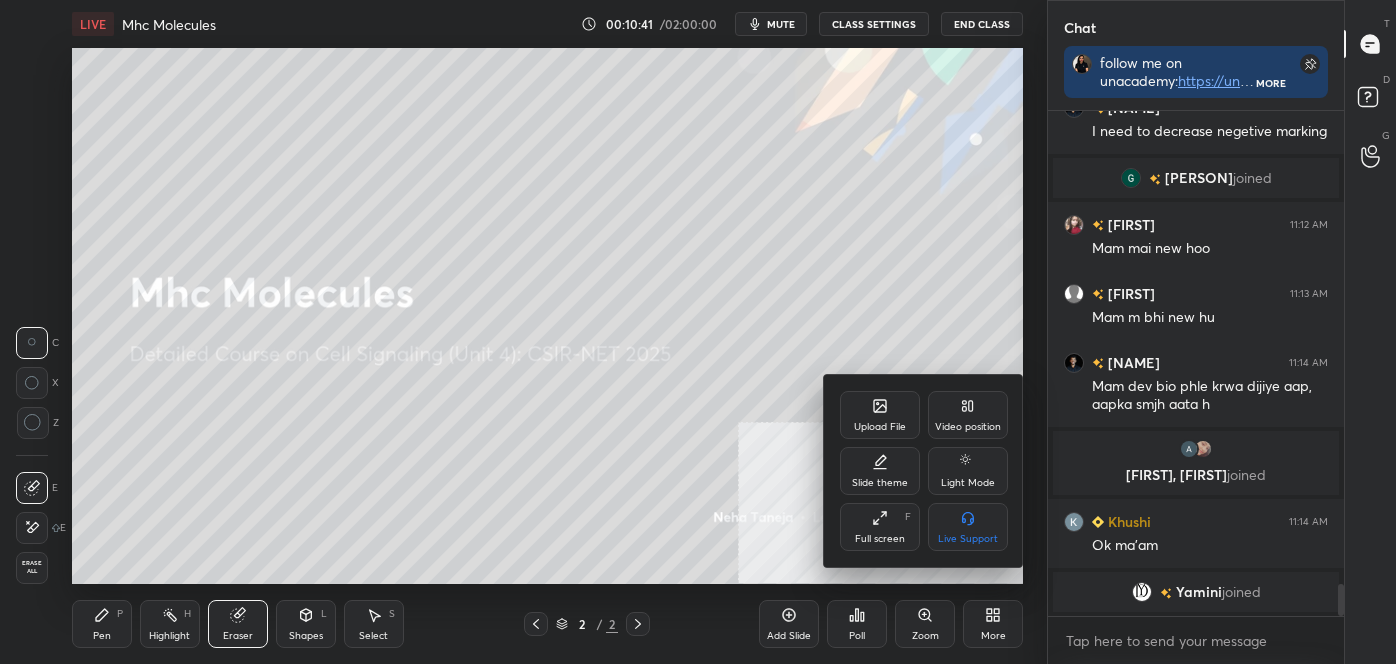 click on "Upload File" at bounding box center (880, 415) 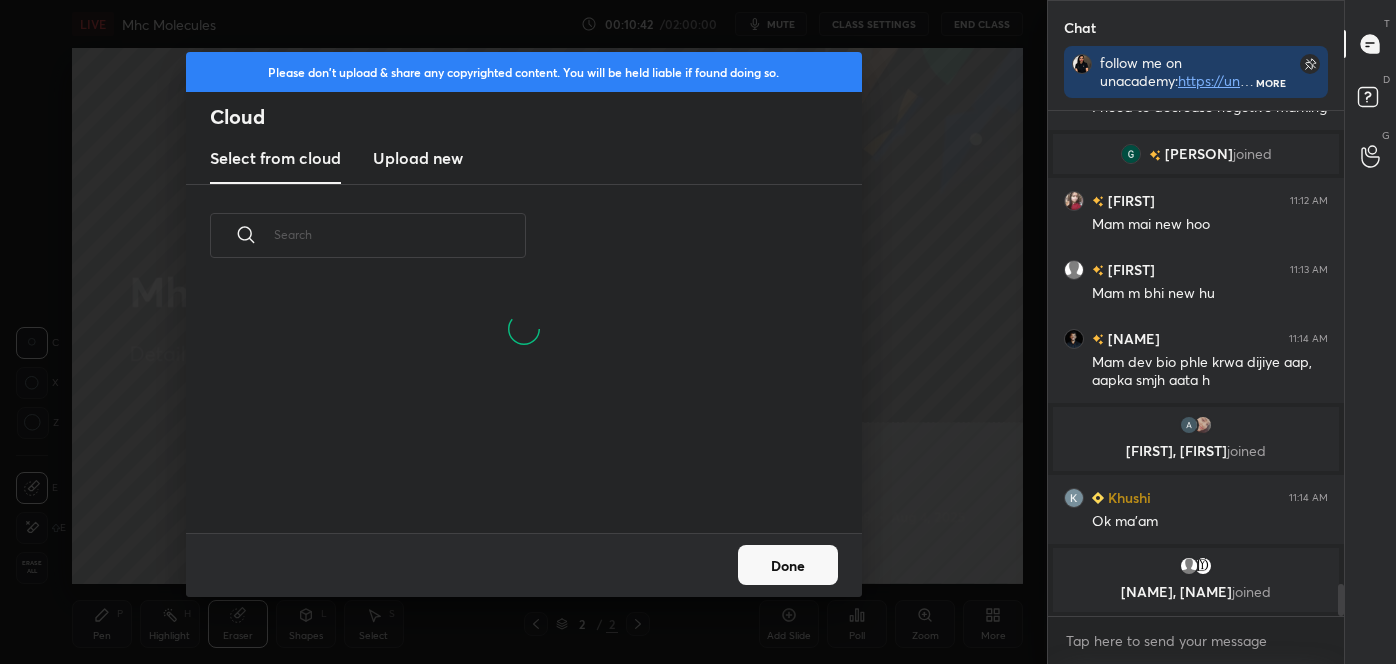 click on "Upload new" at bounding box center (418, 158) 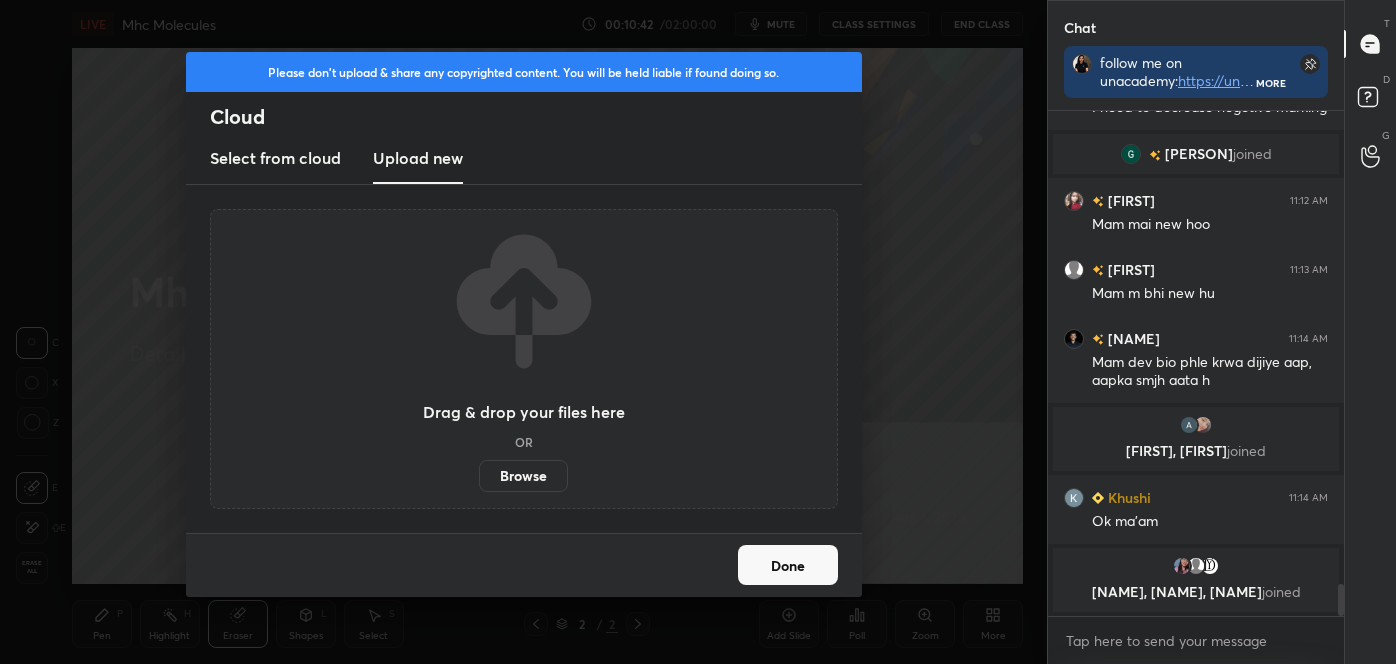 click on "Browse" at bounding box center [523, 476] 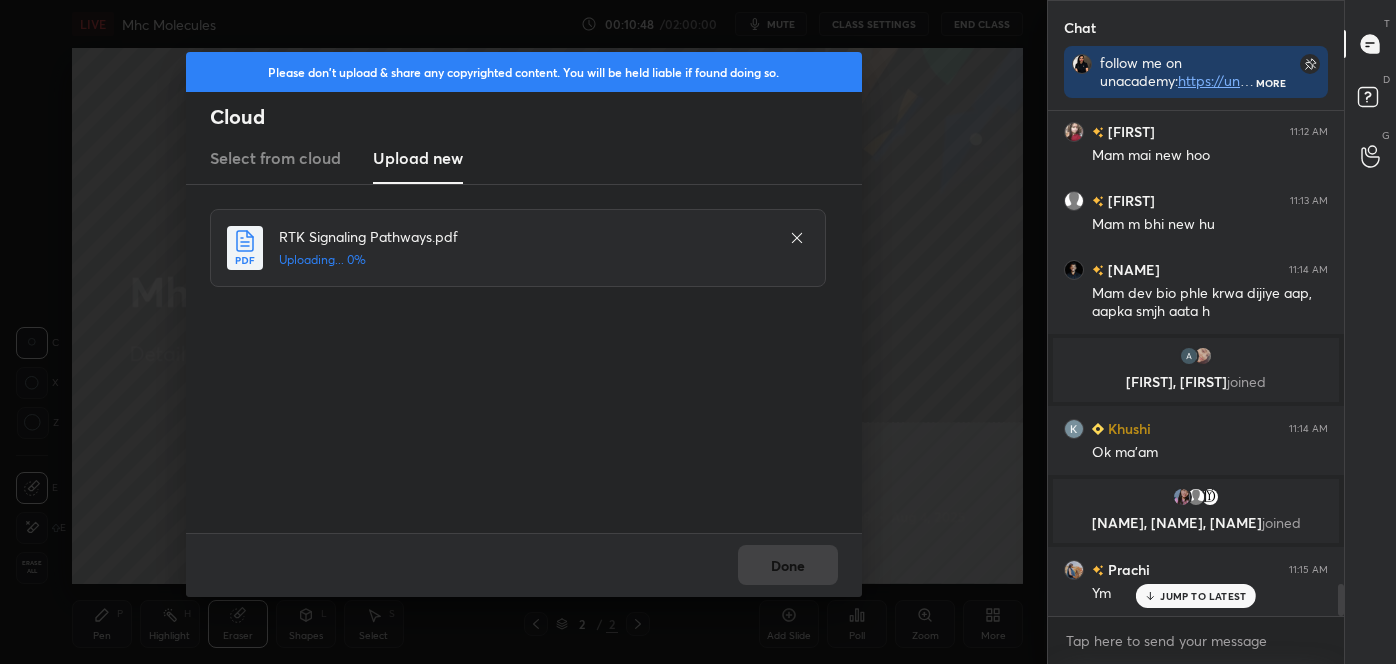 scroll, scrollTop: 7405, scrollLeft: 0, axis: vertical 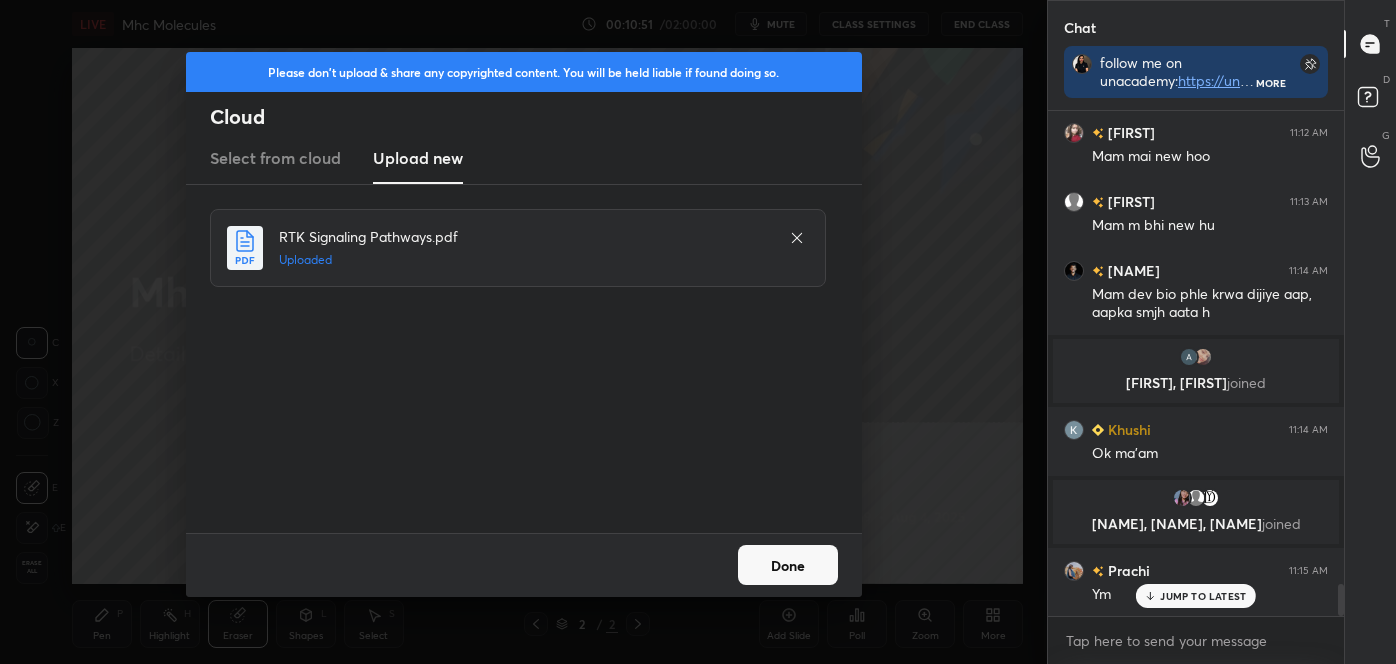 click on "Done" at bounding box center (788, 565) 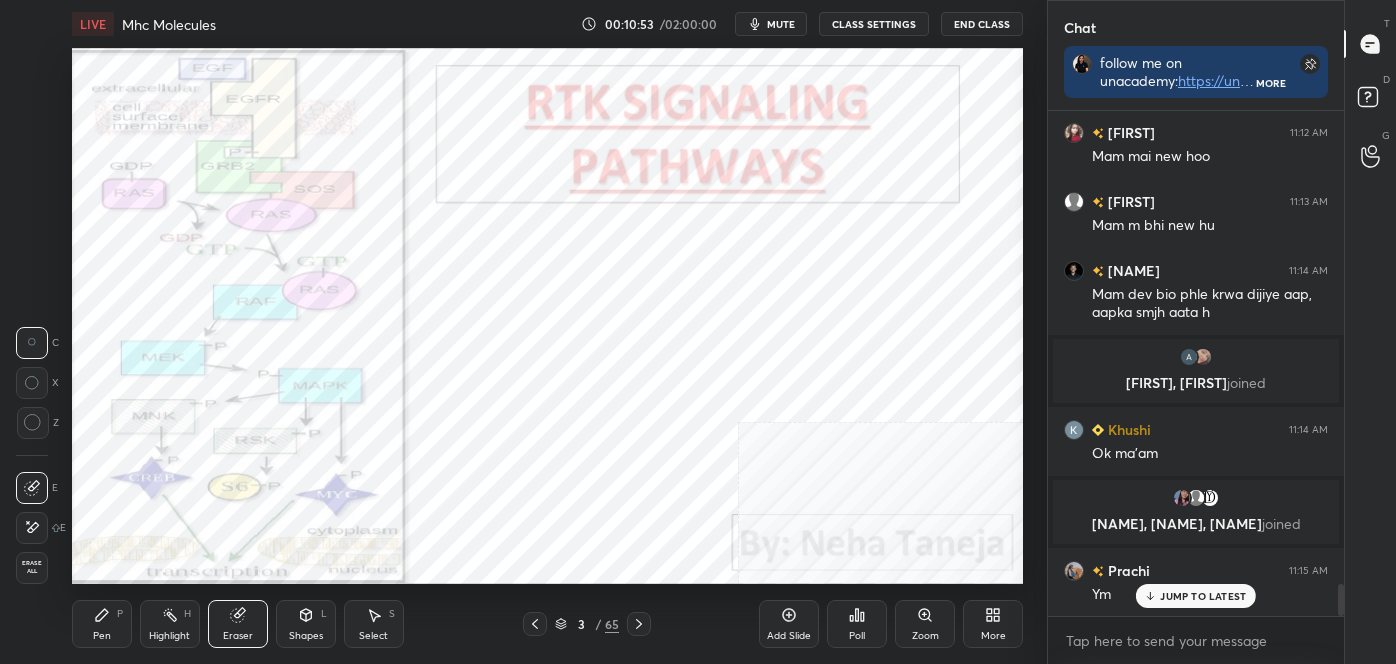 click 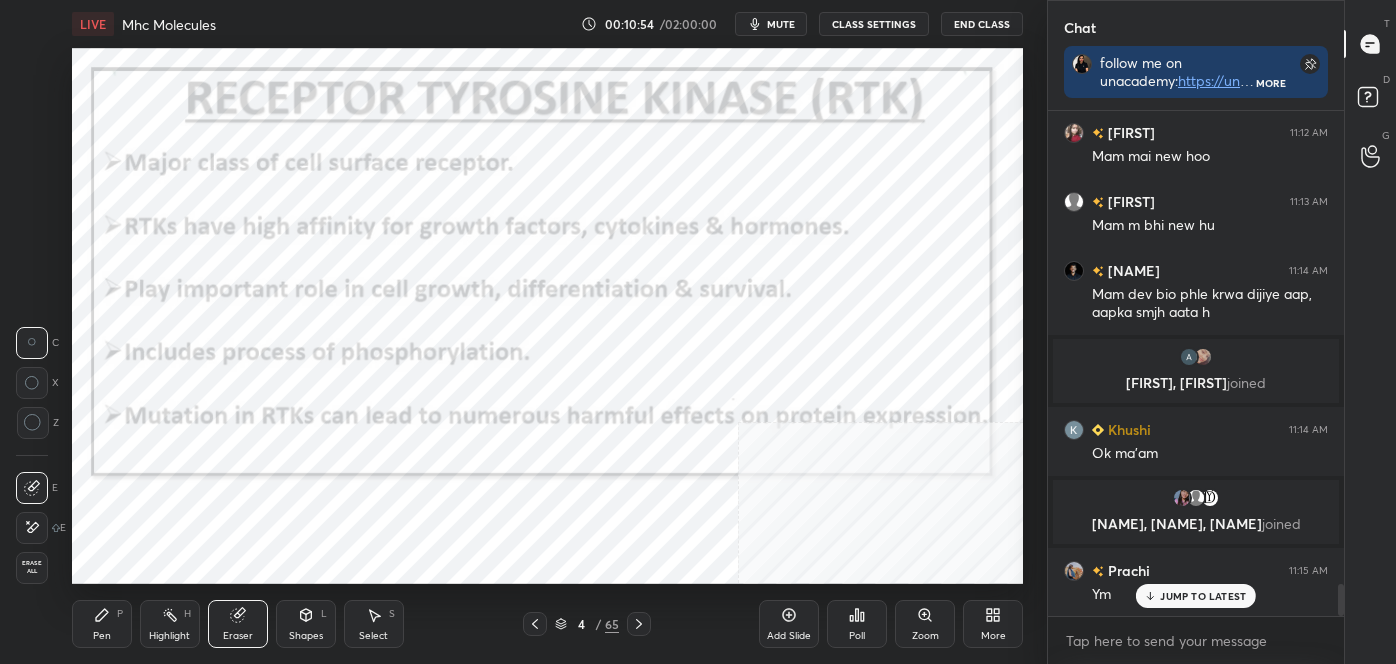 click 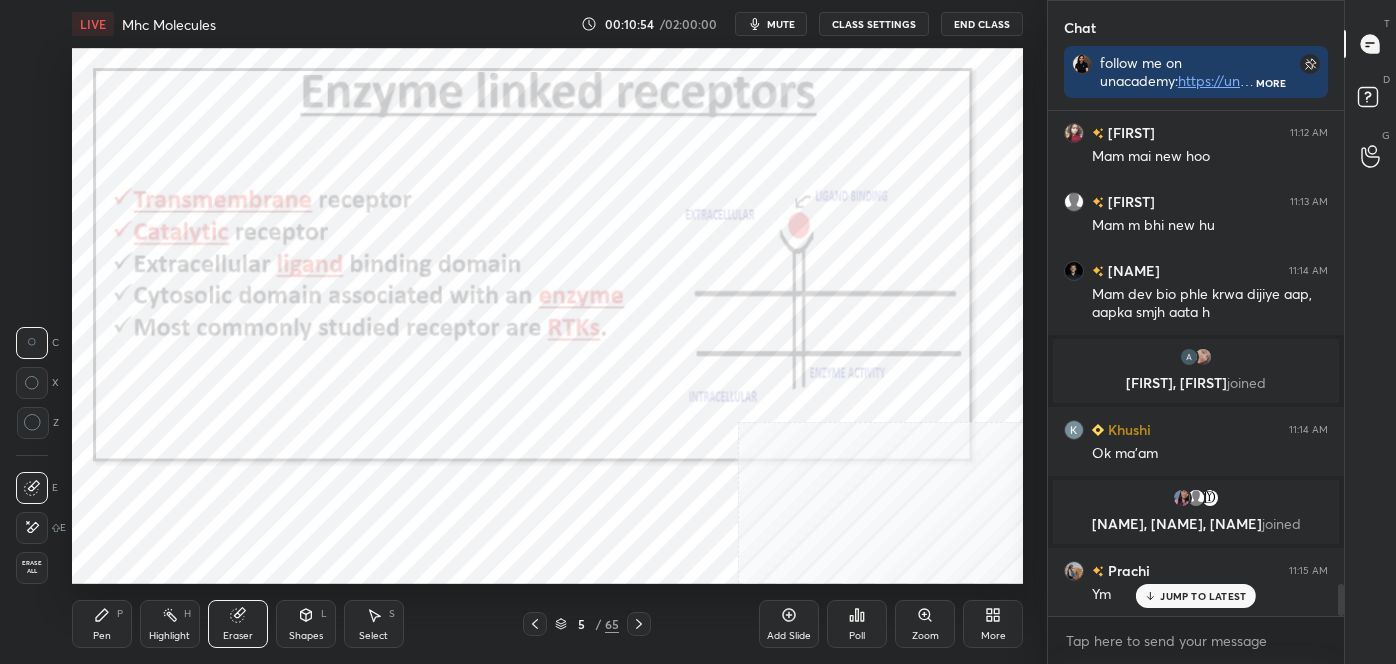scroll, scrollTop: 7474, scrollLeft: 0, axis: vertical 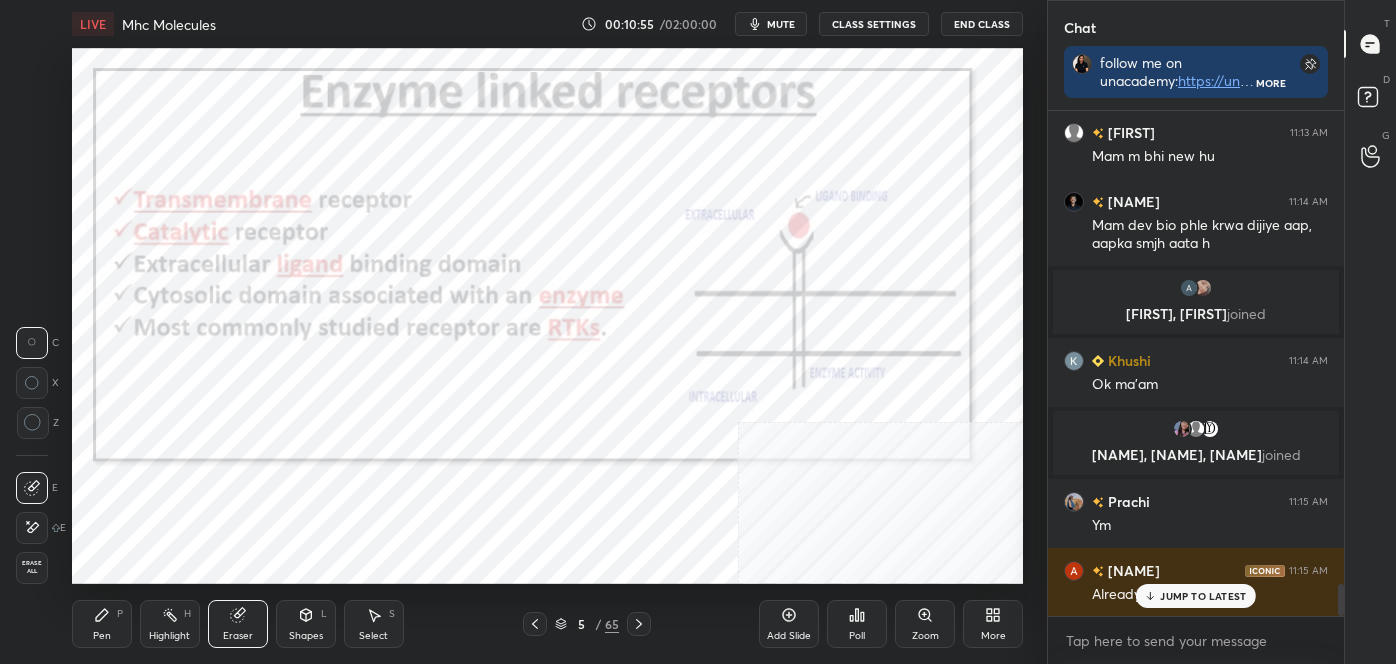 click 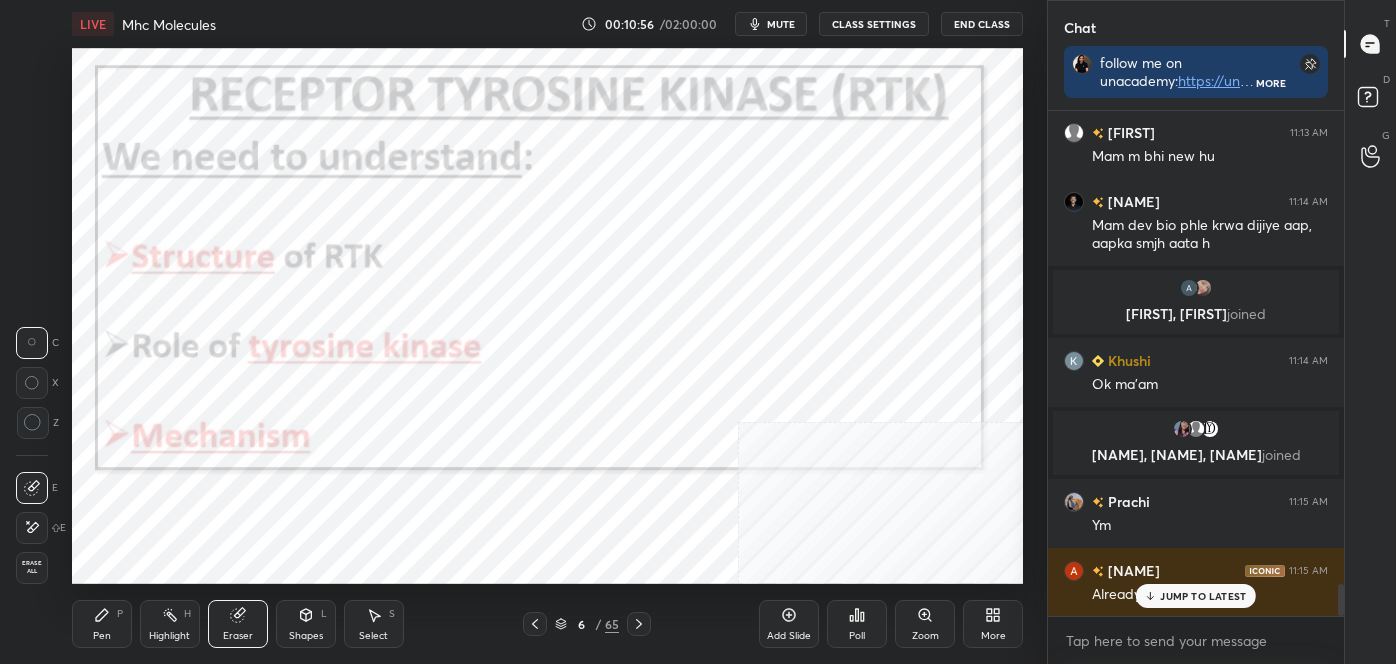 click on "JUMP TO LATEST" at bounding box center [1203, 596] 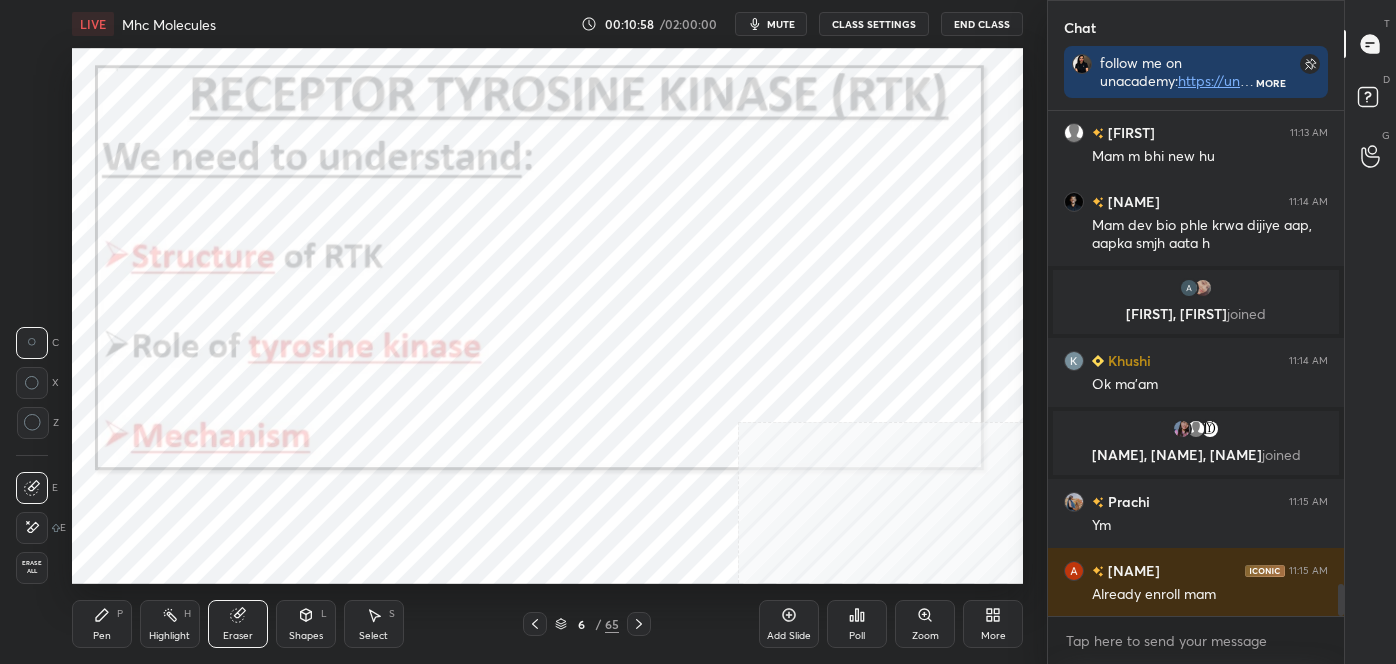click 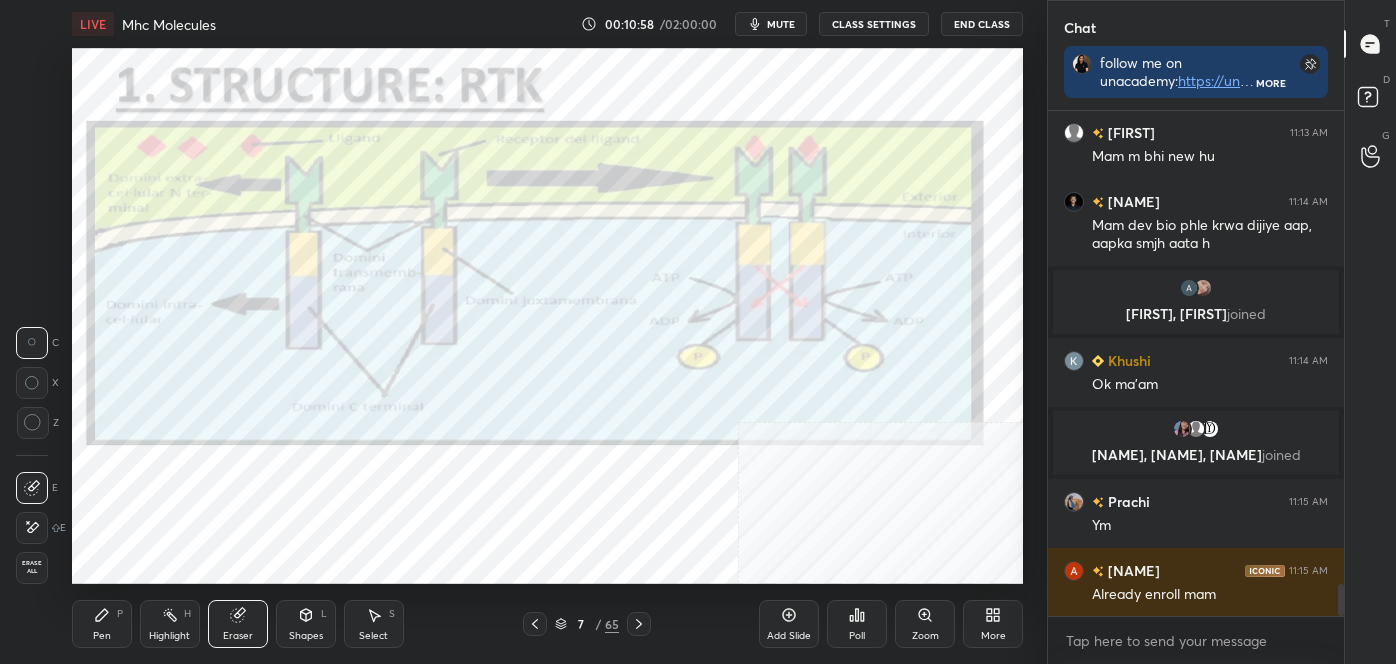 click 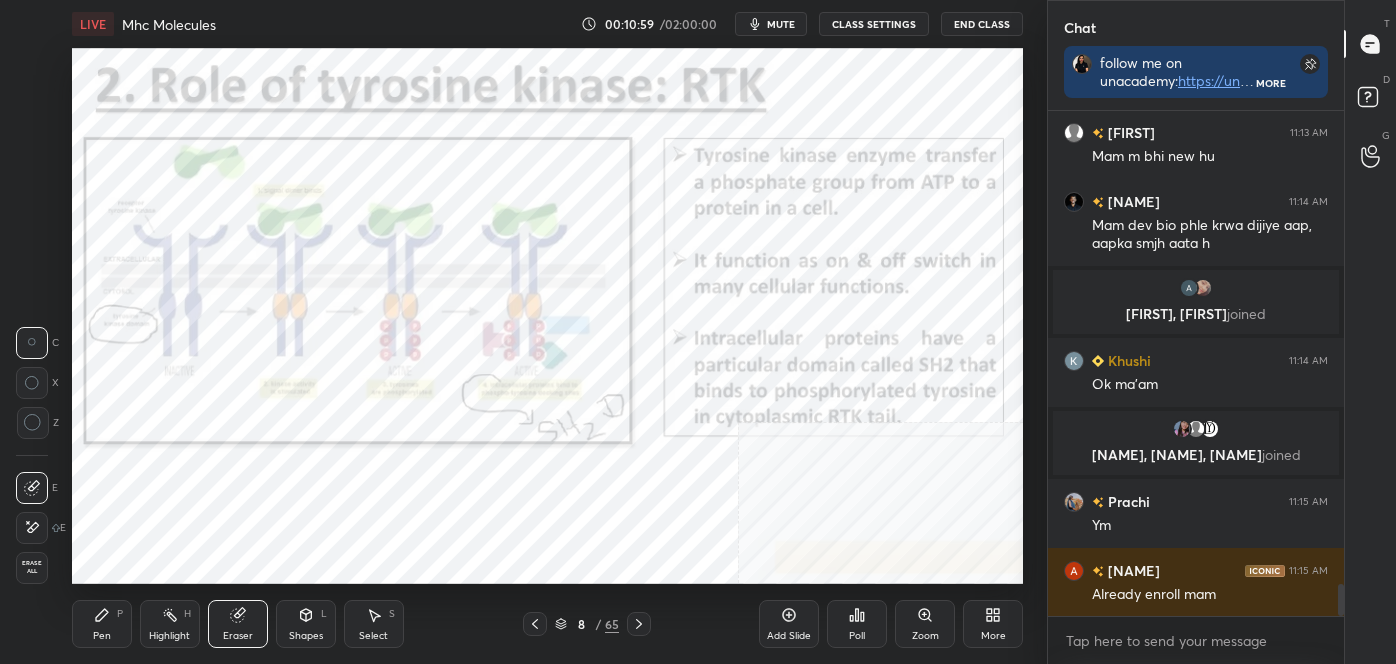 scroll, scrollTop: 7562, scrollLeft: 0, axis: vertical 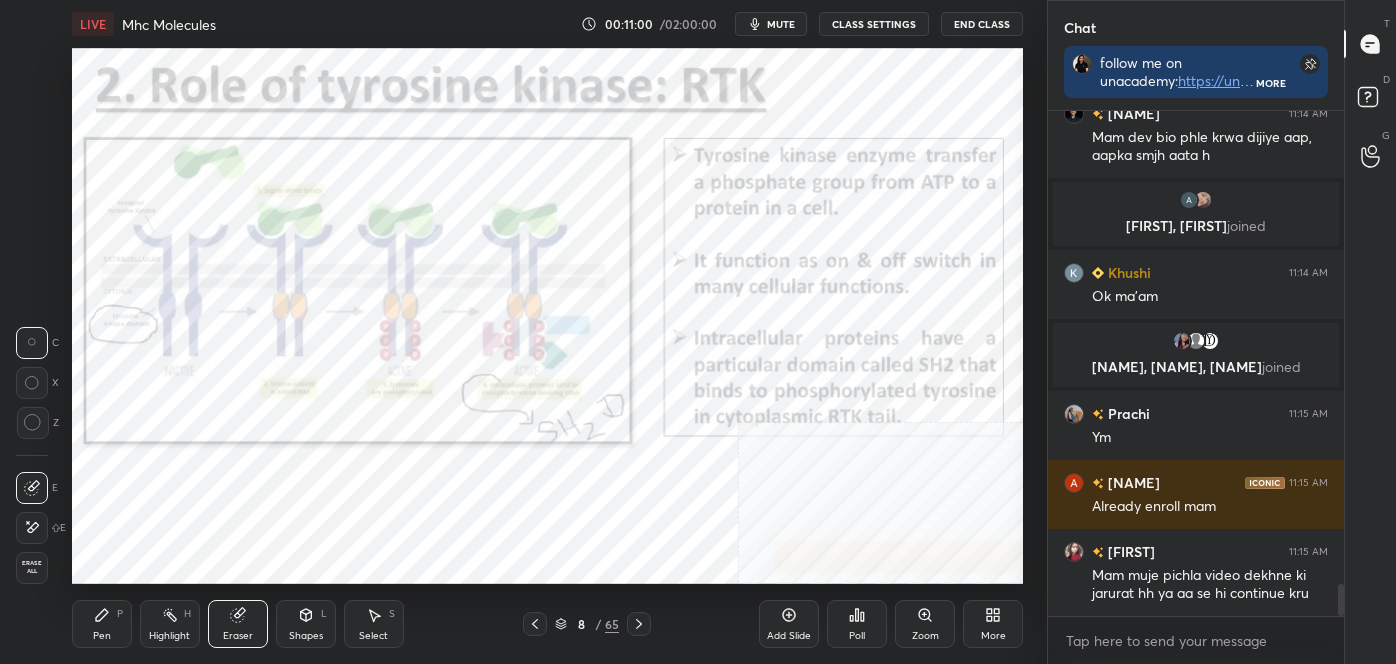 click 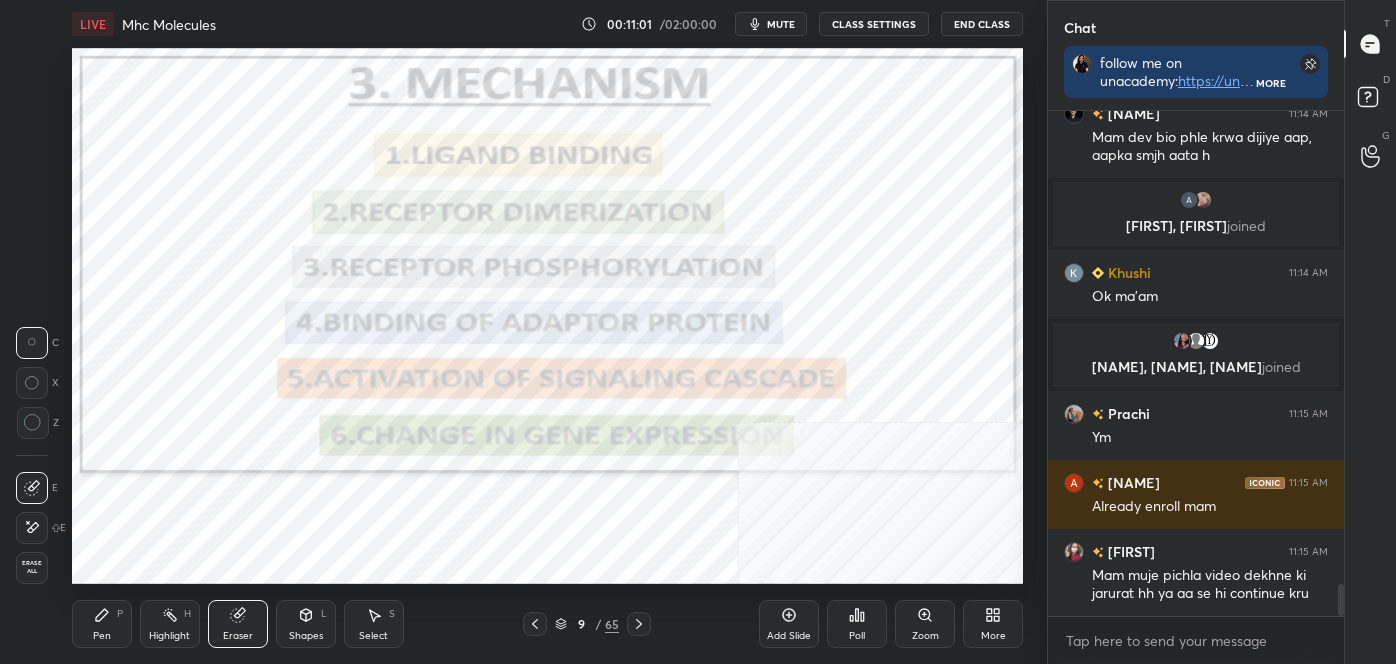 click 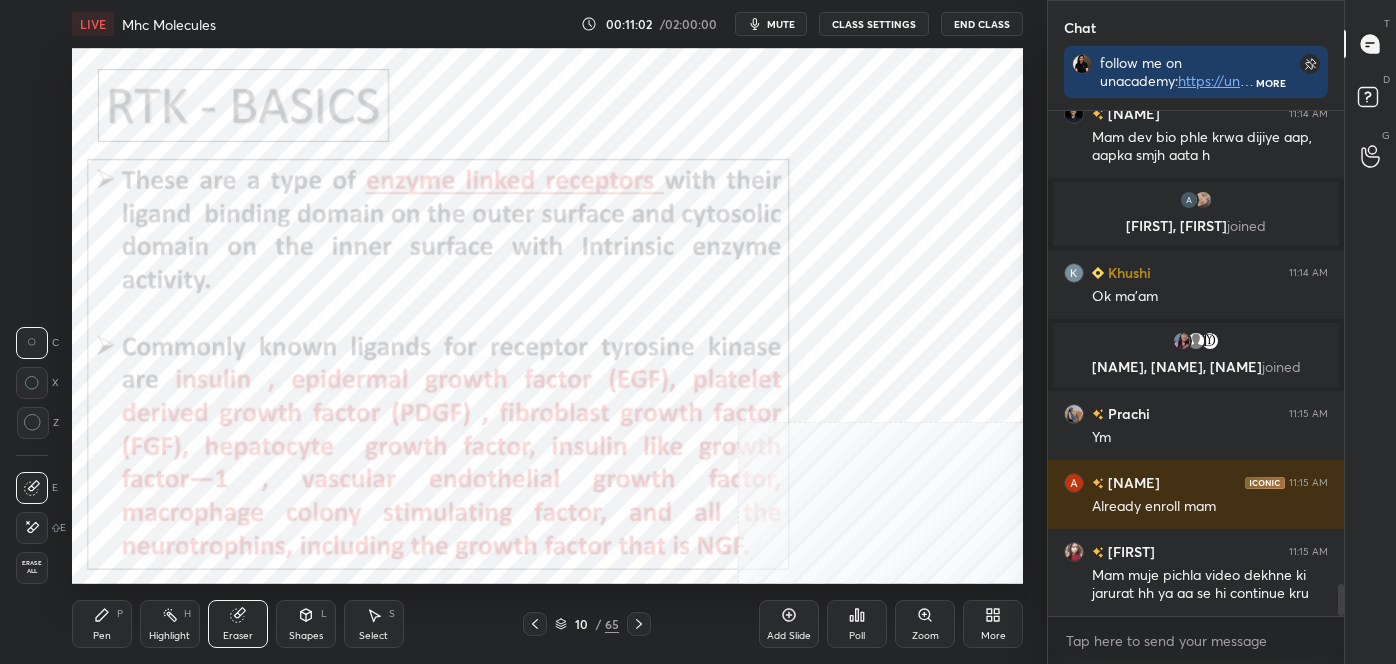 click 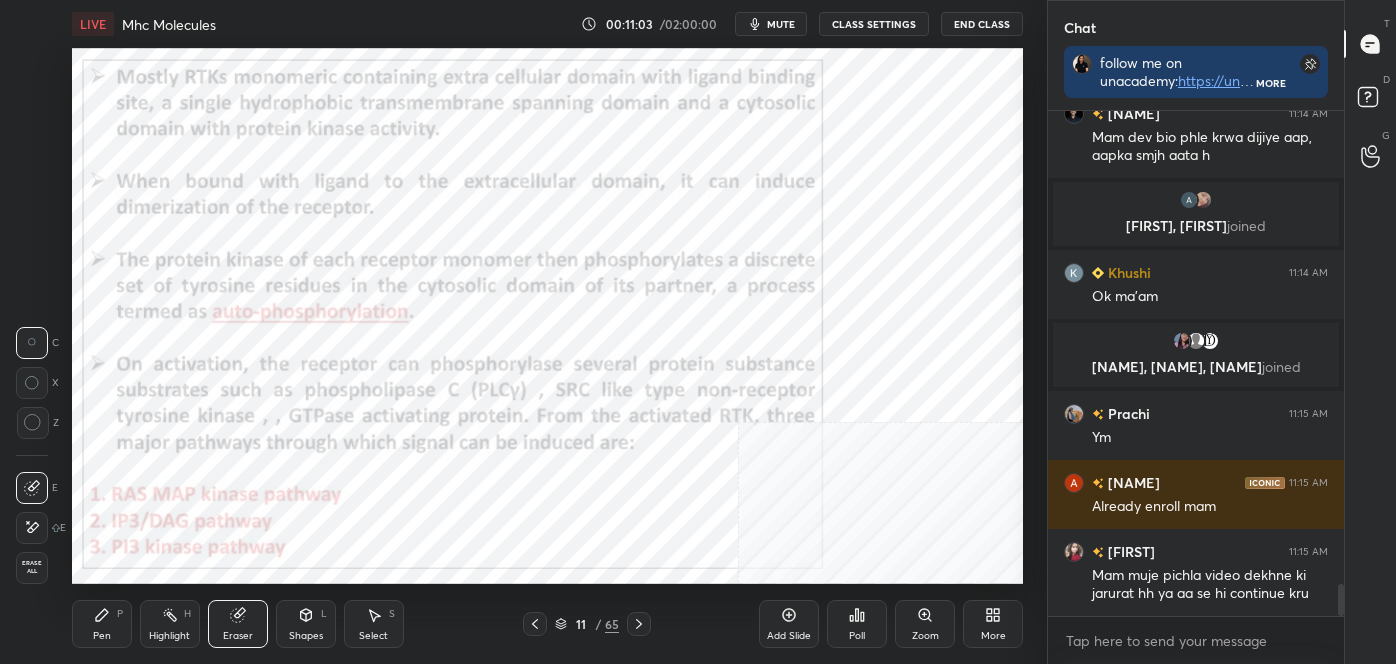 click 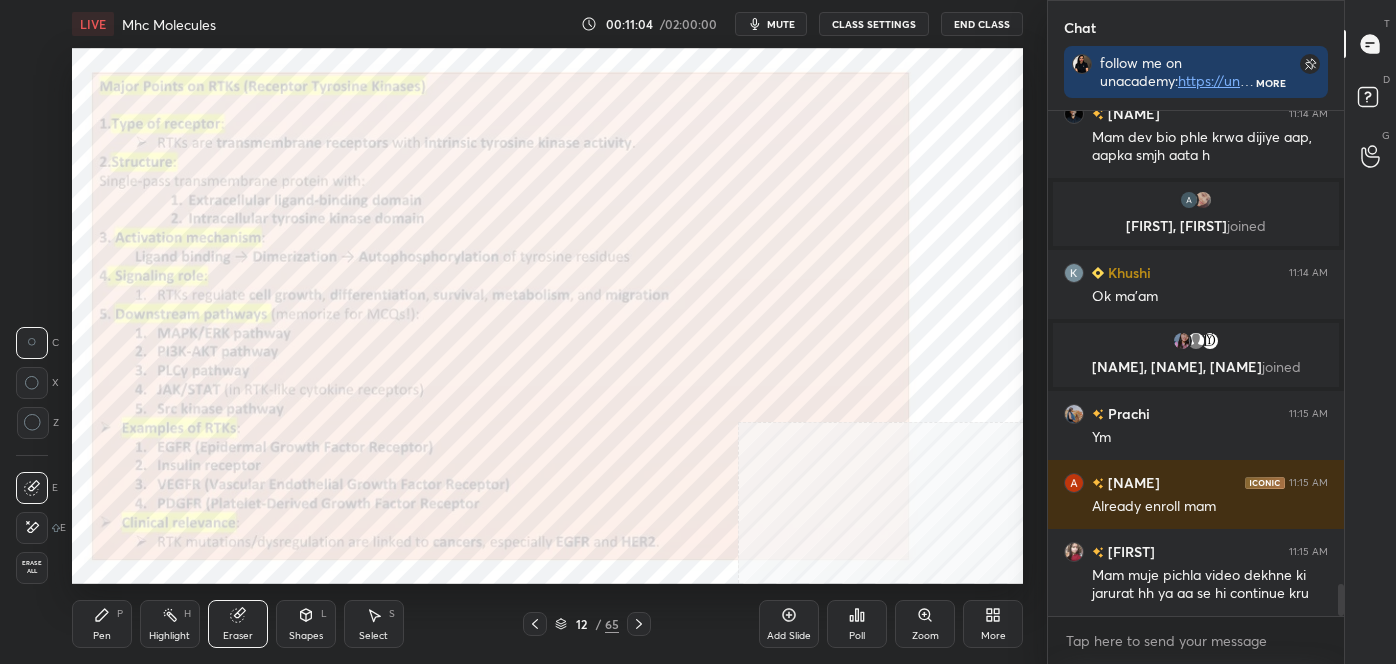 click 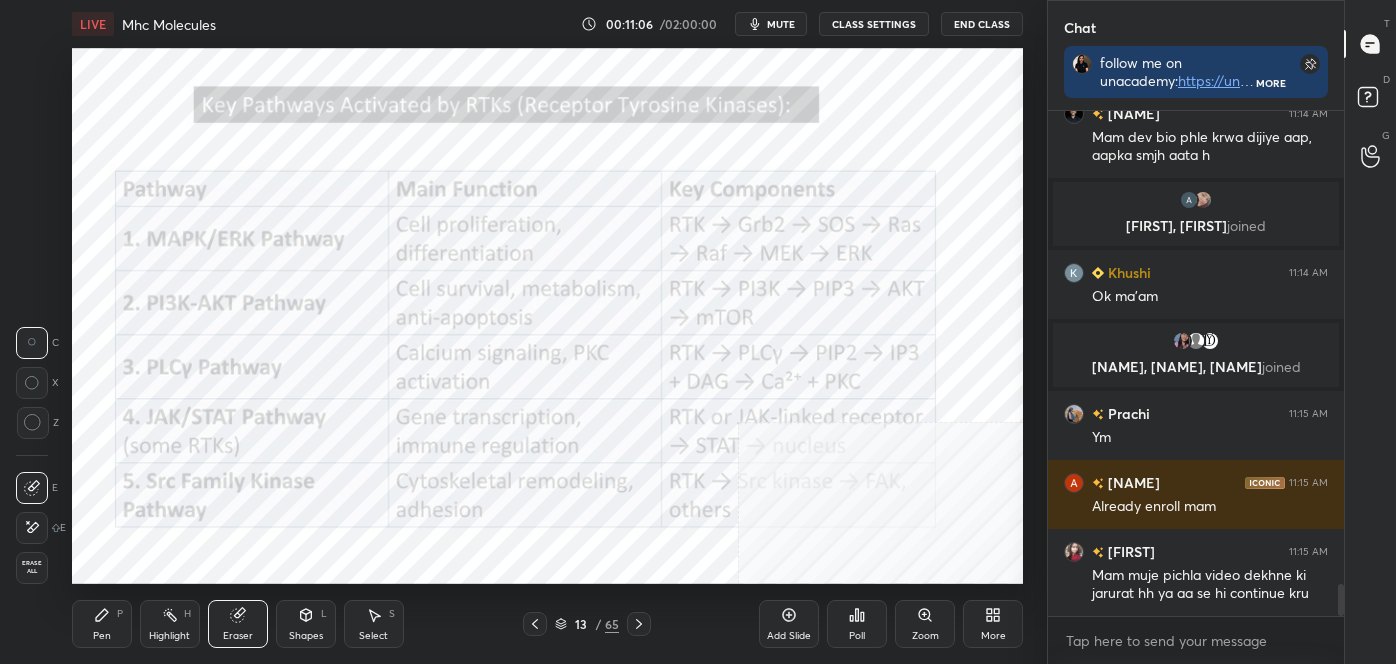 click 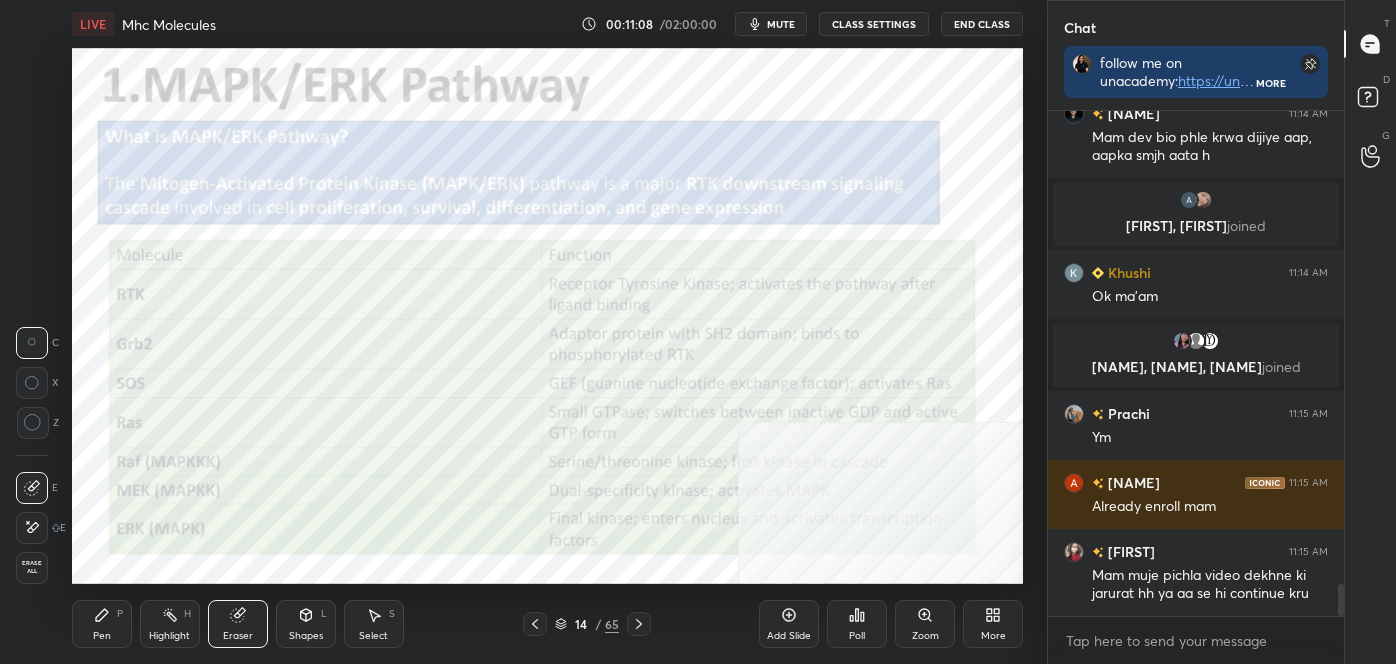 click 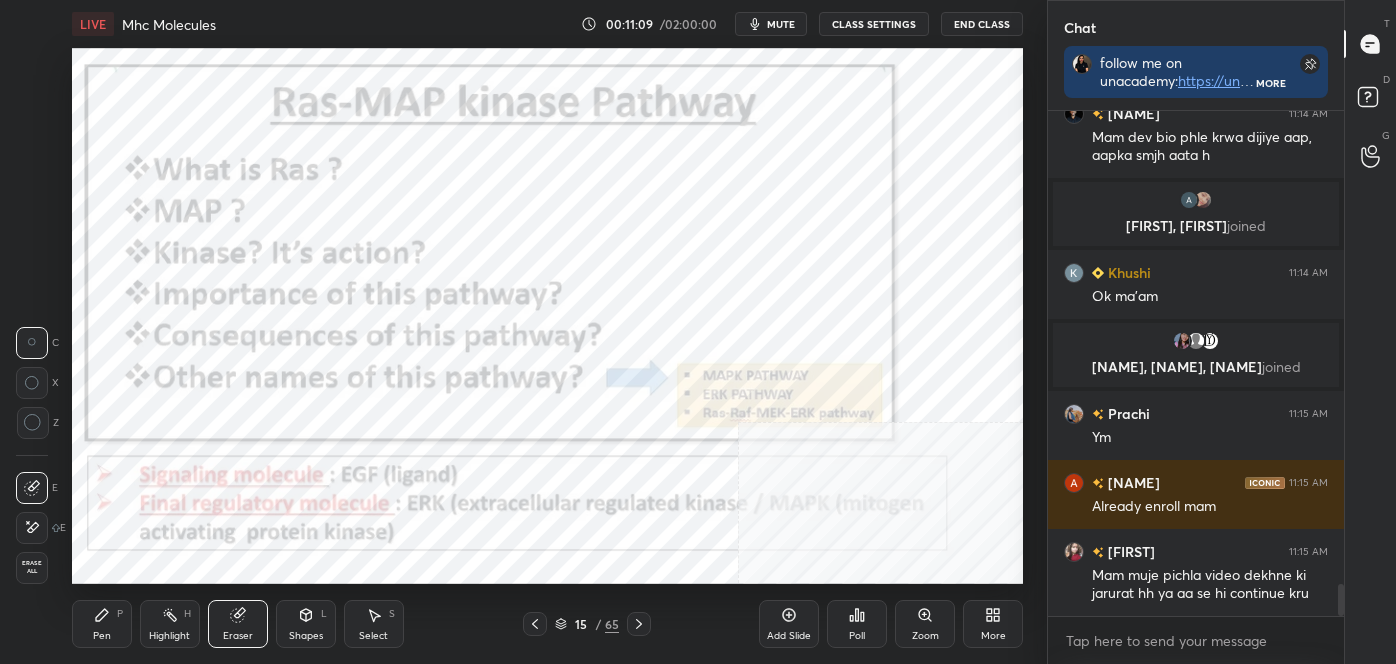 click 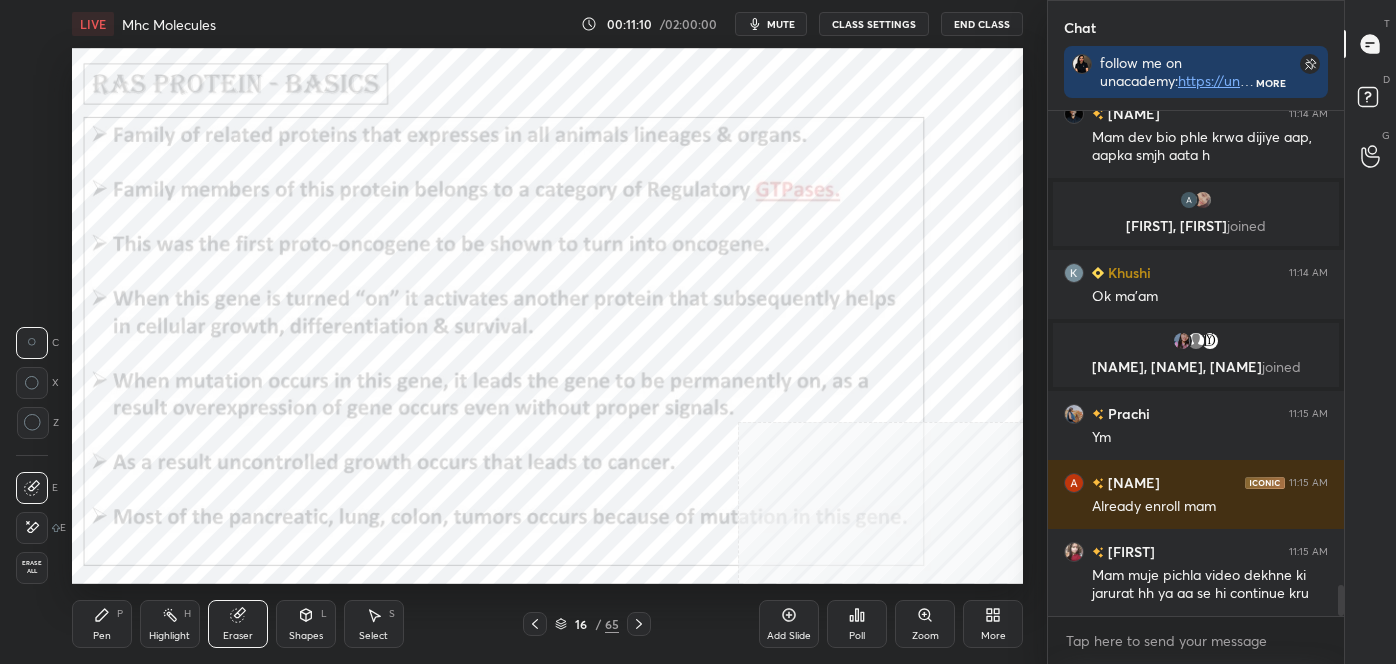 scroll, scrollTop: 7631, scrollLeft: 0, axis: vertical 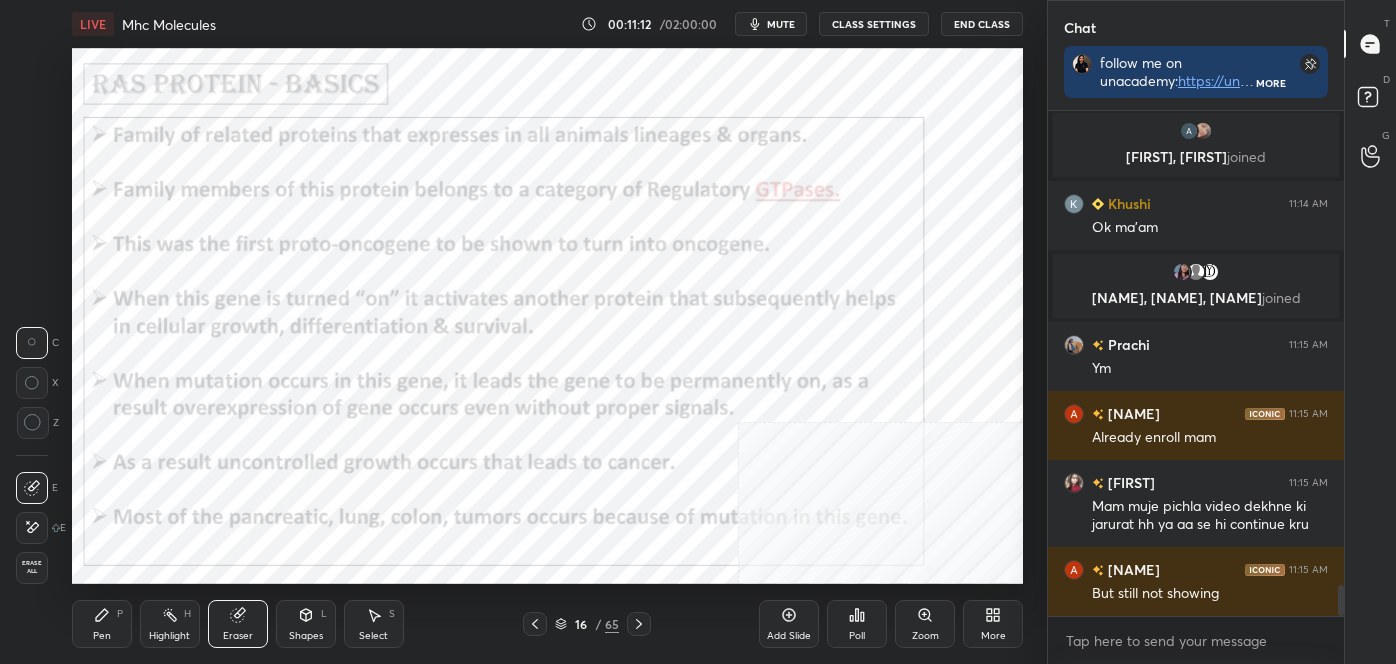 click 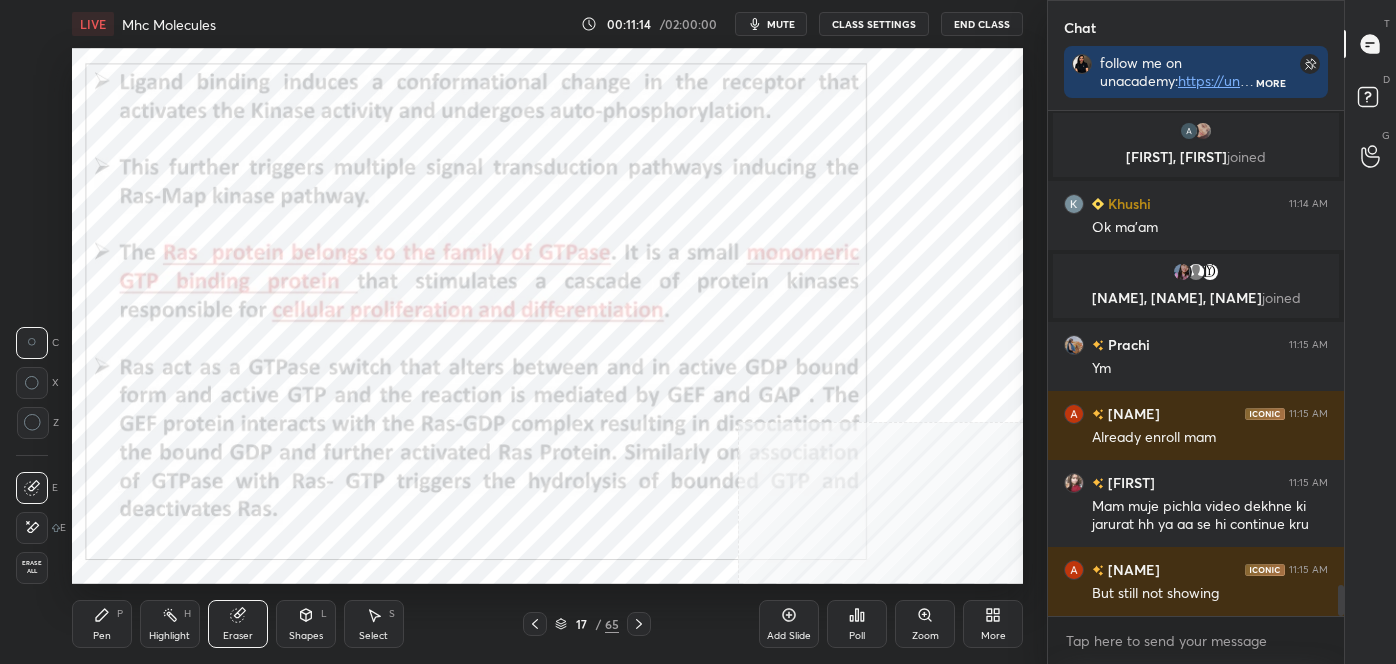 click 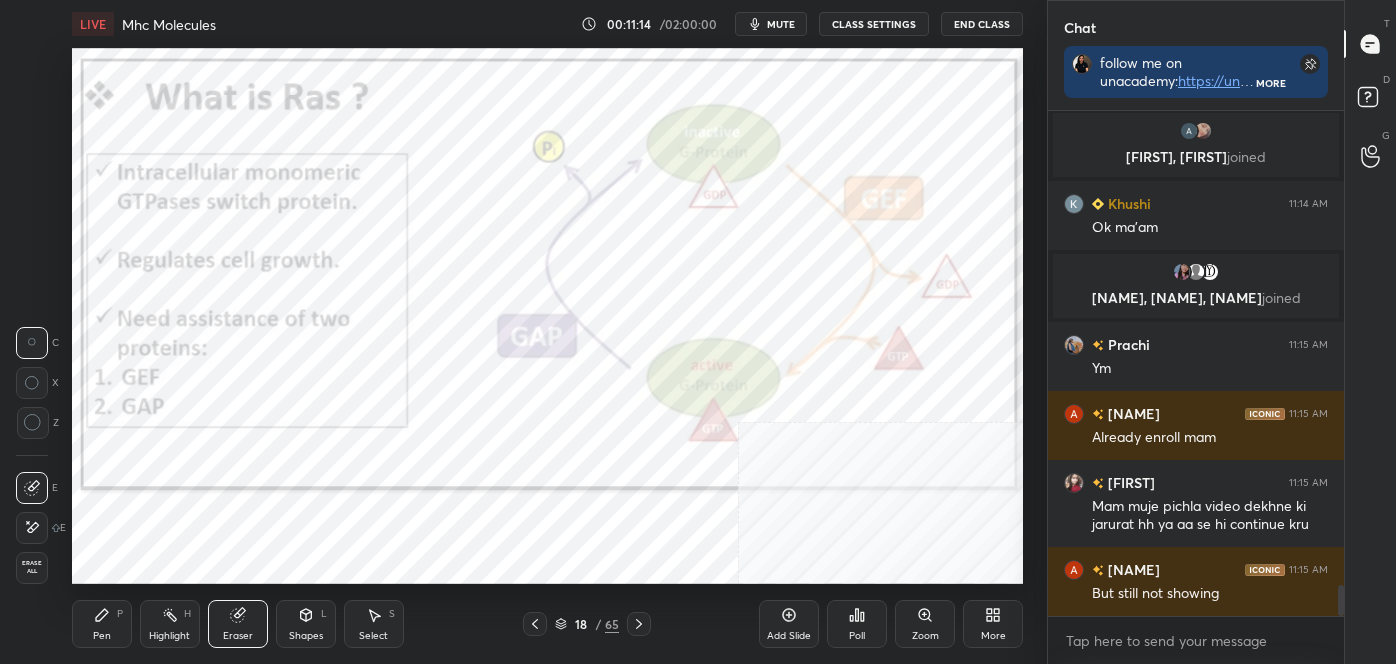 click 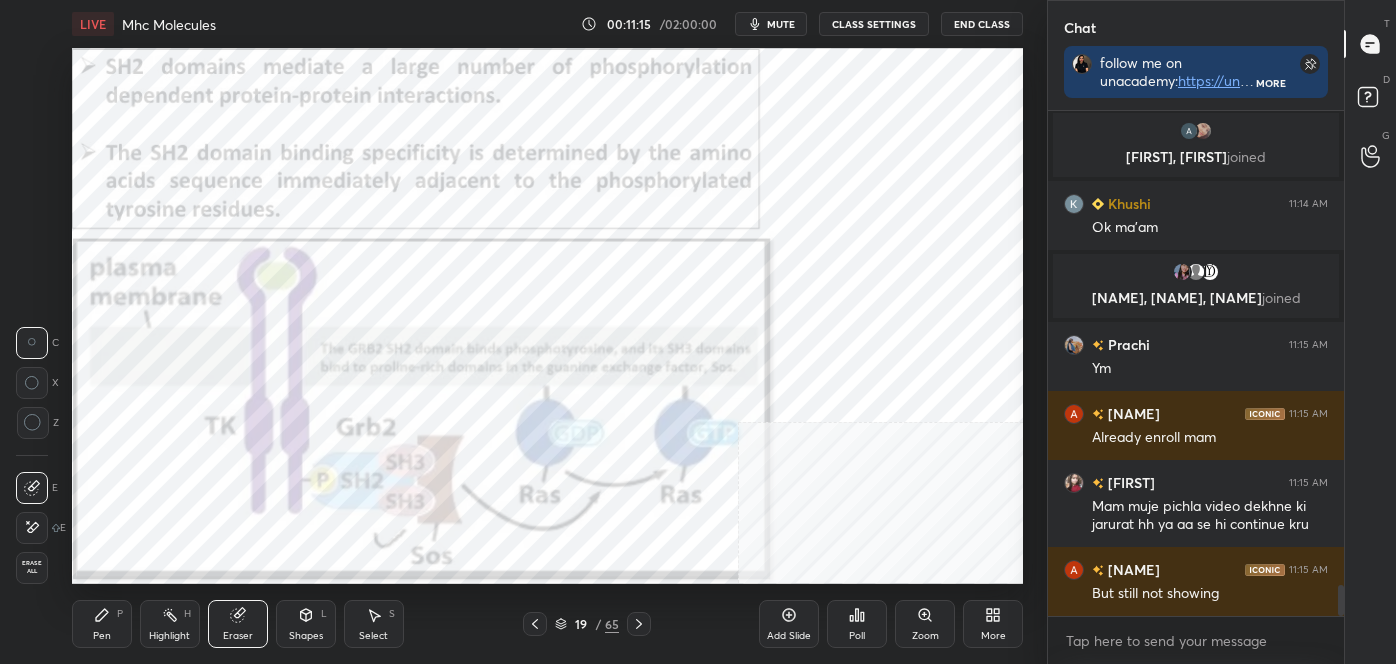 click 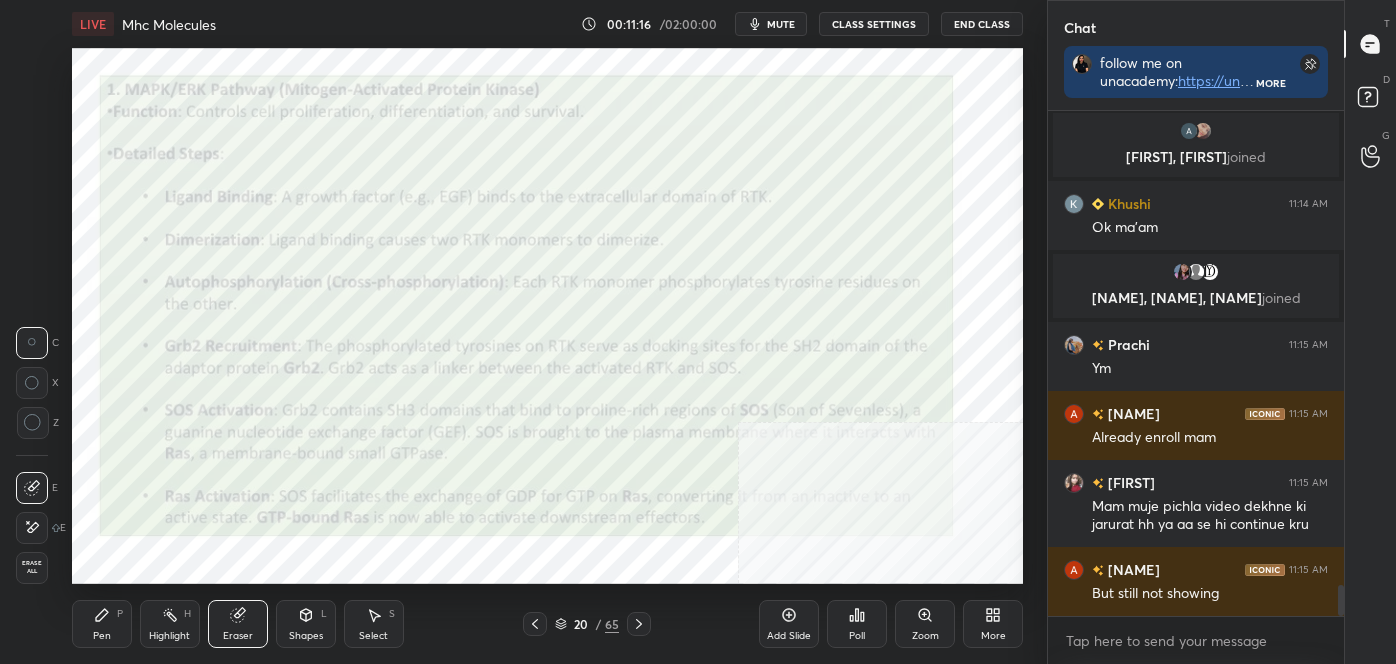 click 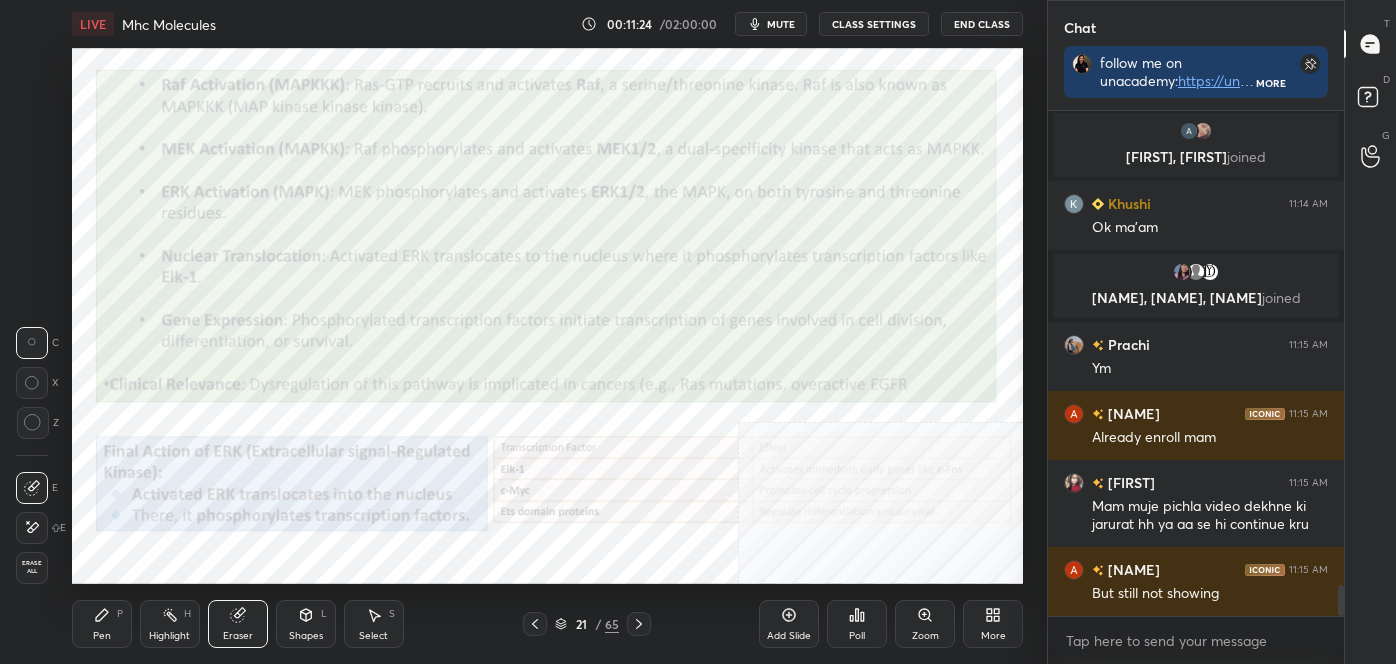 click 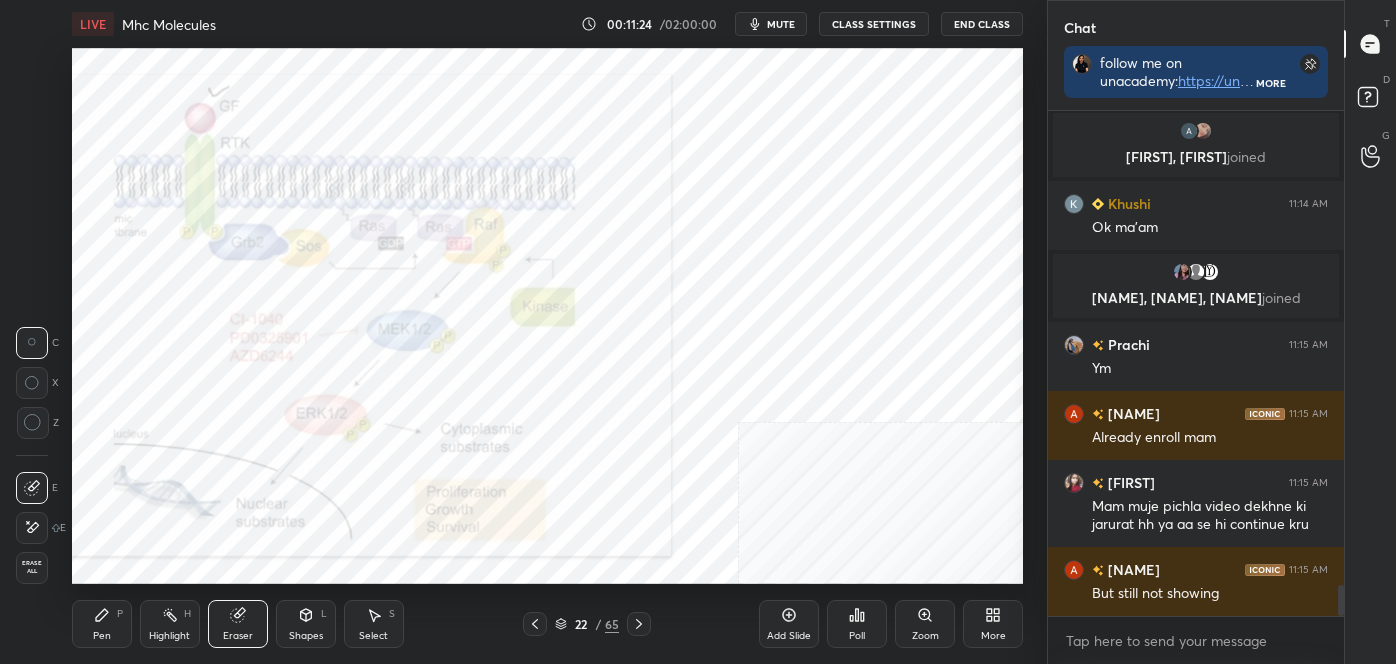 scroll, scrollTop: 7679, scrollLeft: 0, axis: vertical 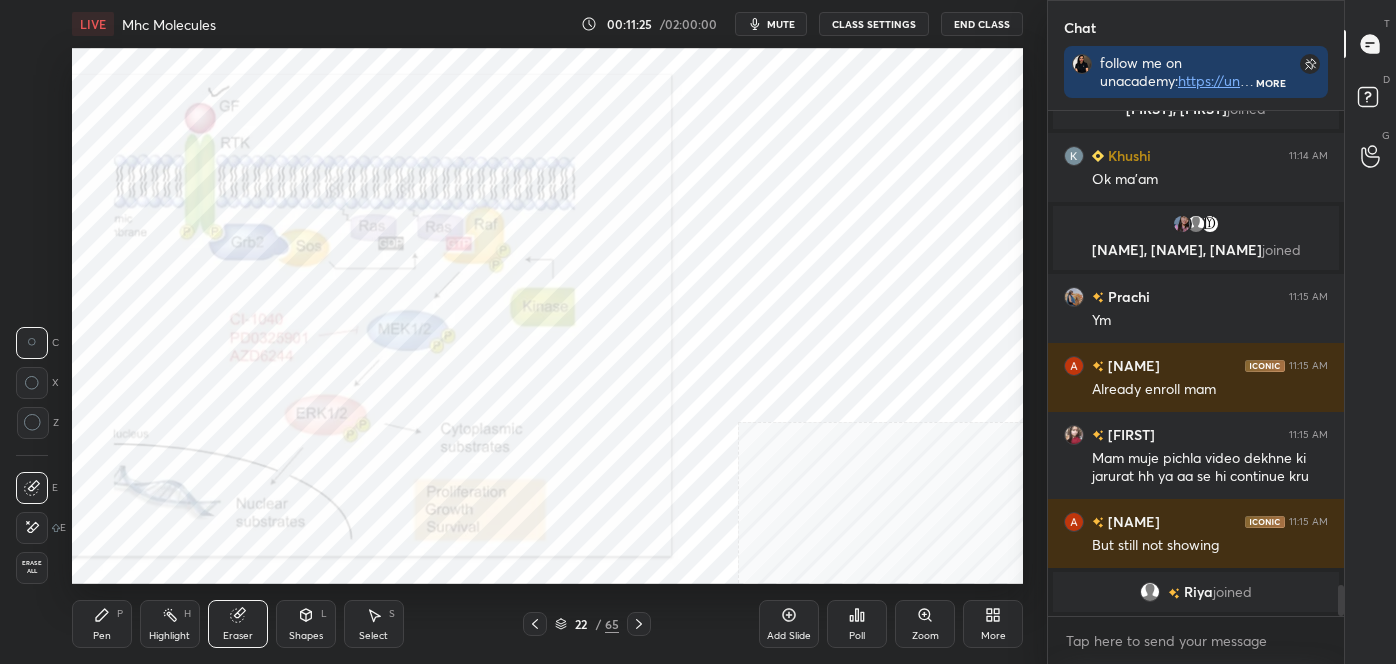 click 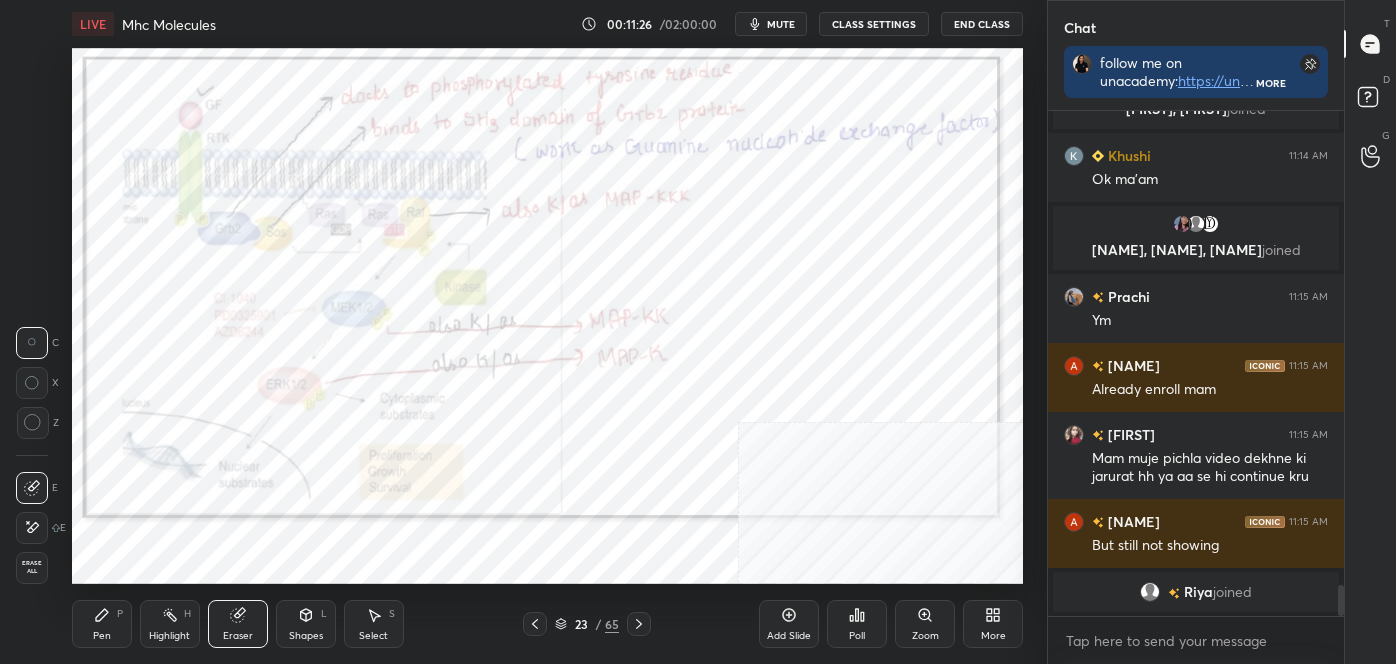 click 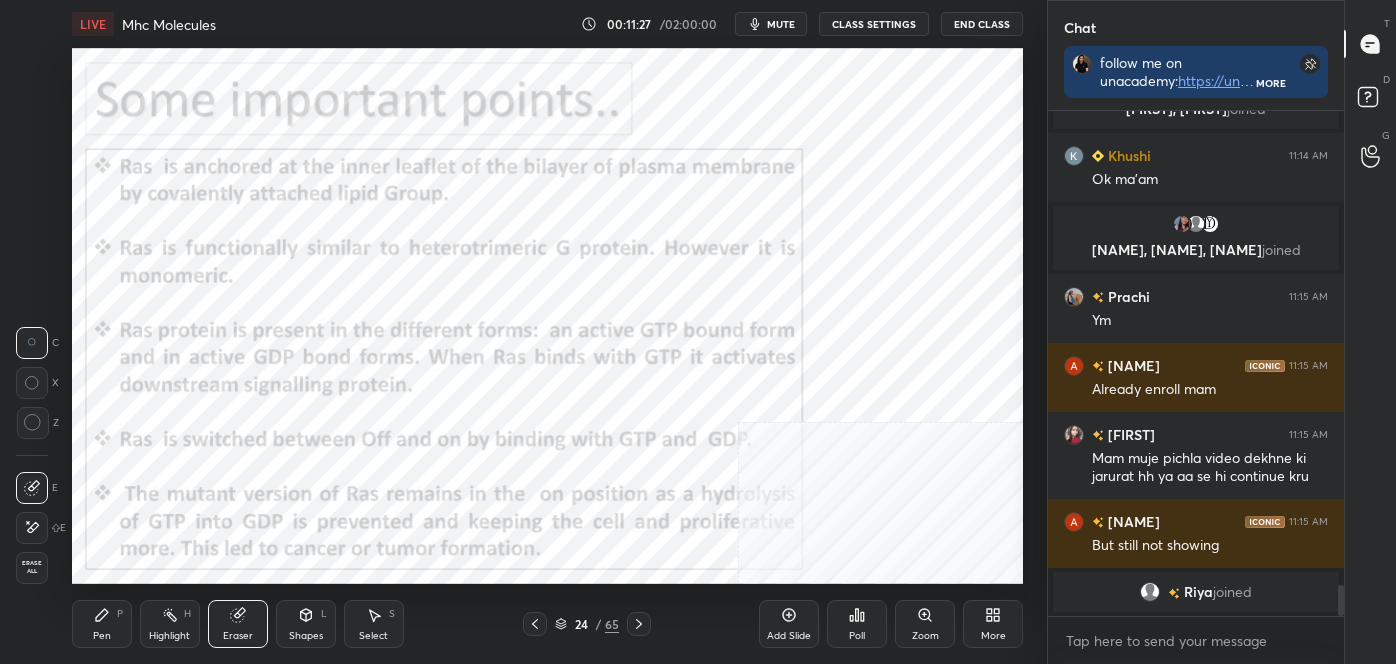 click 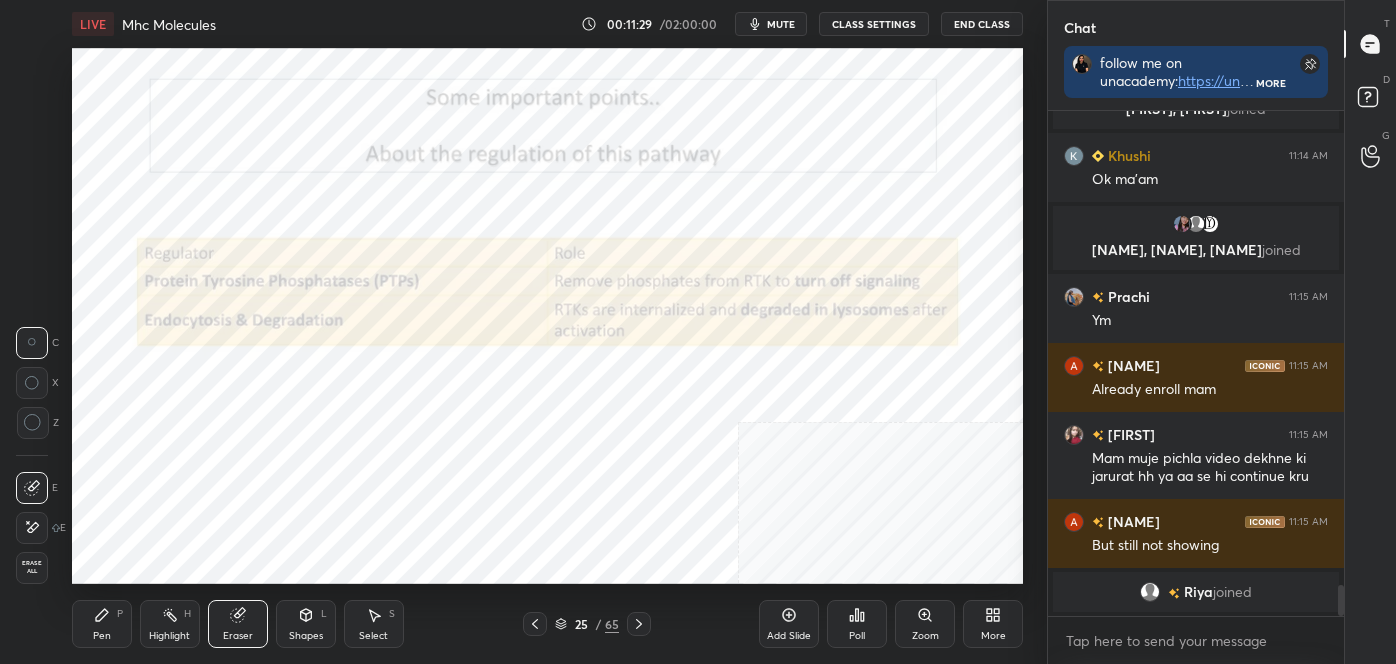 click 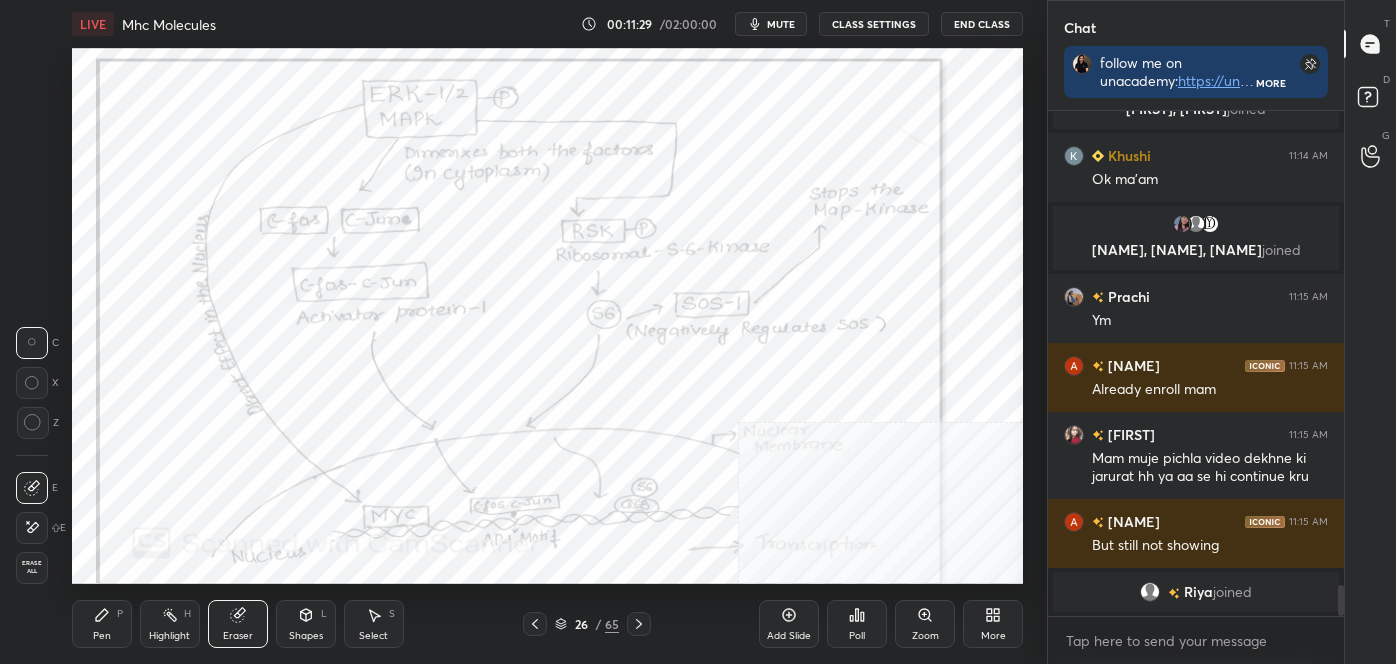 scroll, scrollTop: 7639, scrollLeft: 0, axis: vertical 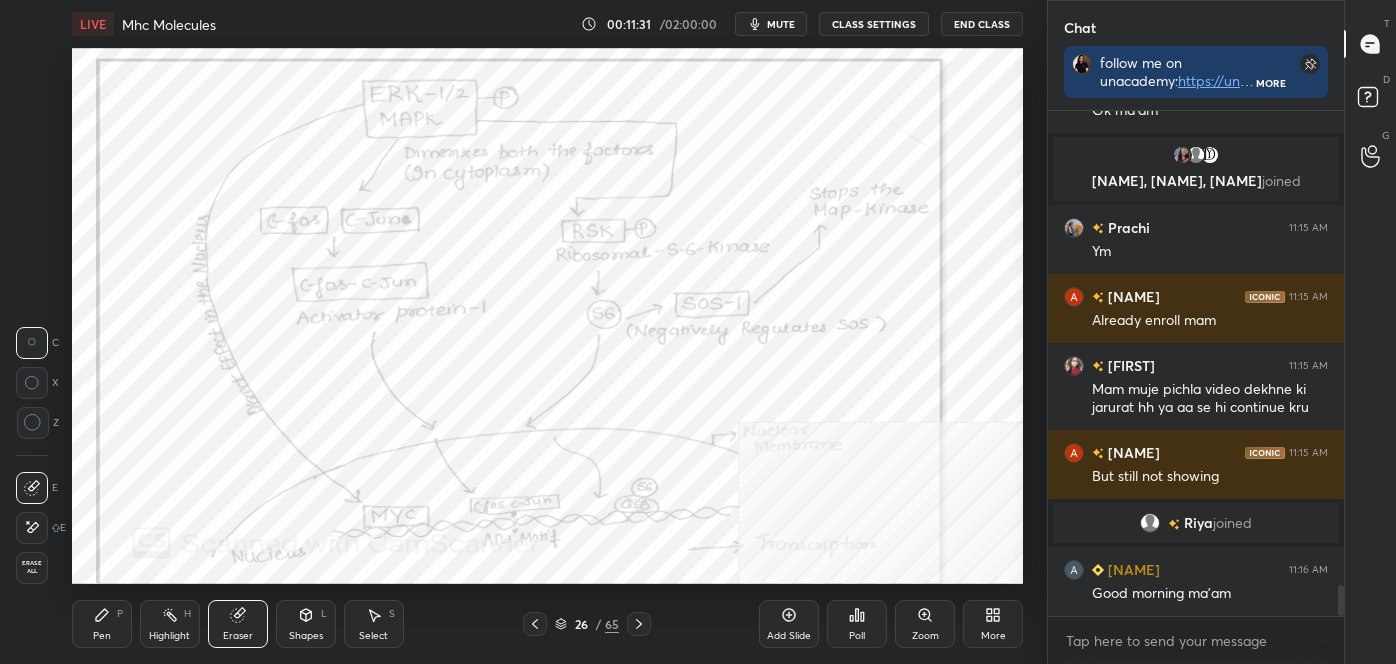 click 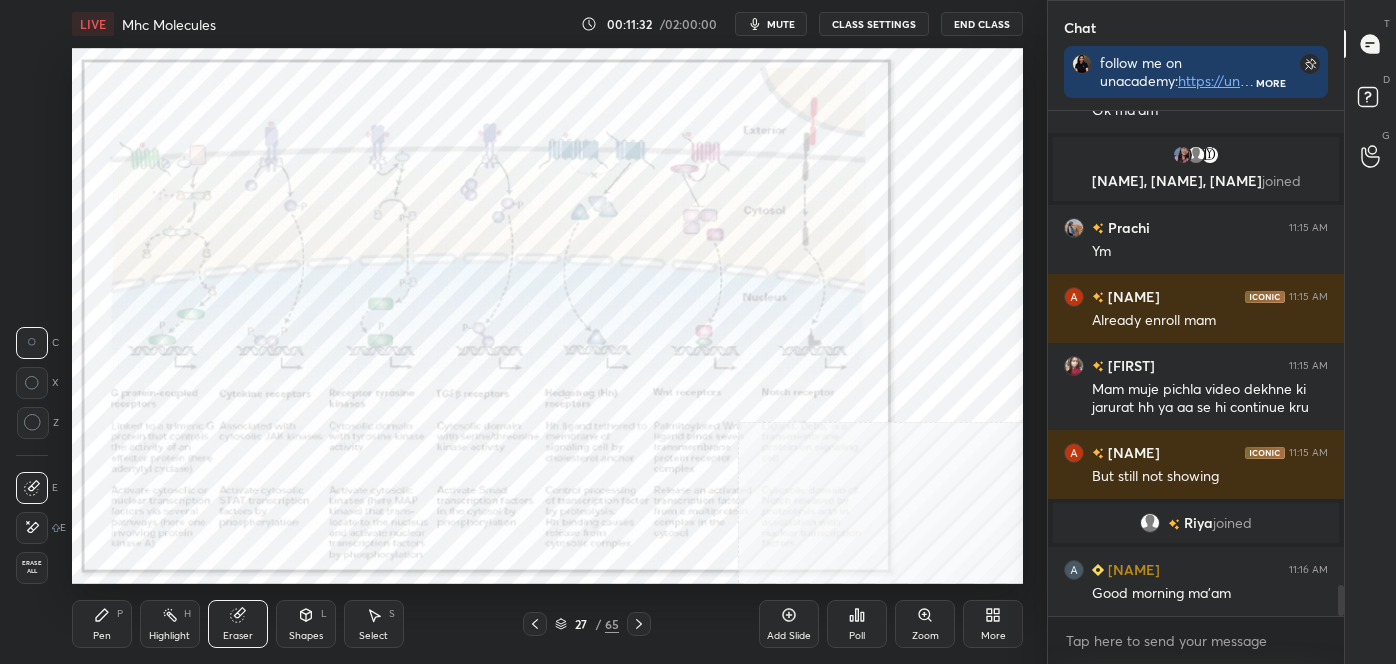 click 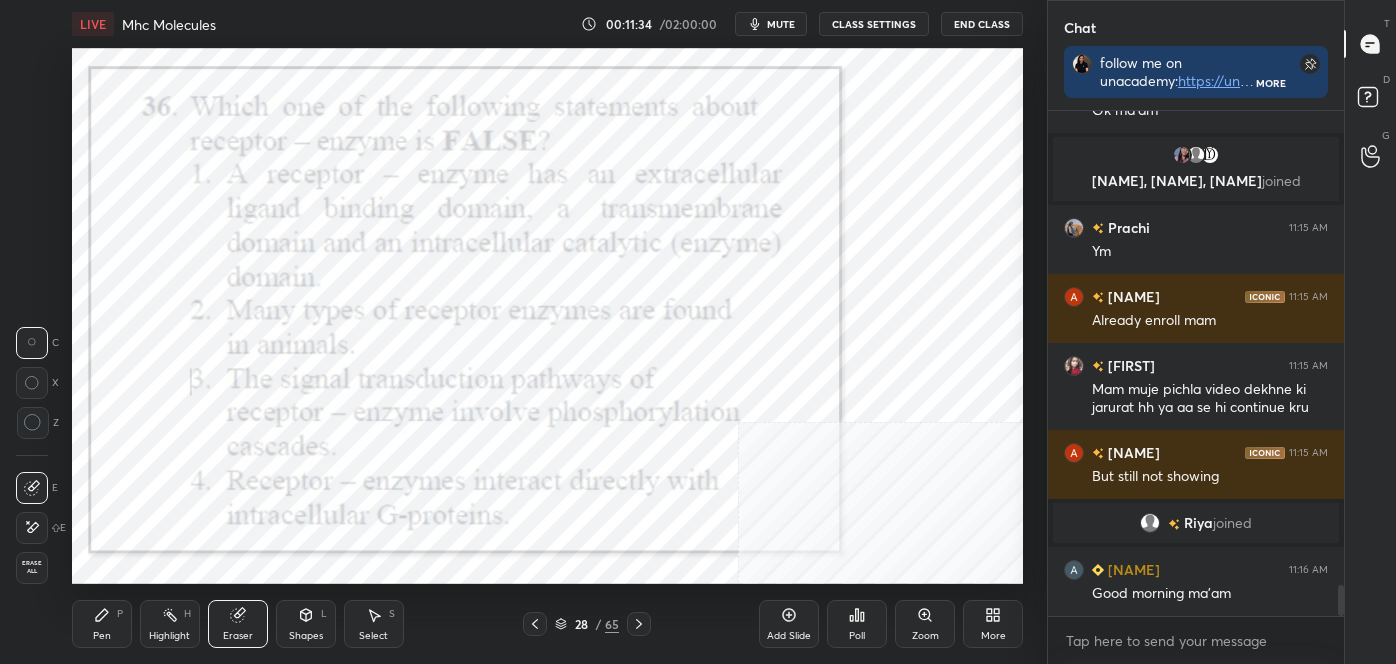 scroll, scrollTop: 7708, scrollLeft: 0, axis: vertical 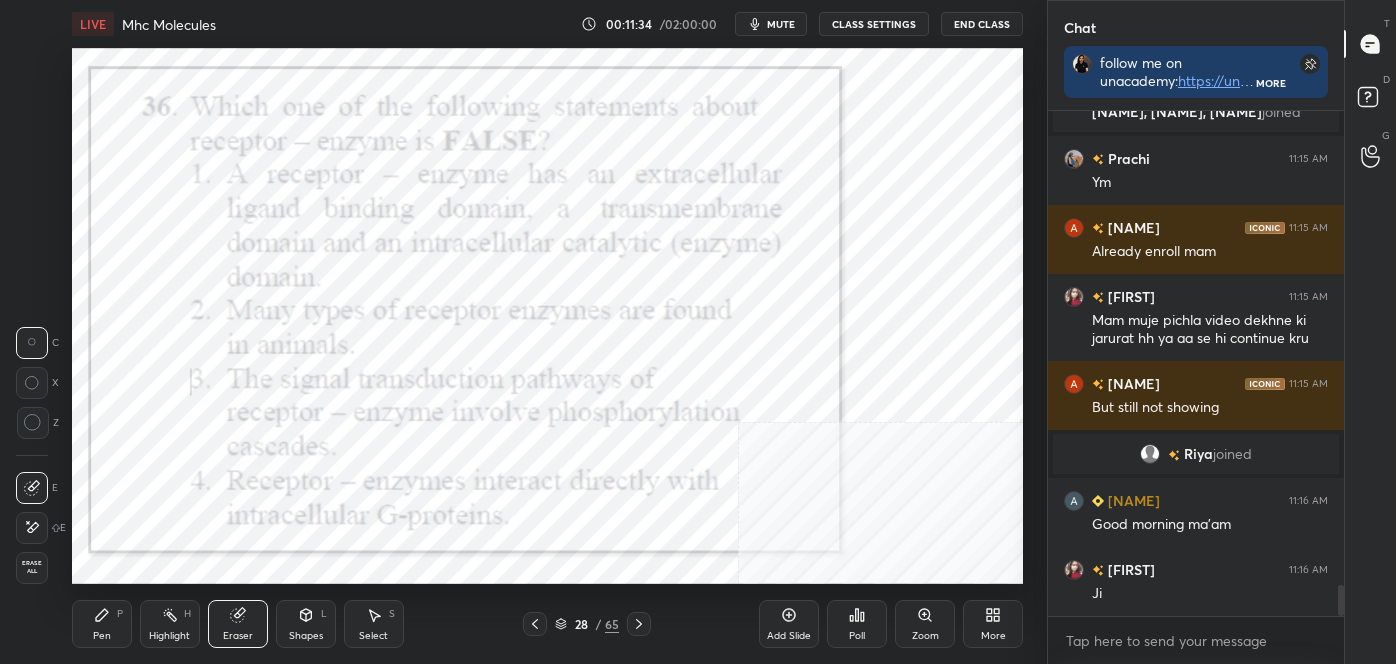 click 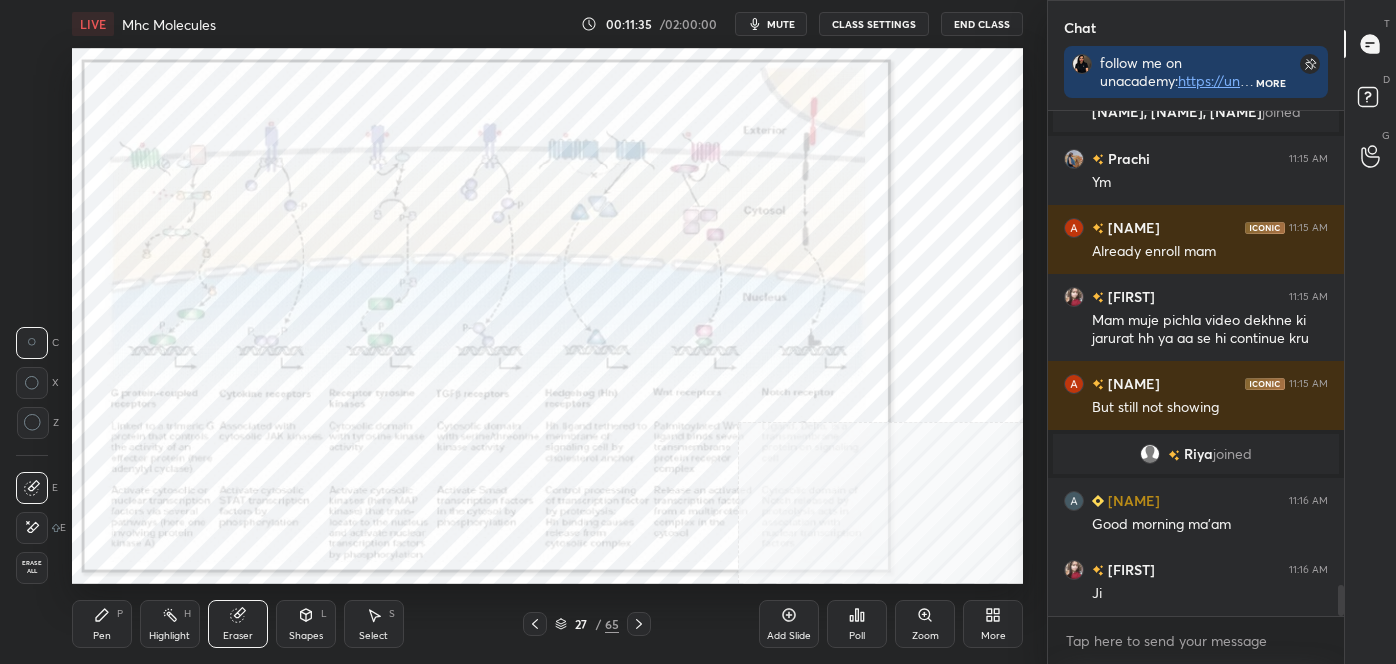 click 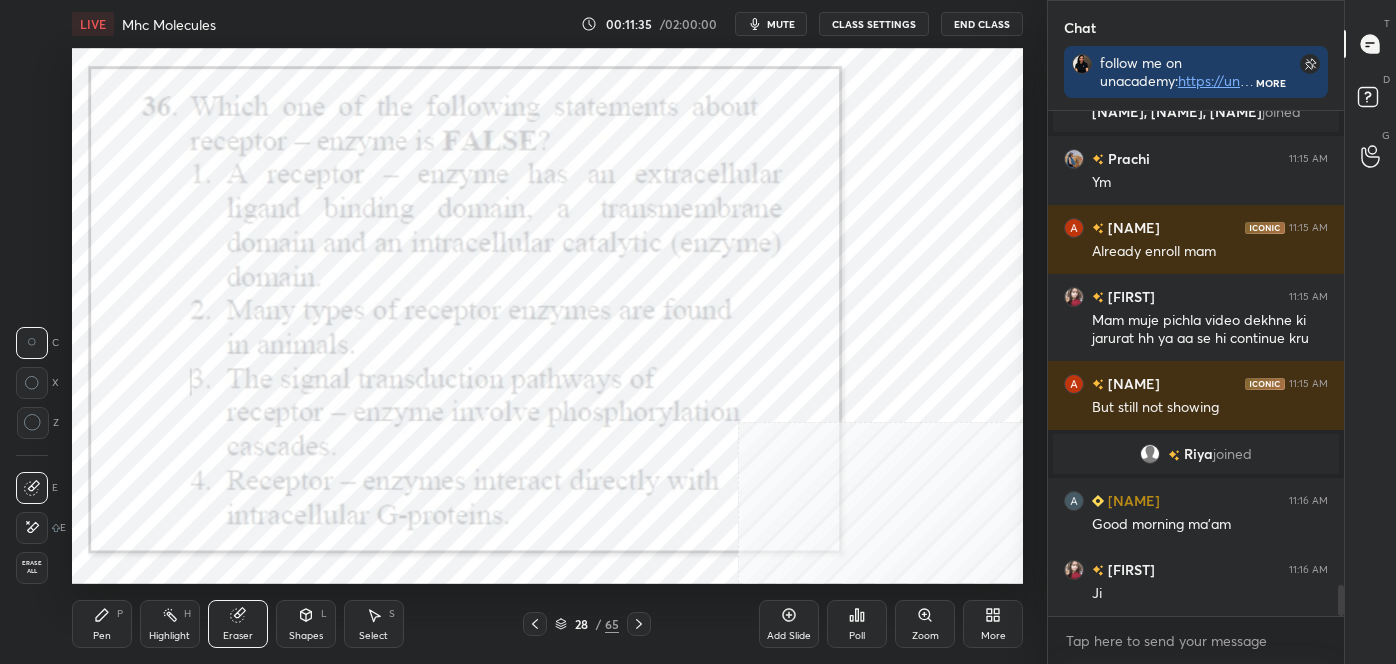 click 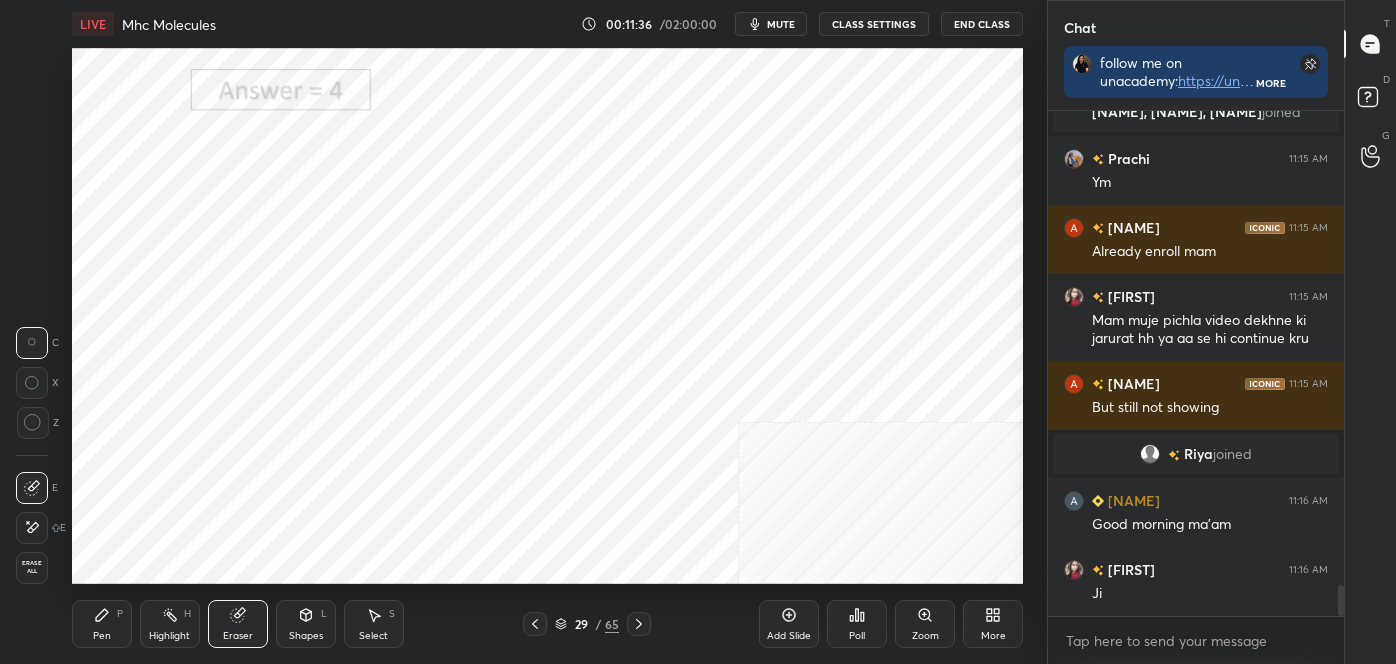 click 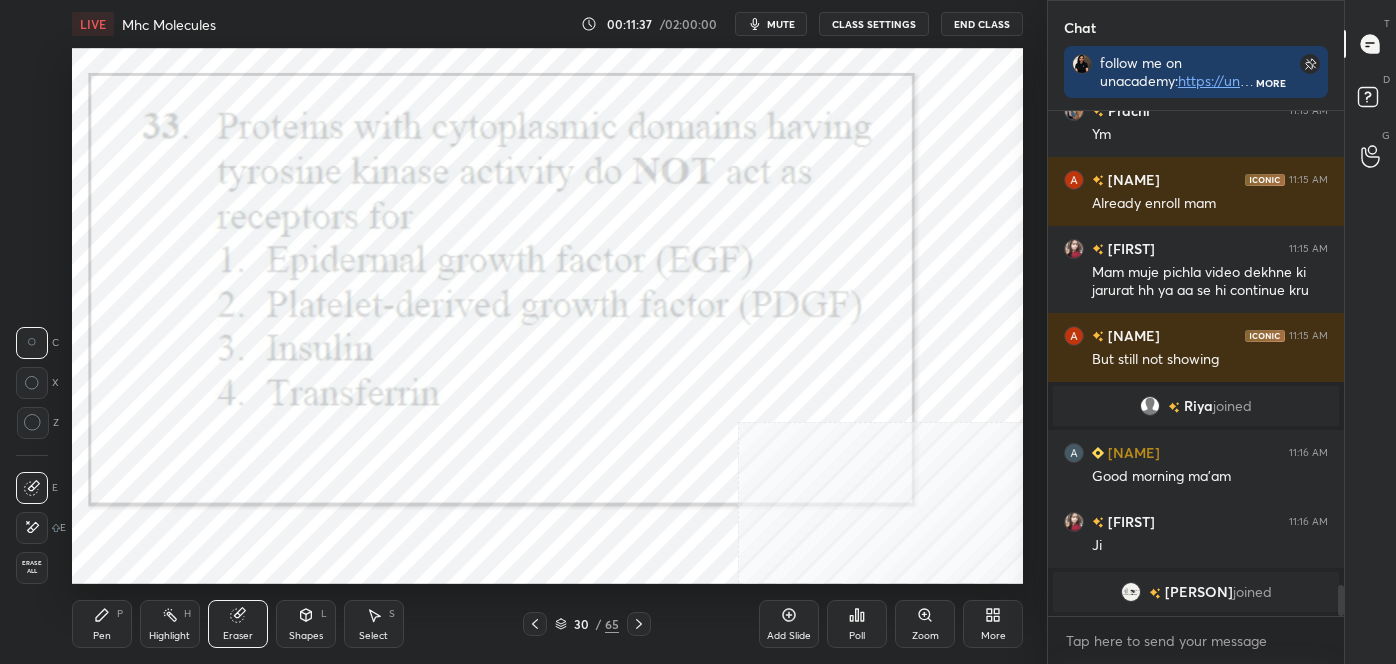 scroll, scrollTop: 7826, scrollLeft: 0, axis: vertical 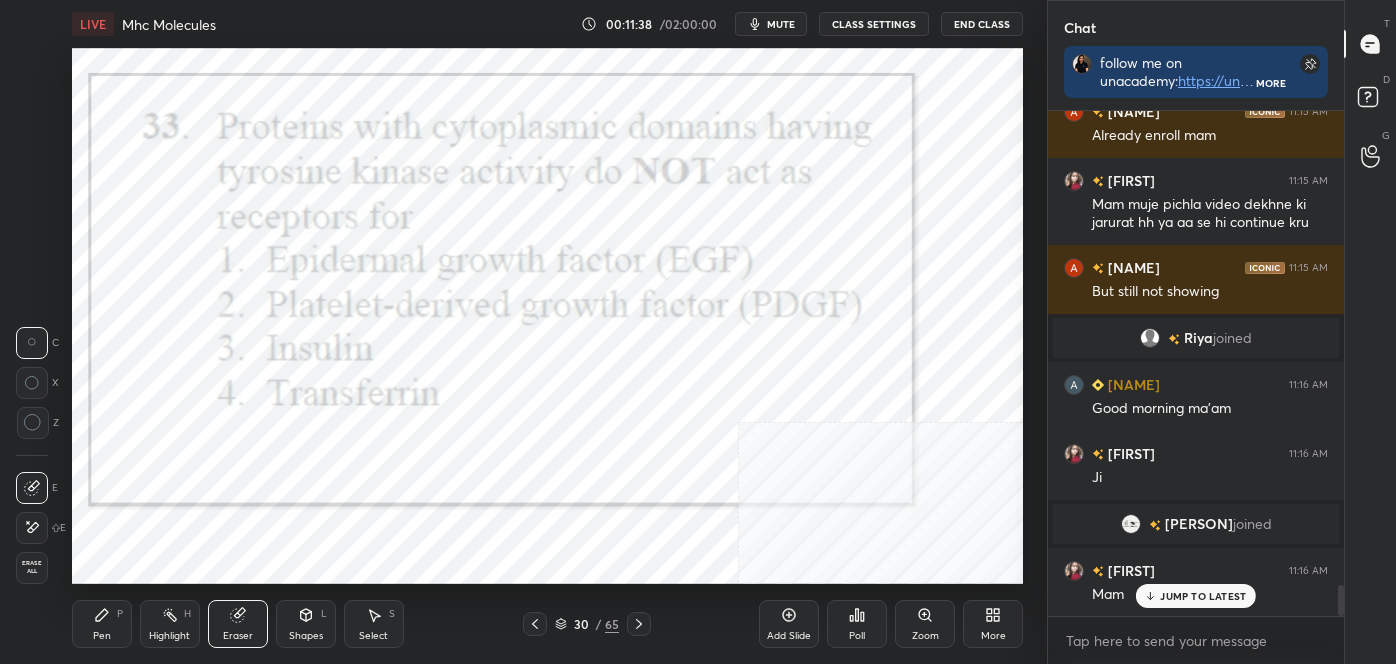 click 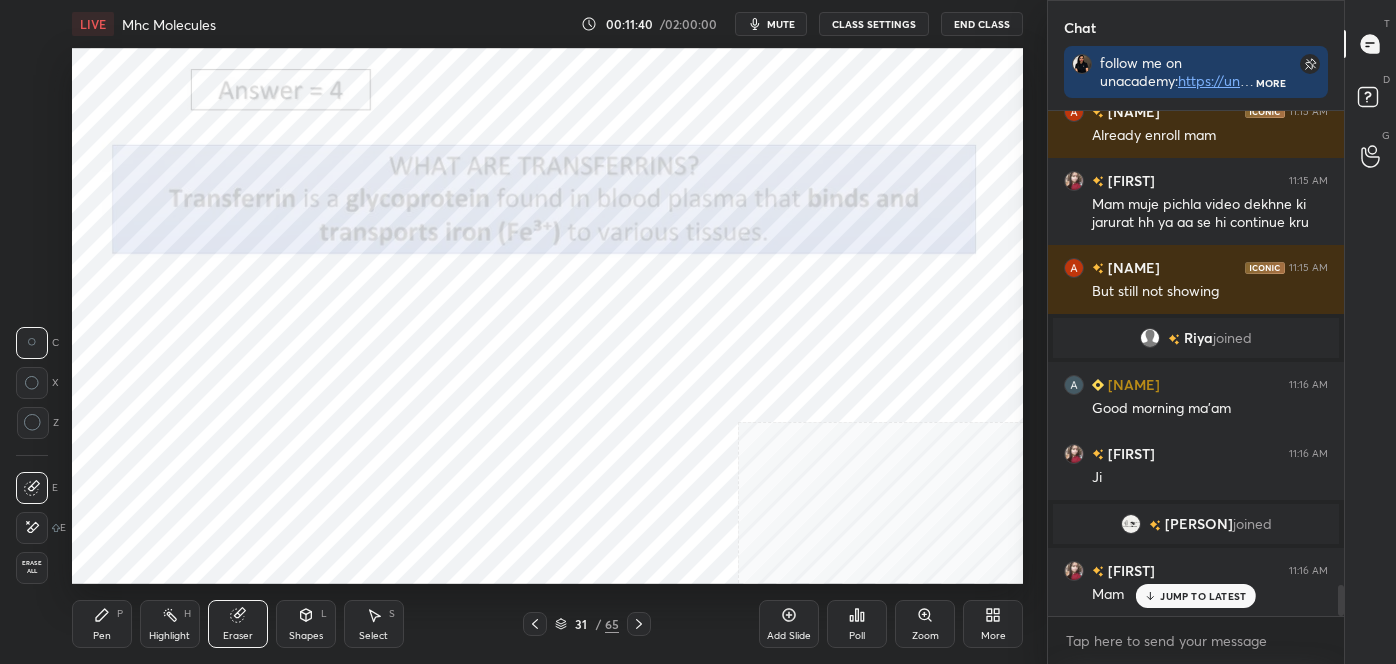 click 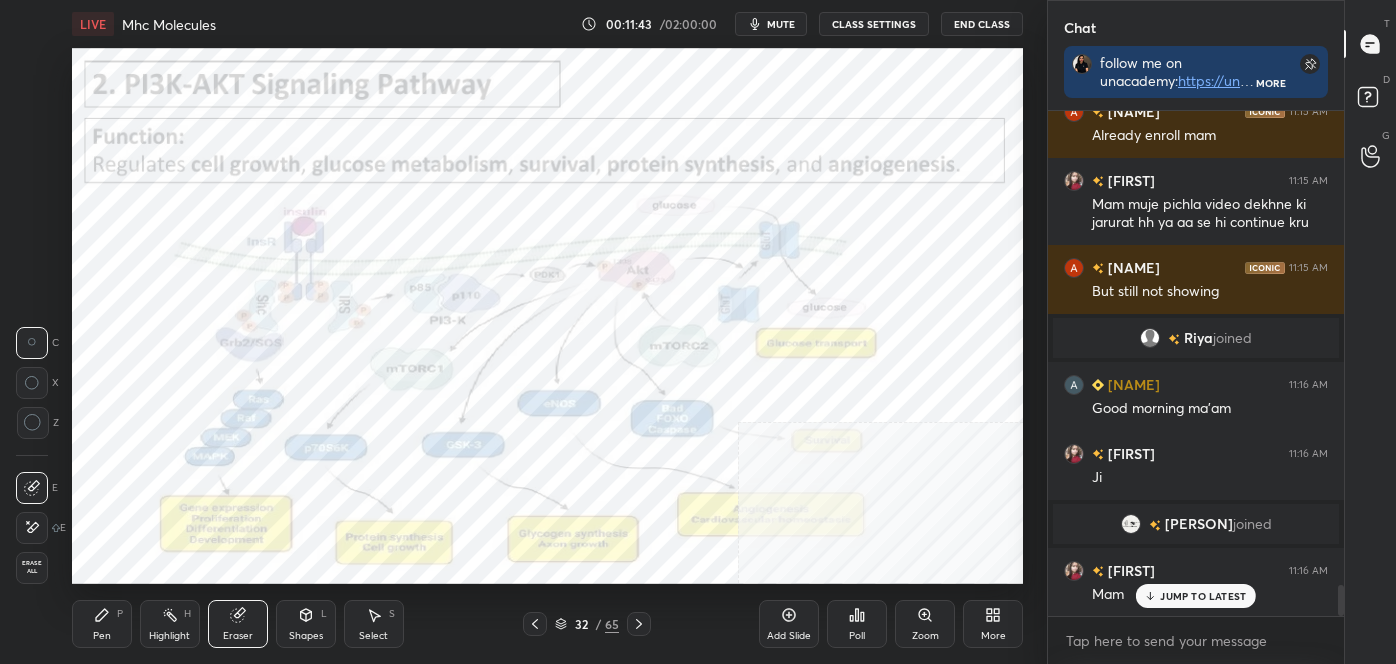 click 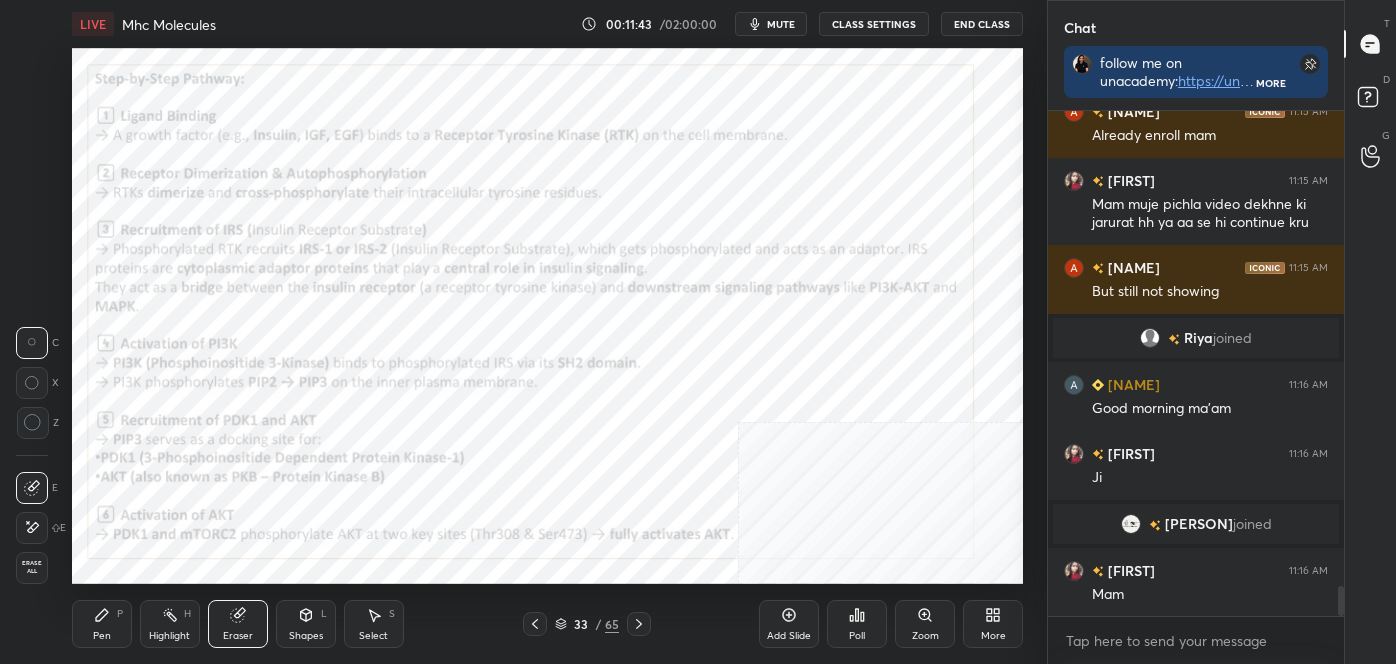 scroll, scrollTop: 7896, scrollLeft: 0, axis: vertical 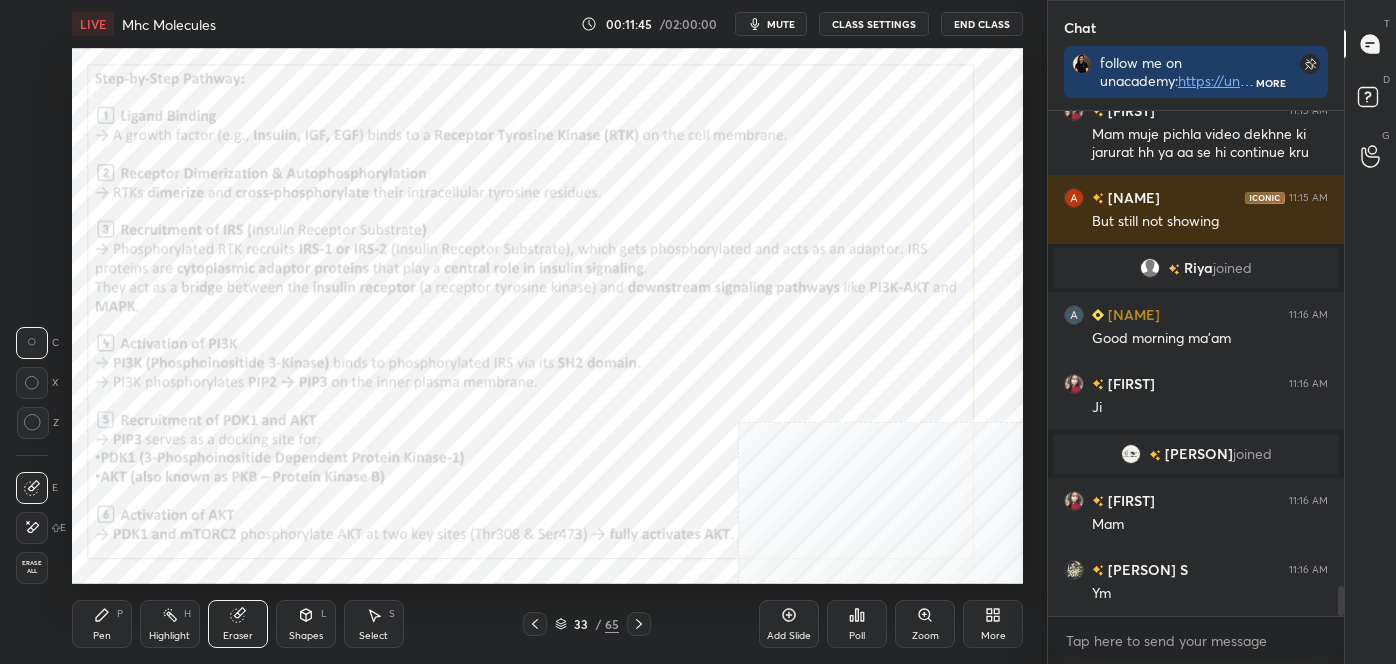 click 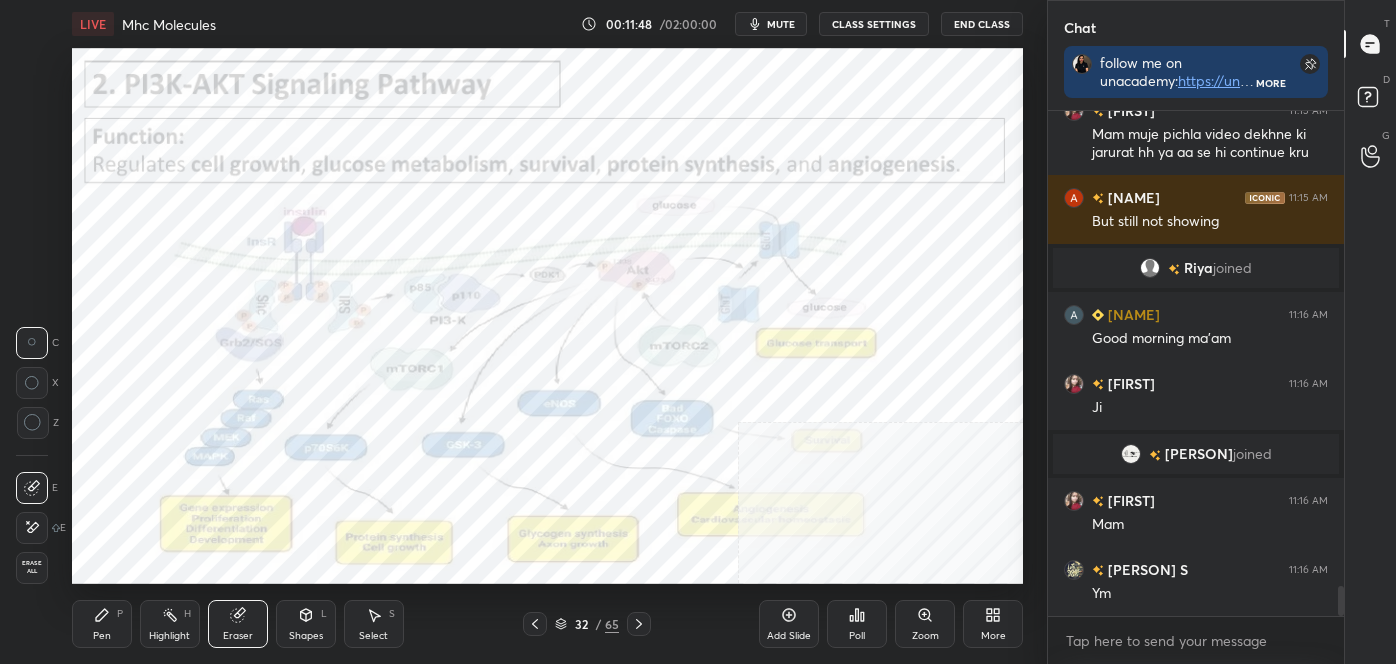 scroll, scrollTop: 7965, scrollLeft: 0, axis: vertical 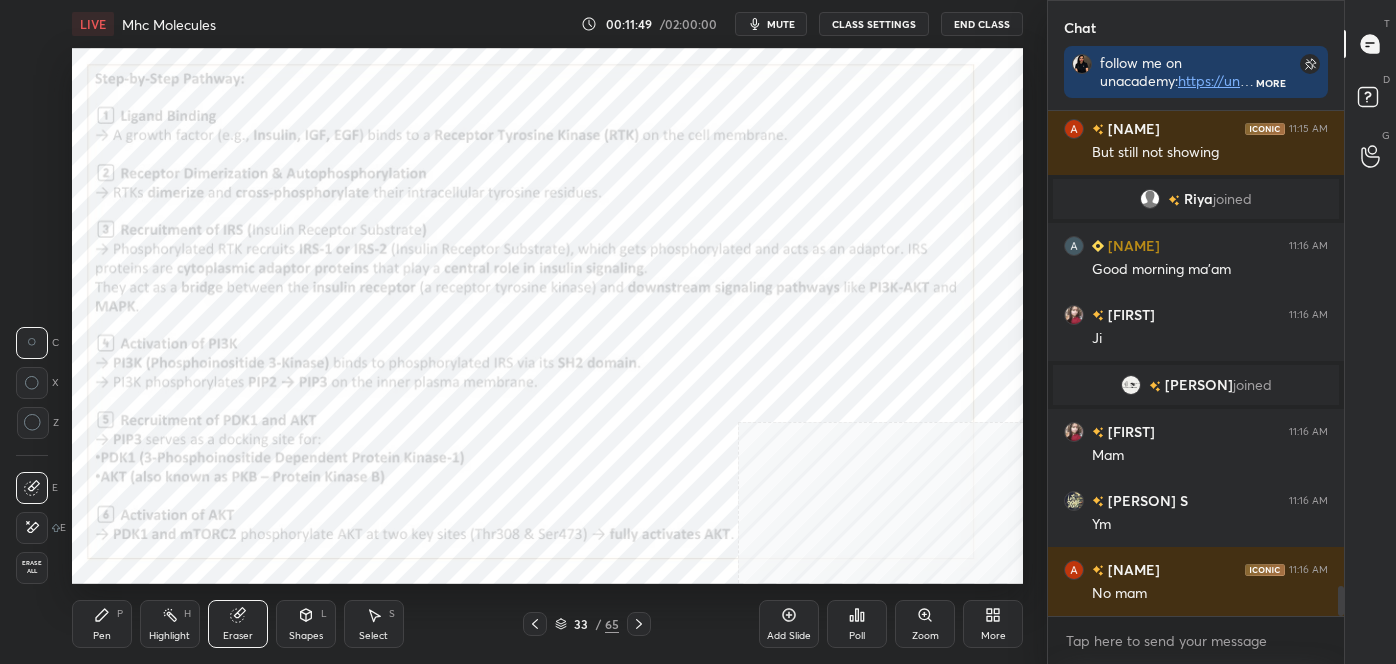 click 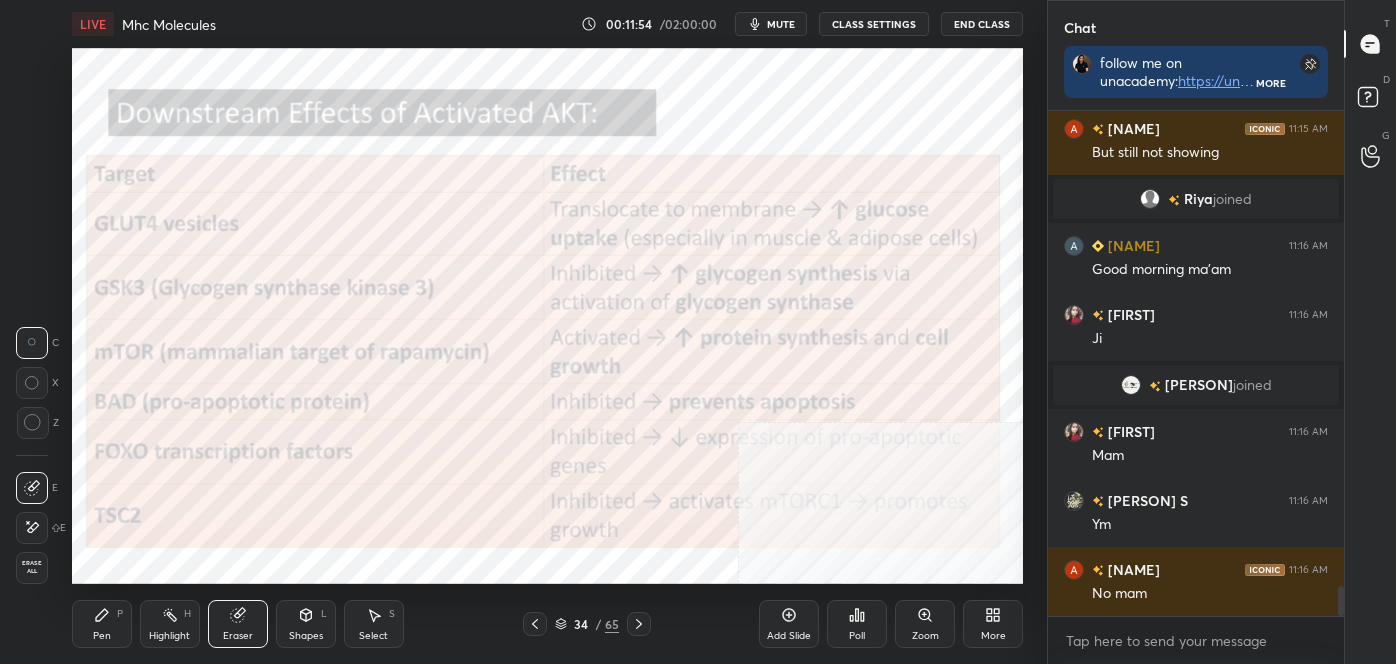 scroll, scrollTop: 8034, scrollLeft: 0, axis: vertical 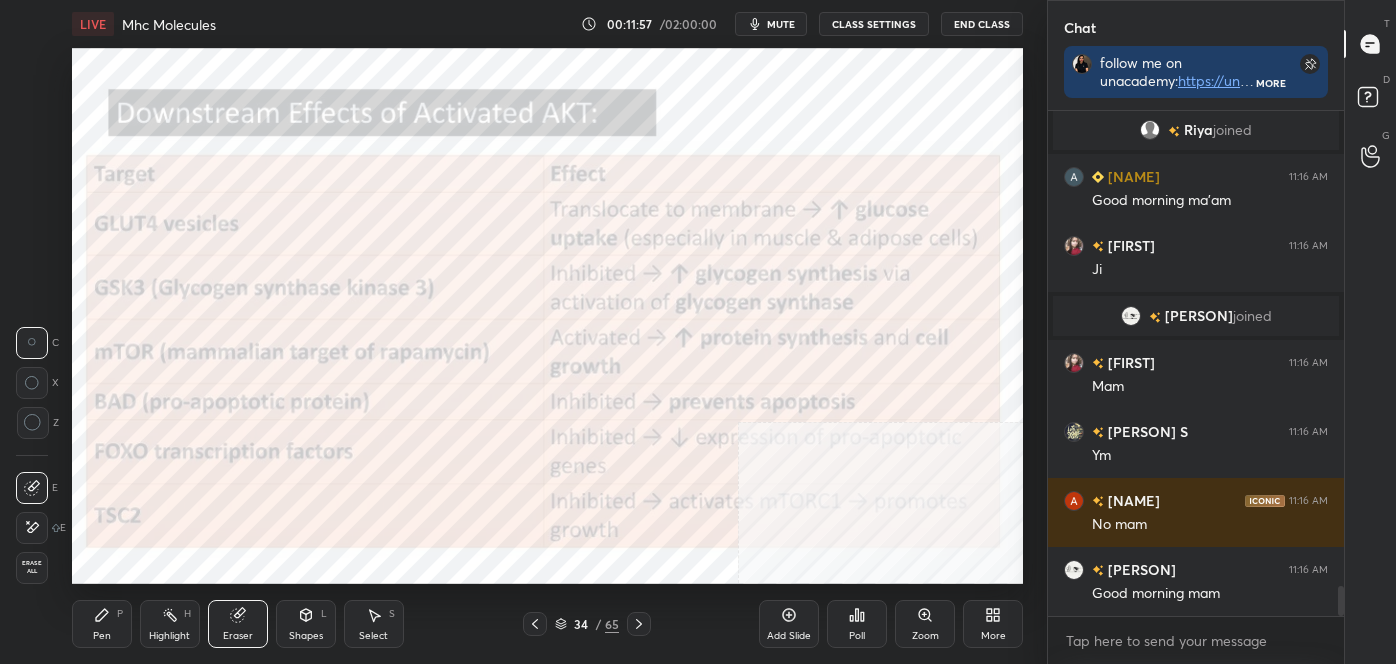 click 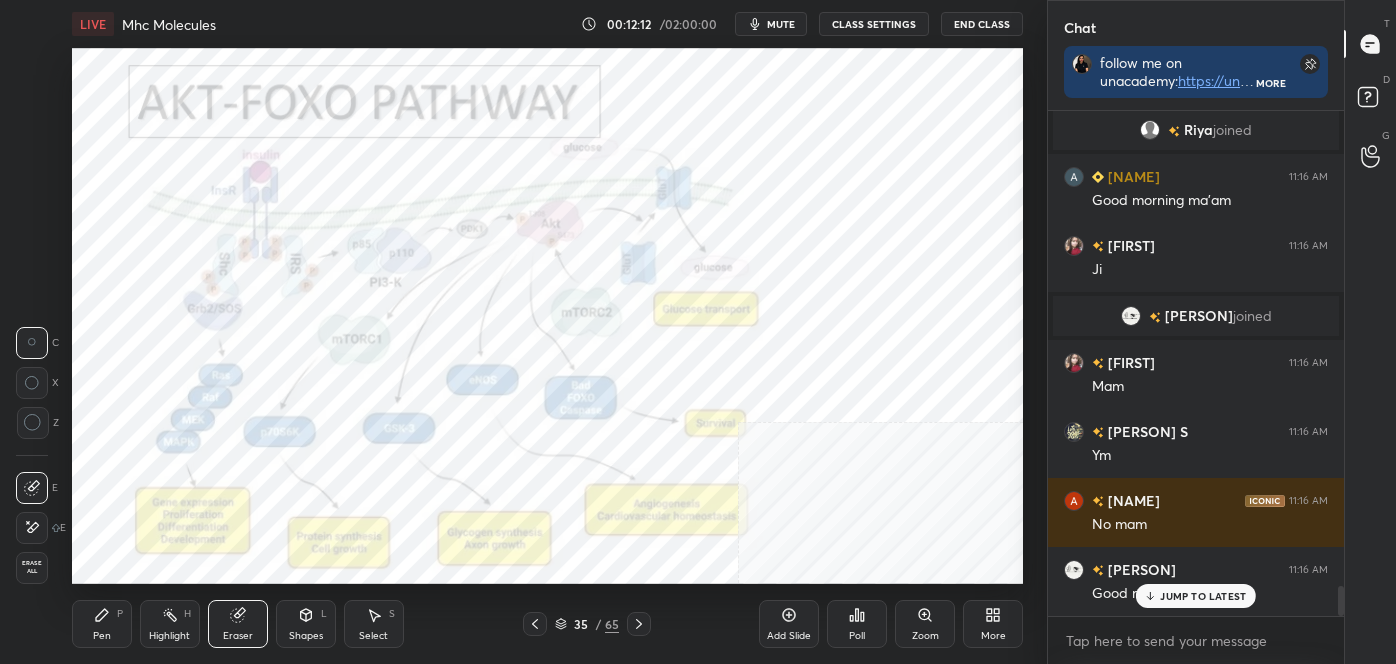 scroll, scrollTop: 8120, scrollLeft: 0, axis: vertical 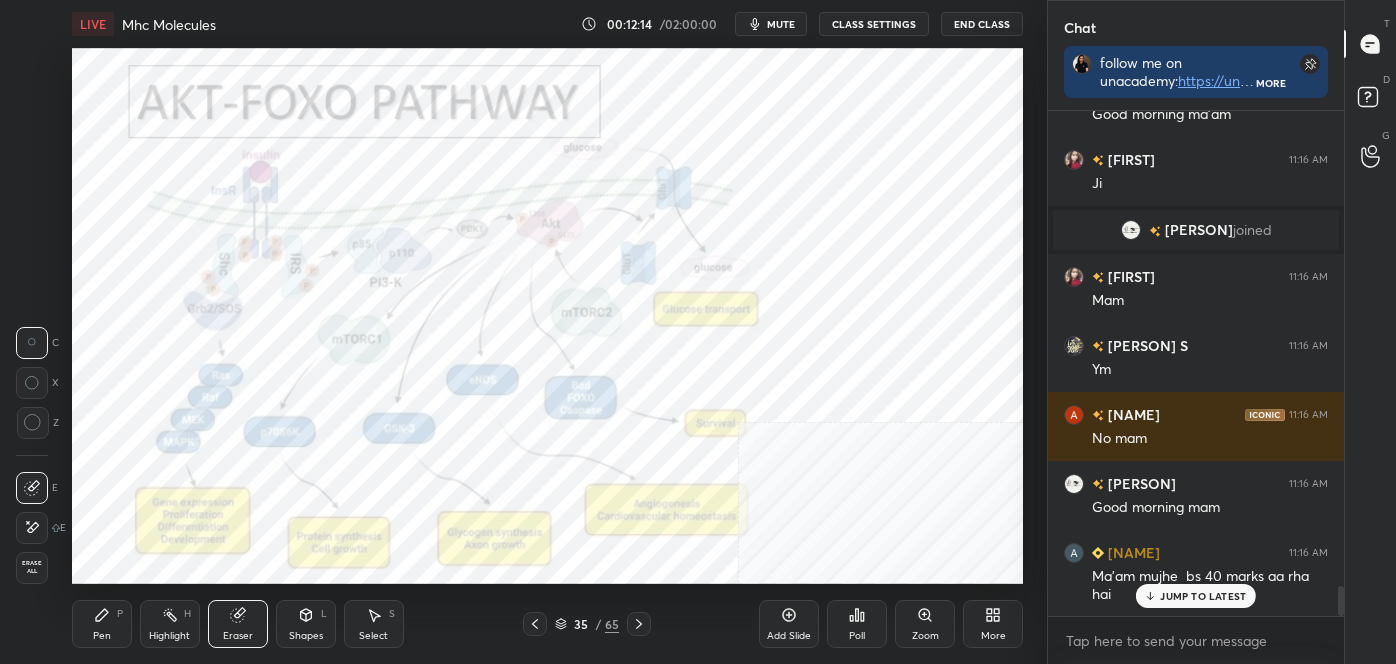 click 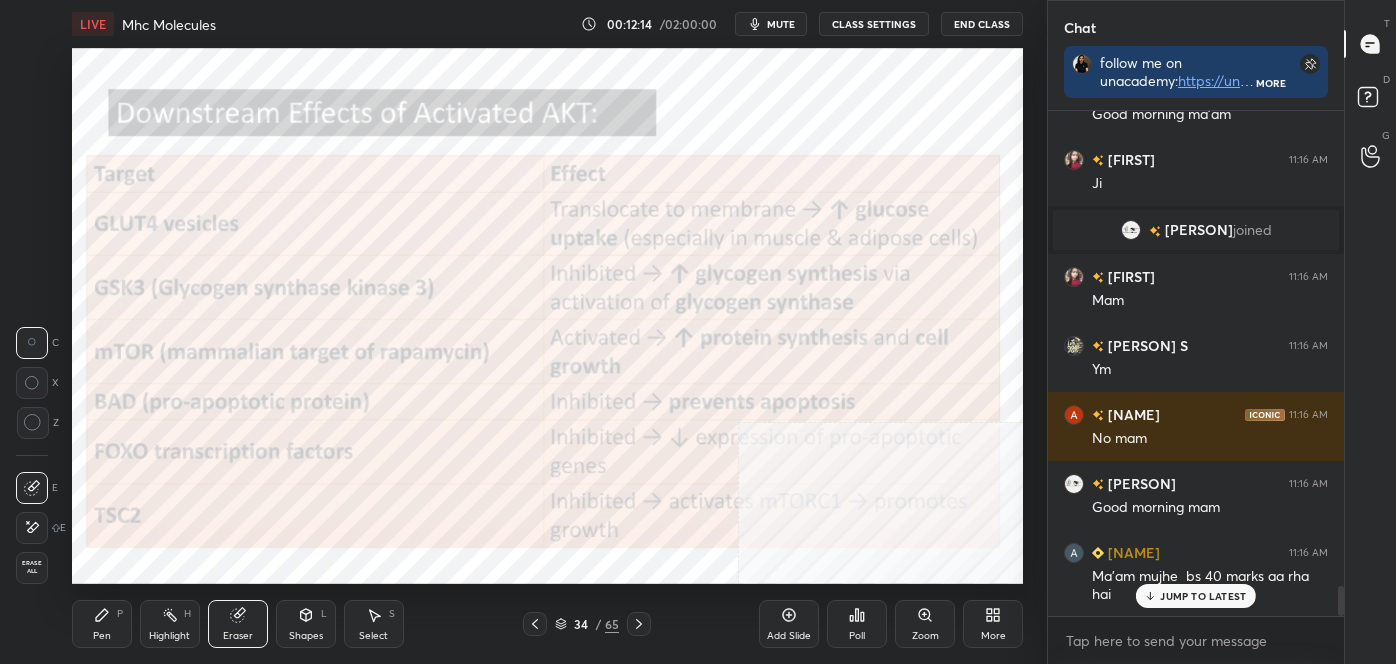 scroll, scrollTop: 8189, scrollLeft: 0, axis: vertical 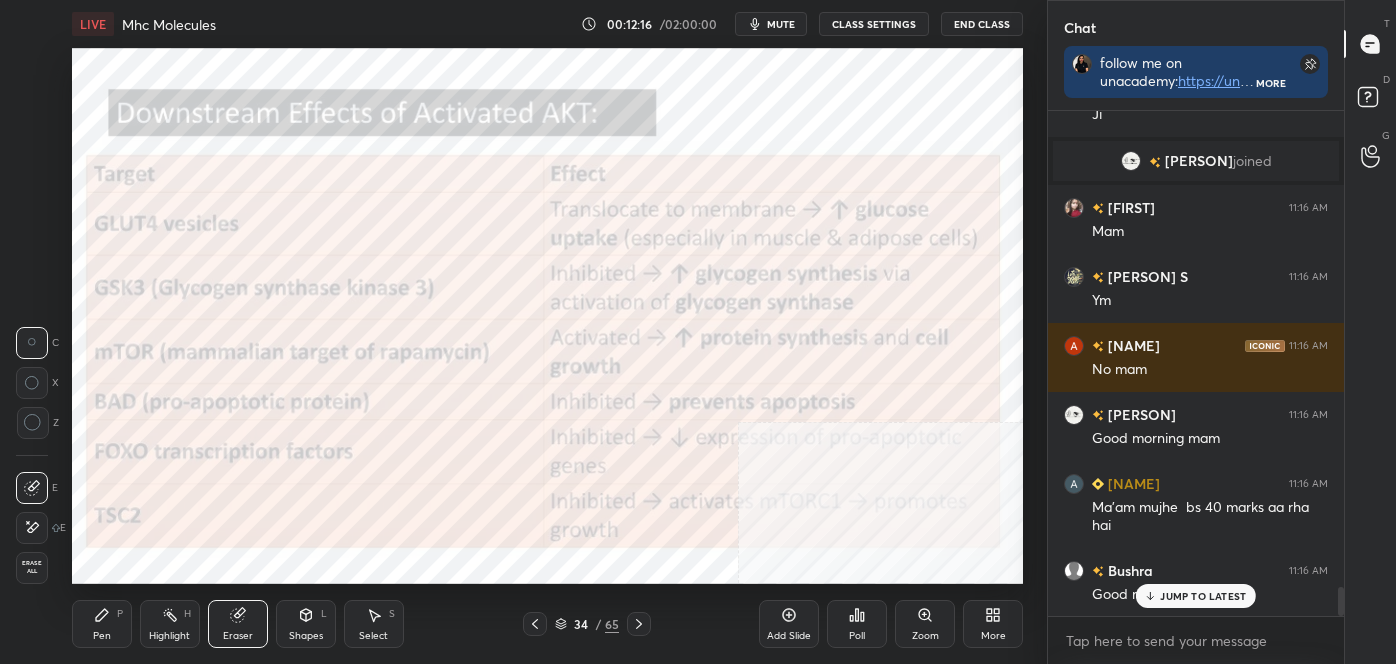 click 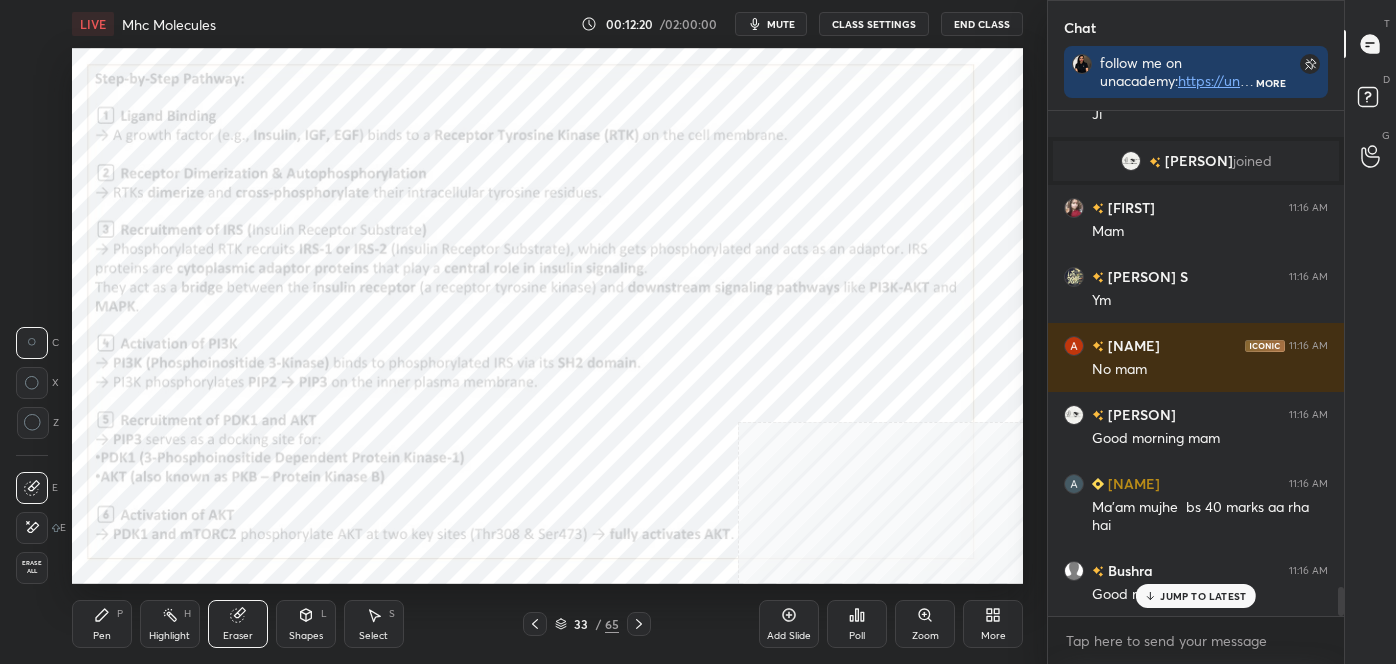 click 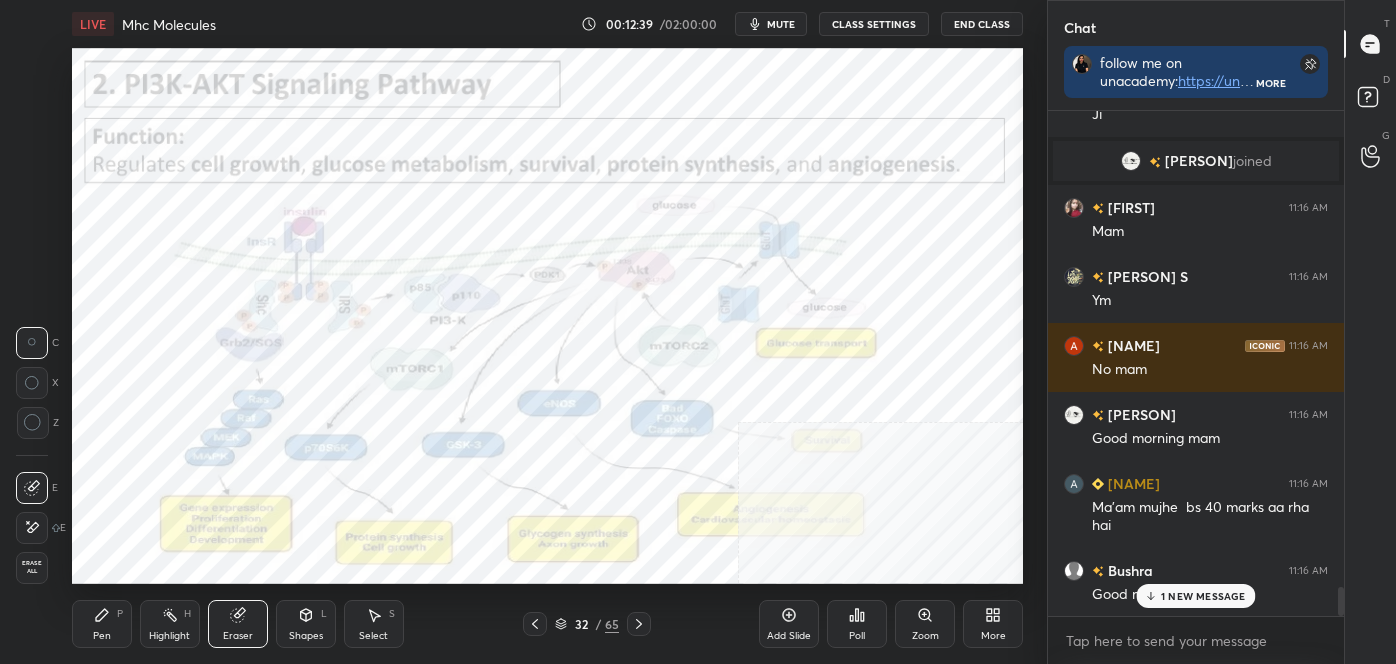 scroll, scrollTop: 8258, scrollLeft: 0, axis: vertical 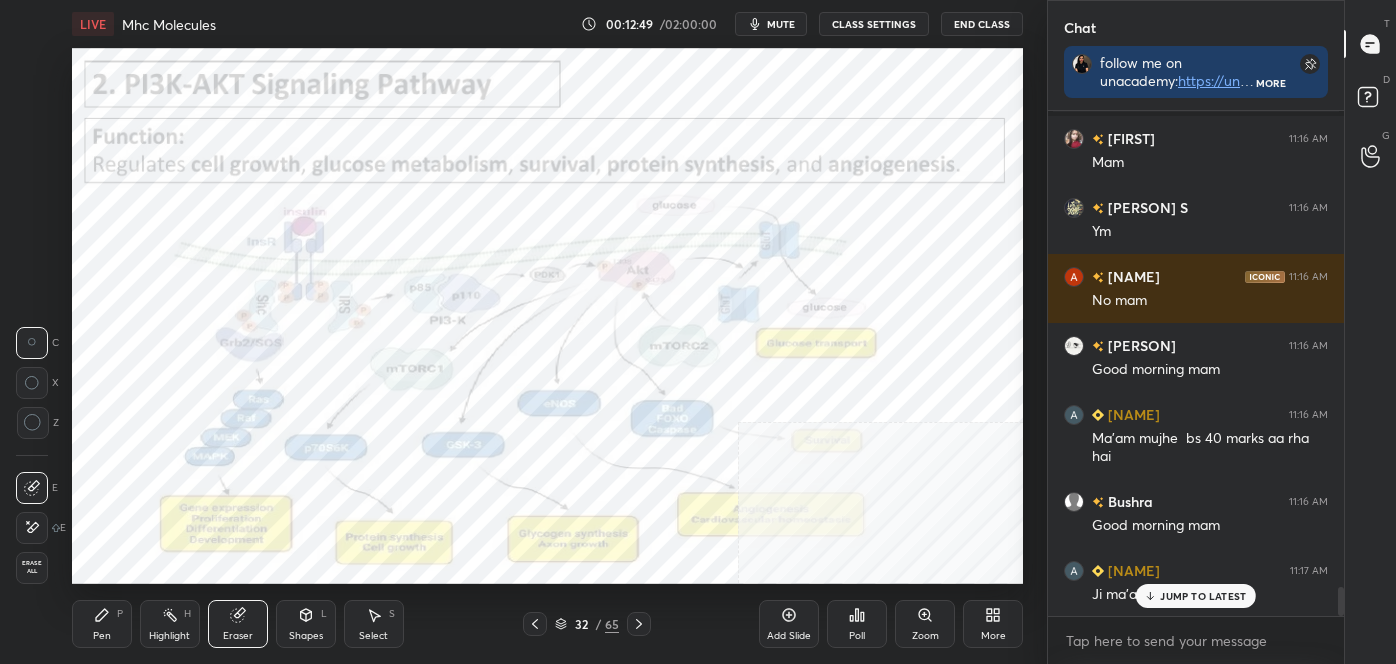 click on "Highlight H" at bounding box center [170, 624] 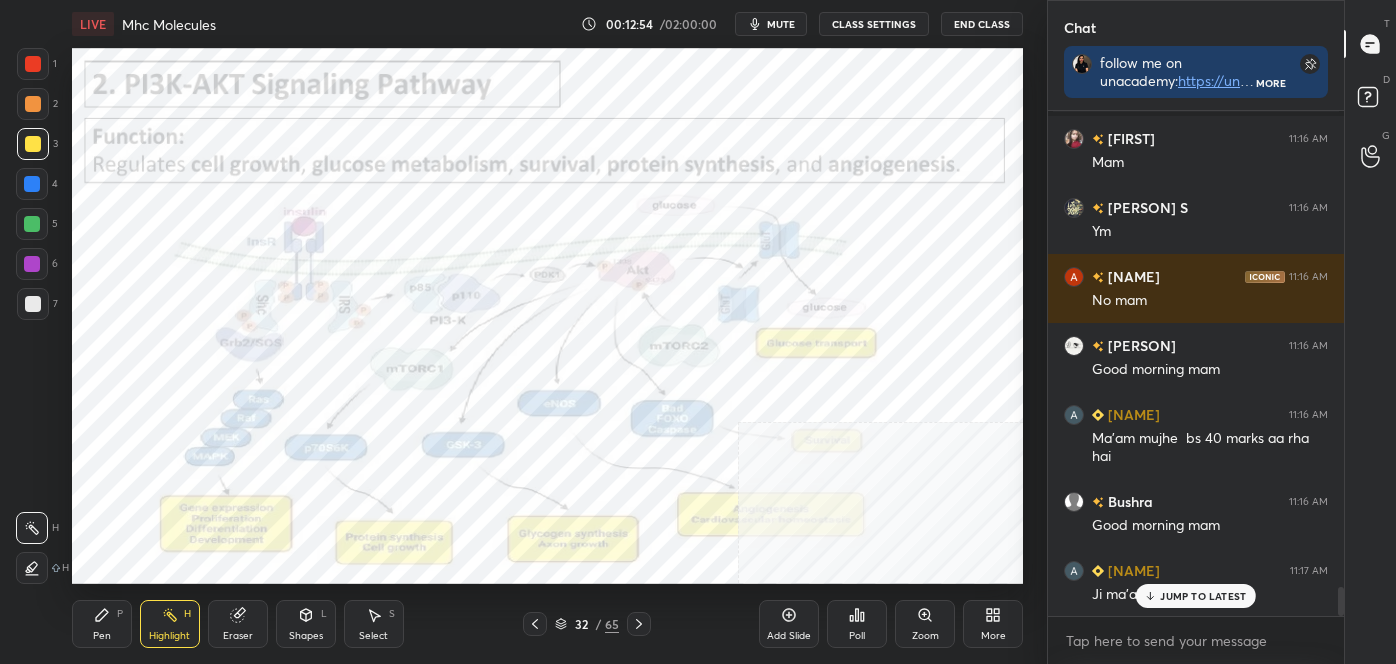 click 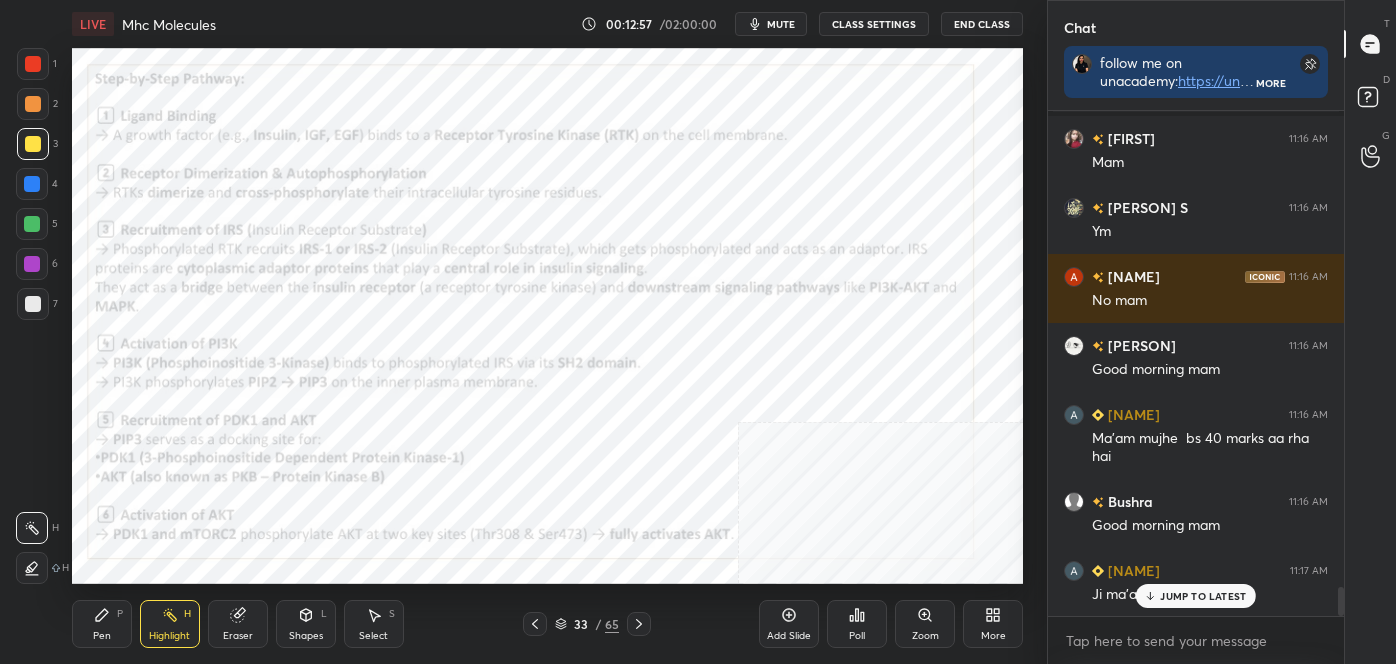 click 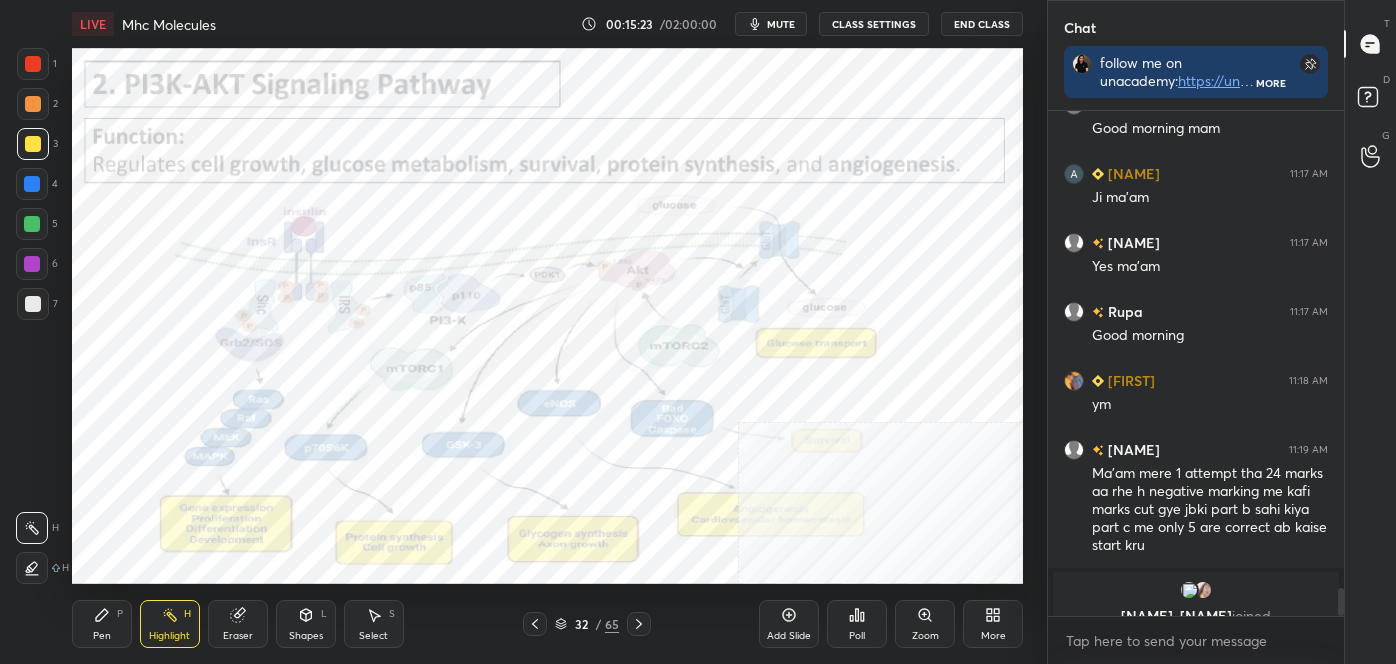 scroll, scrollTop: 8679, scrollLeft: 0, axis: vertical 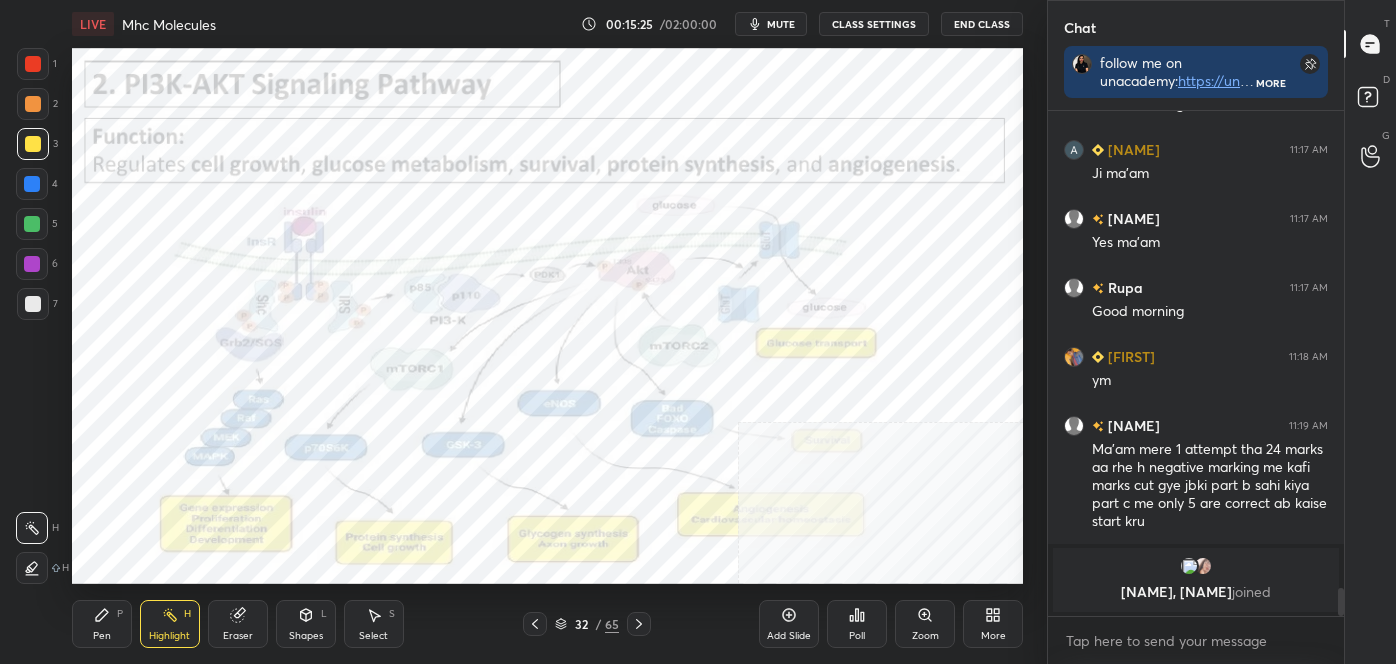 click 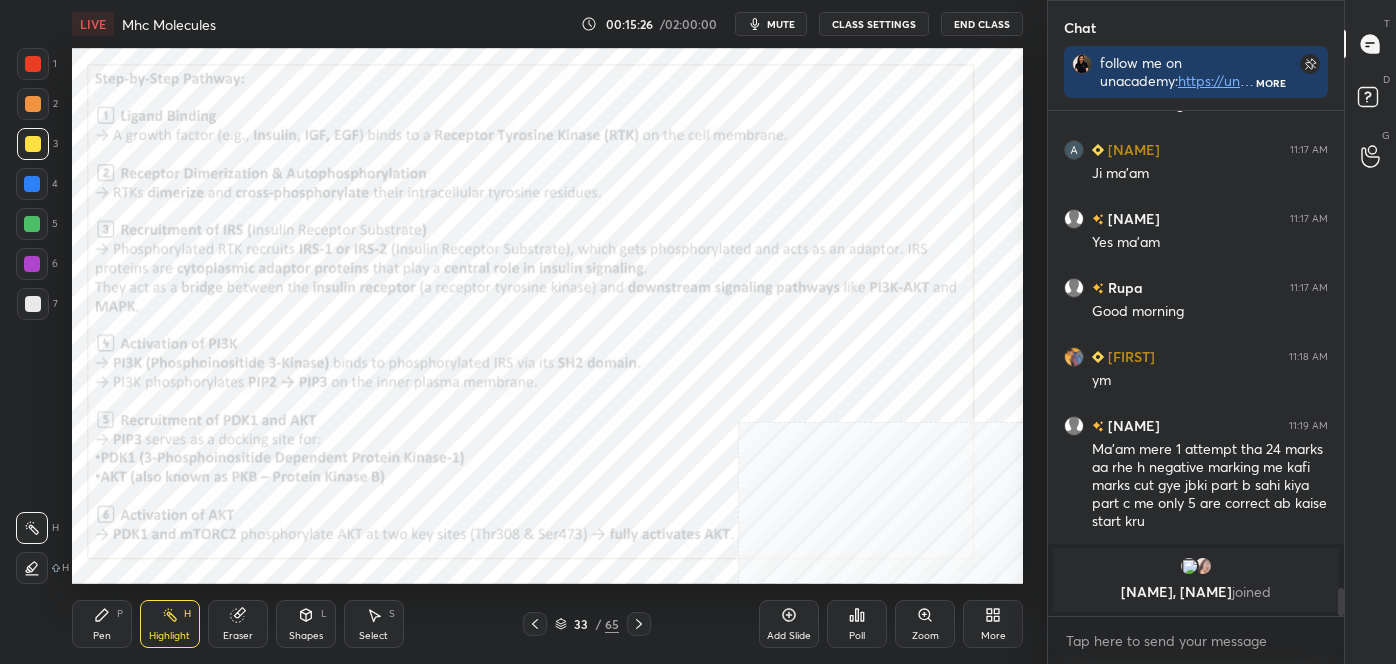 click 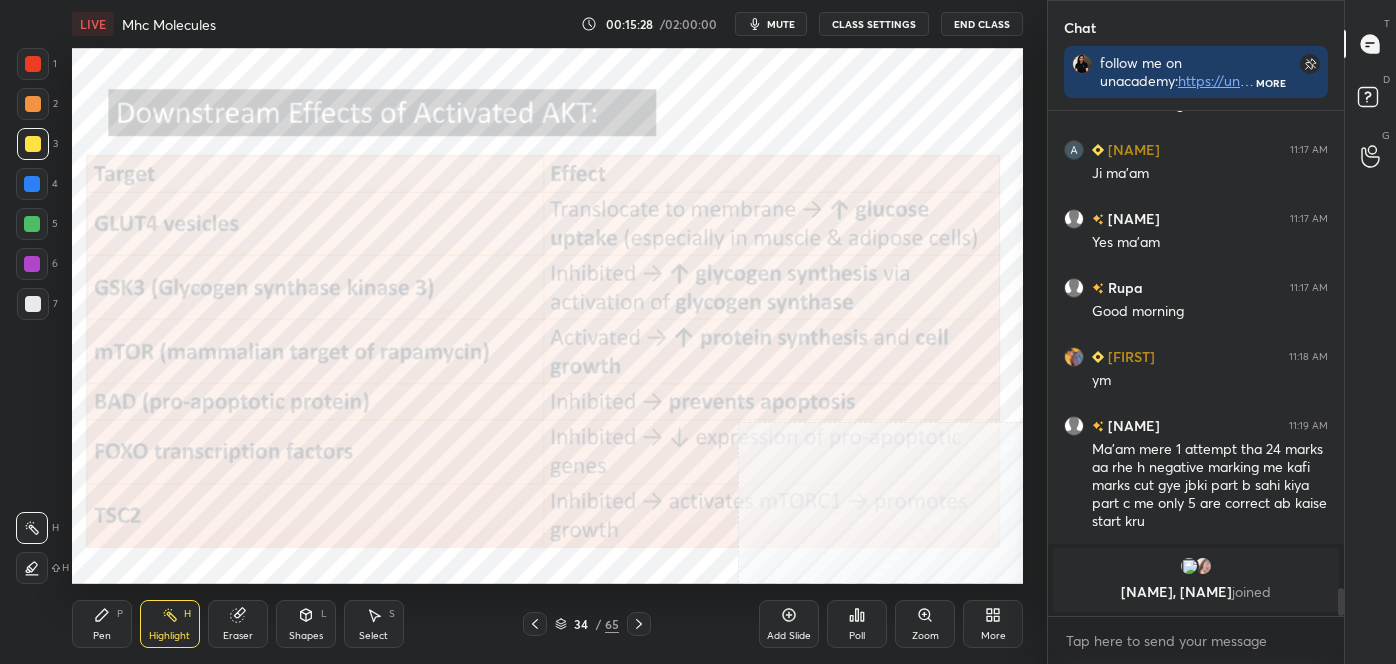 click 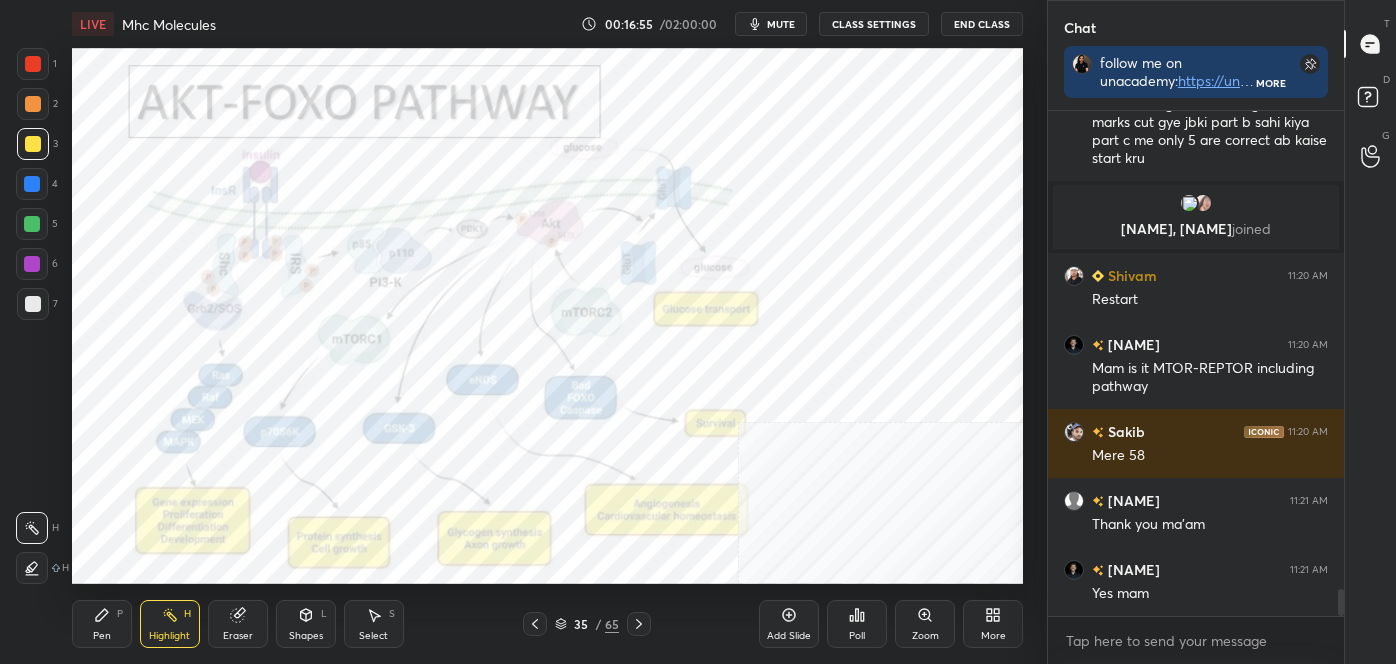 scroll, scrollTop: 8788, scrollLeft: 0, axis: vertical 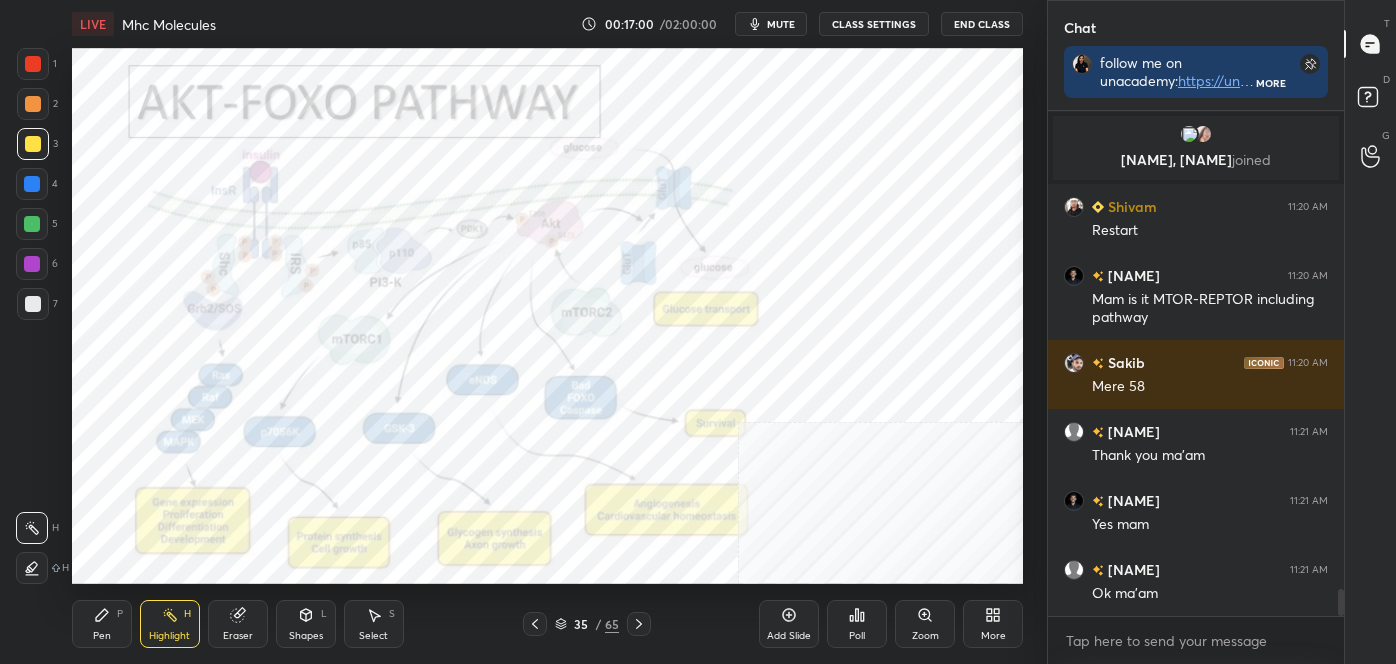 click 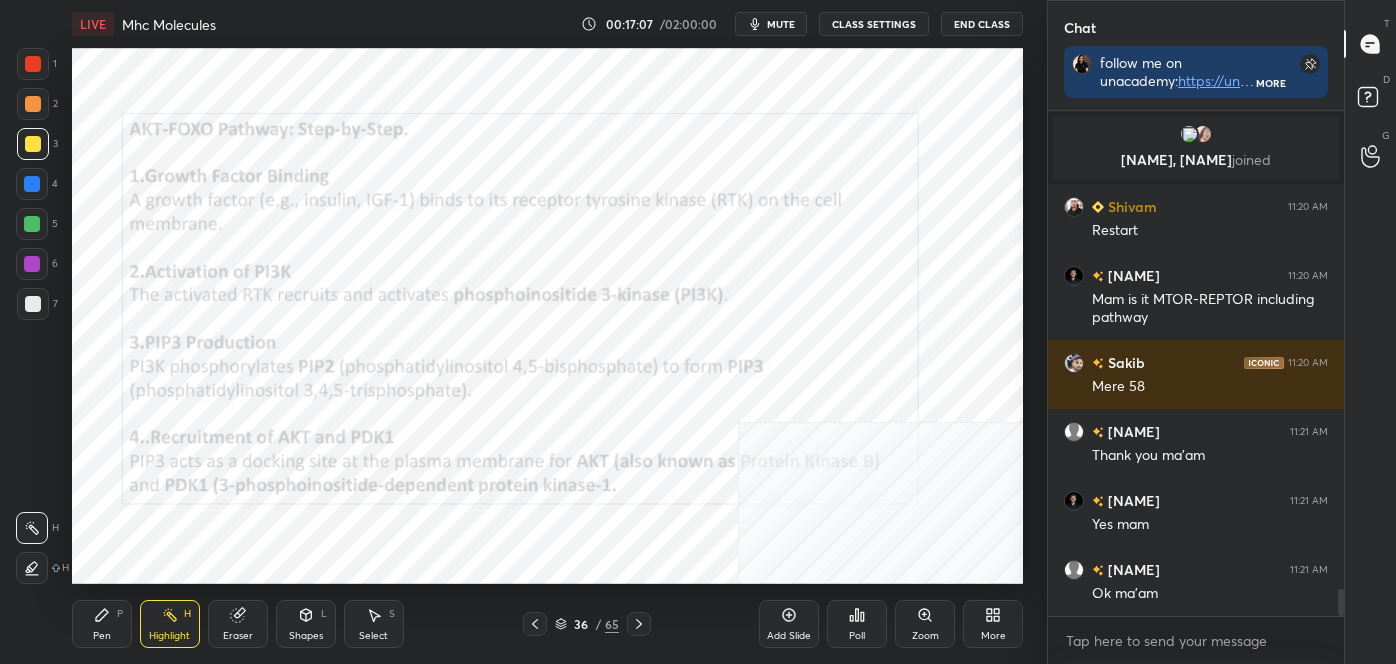 scroll, scrollTop: 8836, scrollLeft: 0, axis: vertical 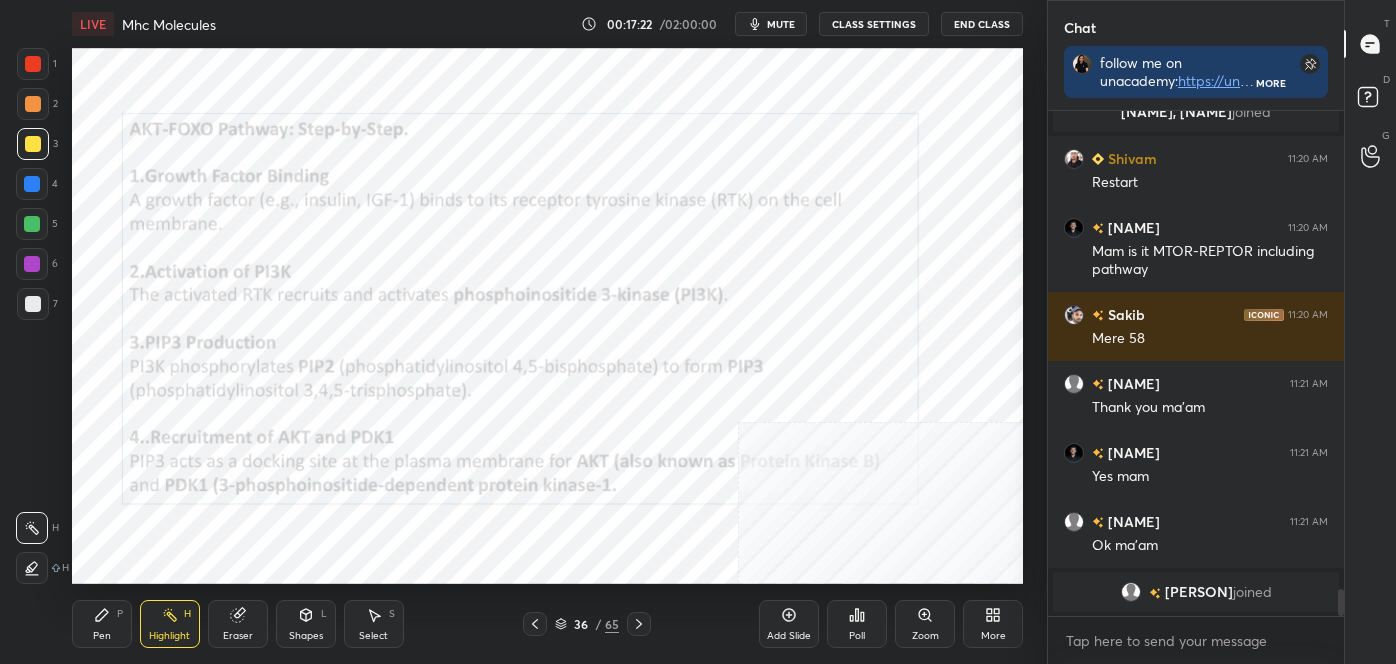 drag, startPoint x: 534, startPoint y: 625, endPoint x: 533, endPoint y: 612, distance: 13.038404 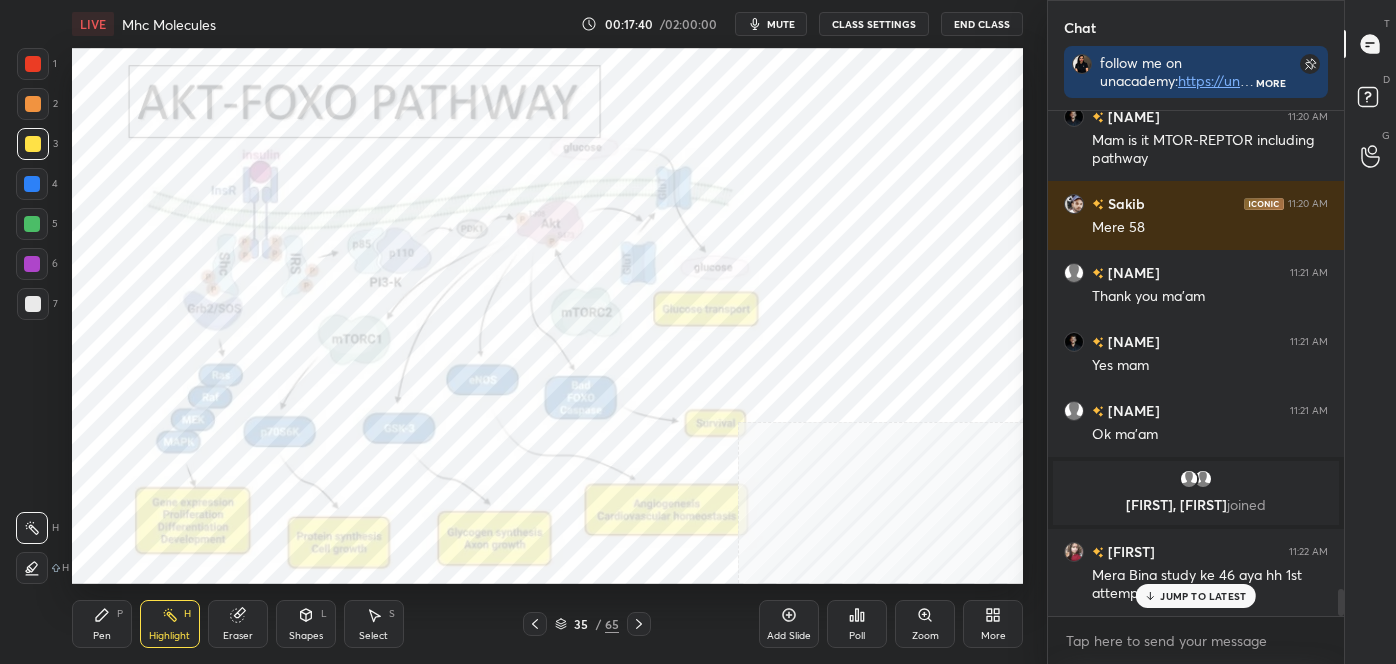 scroll, scrollTop: 8856, scrollLeft: 0, axis: vertical 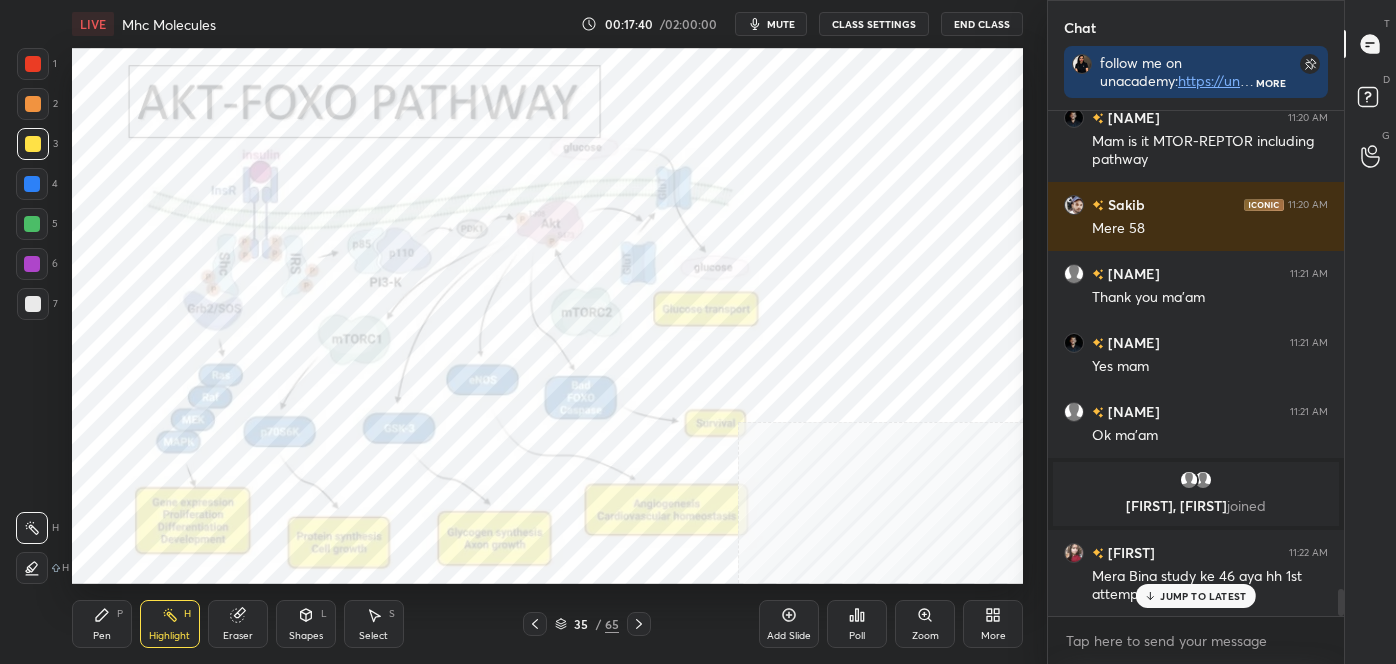 click 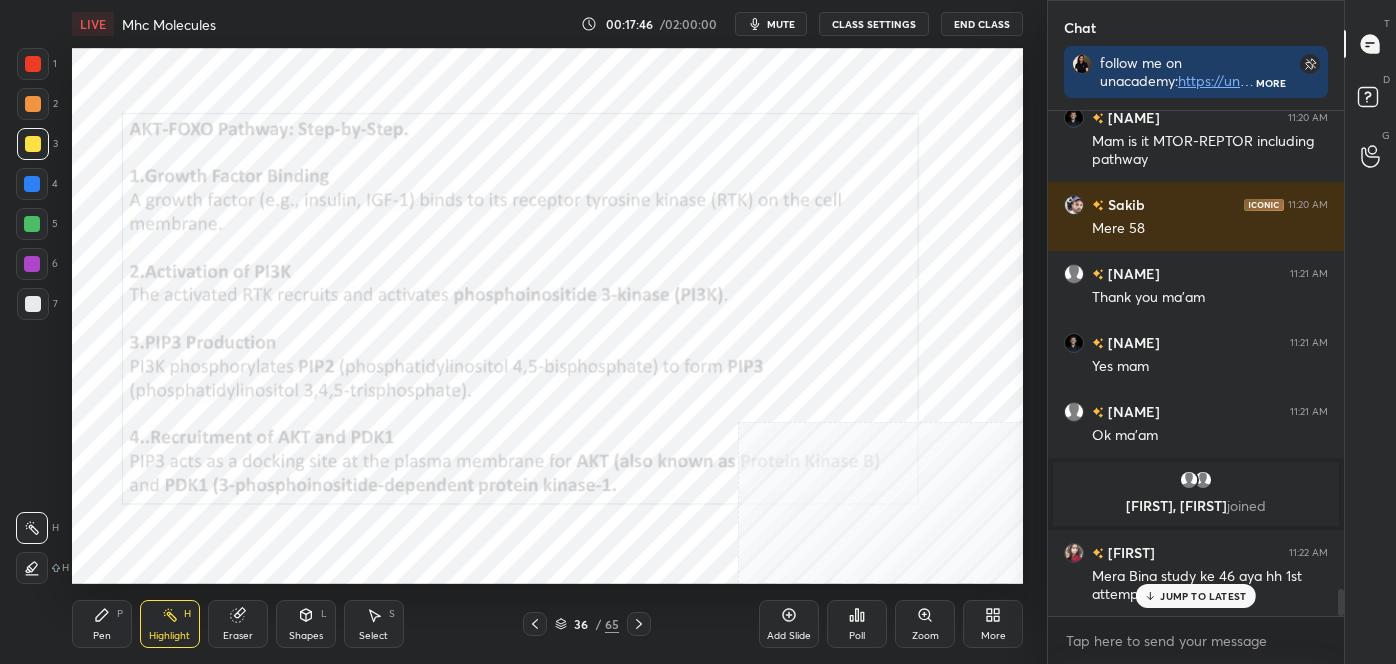 scroll, scrollTop: 8904, scrollLeft: 0, axis: vertical 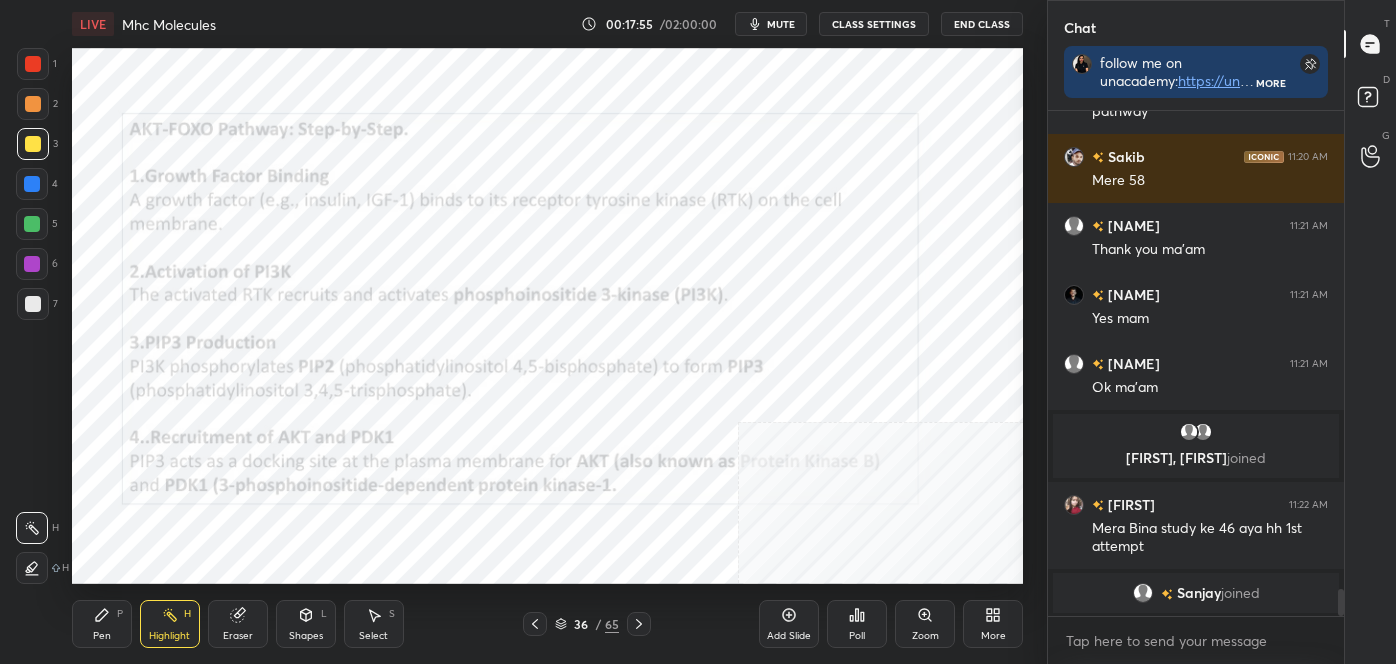 drag, startPoint x: 101, startPoint y: 626, endPoint x: 112, endPoint y: 631, distance: 12.083046 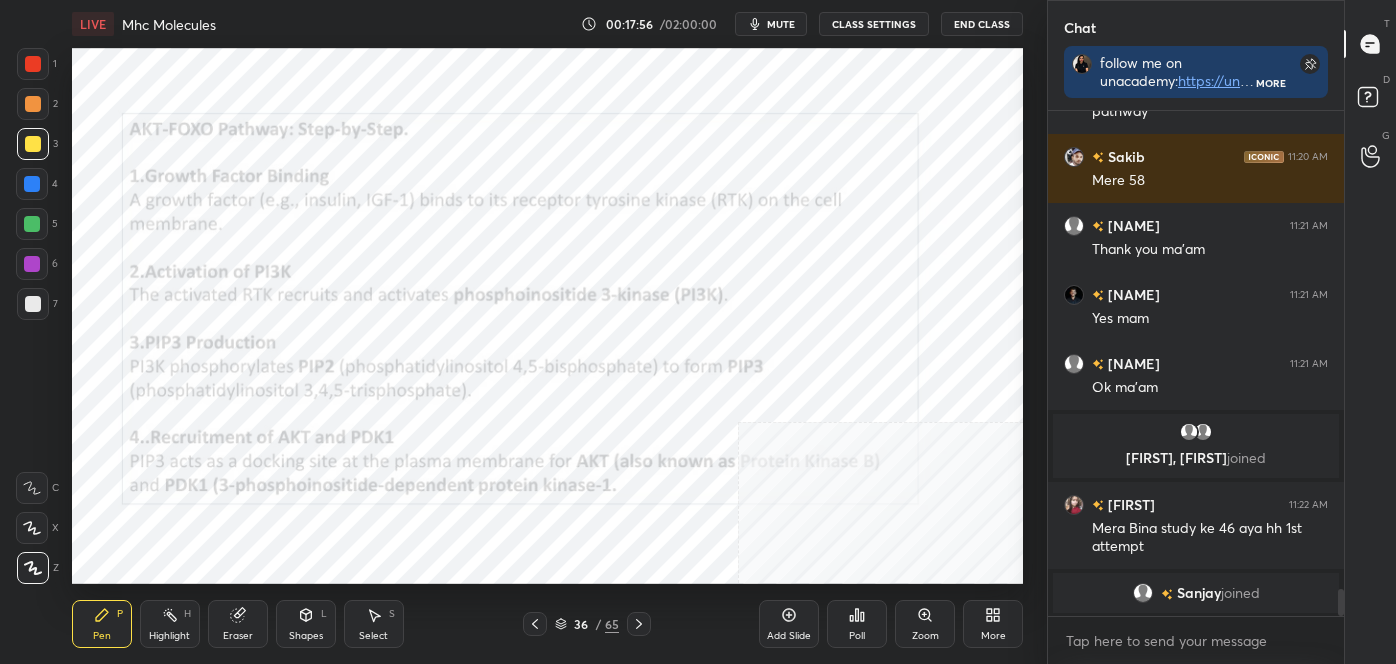 click on "Z" at bounding box center (38, 568) 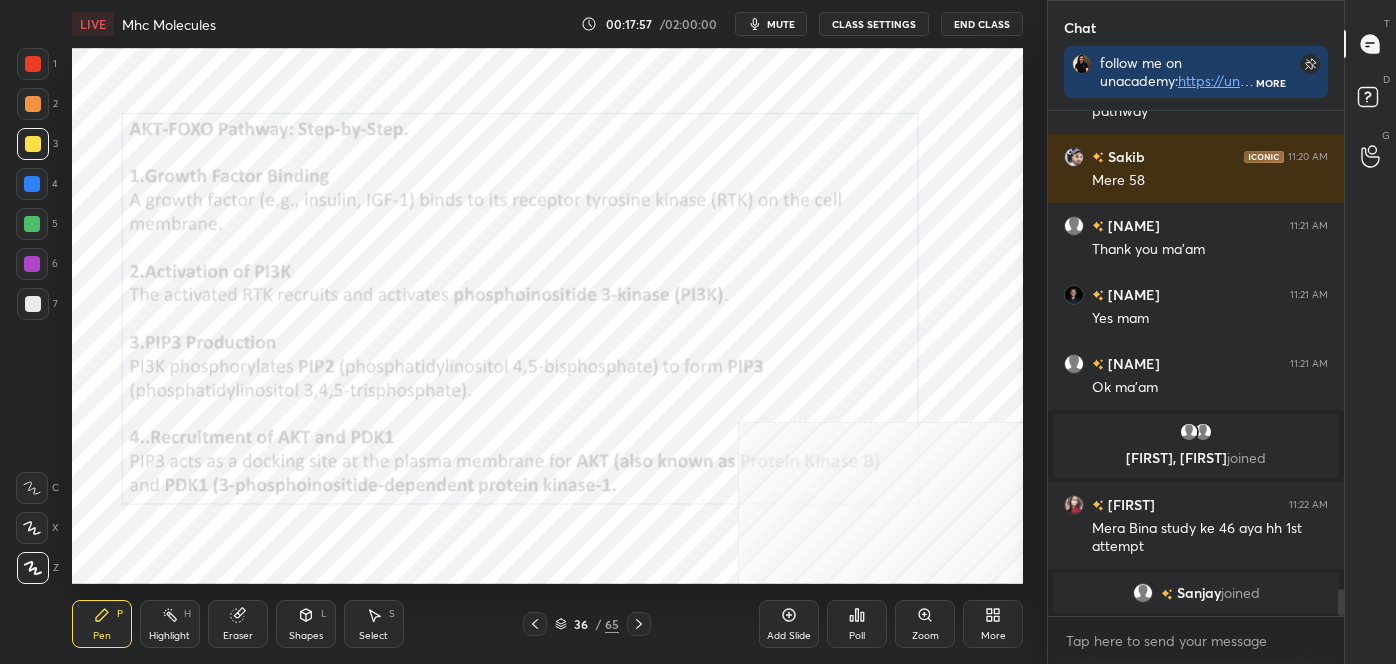 drag, startPoint x: 32, startPoint y: 59, endPoint x: 25, endPoint y: 48, distance: 13.038404 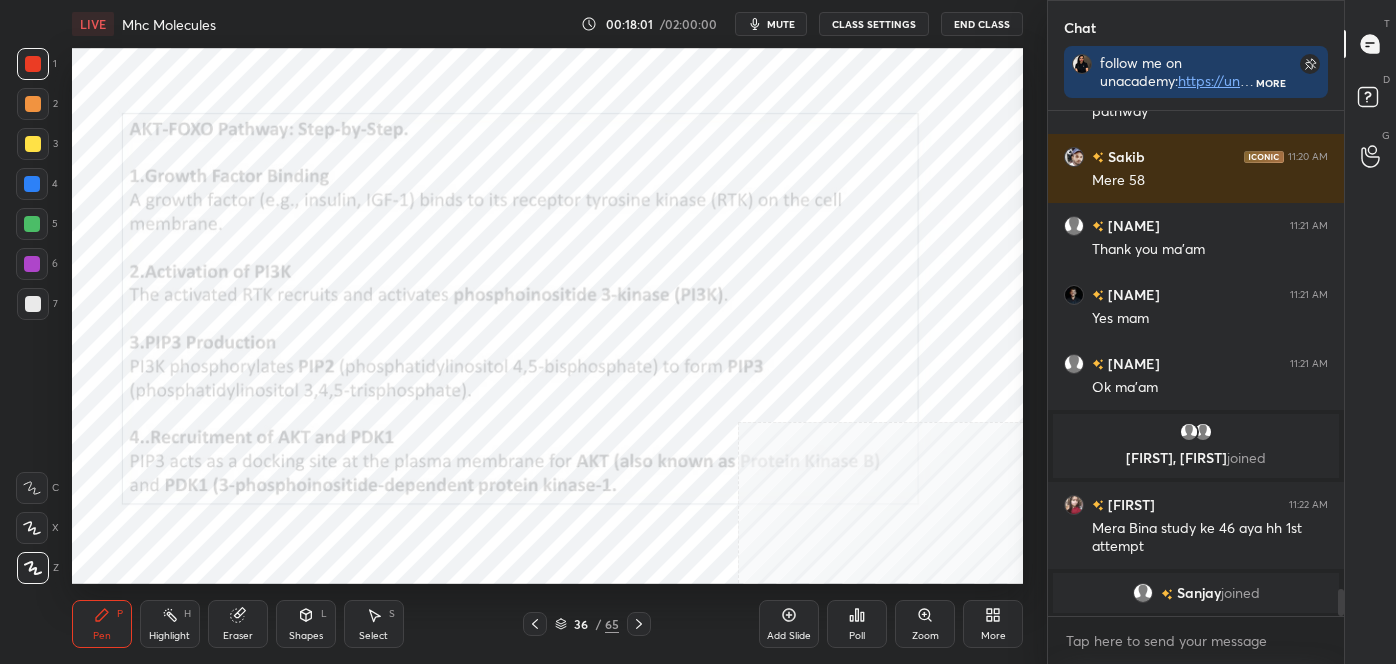 click on "Highlight H" at bounding box center (170, 624) 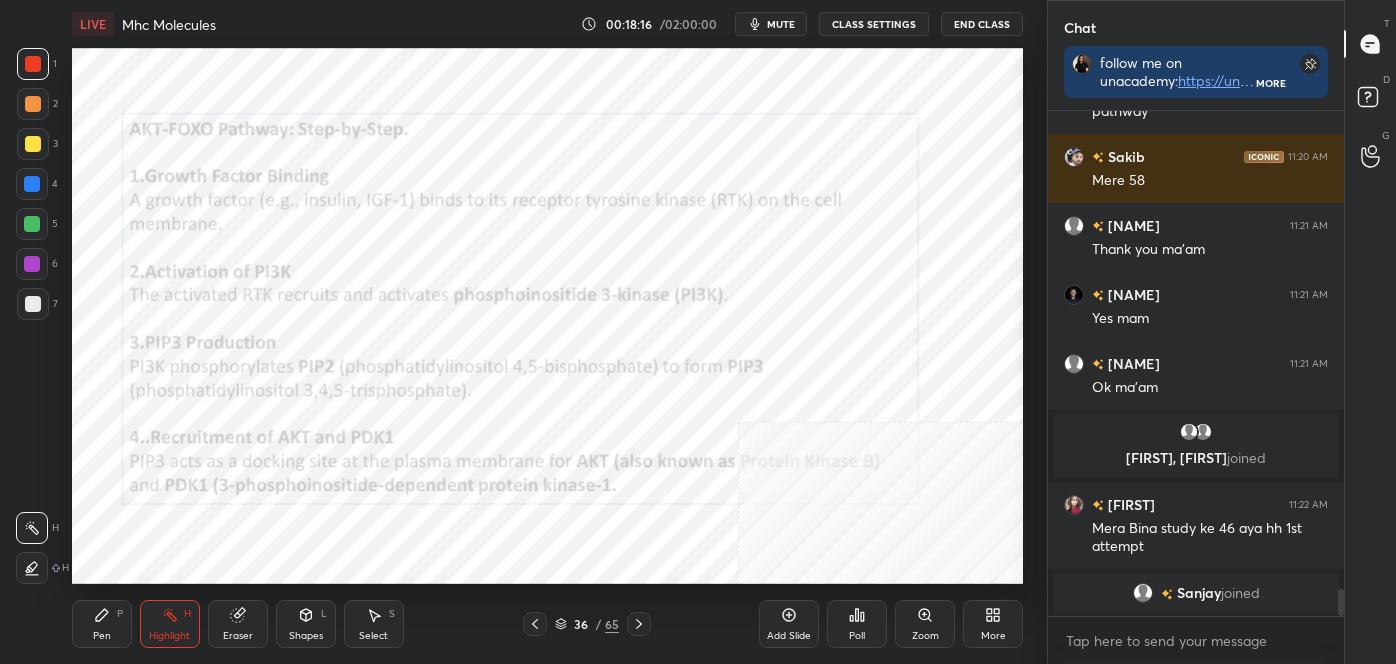 click on "Pen" at bounding box center (102, 636) 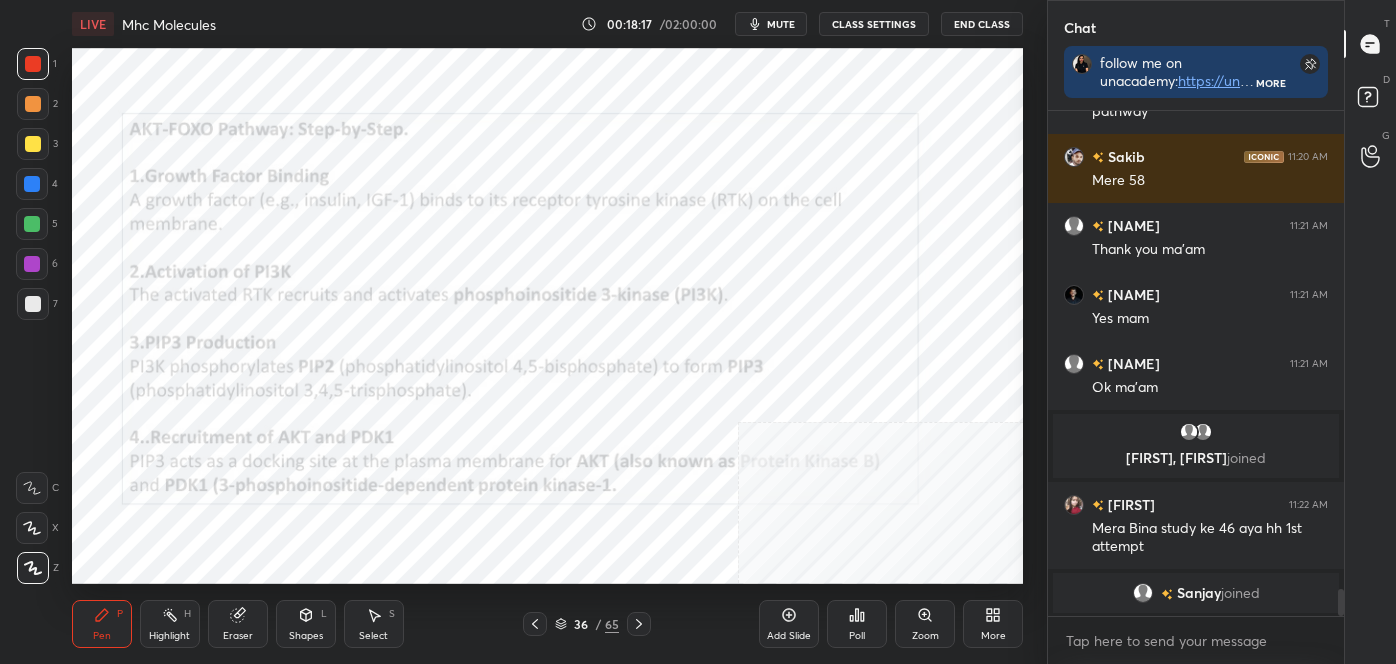 click at bounding box center (33, 568) 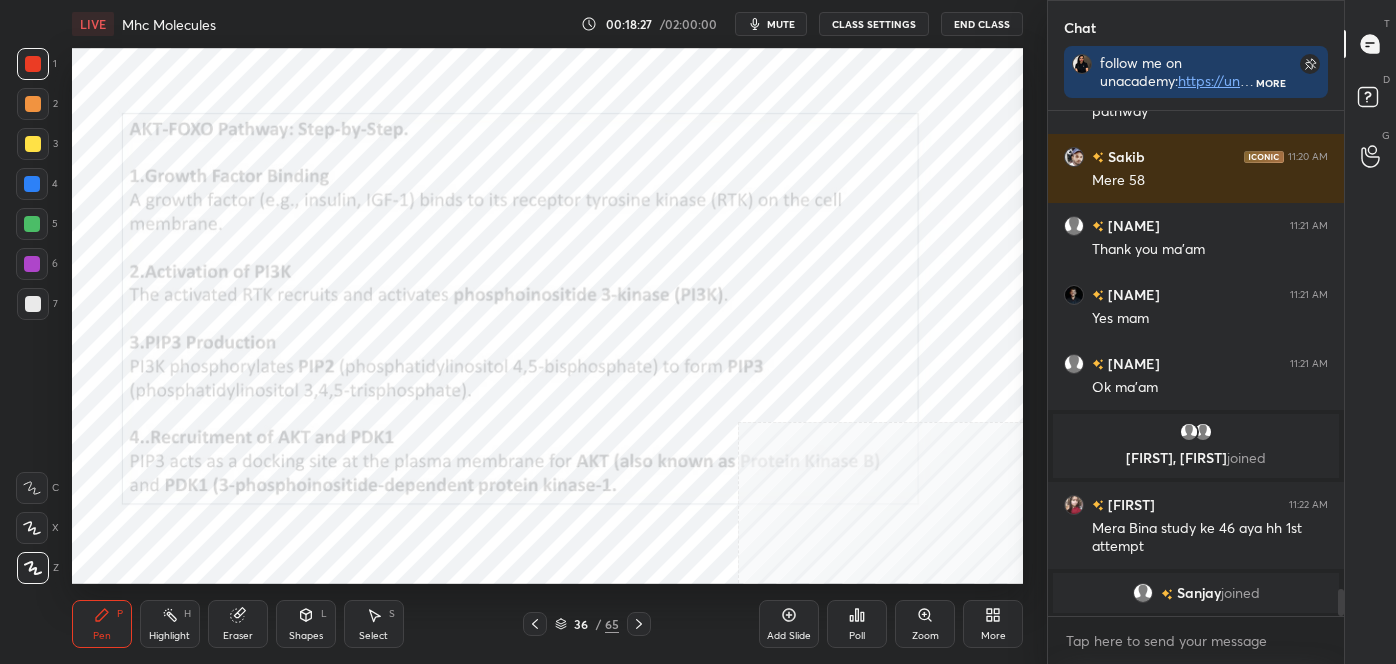 click 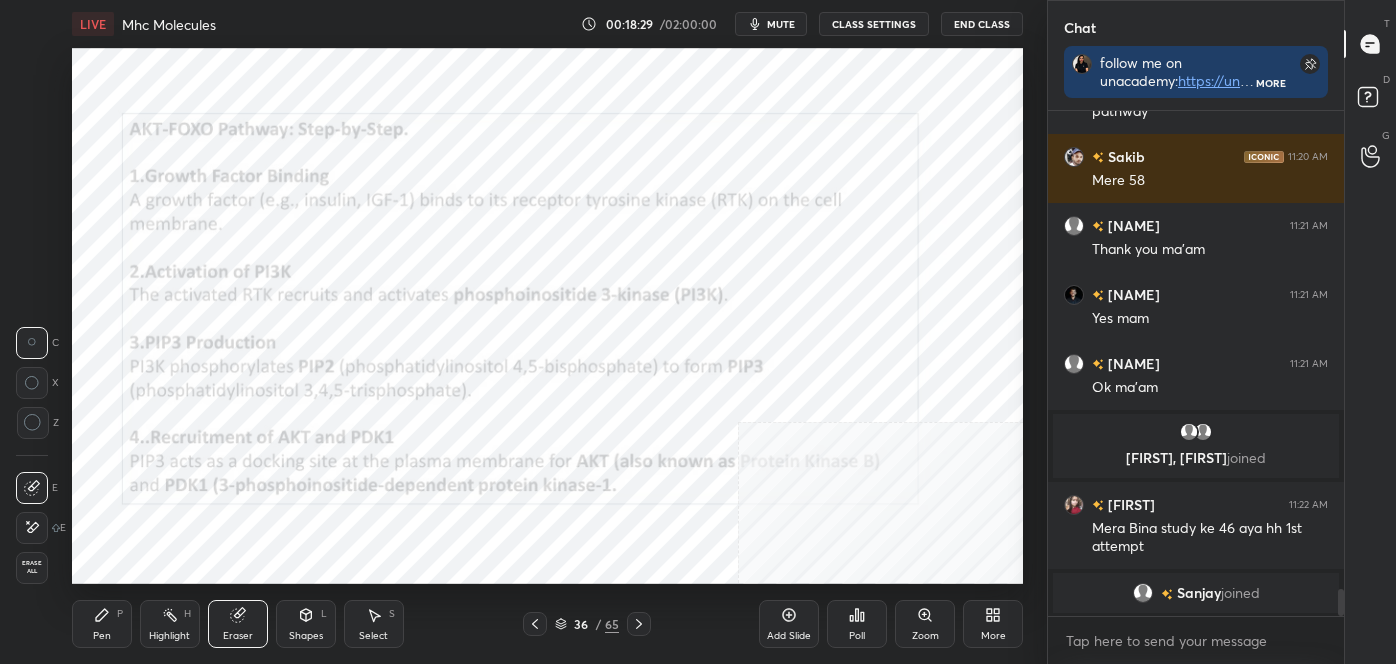 click 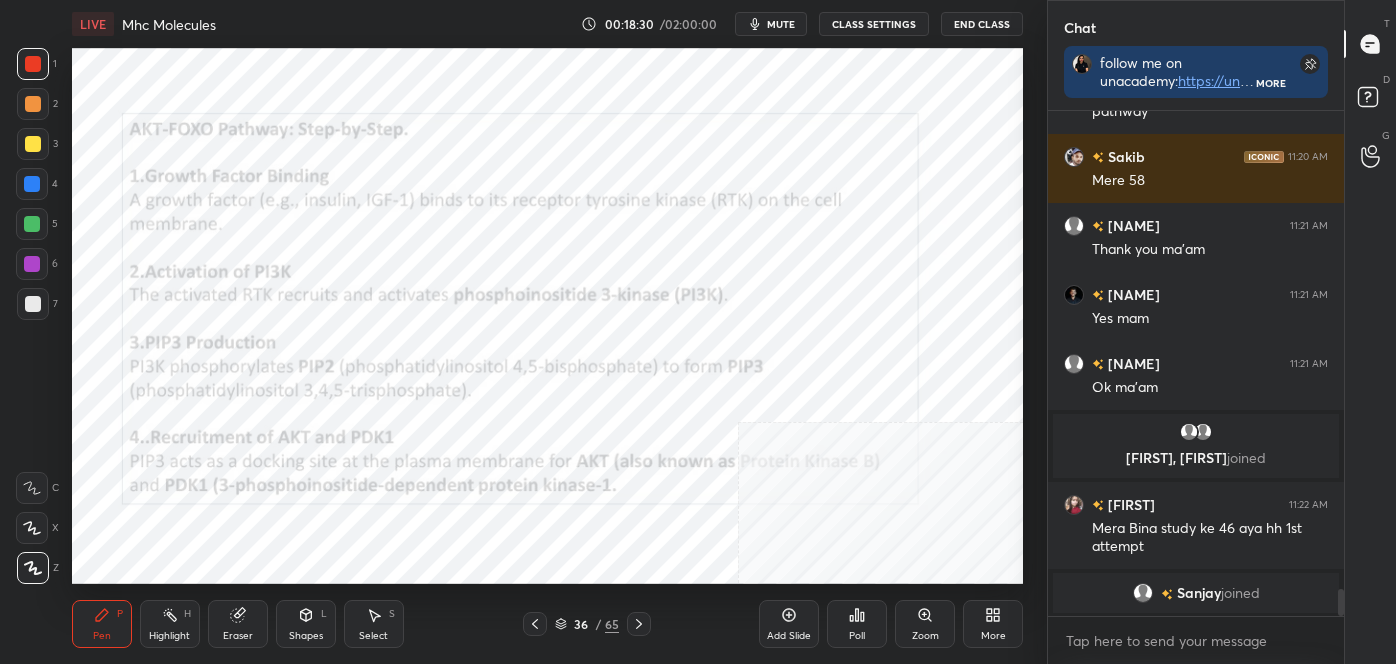 click 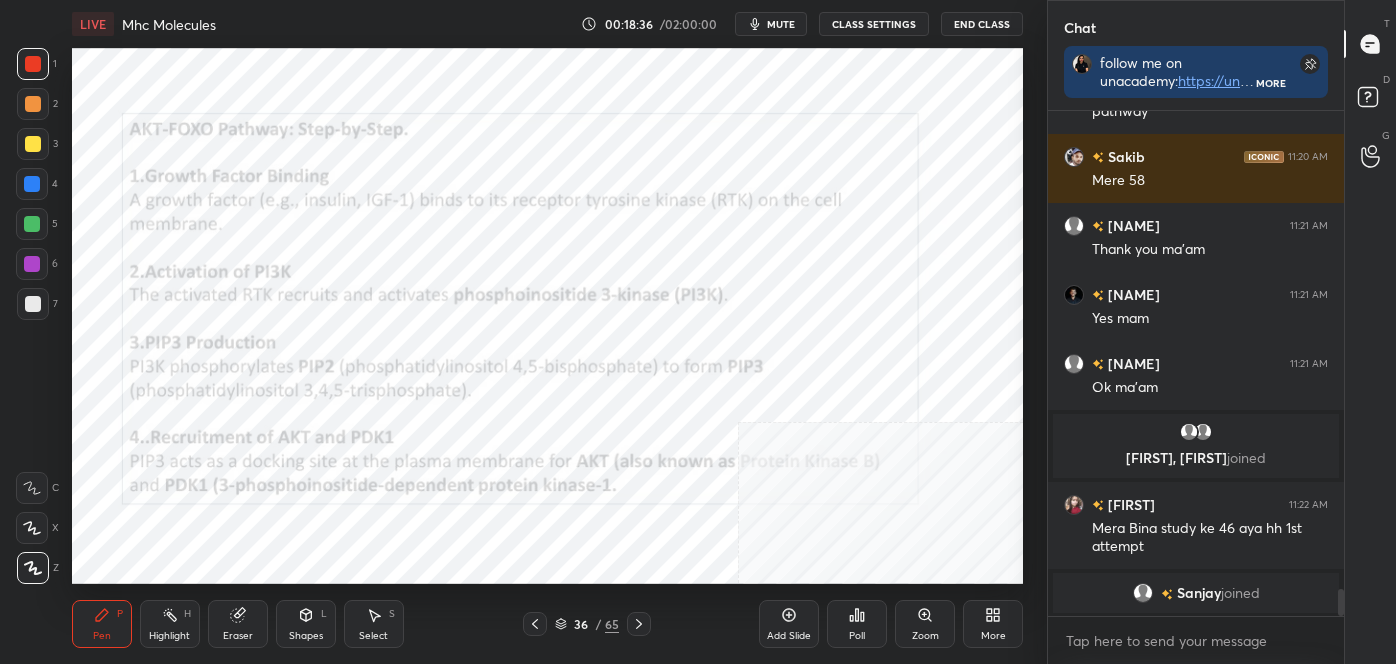 click at bounding box center (32, 264) 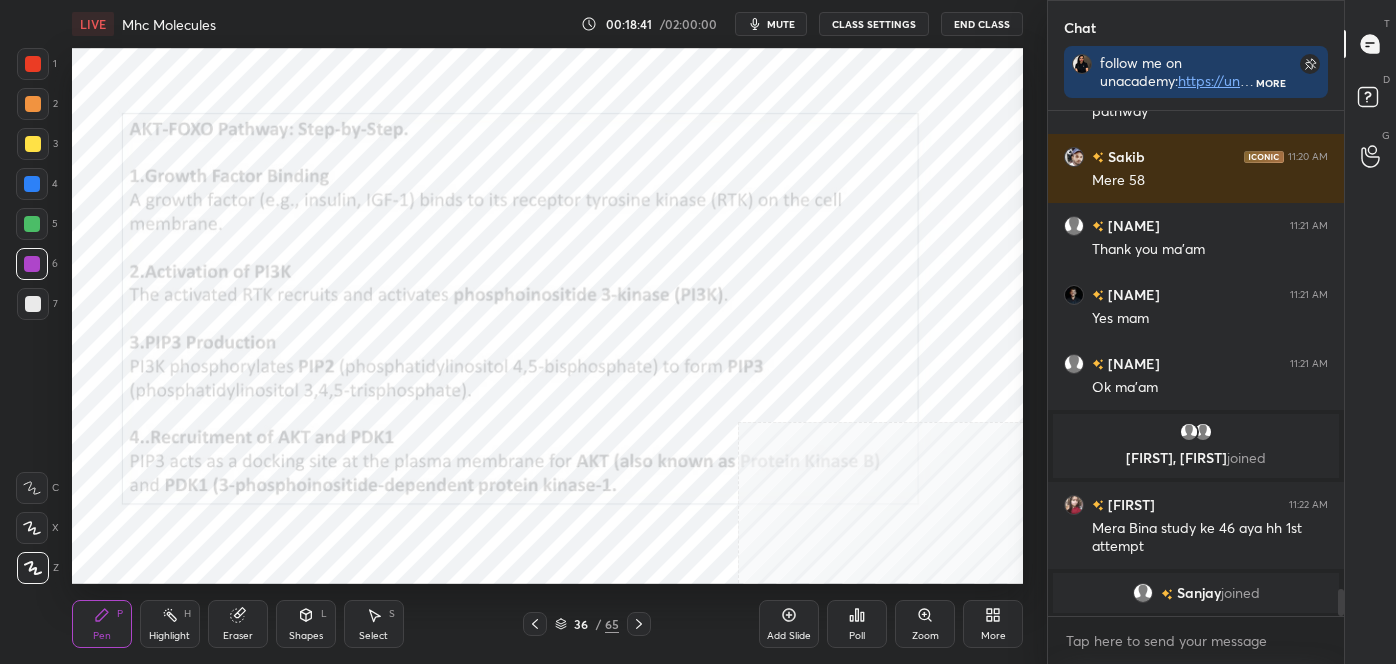 click at bounding box center [33, 64] 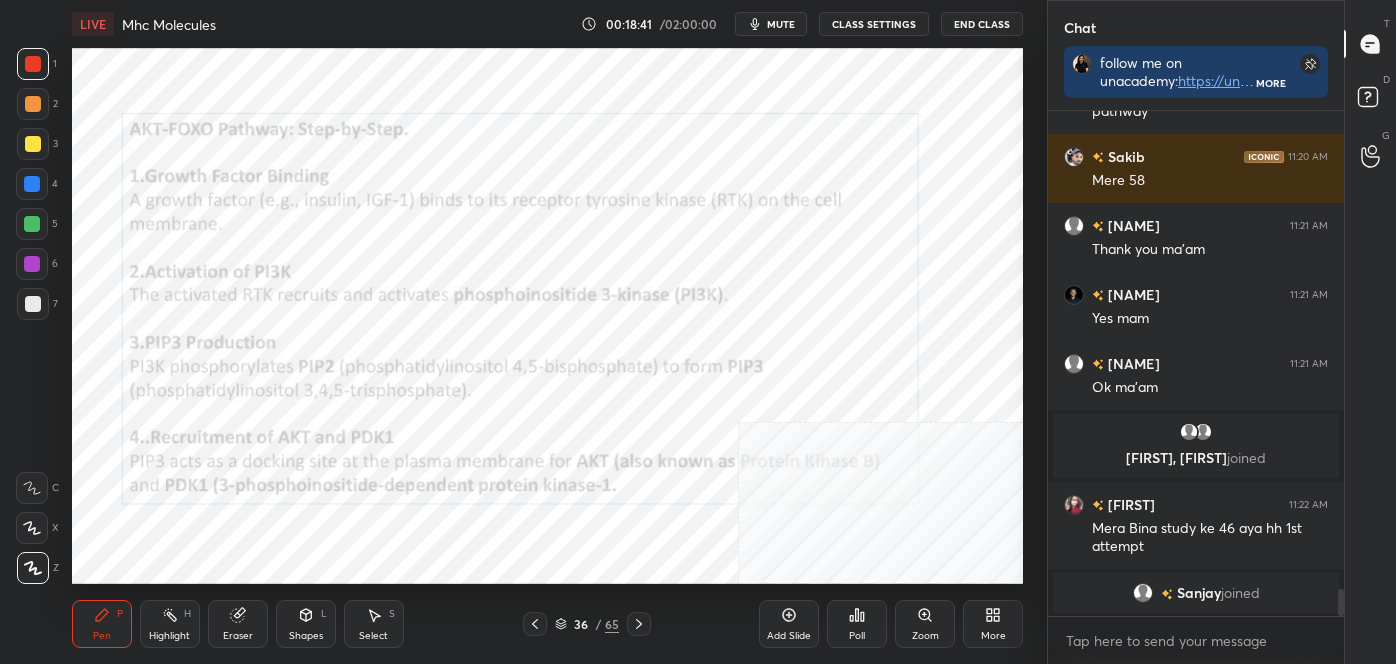 click at bounding box center [33, 64] 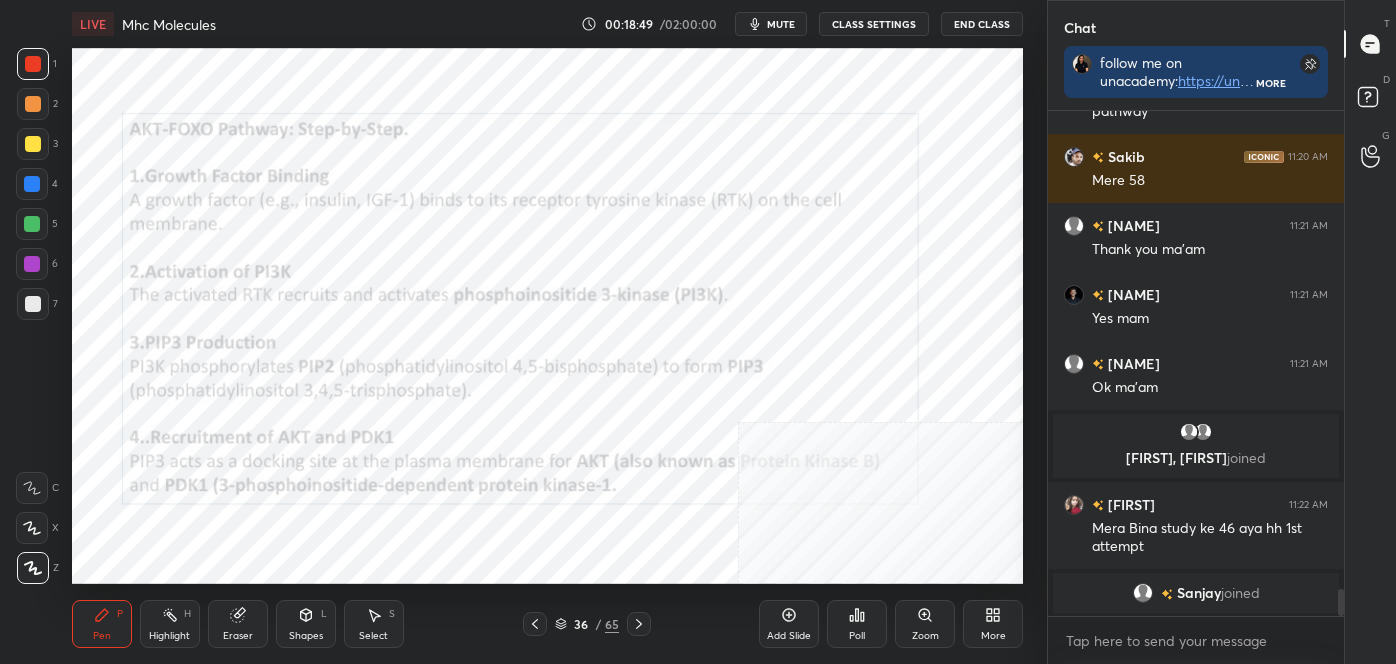 click 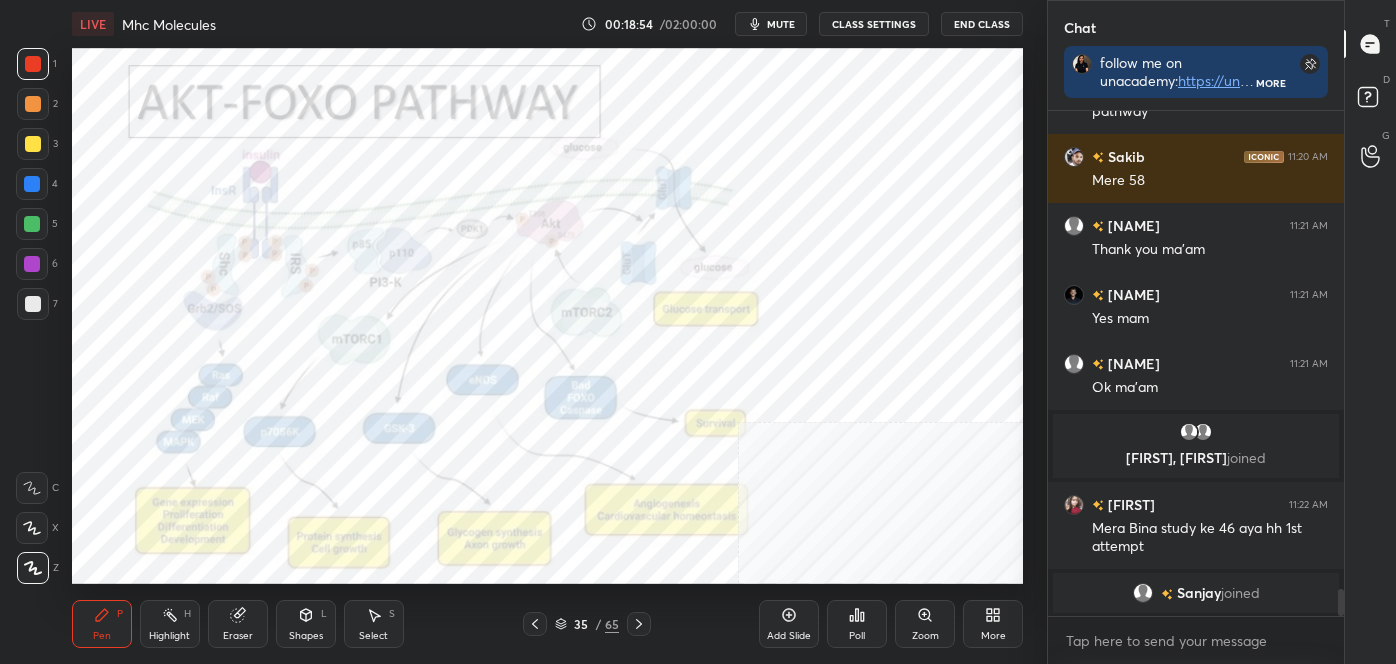 click 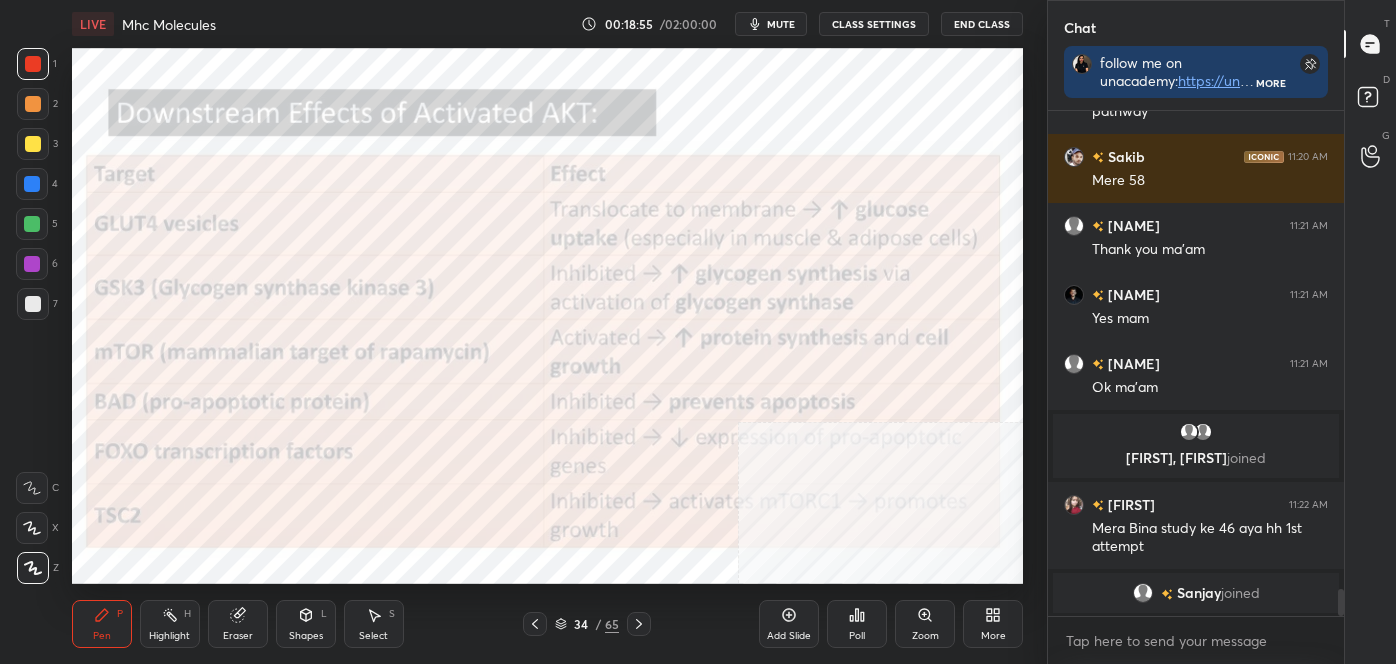 click 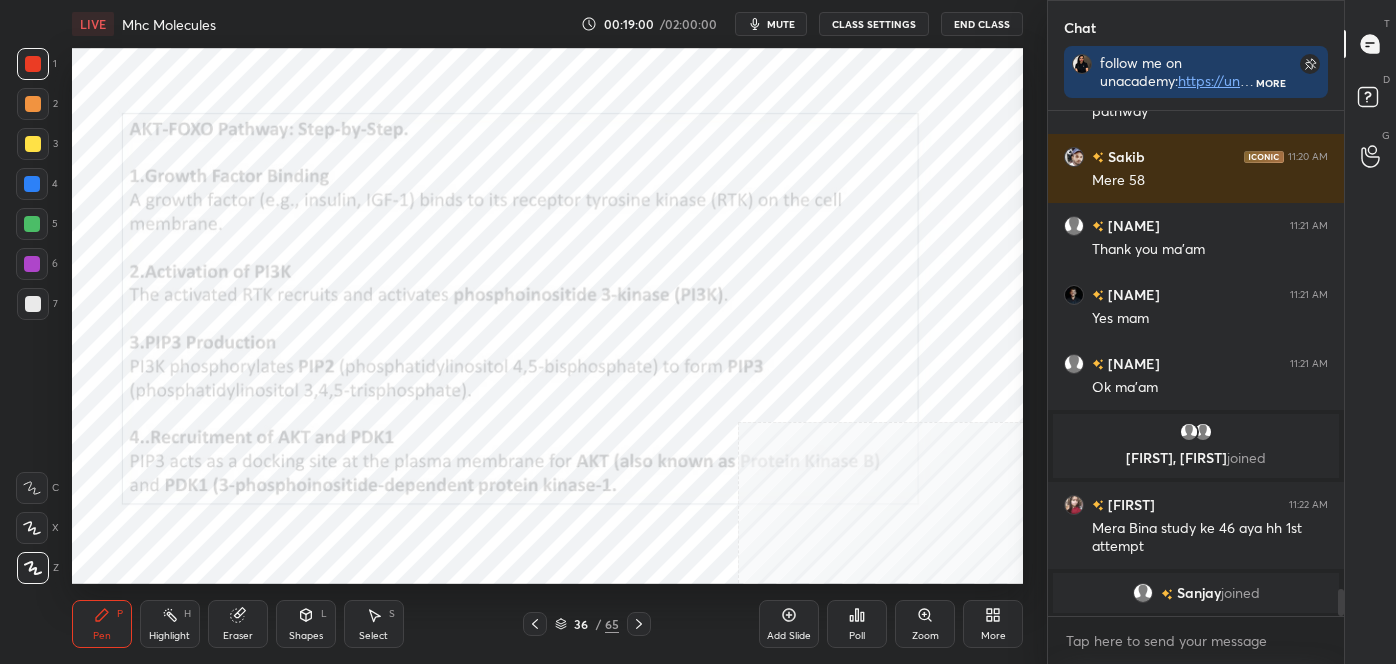click at bounding box center [32, 184] 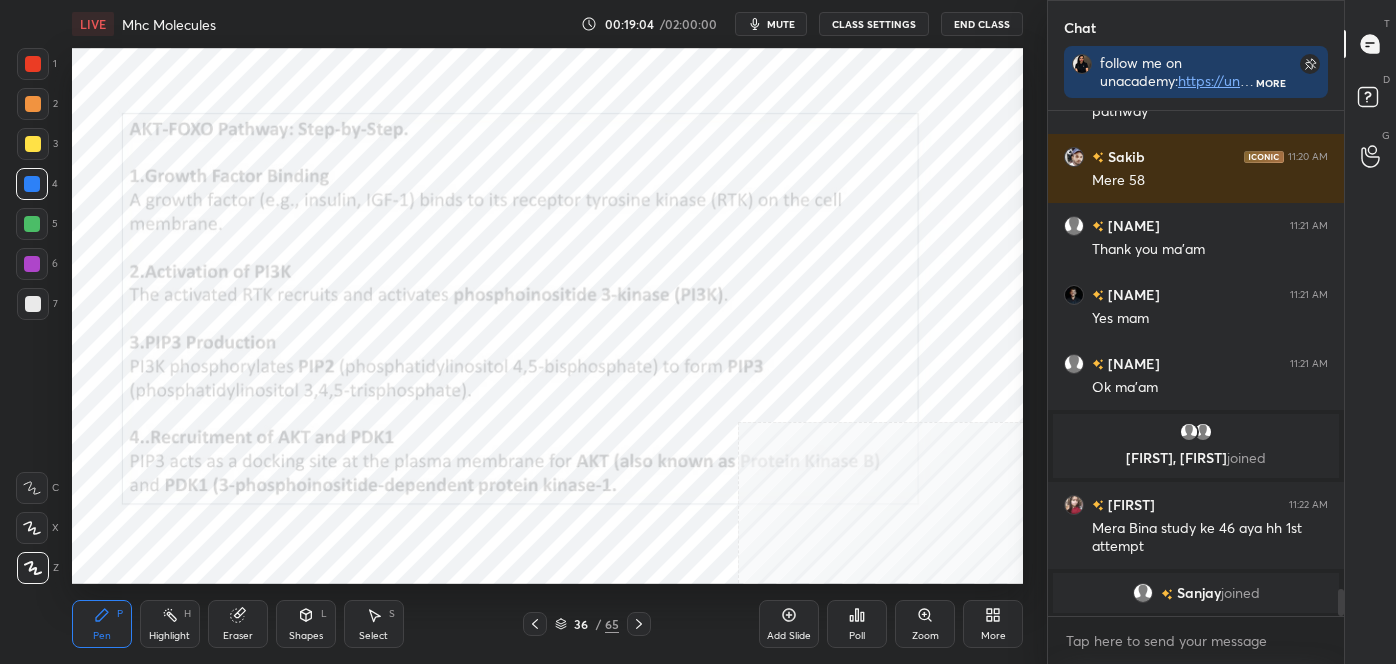 scroll, scrollTop: 8973, scrollLeft: 0, axis: vertical 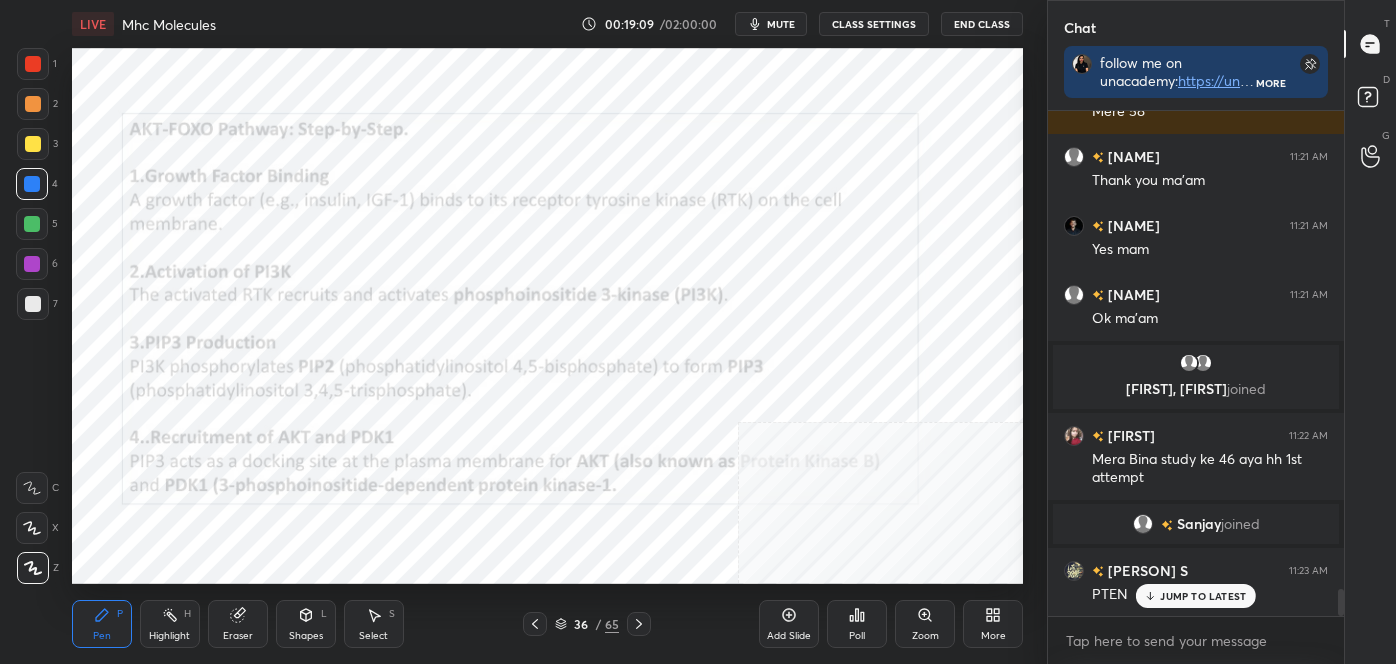 click on "Highlight" at bounding box center (169, 636) 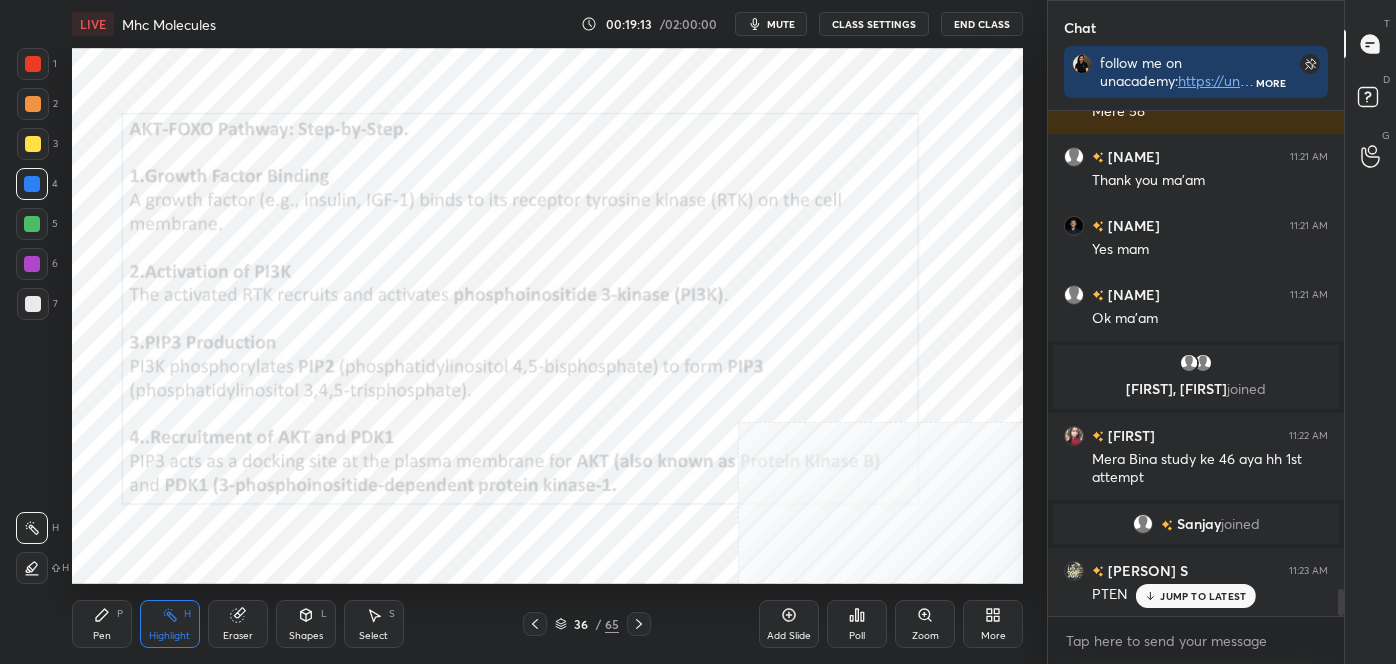 scroll, scrollTop: 9042, scrollLeft: 0, axis: vertical 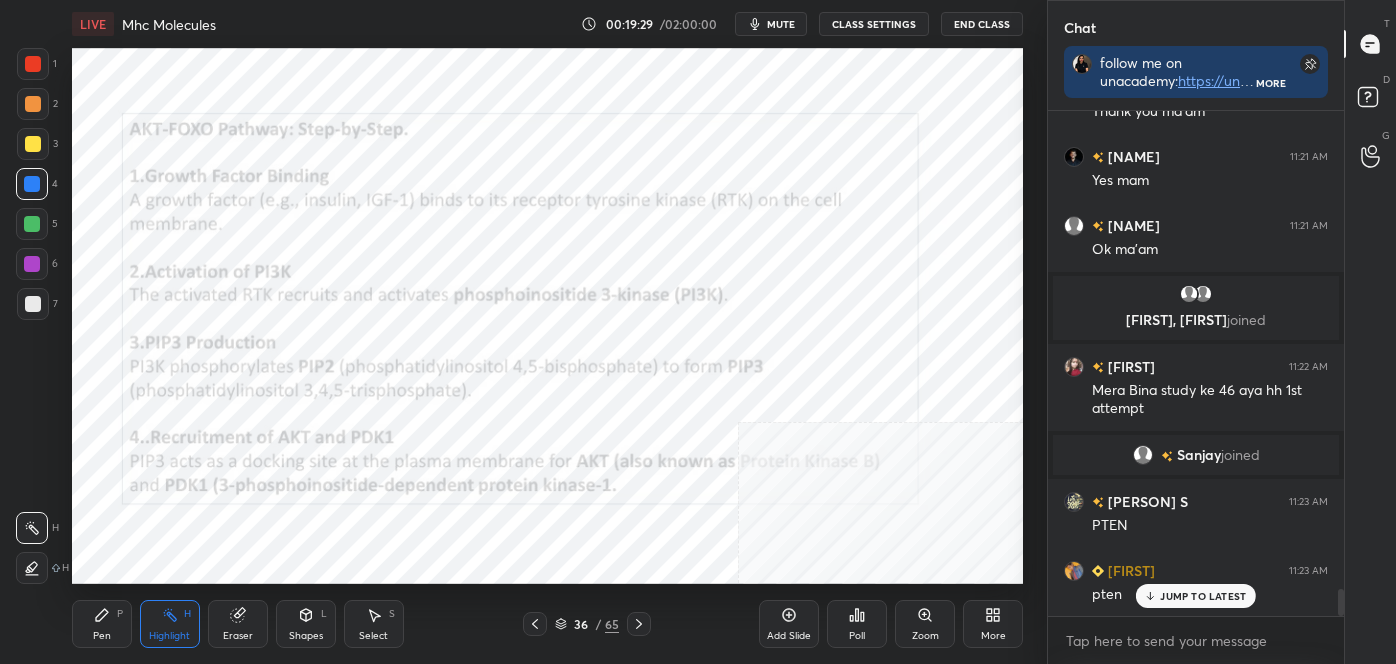 click on "Shapes L" at bounding box center [306, 624] 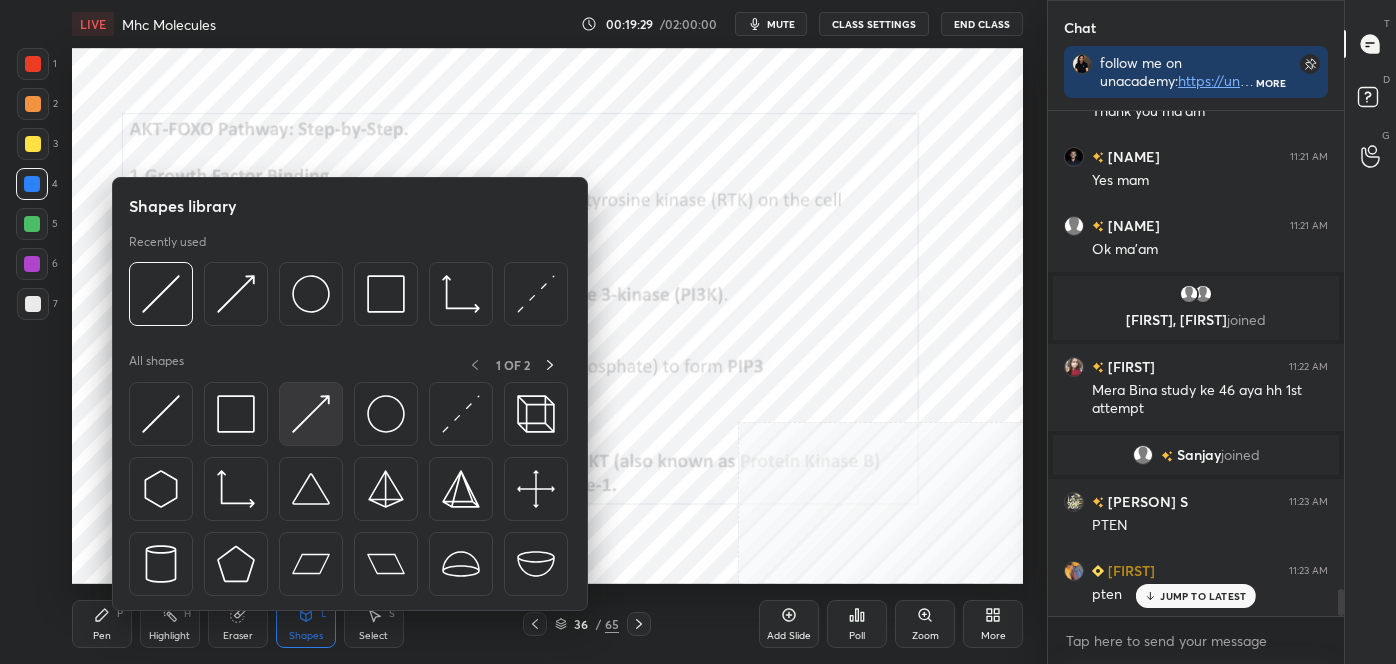 click at bounding box center (311, 414) 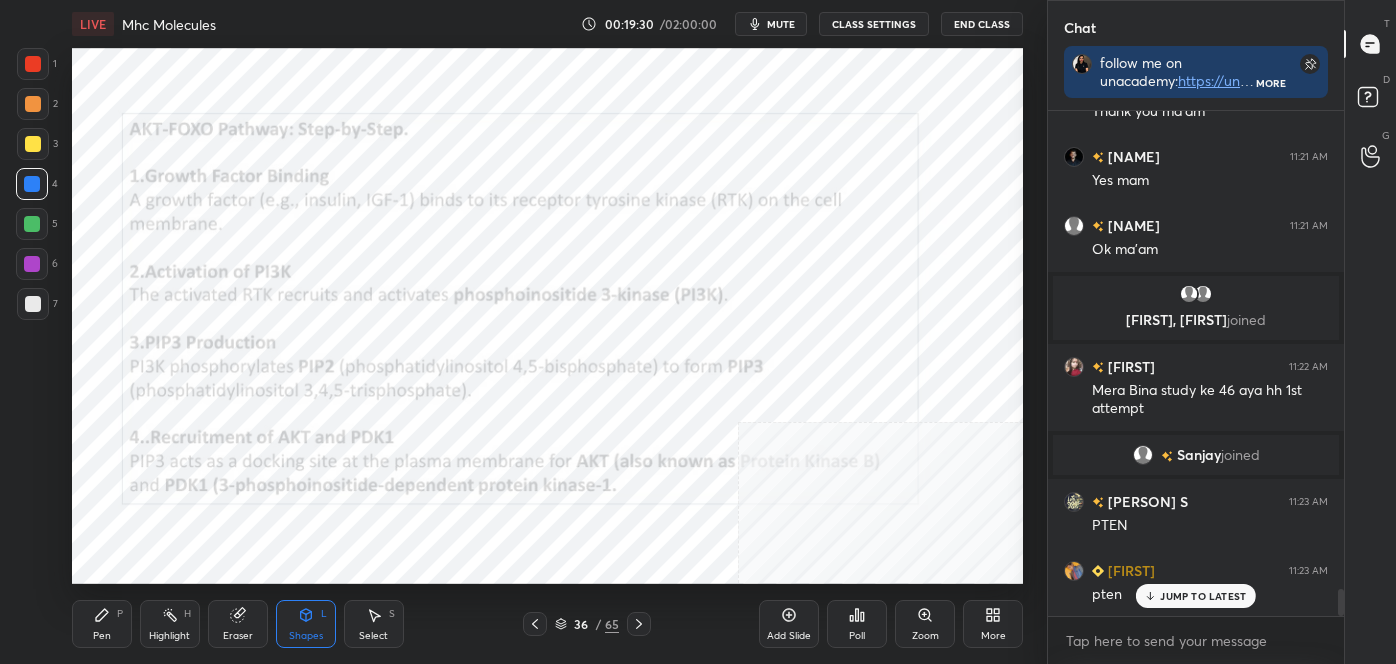 click 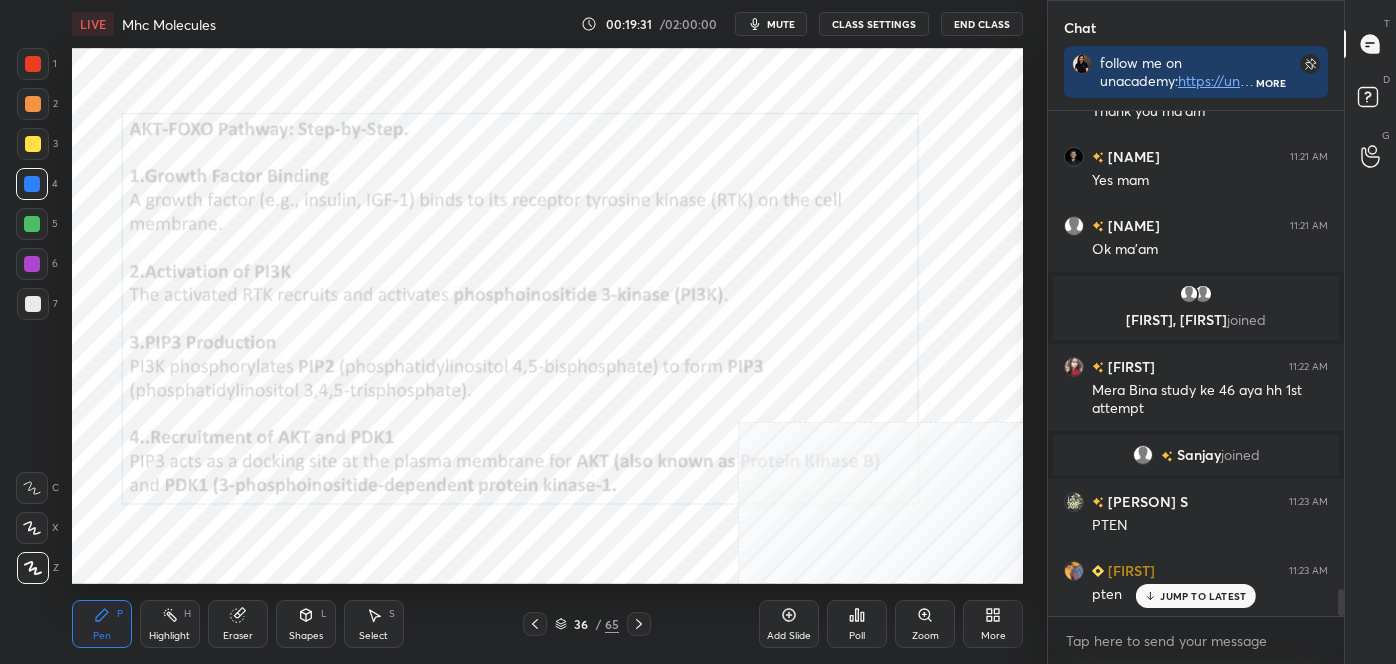 click 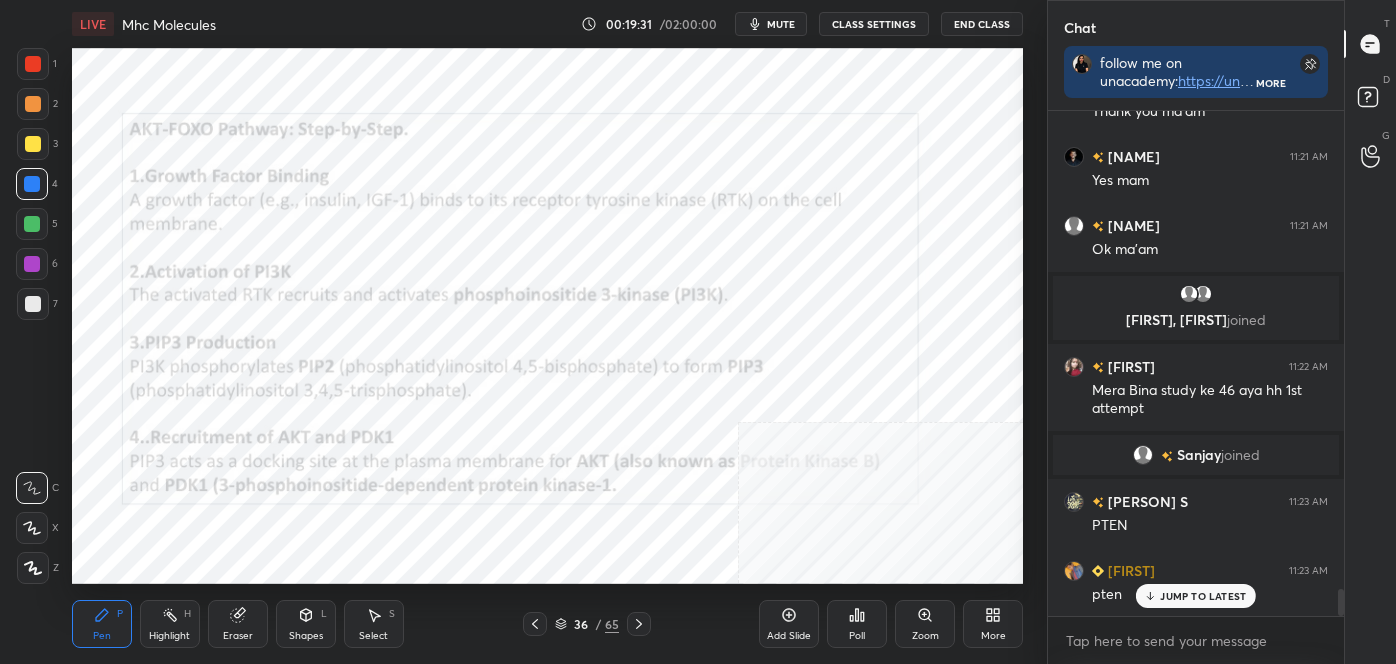 click on "Select S" at bounding box center (374, 624) 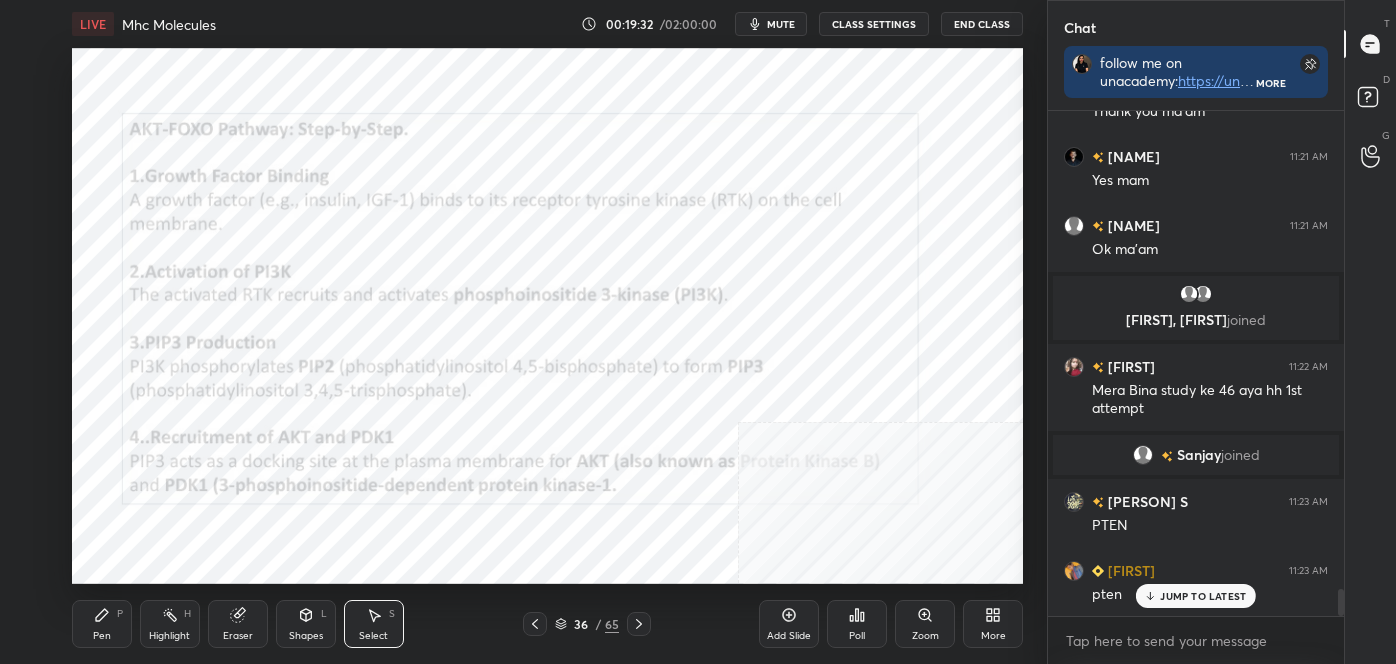 click on "Shapes L" at bounding box center (306, 624) 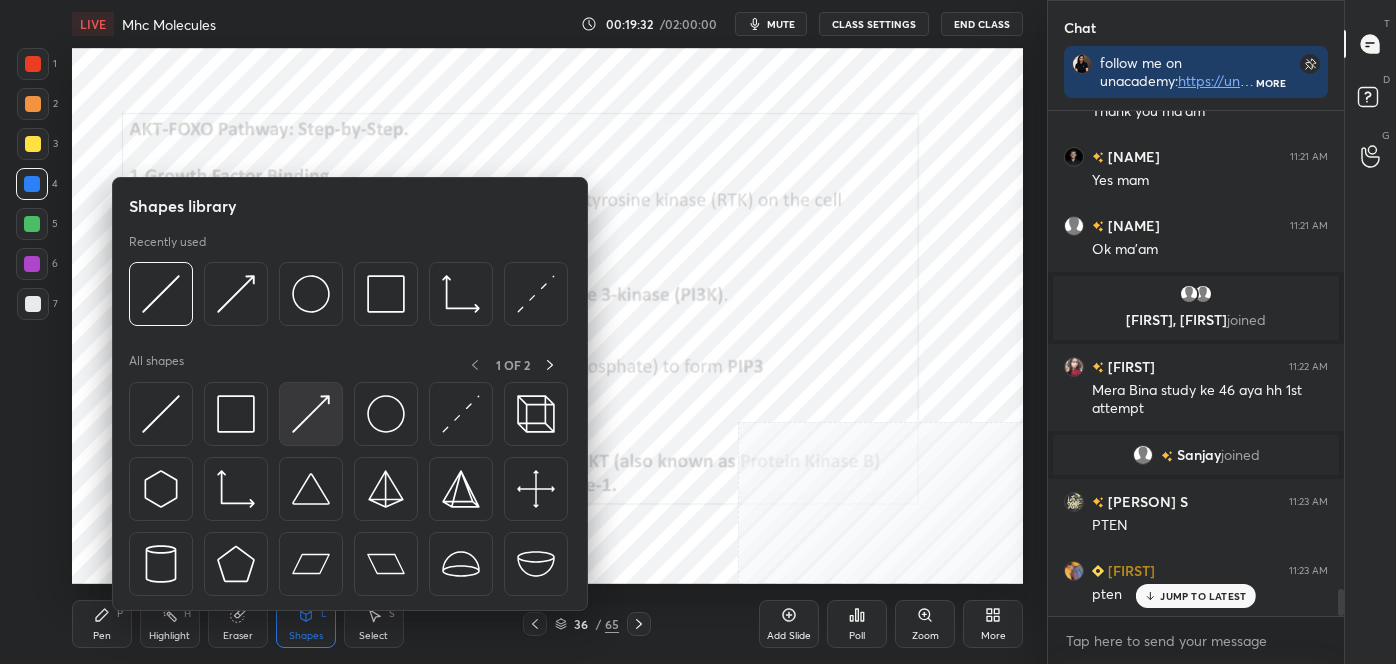 click at bounding box center [311, 414] 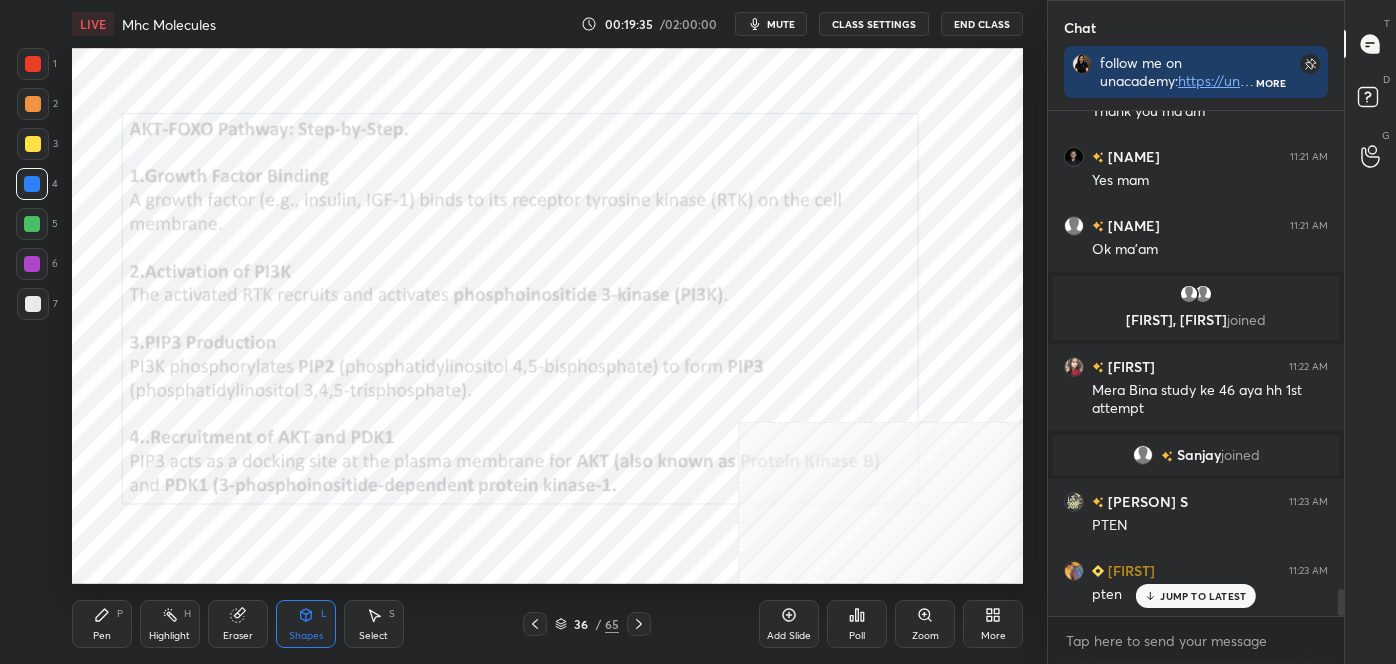 click on "Pen P" at bounding box center (102, 624) 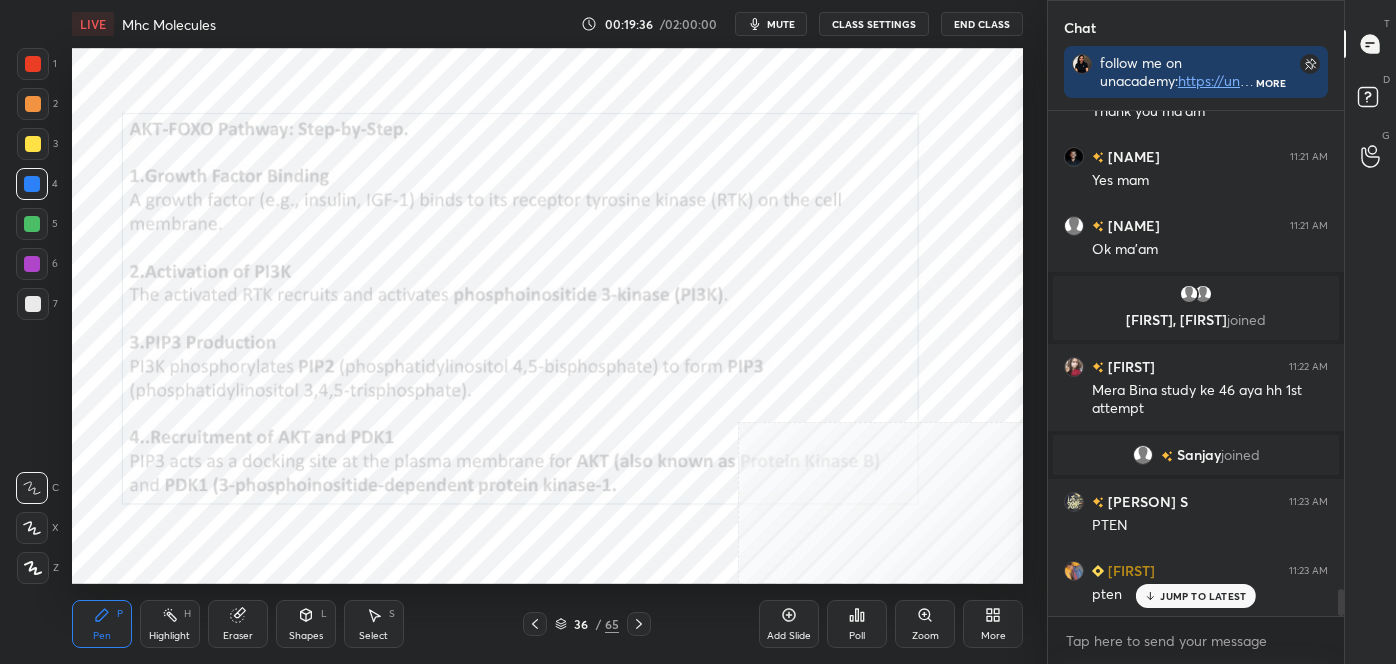 click 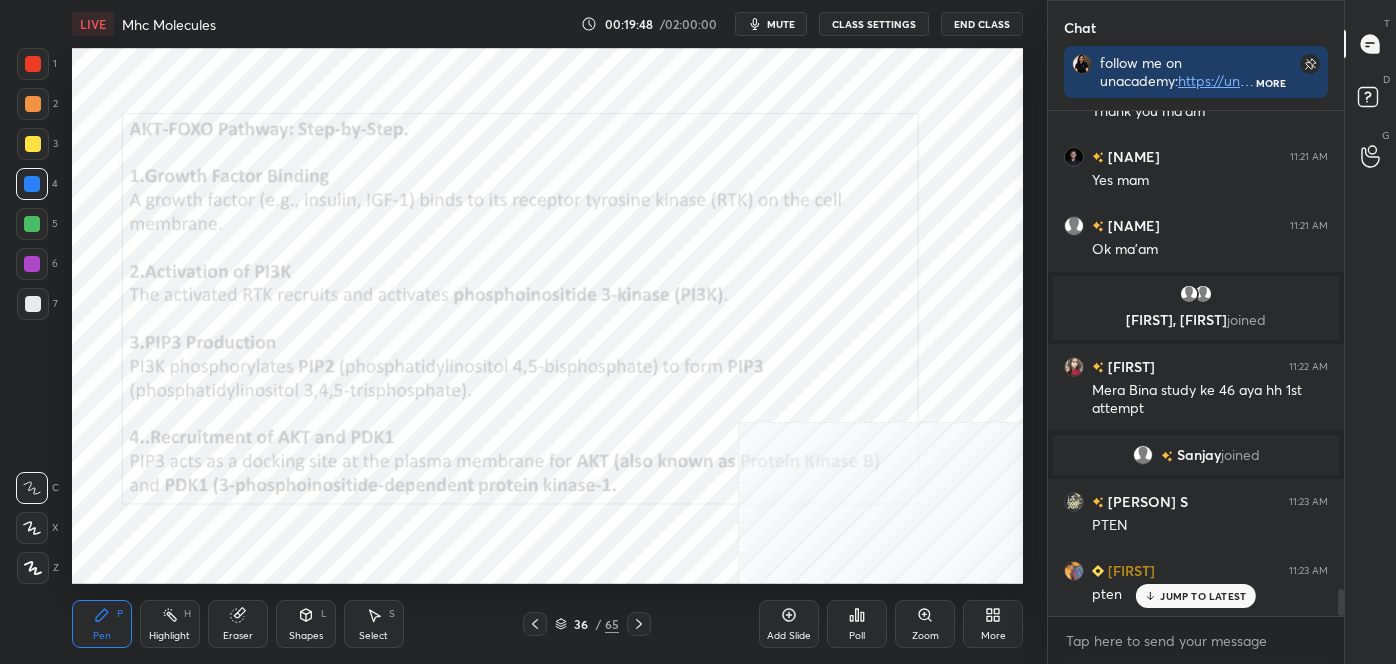 click on "Highlight H" at bounding box center [170, 624] 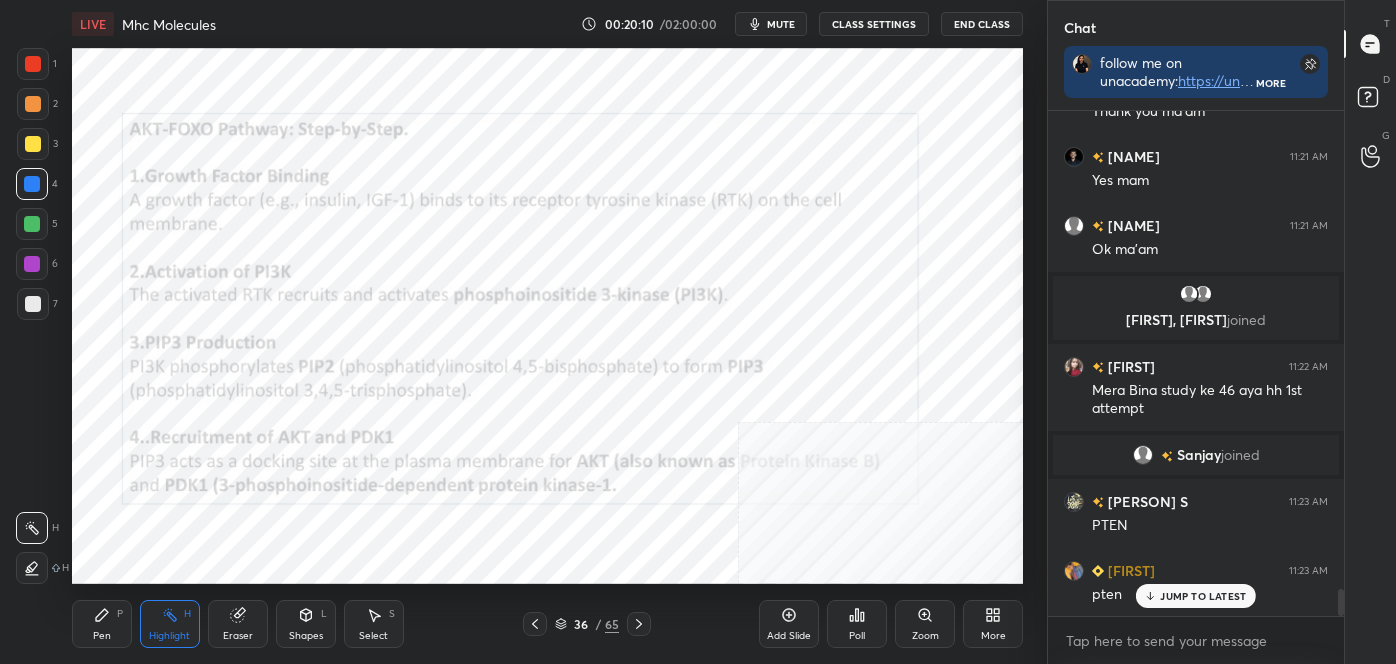 click on "Pen P" at bounding box center (102, 624) 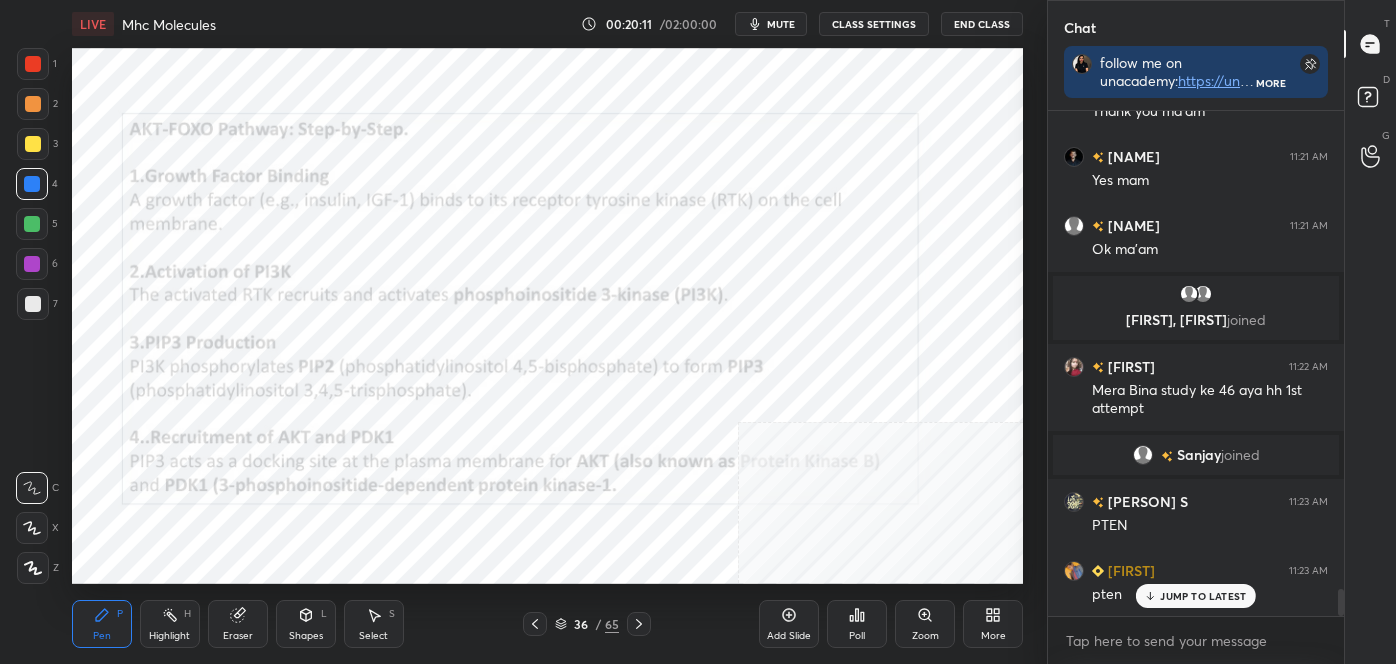 click 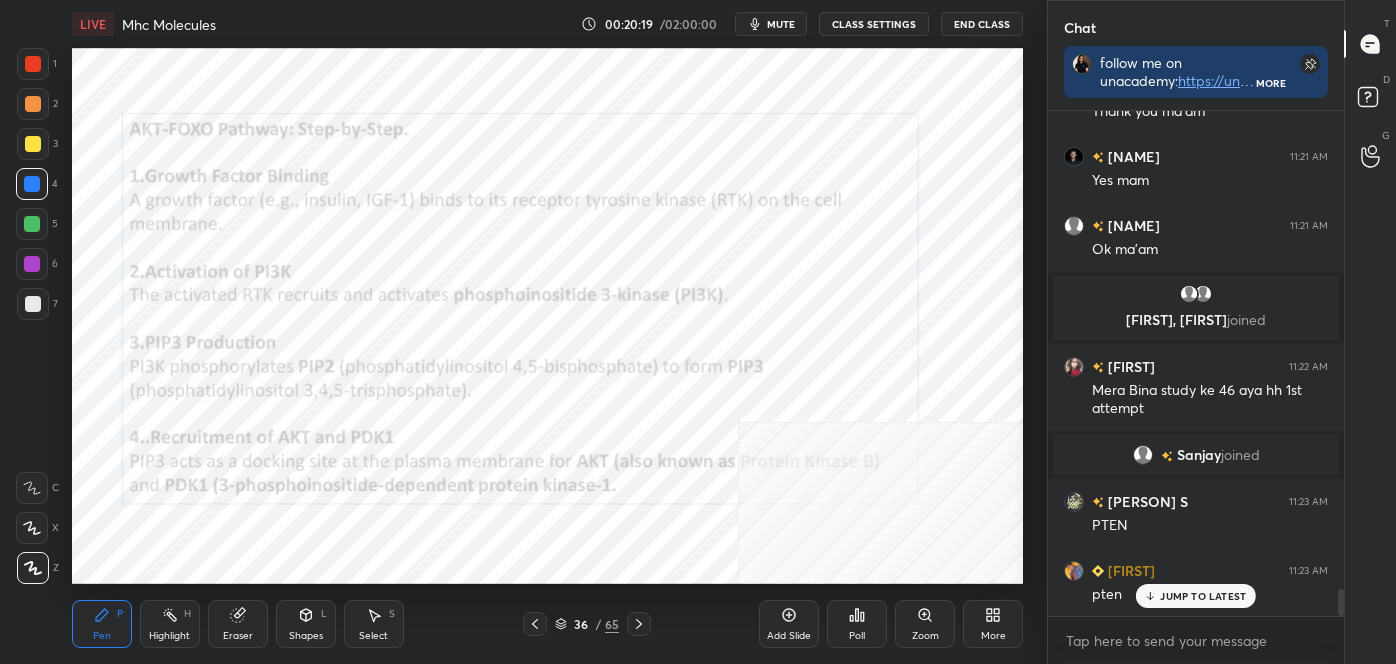 click on "Highlight" at bounding box center [169, 636] 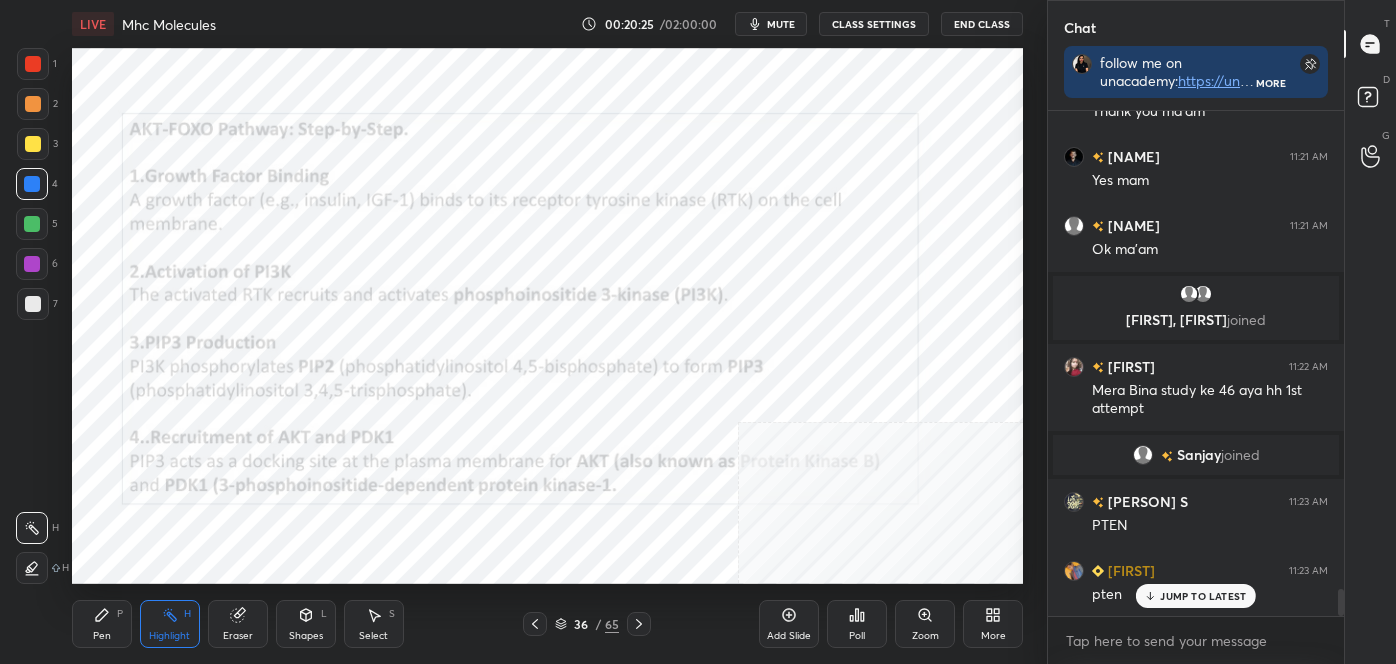 click 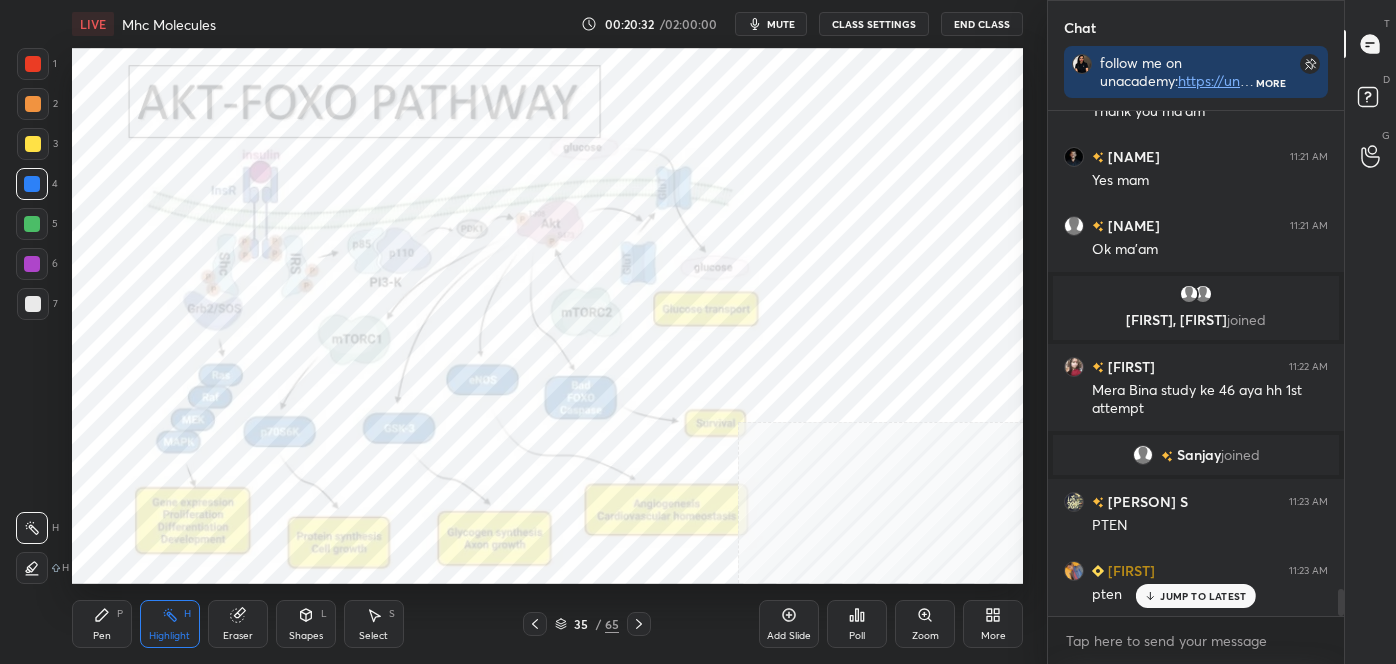 click 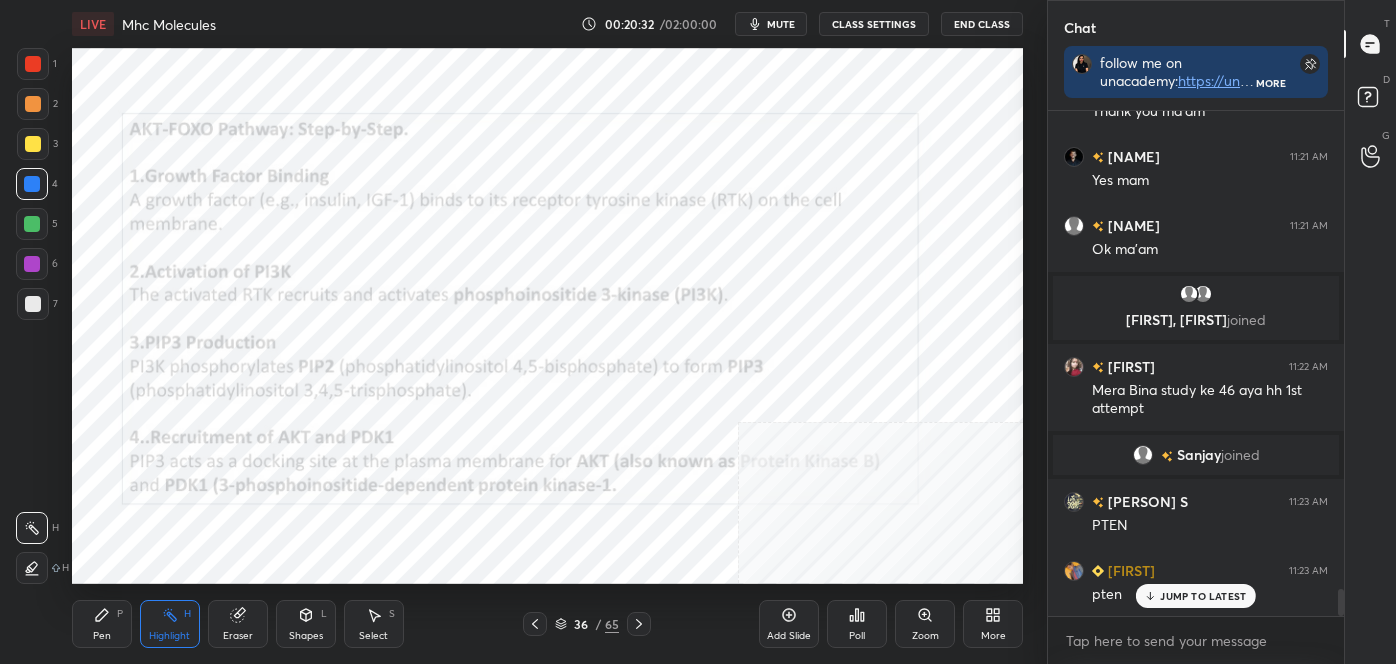 click 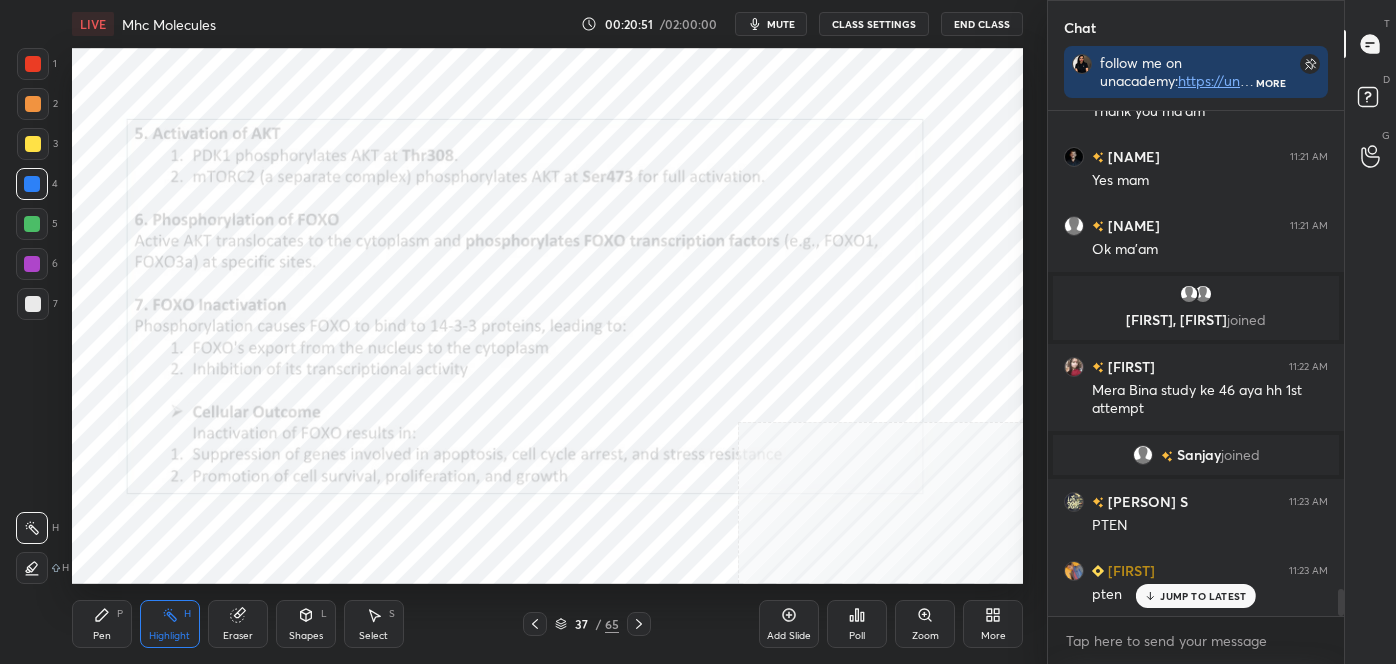 click at bounding box center [535, 624] 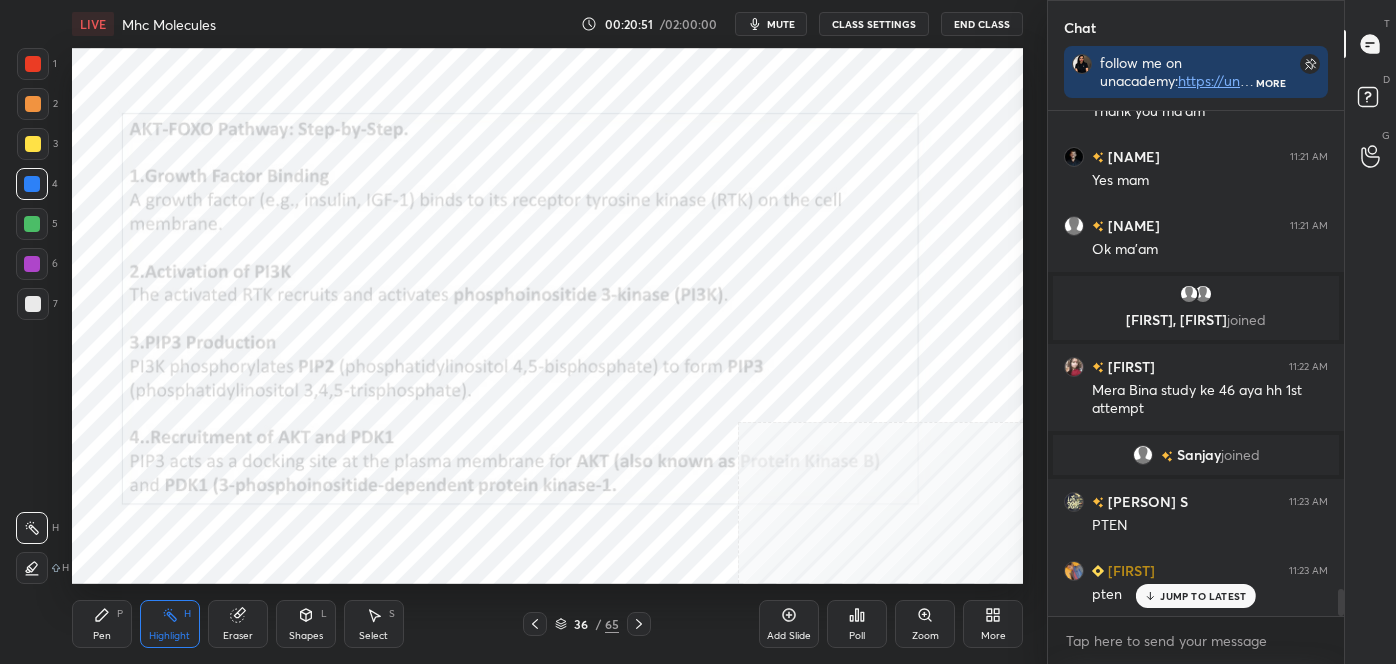 click at bounding box center [535, 624] 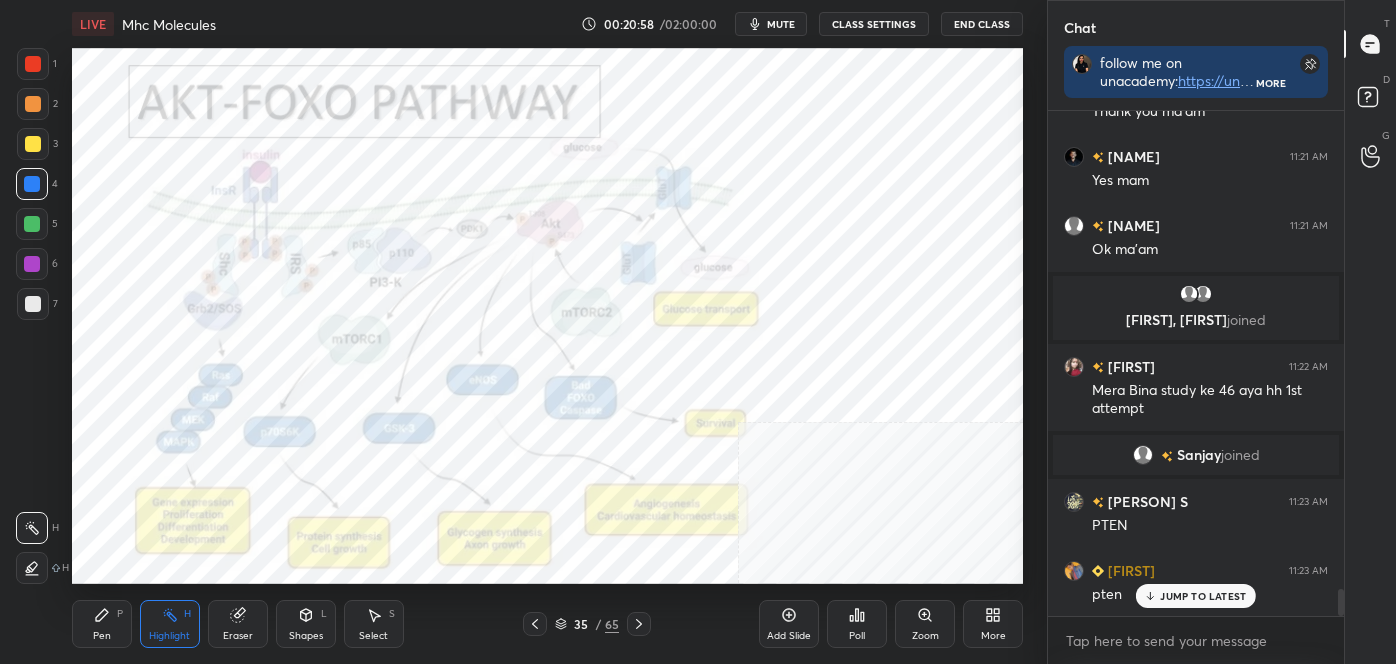 click 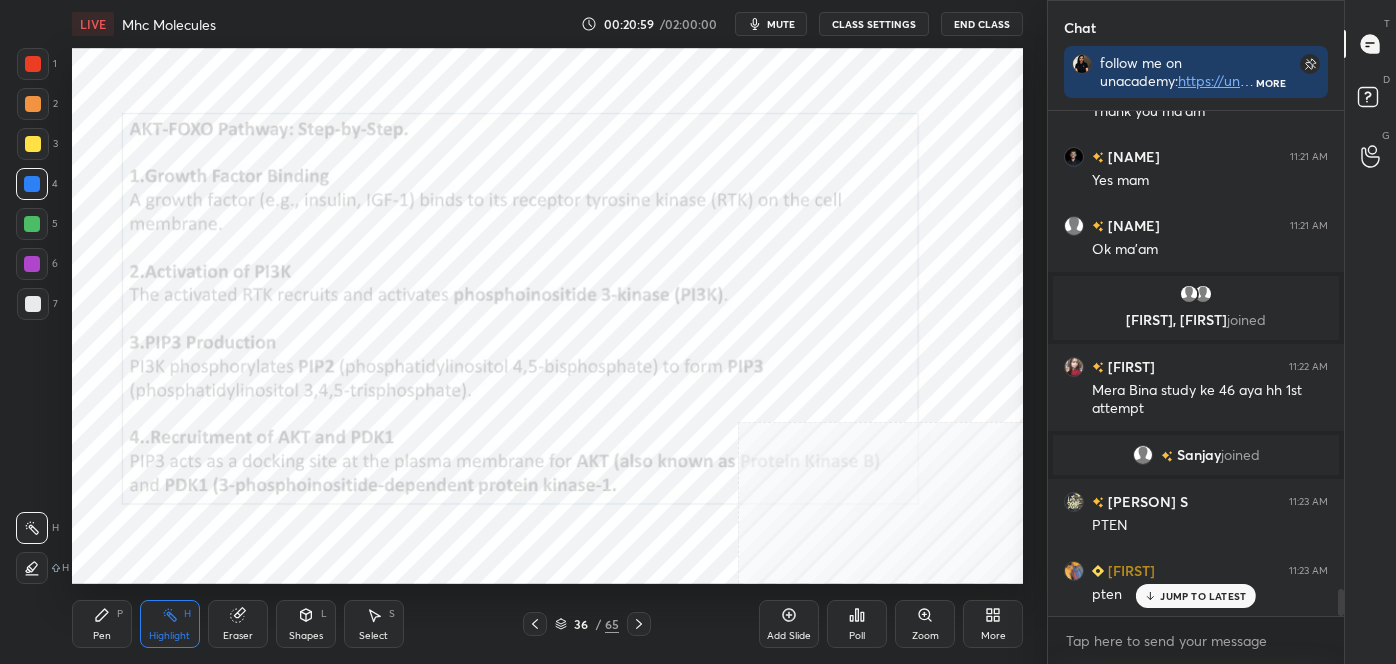 click 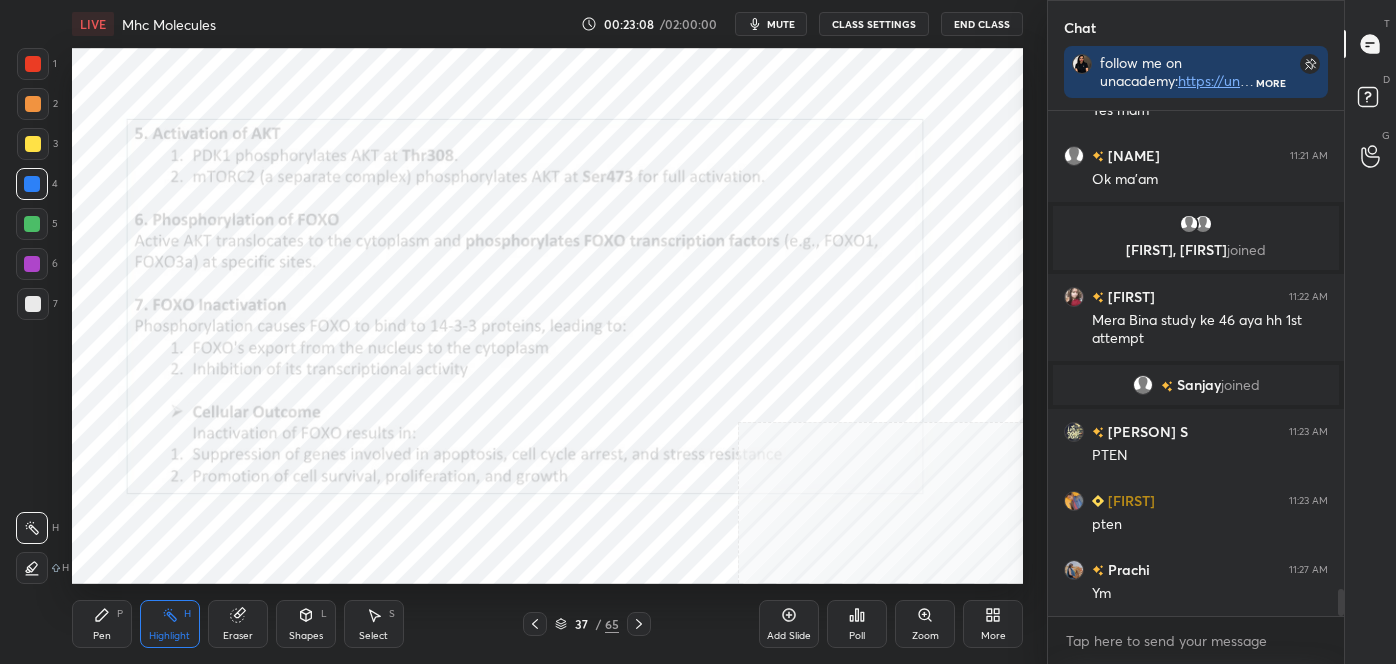 scroll, scrollTop: 9160, scrollLeft: 0, axis: vertical 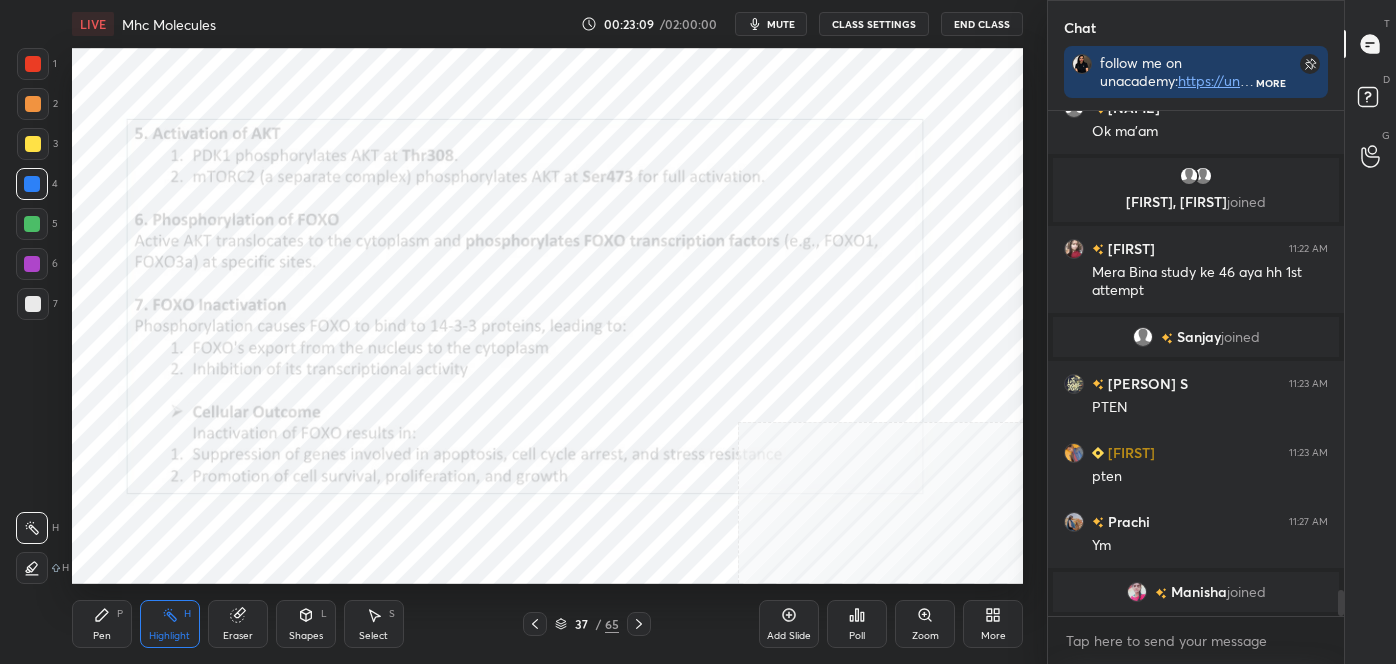click 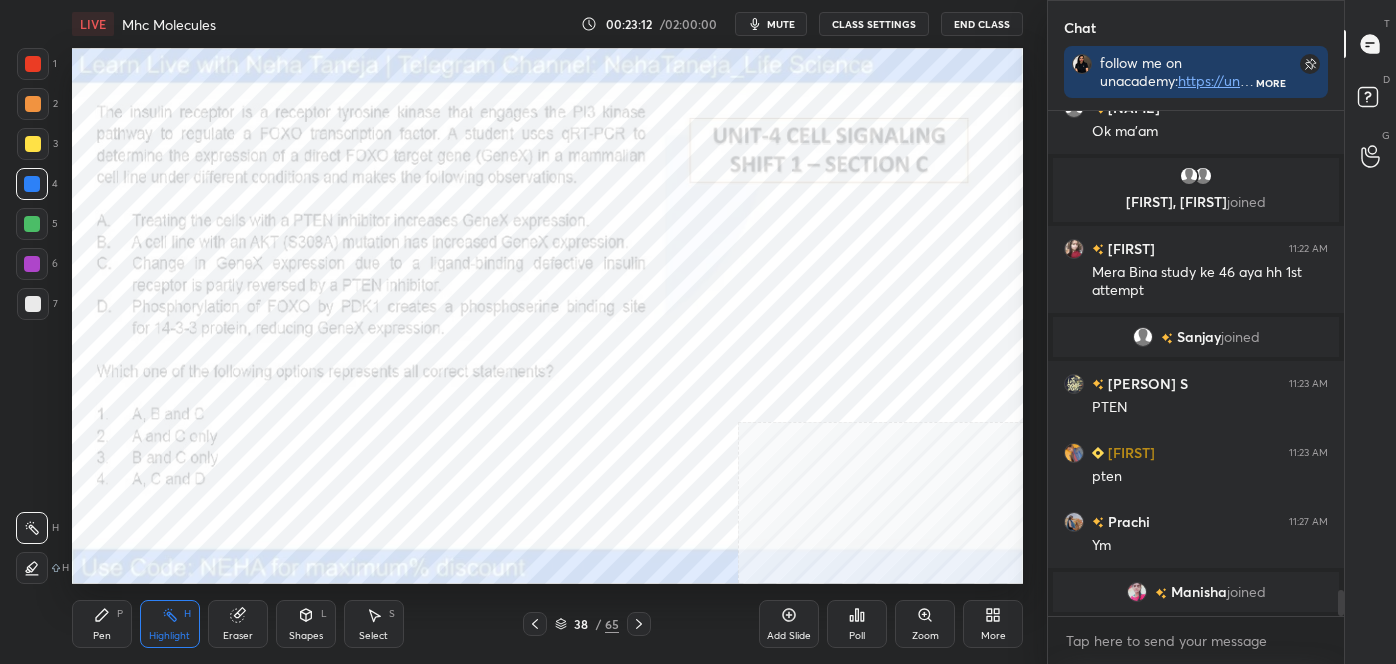 click 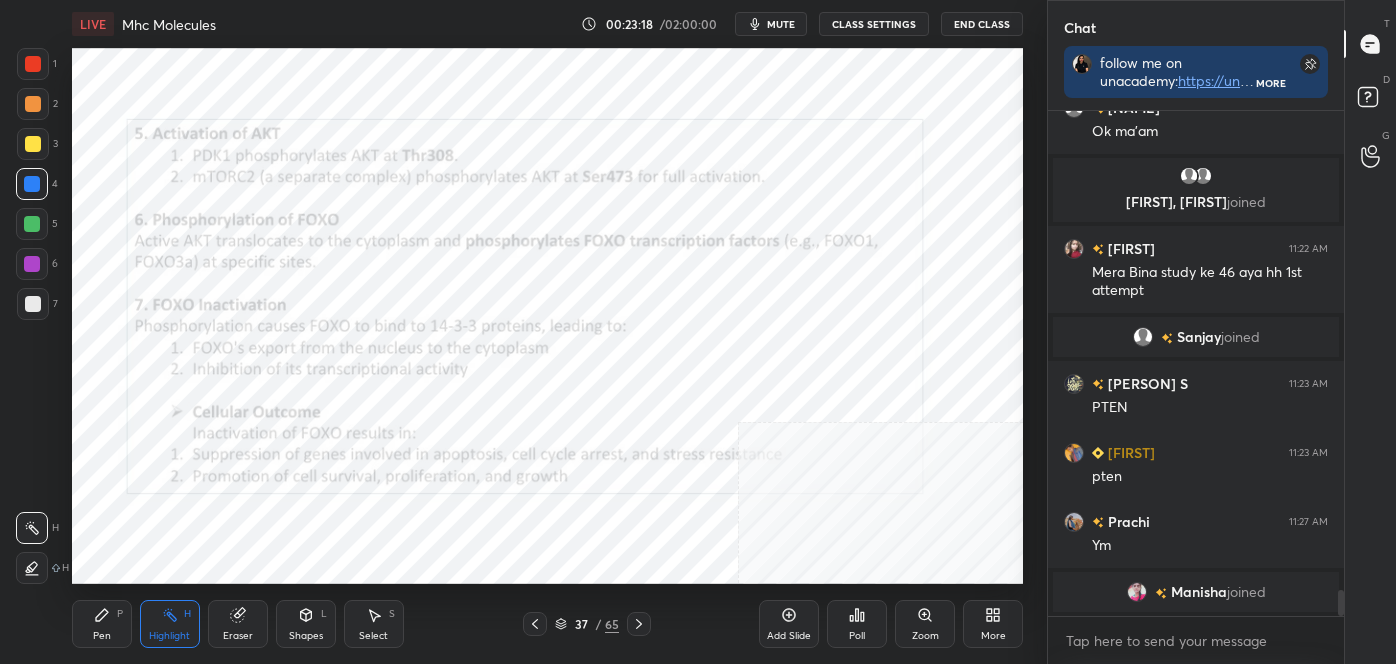 click on "Shapes L" at bounding box center (306, 624) 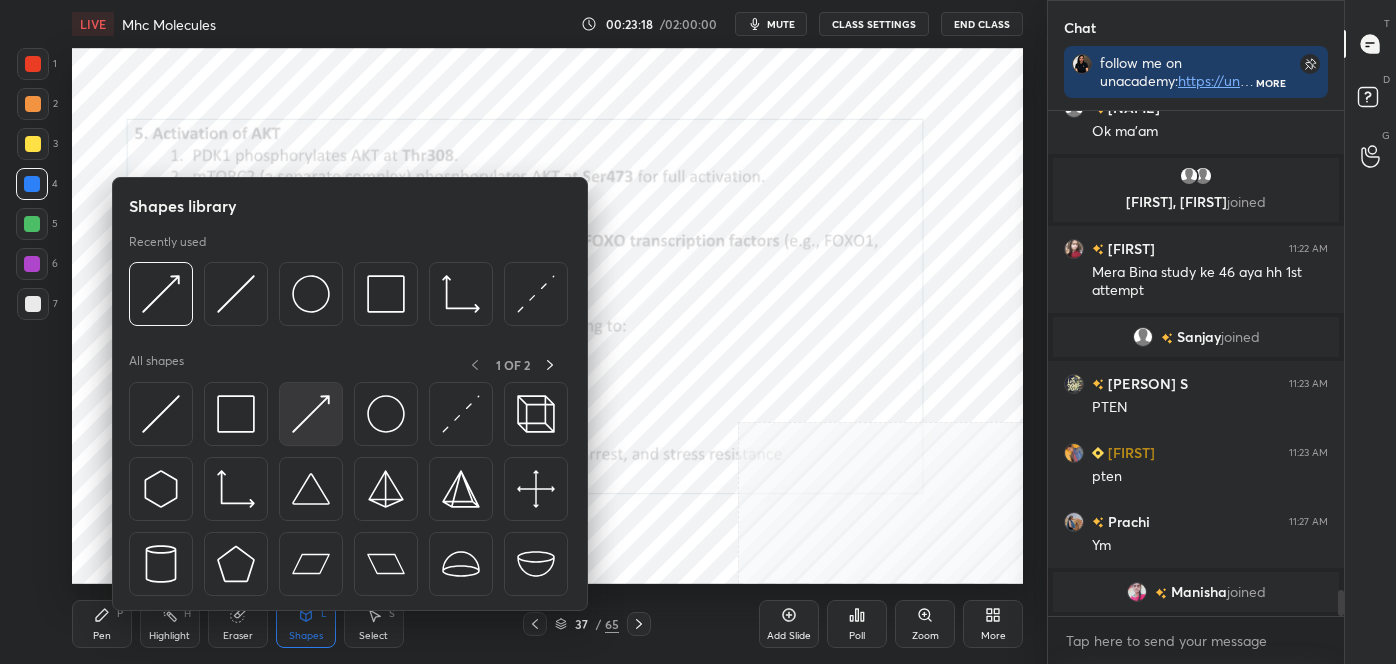 click at bounding box center (311, 414) 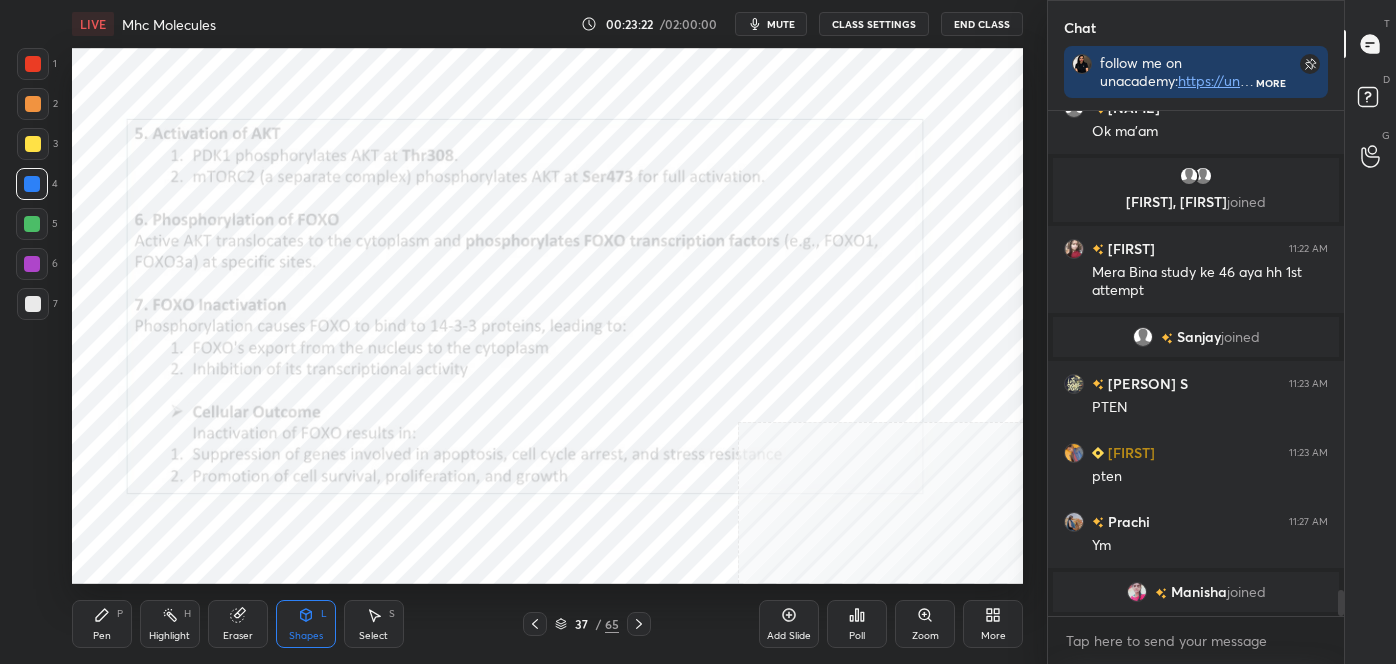 click on "Pen P Highlight H Eraser Shapes L Select S" at bounding box center [244, 624] 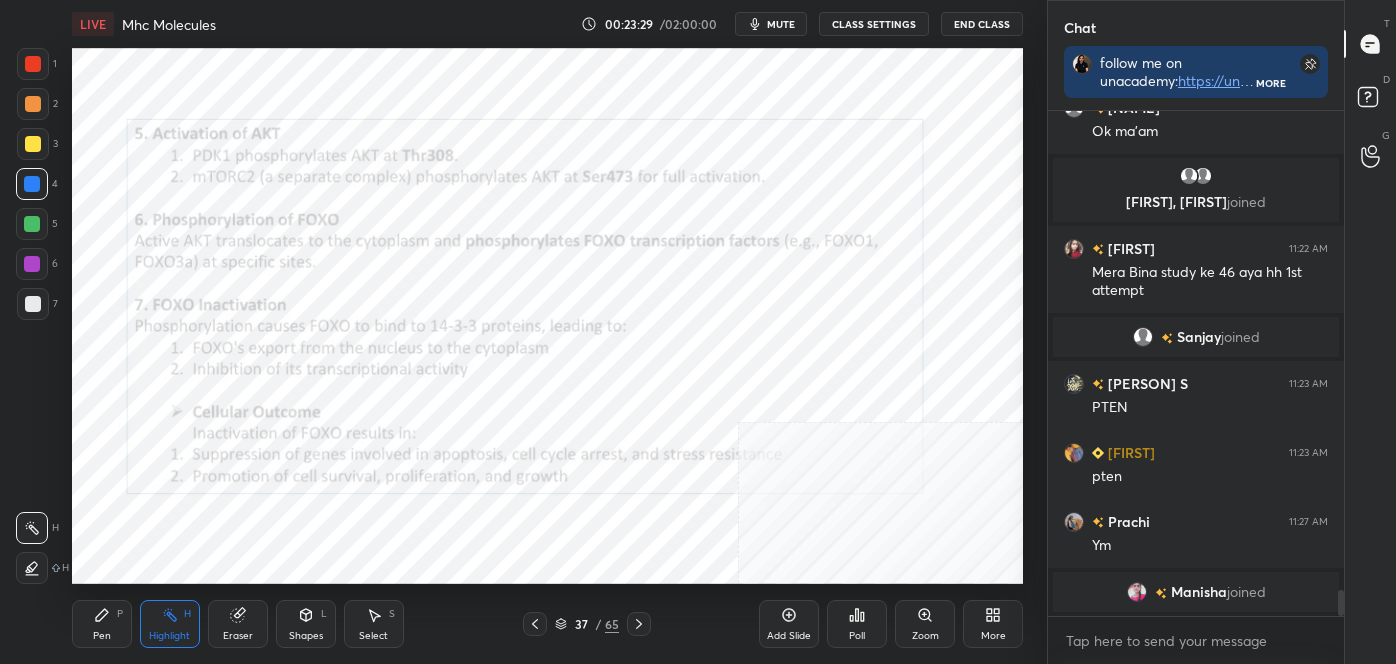 click 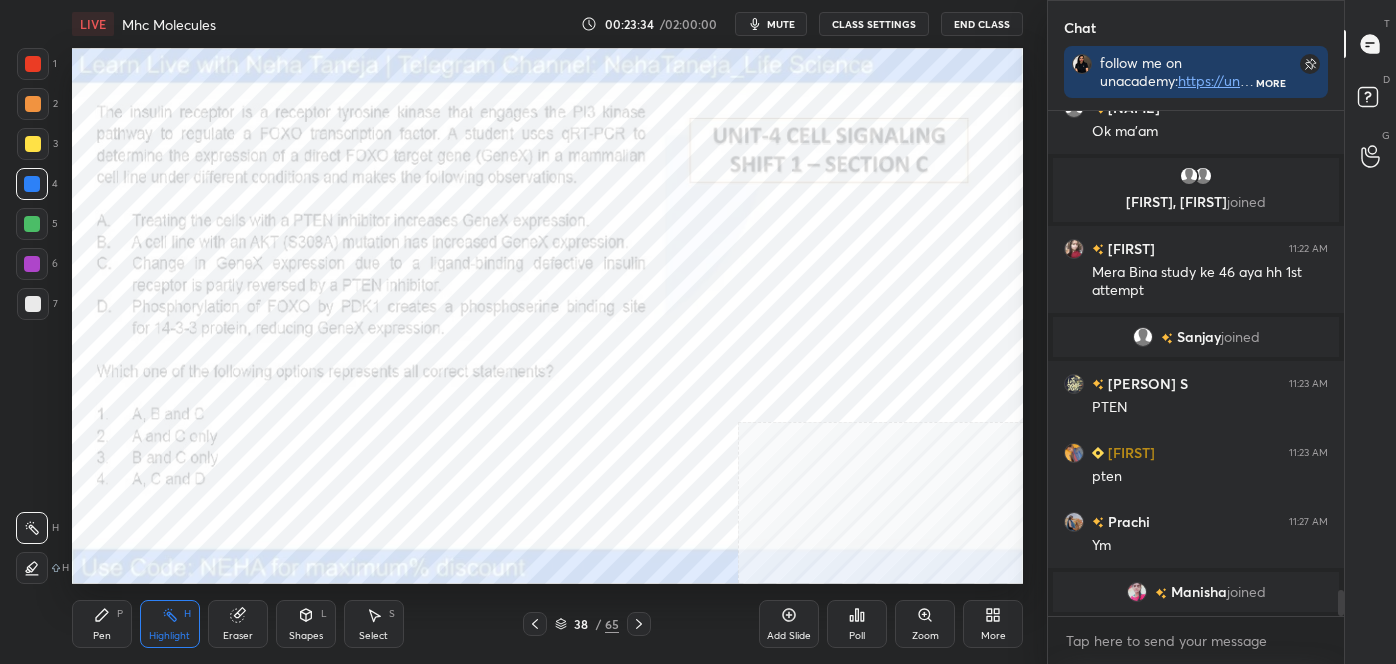 click 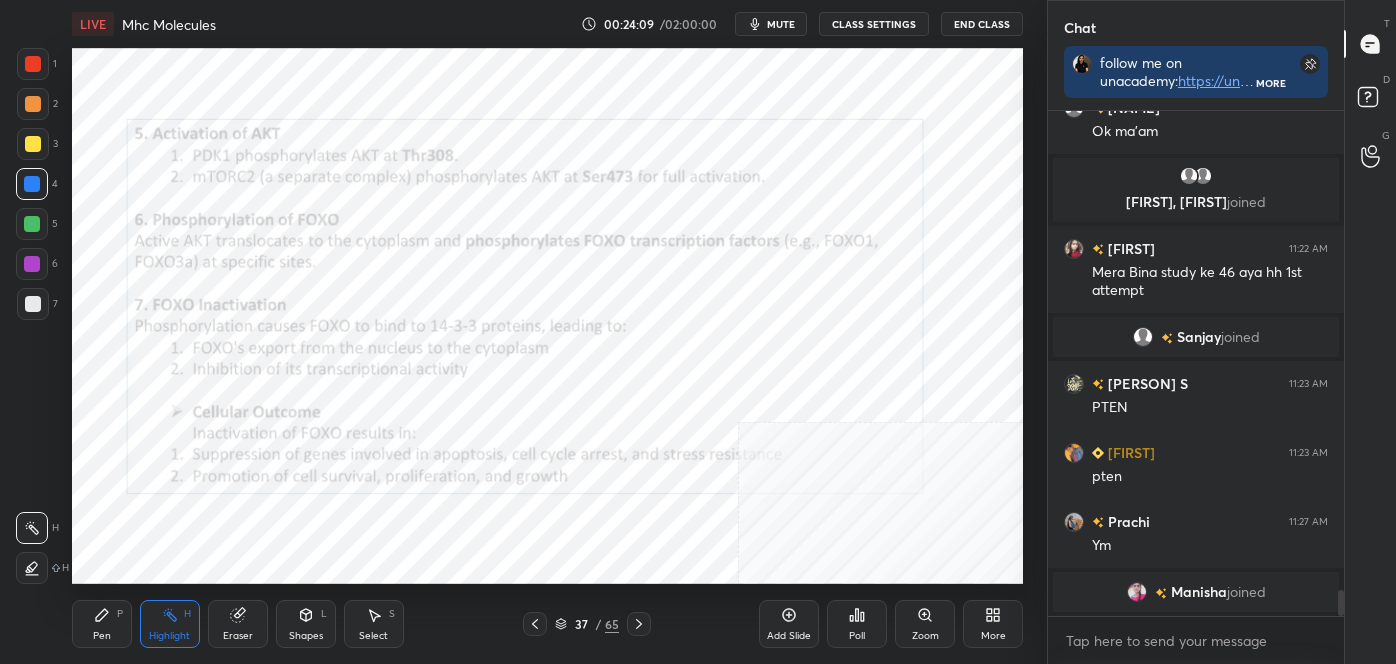 click 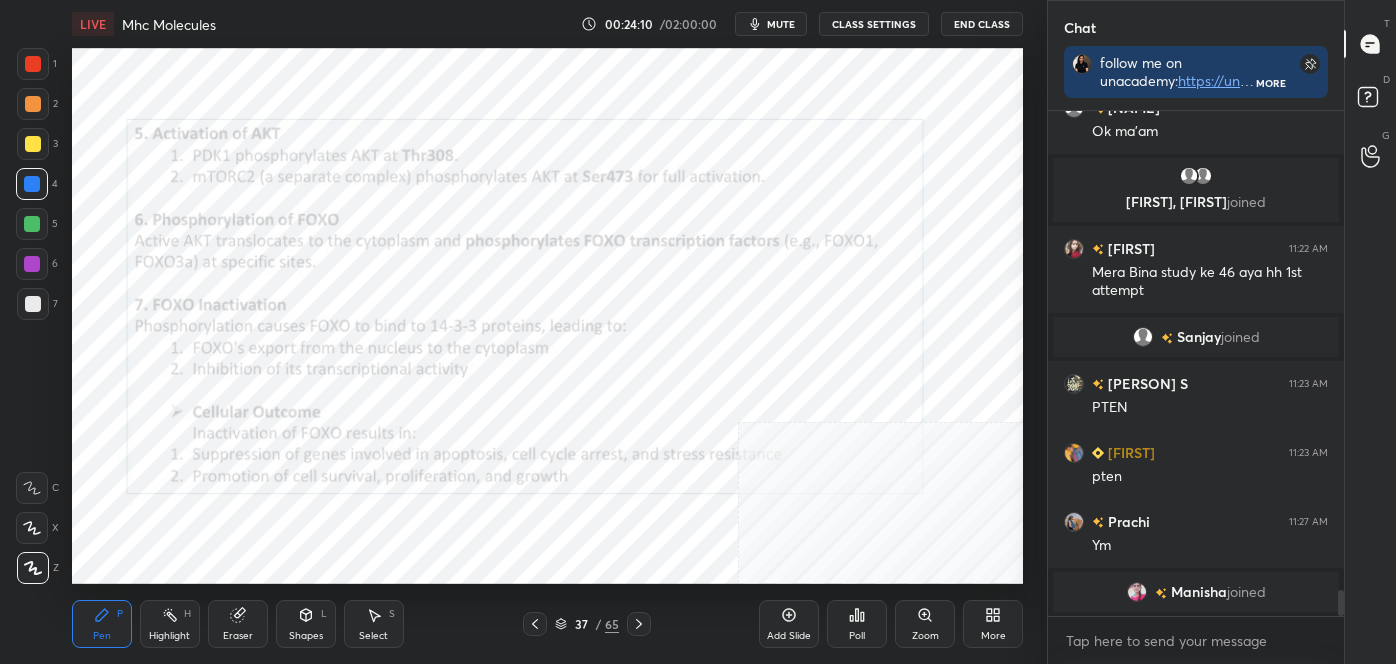 click at bounding box center [33, 568] 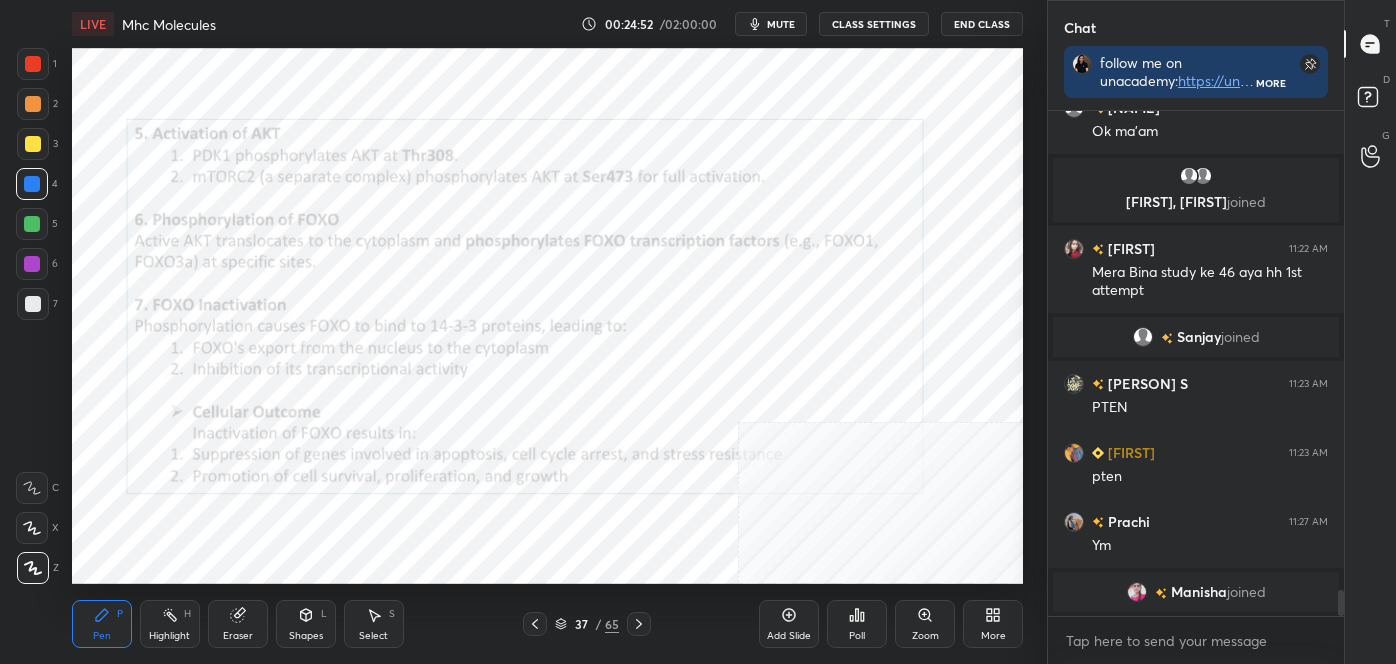 click on "Highlight" at bounding box center (169, 636) 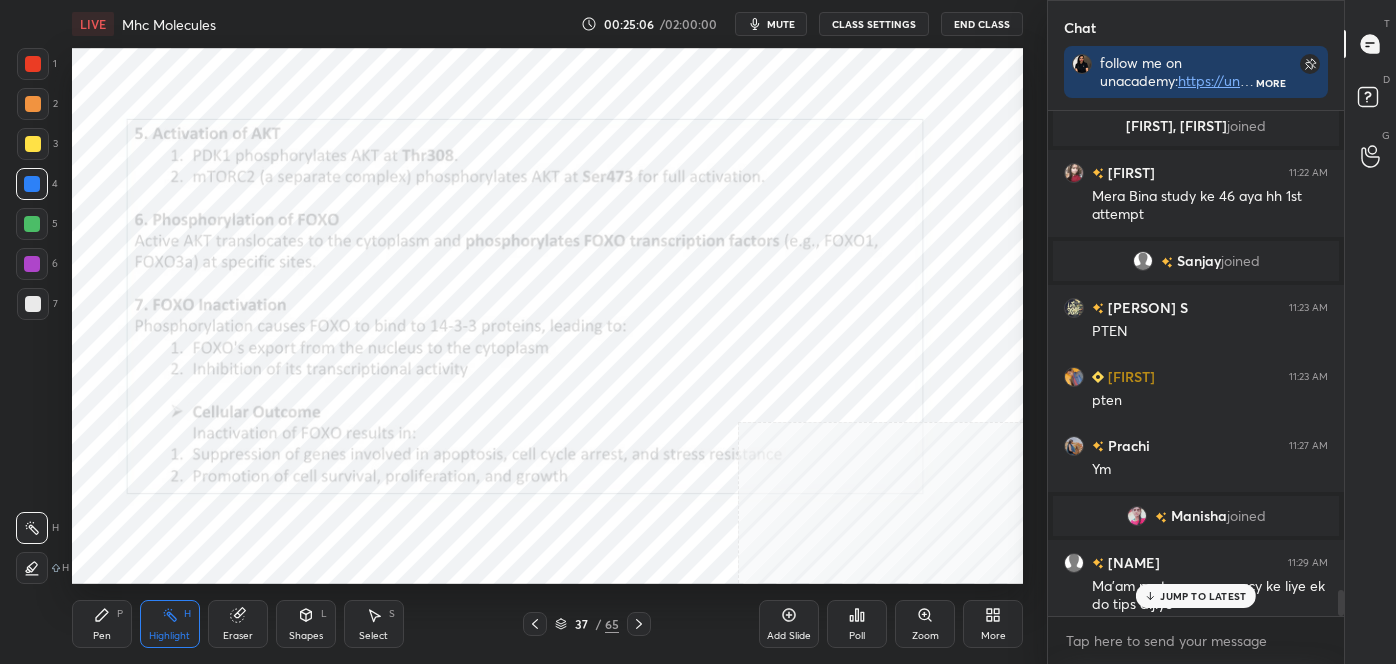 scroll, scrollTop: 9170, scrollLeft: 0, axis: vertical 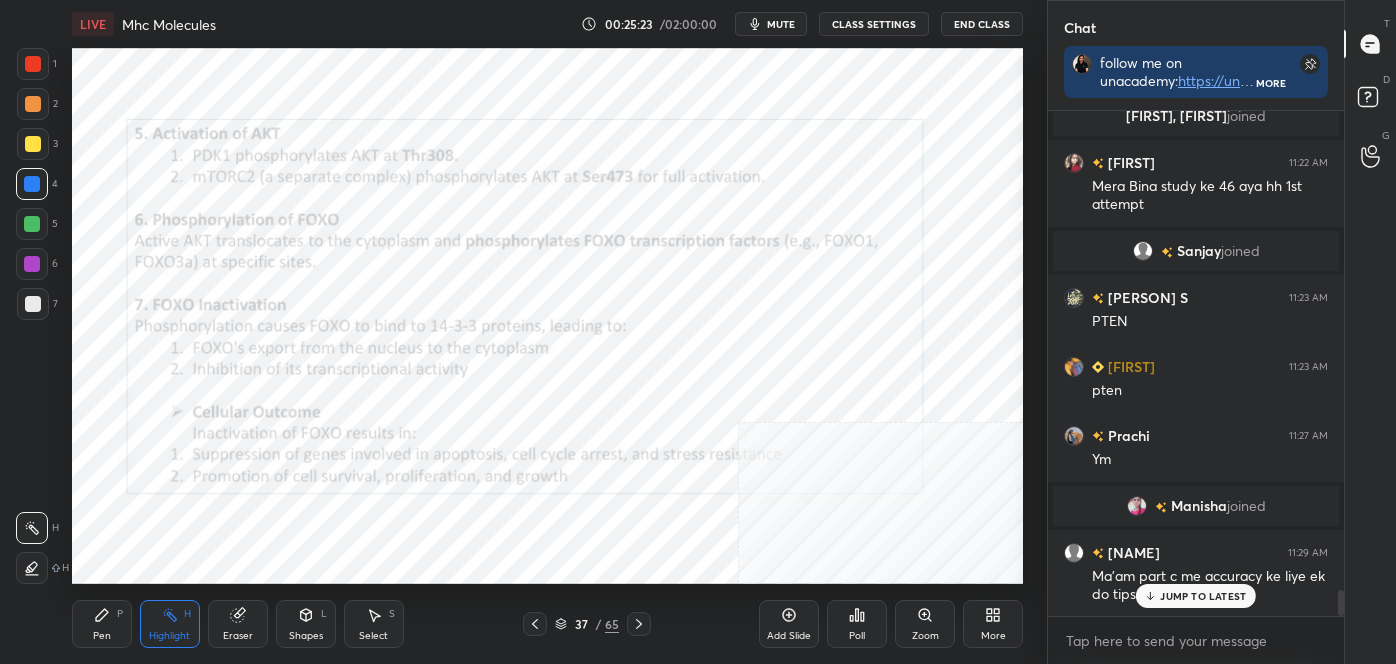 click at bounding box center [535, 624] 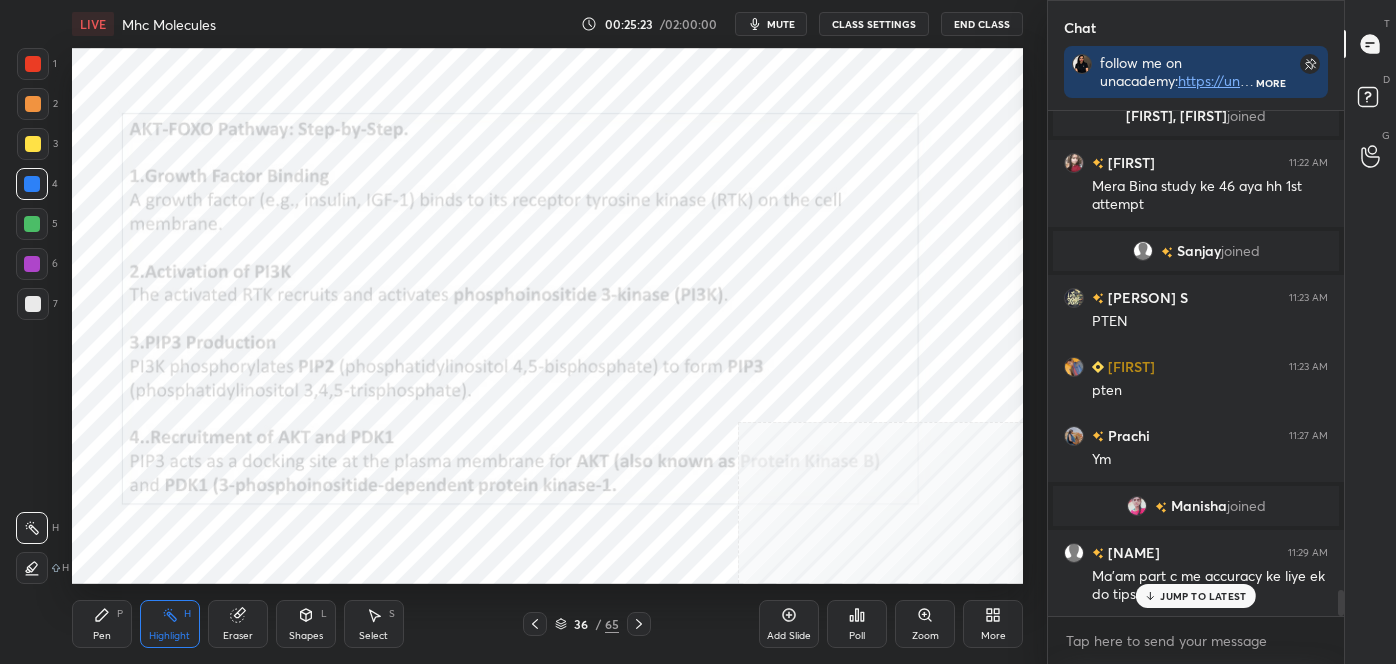 click 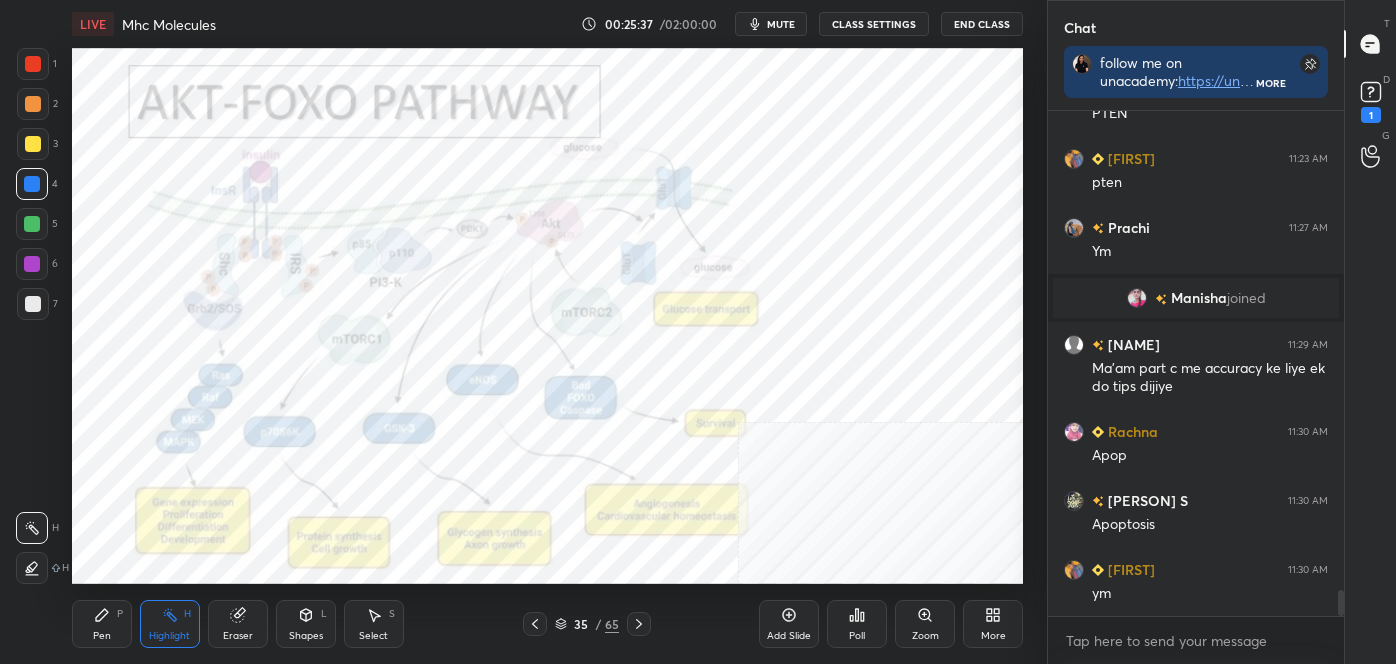 scroll, scrollTop: 9512, scrollLeft: 0, axis: vertical 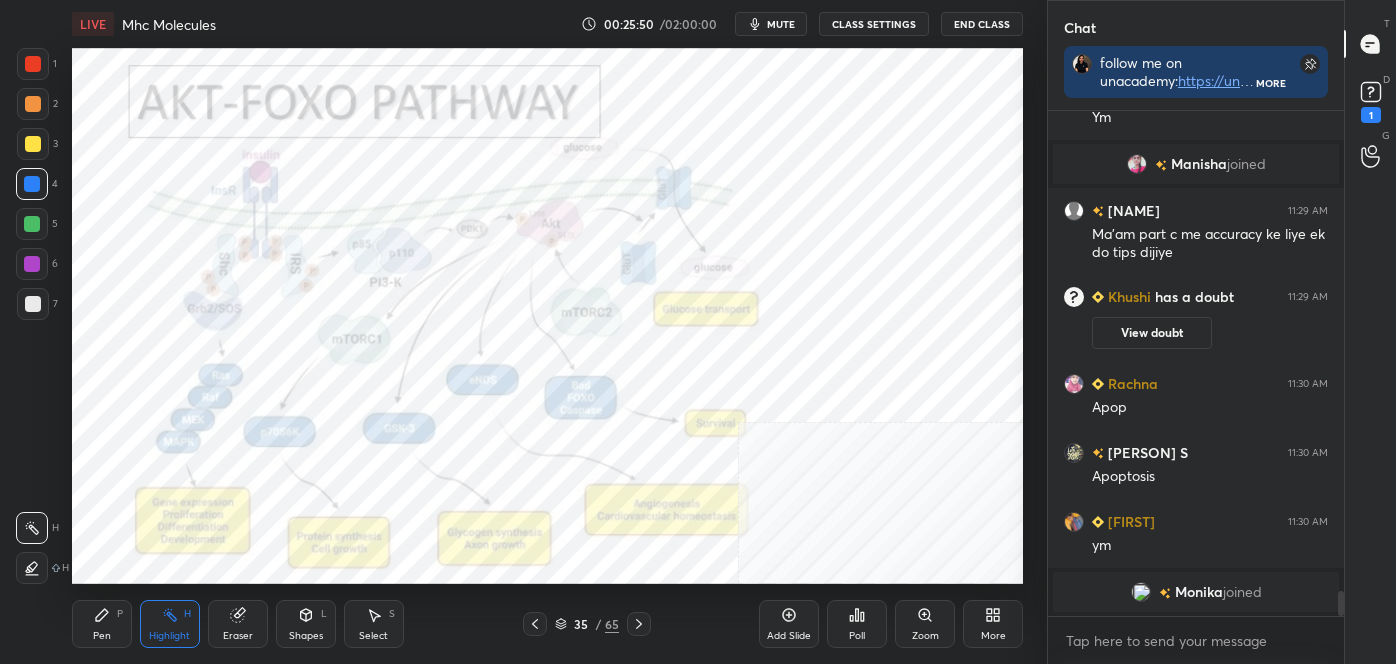 click 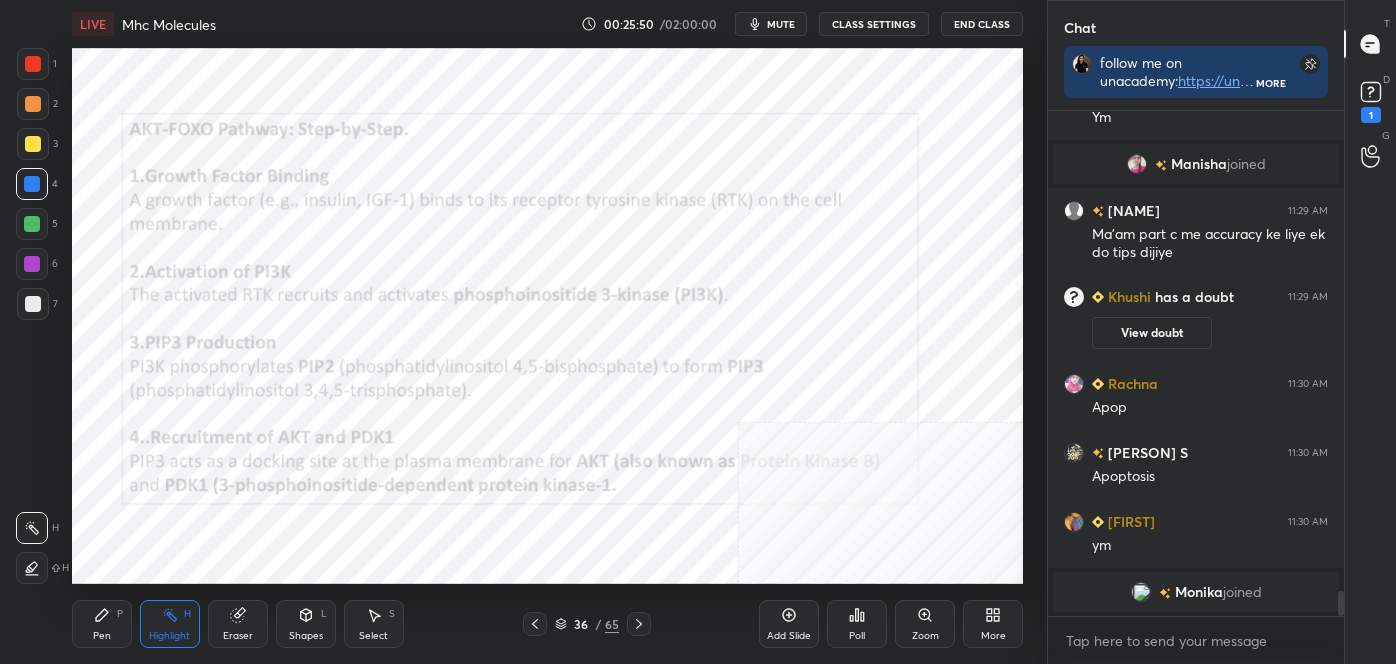 click 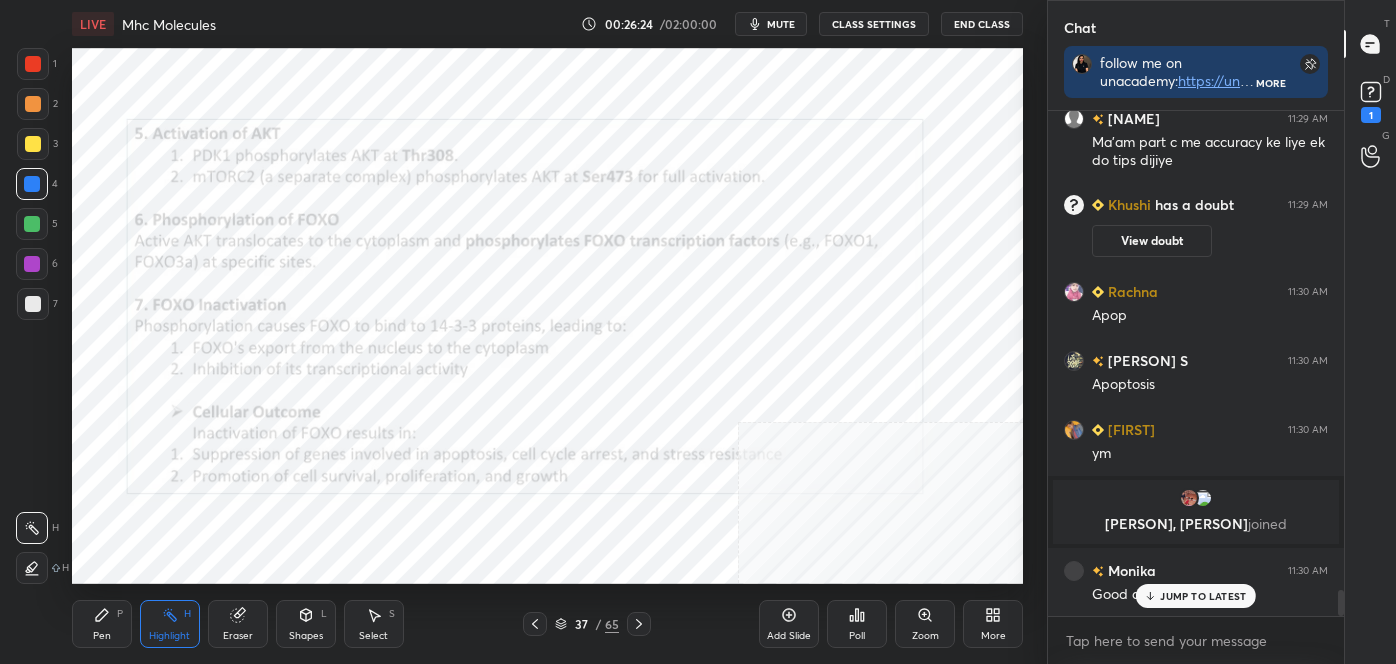 scroll, scrollTop: 9402, scrollLeft: 0, axis: vertical 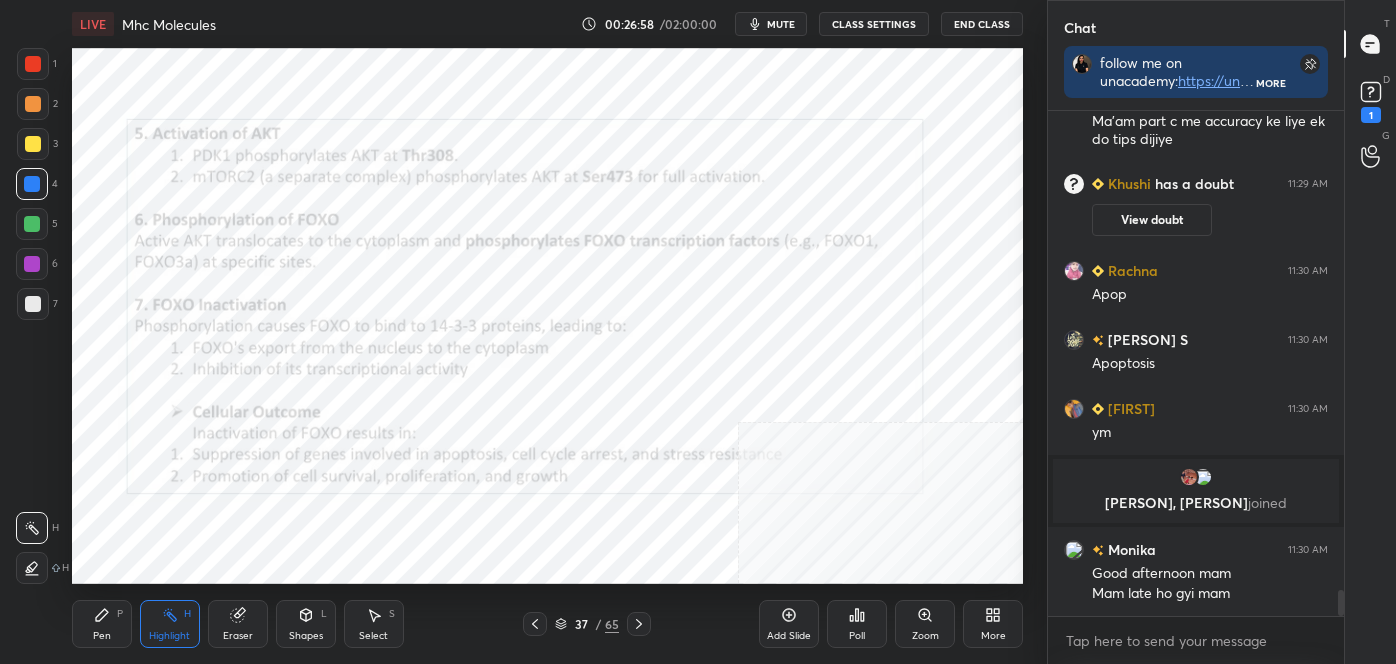 drag, startPoint x: 1339, startPoint y: 606, endPoint x: 1346, endPoint y: 623, distance: 18.384777 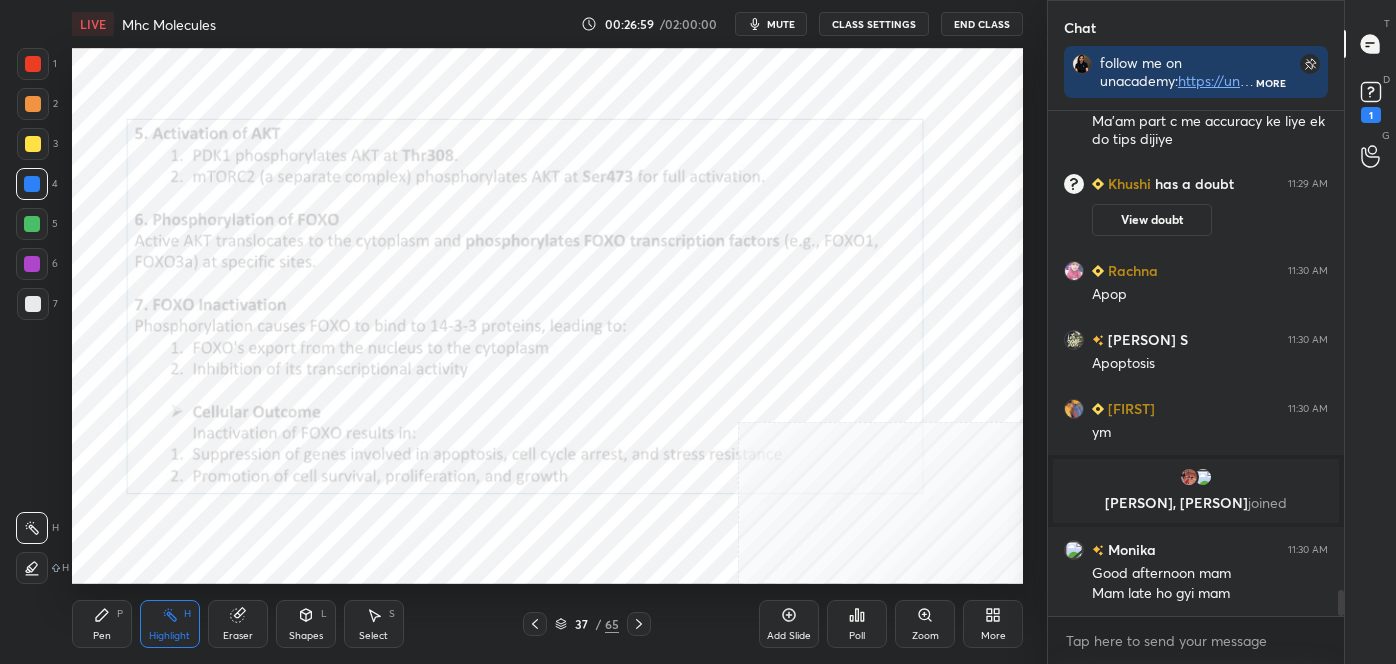 click on "Pen P" at bounding box center [102, 624] 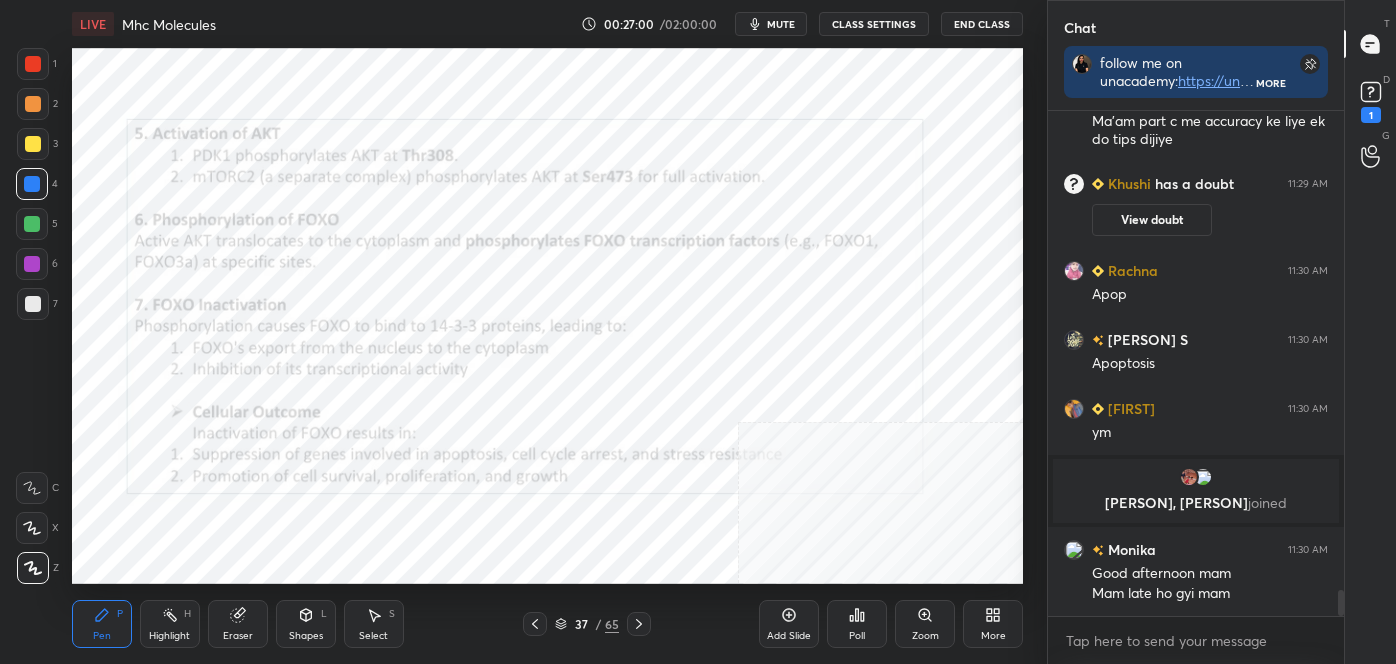 click 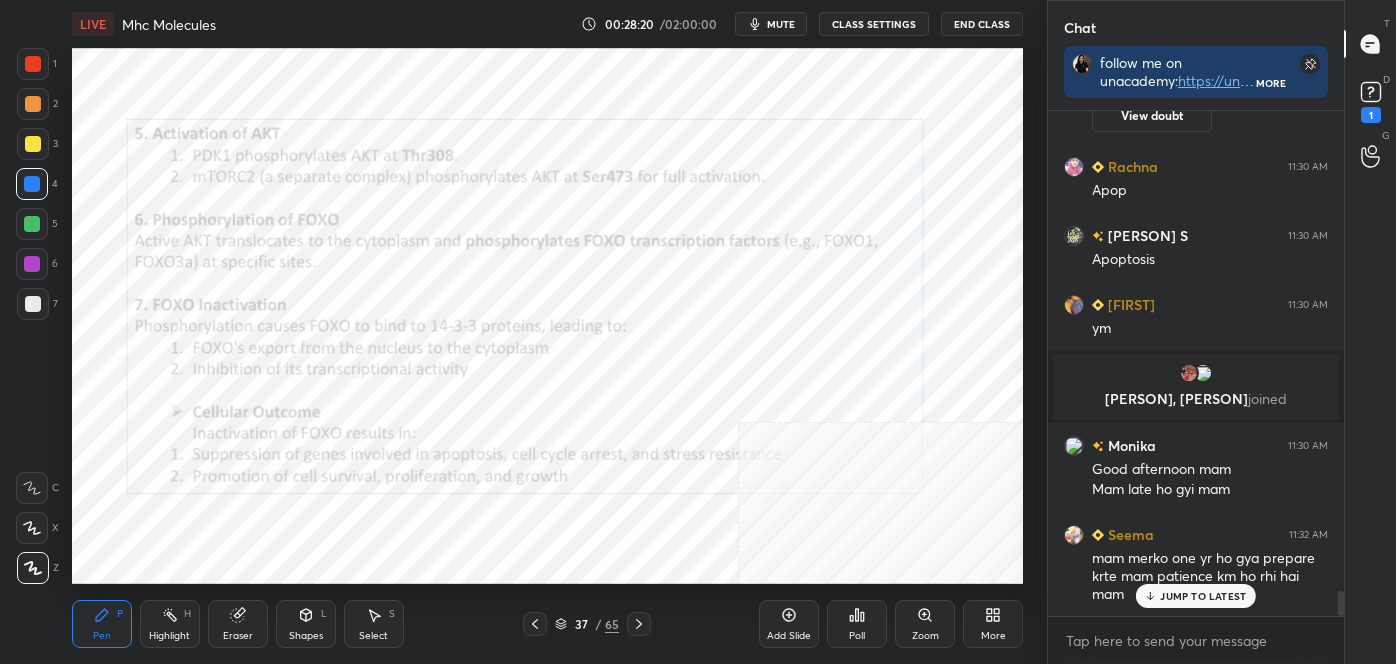 scroll, scrollTop: 9554, scrollLeft: 0, axis: vertical 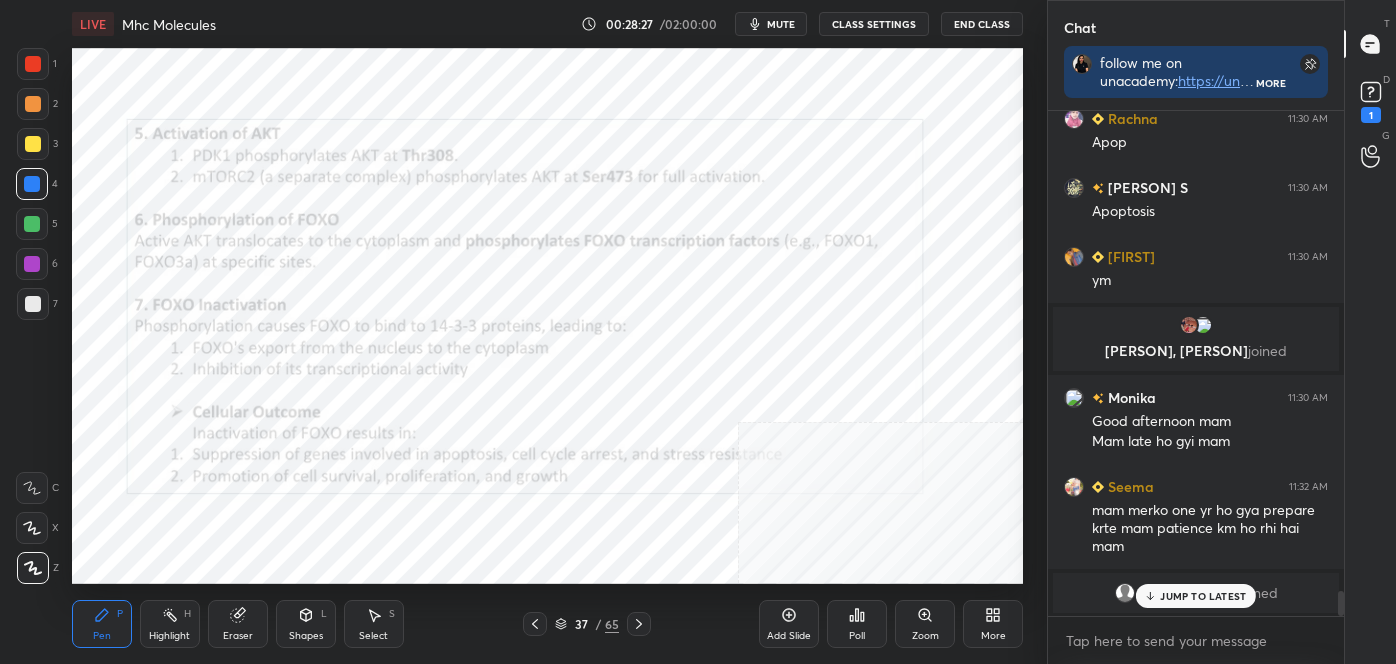 click on "Shapes L" at bounding box center [306, 624] 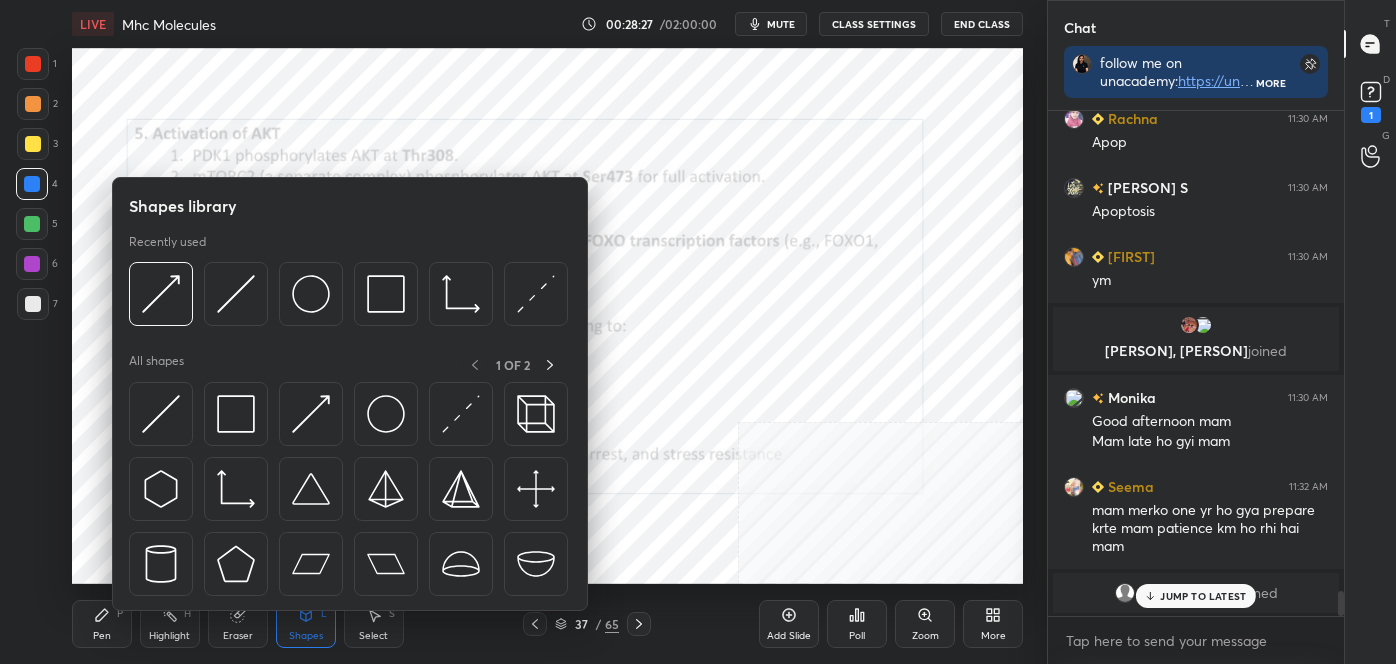 scroll, scrollTop: 9642, scrollLeft: 0, axis: vertical 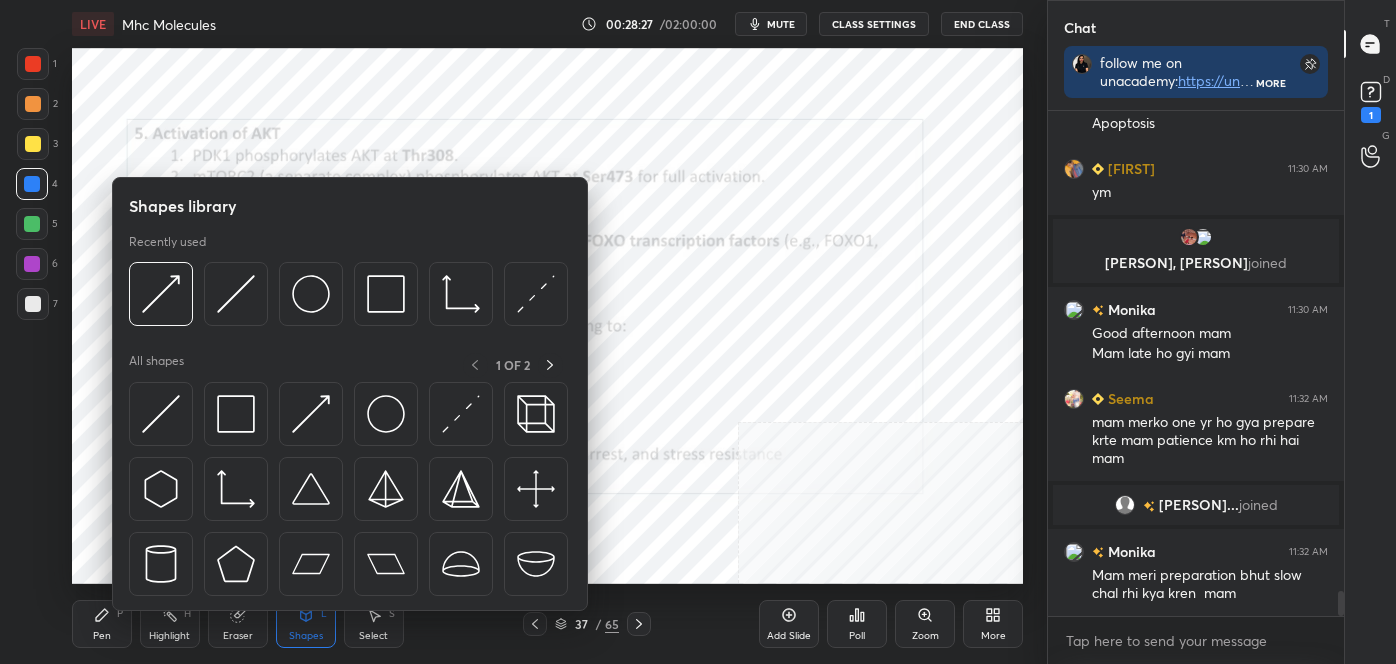 click on "Eraser" at bounding box center [238, 636] 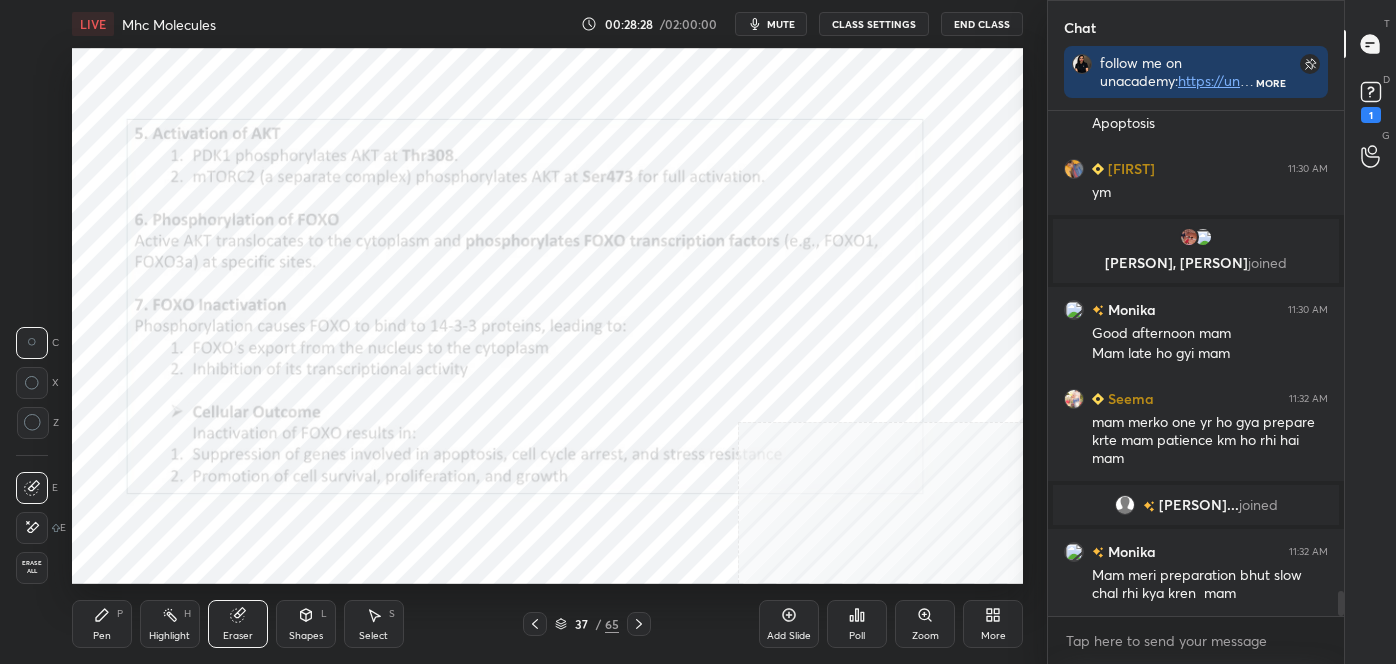 click on "Erase all" at bounding box center [32, 567] 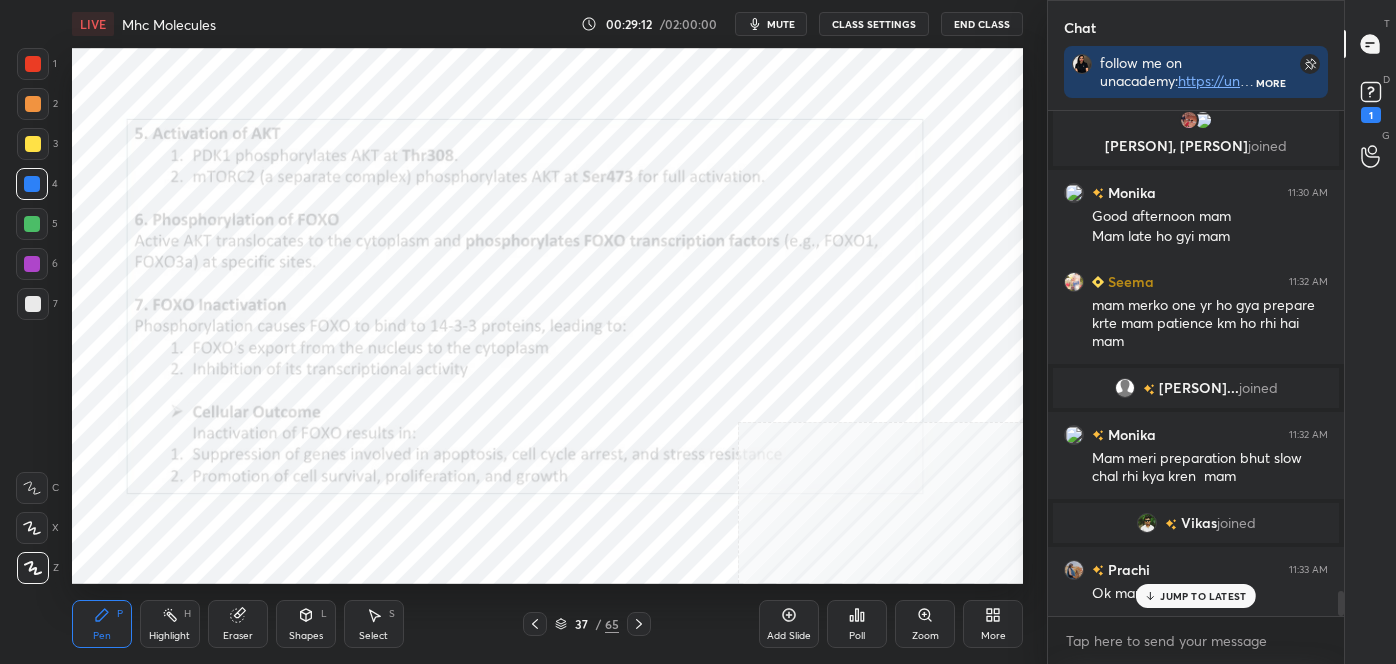 scroll, scrollTop: 9642, scrollLeft: 0, axis: vertical 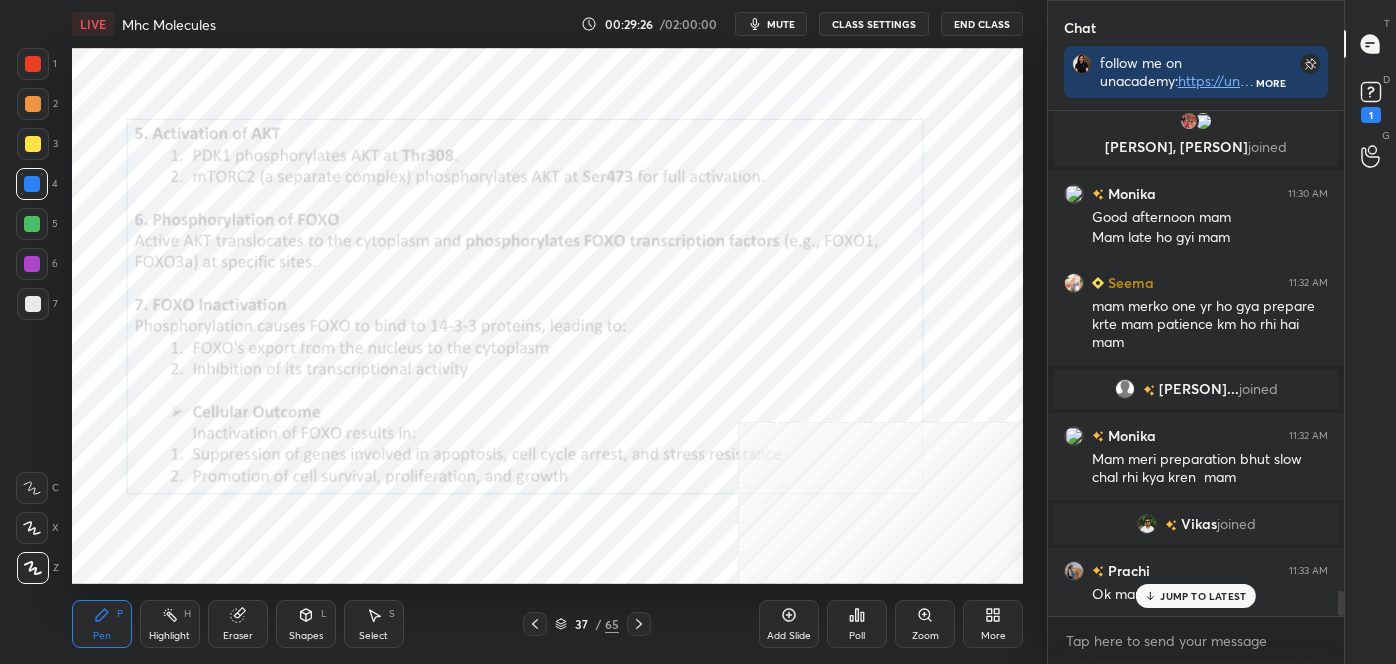 click 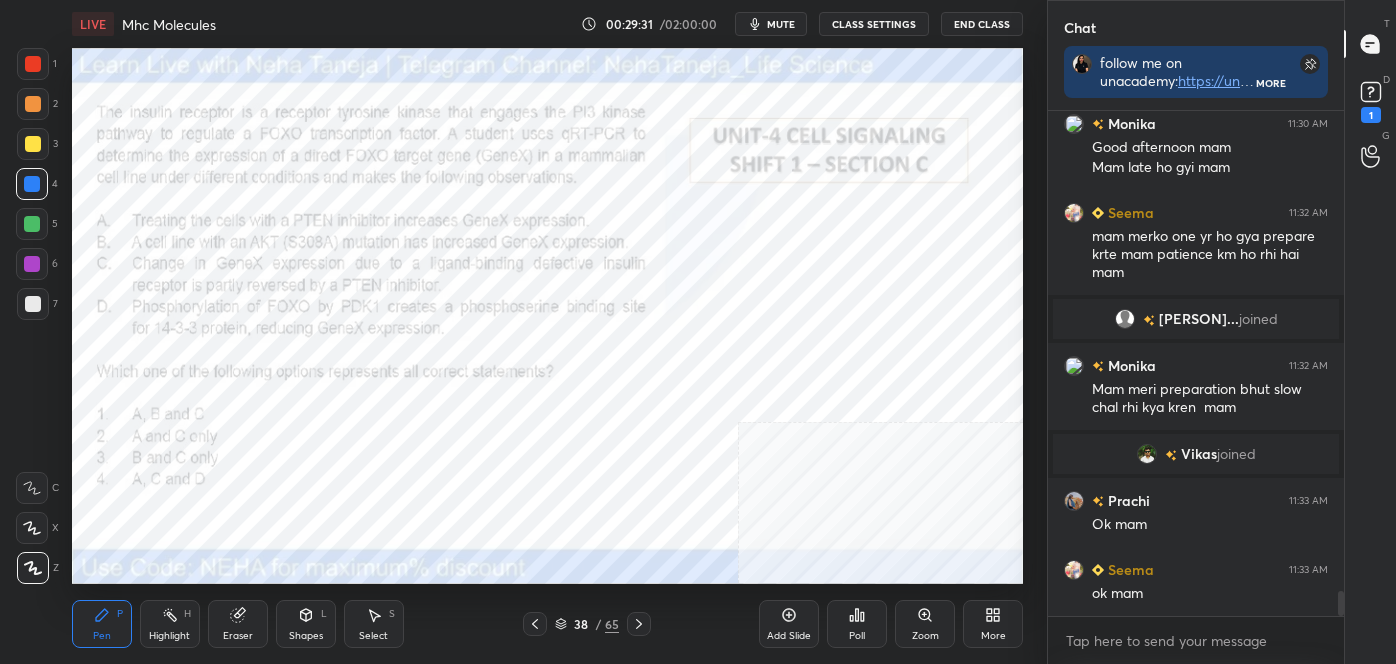 scroll, scrollTop: 9781, scrollLeft: 0, axis: vertical 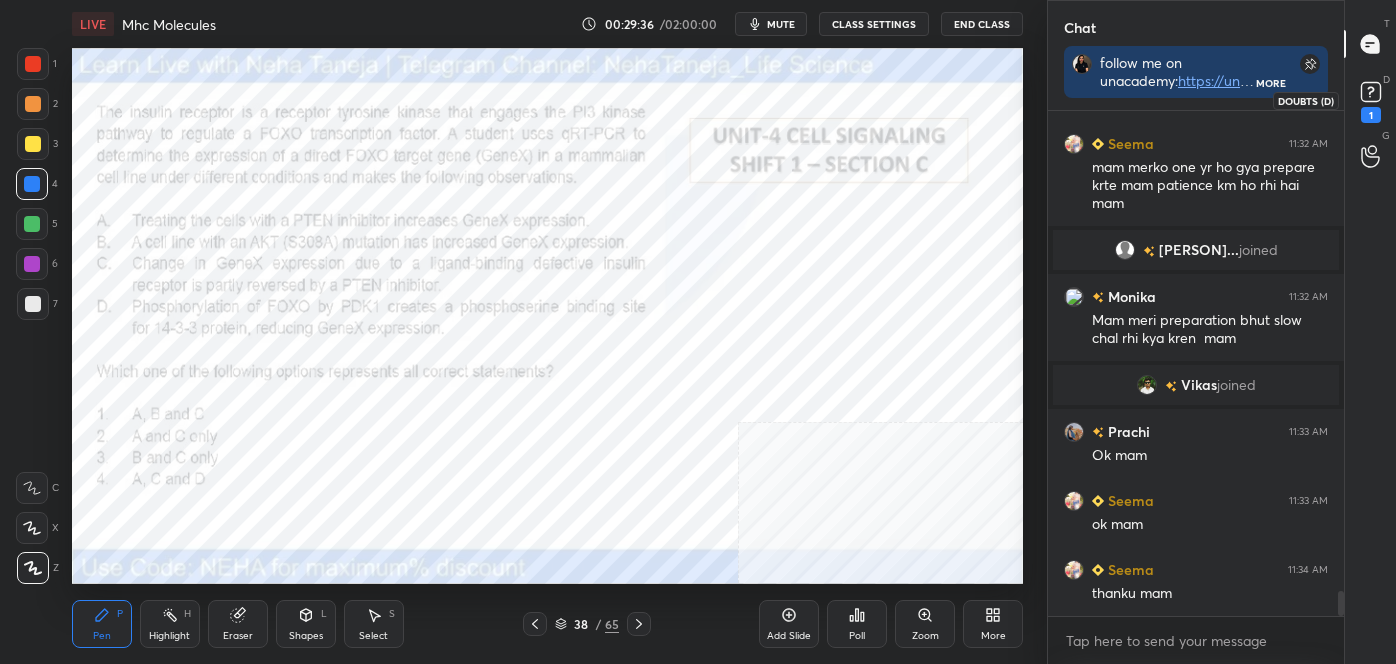 click on "1" at bounding box center (1371, 100) 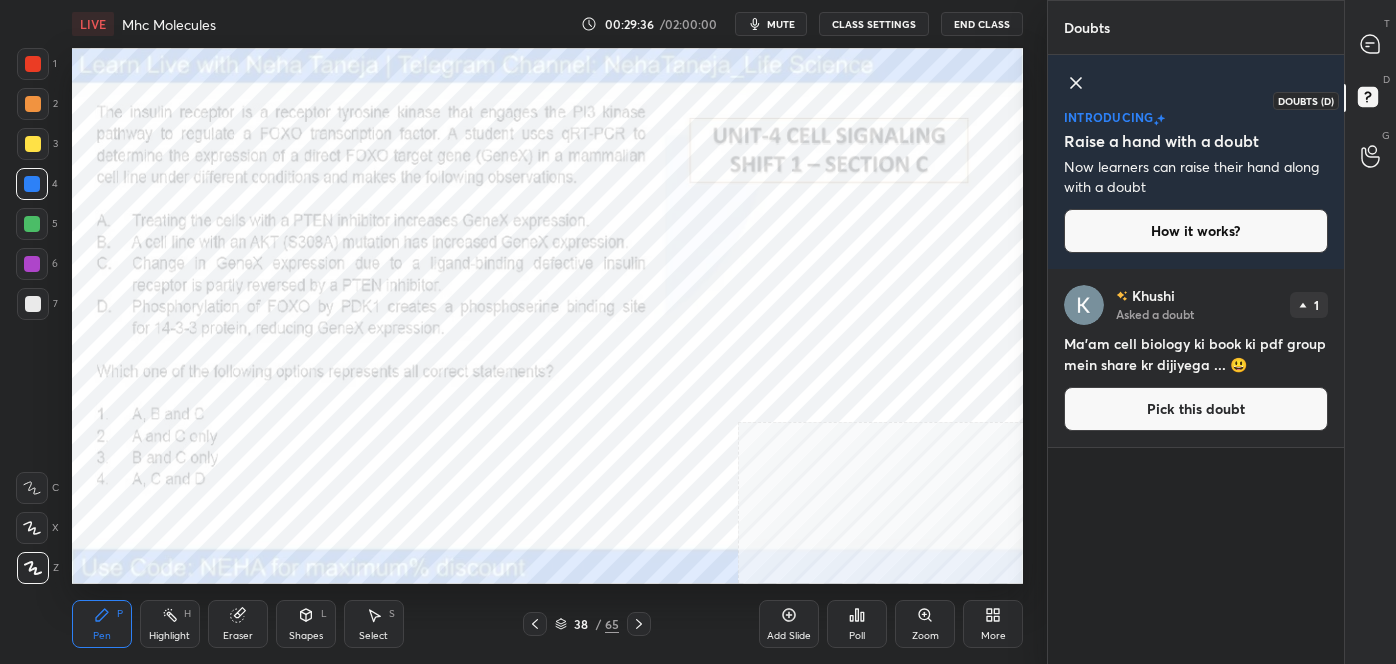 scroll, scrollTop: 7, scrollLeft: 5, axis: both 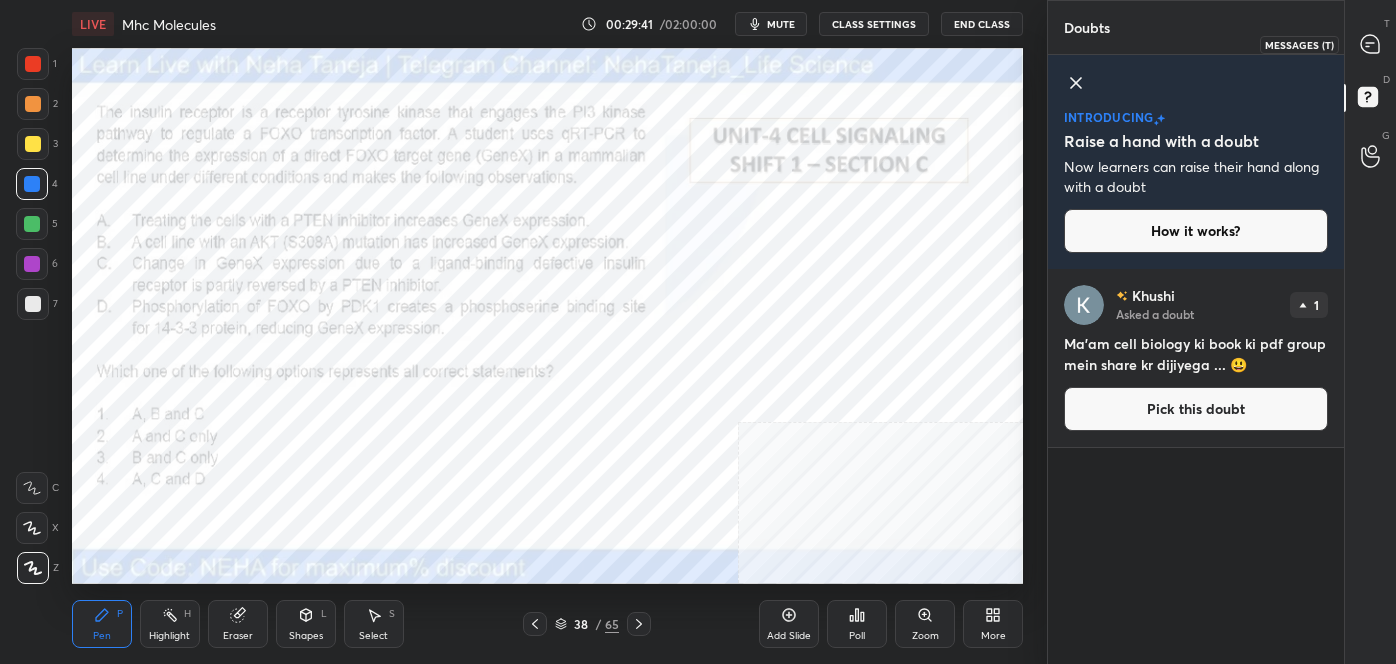 click 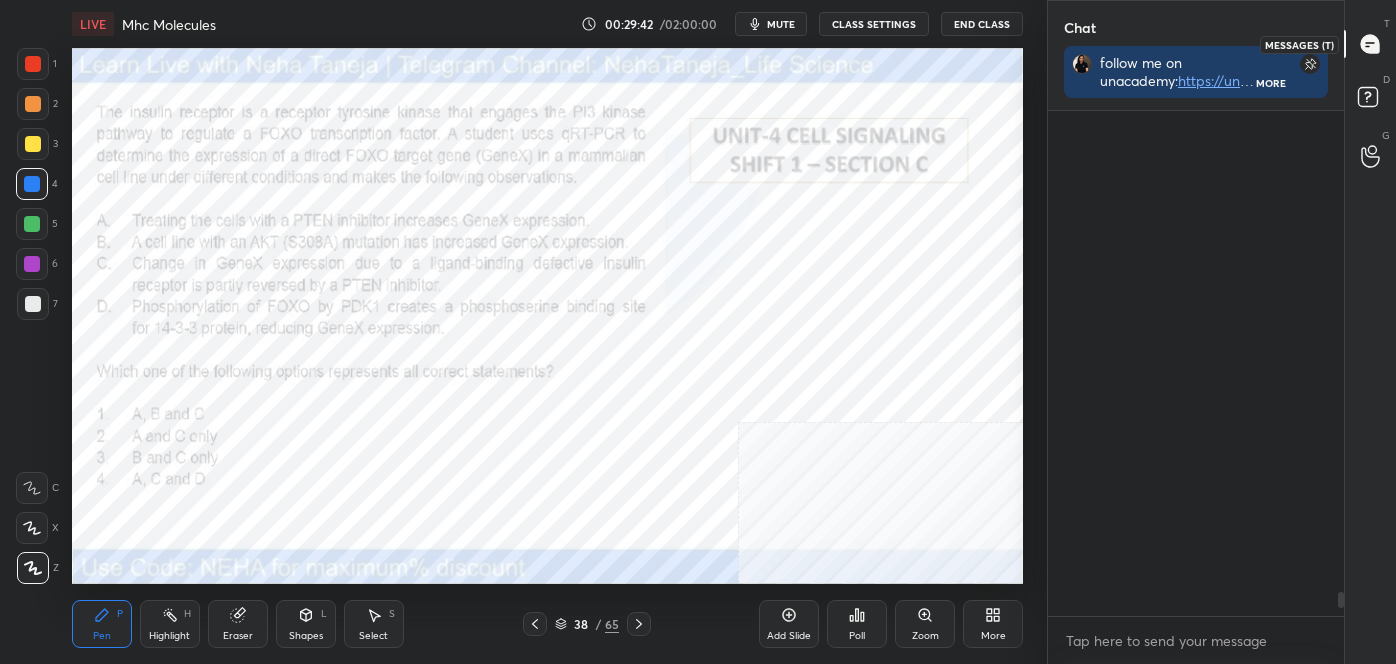 scroll, scrollTop: 10170, scrollLeft: 0, axis: vertical 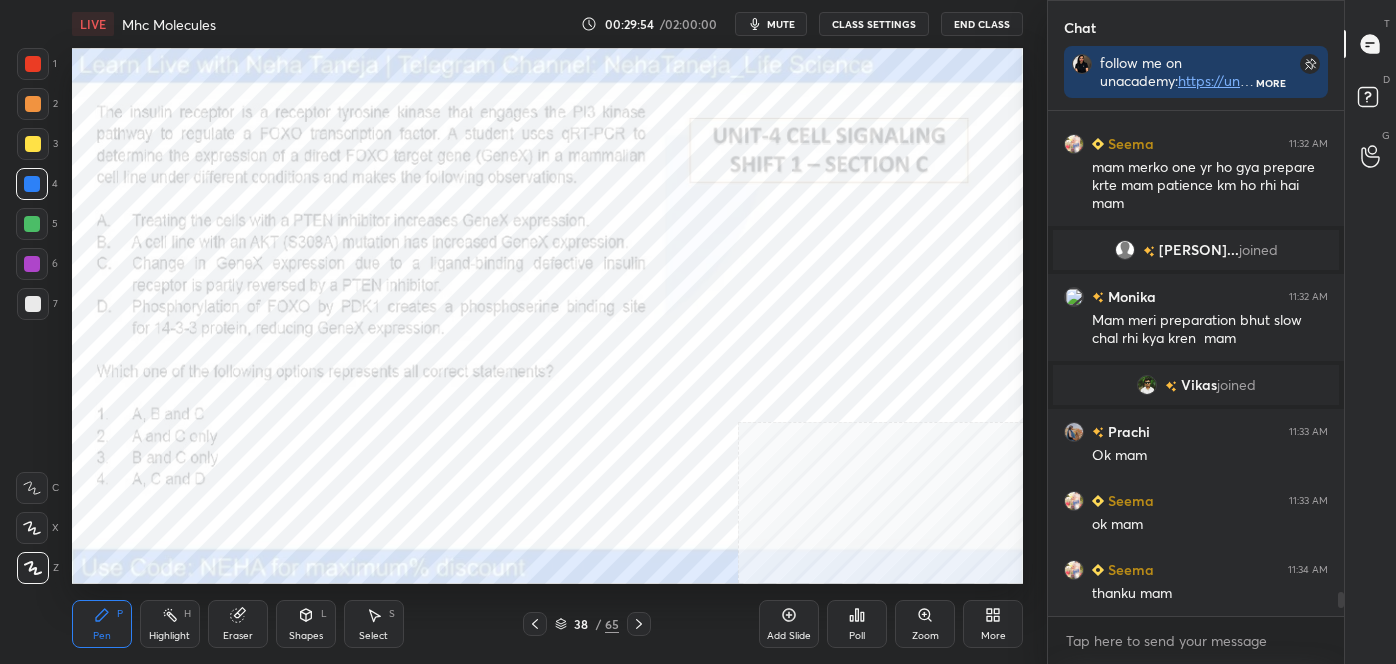 click 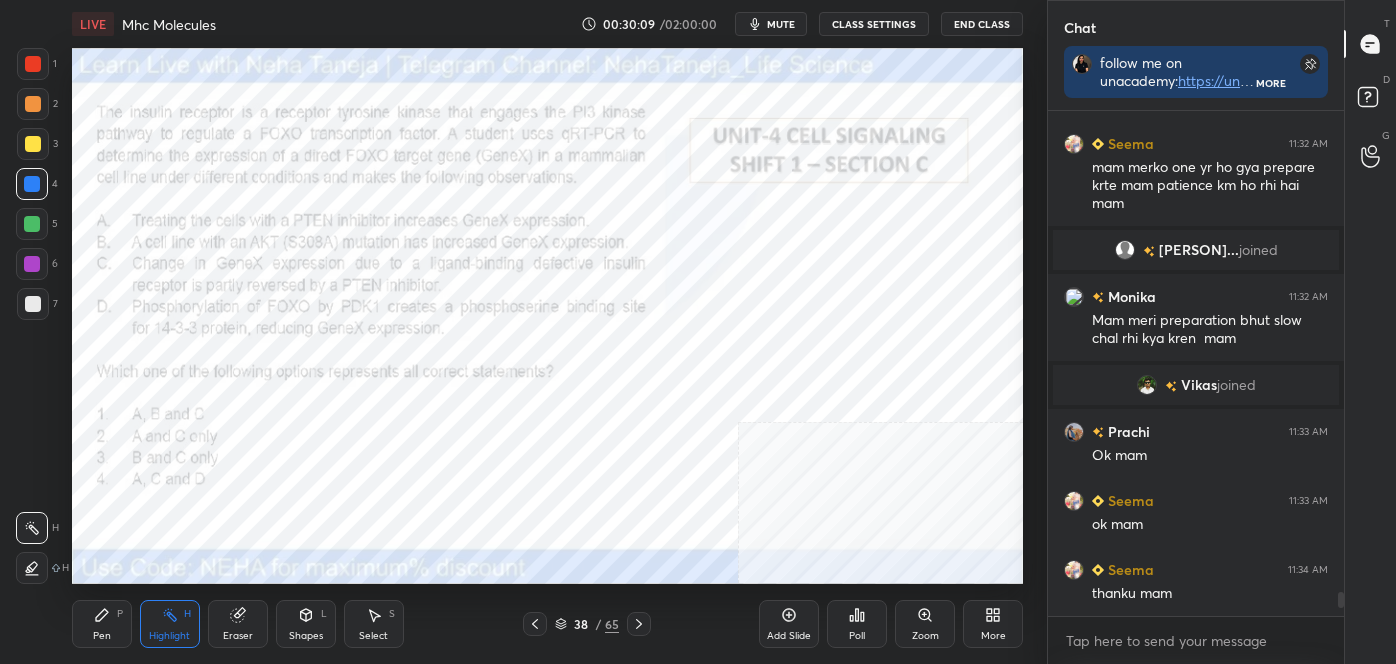 click 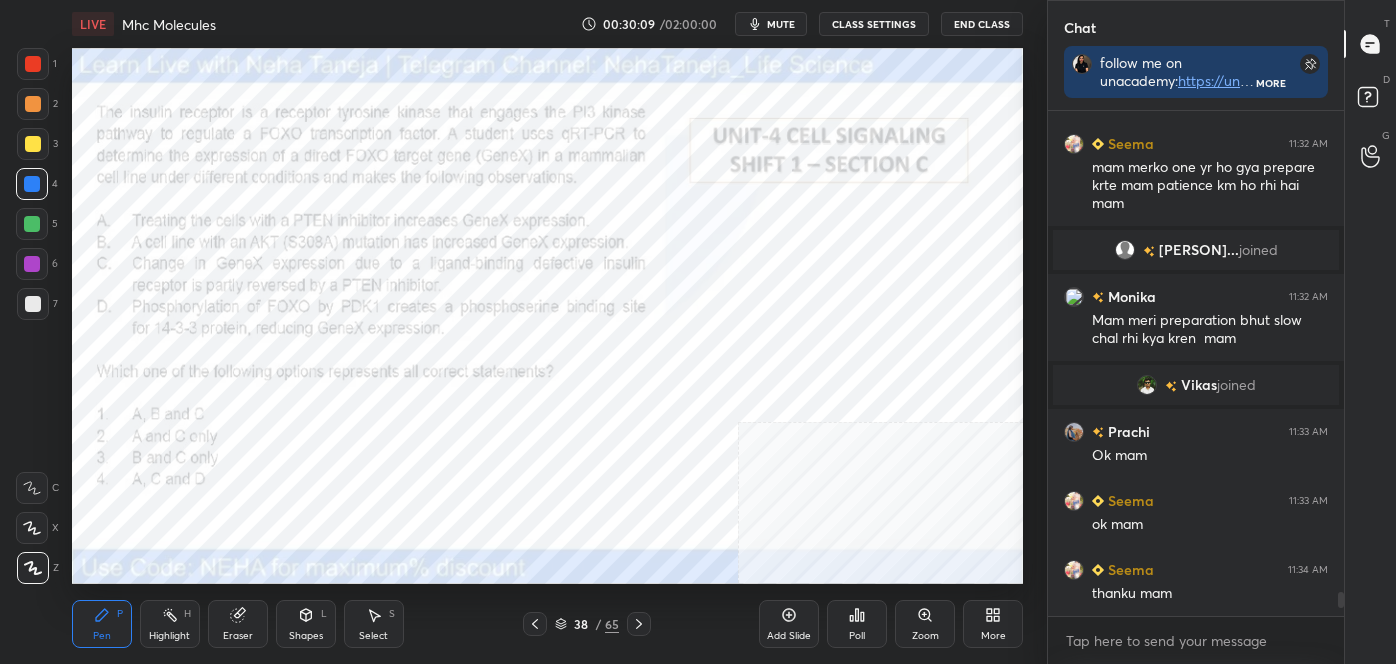 click at bounding box center [33, 568] 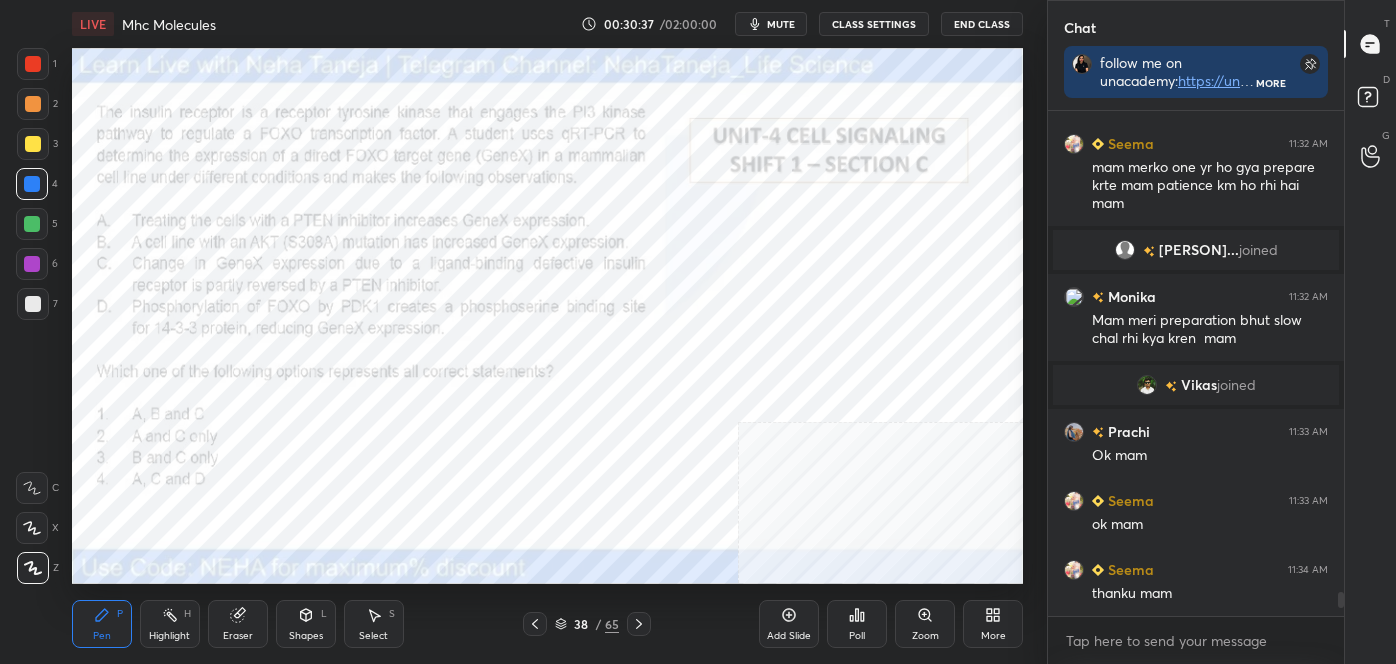 drag, startPoint x: 40, startPoint y: 99, endPoint x: 40, endPoint y: 120, distance: 21 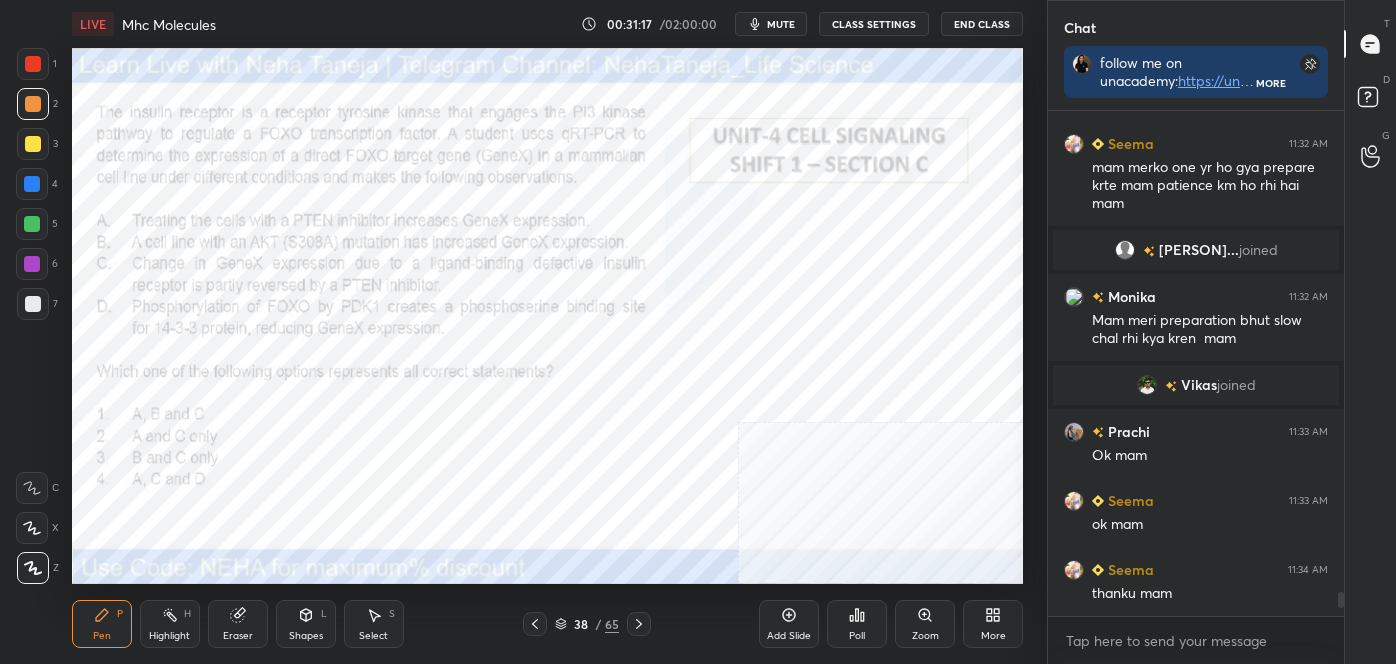 click on "Highlight H" at bounding box center (170, 624) 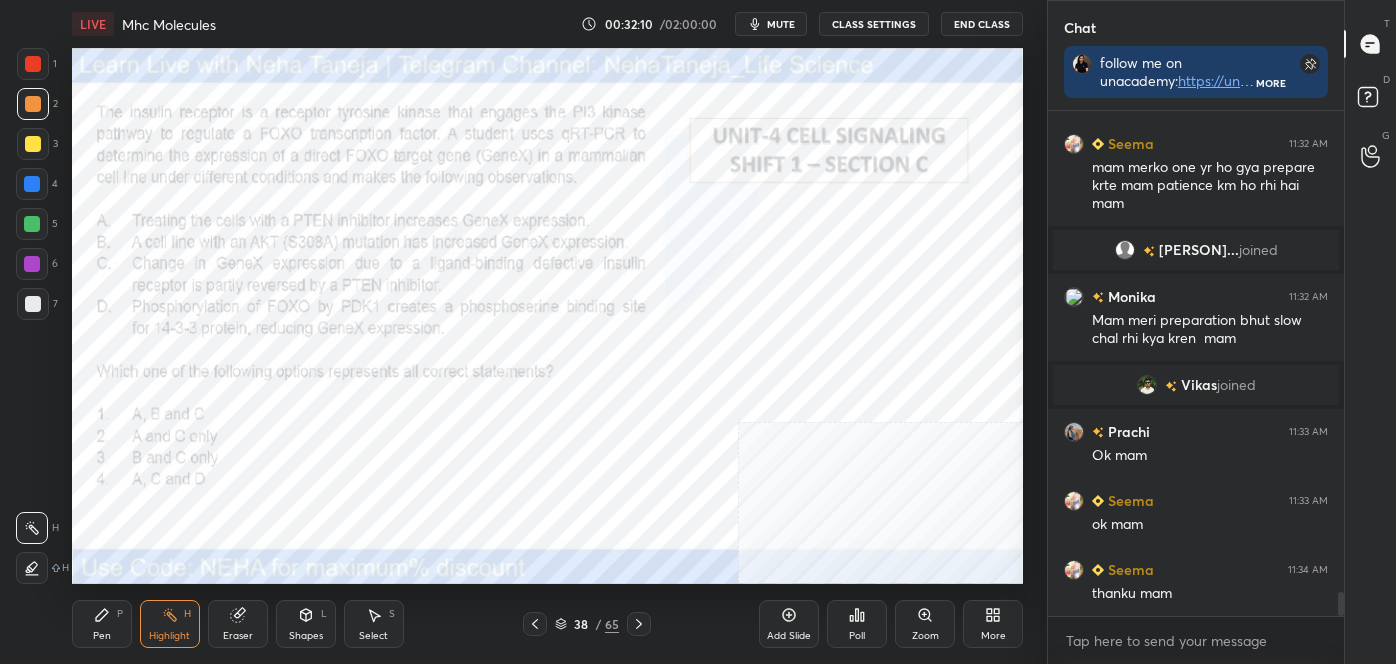 scroll, scrollTop: 10218, scrollLeft: 0, axis: vertical 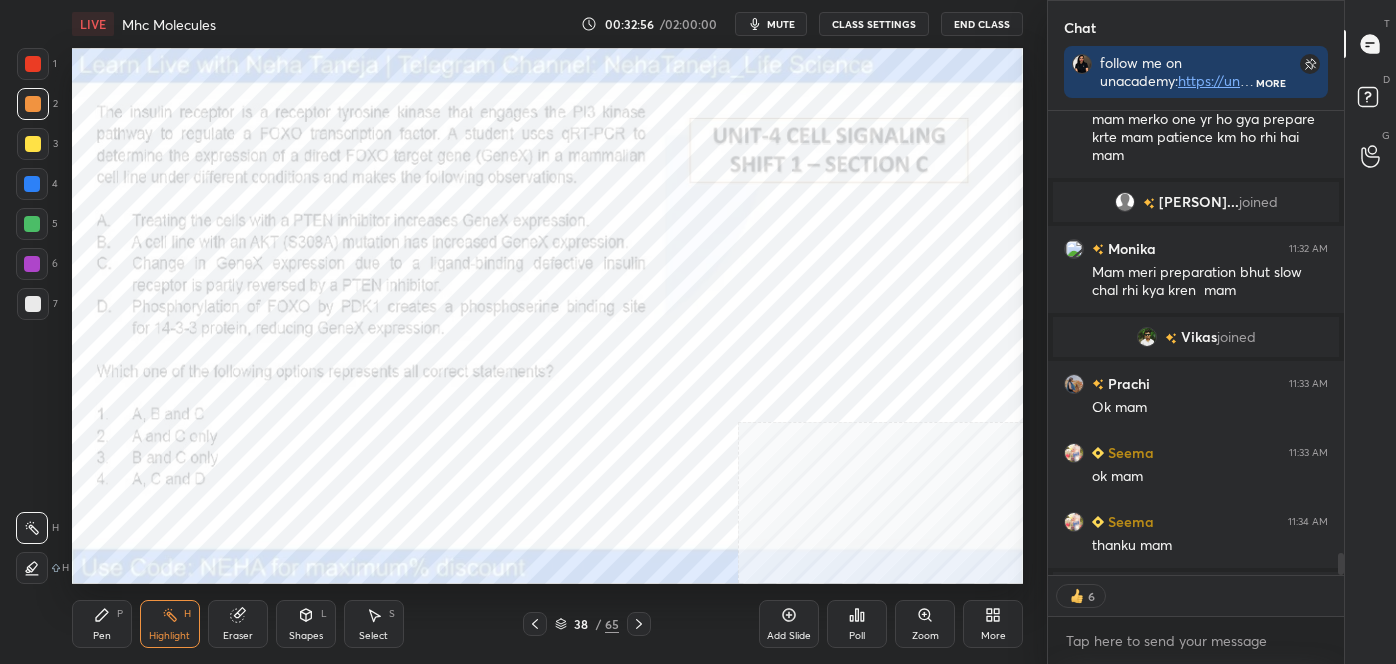 click on "Pen P" at bounding box center (102, 624) 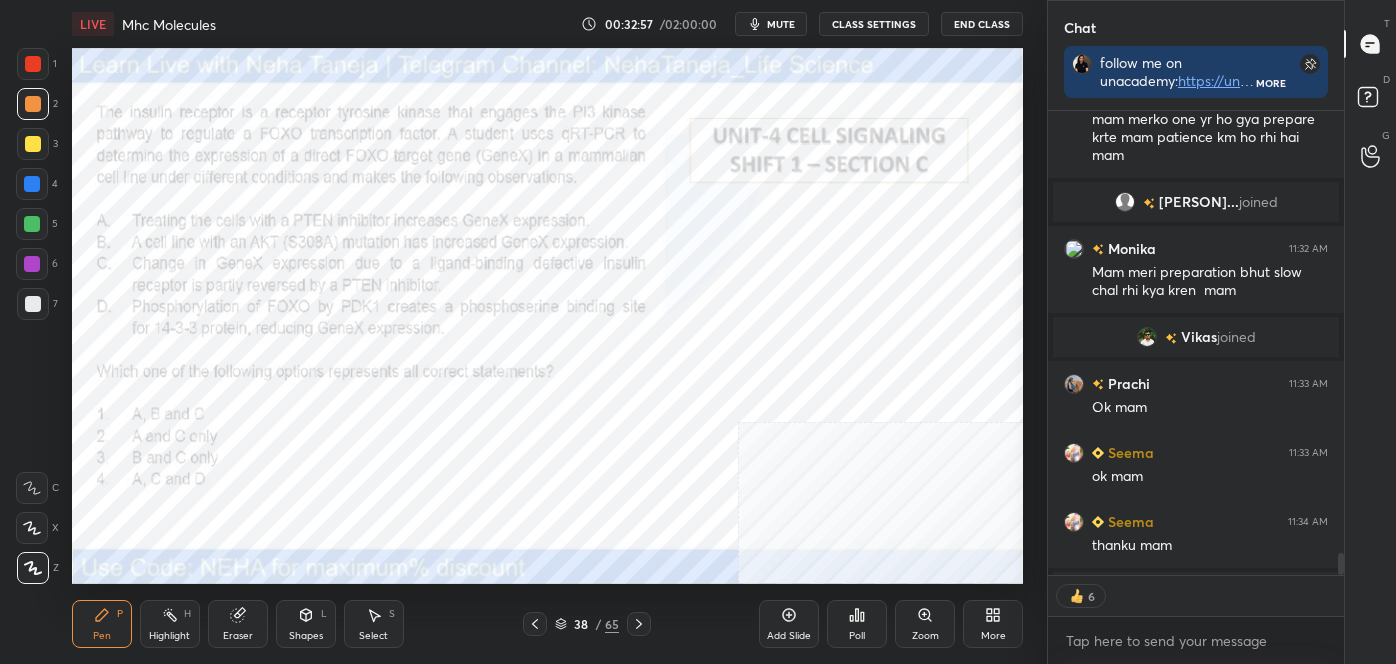 drag, startPoint x: 19, startPoint y: 570, endPoint x: 63, endPoint y: 555, distance: 46.486557 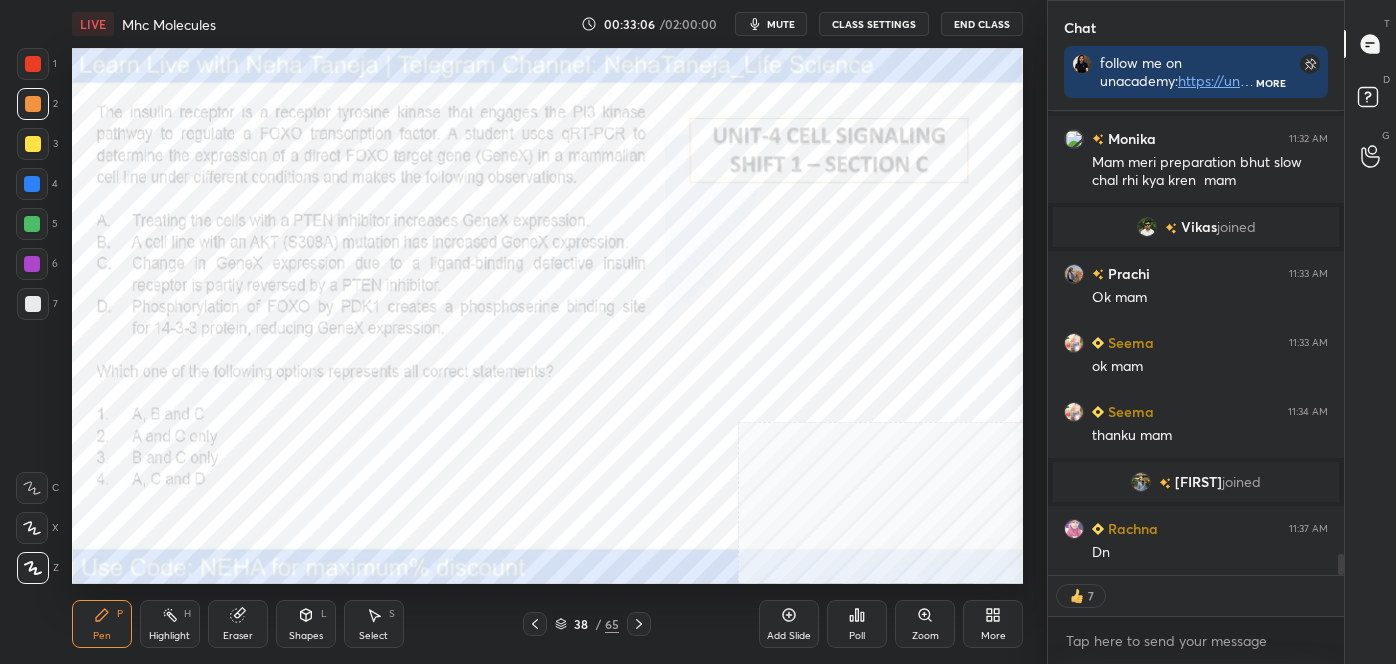 scroll, scrollTop: 9844, scrollLeft: 0, axis: vertical 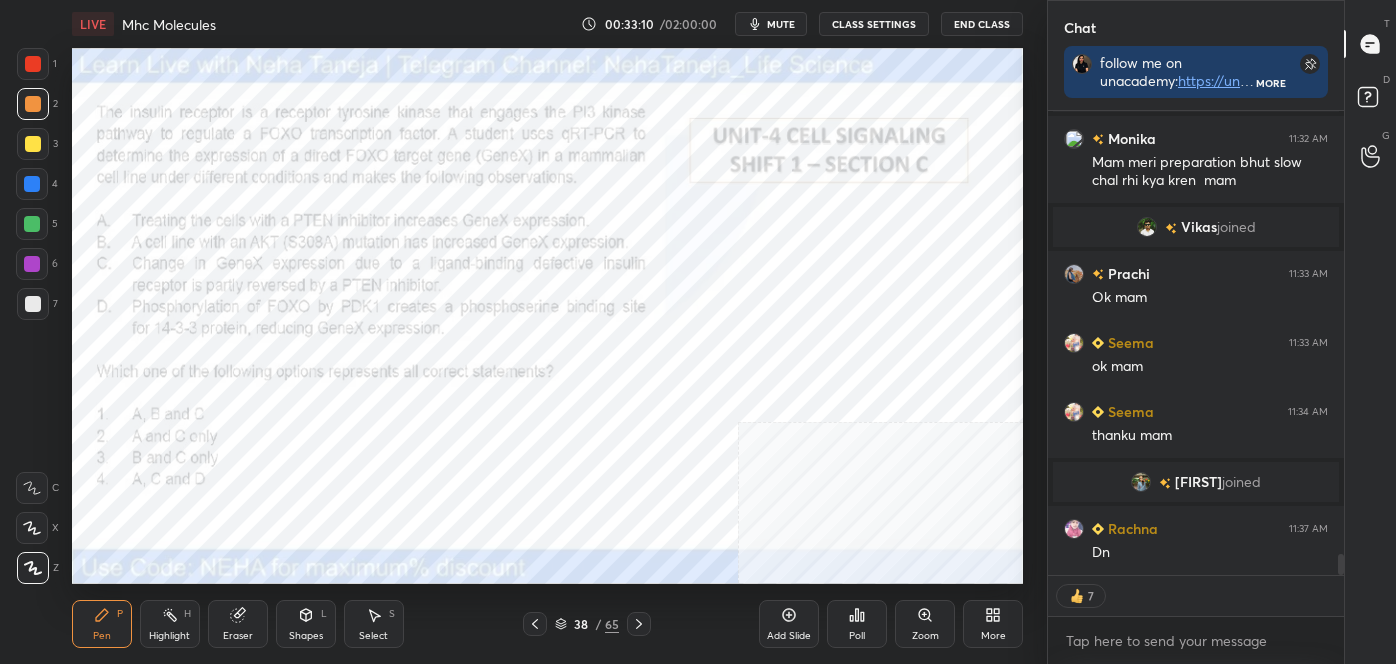 click at bounding box center [32, 264] 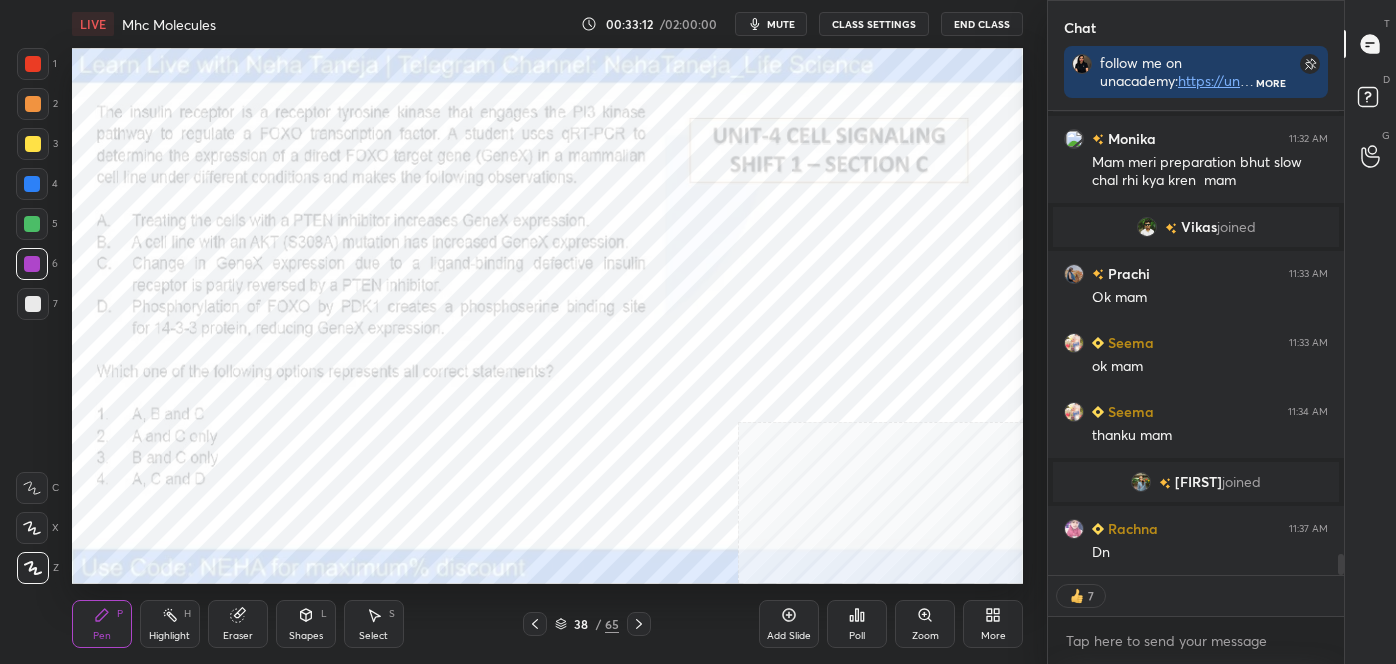 scroll, scrollTop: 9912, scrollLeft: 0, axis: vertical 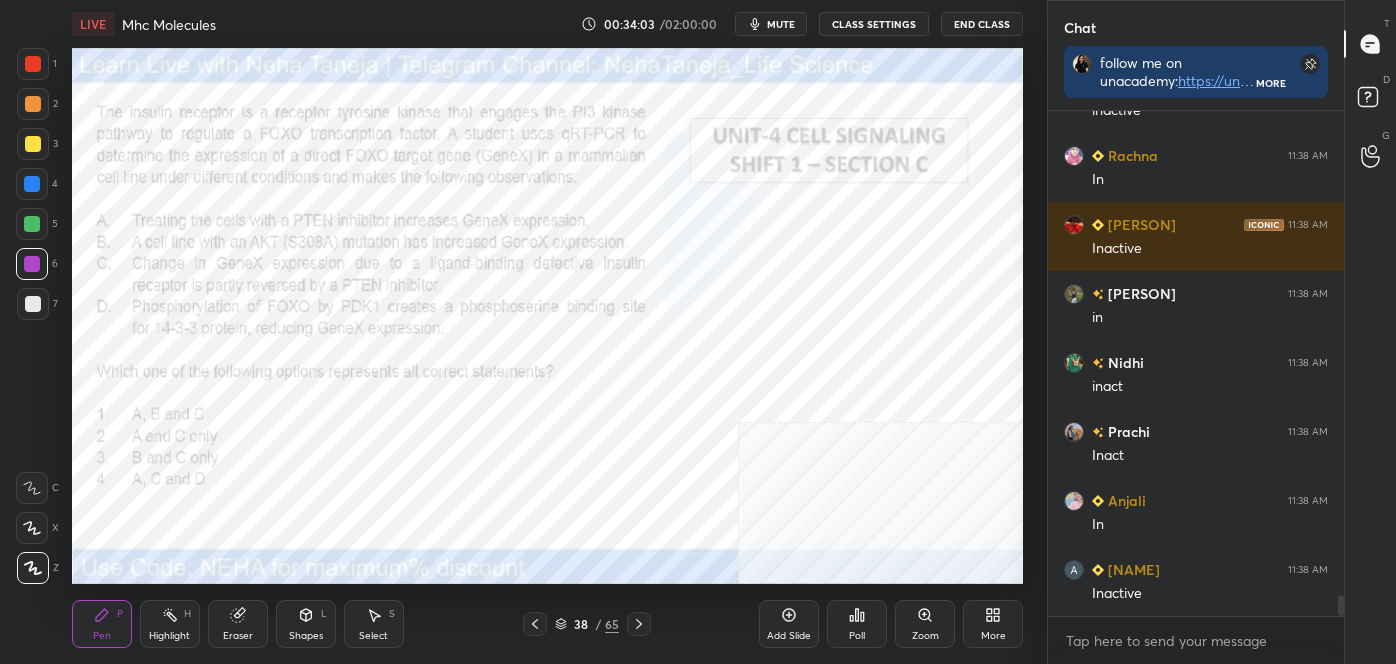 click at bounding box center [32, 224] 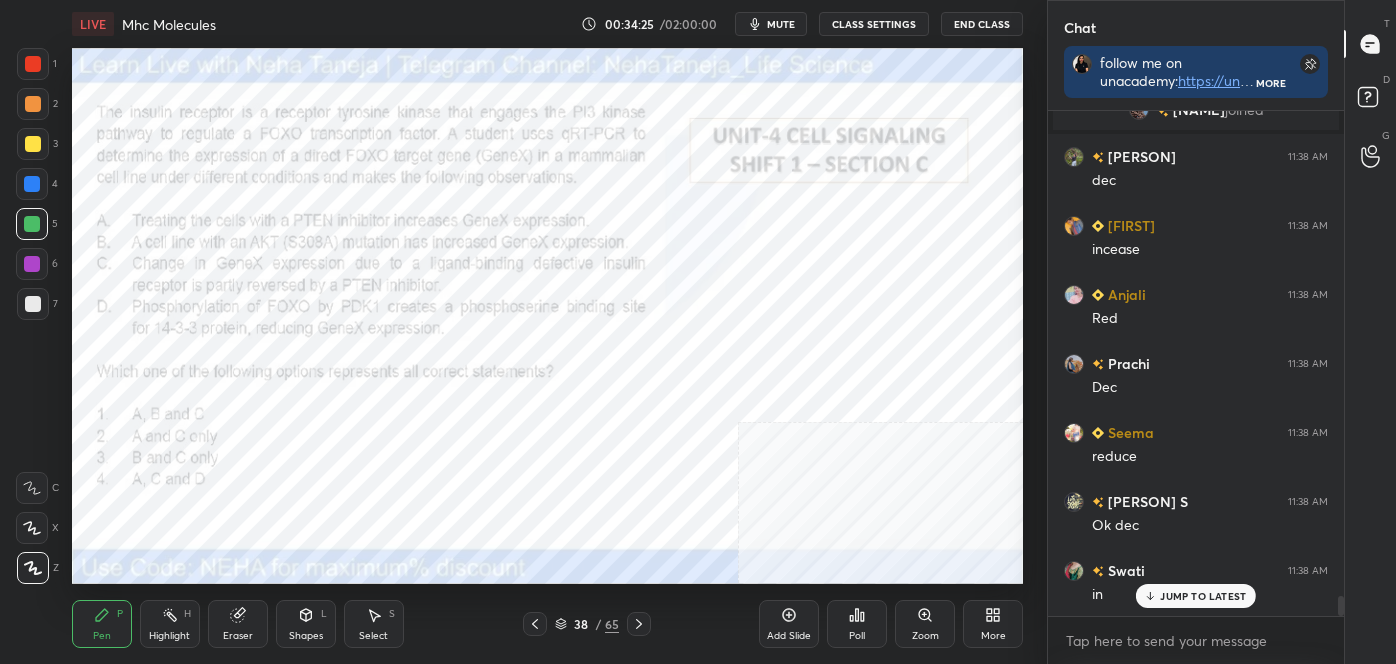 scroll, scrollTop: 12056, scrollLeft: 0, axis: vertical 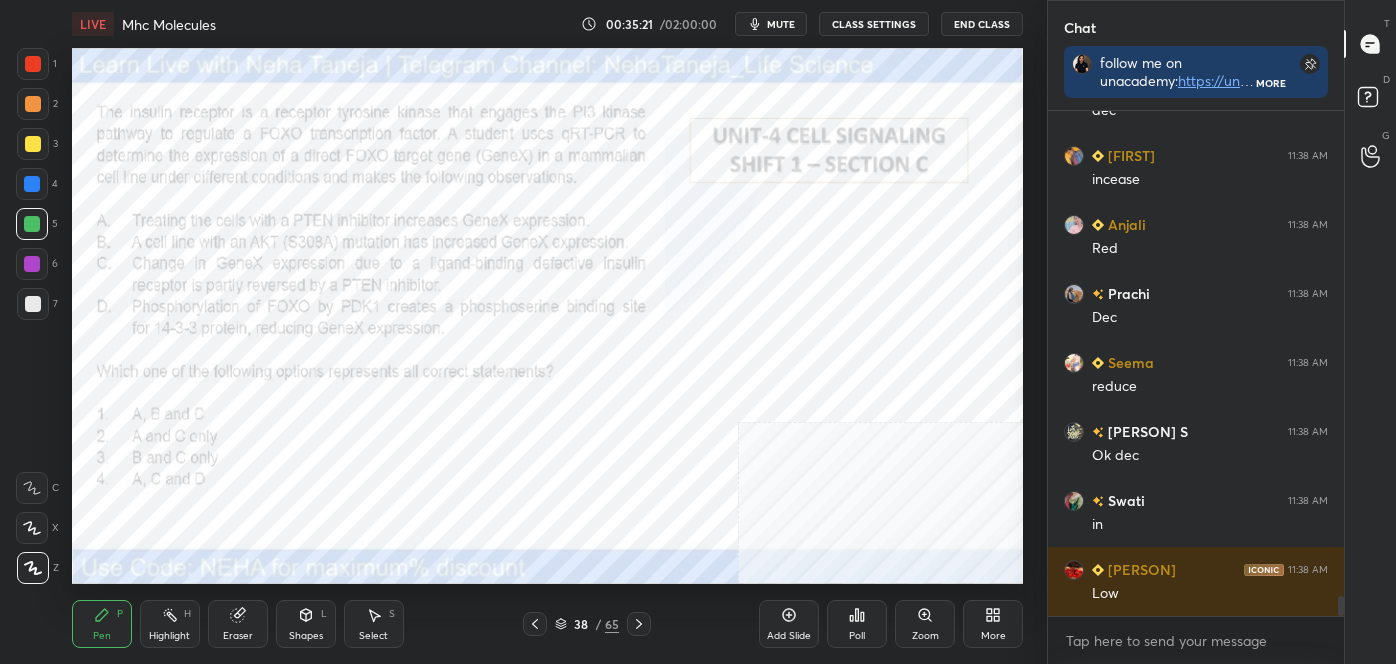click at bounding box center (32, 184) 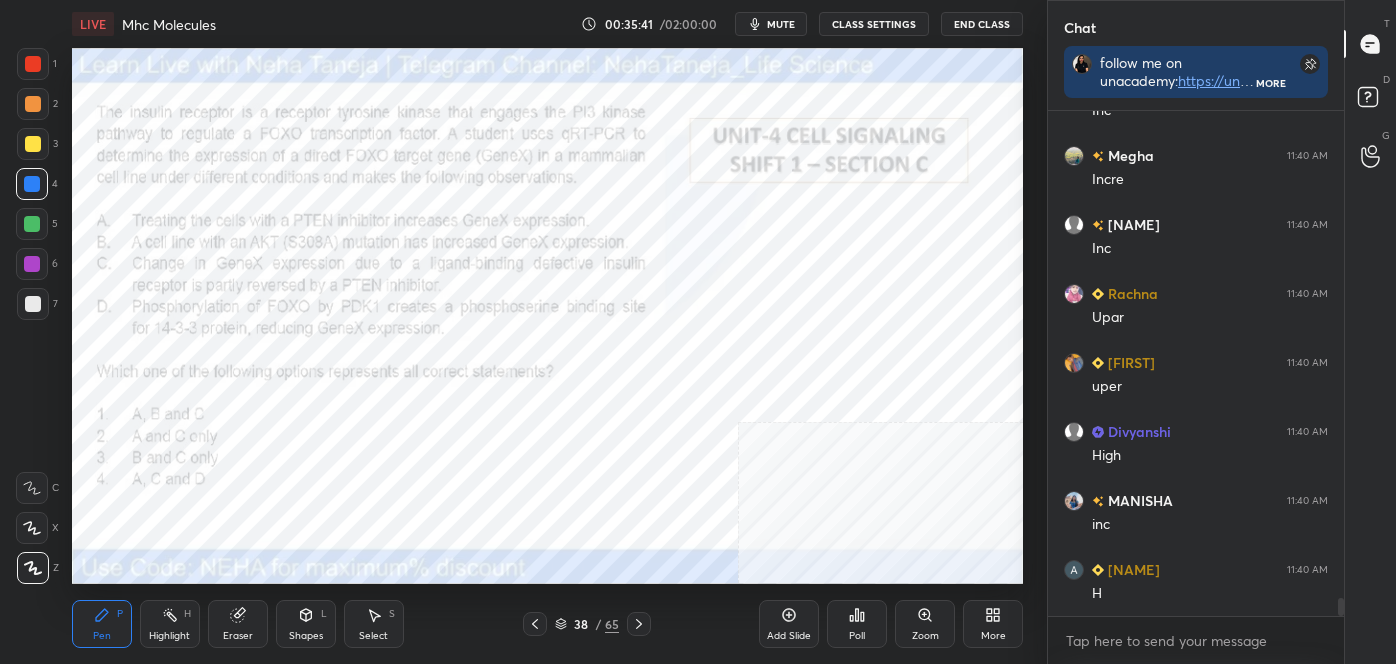 scroll, scrollTop: 13504, scrollLeft: 0, axis: vertical 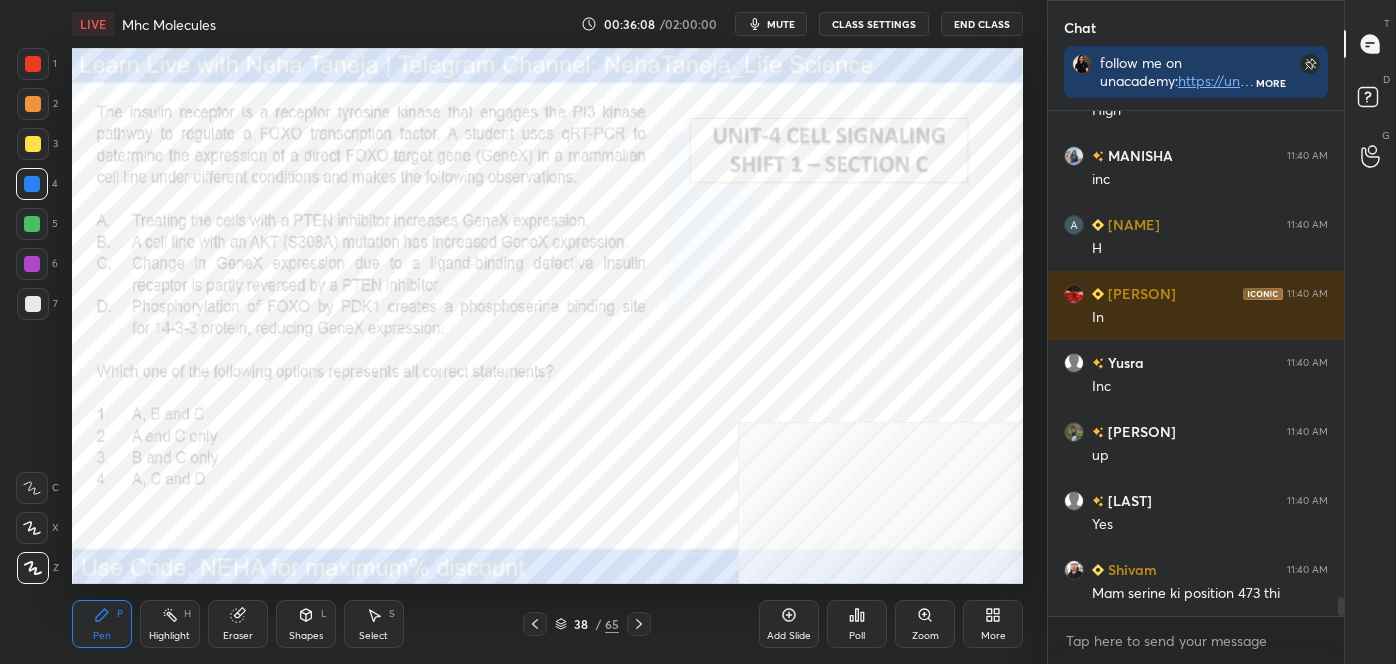 click 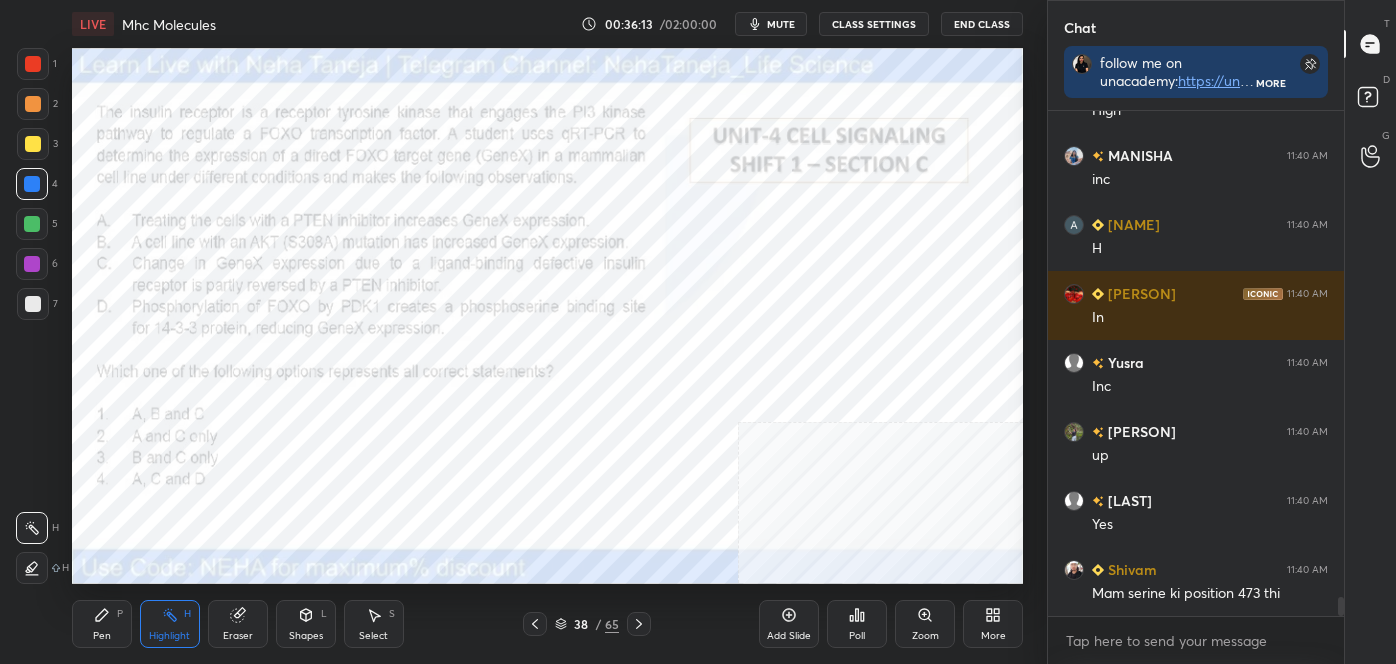 scroll, scrollTop: 13224, scrollLeft: 0, axis: vertical 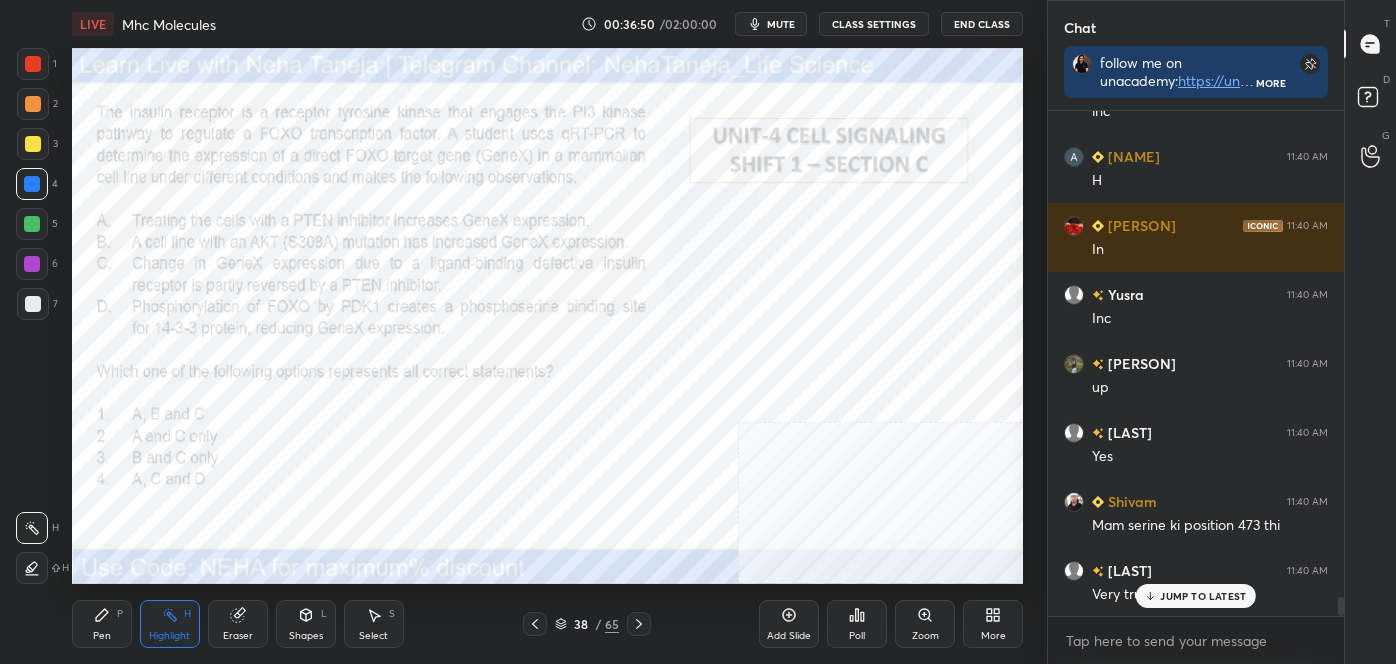 click 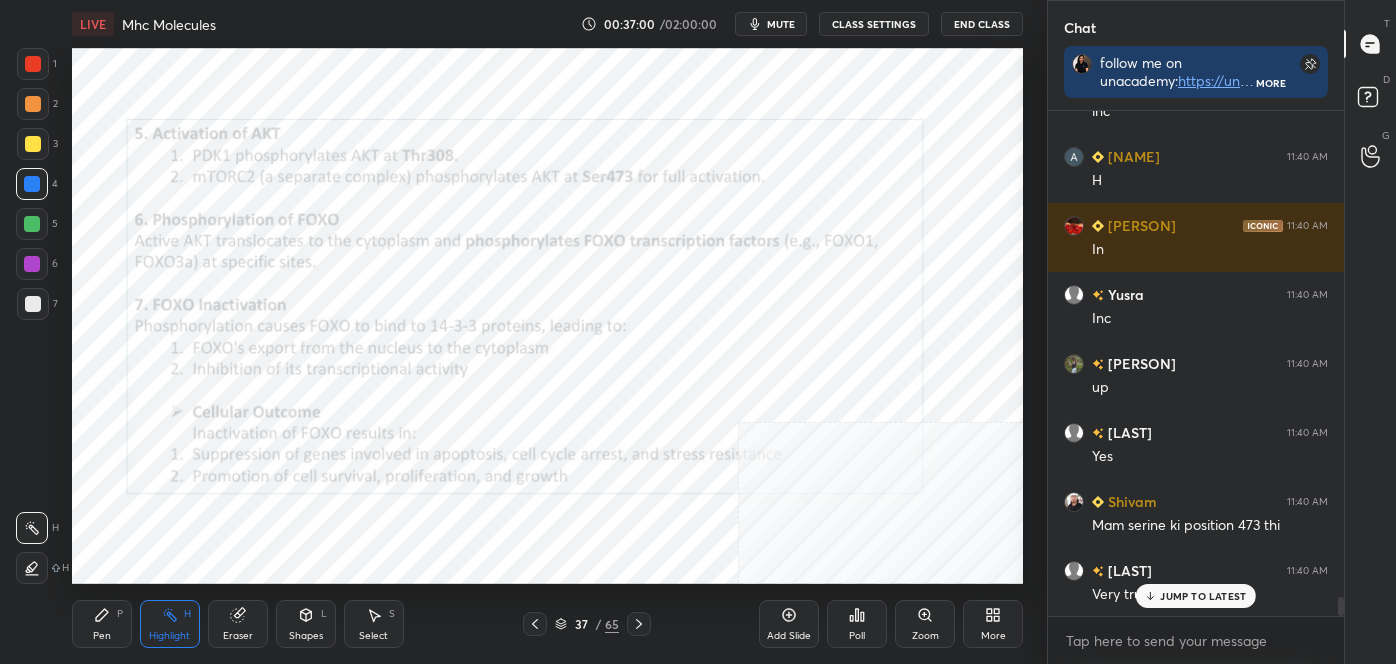 click 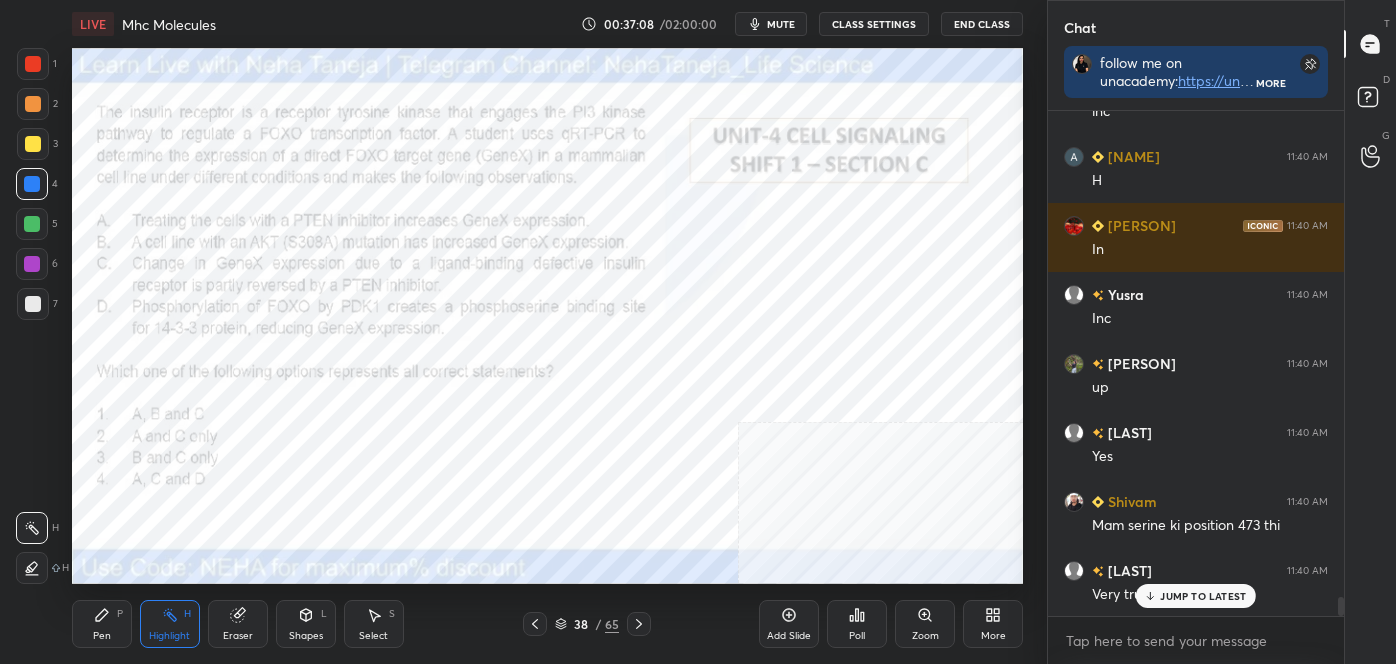 click on "Pen P" at bounding box center [102, 624] 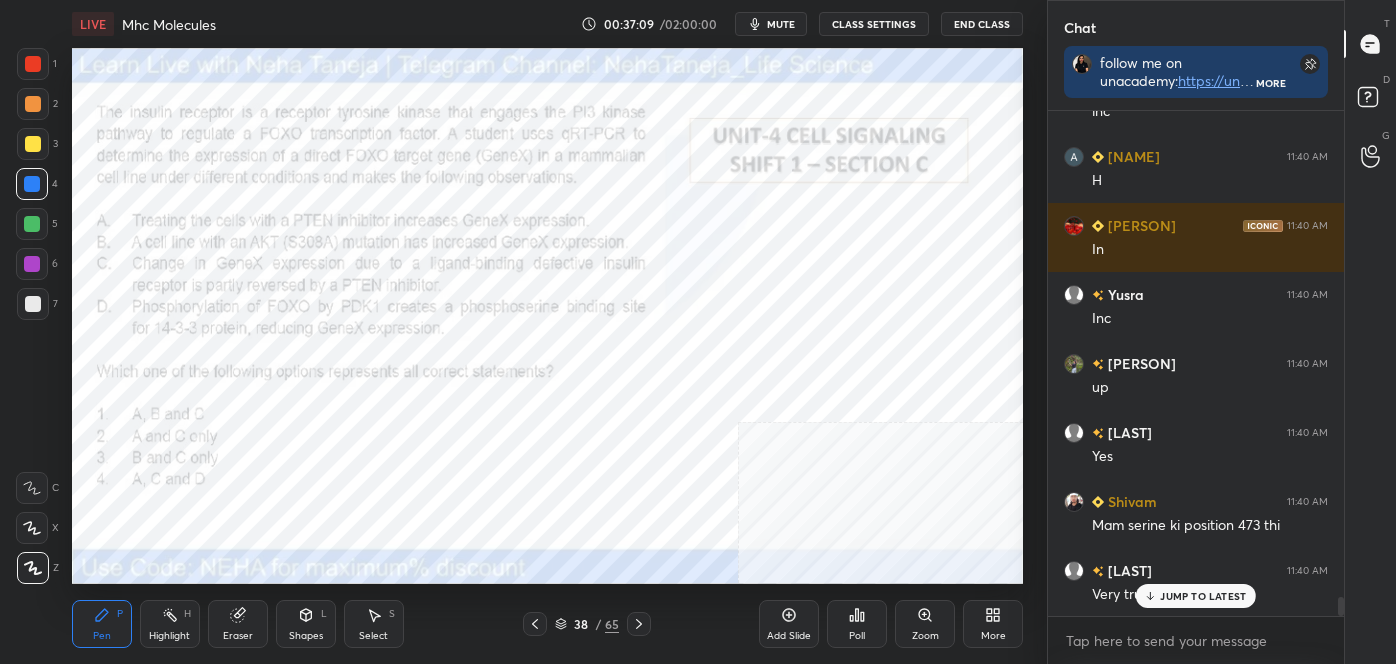 click at bounding box center (32, 264) 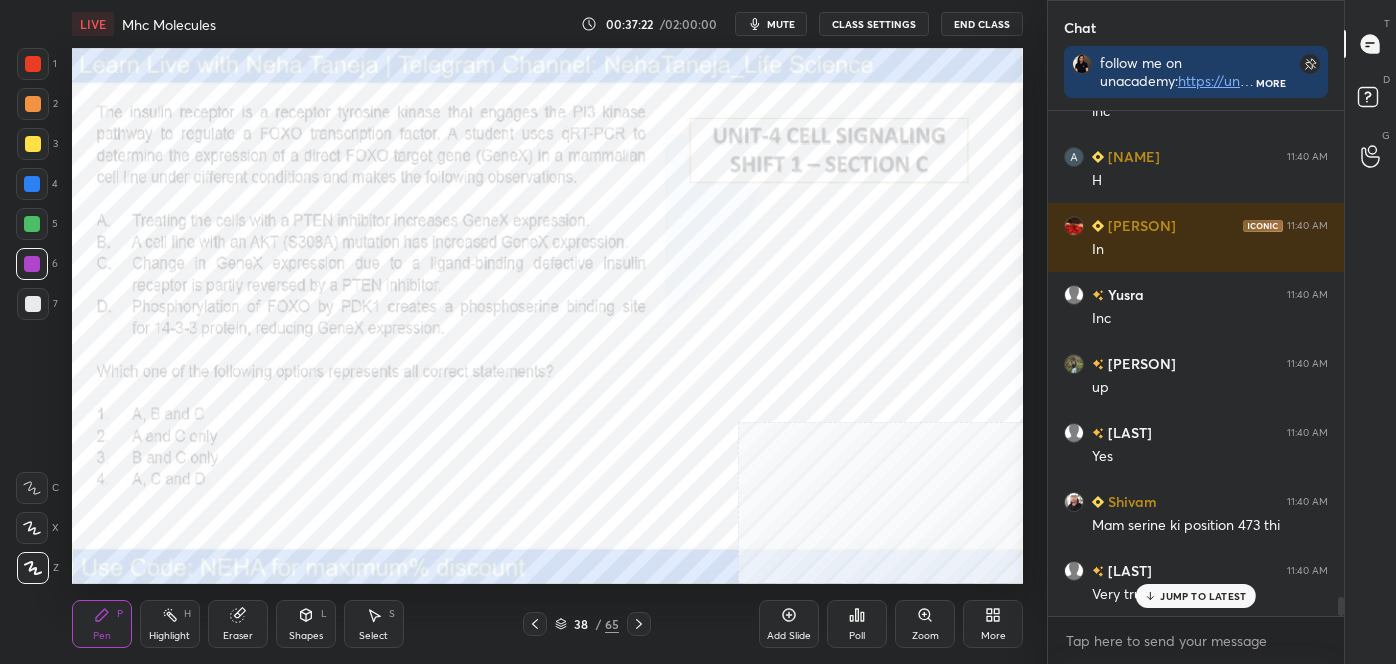 click 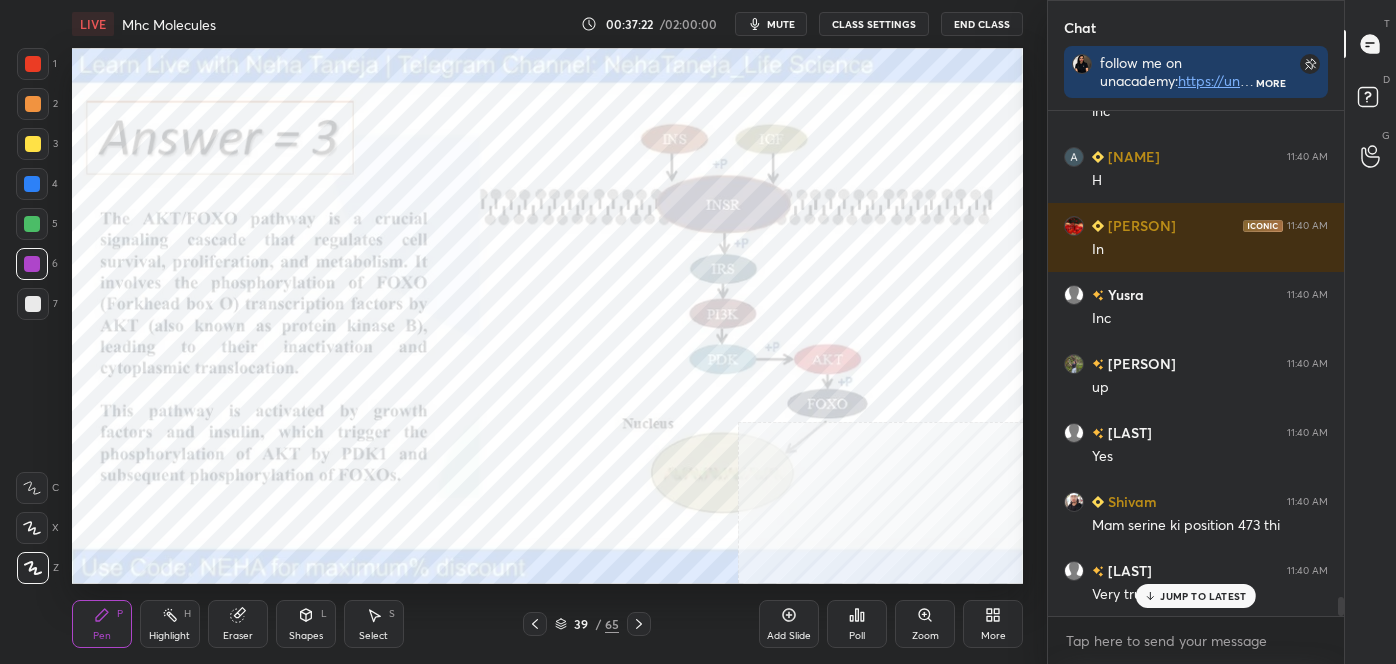 click 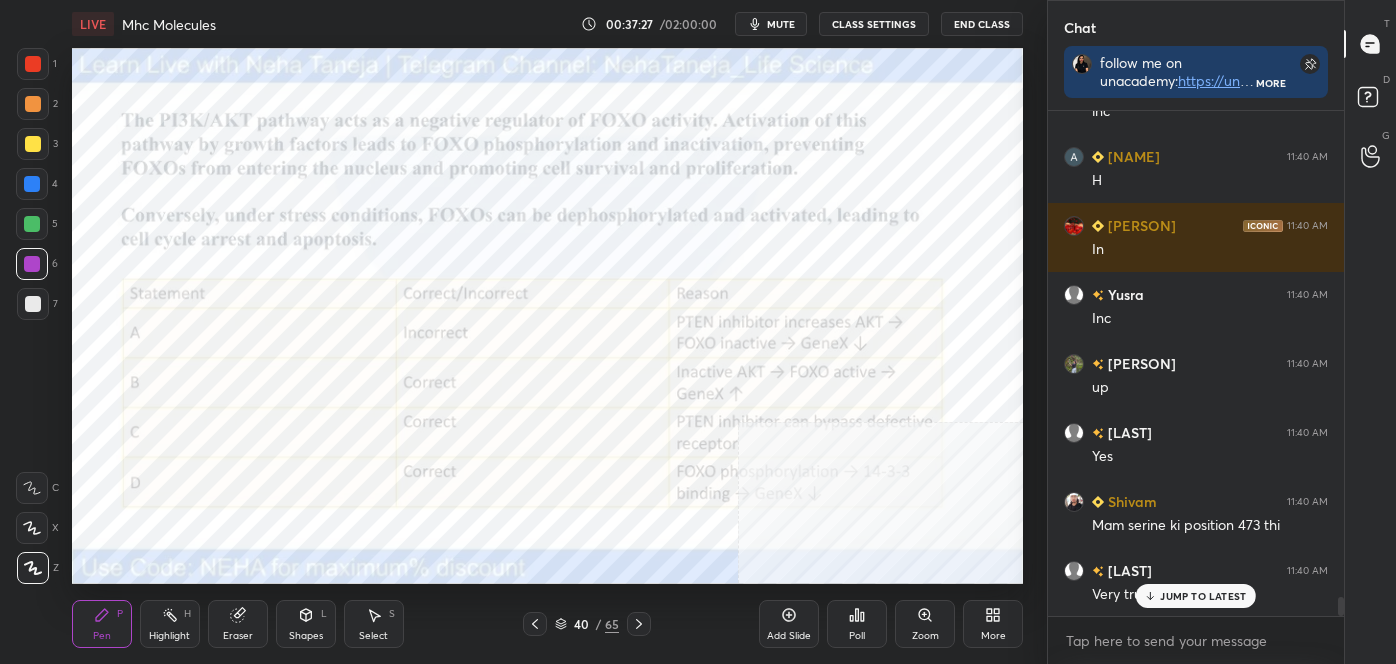 click on "Highlight H" at bounding box center [170, 624] 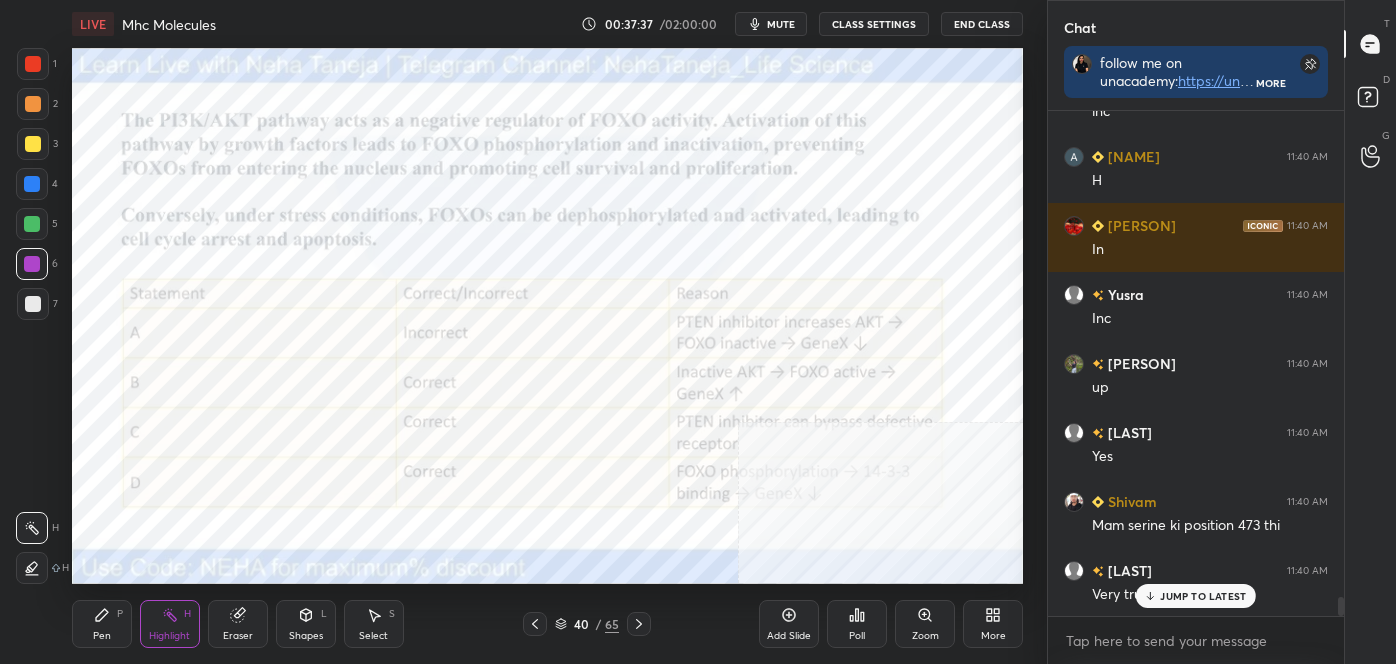click at bounding box center [32, 224] 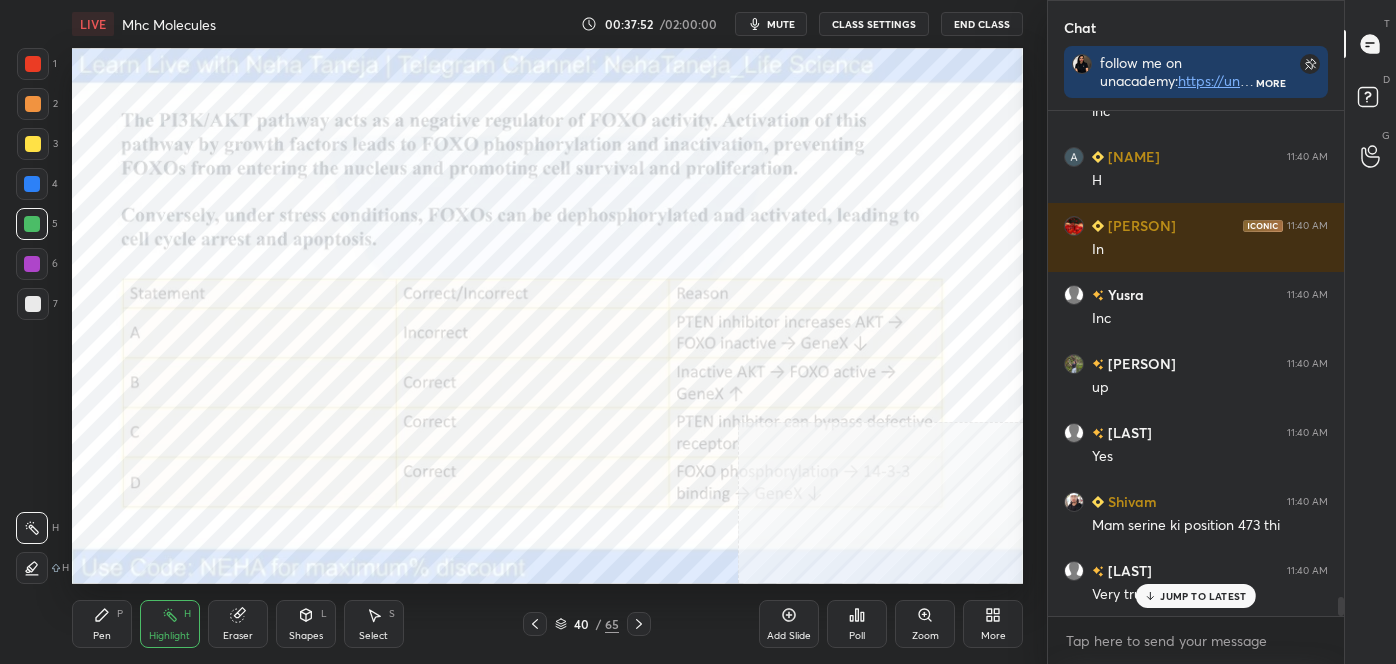 click 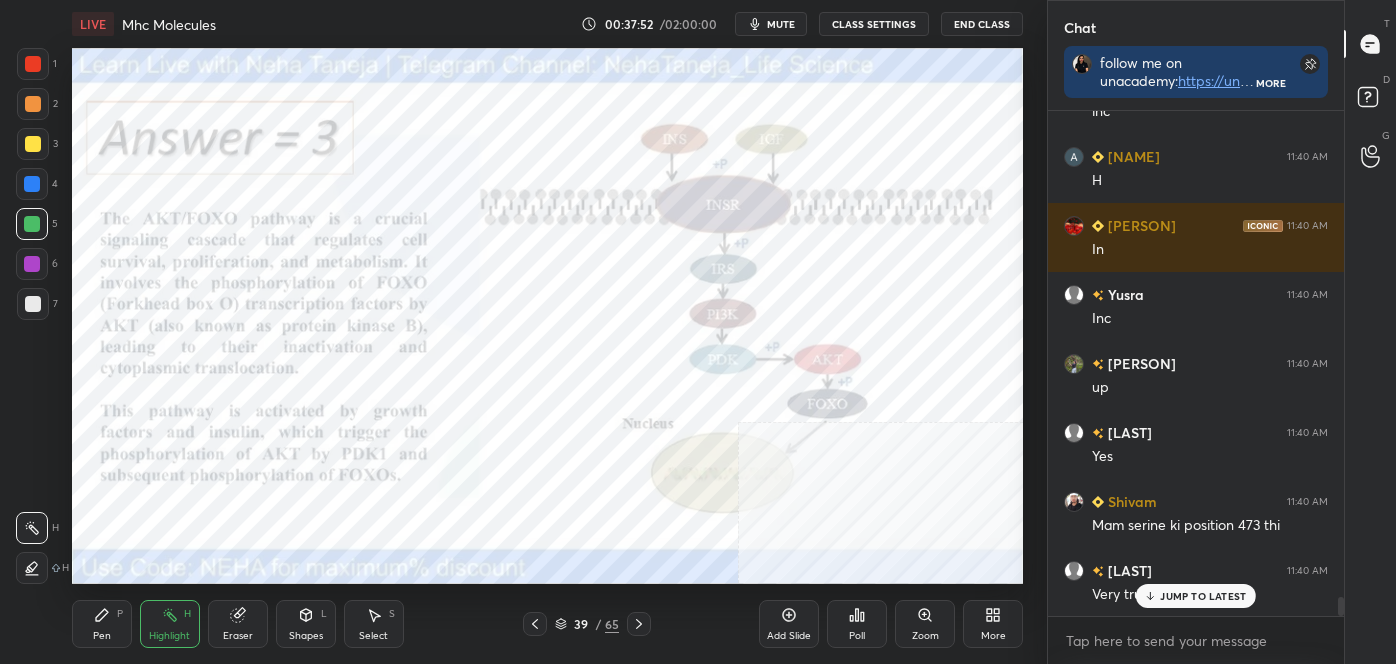 click 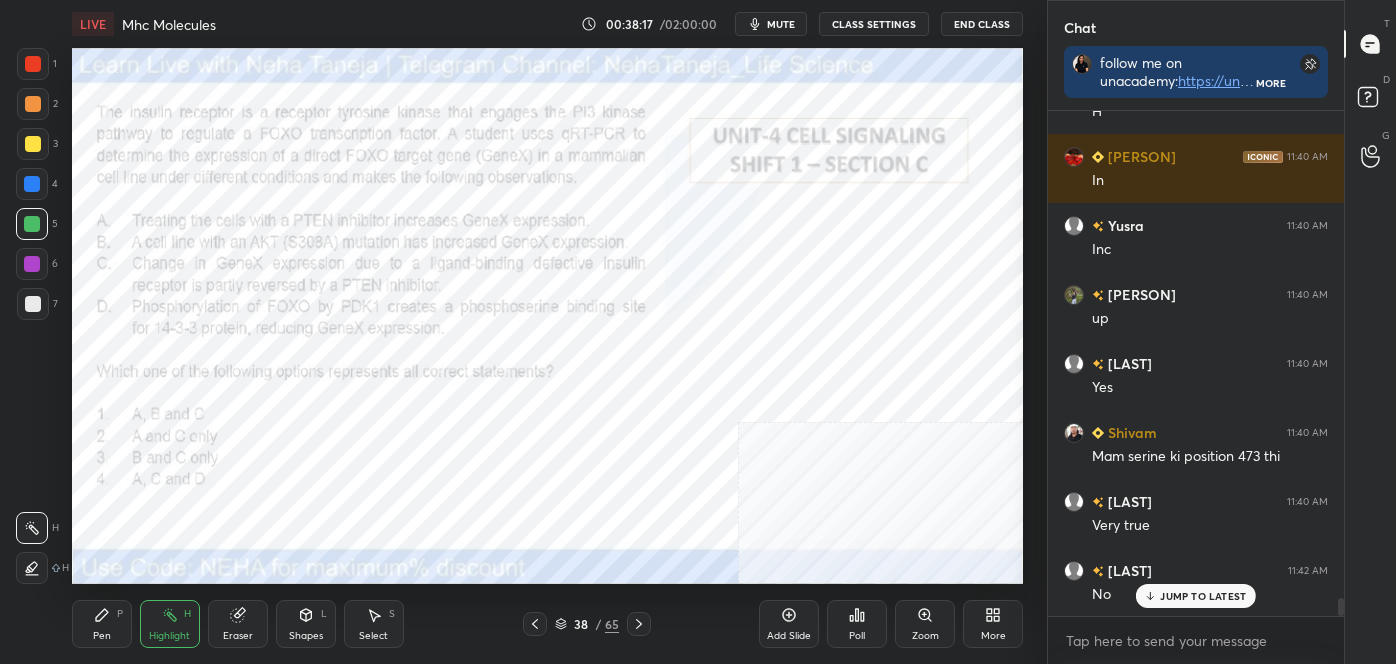 scroll, scrollTop: 13362, scrollLeft: 0, axis: vertical 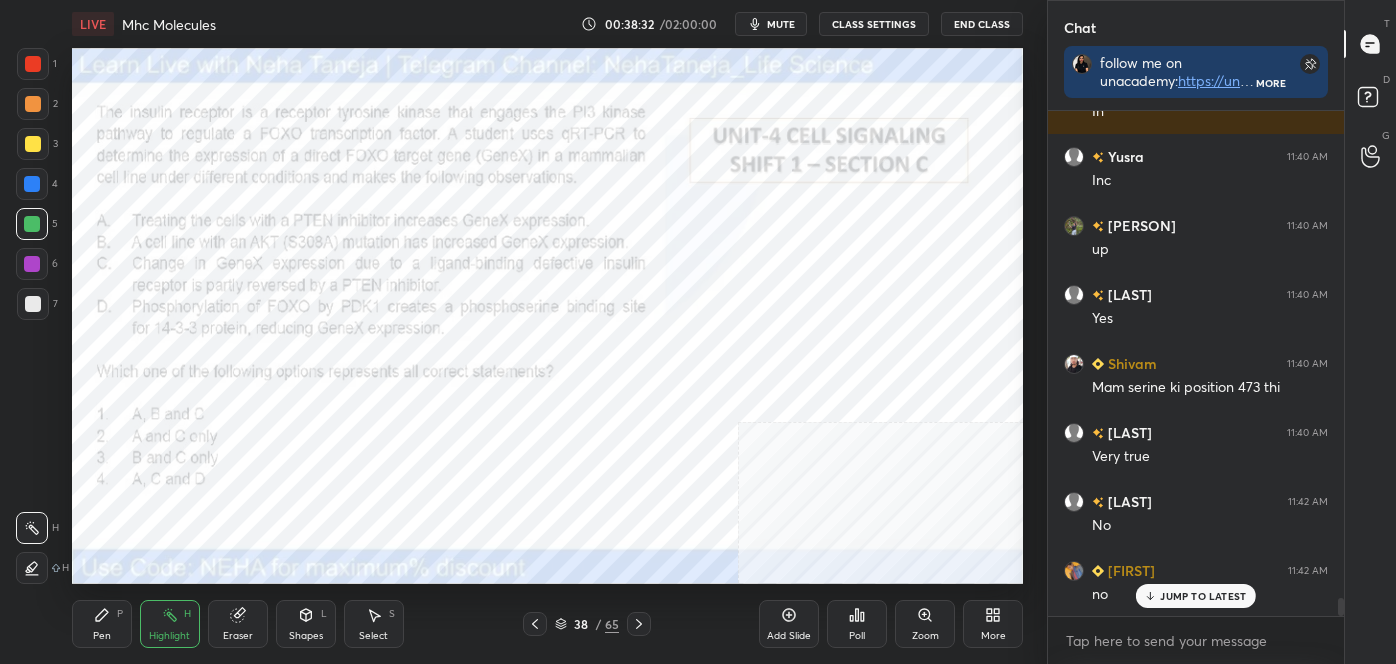 click at bounding box center (535, 624) 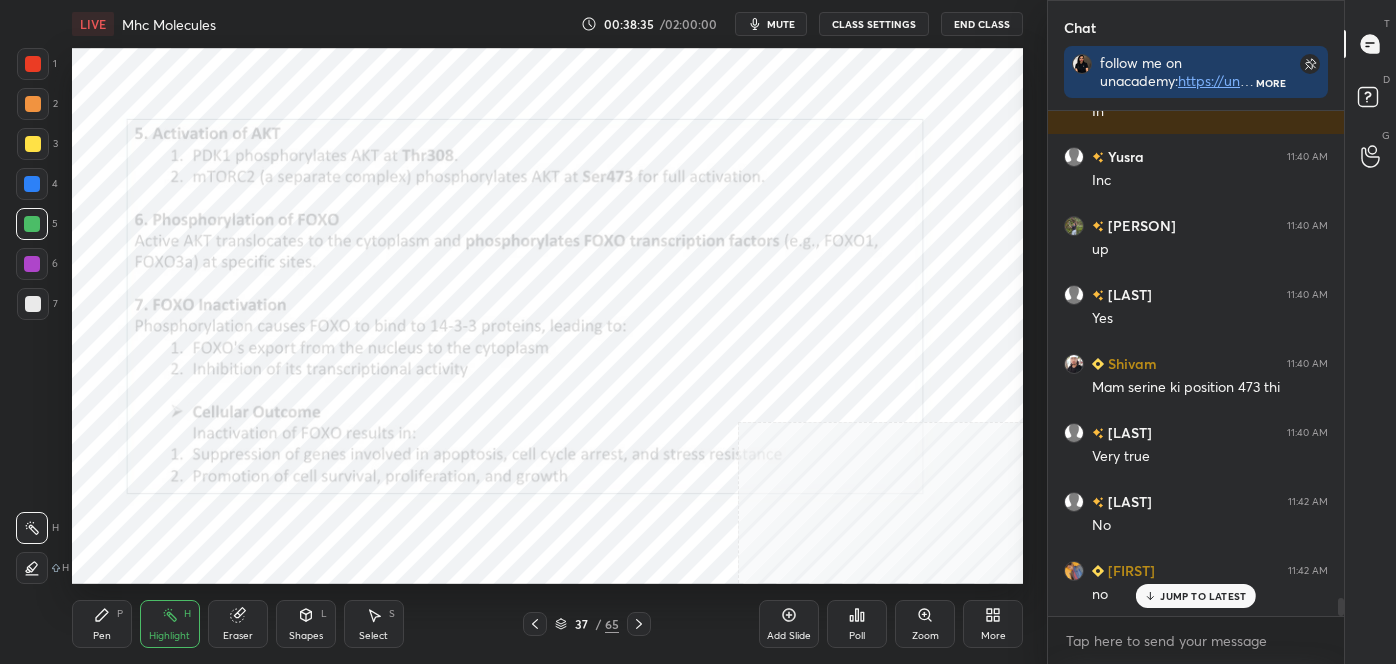 drag, startPoint x: 645, startPoint y: 616, endPoint x: 650, endPoint y: 658, distance: 42.296574 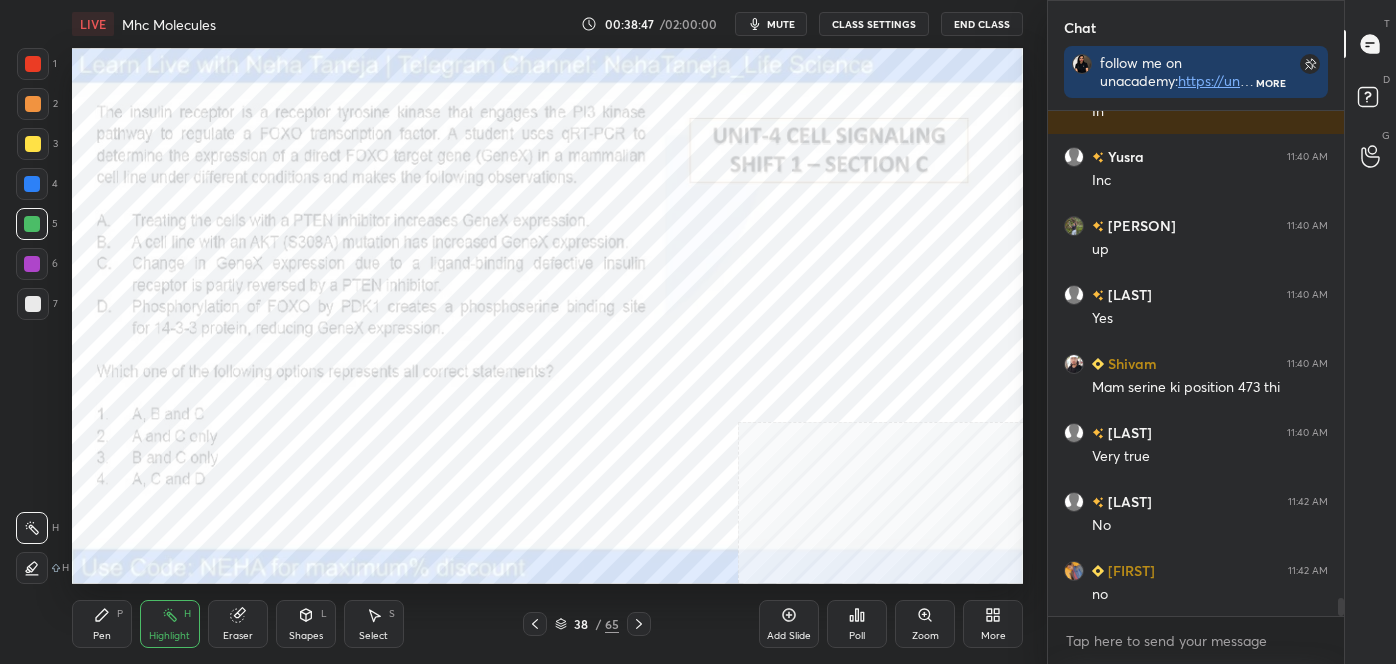 scroll, scrollTop: 13432, scrollLeft: 0, axis: vertical 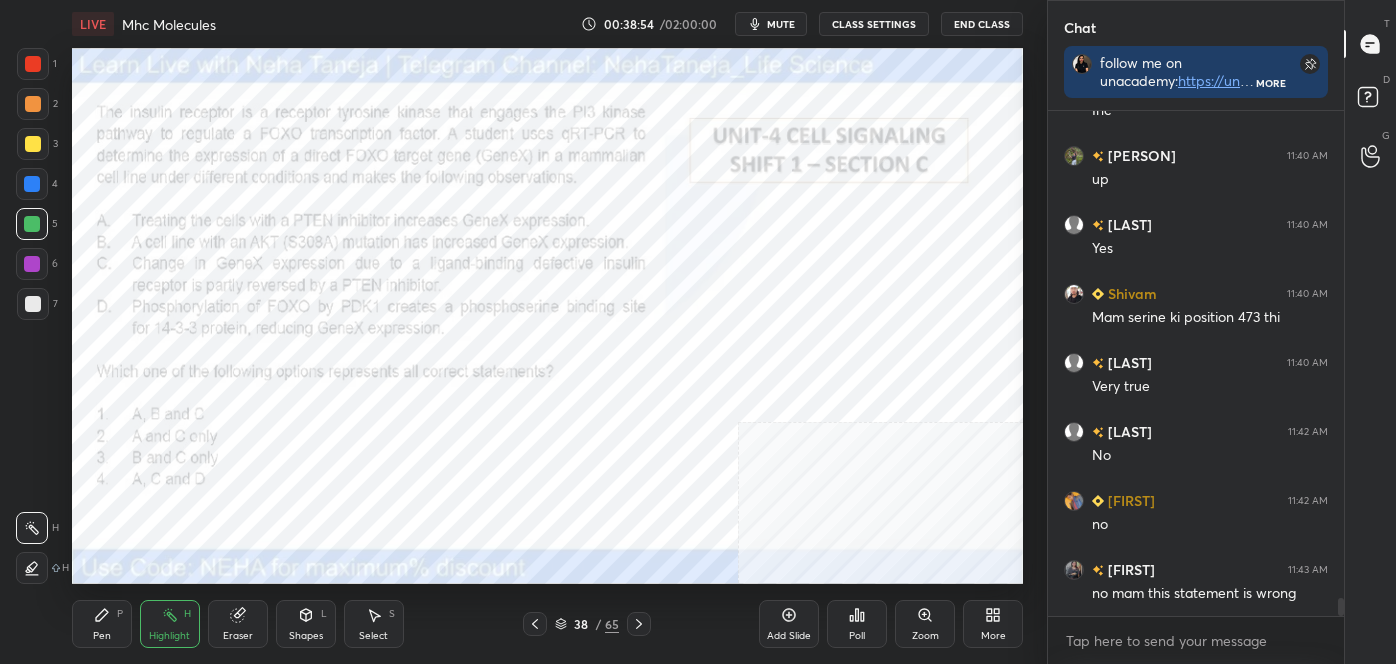 click on "Pen P" at bounding box center (102, 624) 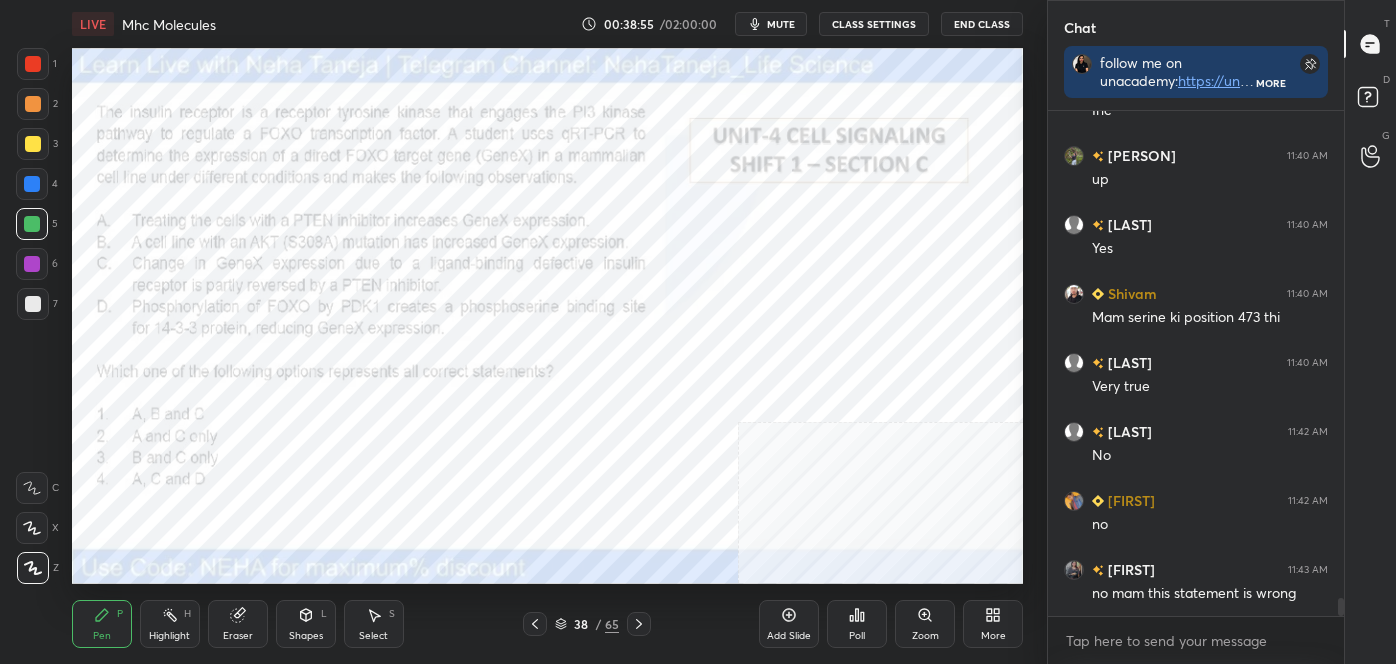 click at bounding box center (33, 568) 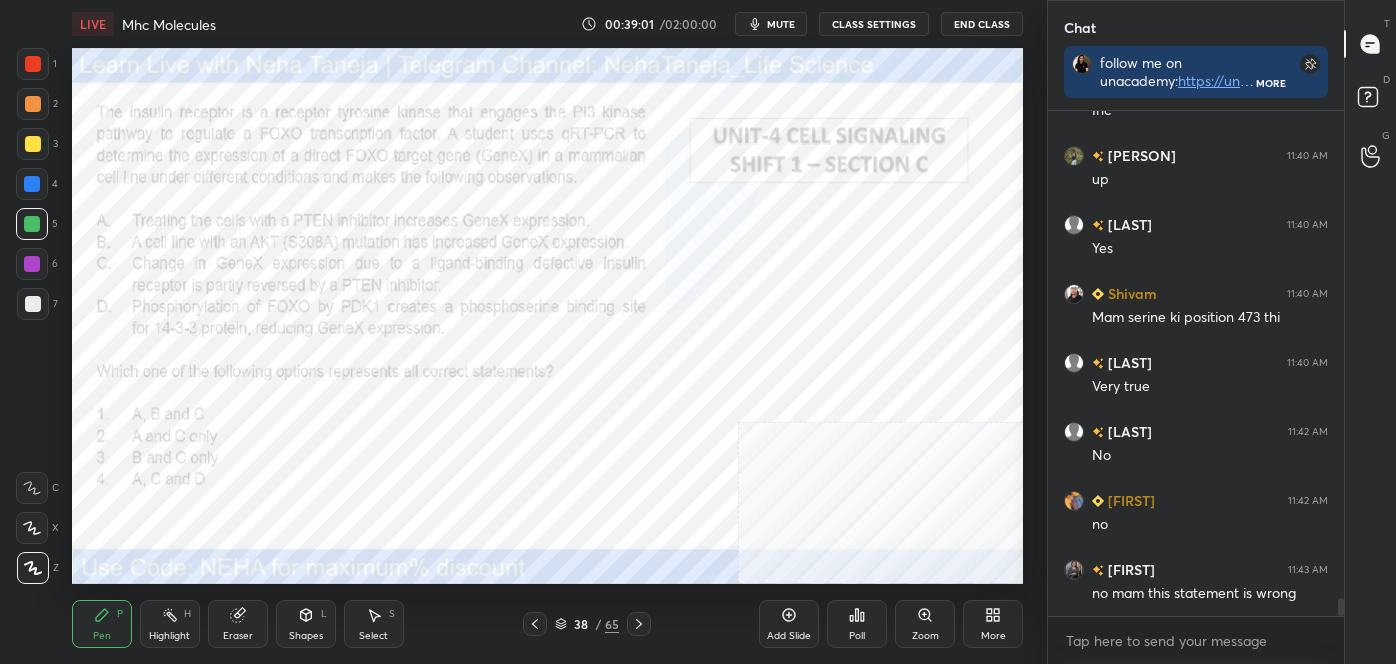 click on "Highlight" at bounding box center (169, 636) 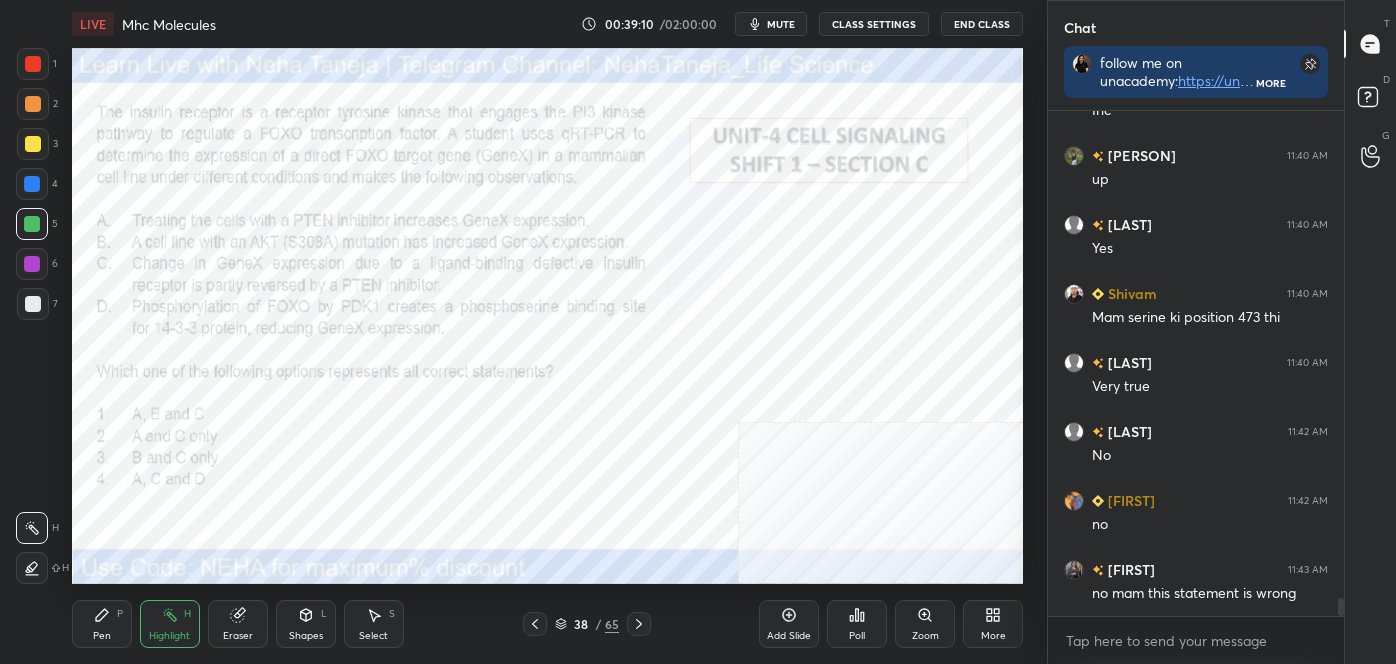click 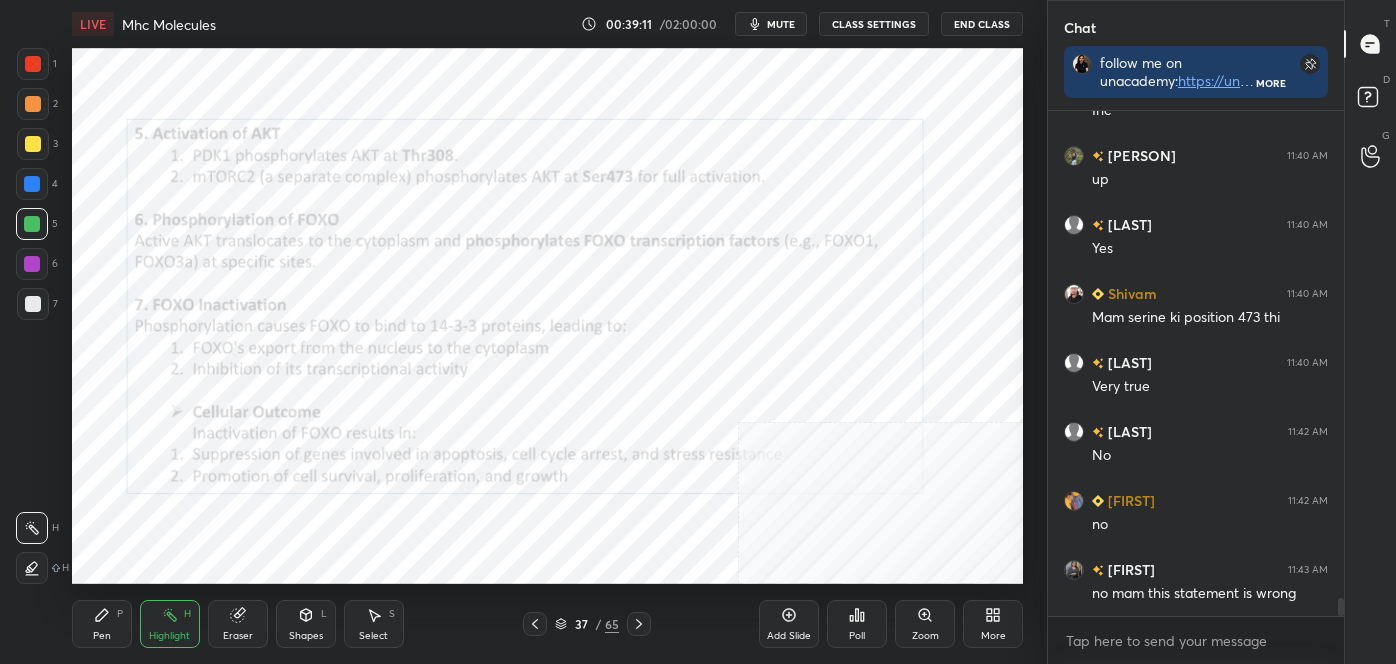 click 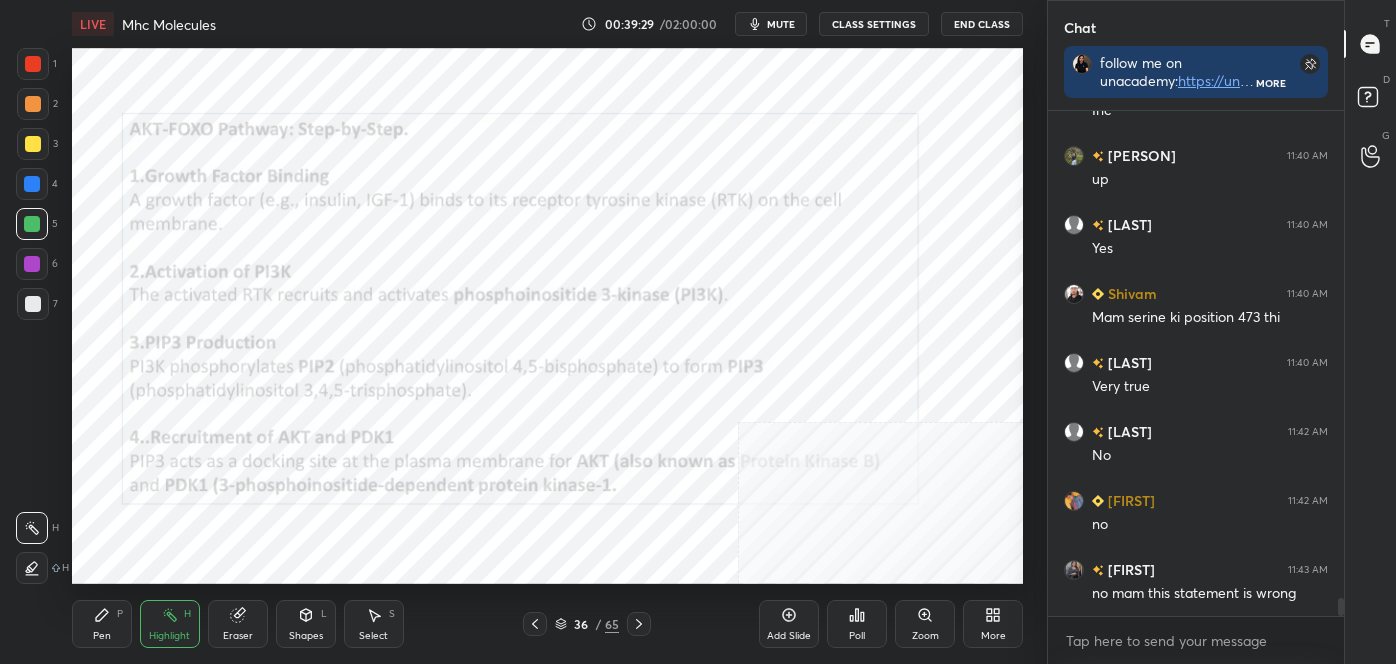 click 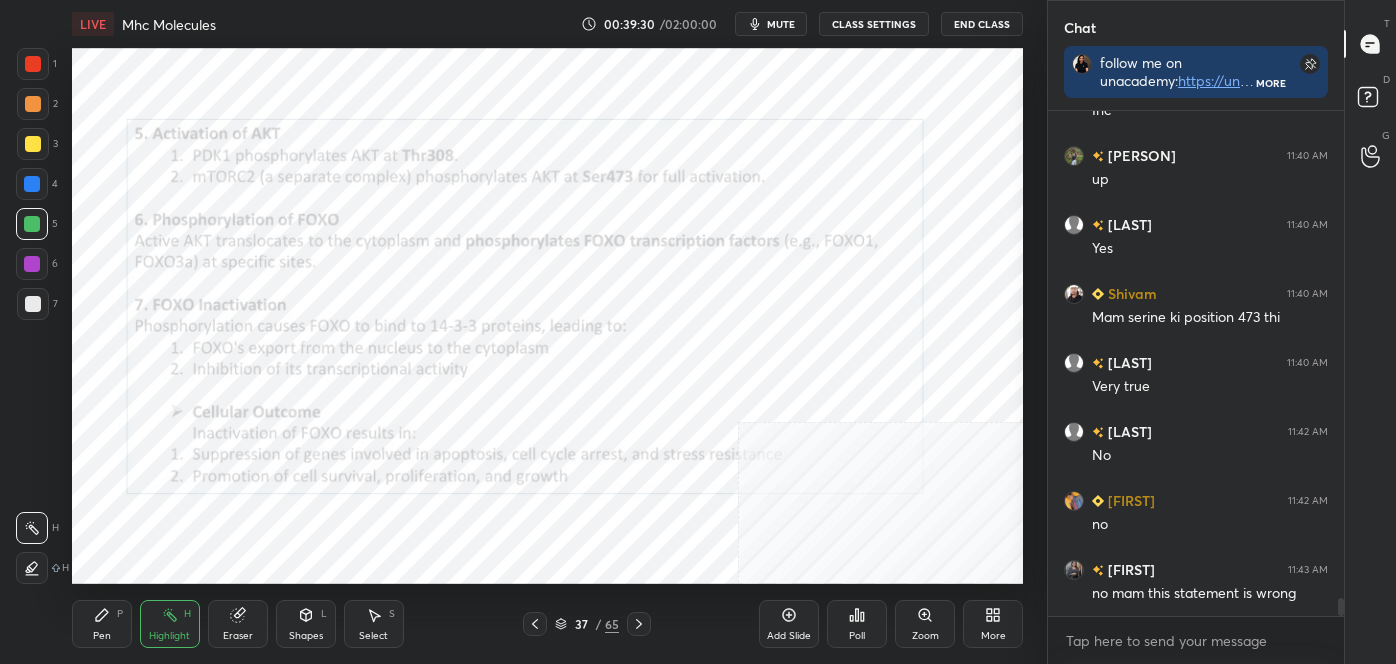 click 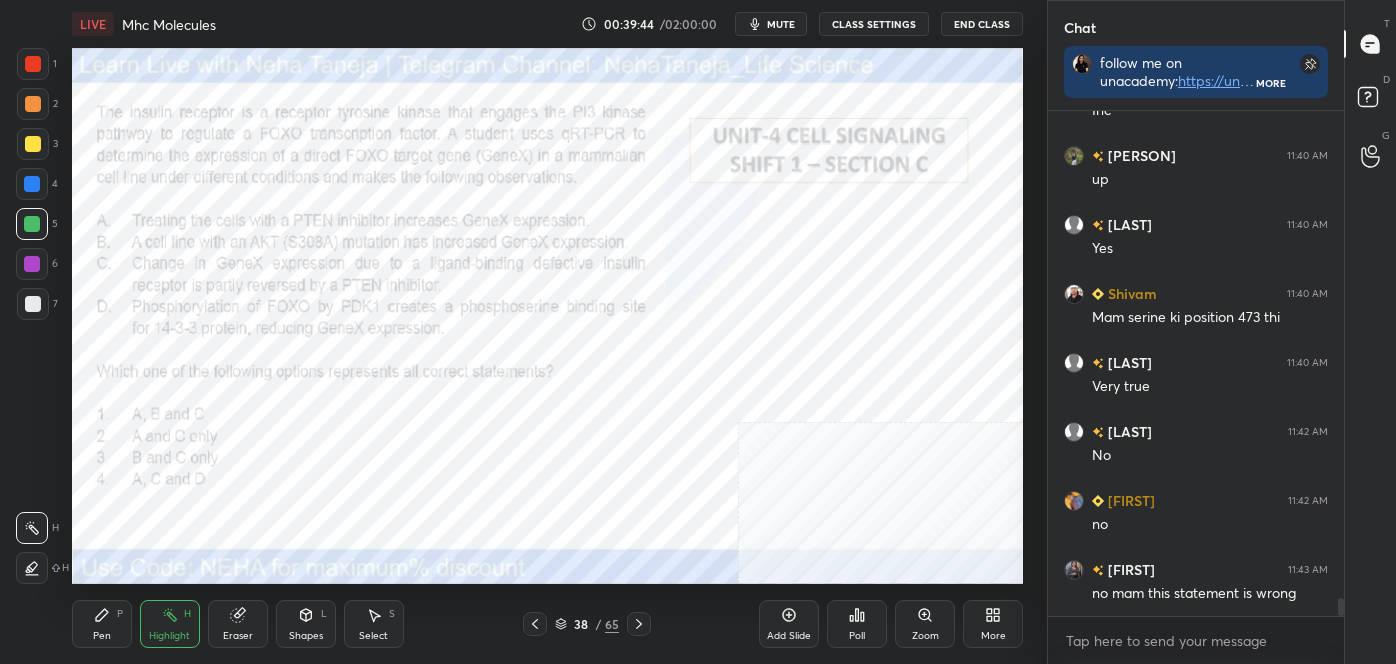 click on "Pen P" at bounding box center (102, 624) 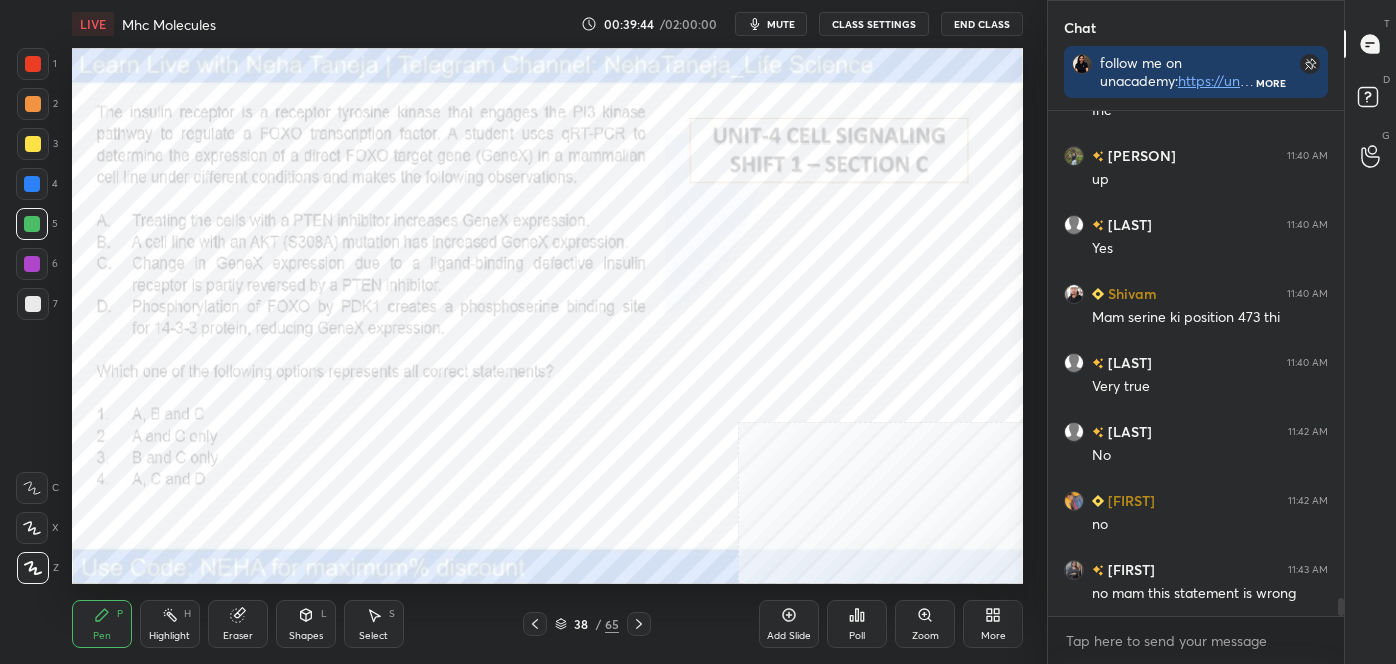 click at bounding box center [33, 568] 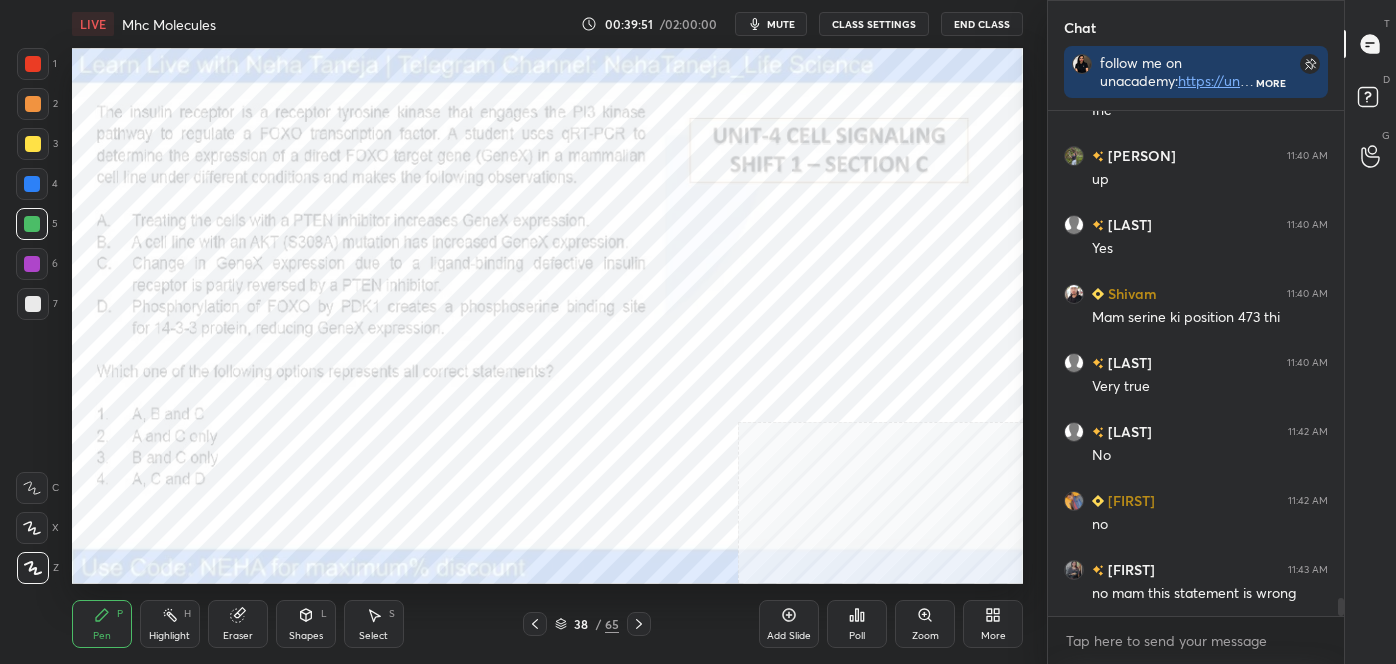 click 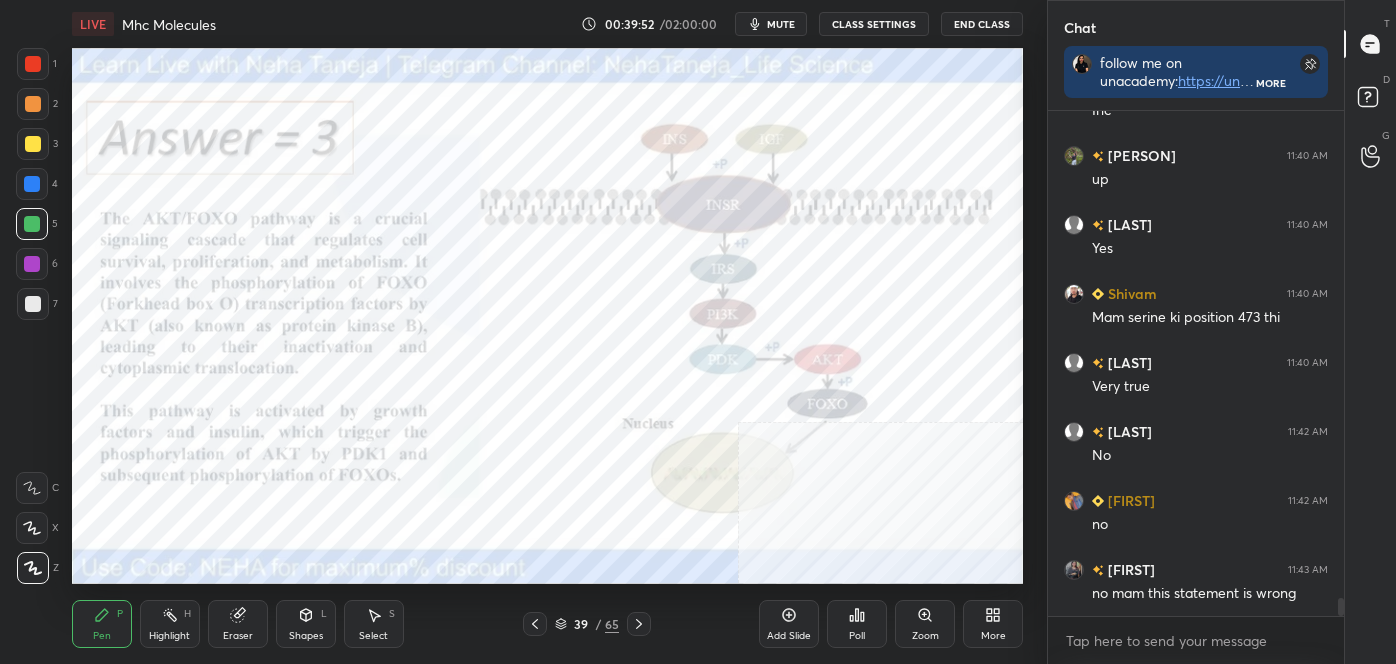 click 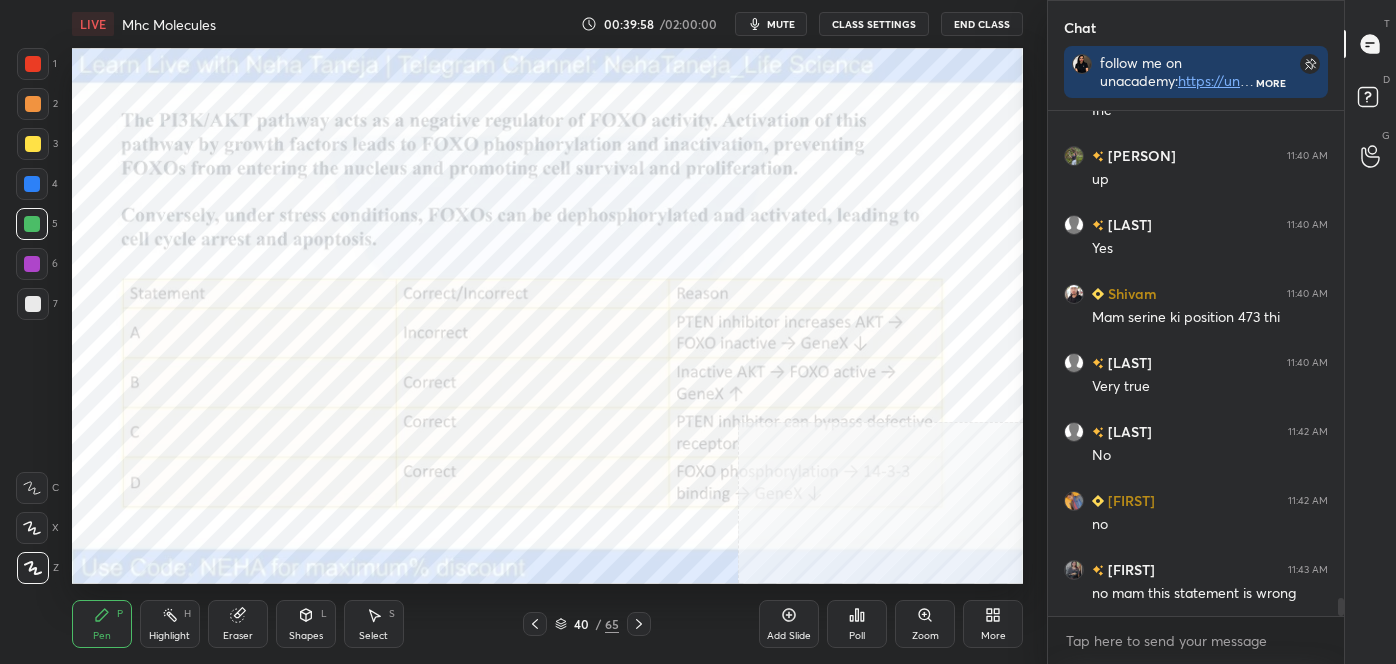 click 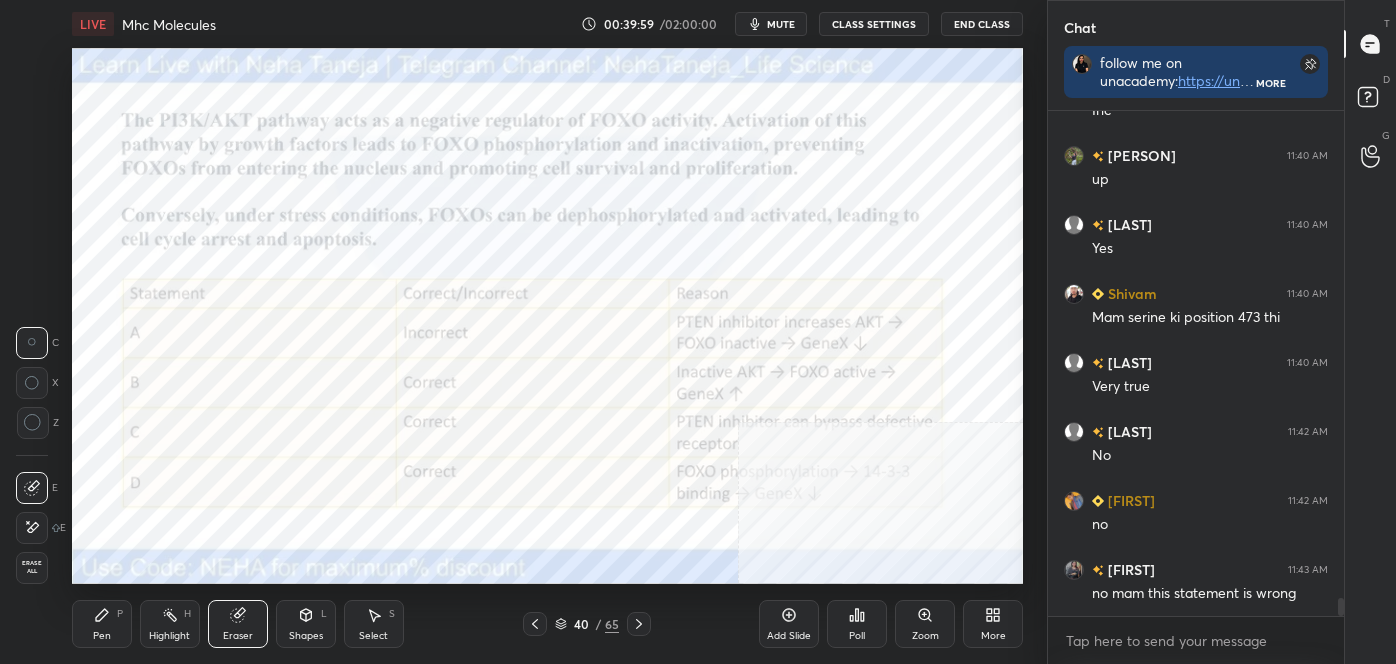 click 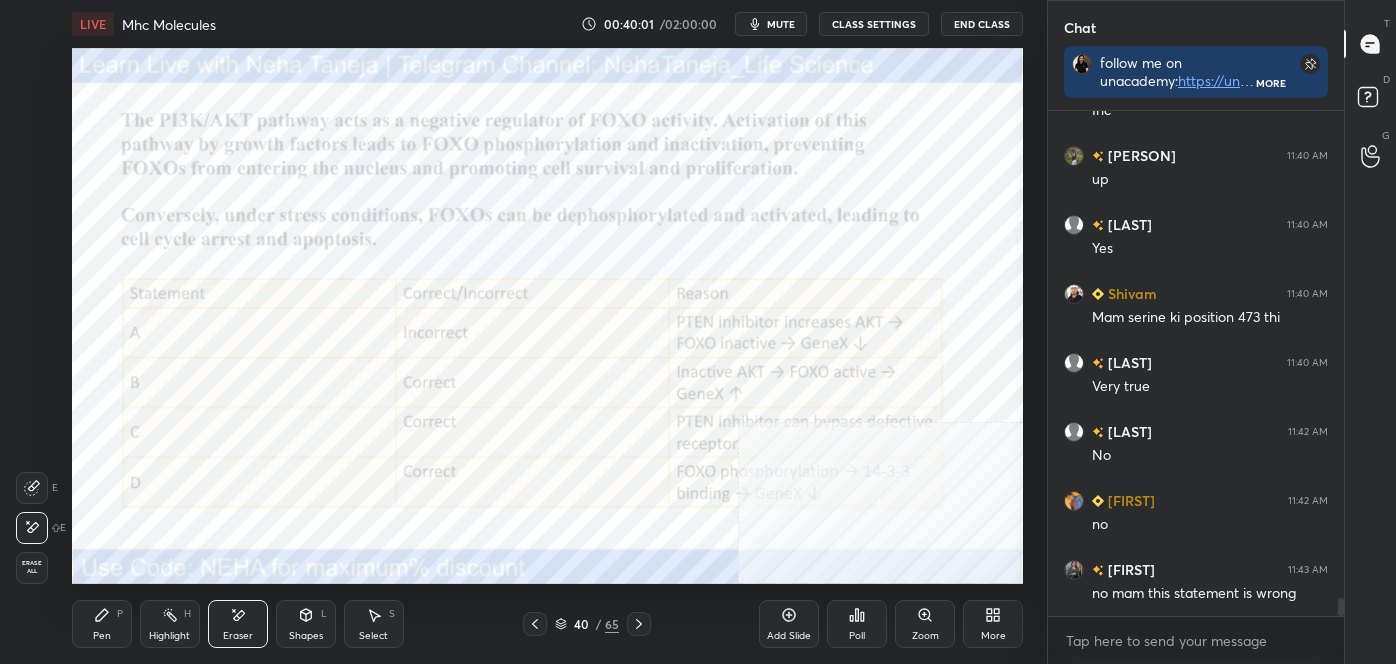 click on "Pen P" at bounding box center [102, 624] 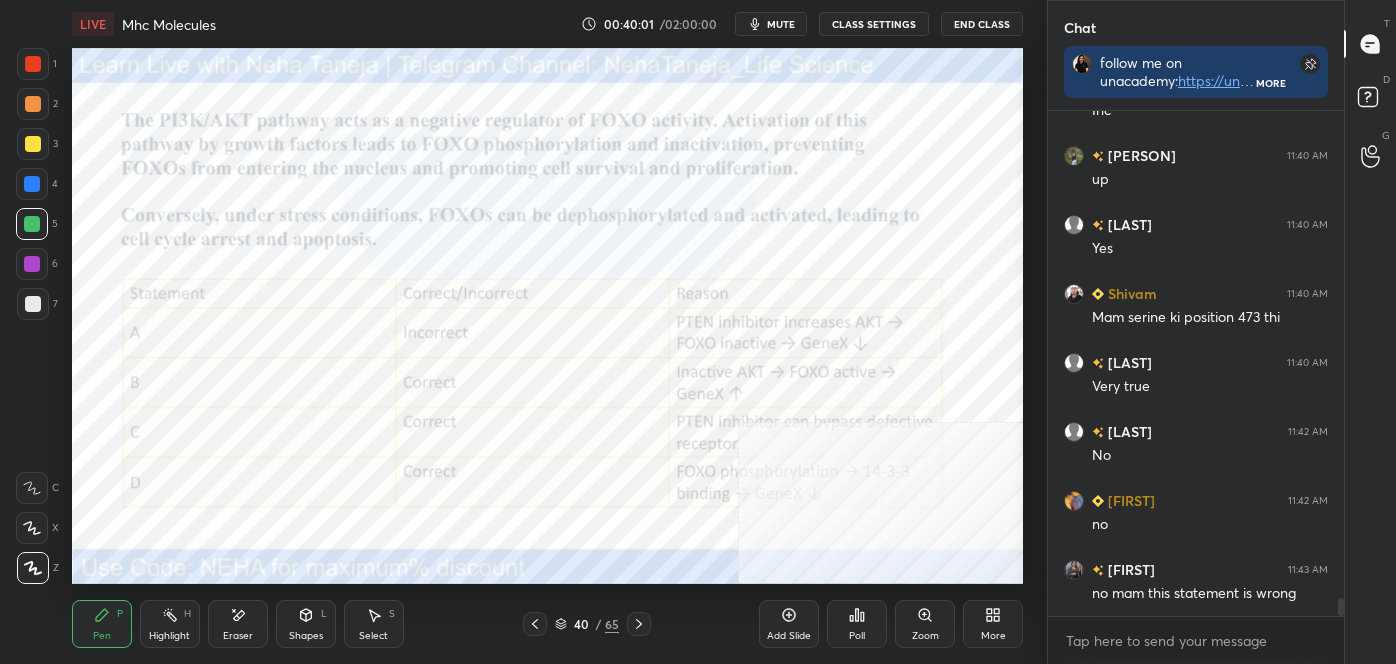 drag, startPoint x: 40, startPoint y: 571, endPoint x: 56, endPoint y: 560, distance: 19.416489 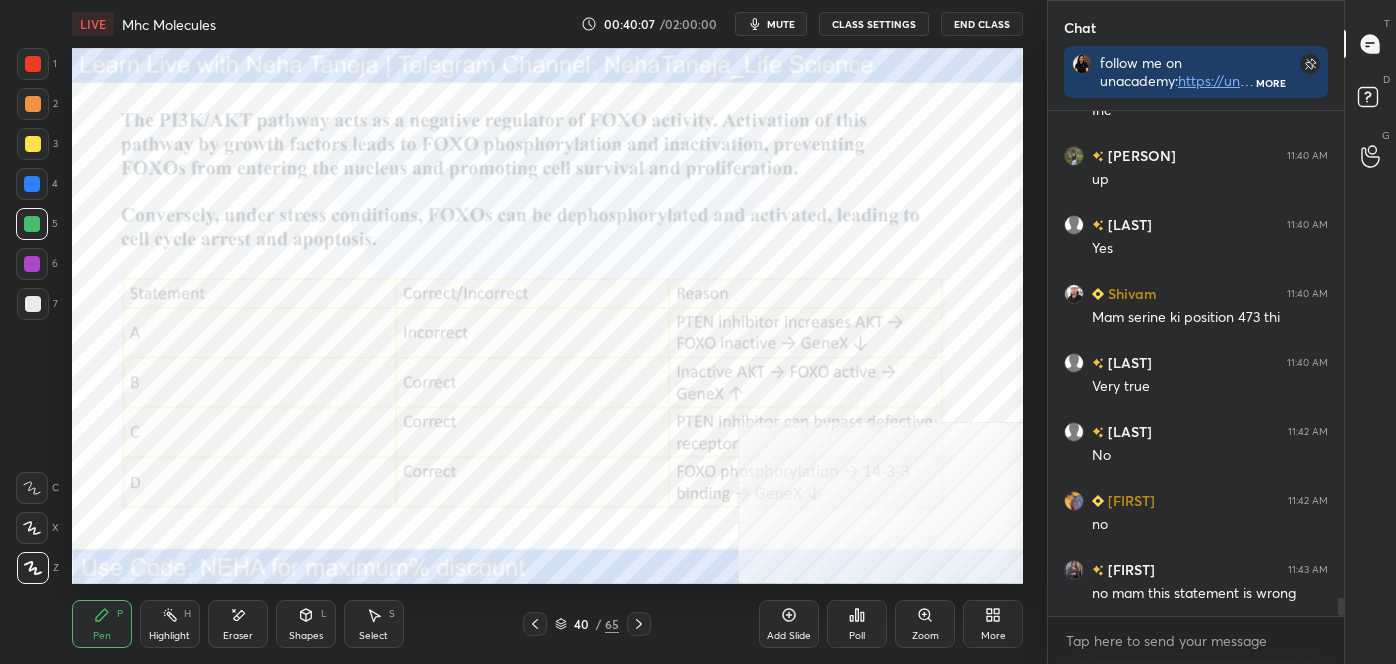 click 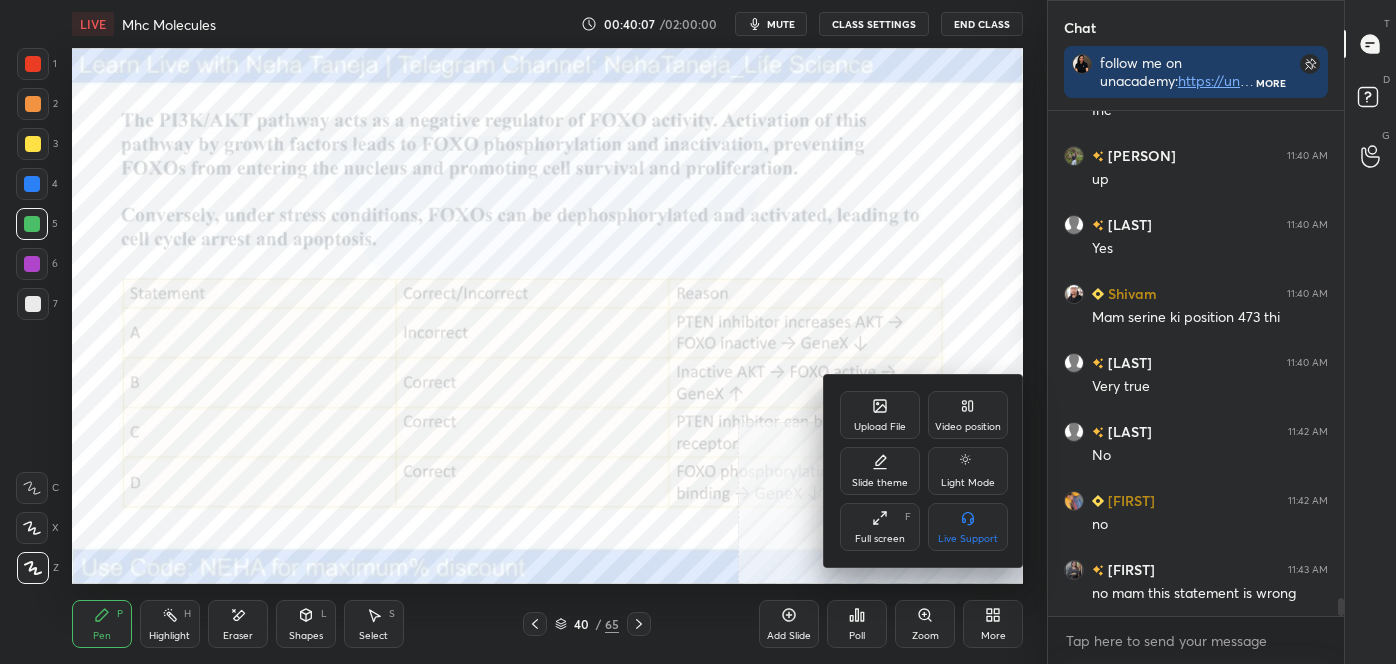 click on "Video position" at bounding box center (968, 415) 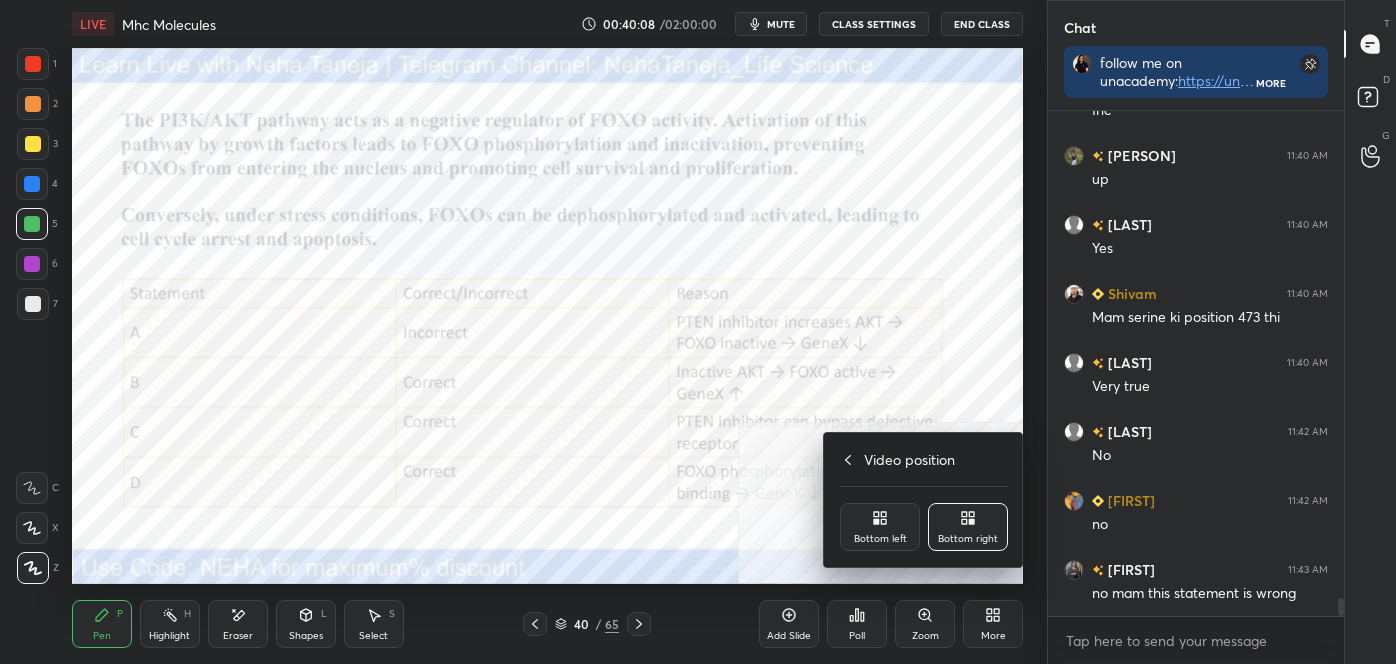 click on "Bottom left" at bounding box center [880, 527] 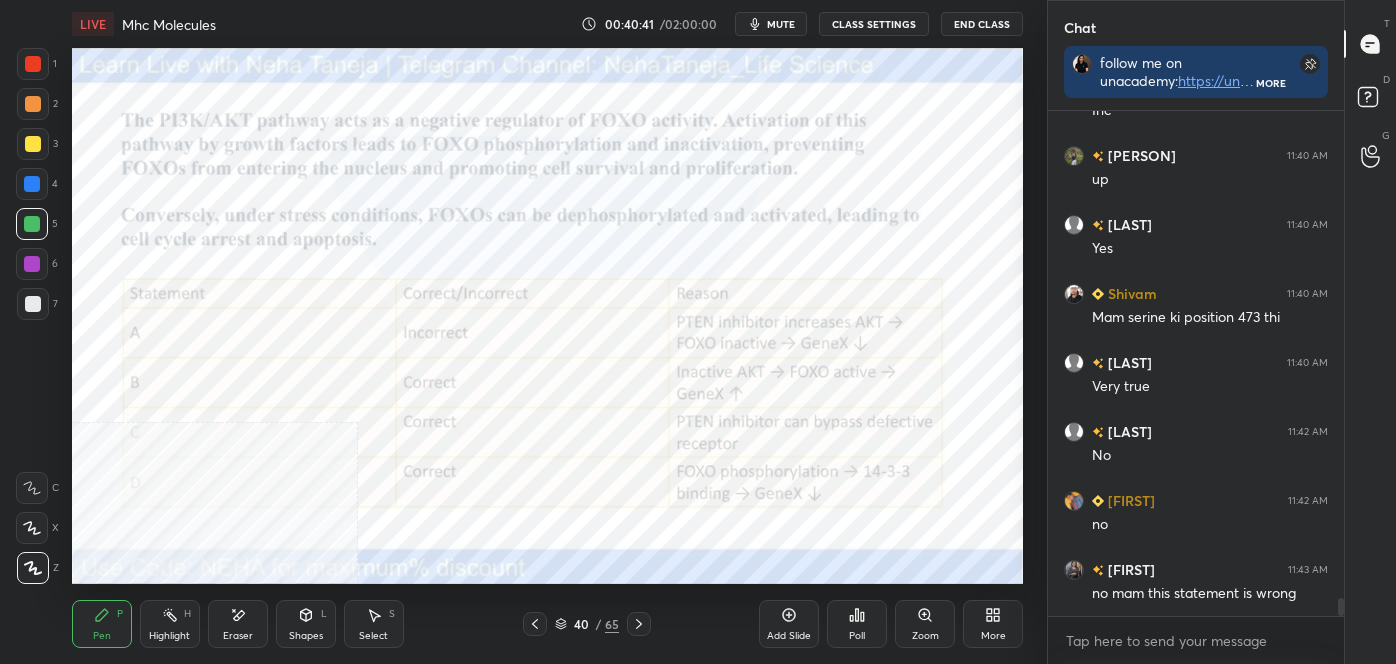 click 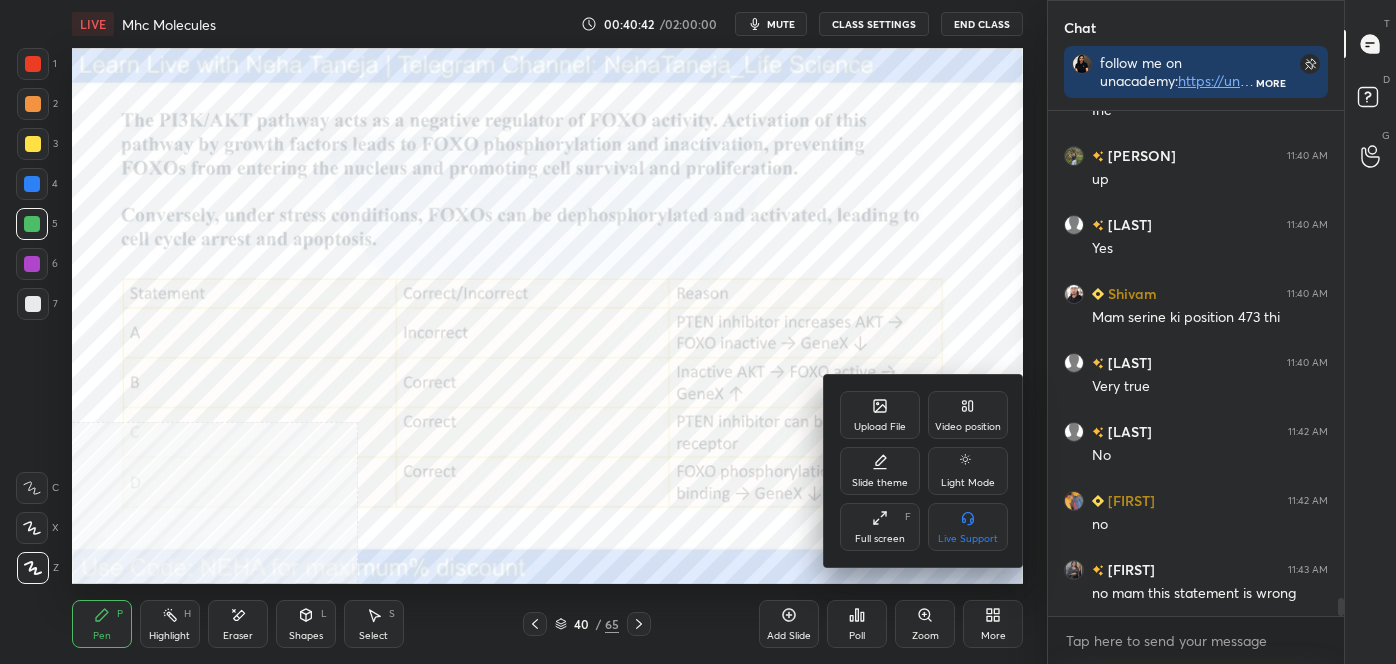 click 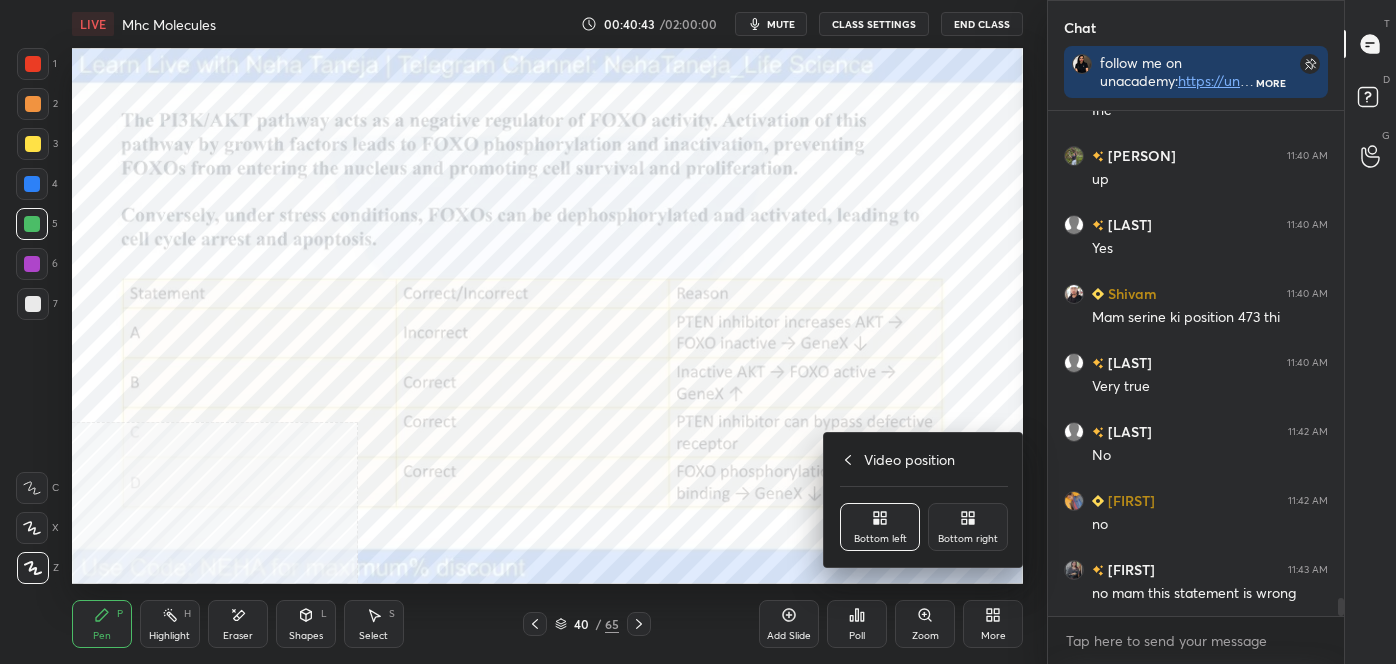 drag, startPoint x: 976, startPoint y: 512, endPoint x: 974, endPoint y: 502, distance: 10.198039 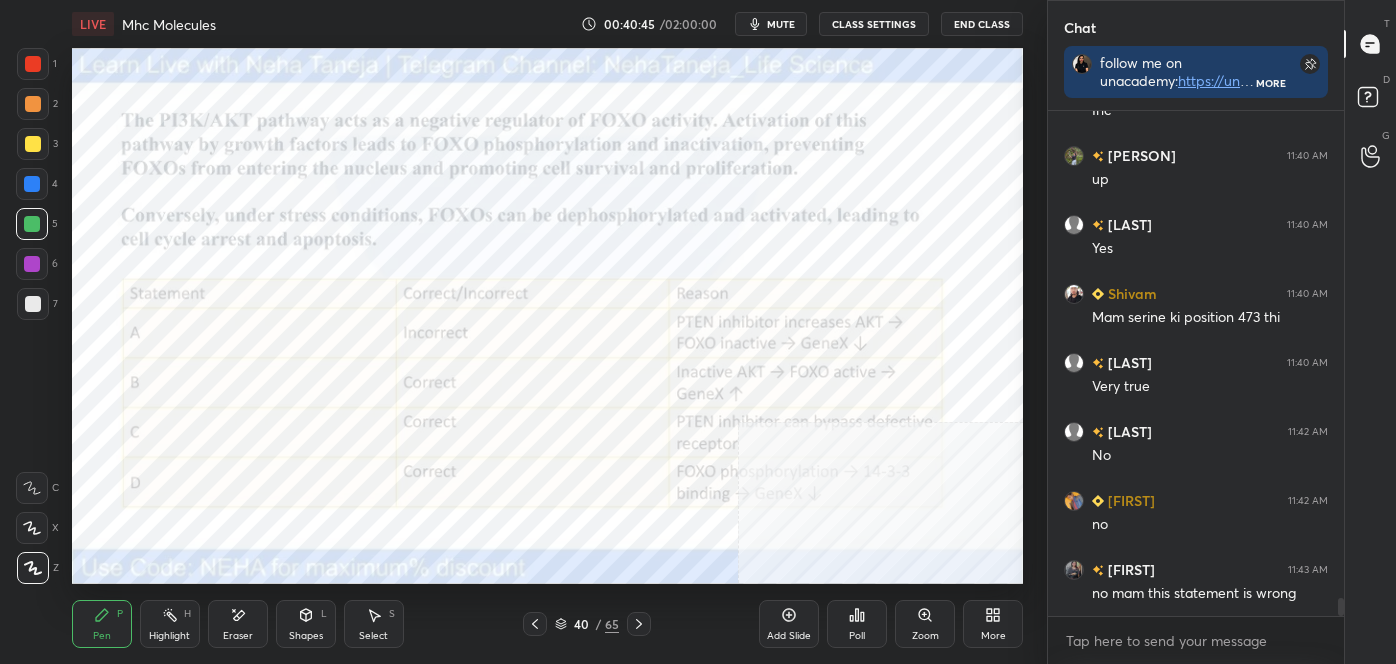 click 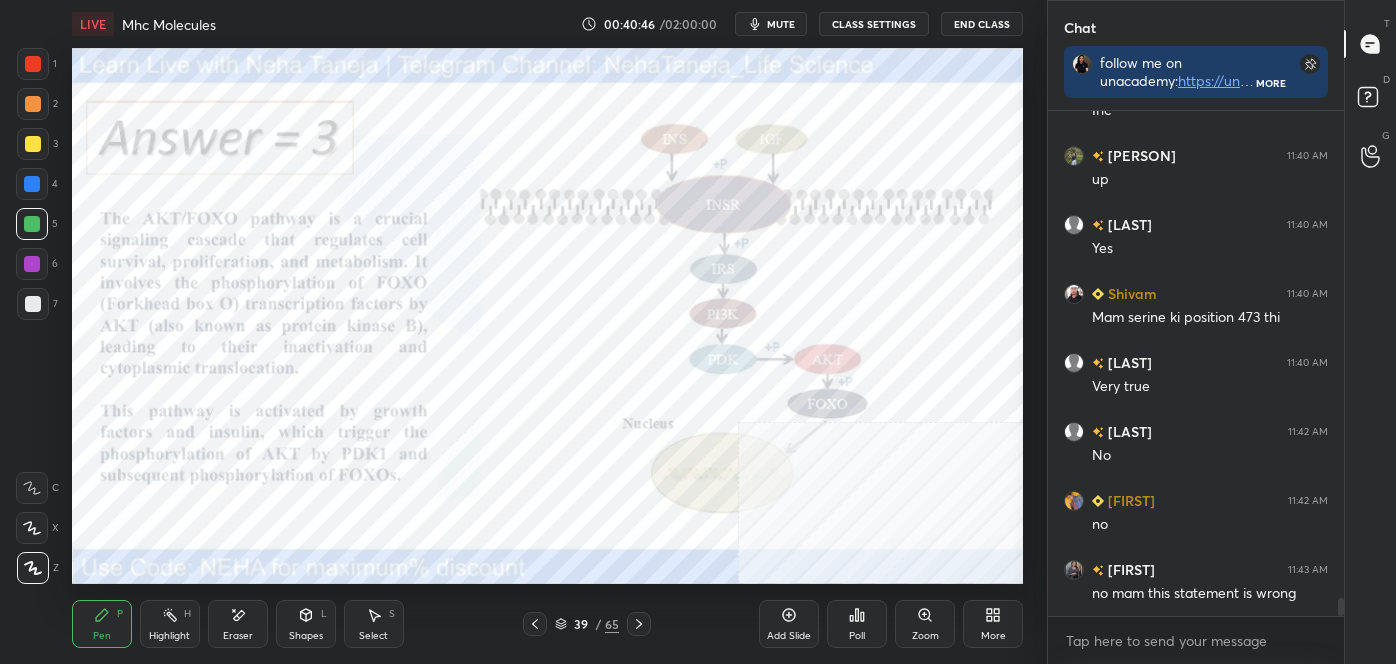 click 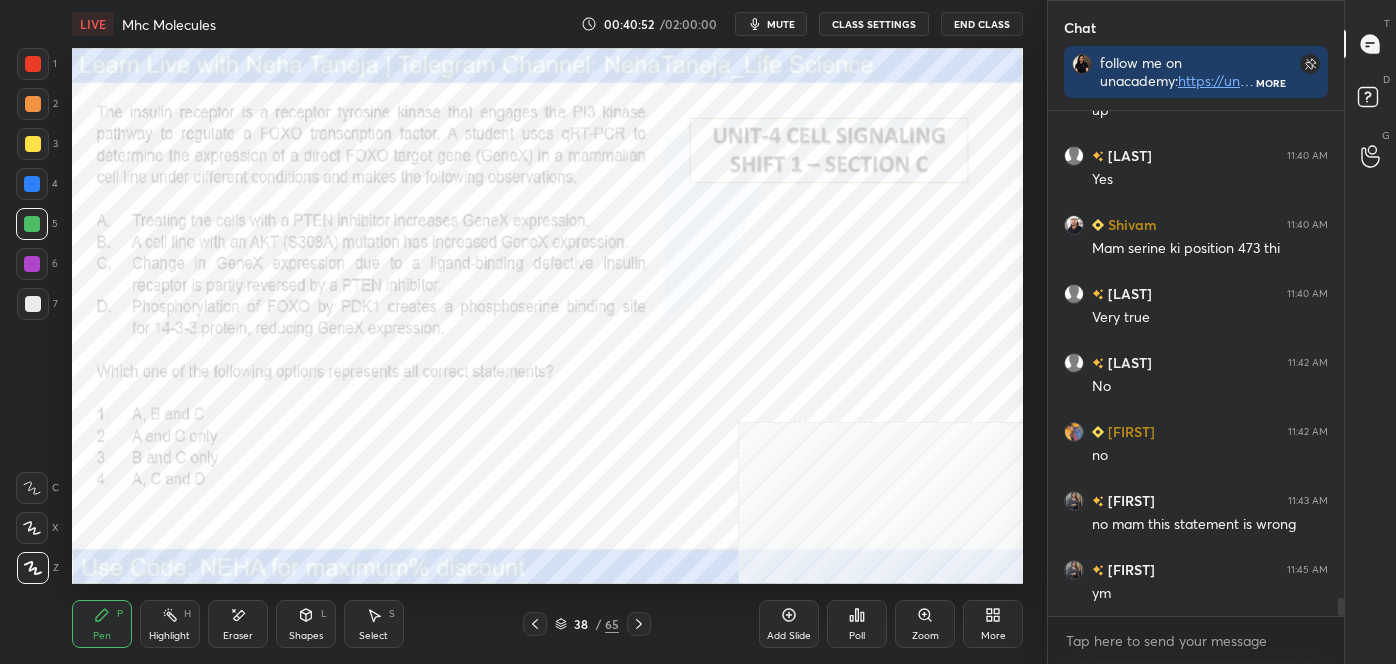 scroll, scrollTop: 13570, scrollLeft: 0, axis: vertical 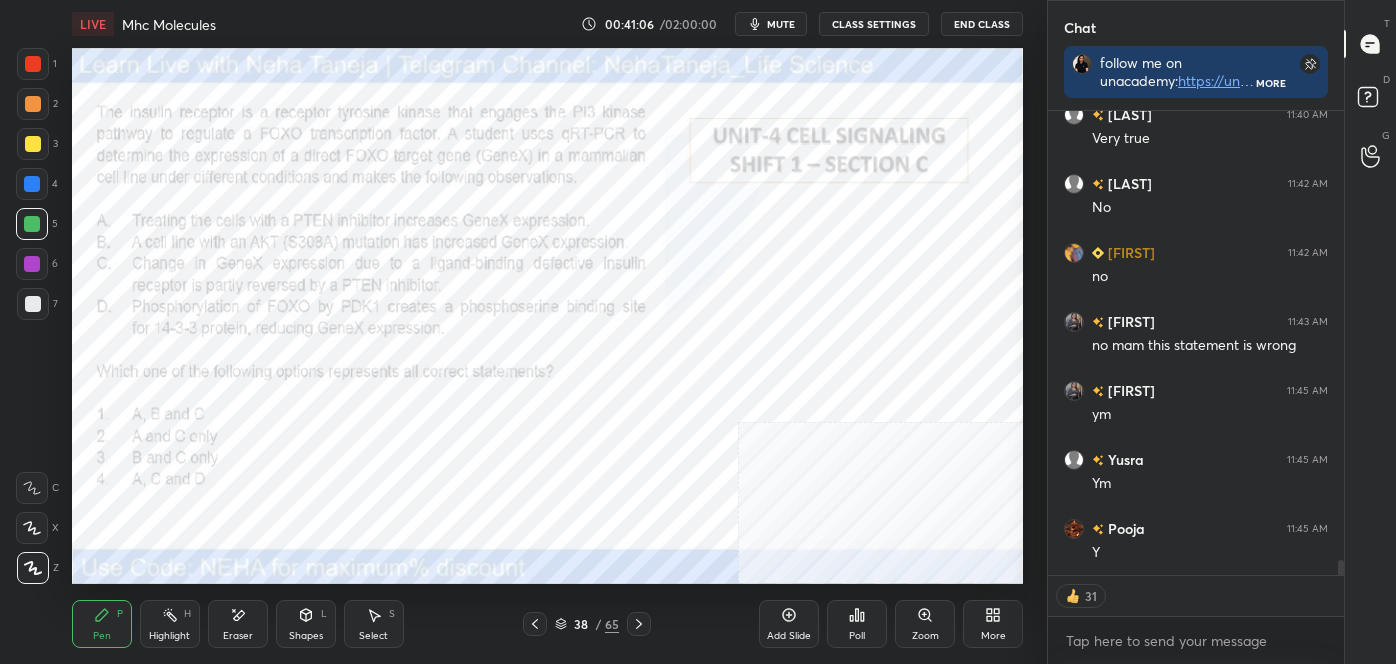 click 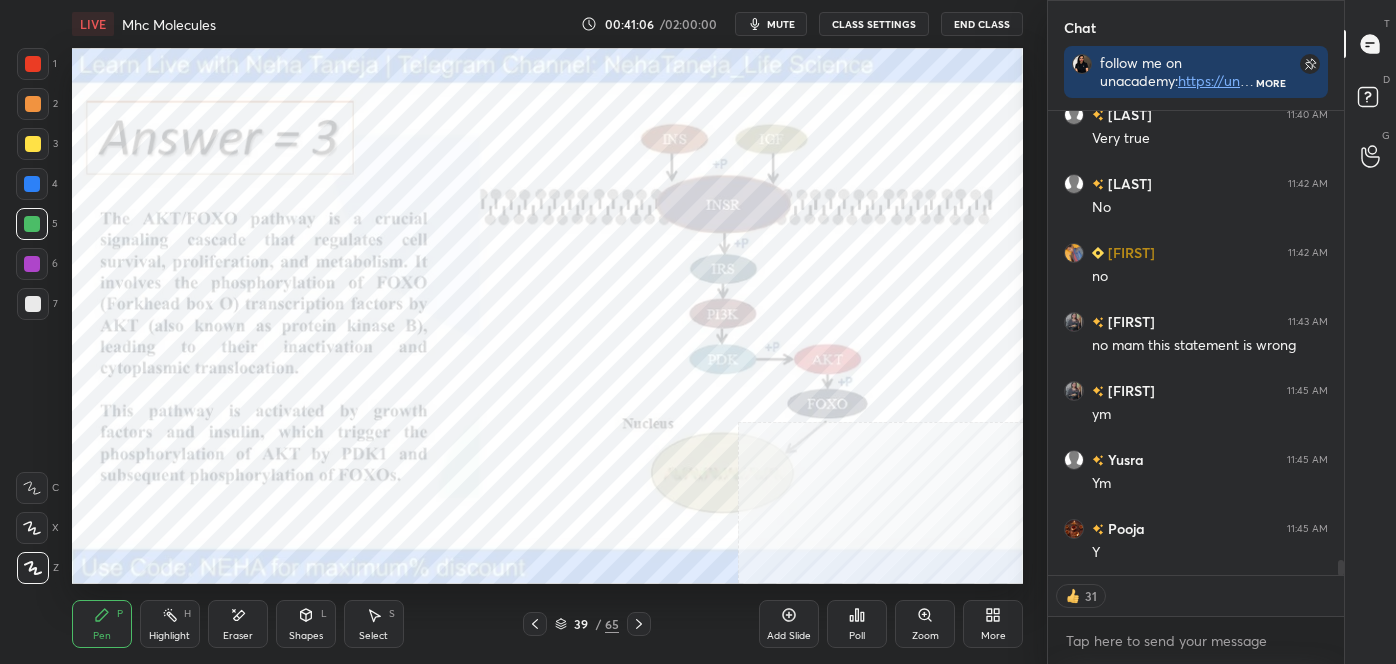 click 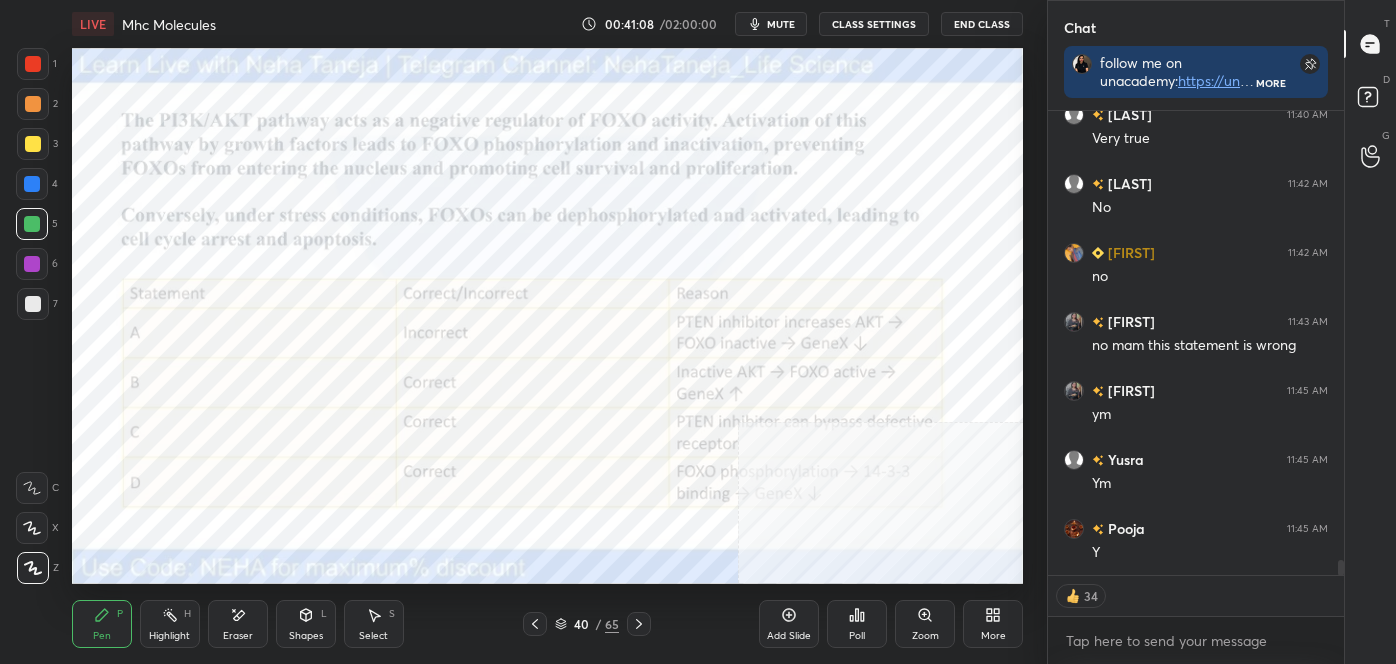 click on "LIVE Mhc Molecules 00:41:08 /  02:00:00 mute CLASS SETTINGS End Class Setting up your live class Poll for   secs No correct answer Start poll Back Mhc Molecules • L19 of Detailed Course on Cell Signaling (Unit 4): CSIR-NET 2025 Neha Taneja Pen P Highlight H Eraser Shapes L Select S 40 / 65 Add Slide Poll Zoom More" at bounding box center (547, 332) 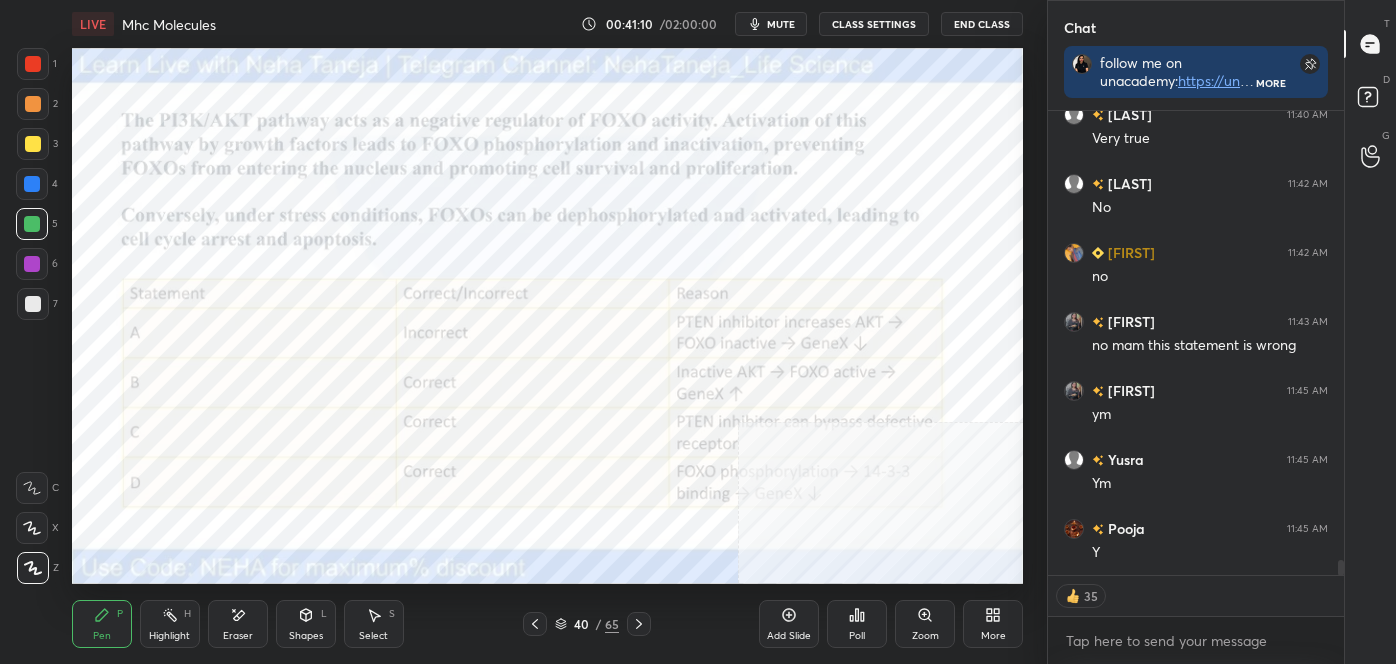 click 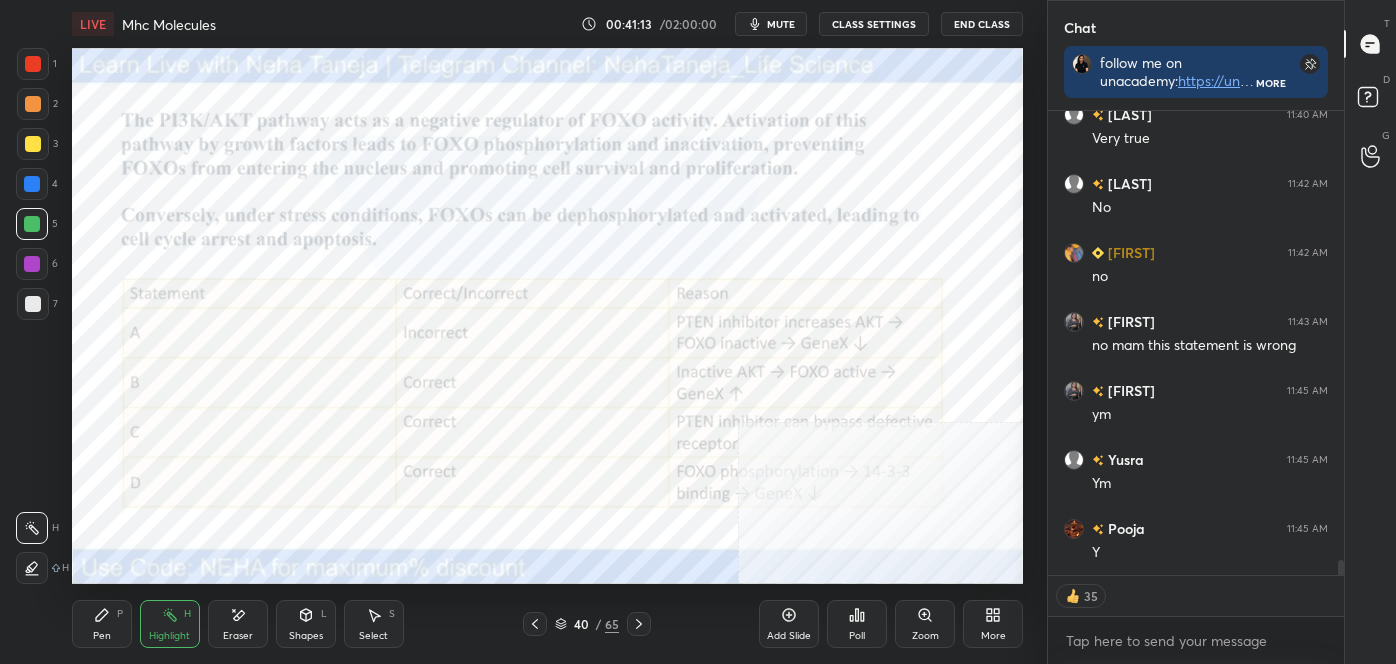 click 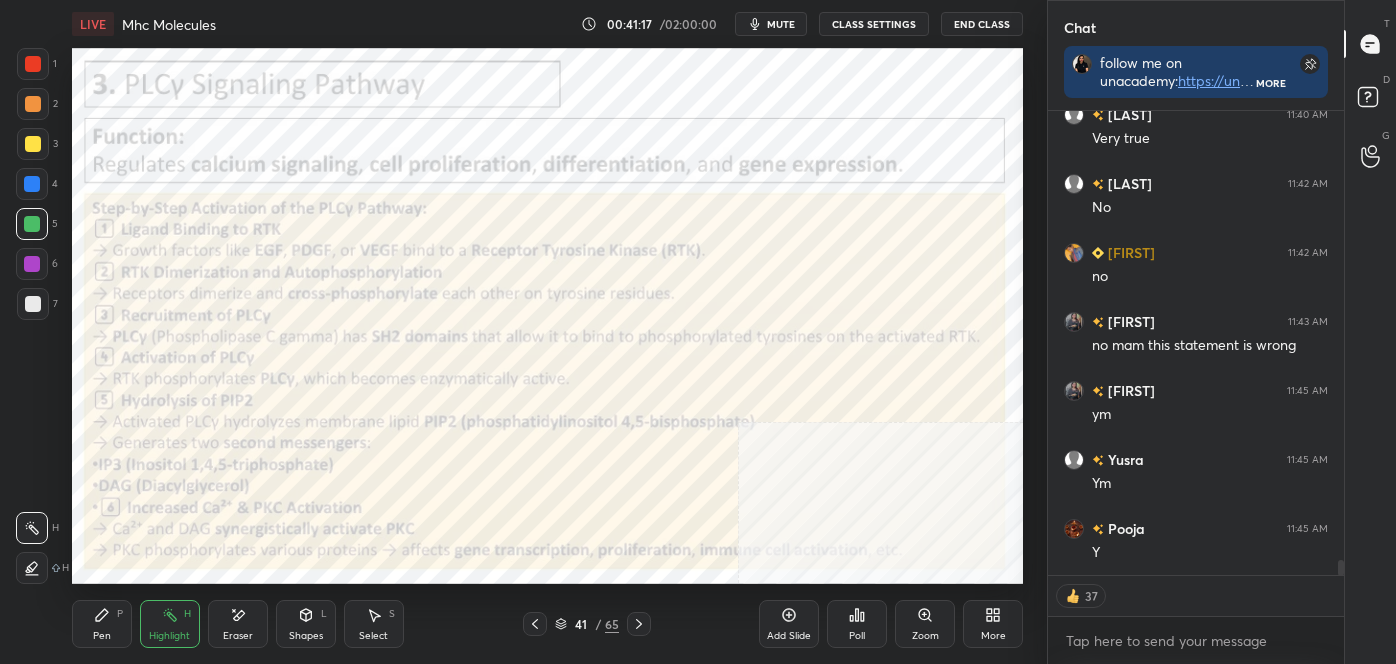 click 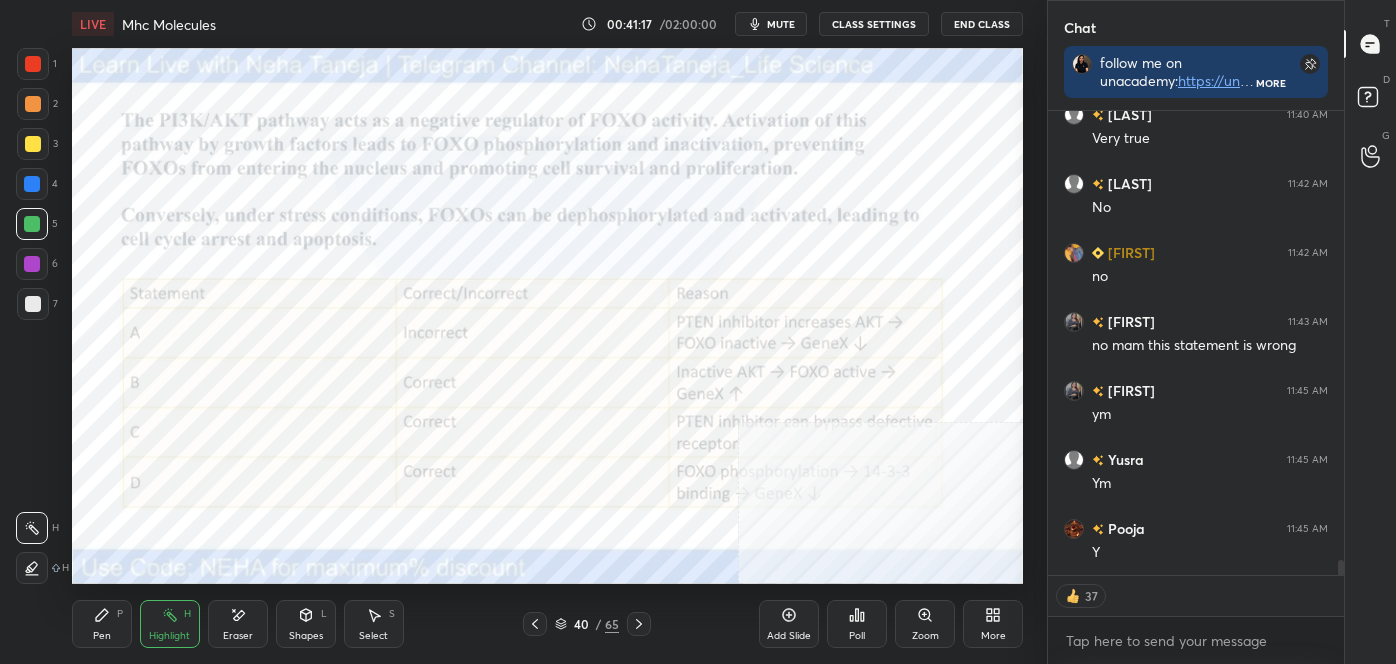 click 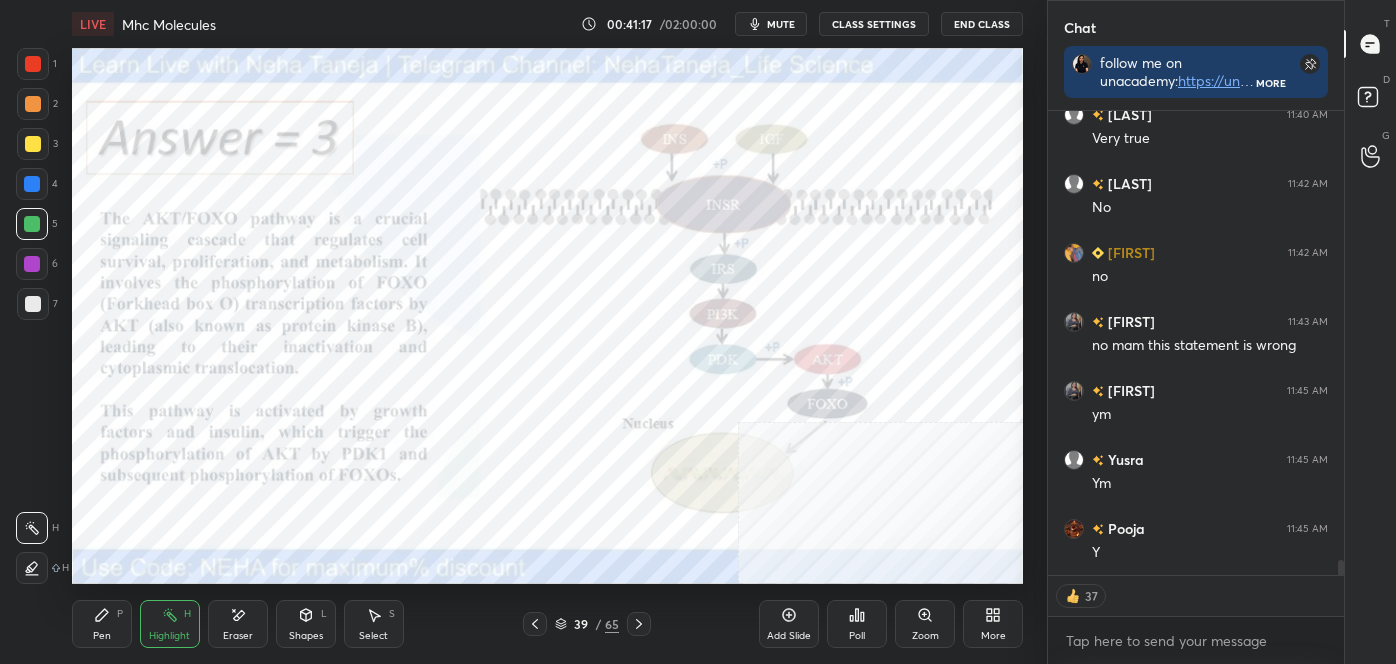 click 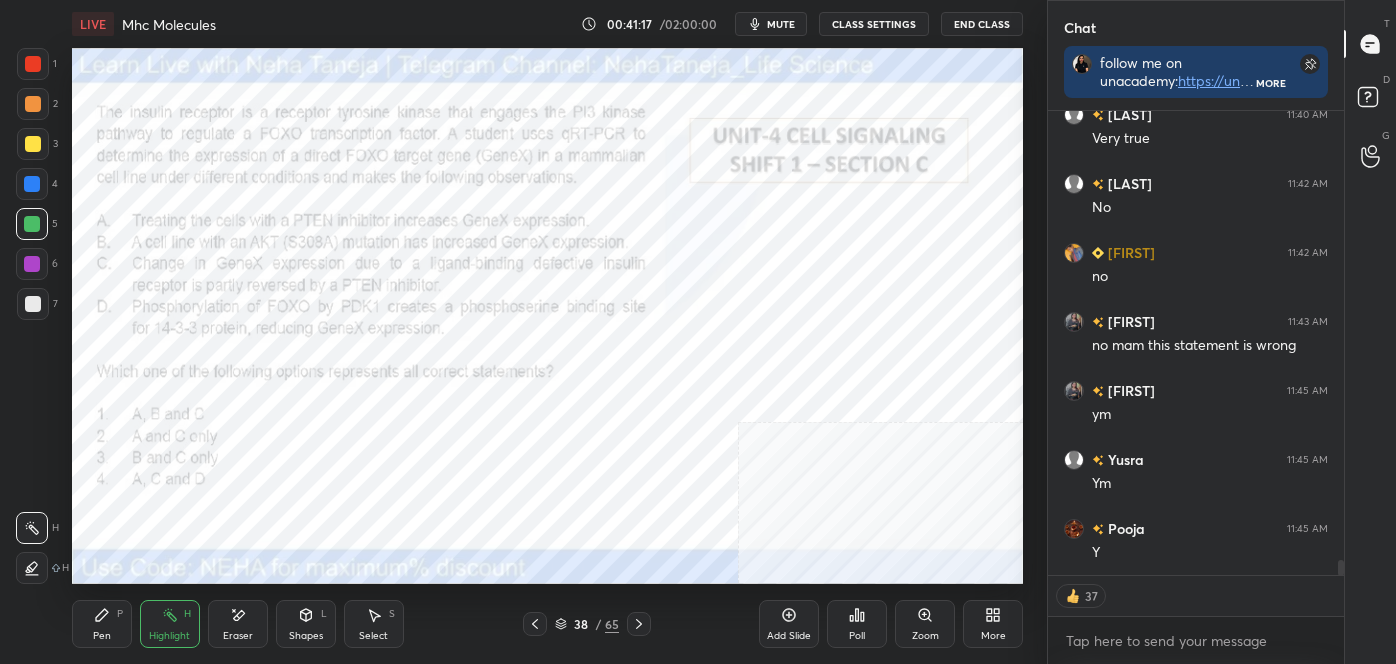 click 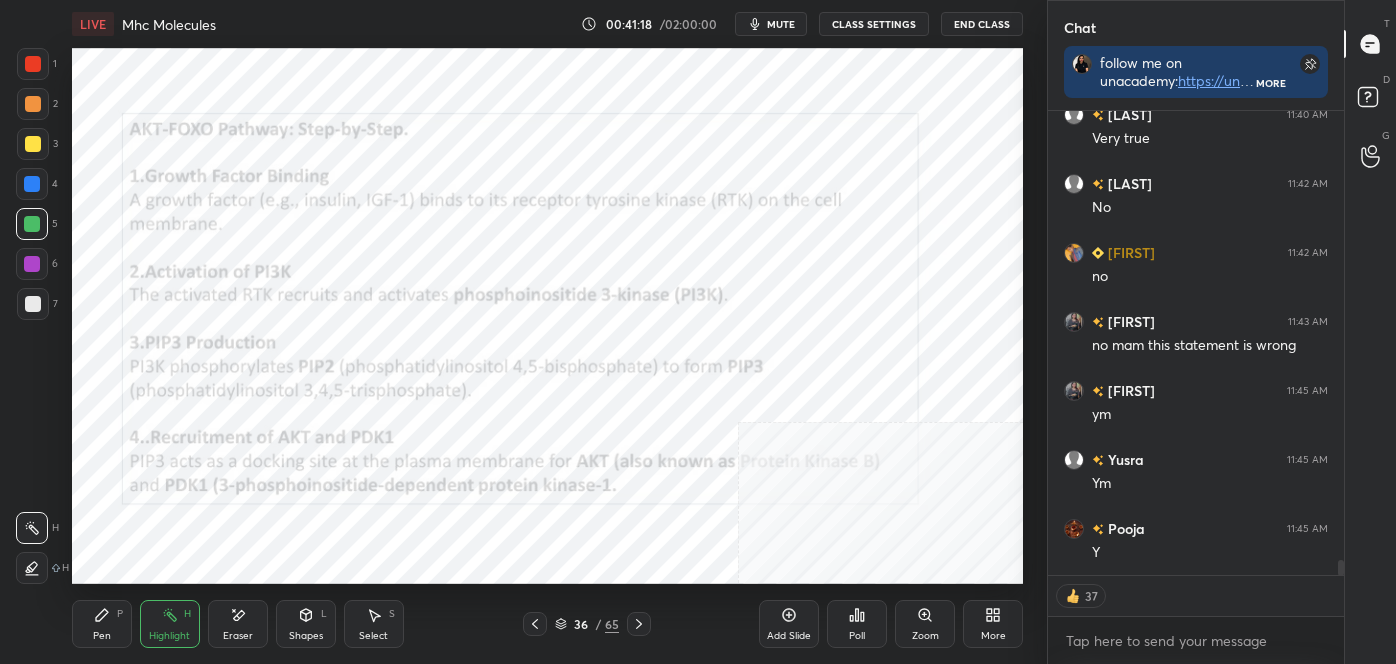 click 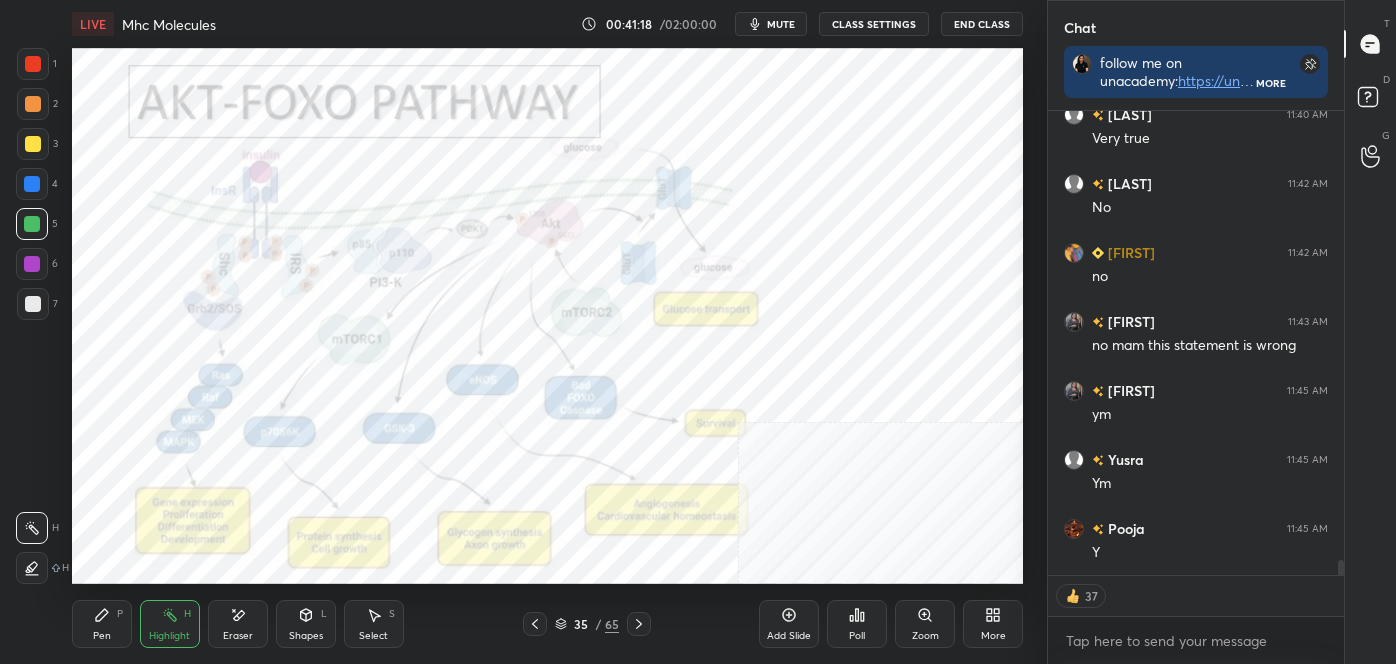 click 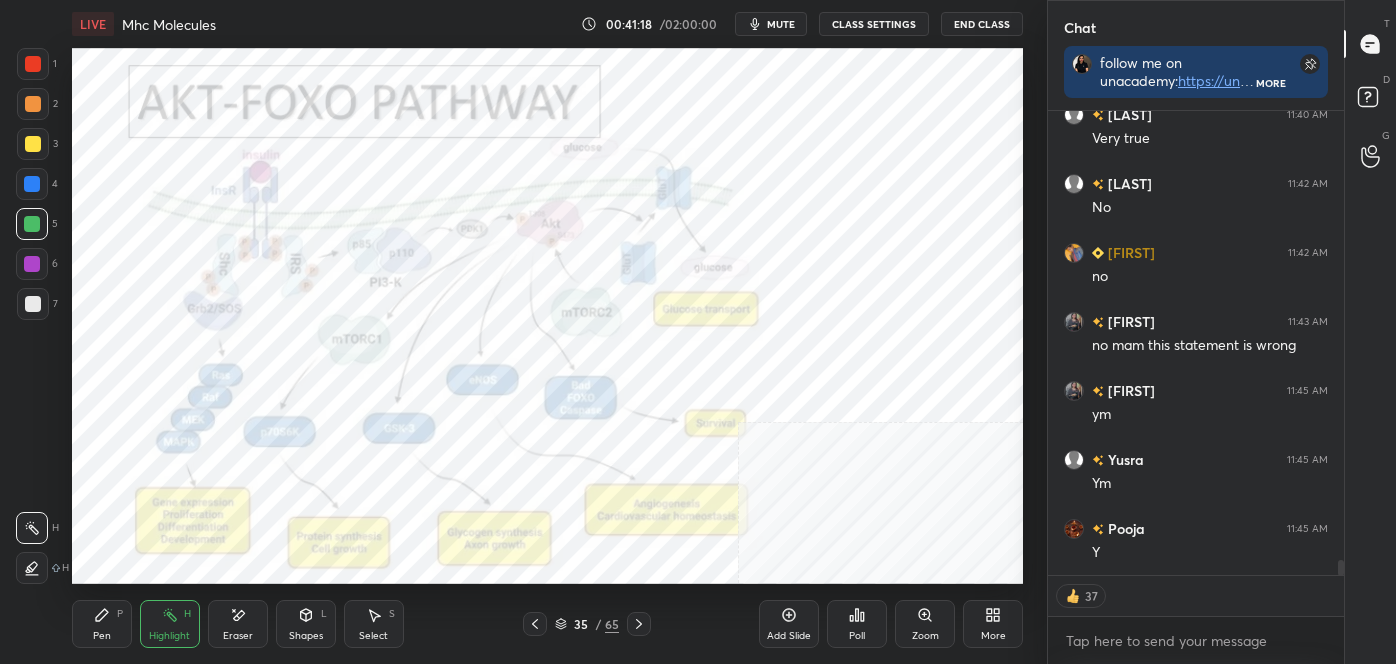 click 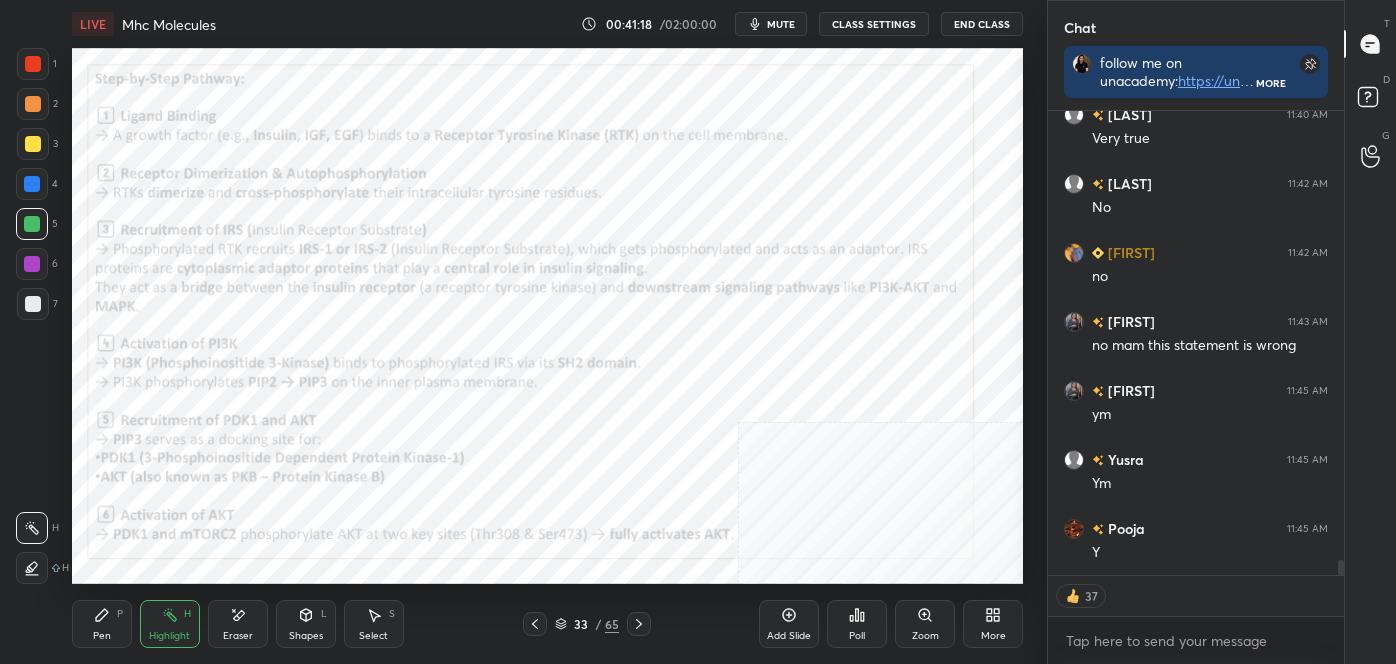 click 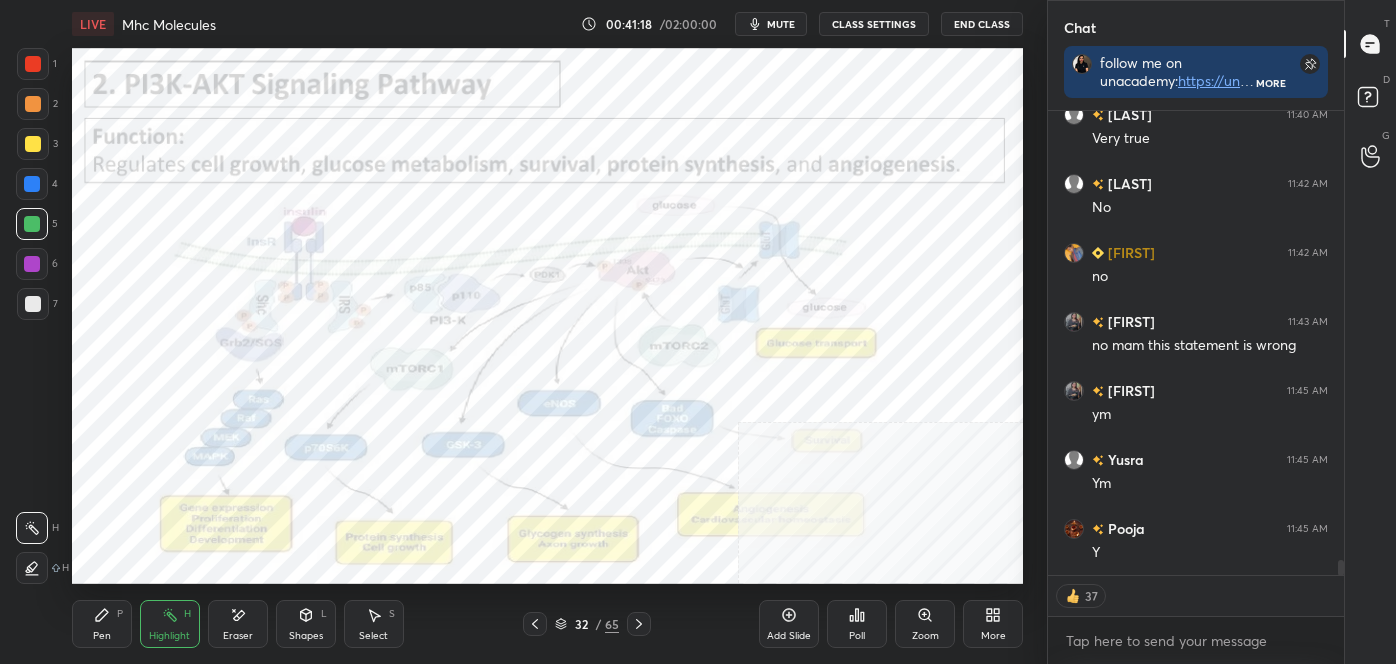 click 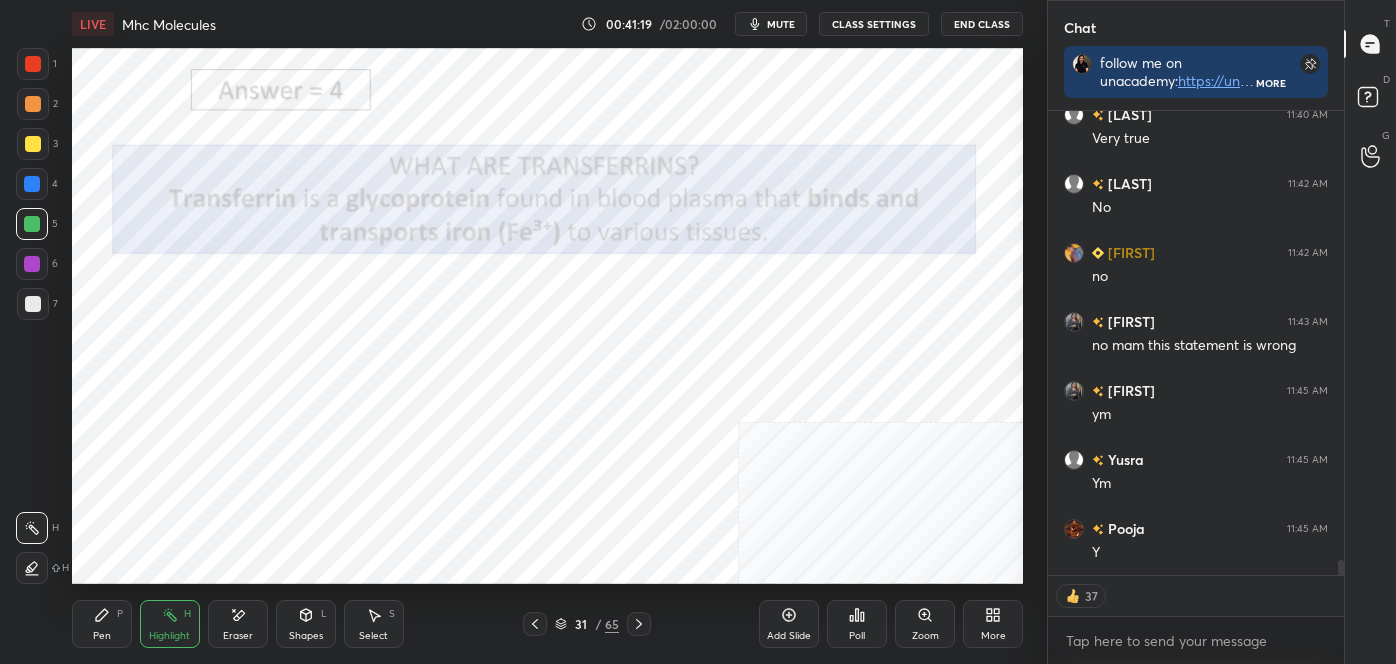 click 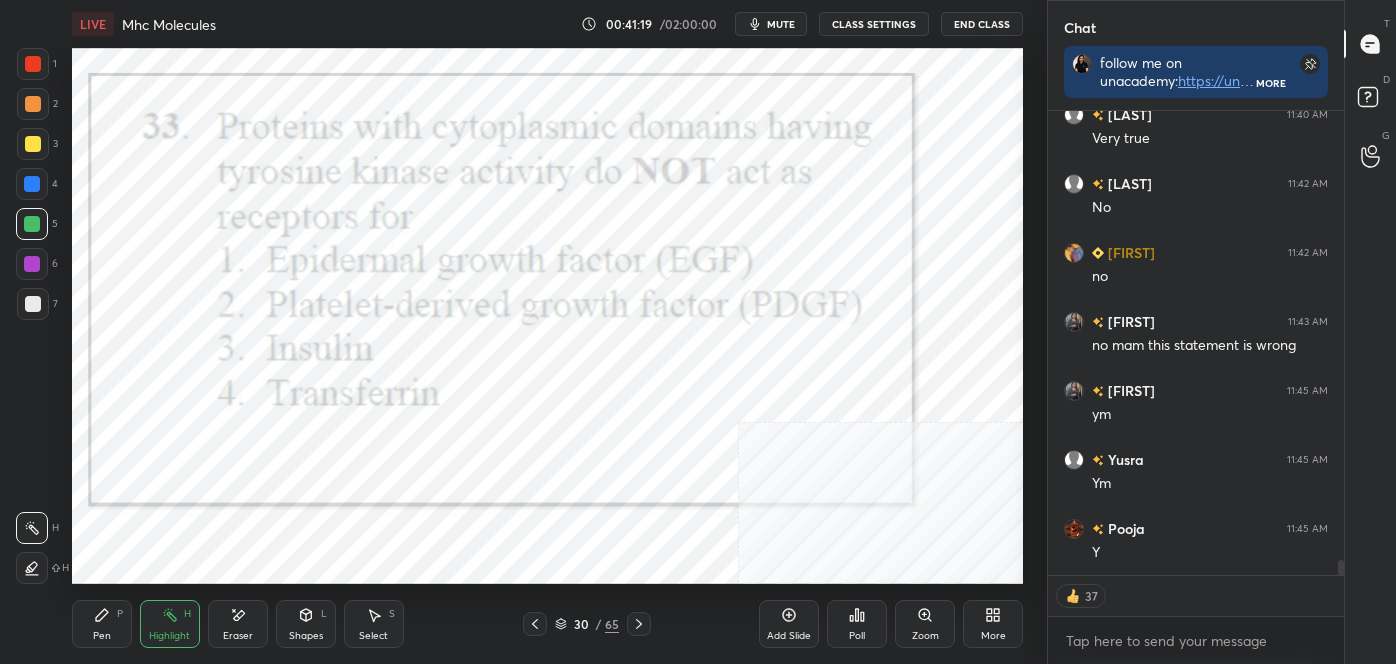 click 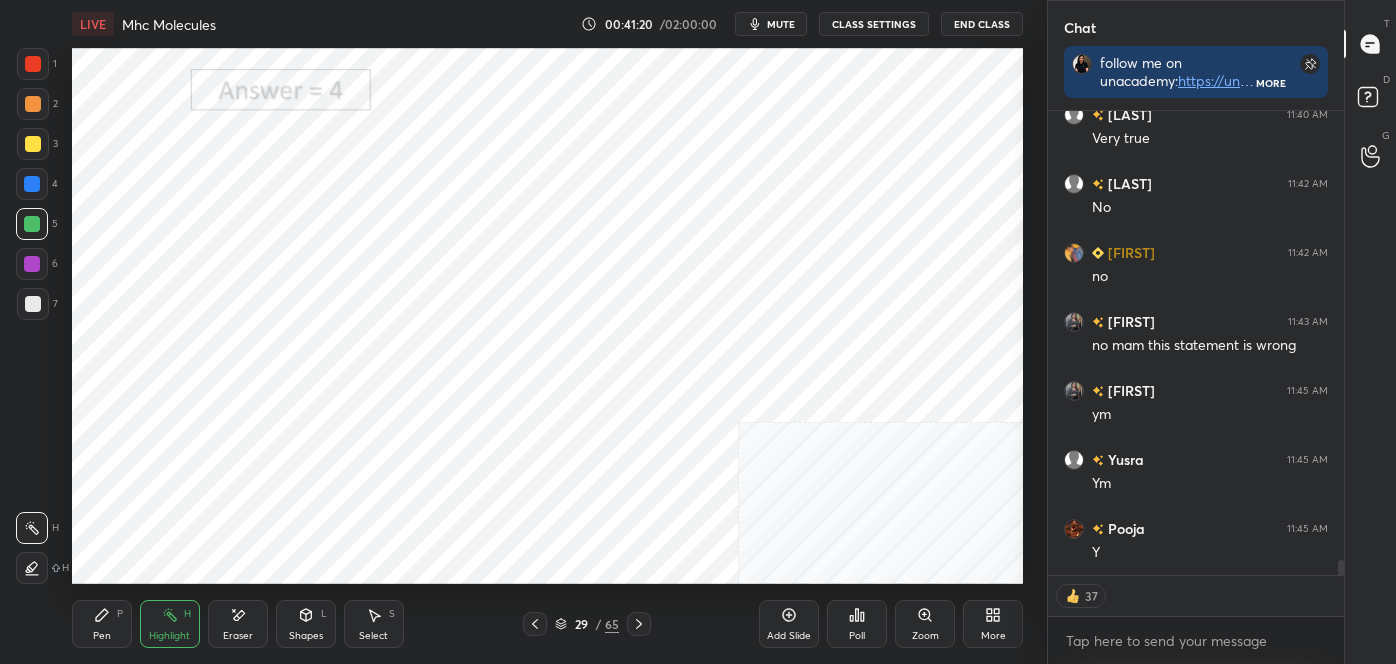 click 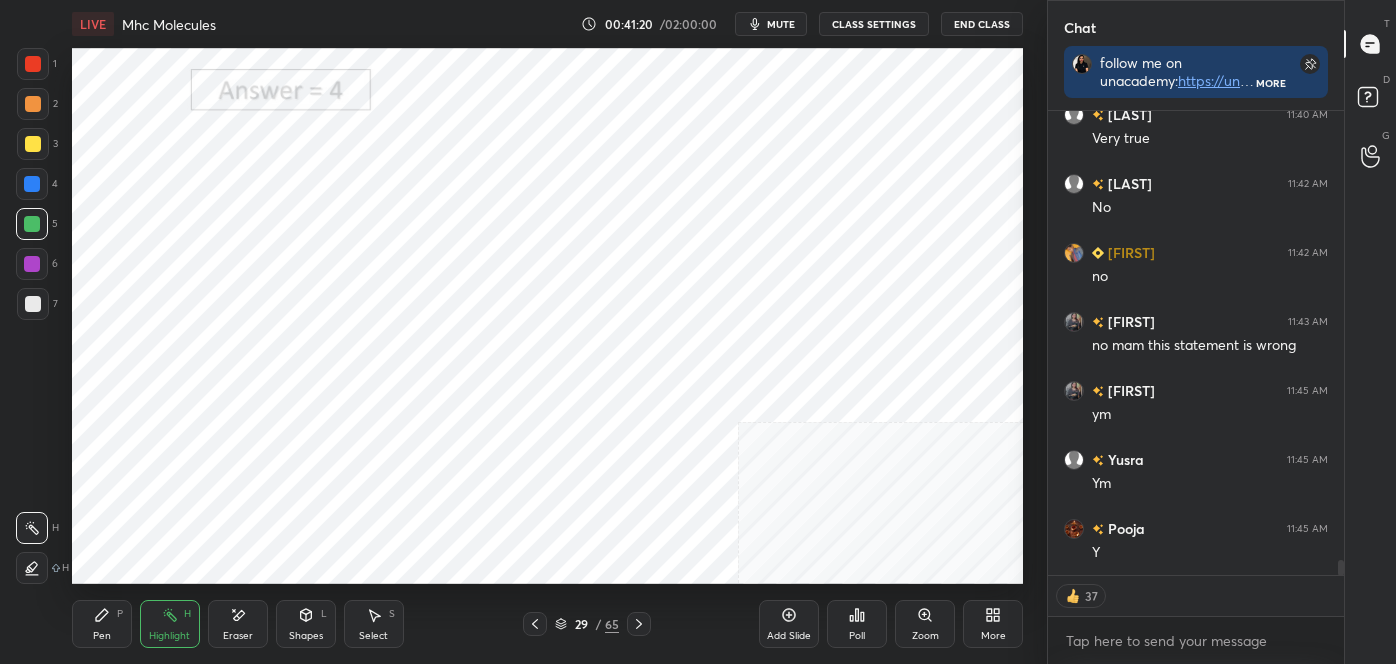 click 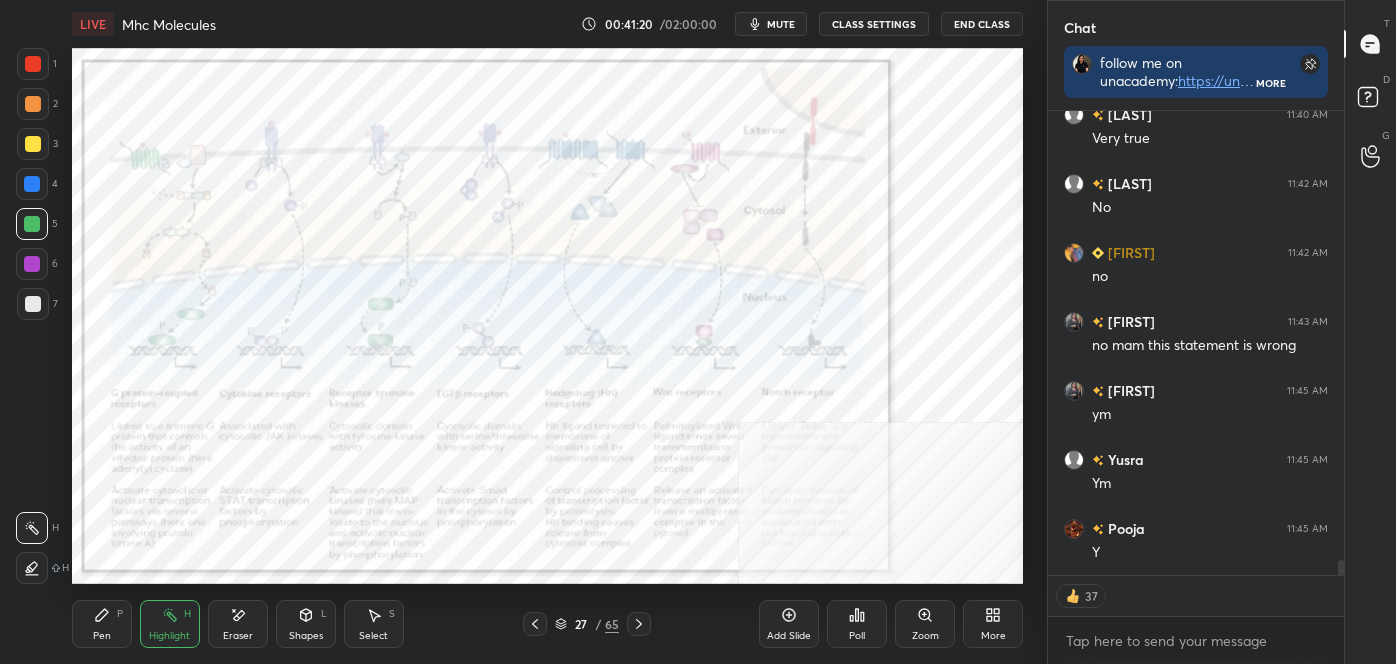 click 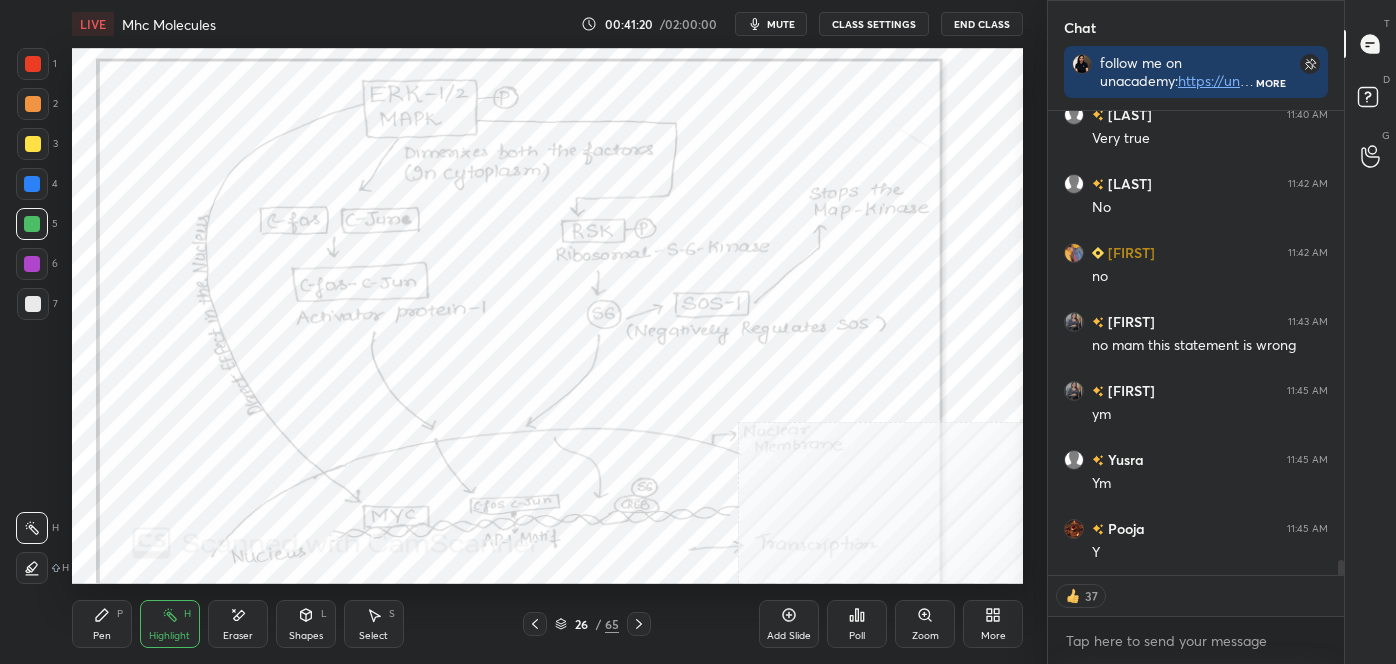 click 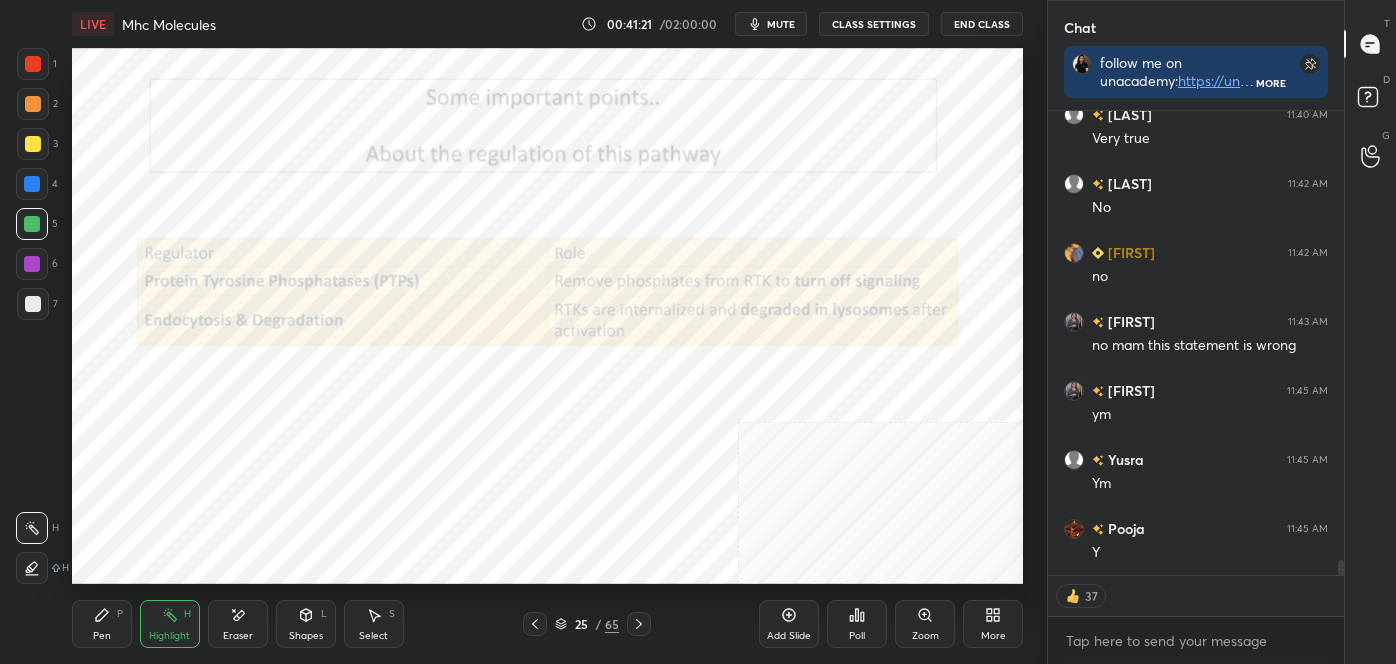 click 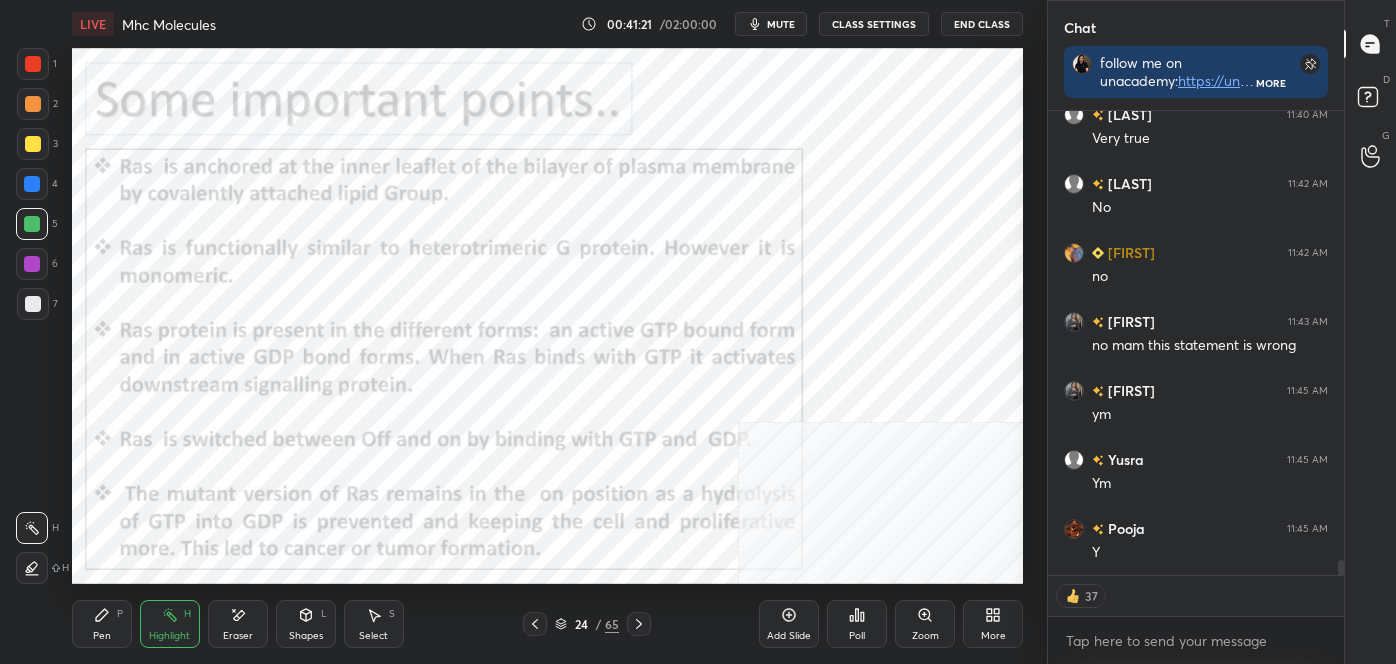 click 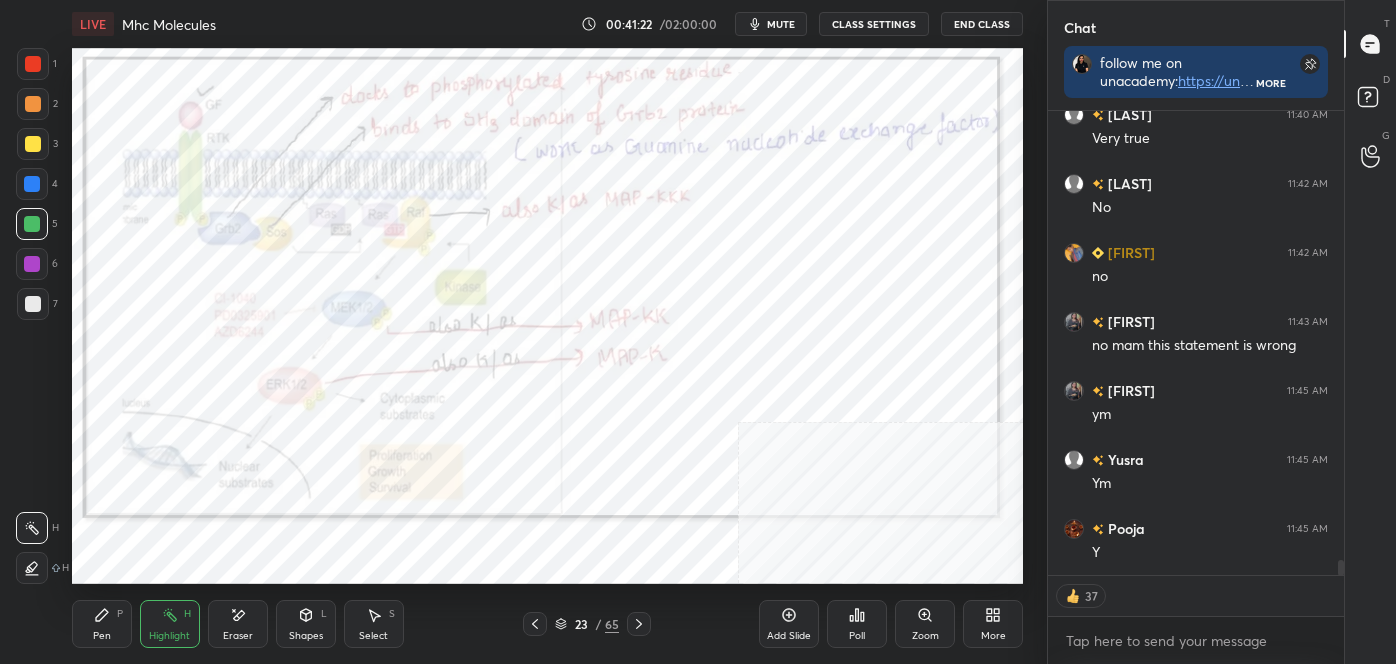 click 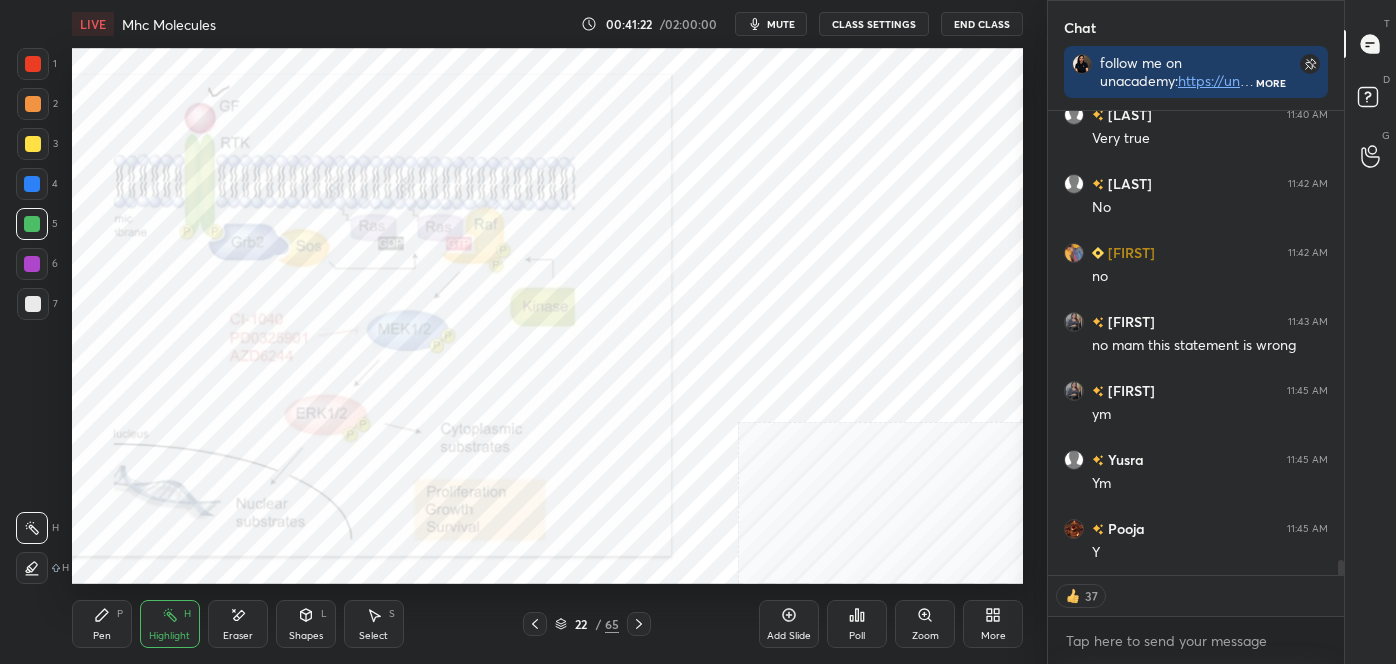 click 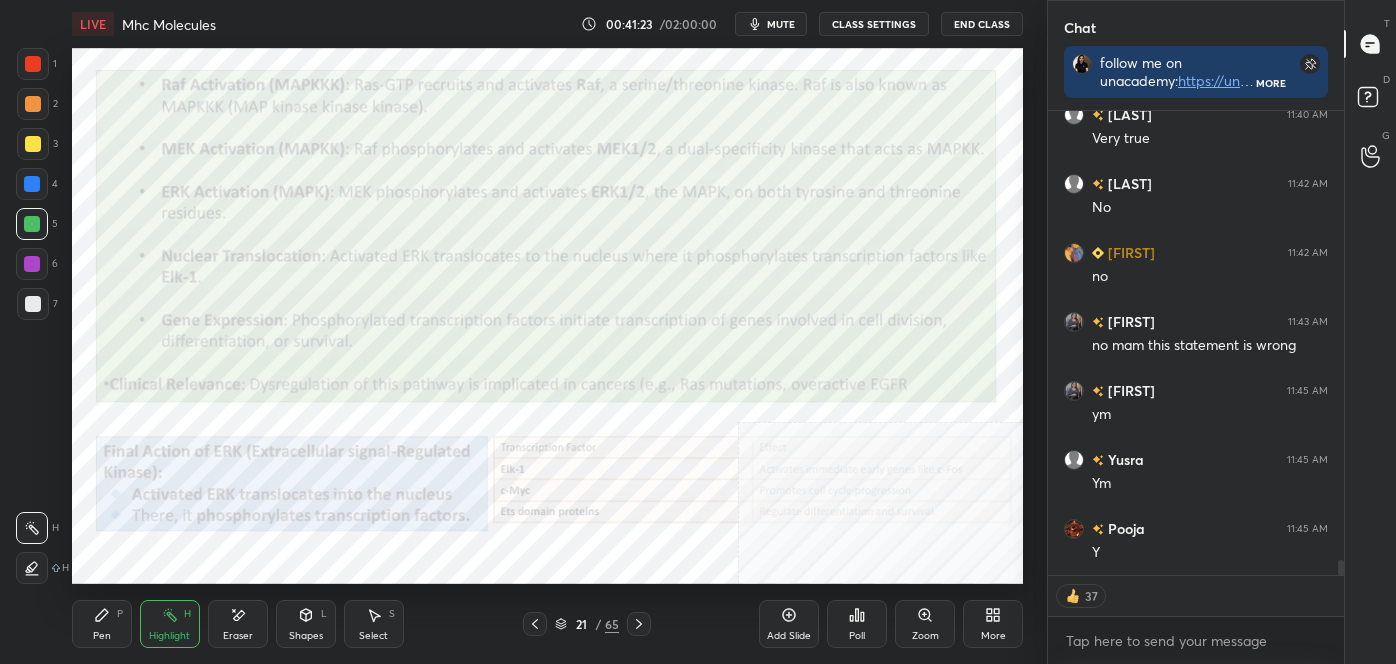 click 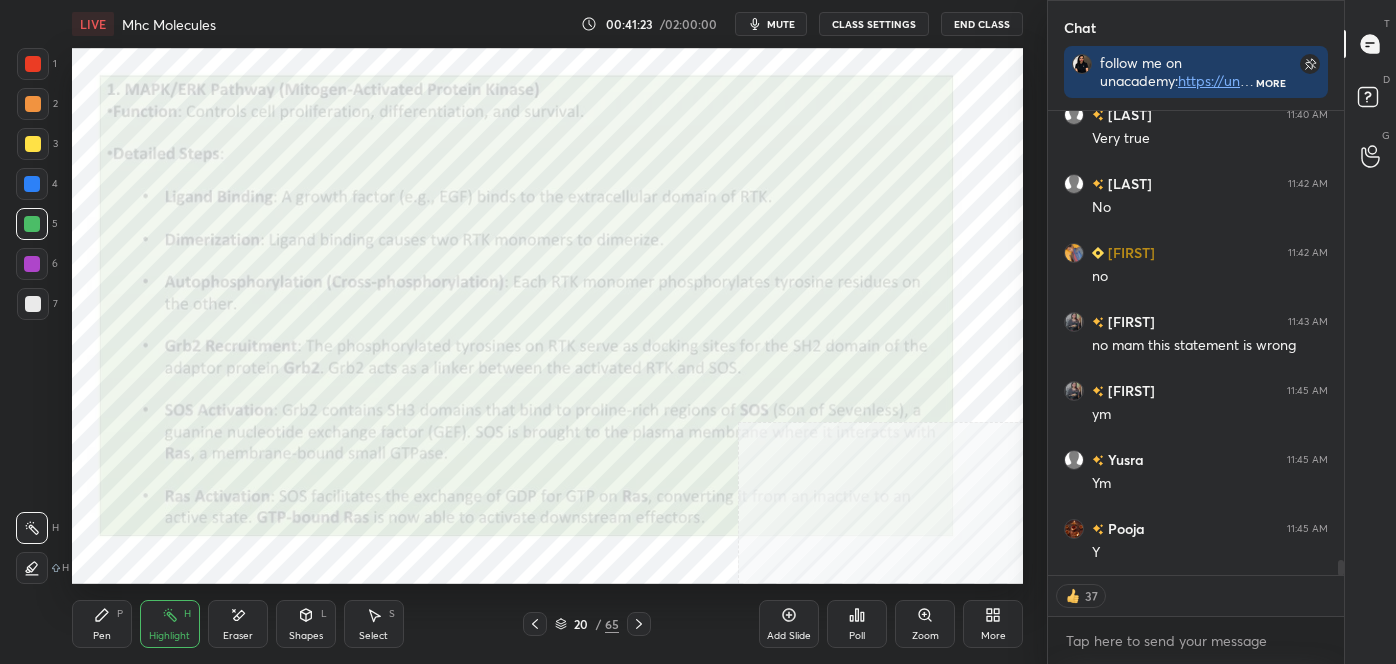 click 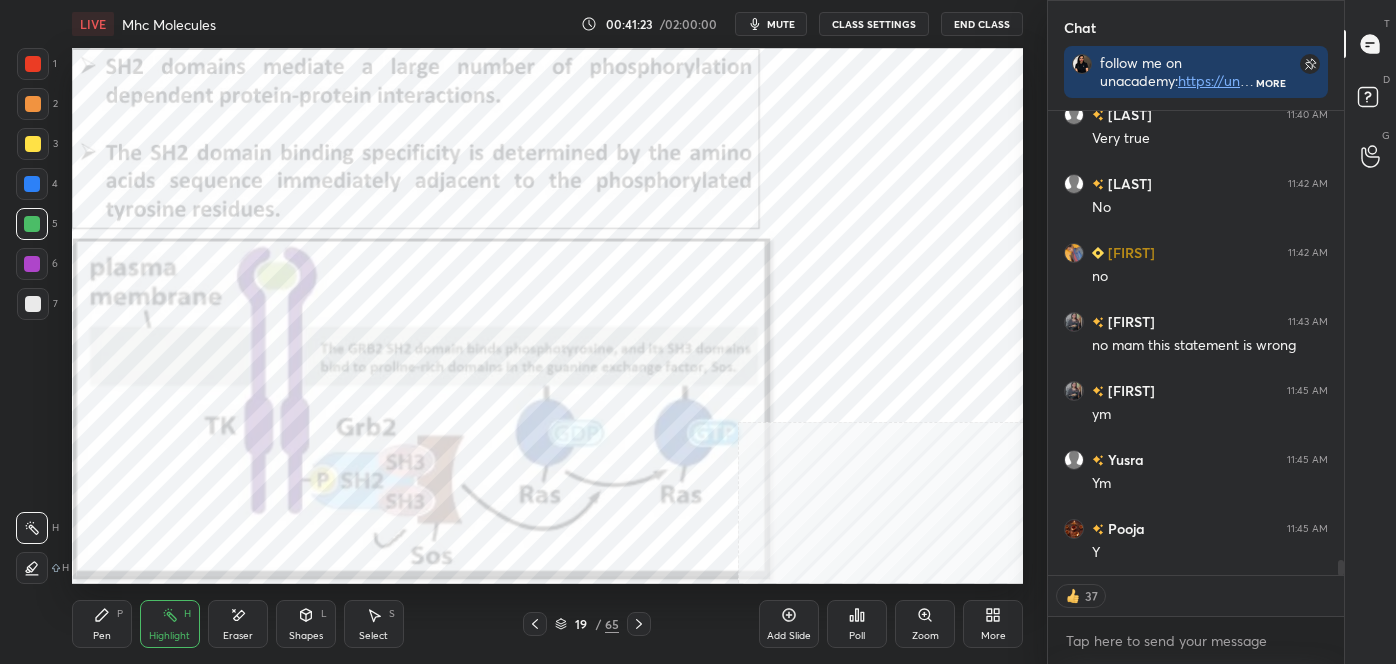 click 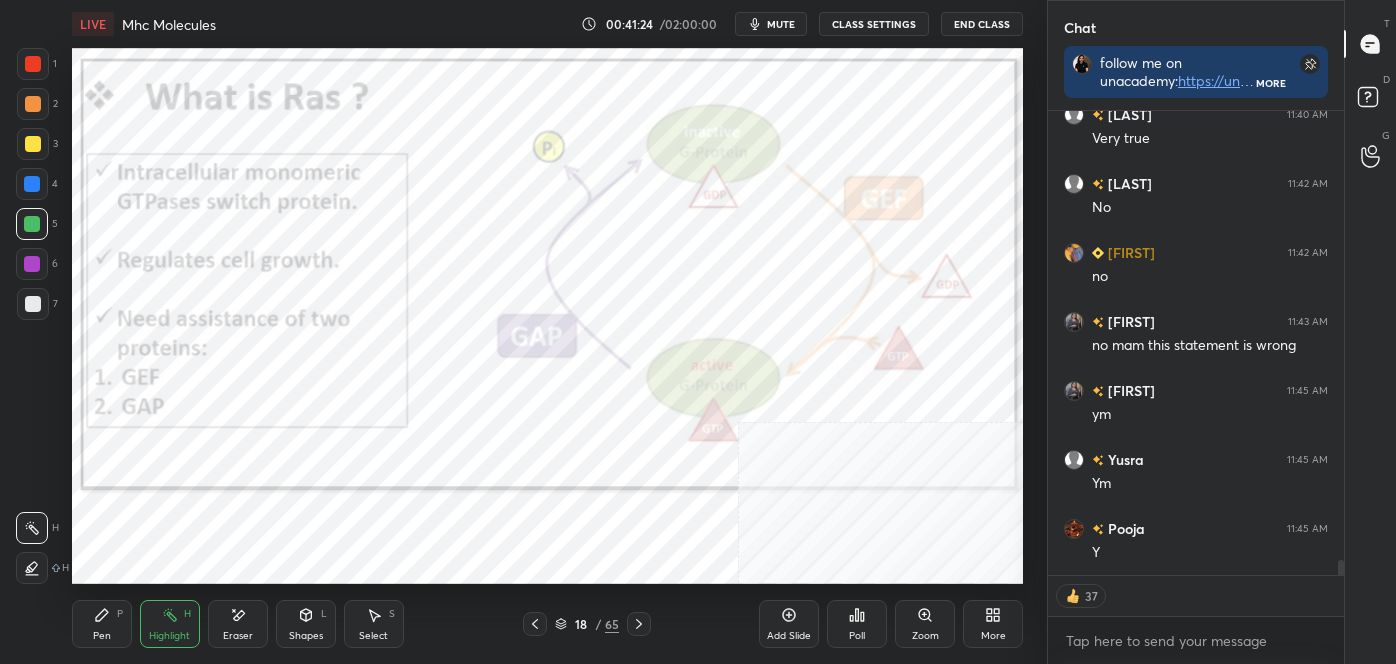 click 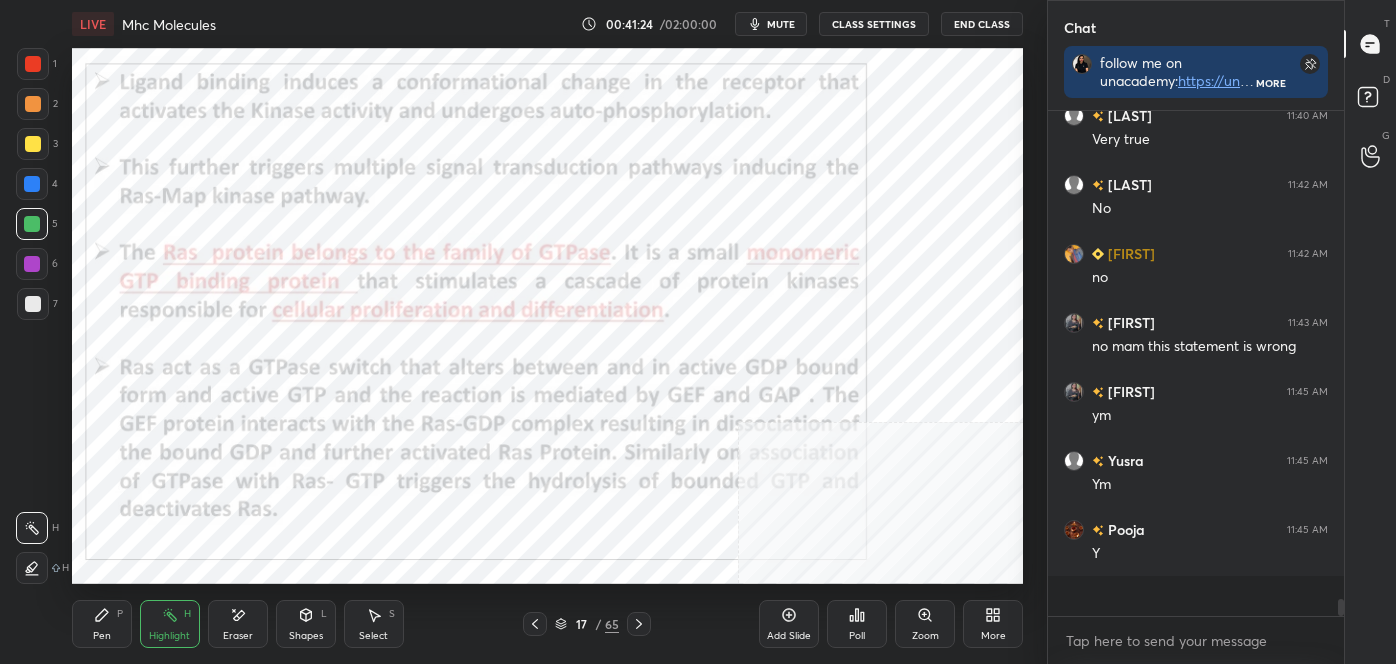 click 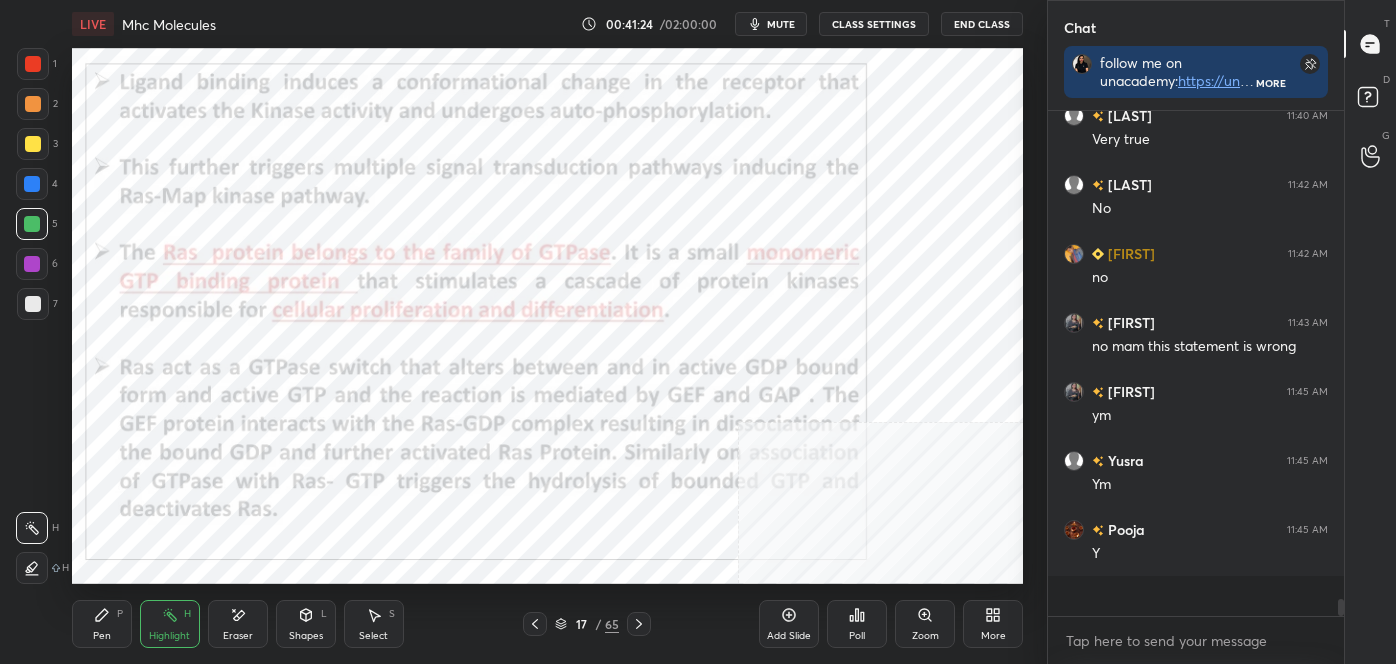 scroll, scrollTop: 6, scrollLeft: 5, axis: both 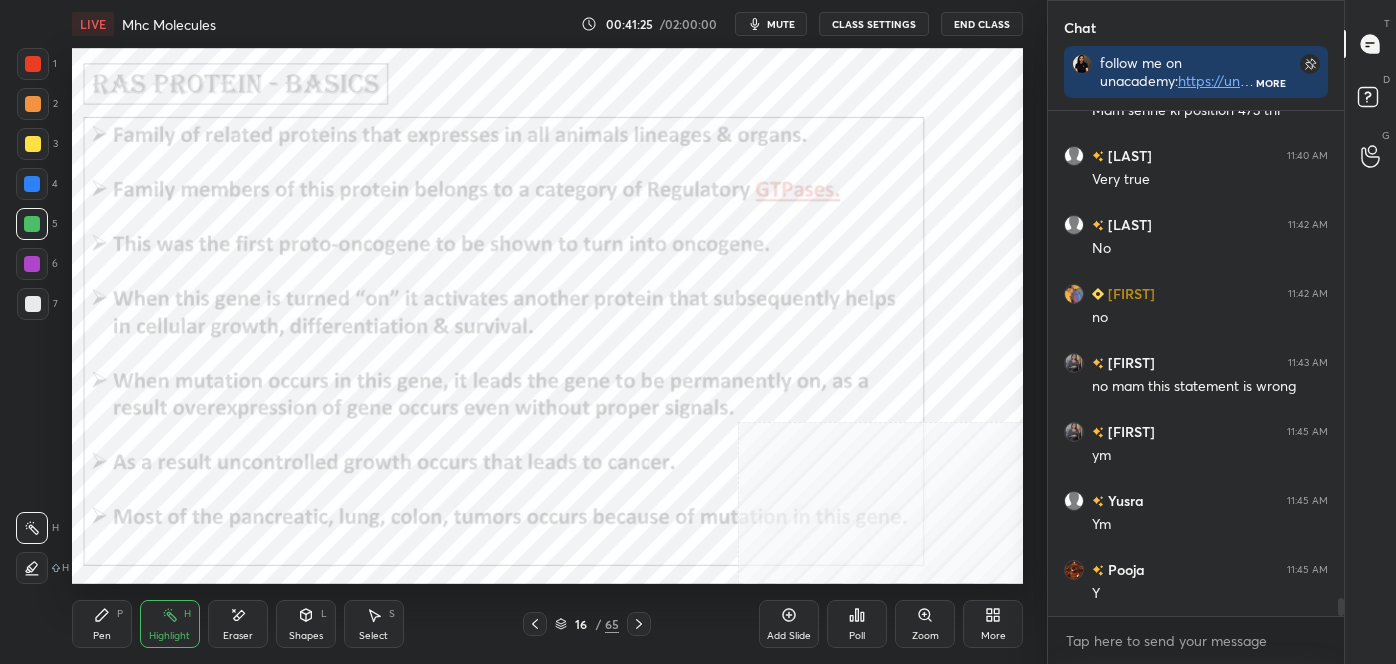click 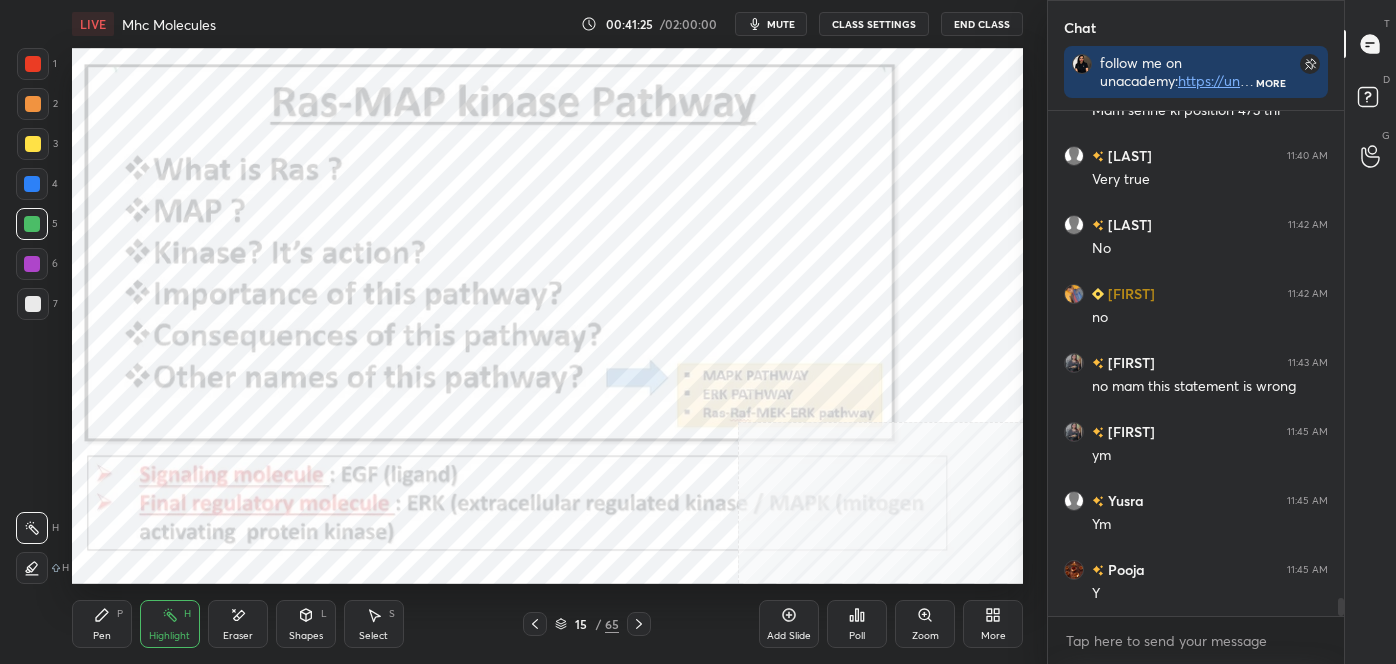 click 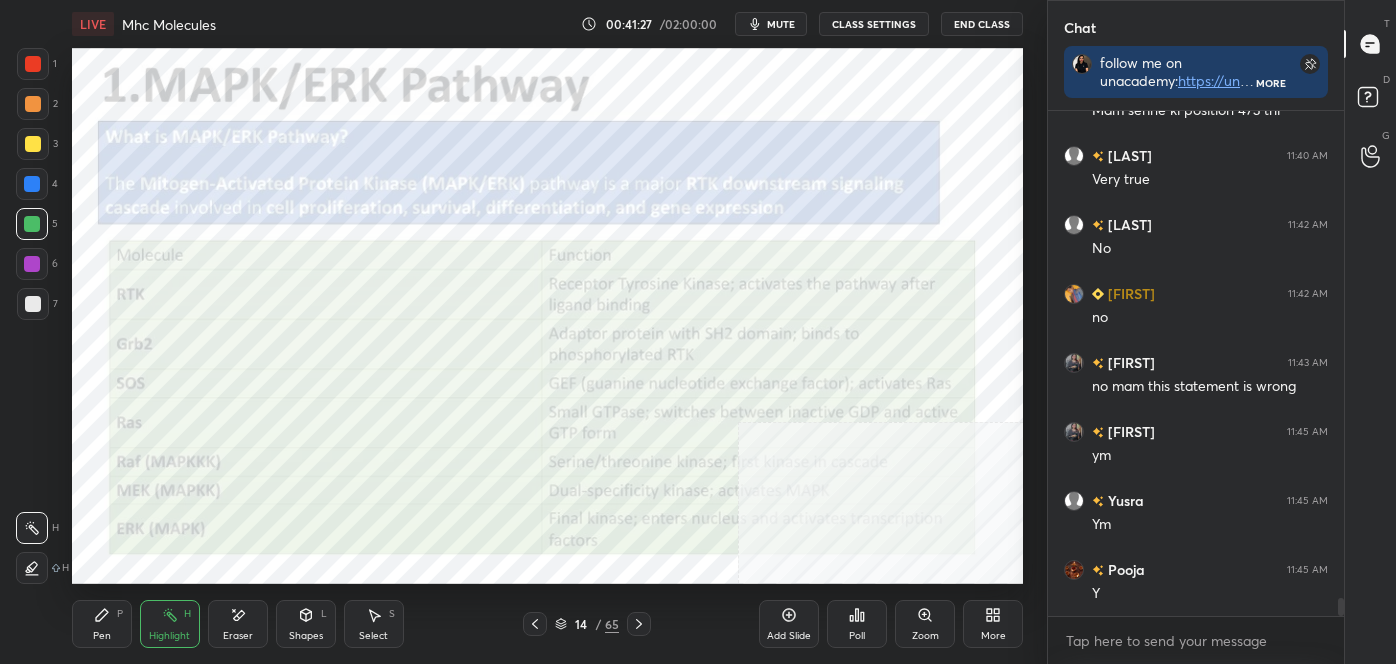 click 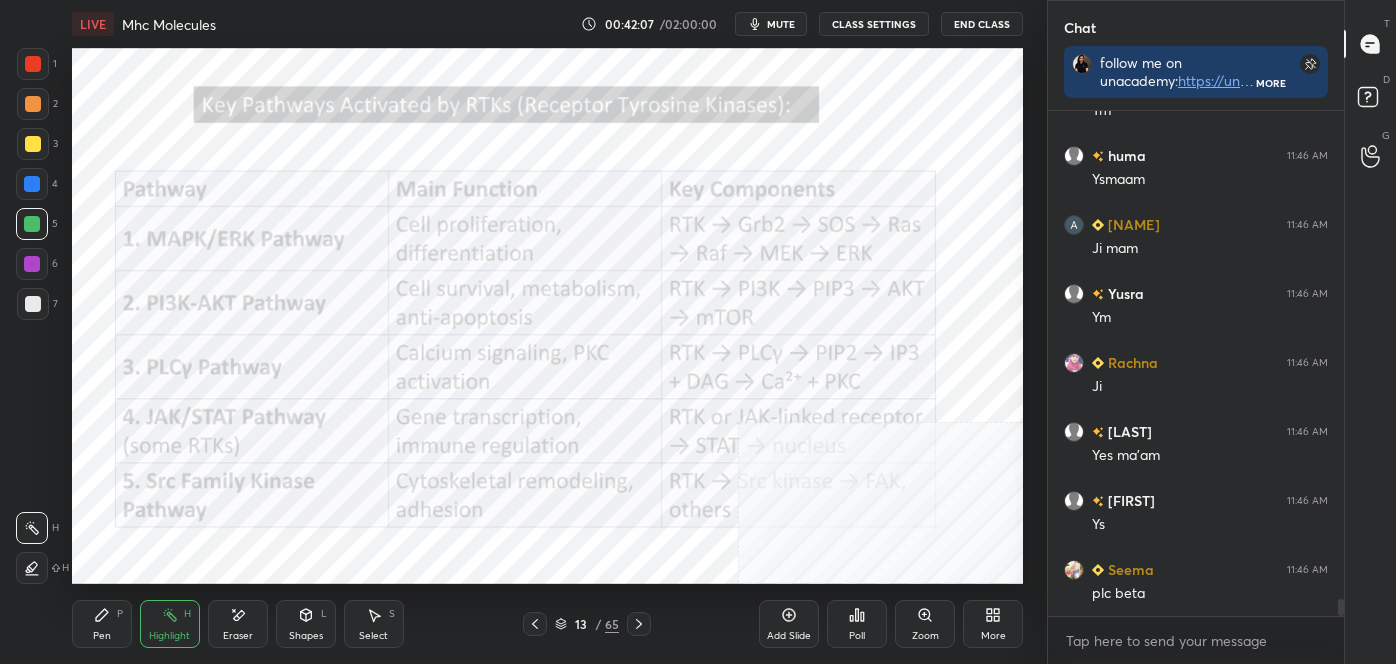scroll, scrollTop: 14605, scrollLeft: 0, axis: vertical 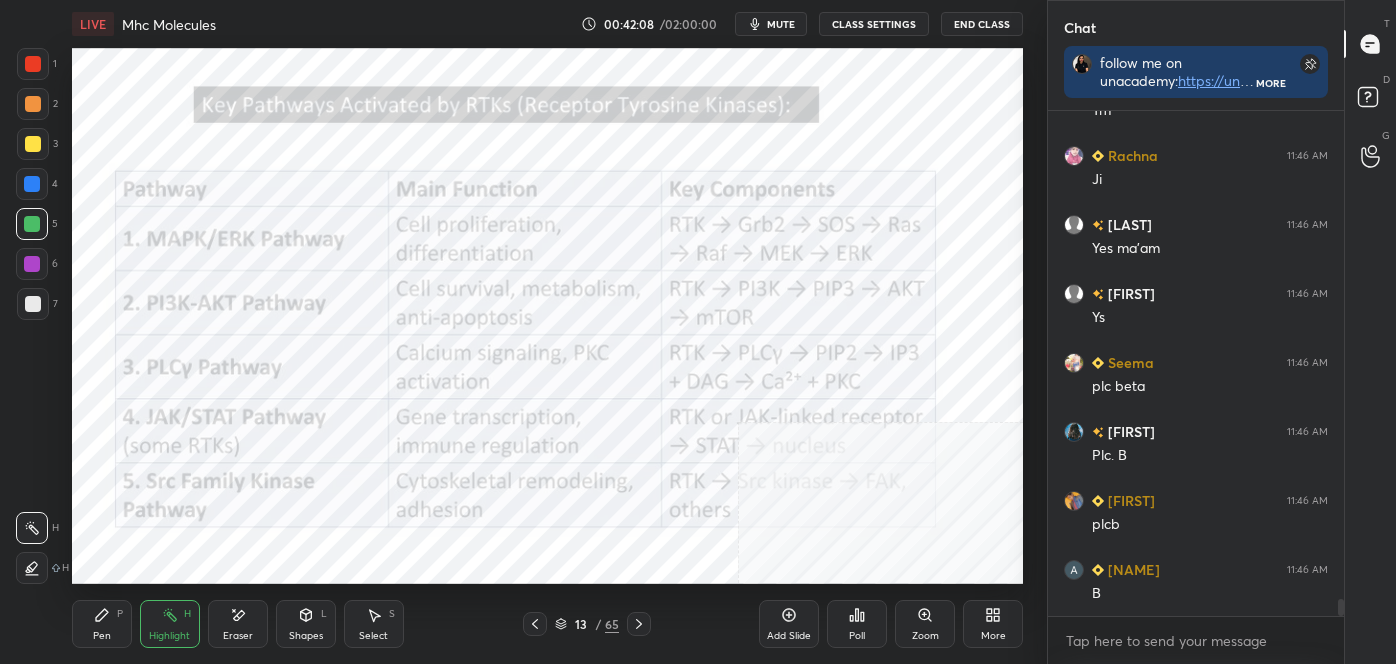click 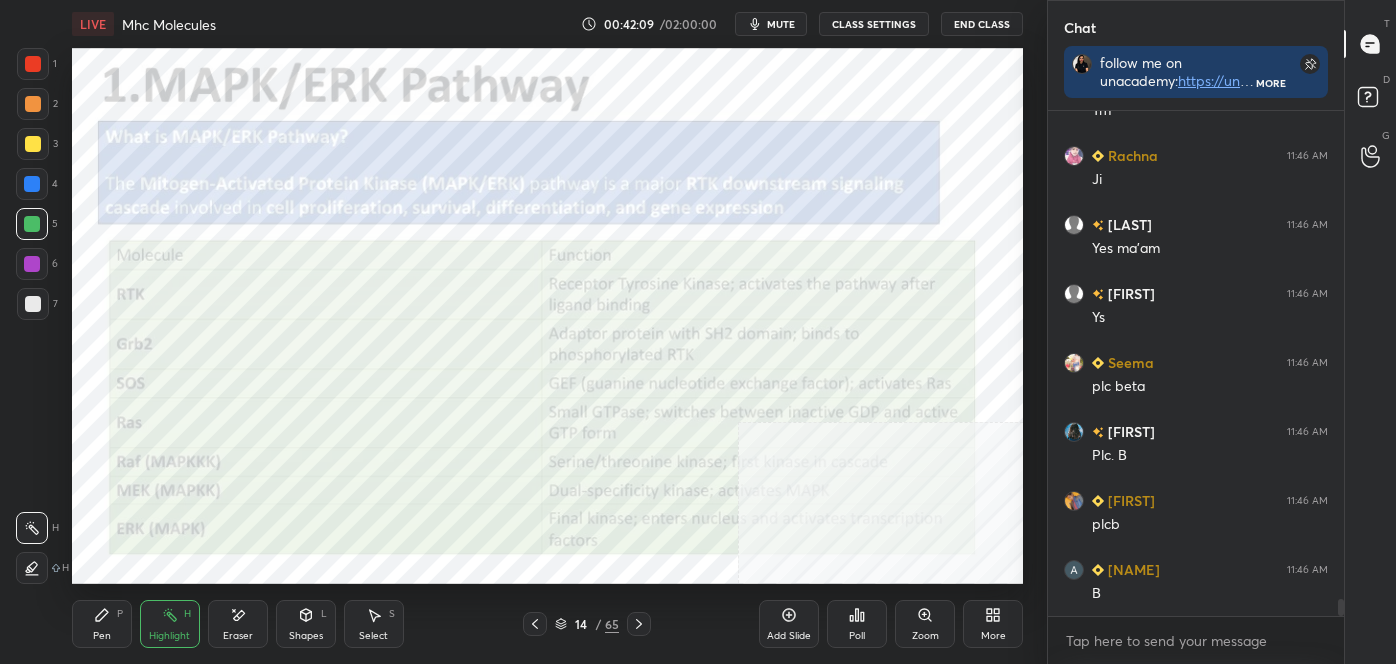 scroll, scrollTop: 14812, scrollLeft: 0, axis: vertical 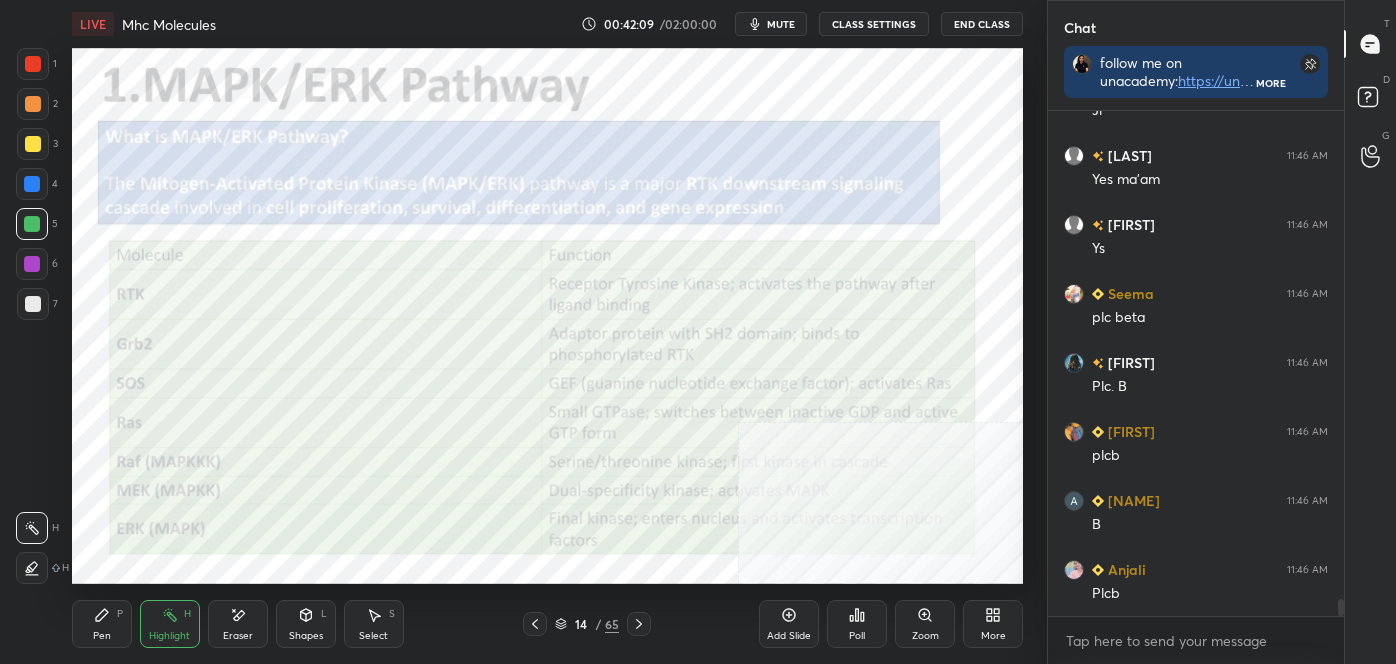 click 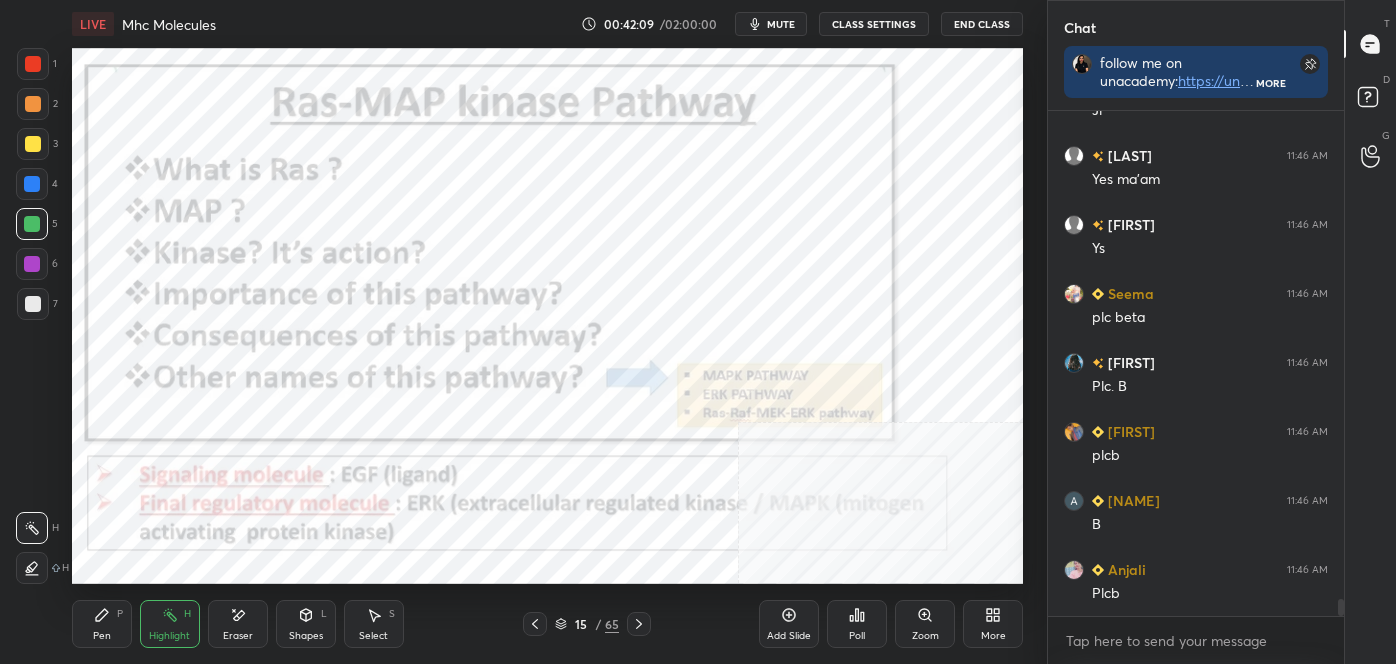 click 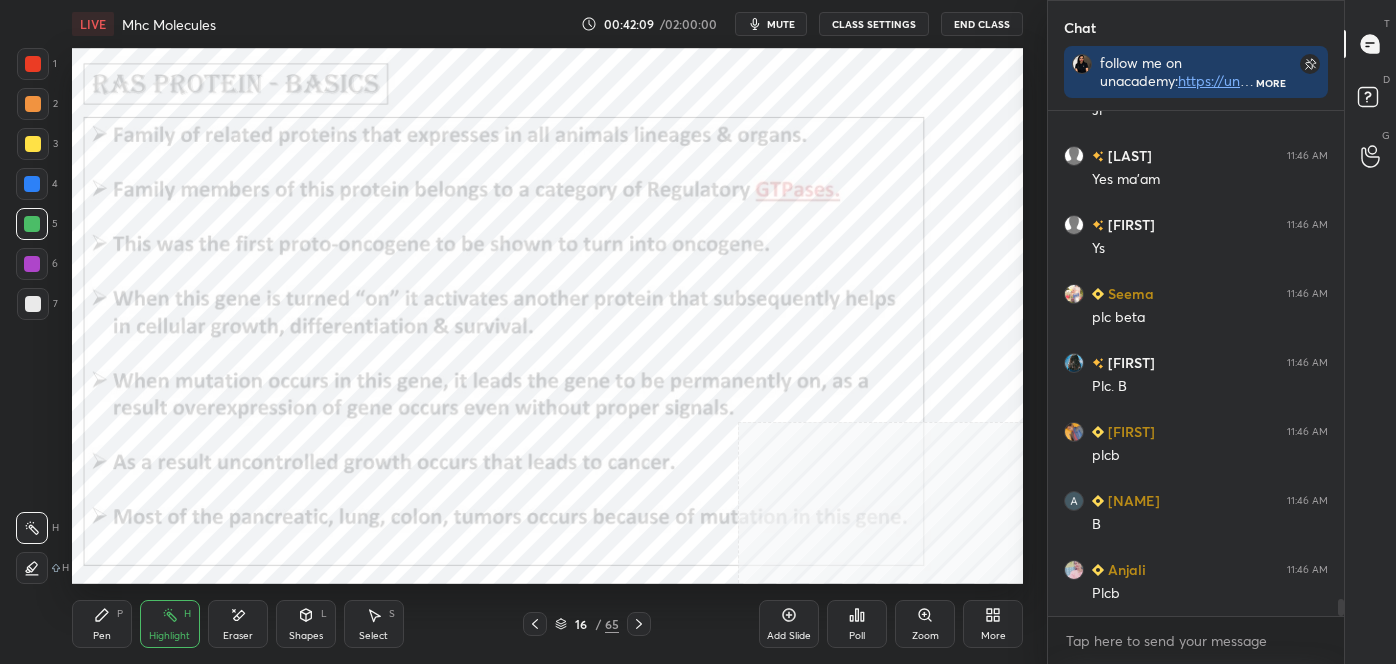click 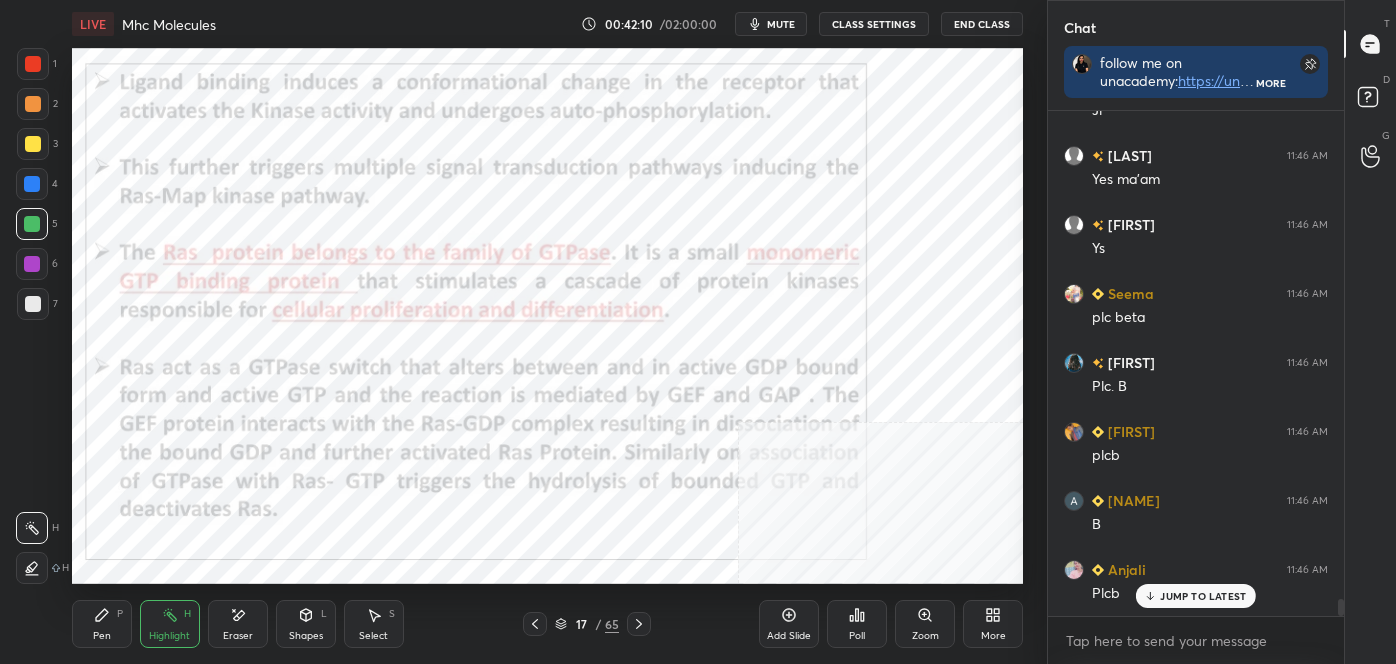 scroll, scrollTop: 14880, scrollLeft: 0, axis: vertical 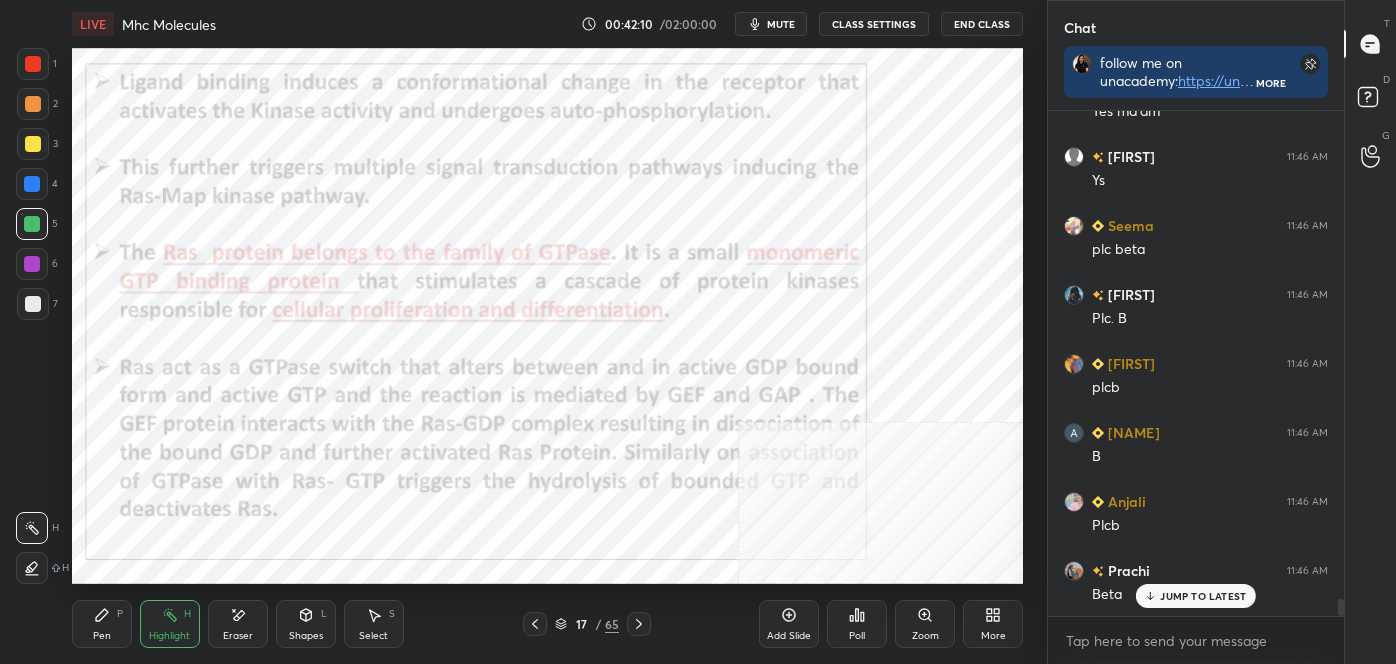 click 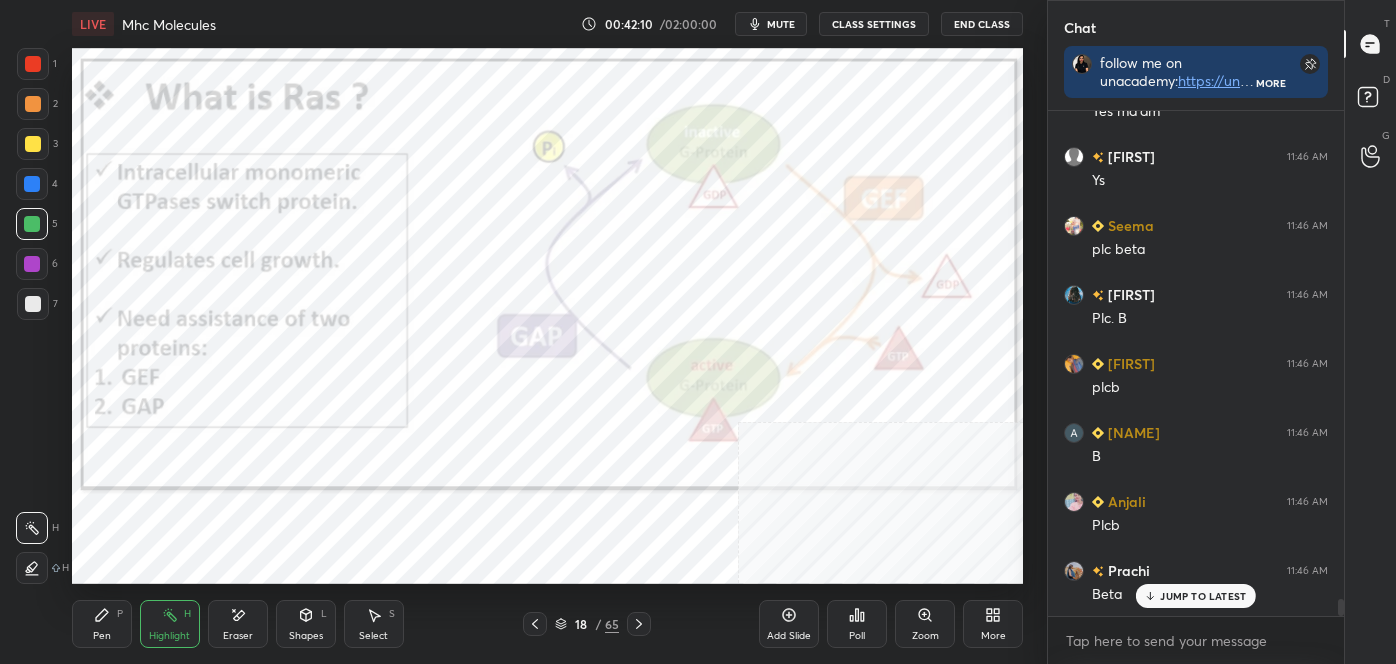 click 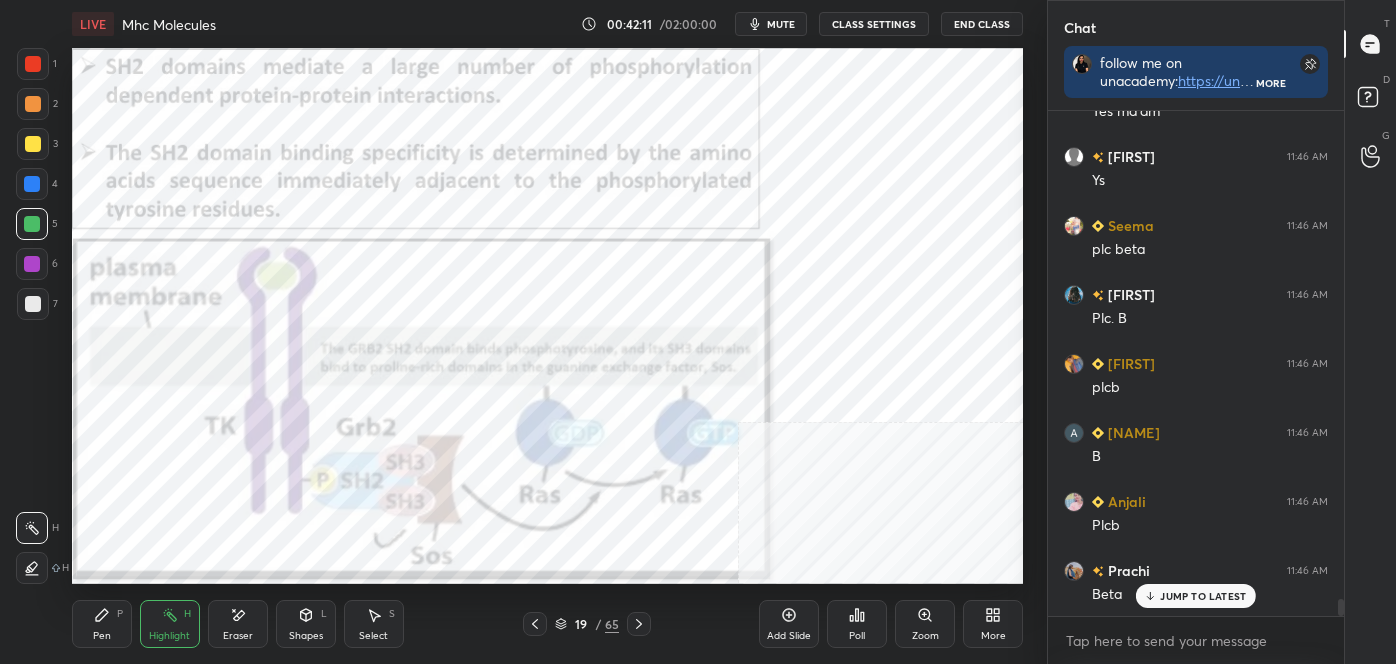 scroll, scrollTop: 14949, scrollLeft: 0, axis: vertical 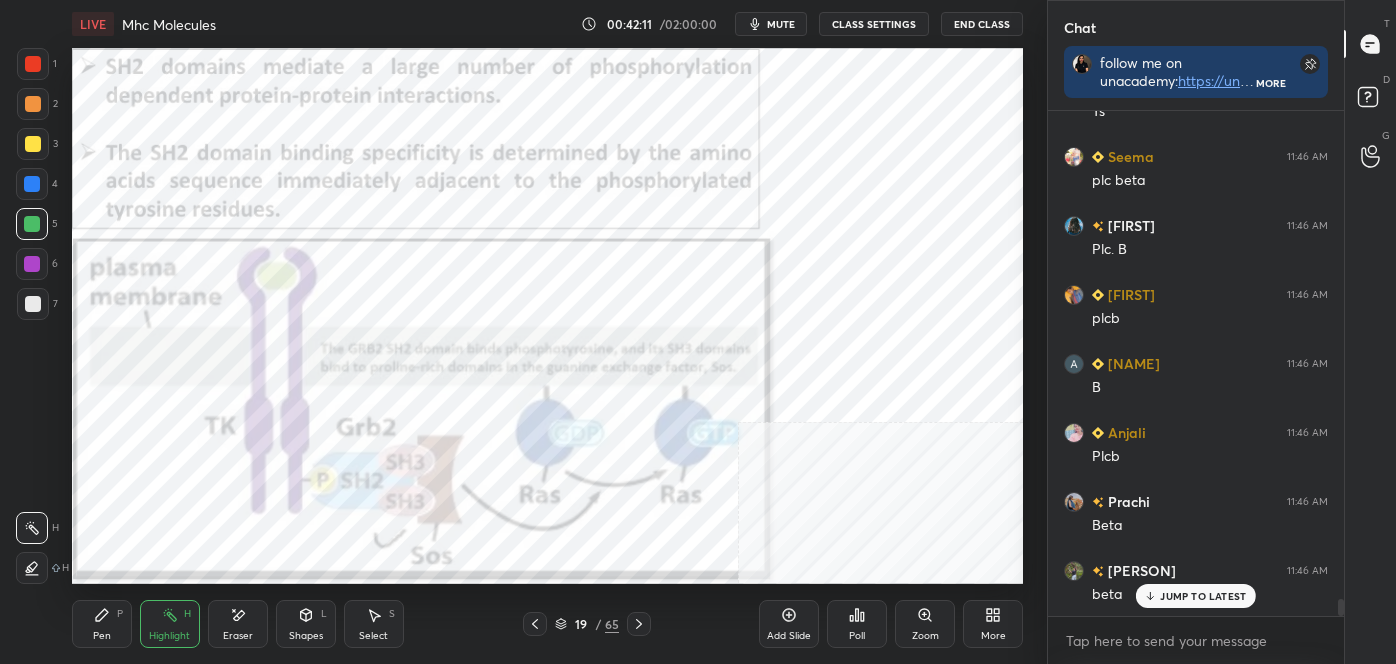 click 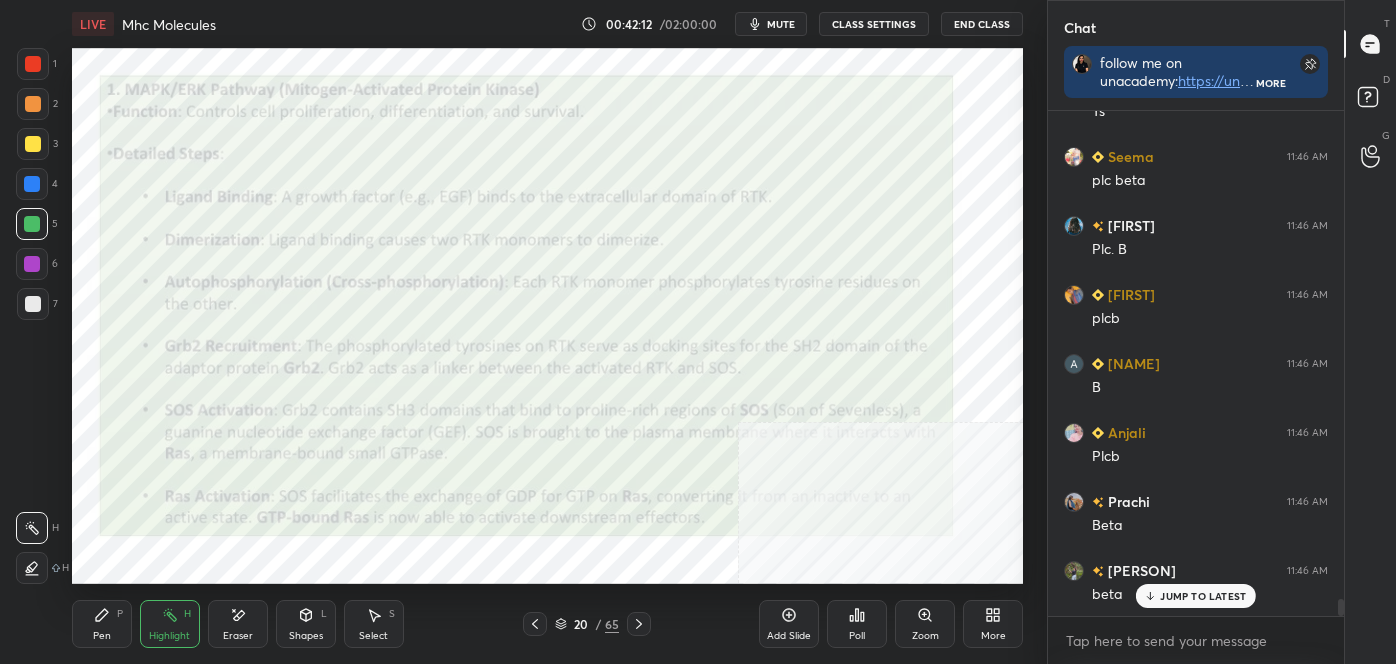 click 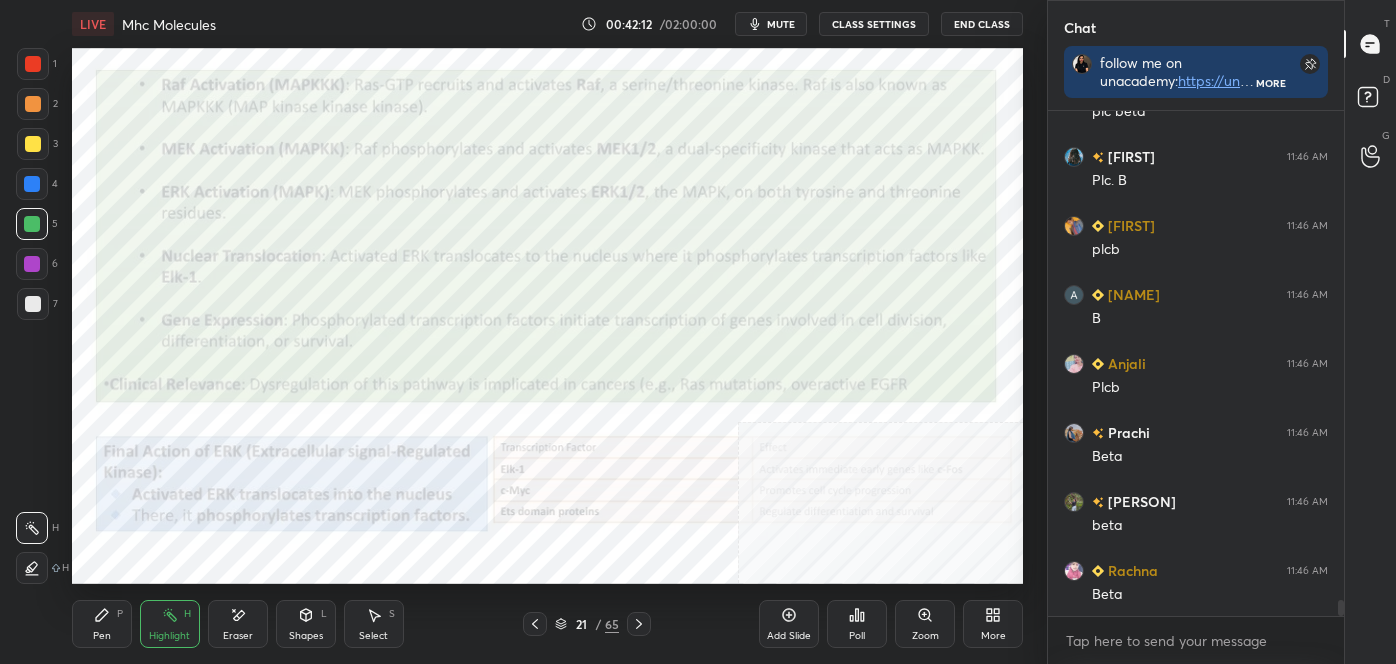 scroll, scrollTop: 15088, scrollLeft: 0, axis: vertical 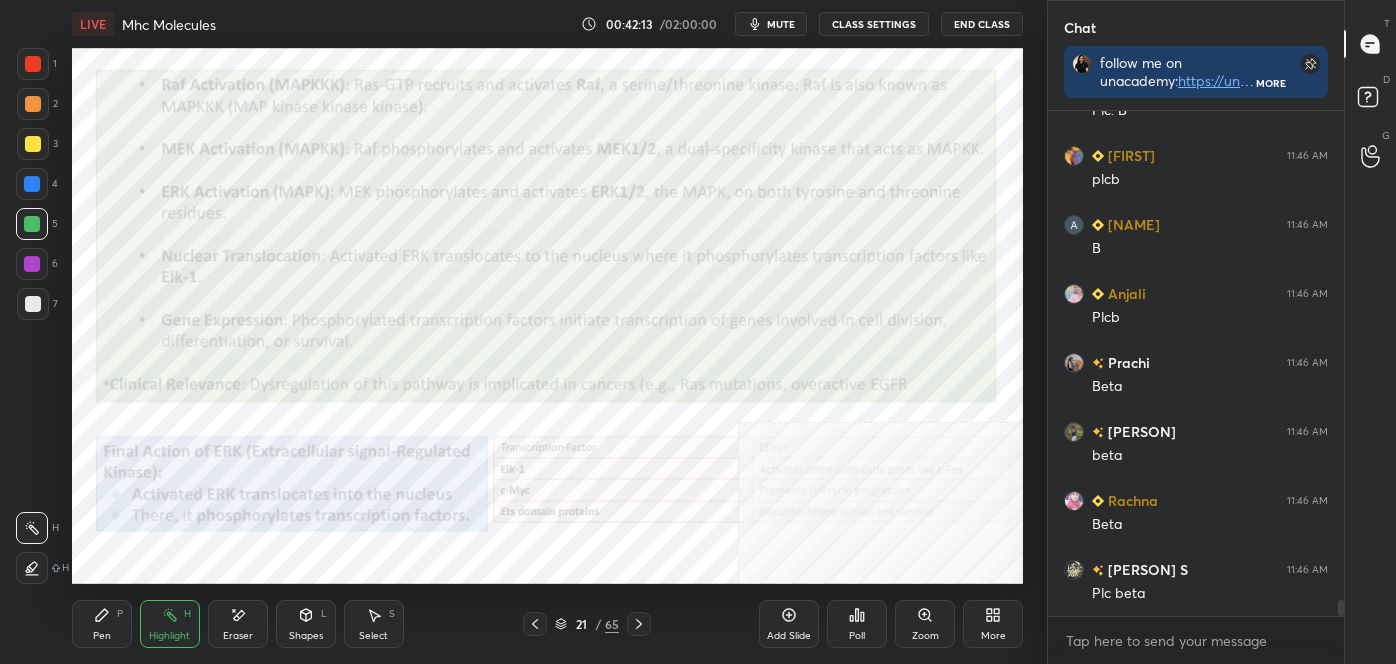 click 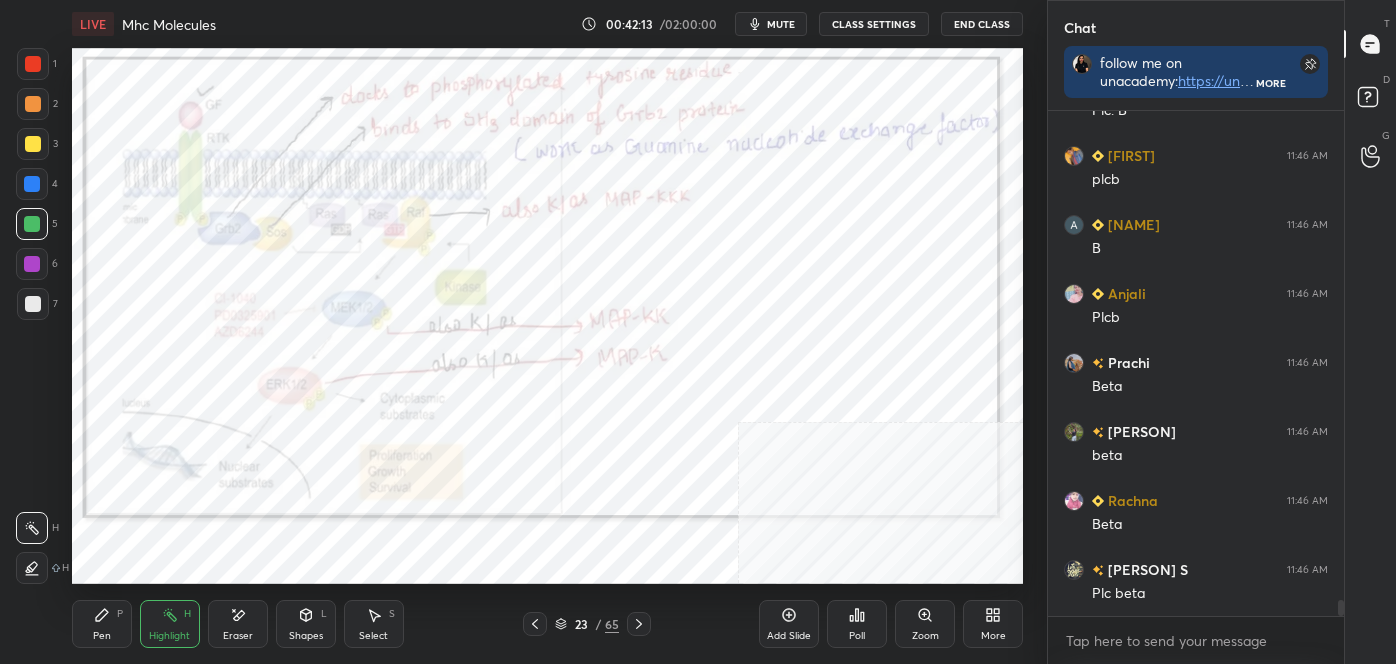 click 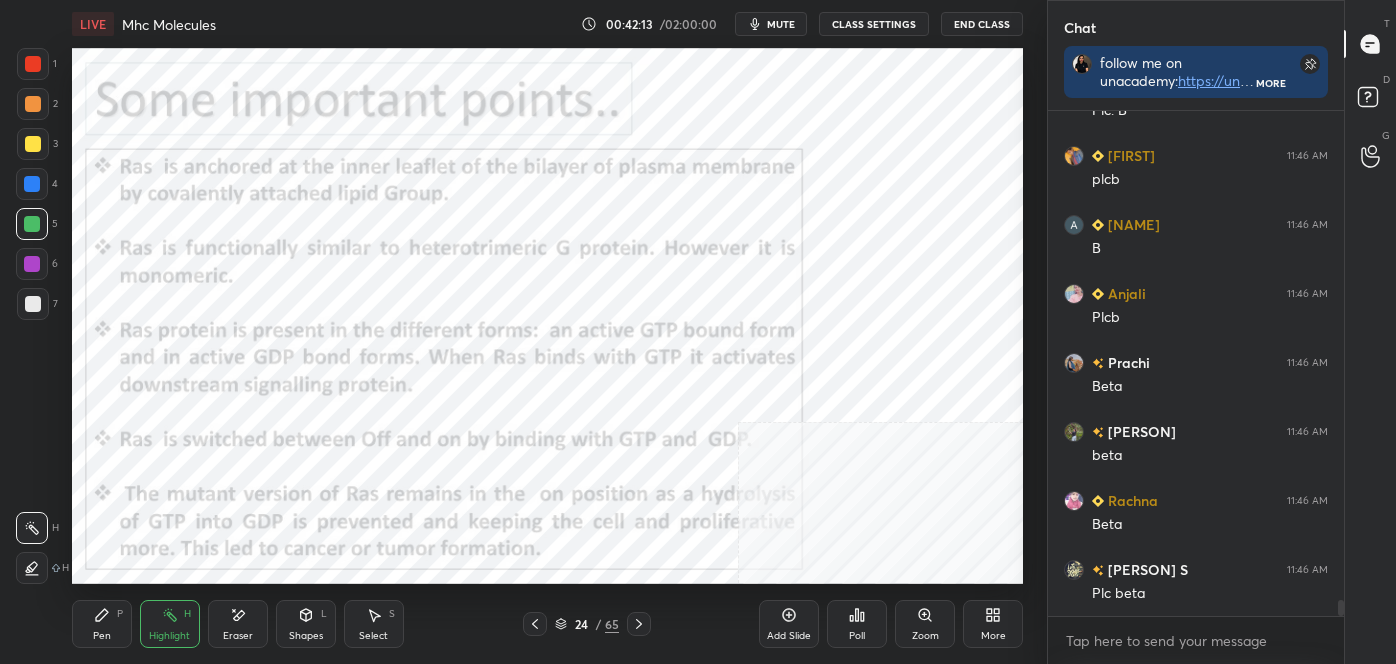 click 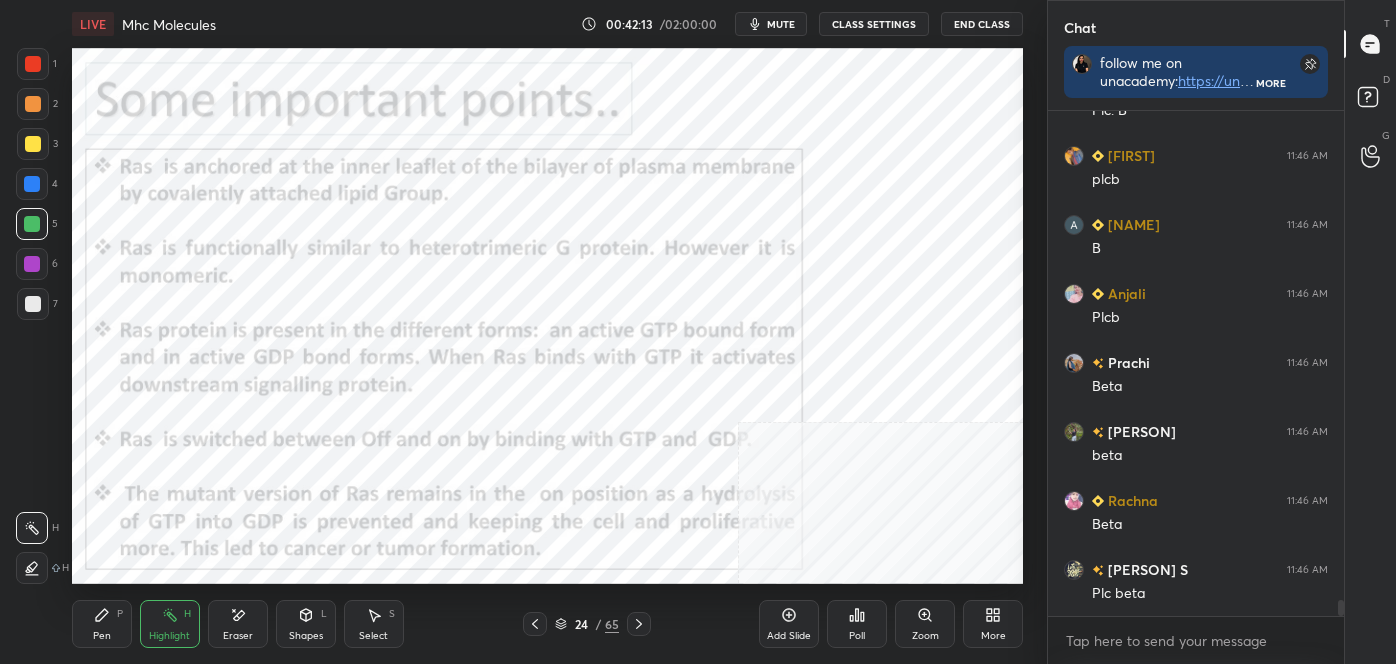 click 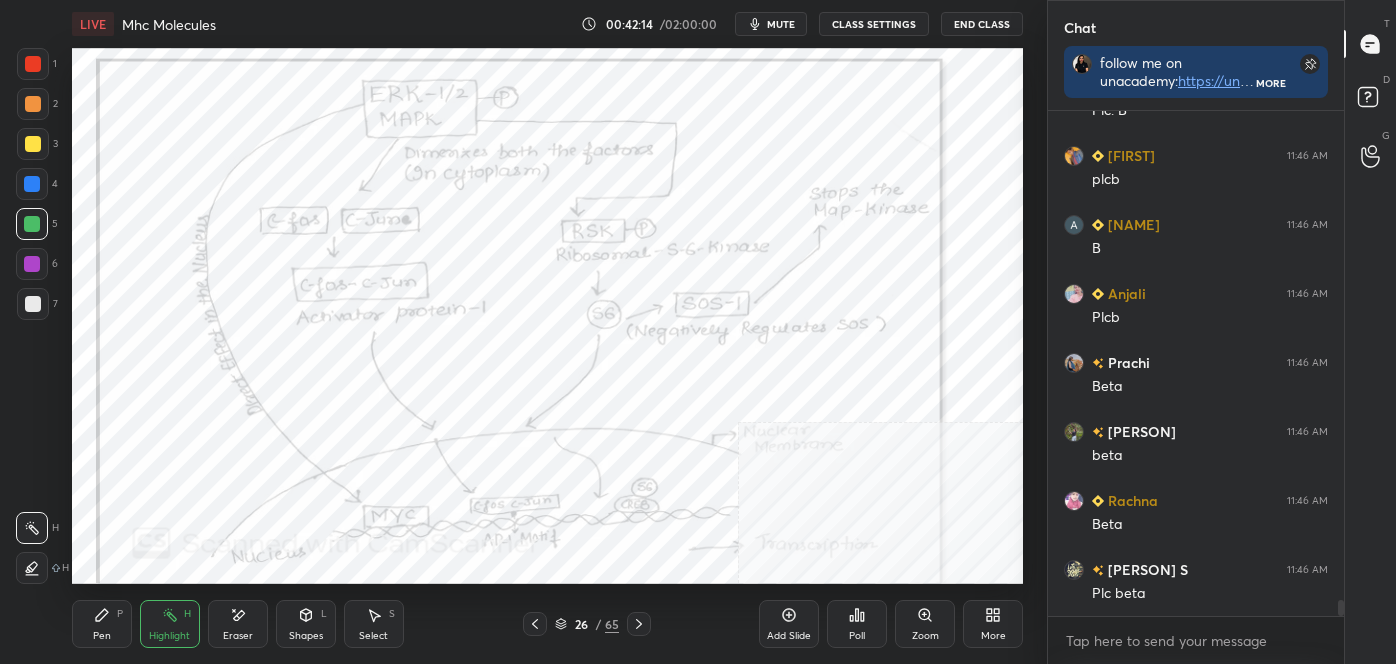 click 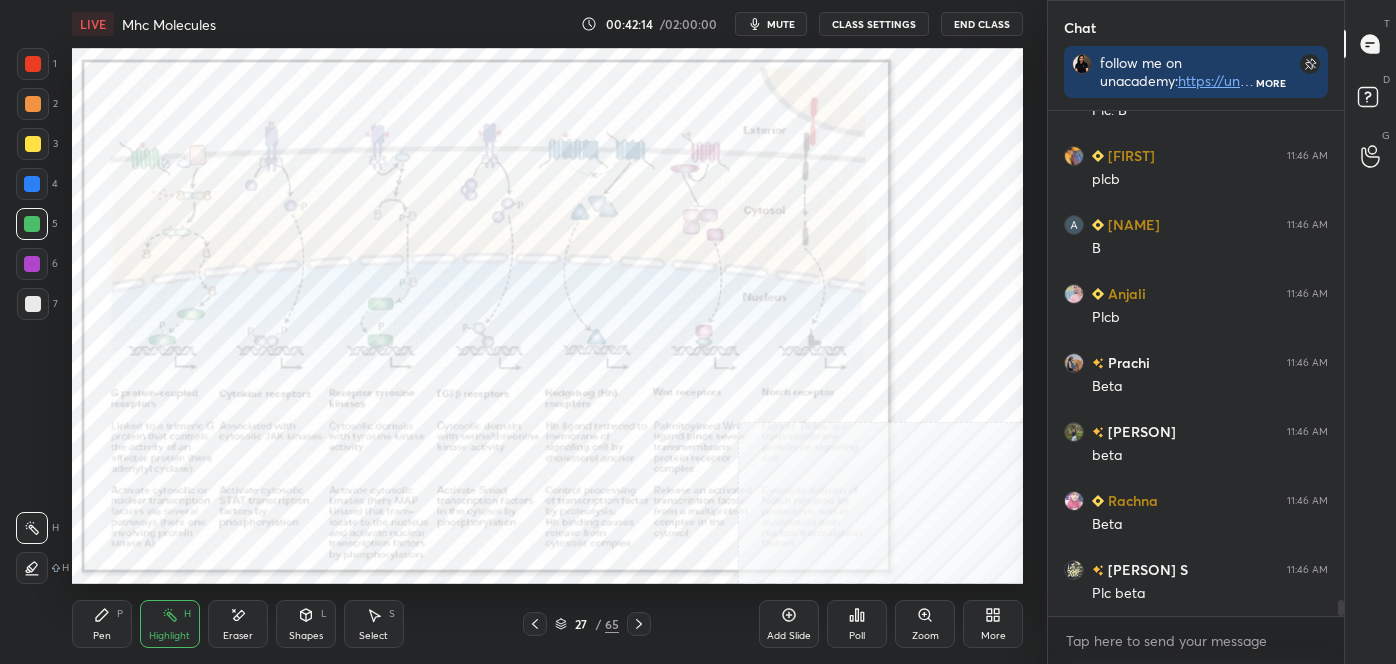 scroll, scrollTop: 15157, scrollLeft: 0, axis: vertical 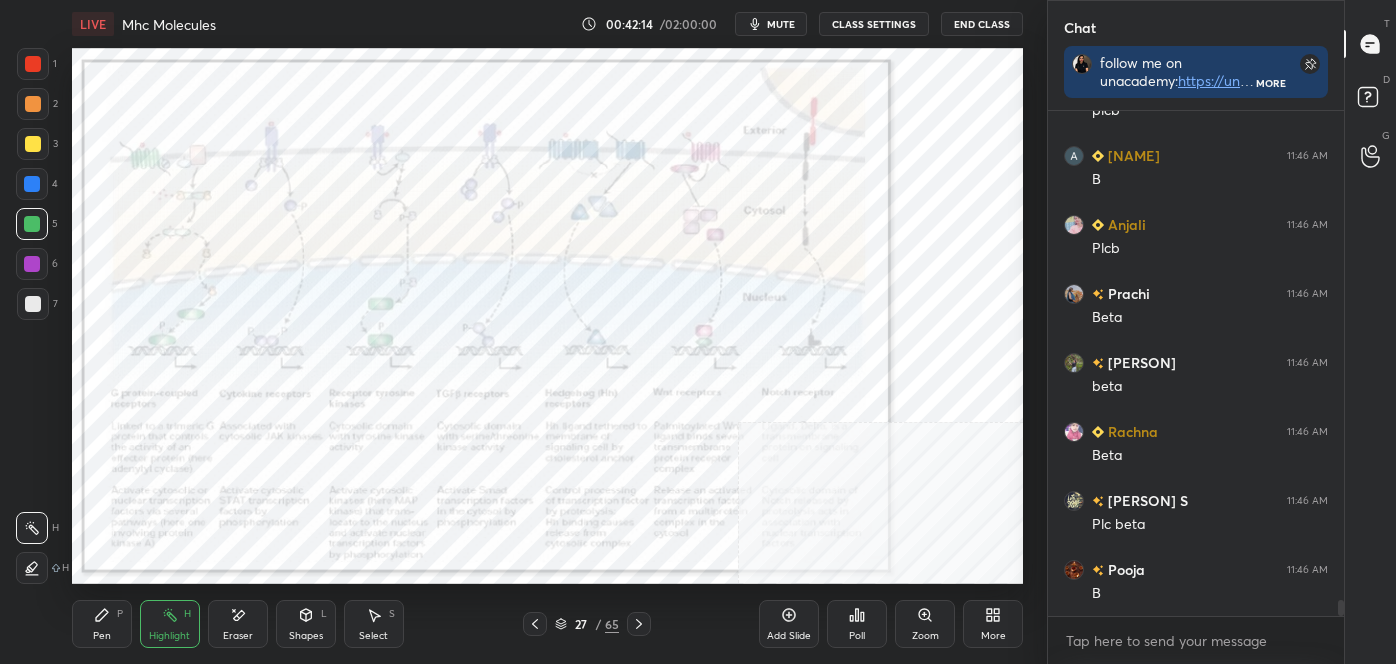 click 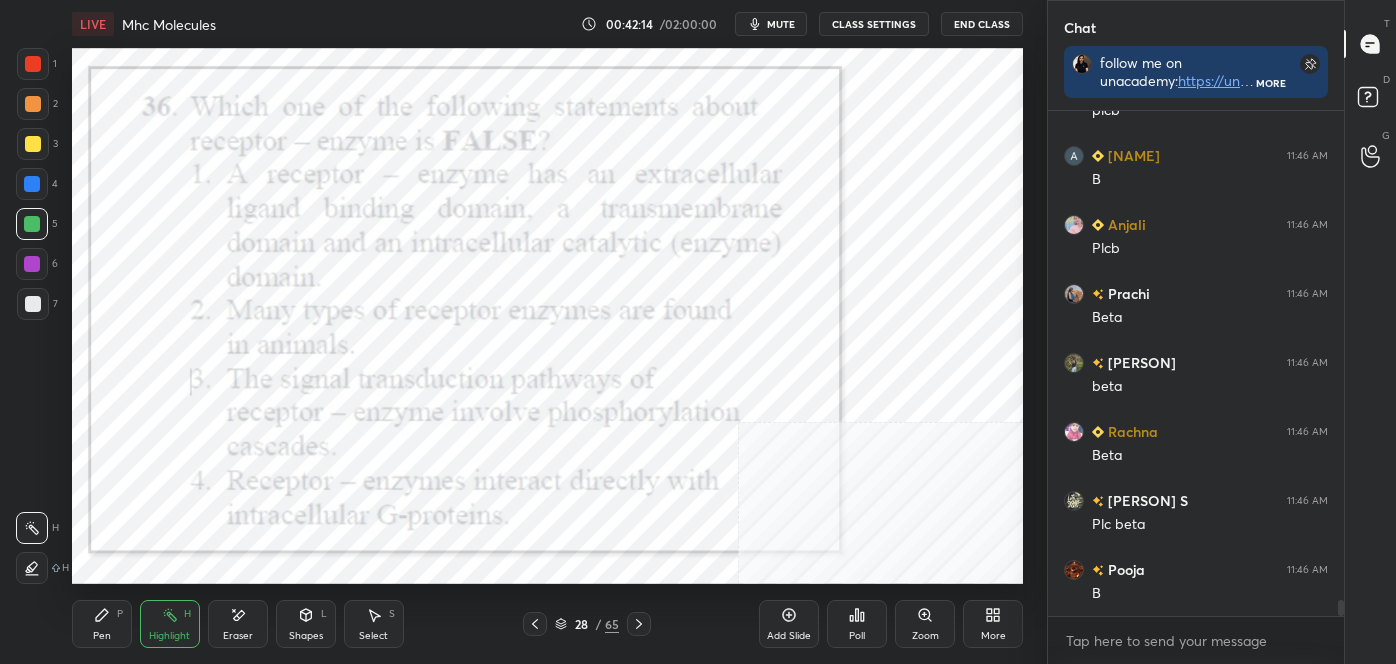 click 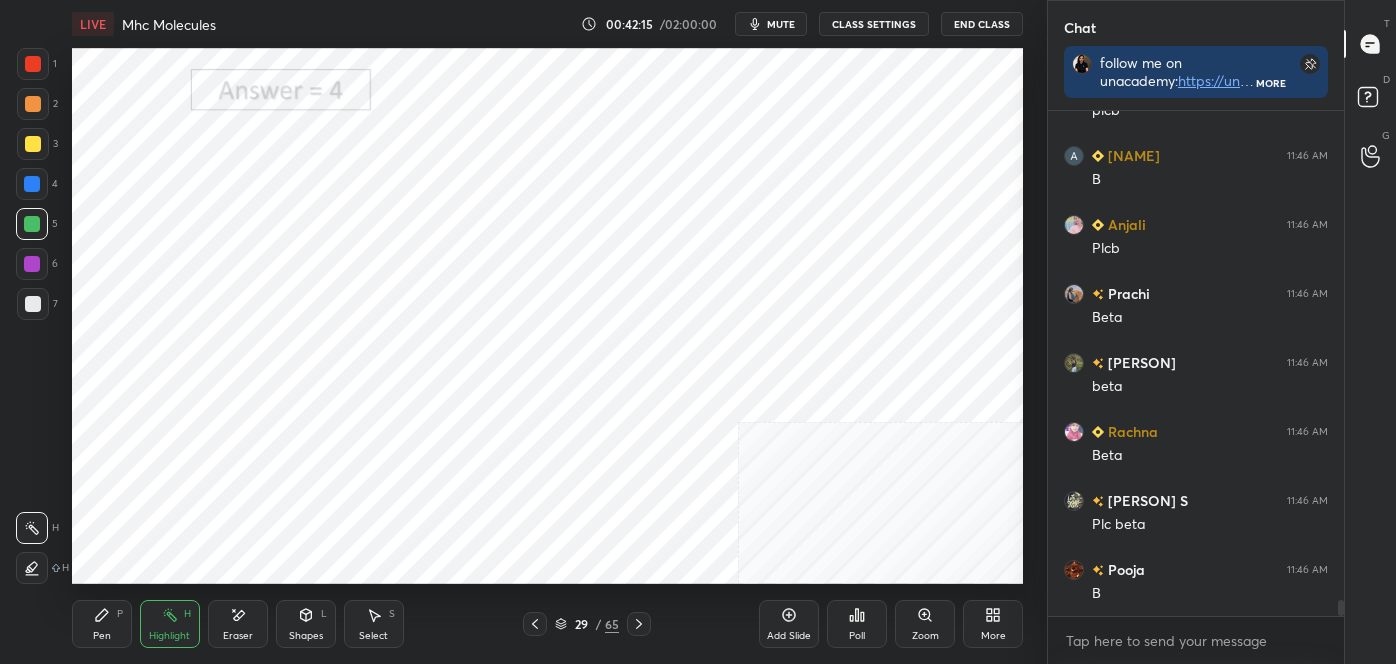 click 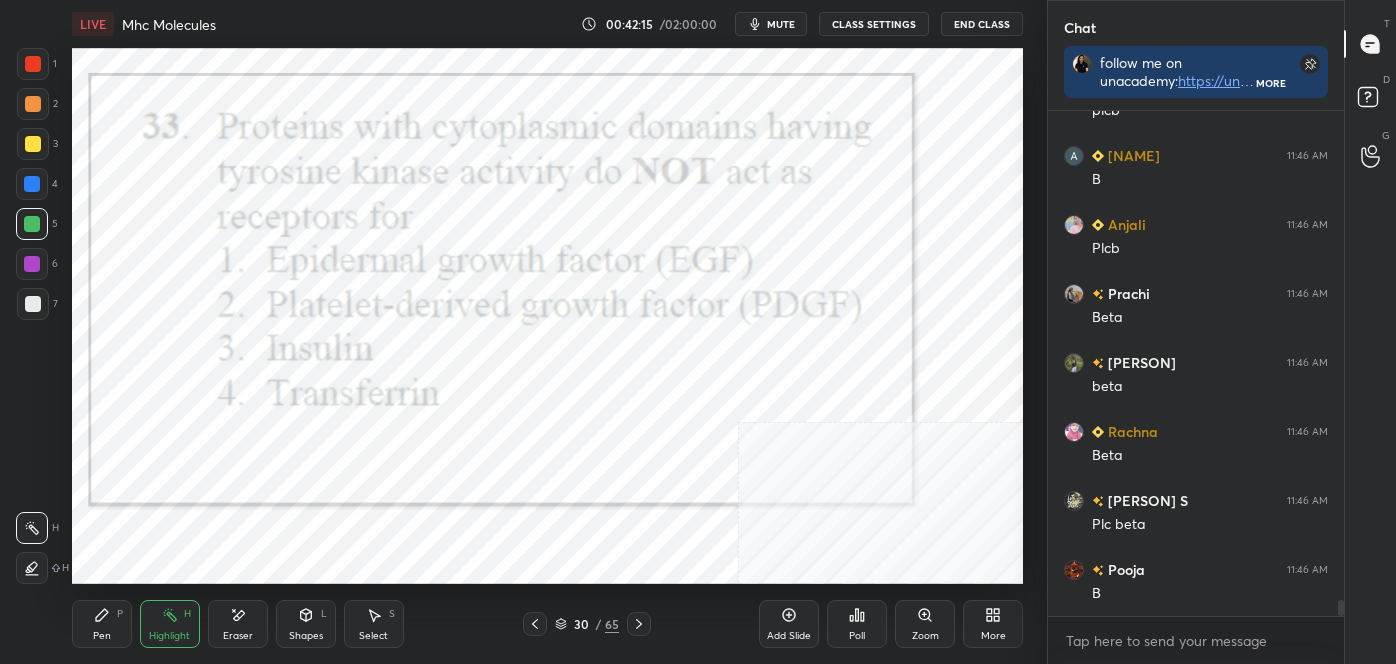 click 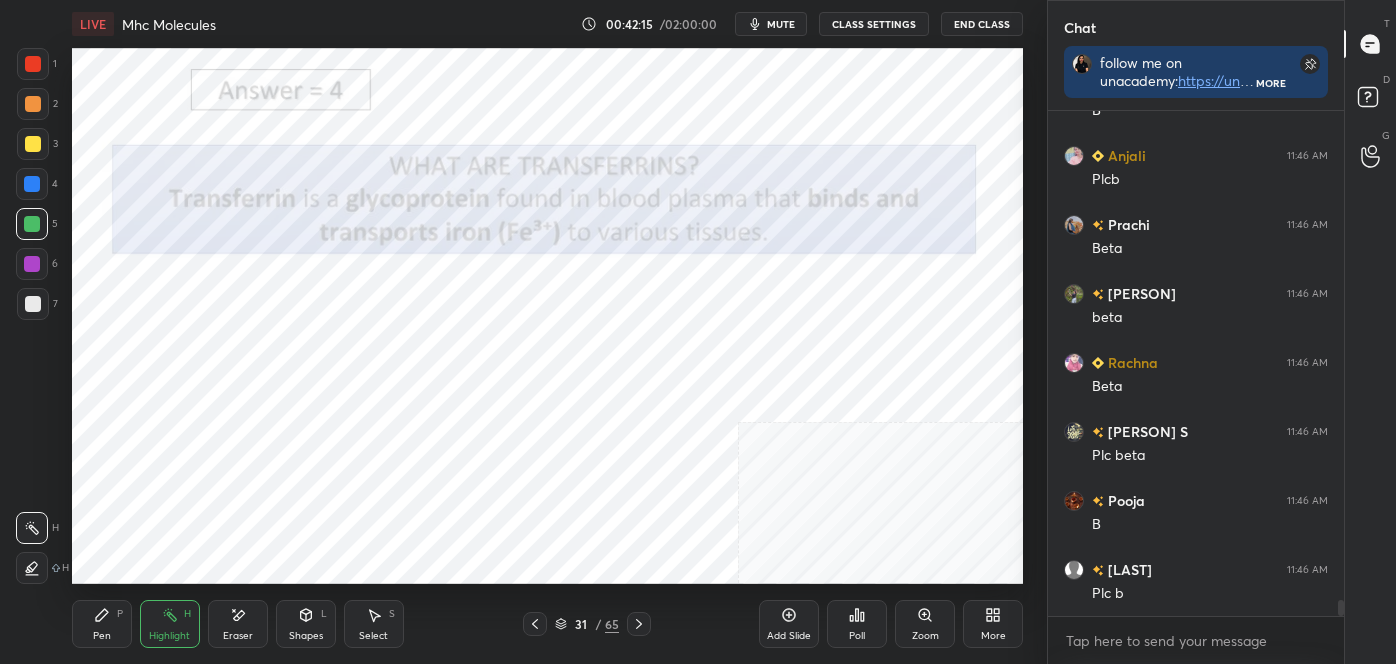 click 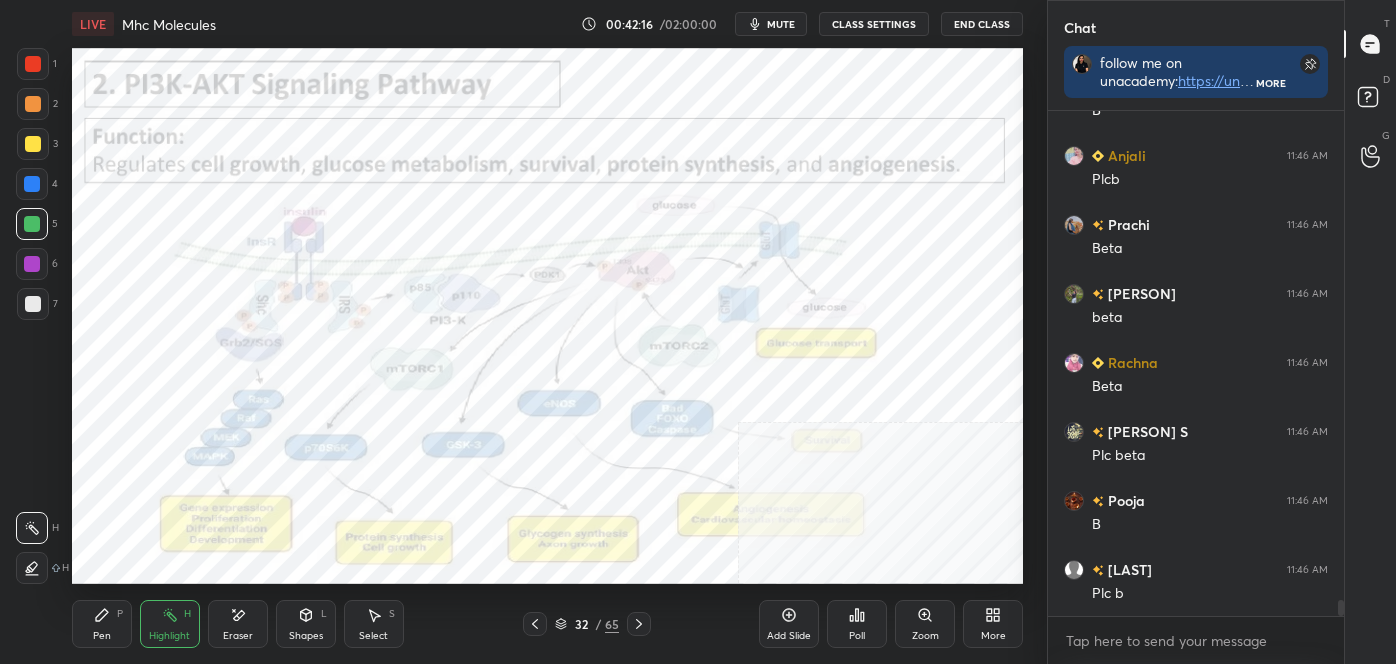 click 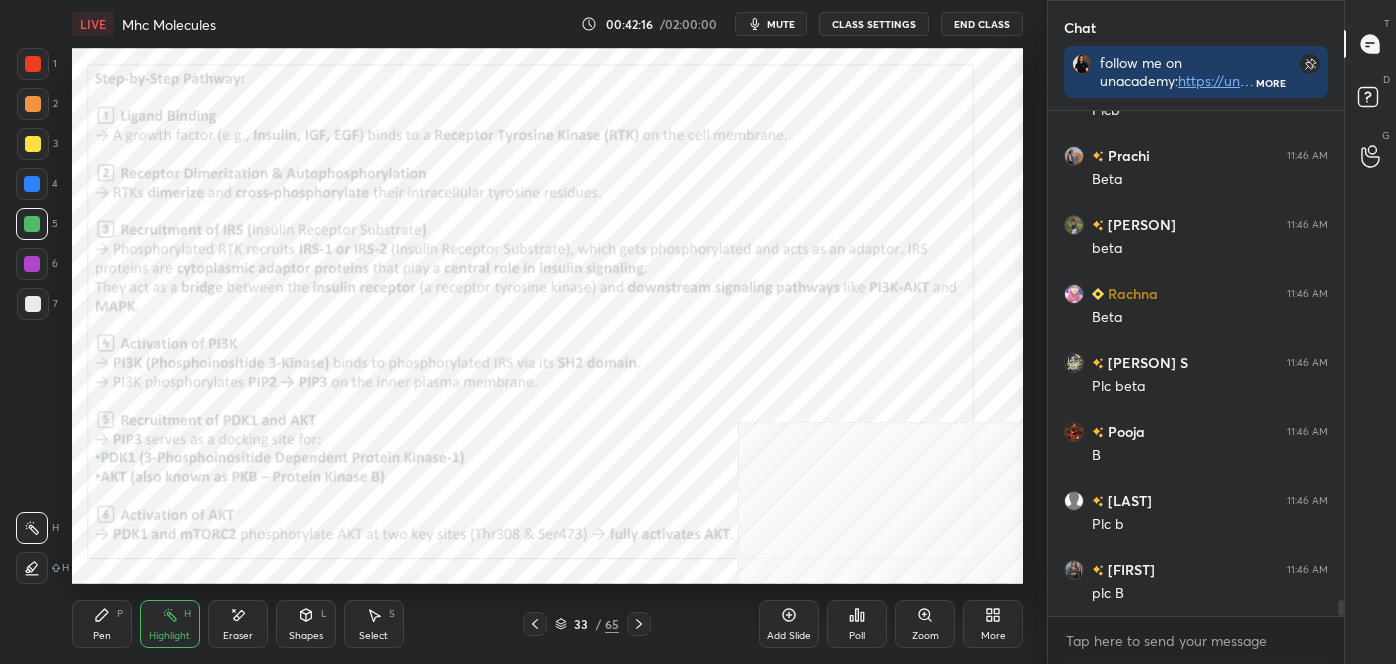 click 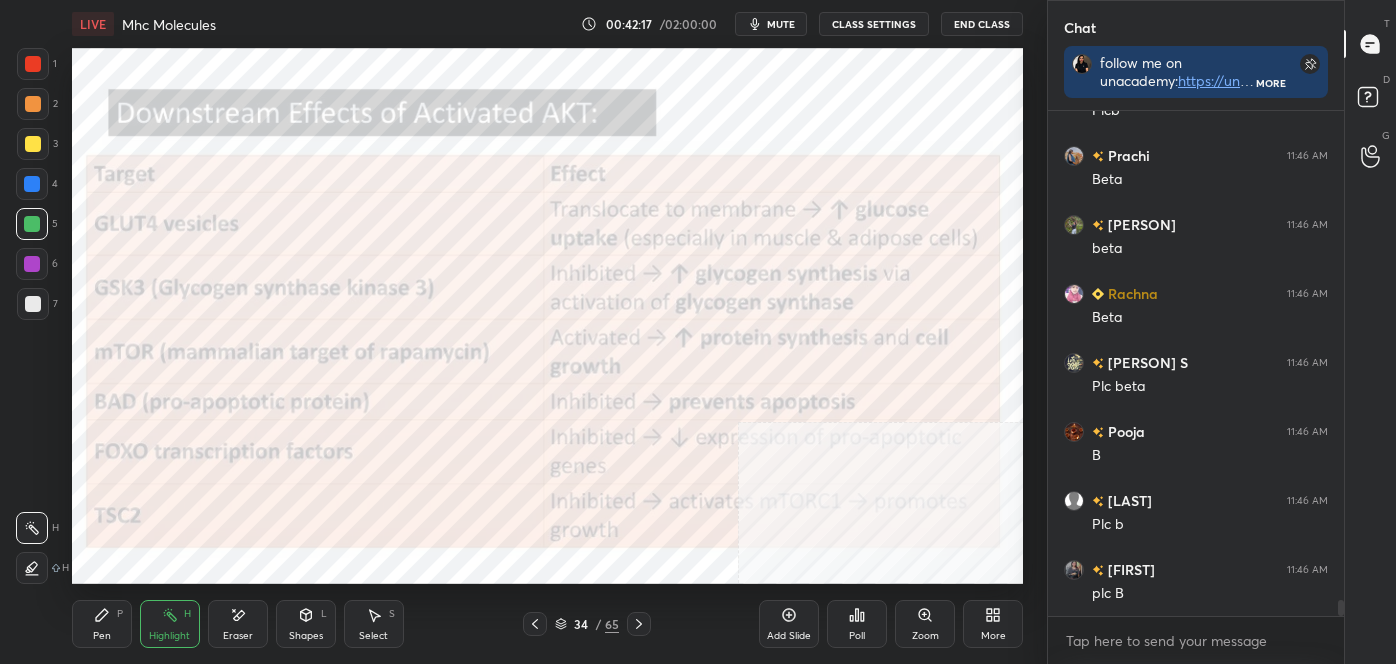 scroll, scrollTop: 15364, scrollLeft: 0, axis: vertical 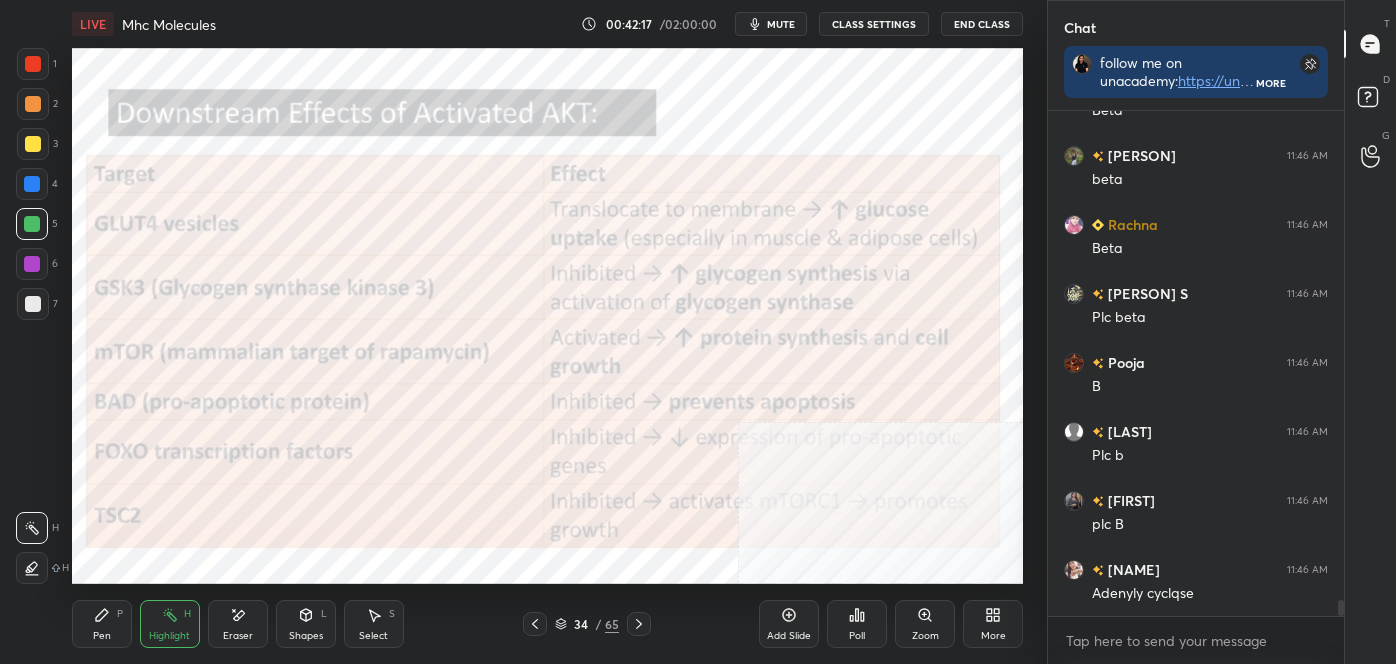 click 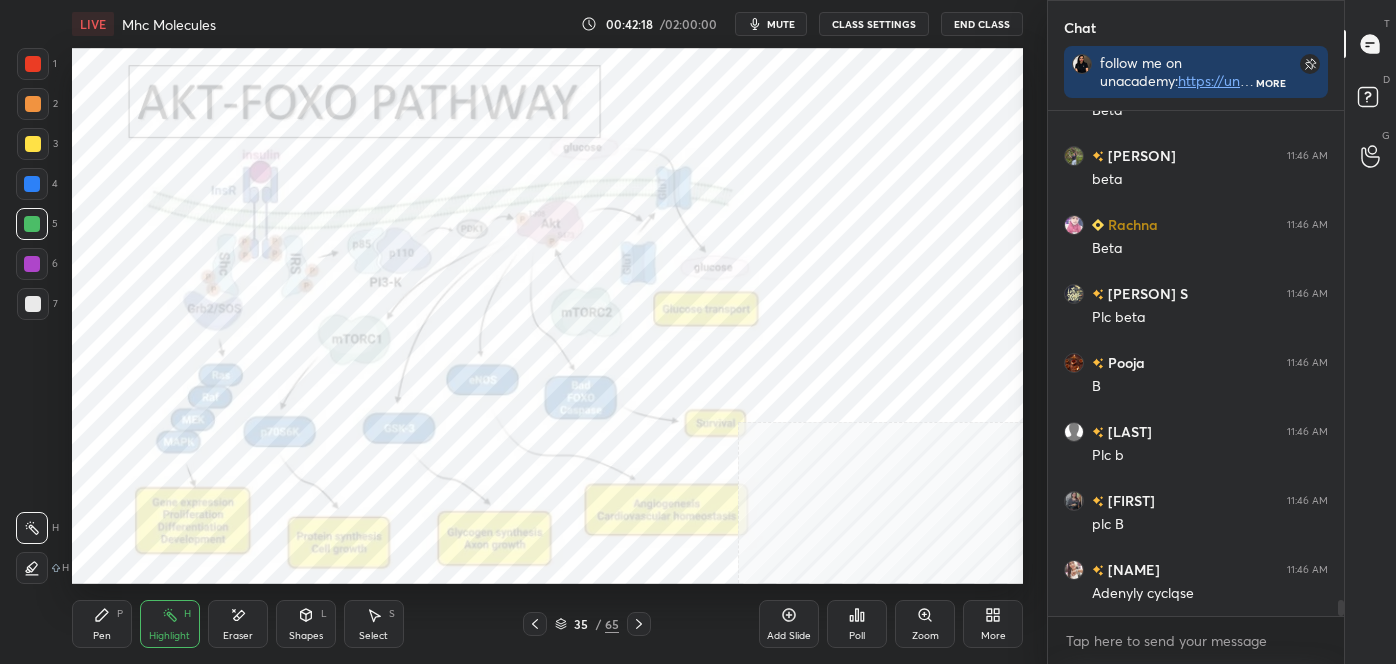 scroll, scrollTop: 15432, scrollLeft: 0, axis: vertical 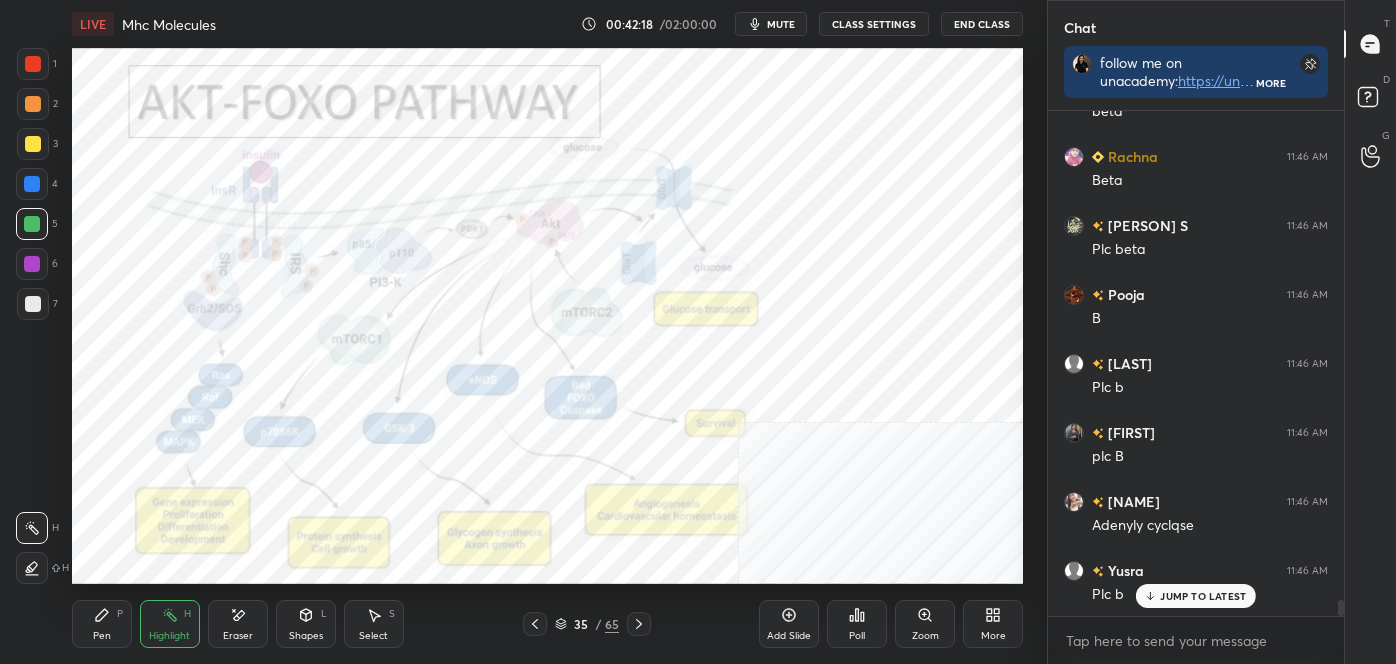 click 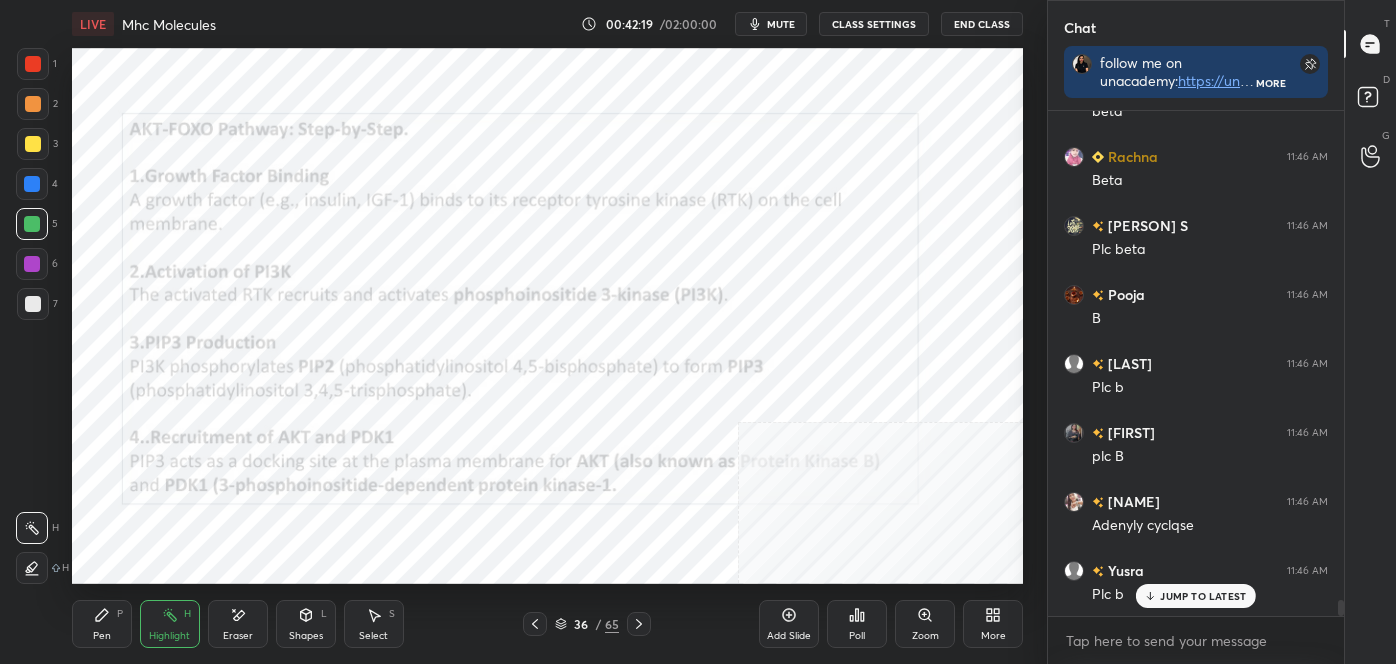 click 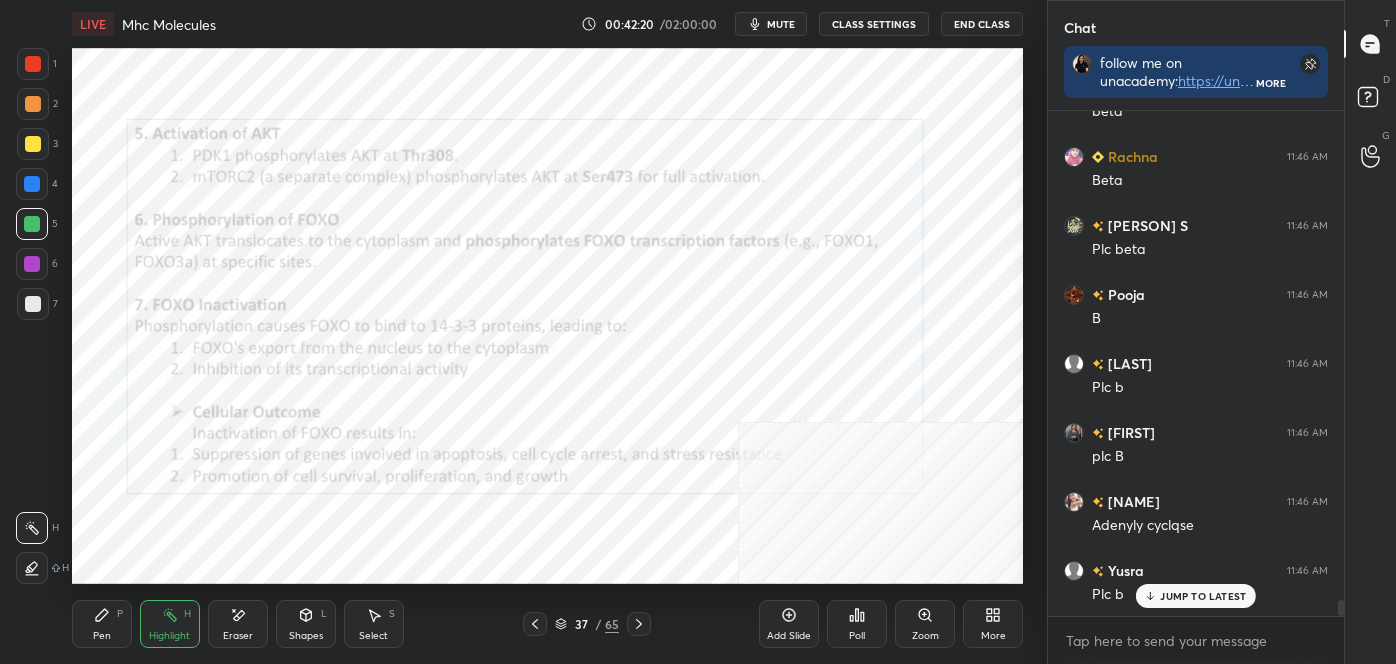 click 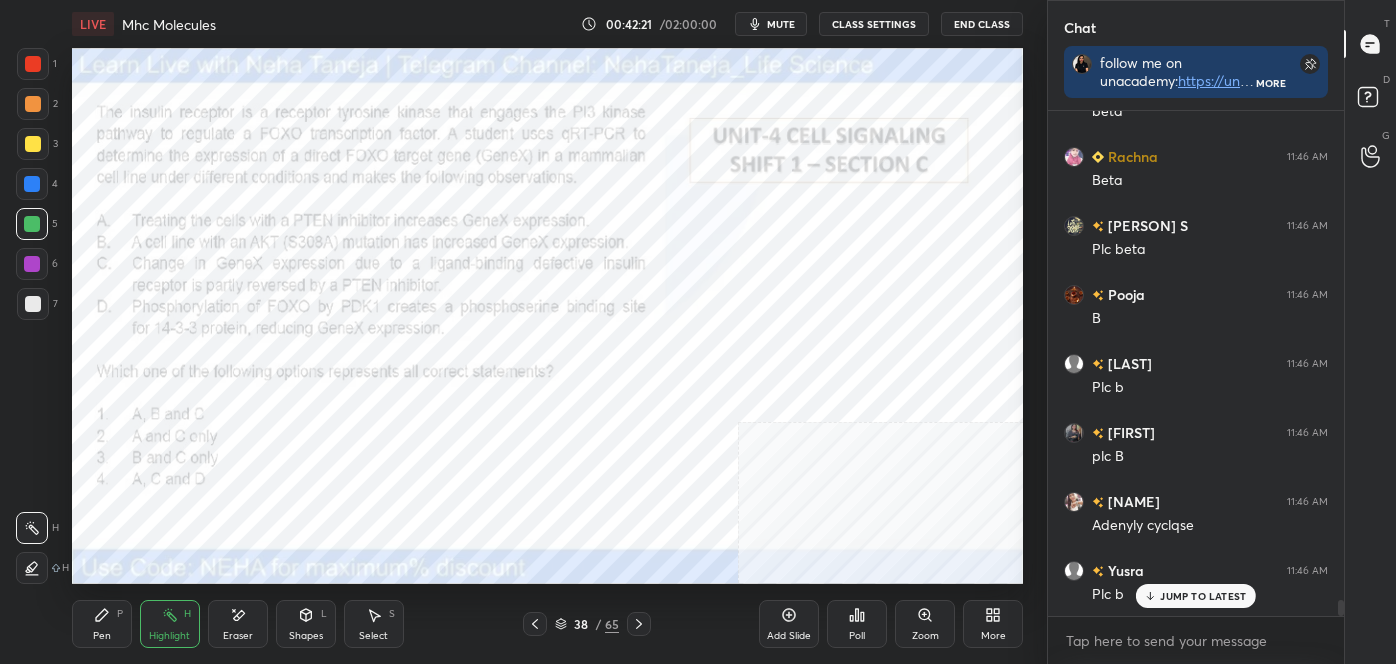 click 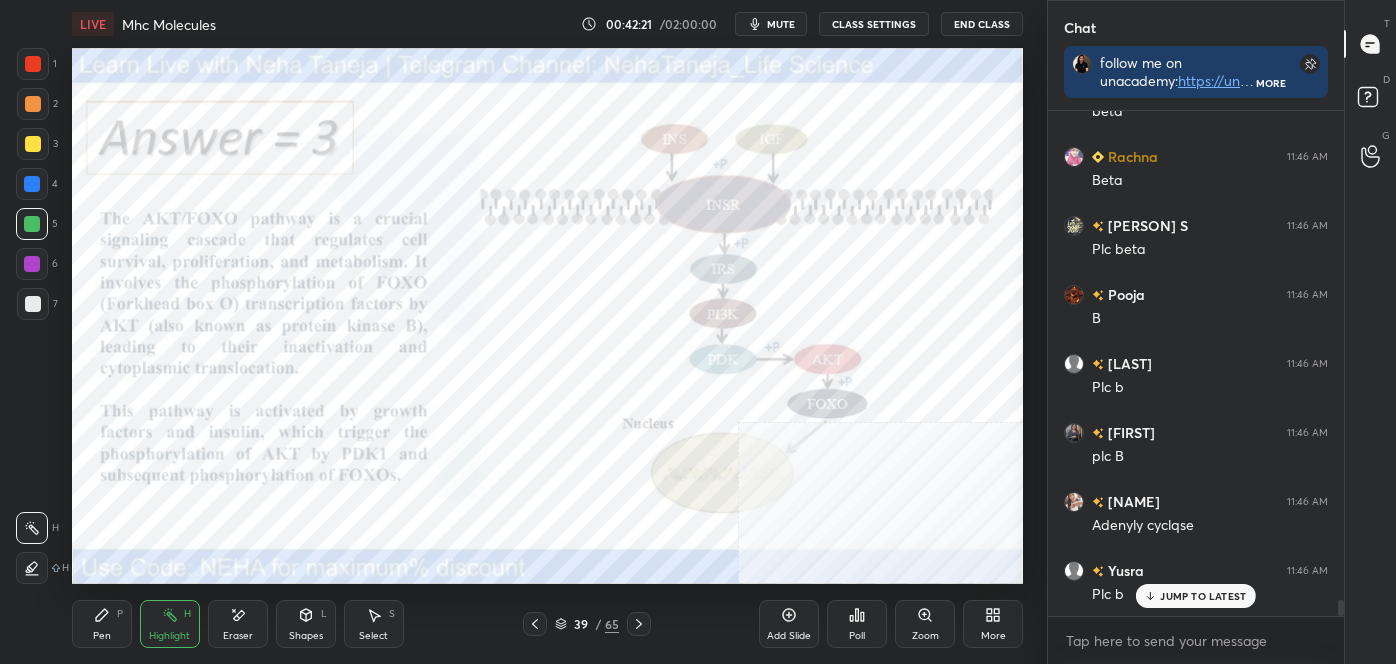 click 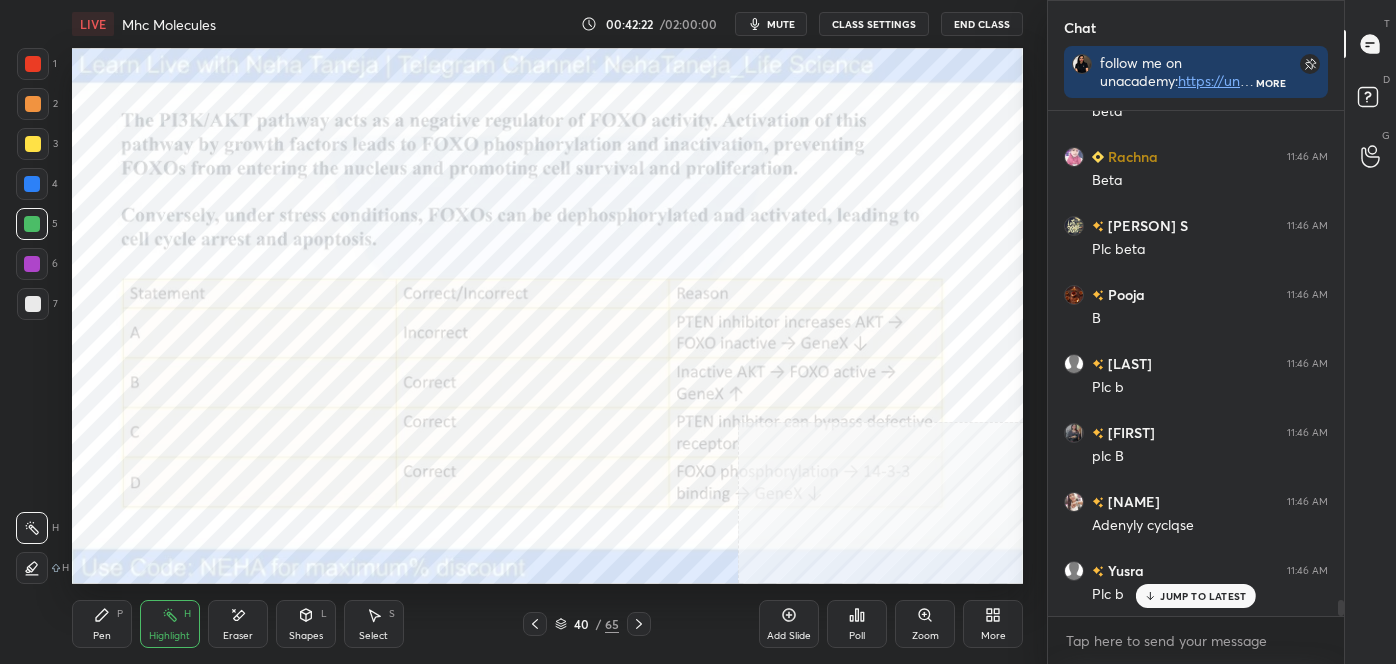 click 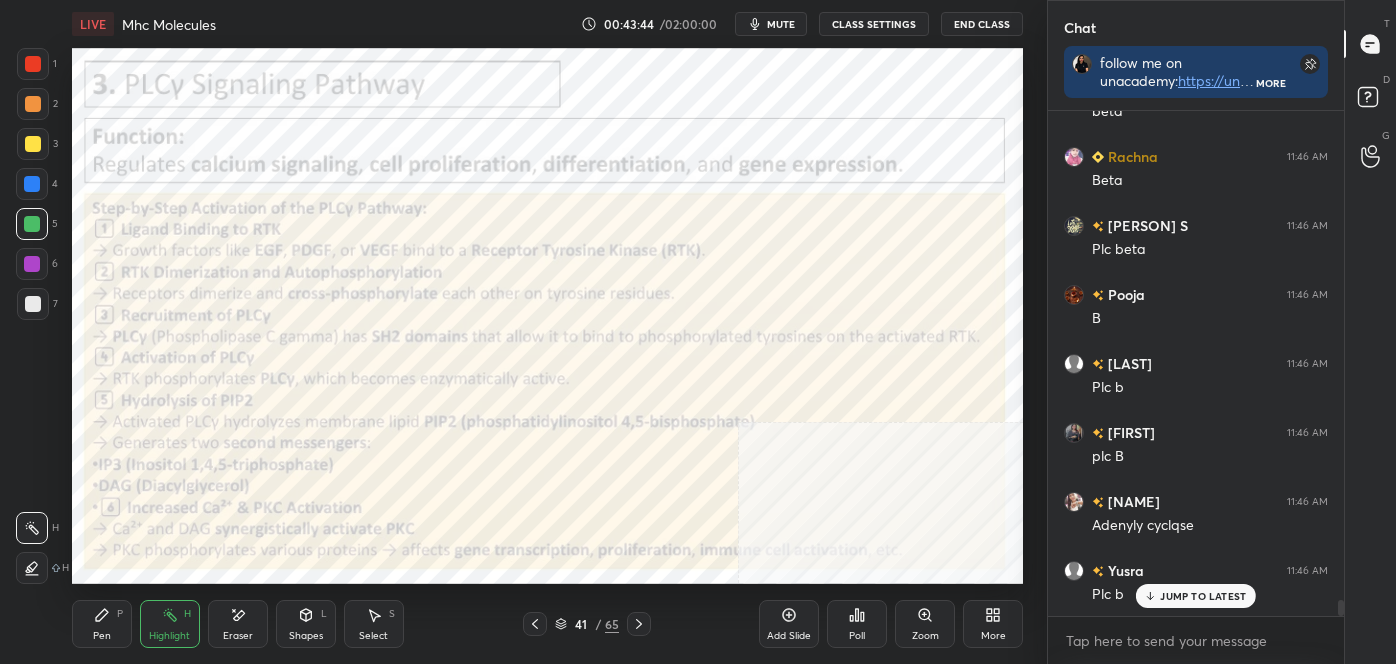 scroll, scrollTop: 15501, scrollLeft: 0, axis: vertical 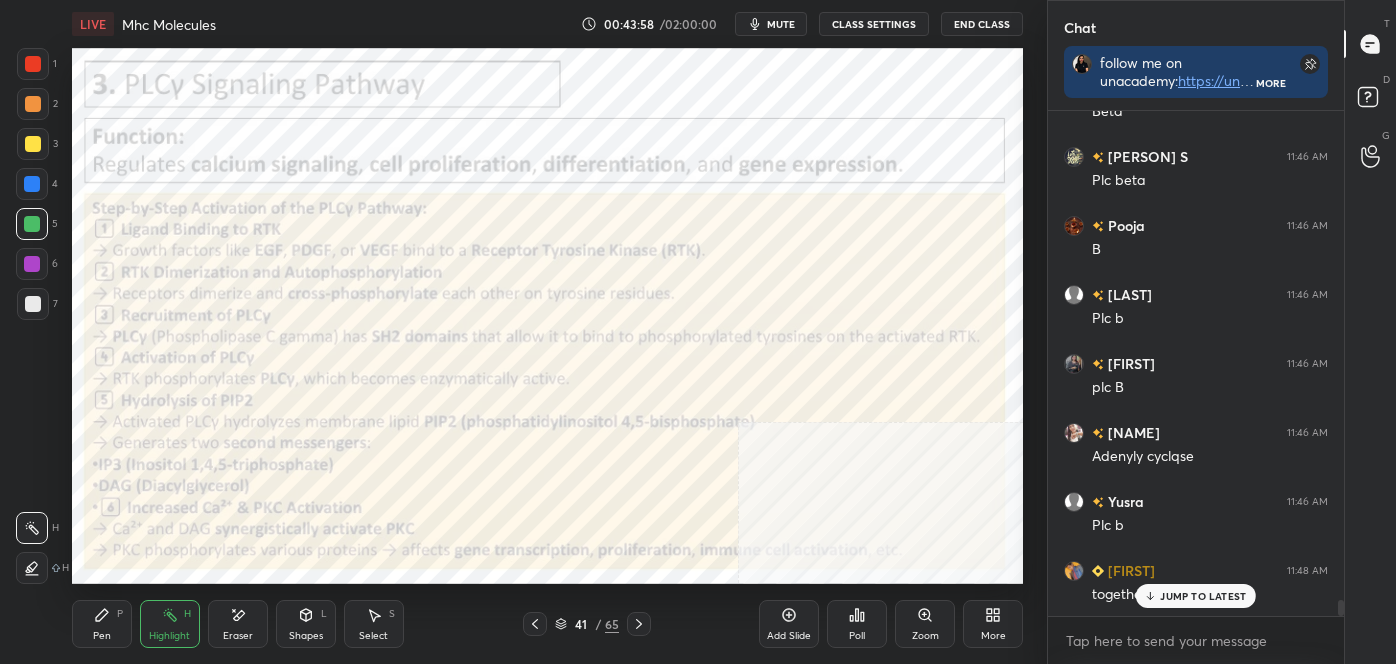 click on "Pen P Highlight H Eraser Shapes L Select S 41 / 65 Add Slide Poll Zoom More" at bounding box center [547, 624] 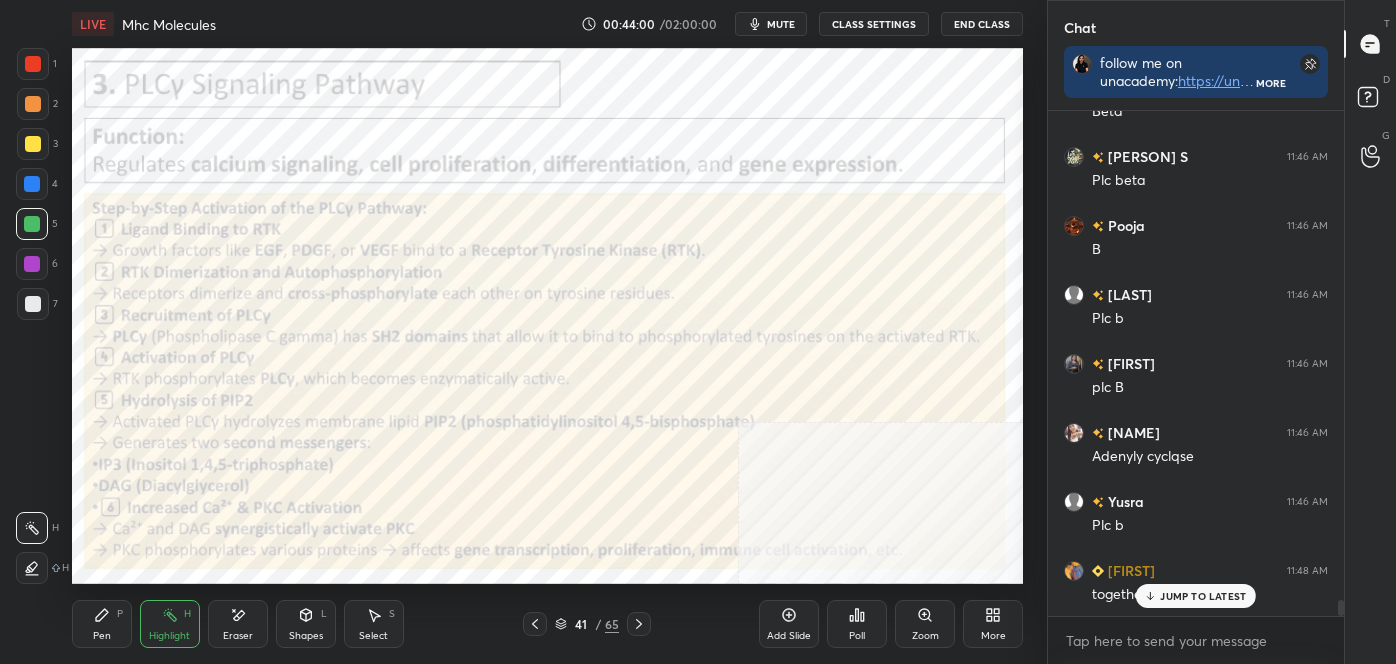 click on "LIVE Mhc Molecules 00:44:00 /  02:00:00 mute CLASS SETTINGS End Class Setting up your live class Poll for   secs No correct answer Start poll Back Mhc Molecules • L19 of Detailed Course on Cell Signaling (Unit 4): CSIR-NET 2025 [PERSON] Pen P Highlight H Eraser Shapes L Select S 41 / 65 Add Slide Poll Zoom More" at bounding box center [547, 332] 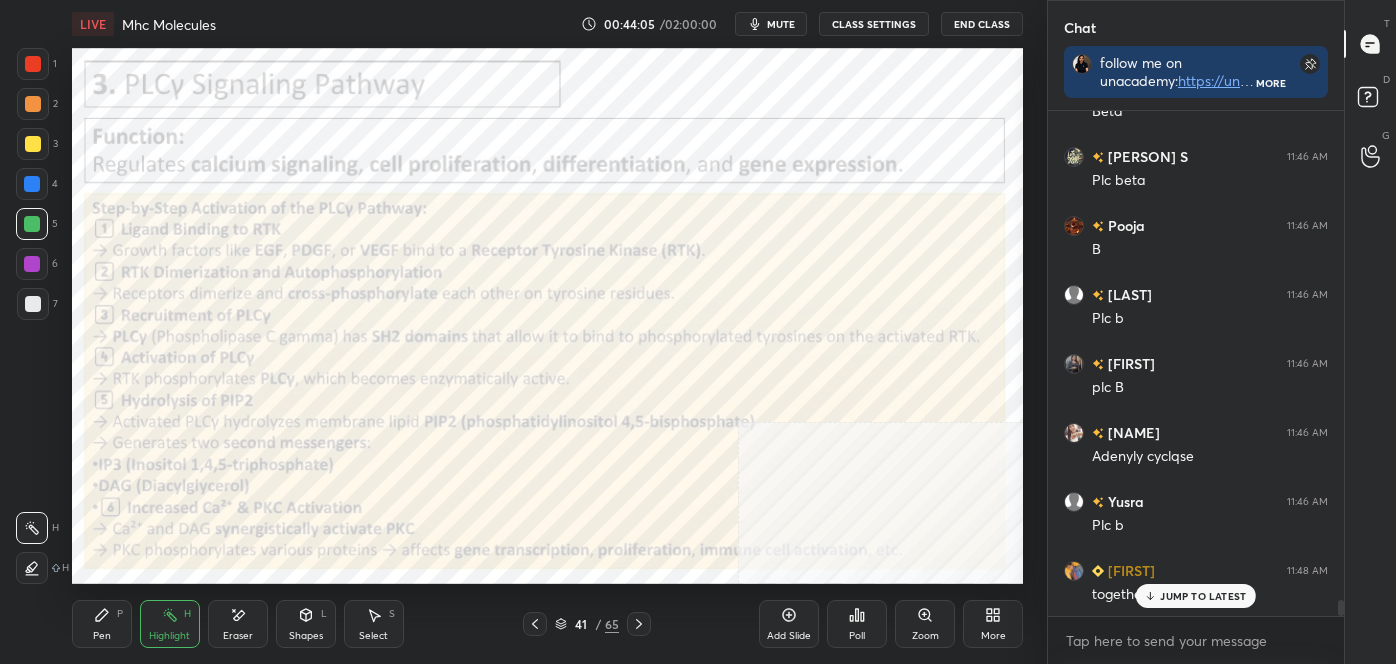 click 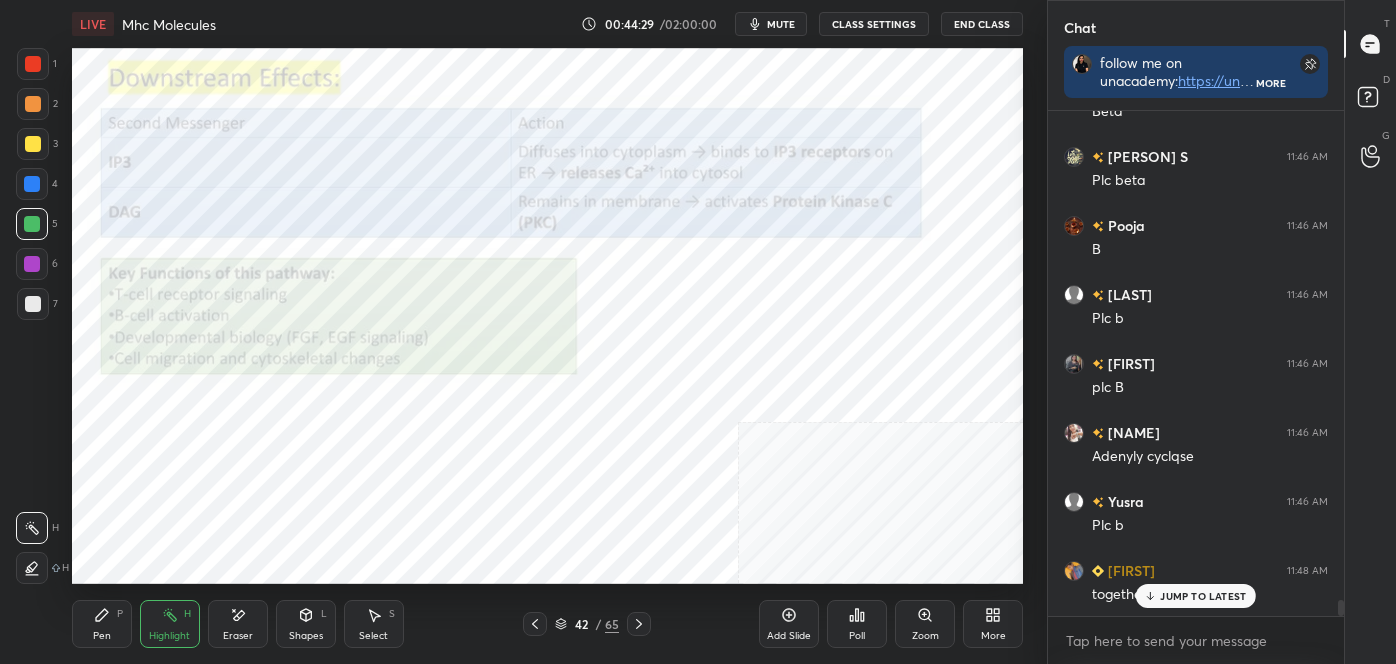 click 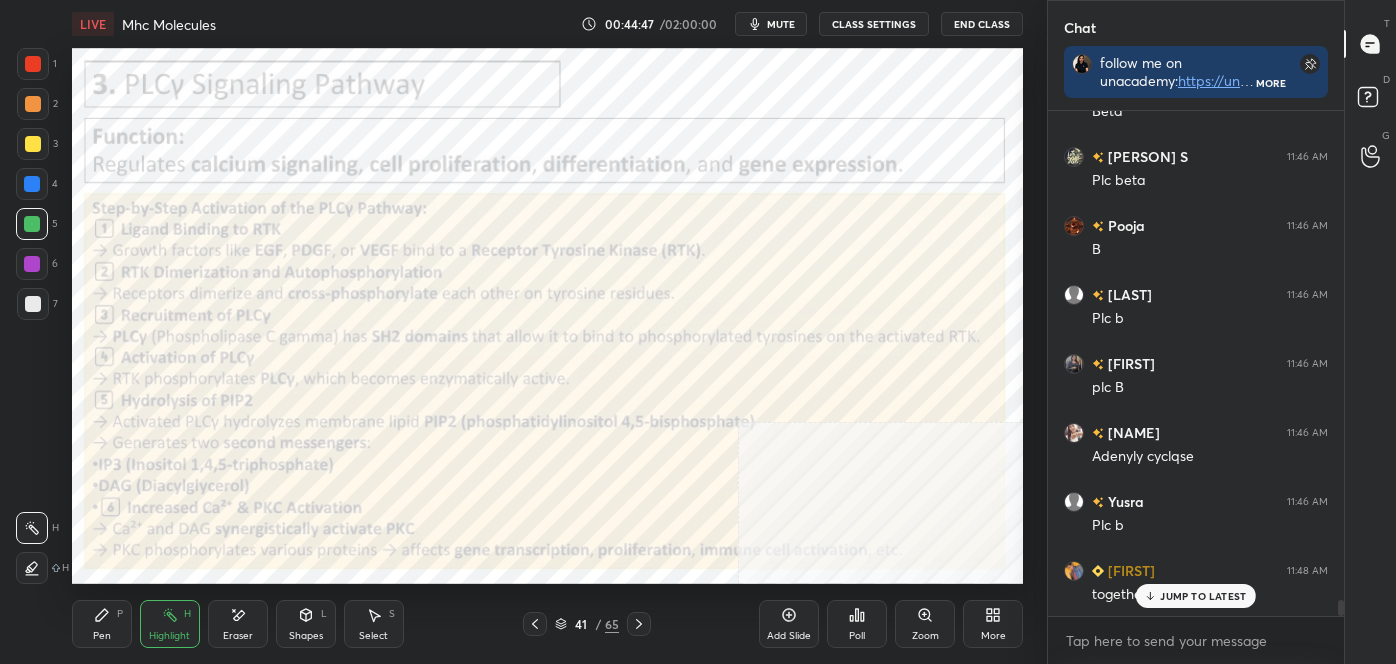 click at bounding box center (639, 624) 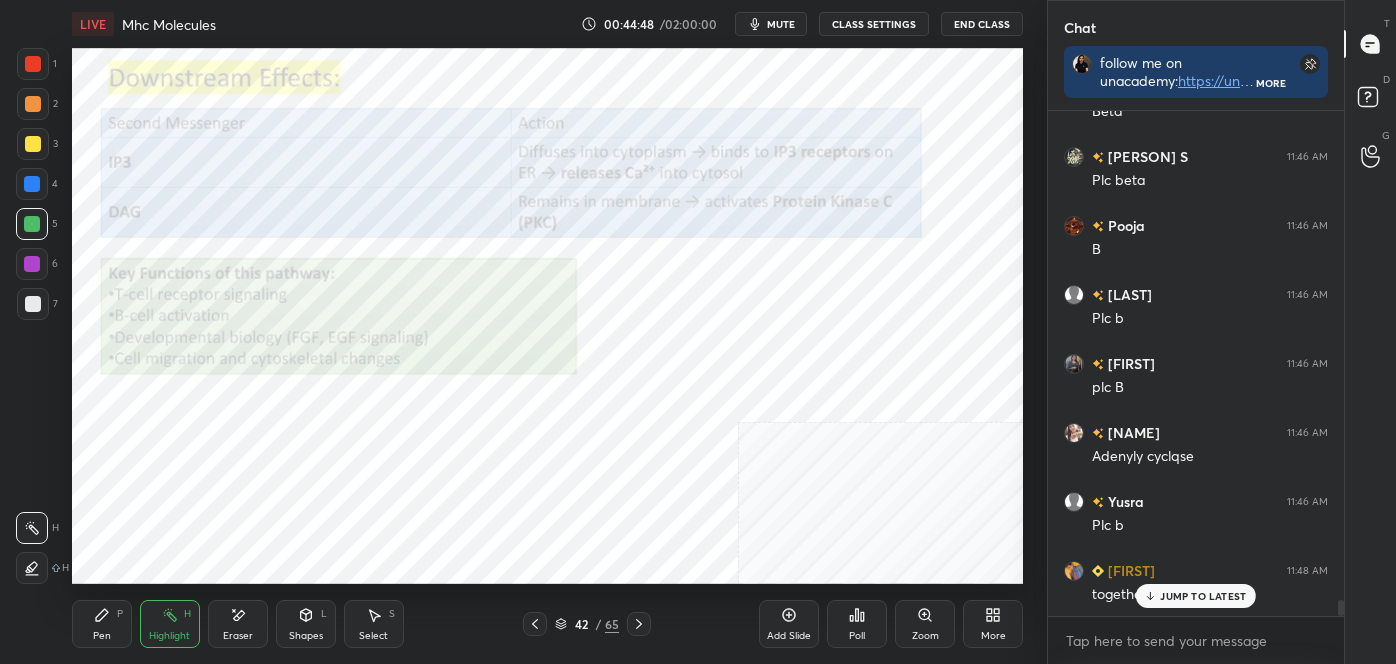 click on "LIVE Mhc Molecules 00:44:48 /  02:00:00 mute CLASS SETTINGS End Class Setting up your live class Poll for   secs No correct answer Start poll Back Mhc Molecules • L19 of Detailed Course on Cell Signaling (Unit 4): CSIR-NET 2025 Neha Taneja Pen P Highlight H Eraser Shapes L Select S 42 / 65 Add Slide Poll Zoom More" at bounding box center [547, 332] 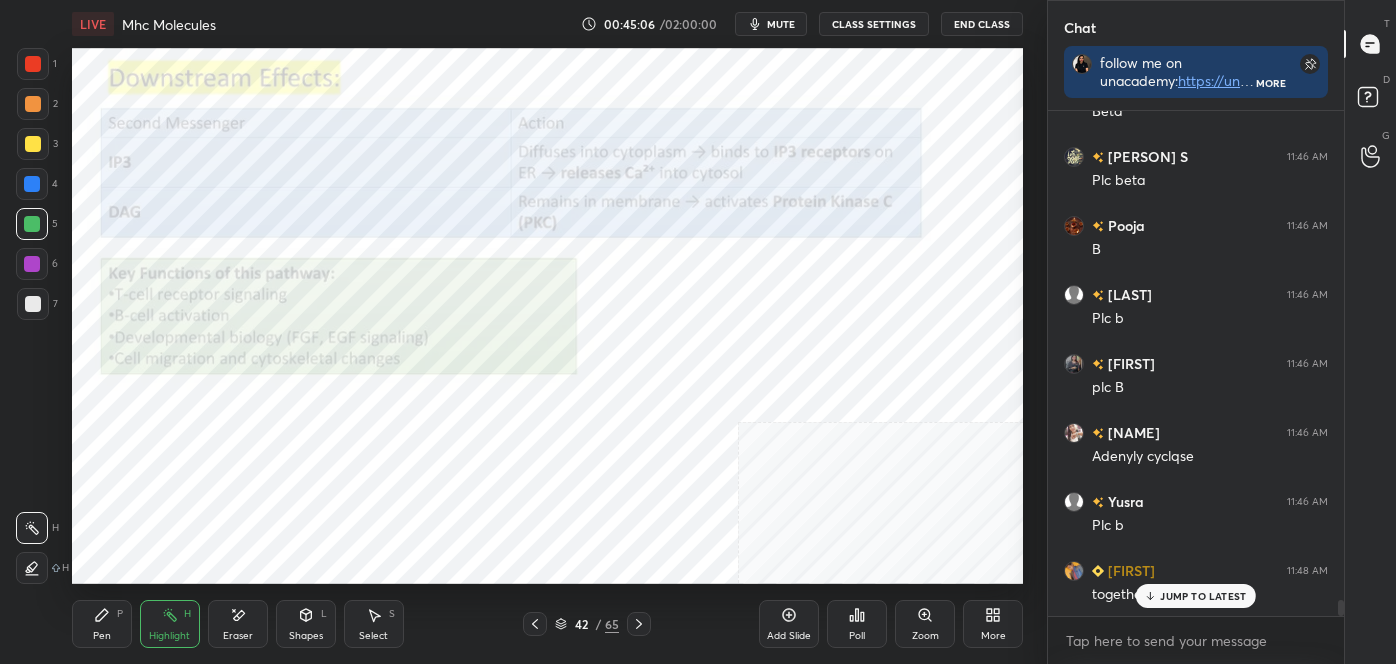 click at bounding box center (33, 64) 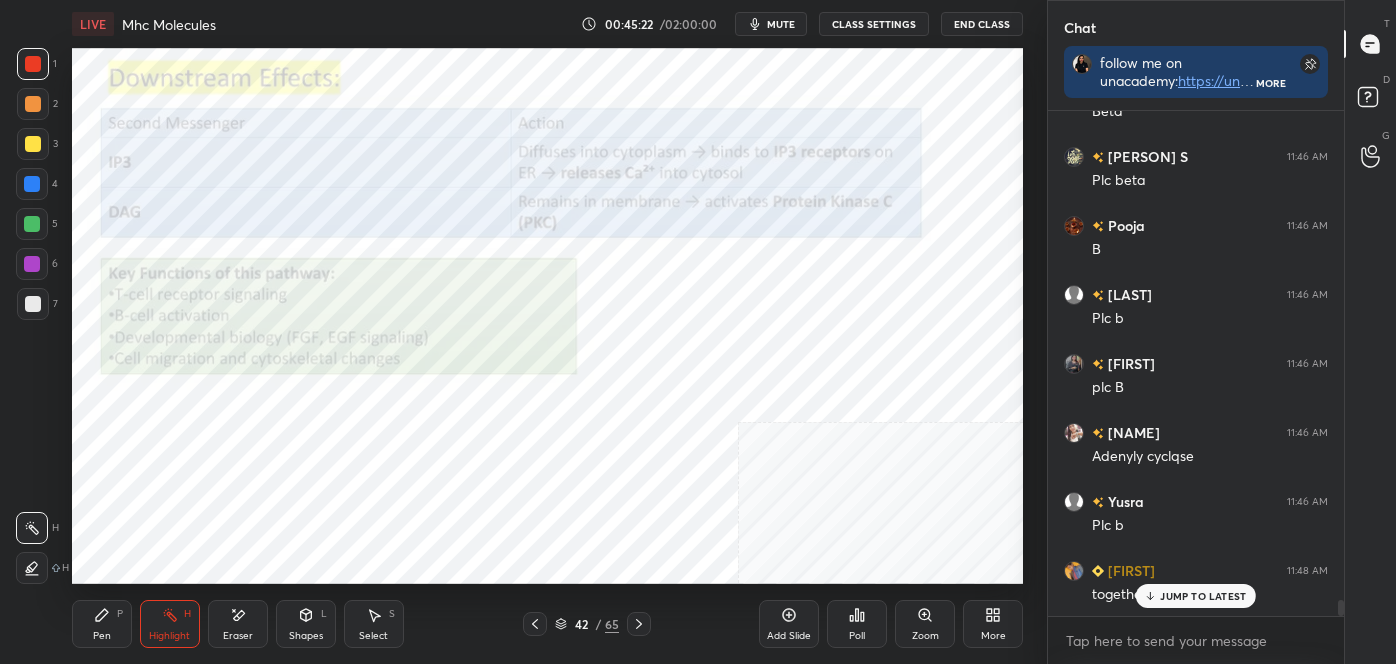 click 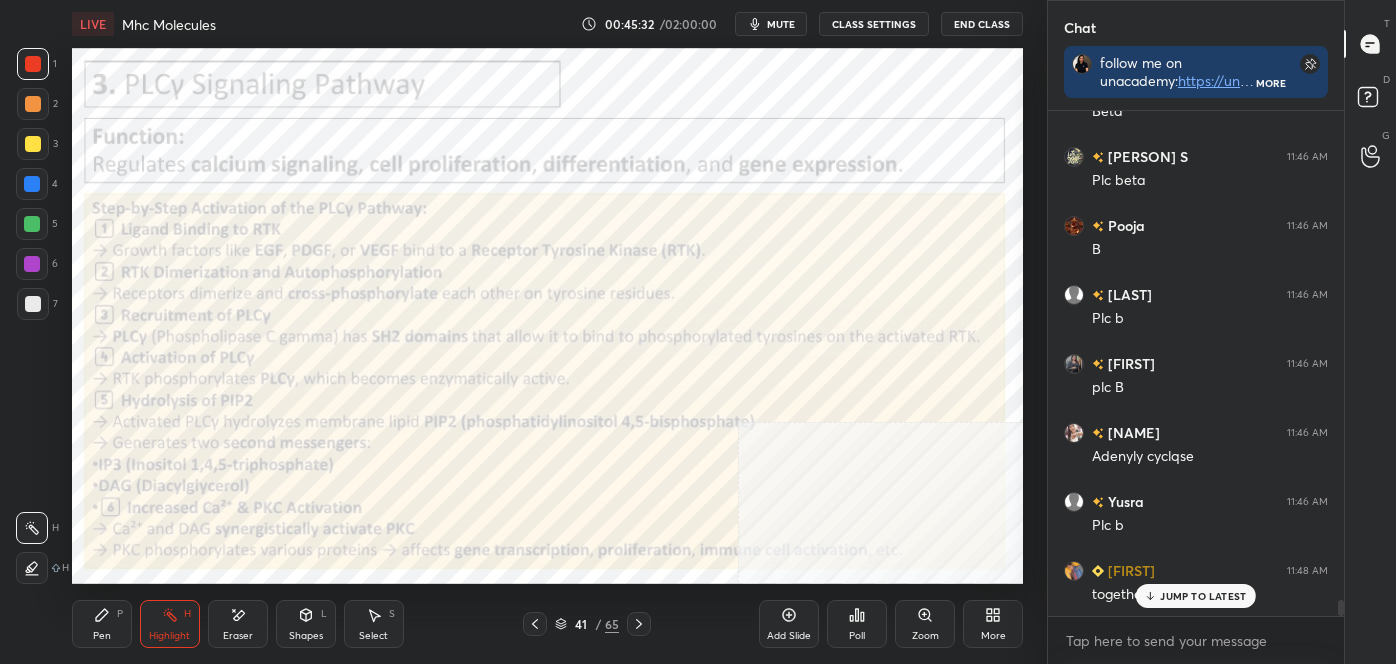 click 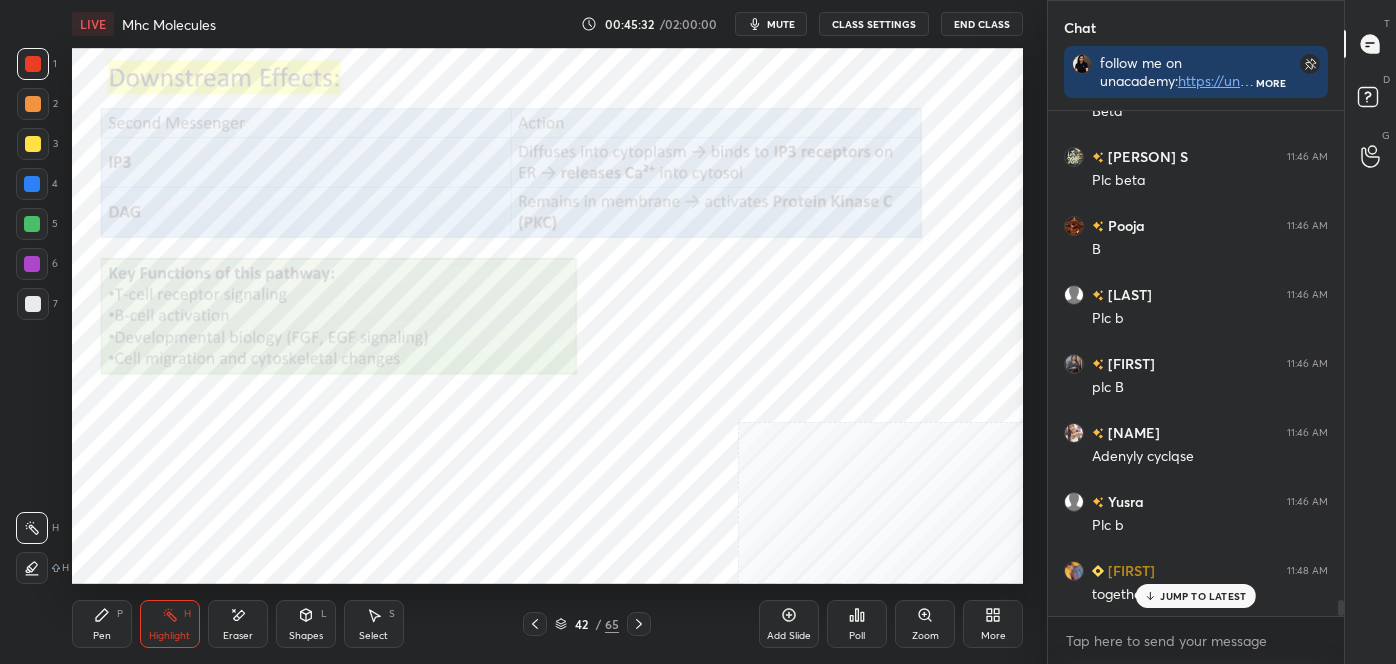 click 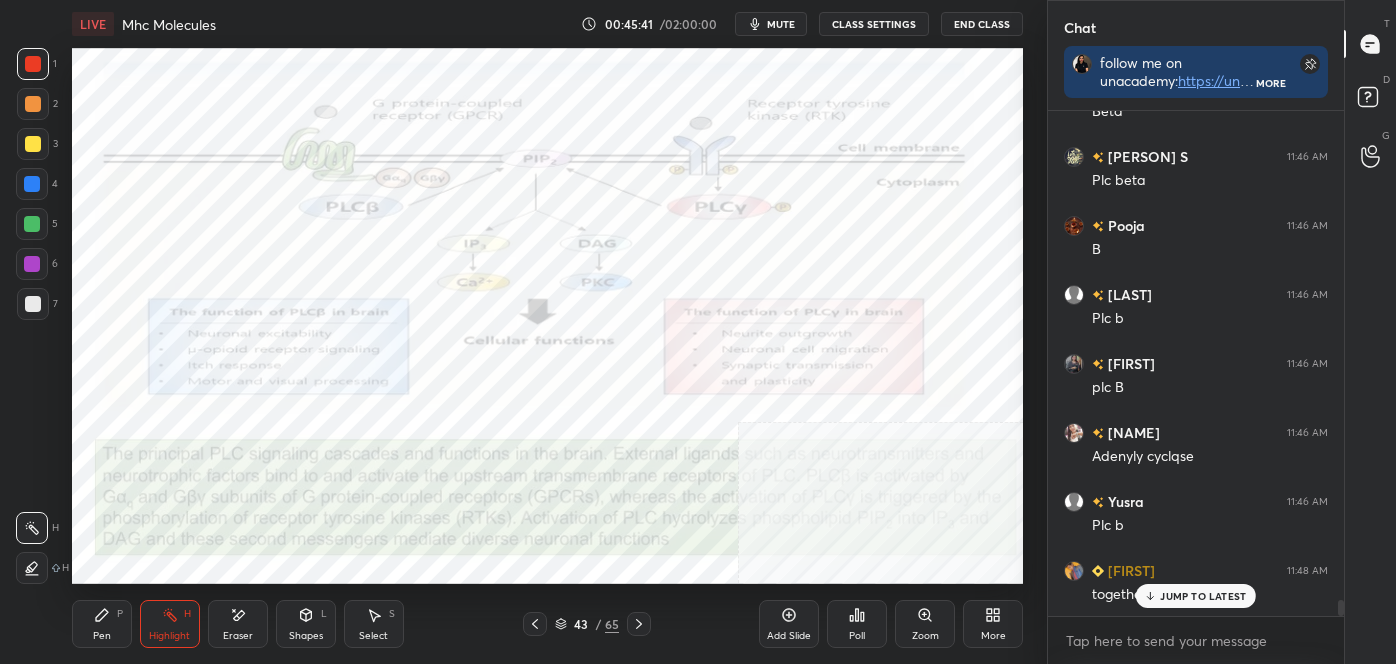 click on "Pen" at bounding box center [102, 636] 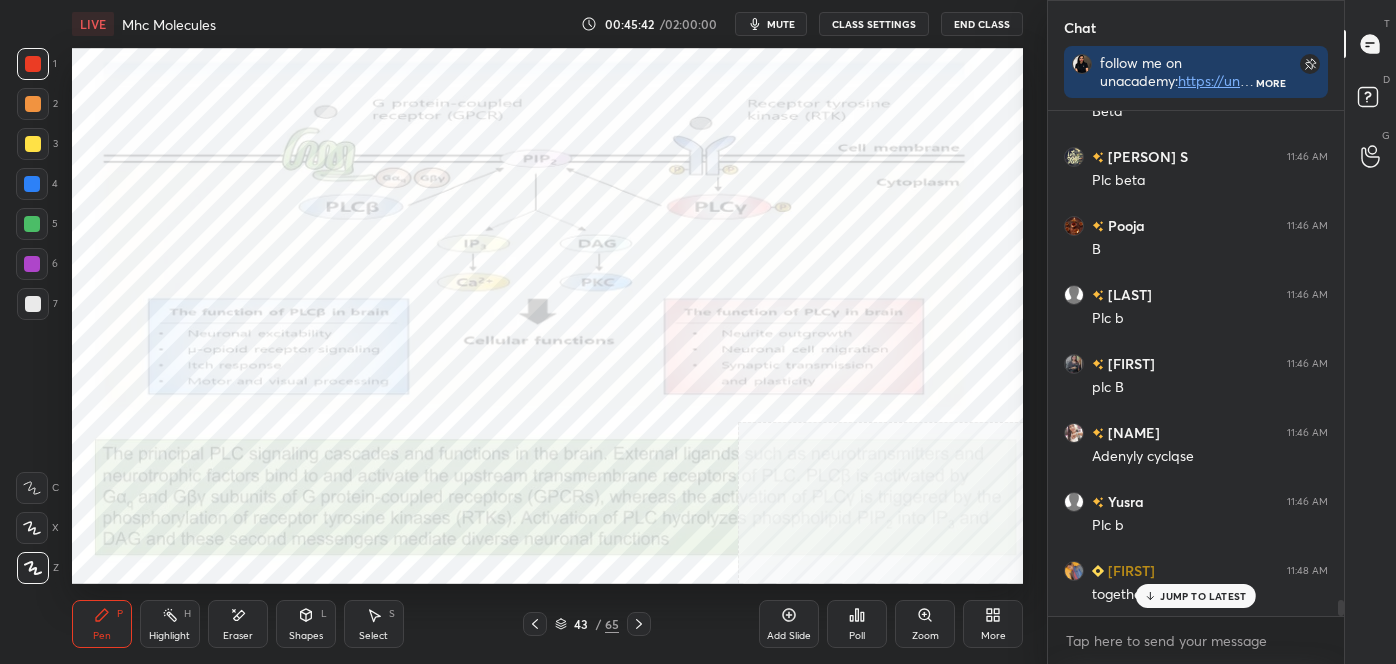 click at bounding box center [33, 568] 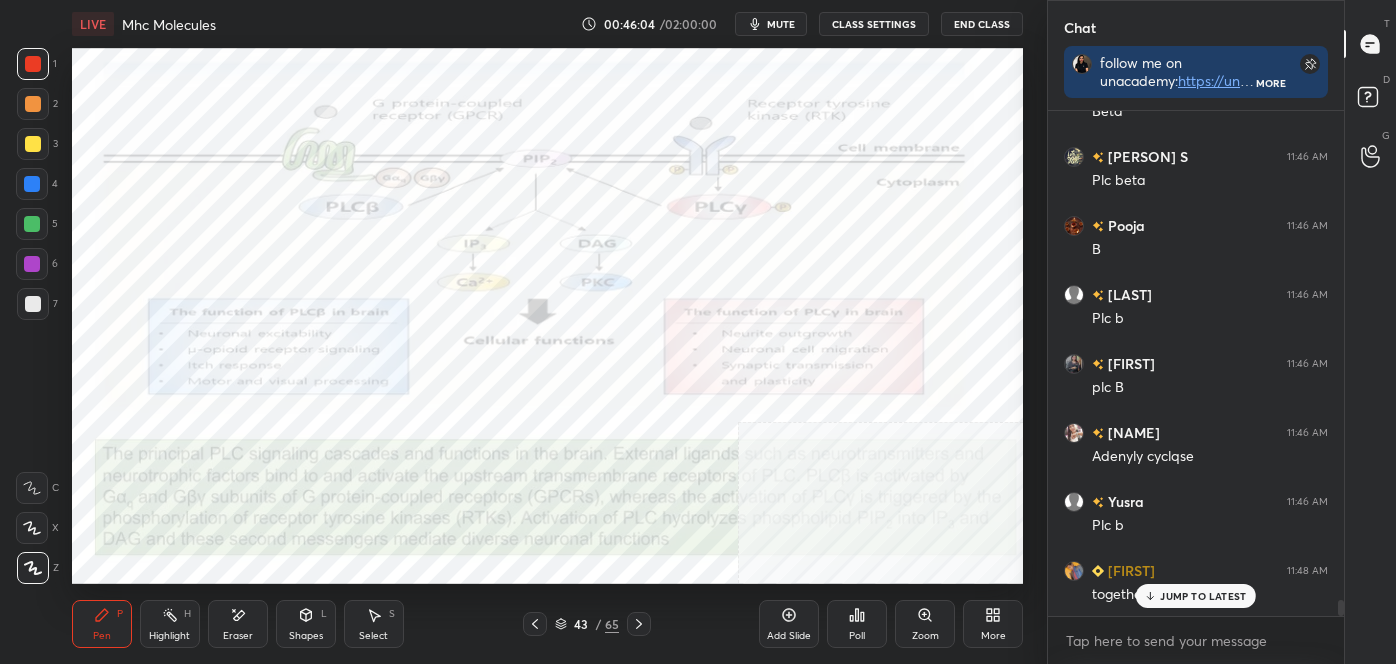 click 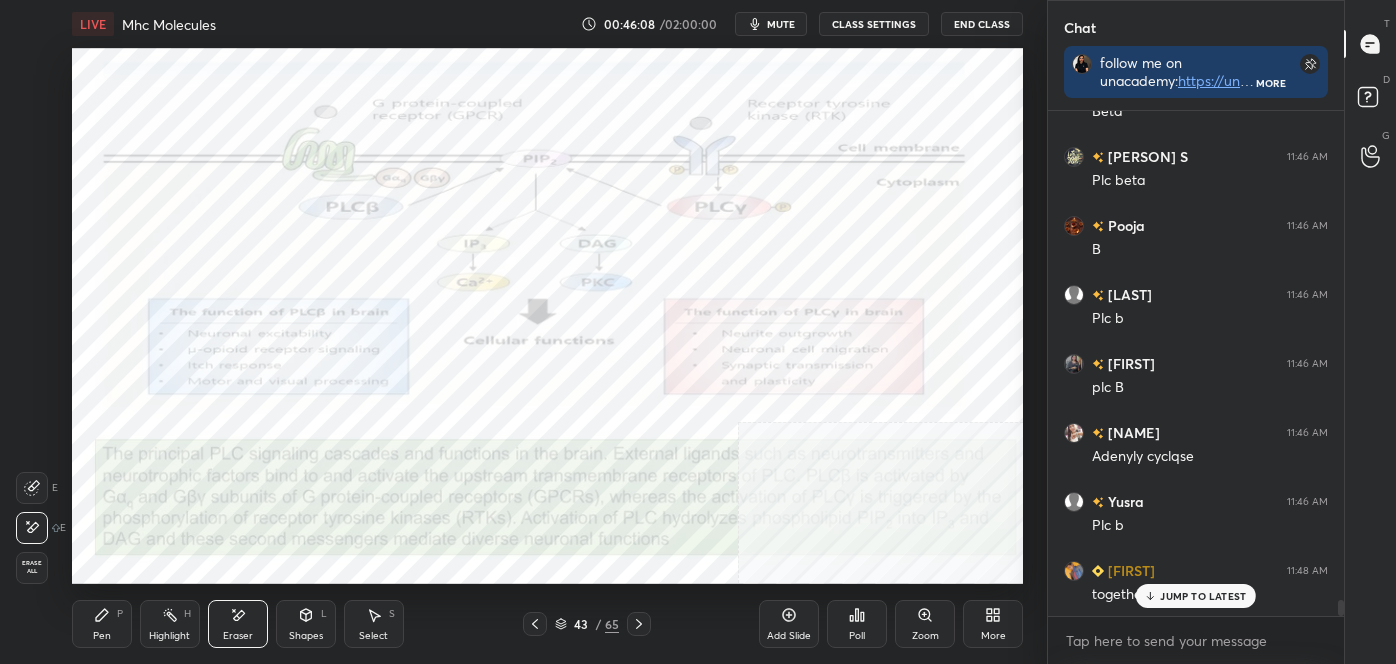click on "Highlight H" at bounding box center [170, 624] 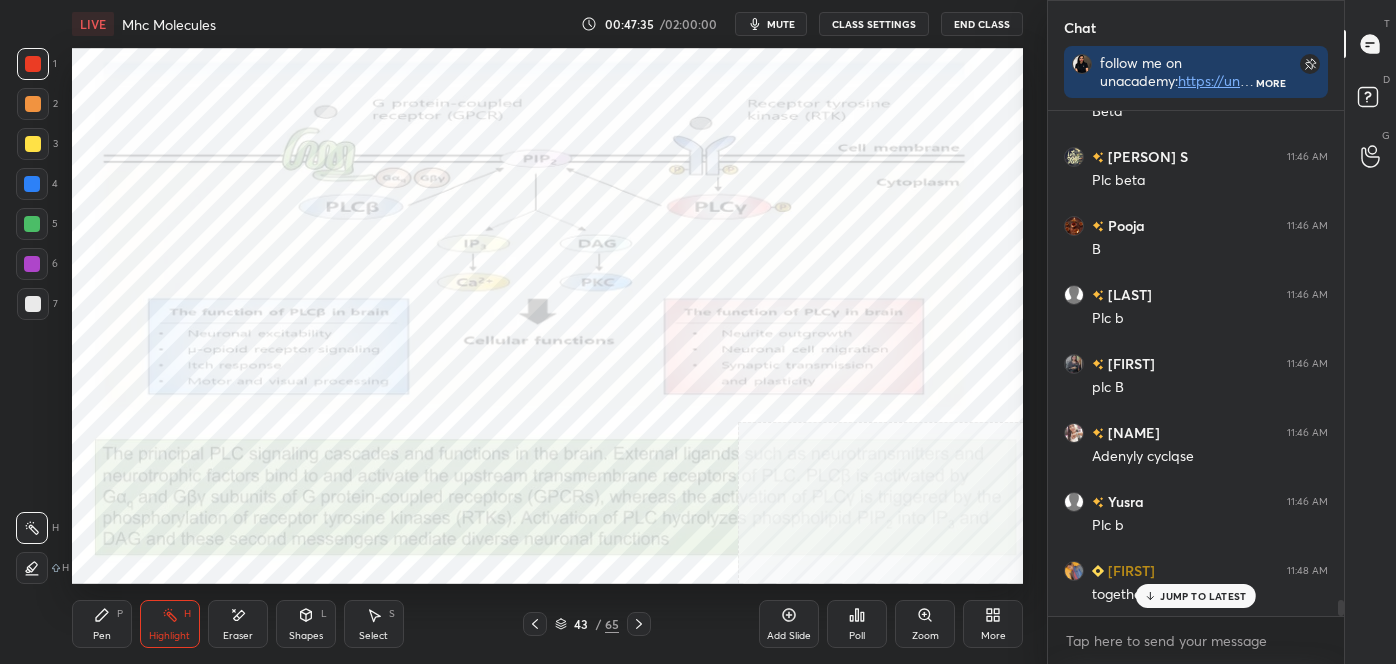 click 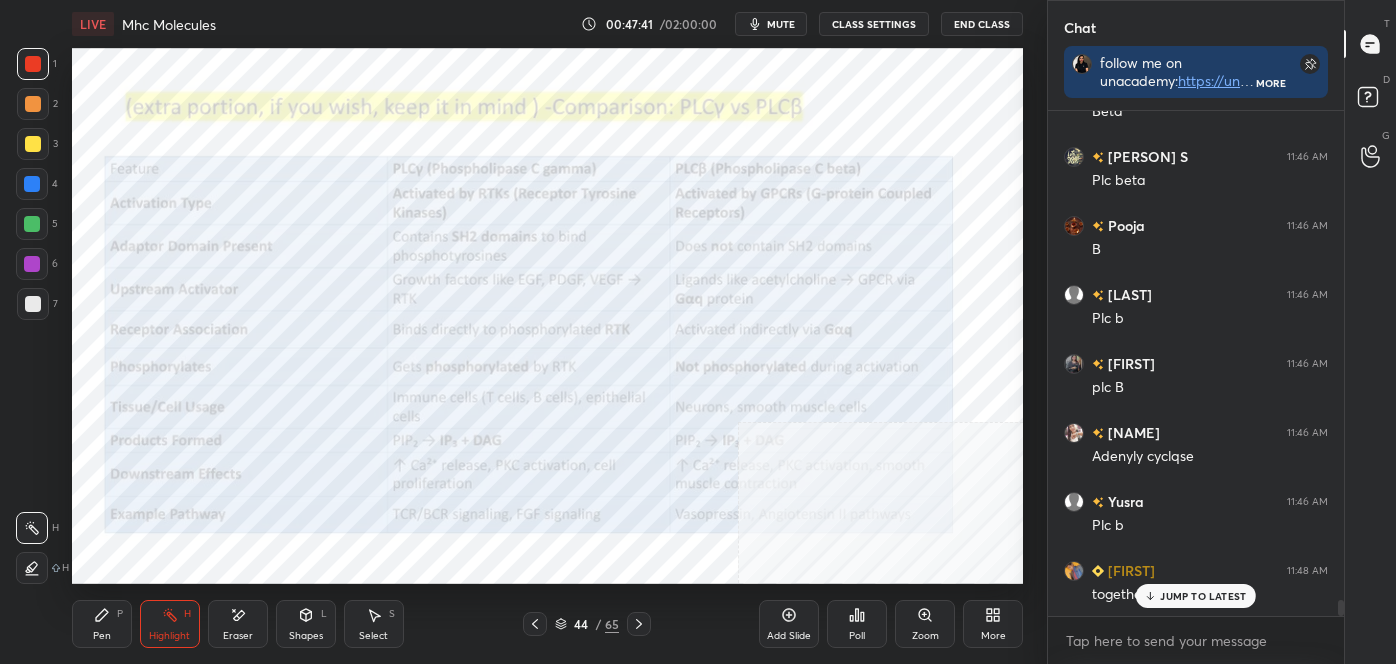 scroll, scrollTop: 458, scrollLeft: 290, axis: both 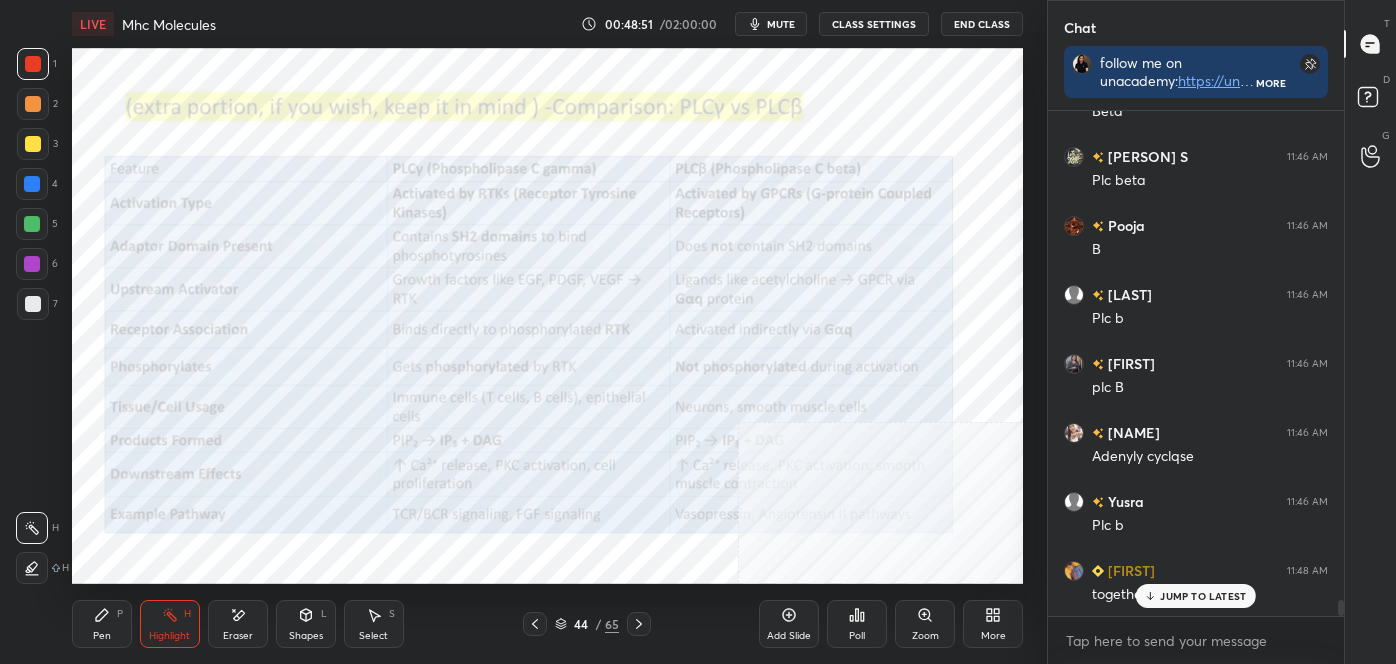 click on "Pen P" at bounding box center [102, 624] 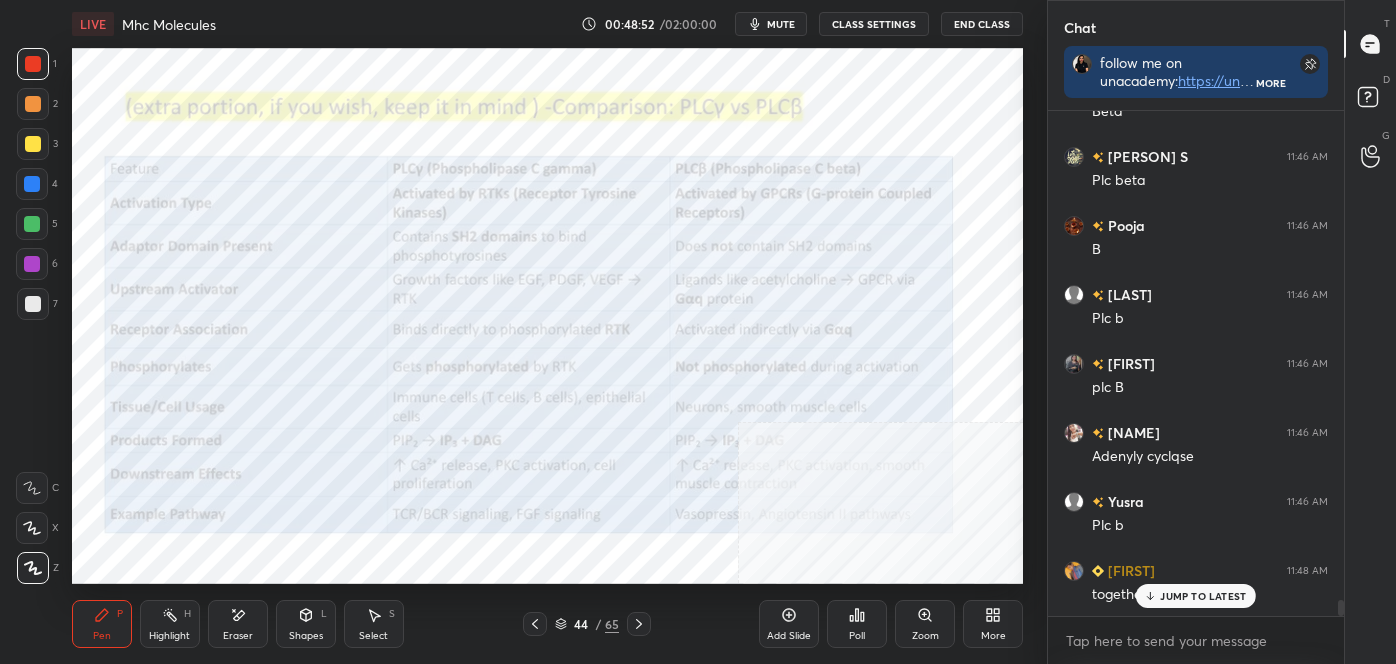 drag, startPoint x: 37, startPoint y: 561, endPoint x: 59, endPoint y: 548, distance: 25.553865 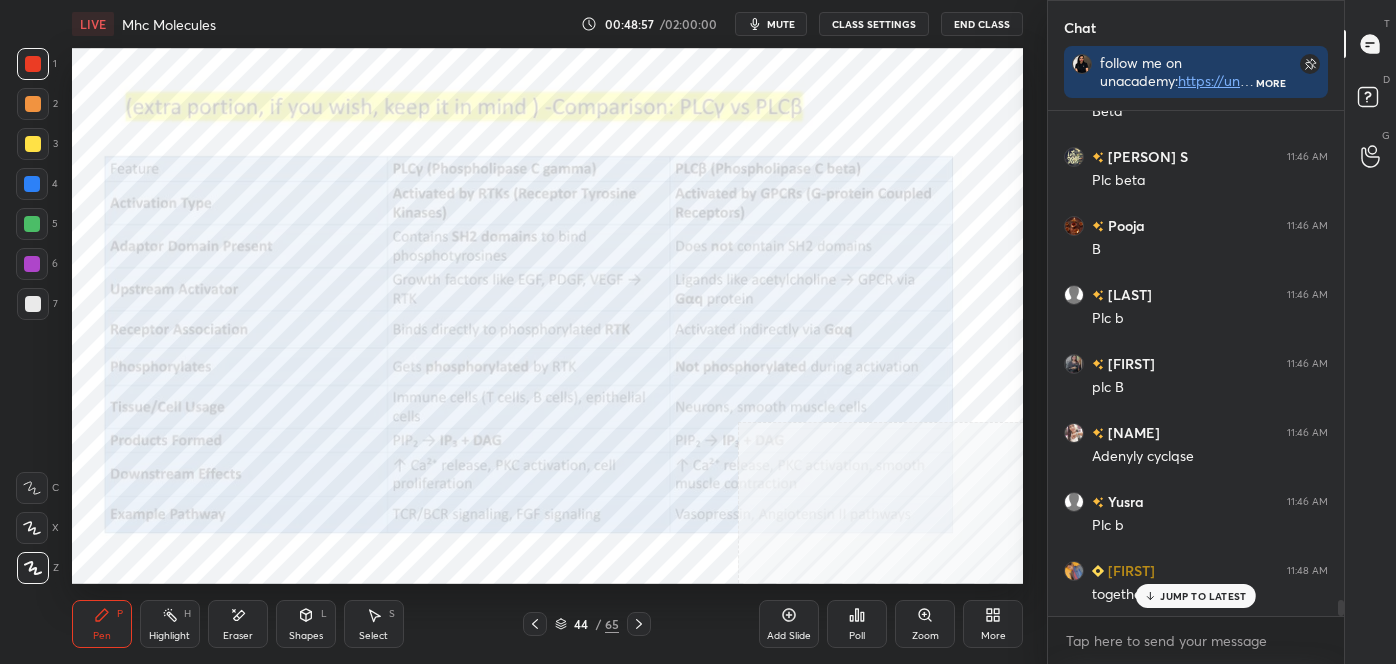 drag, startPoint x: 175, startPoint y: 622, endPoint x: 164, endPoint y: 611, distance: 15.556349 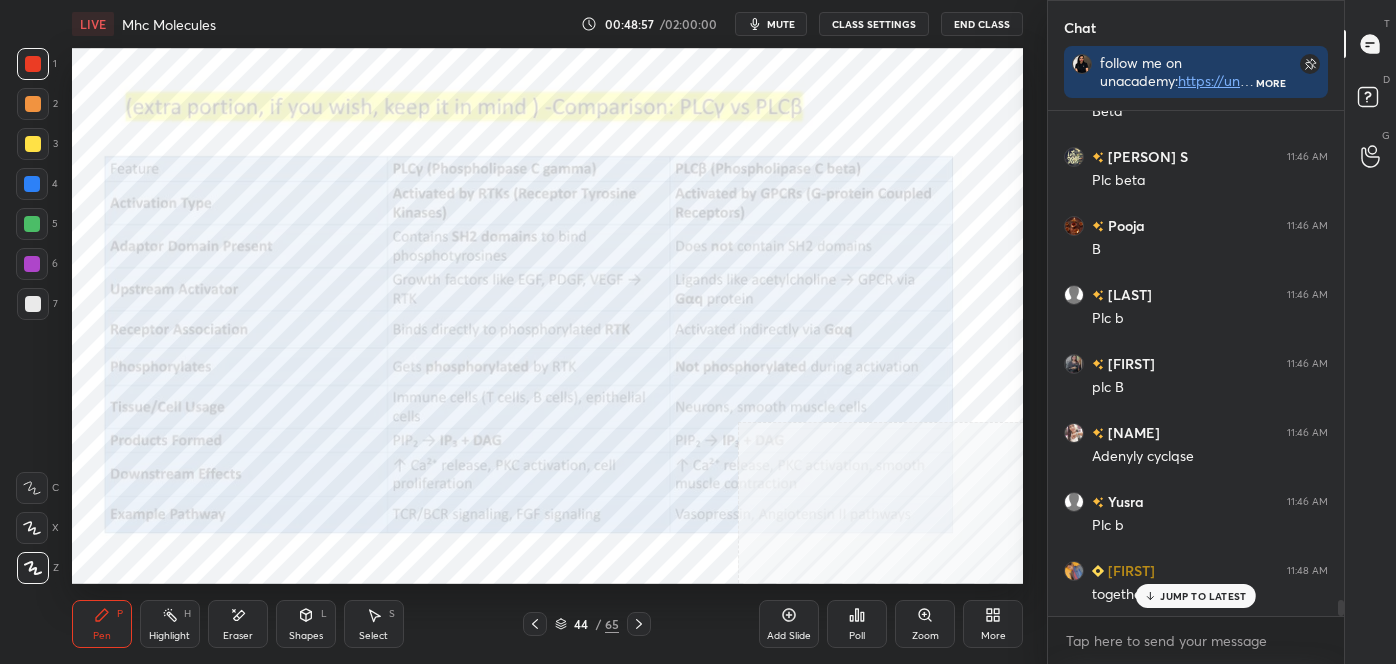 click 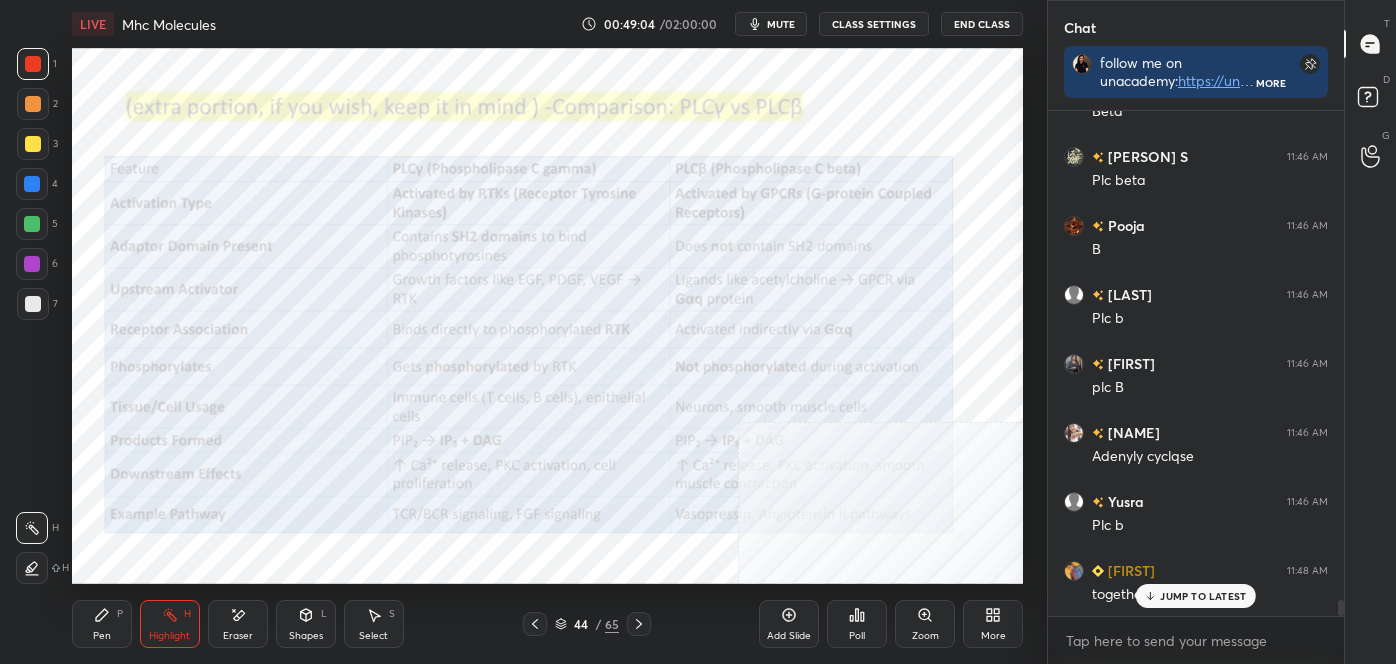 click 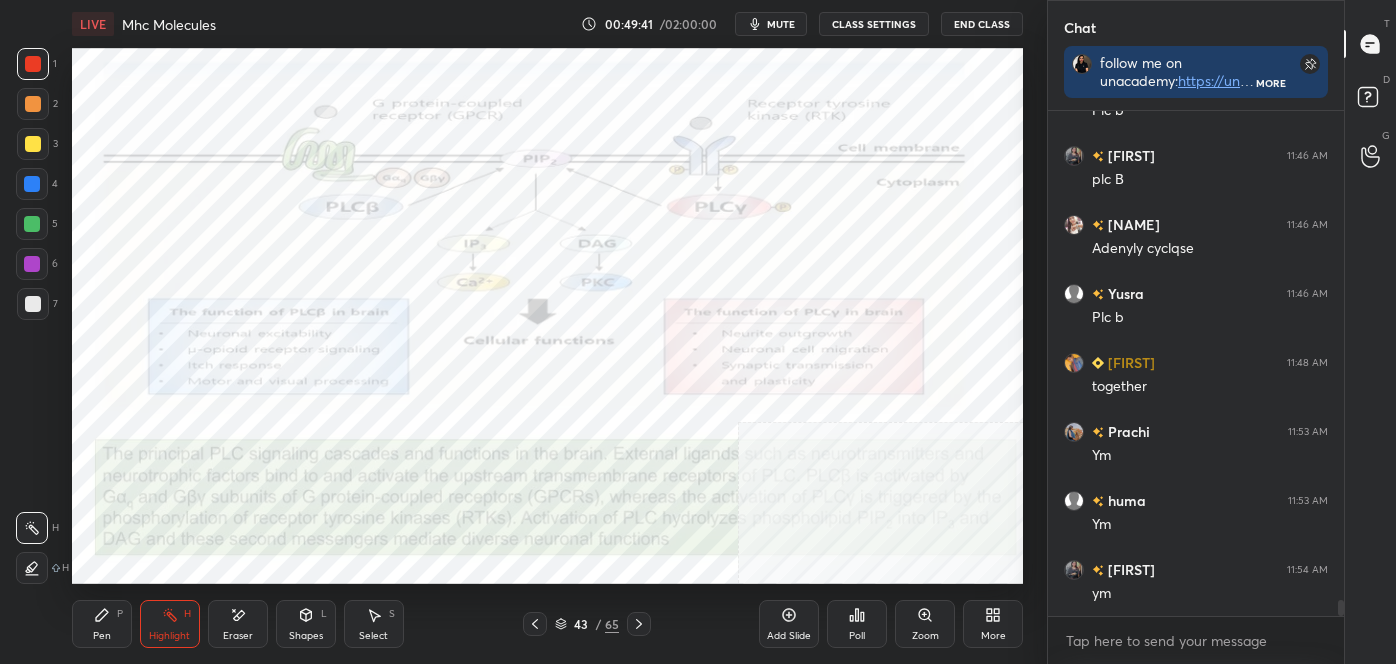 scroll, scrollTop: 15778, scrollLeft: 0, axis: vertical 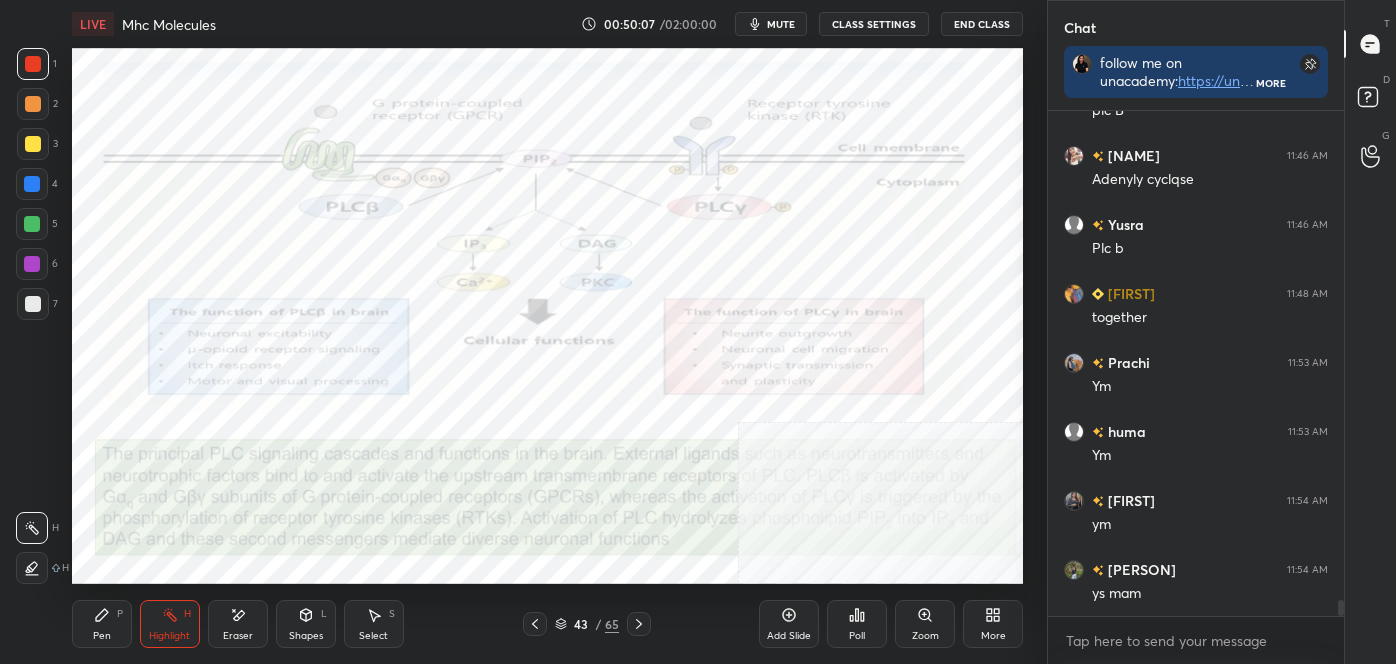 click 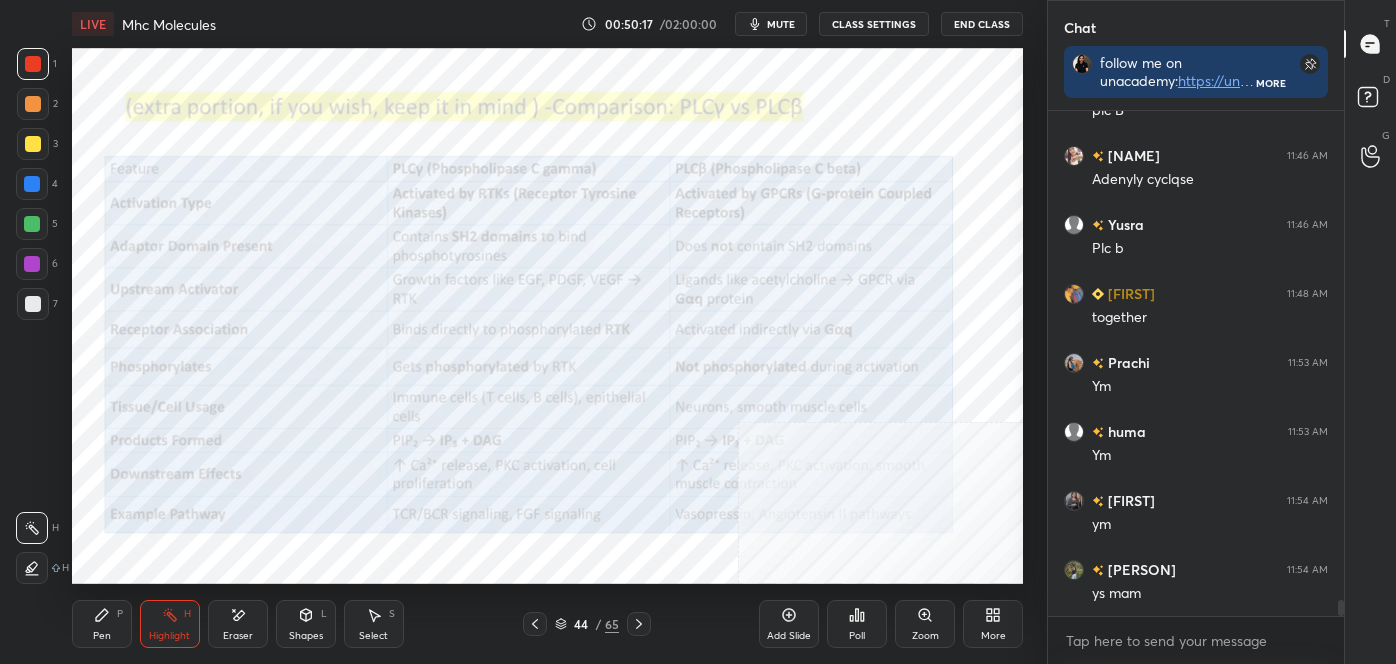 click 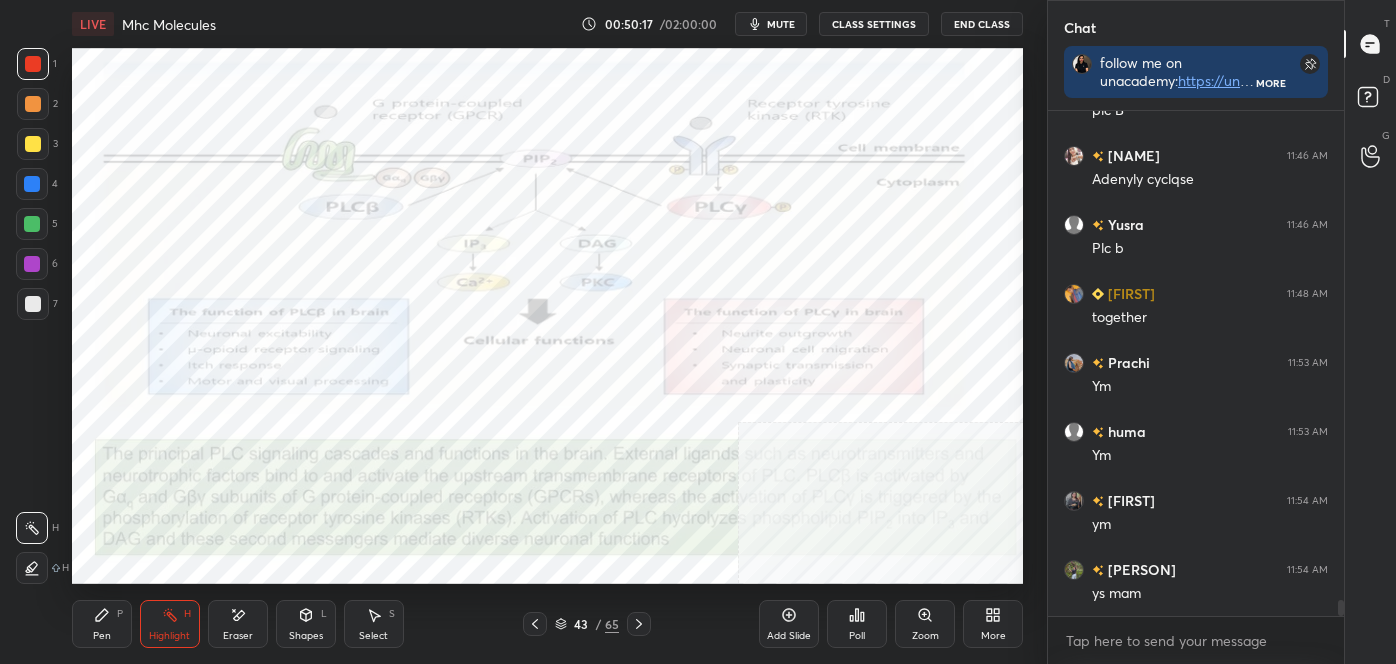 click 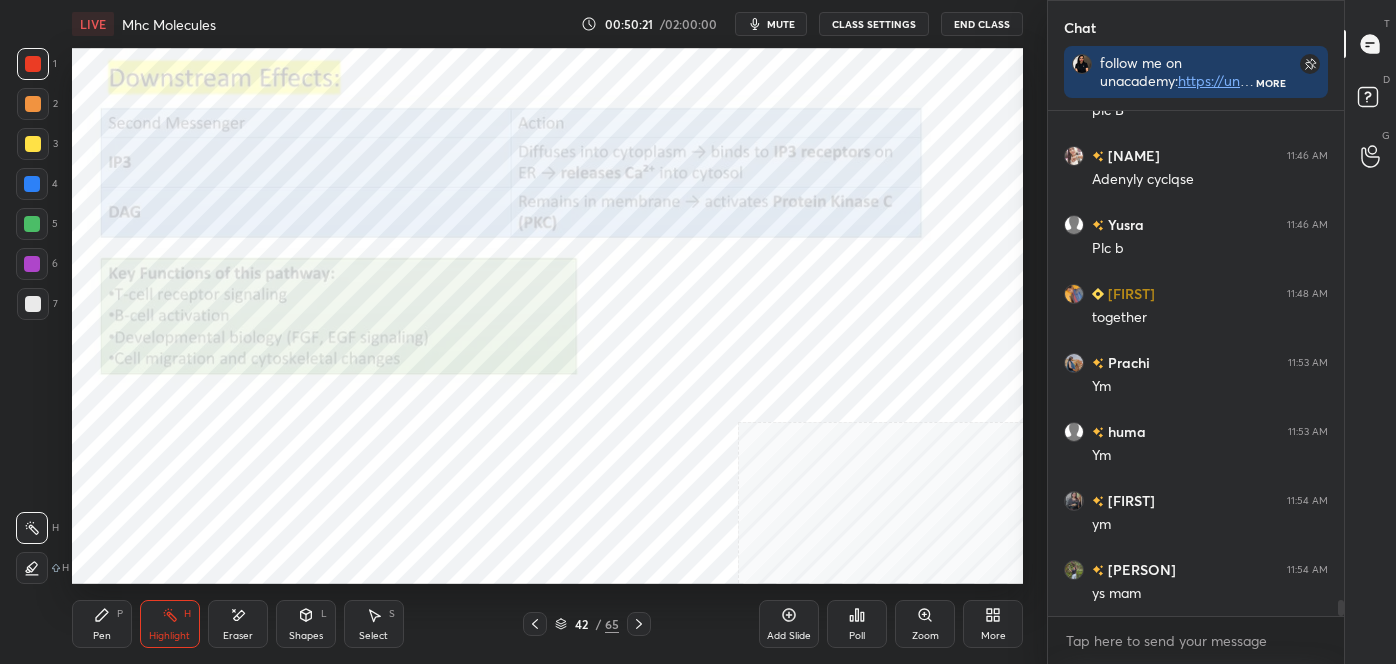 click at bounding box center [639, 624] 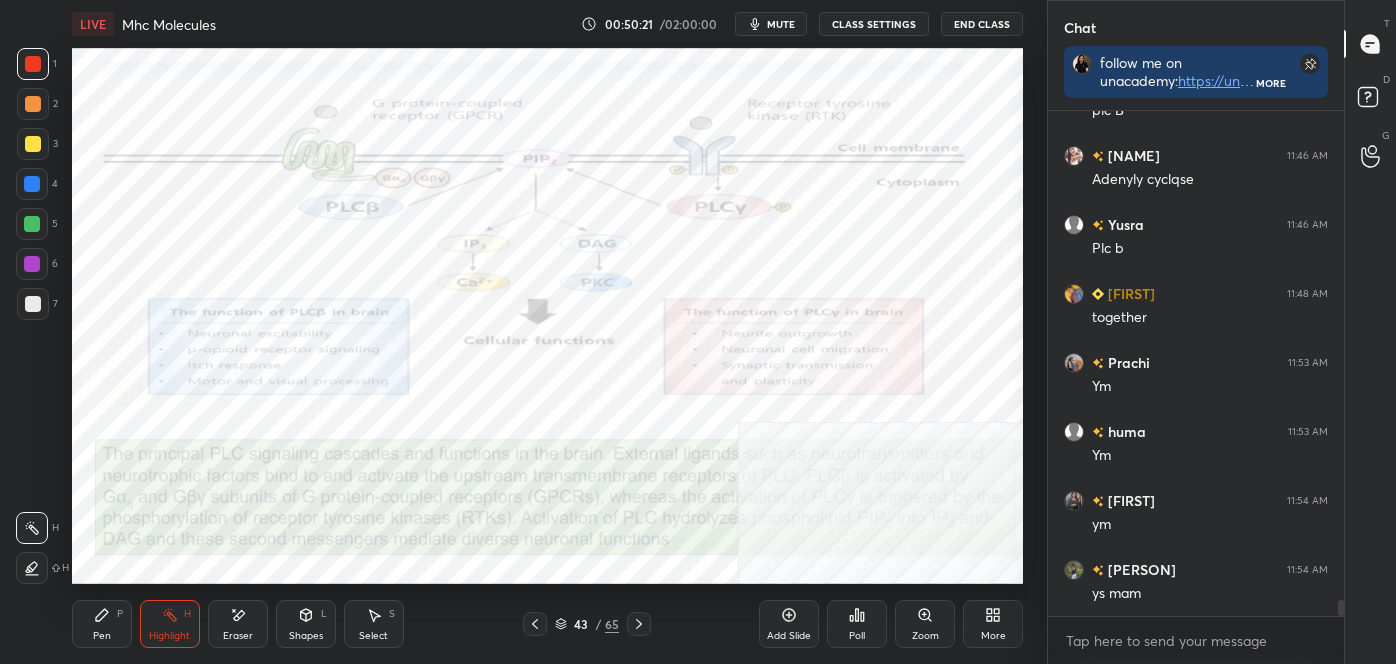 click 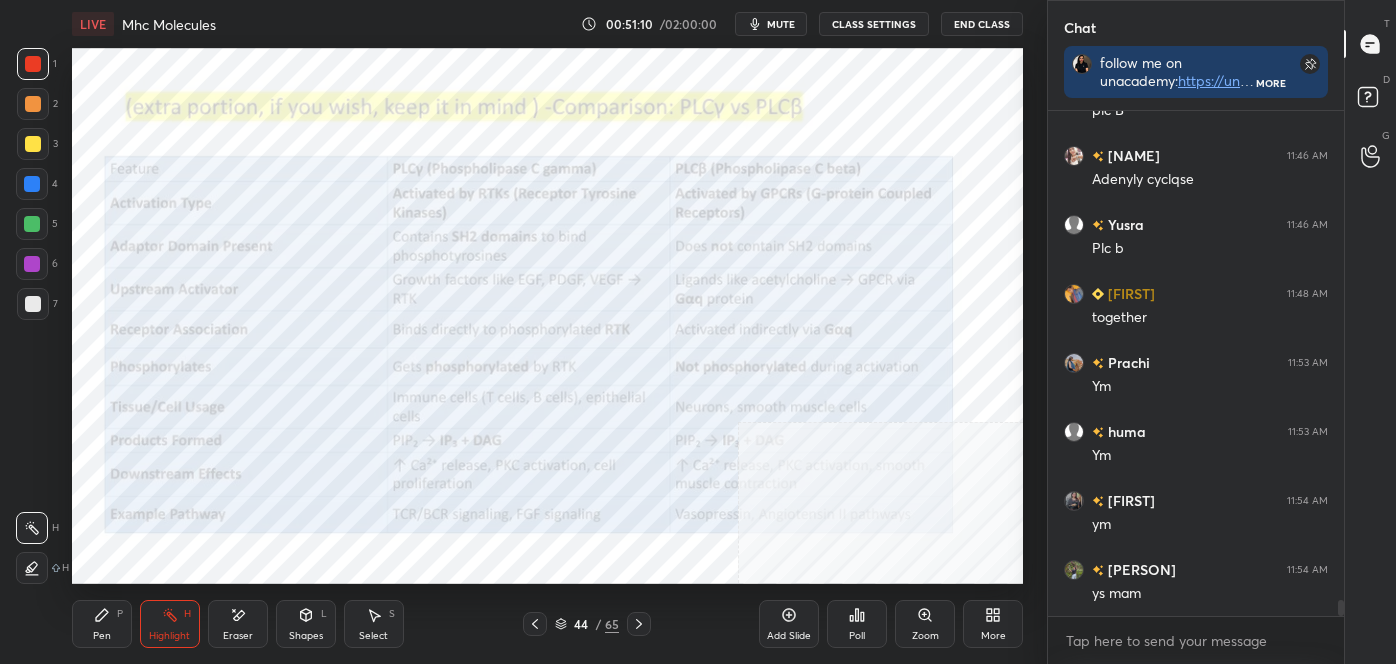 click 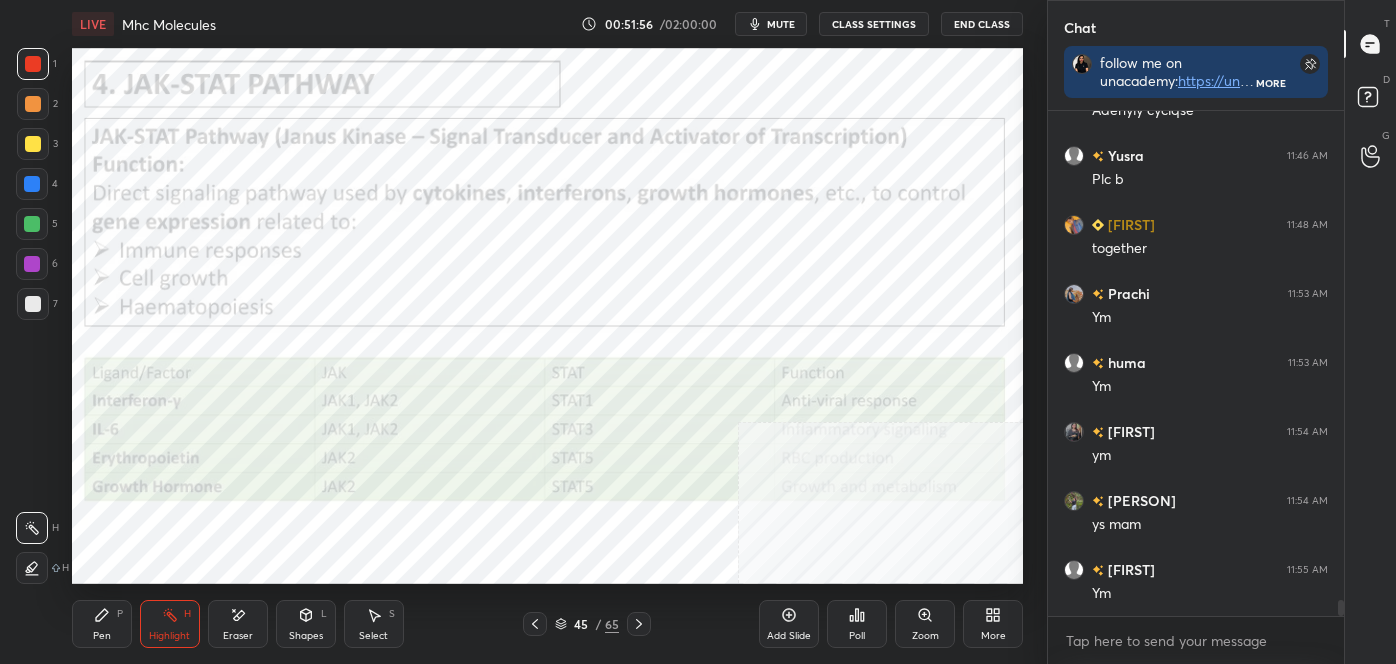 click on "Pen" at bounding box center [102, 636] 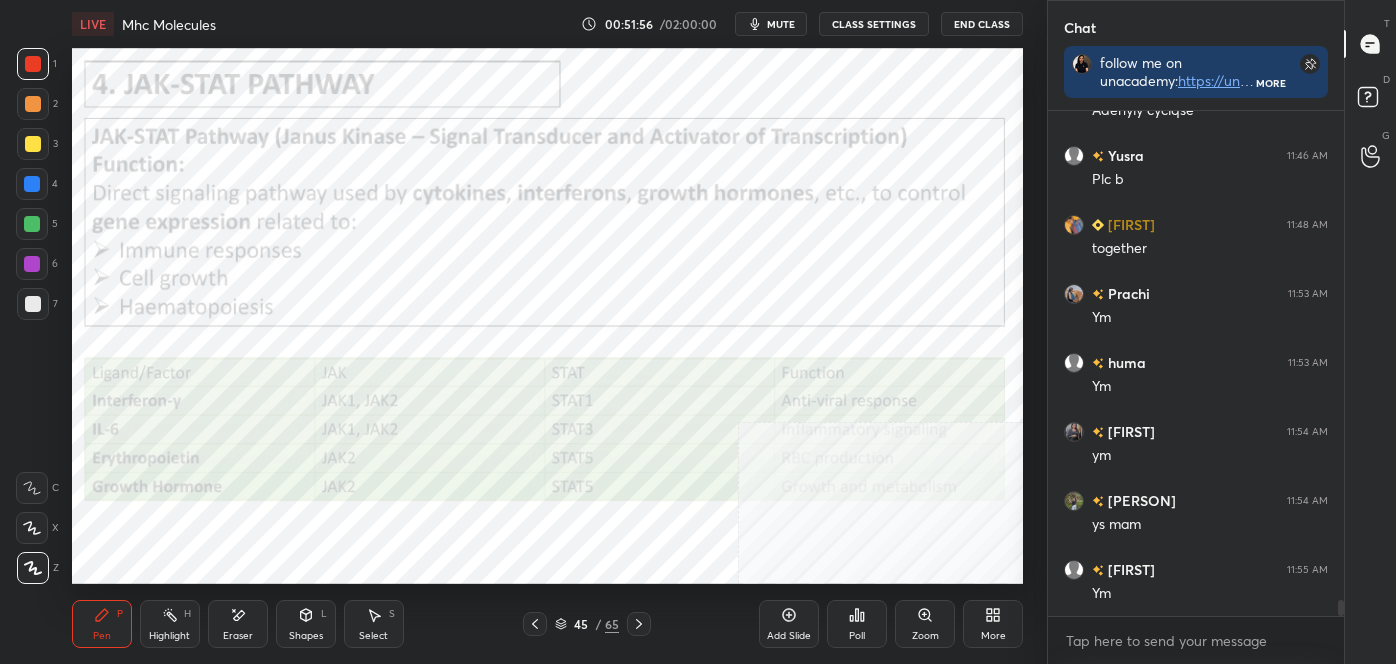 click at bounding box center (33, 568) 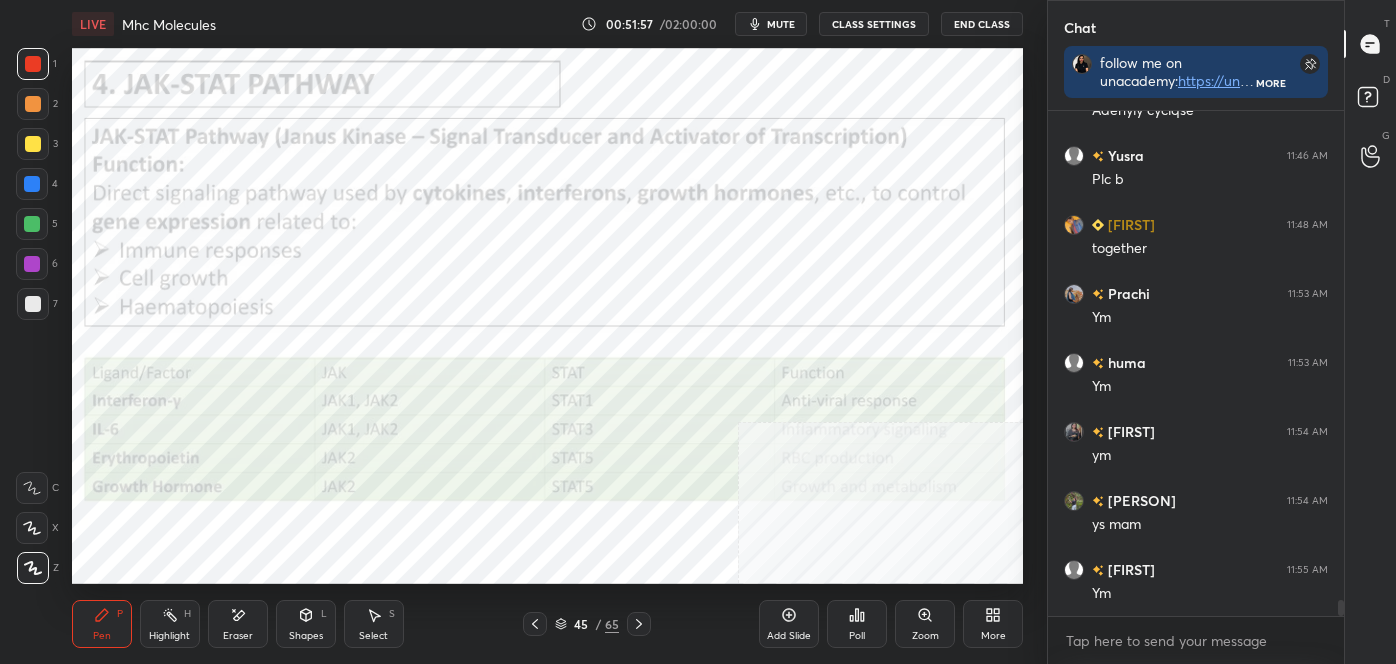 click at bounding box center [32, 488] 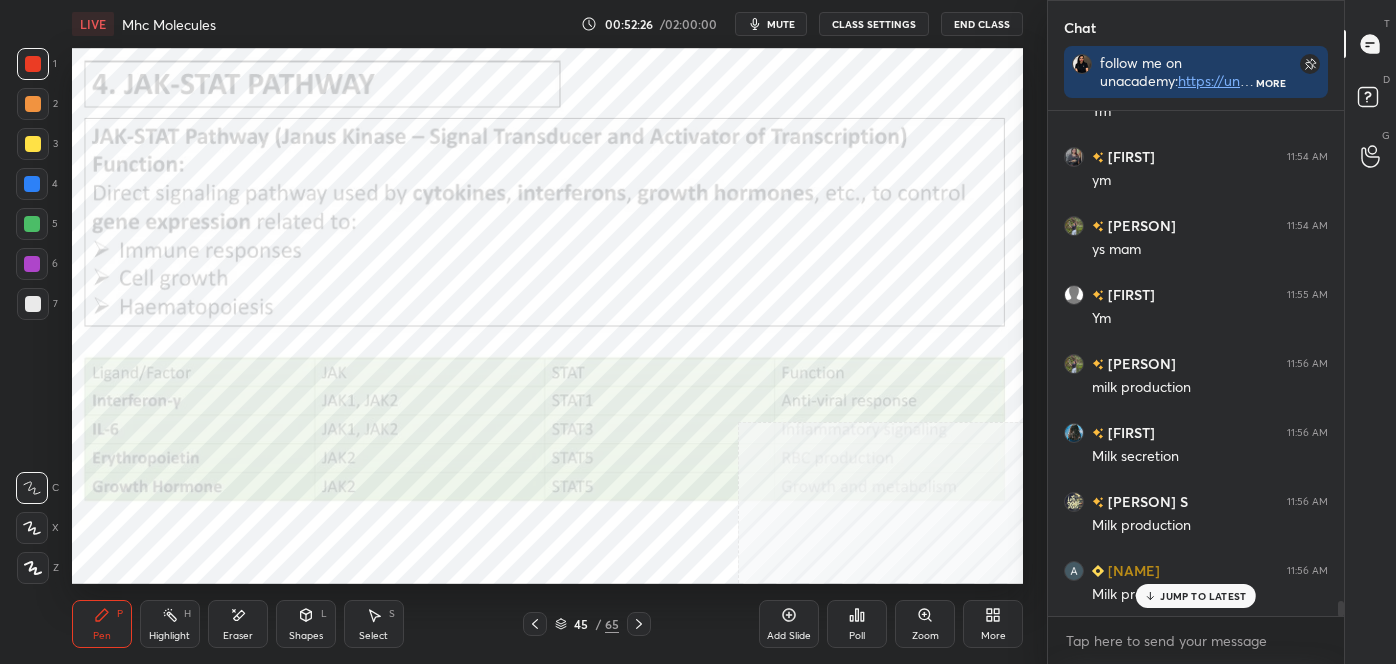 scroll, scrollTop: 16192, scrollLeft: 0, axis: vertical 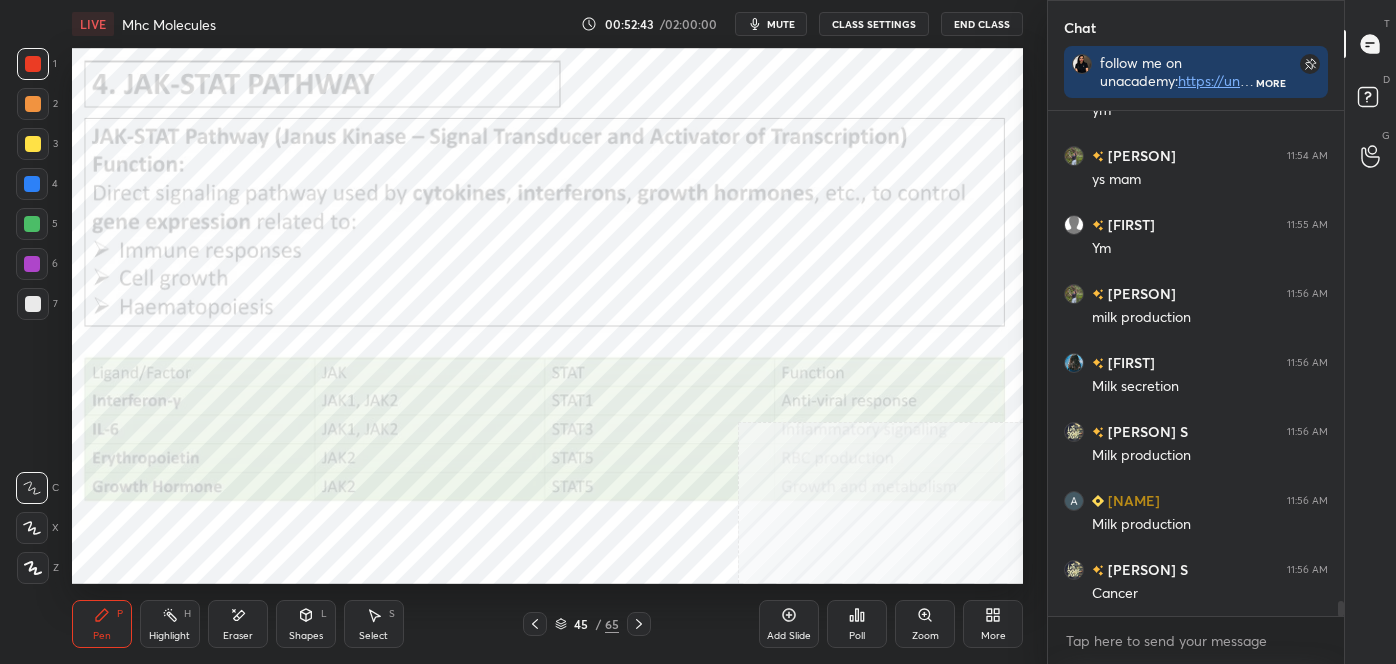 click on "Highlight H" at bounding box center (170, 624) 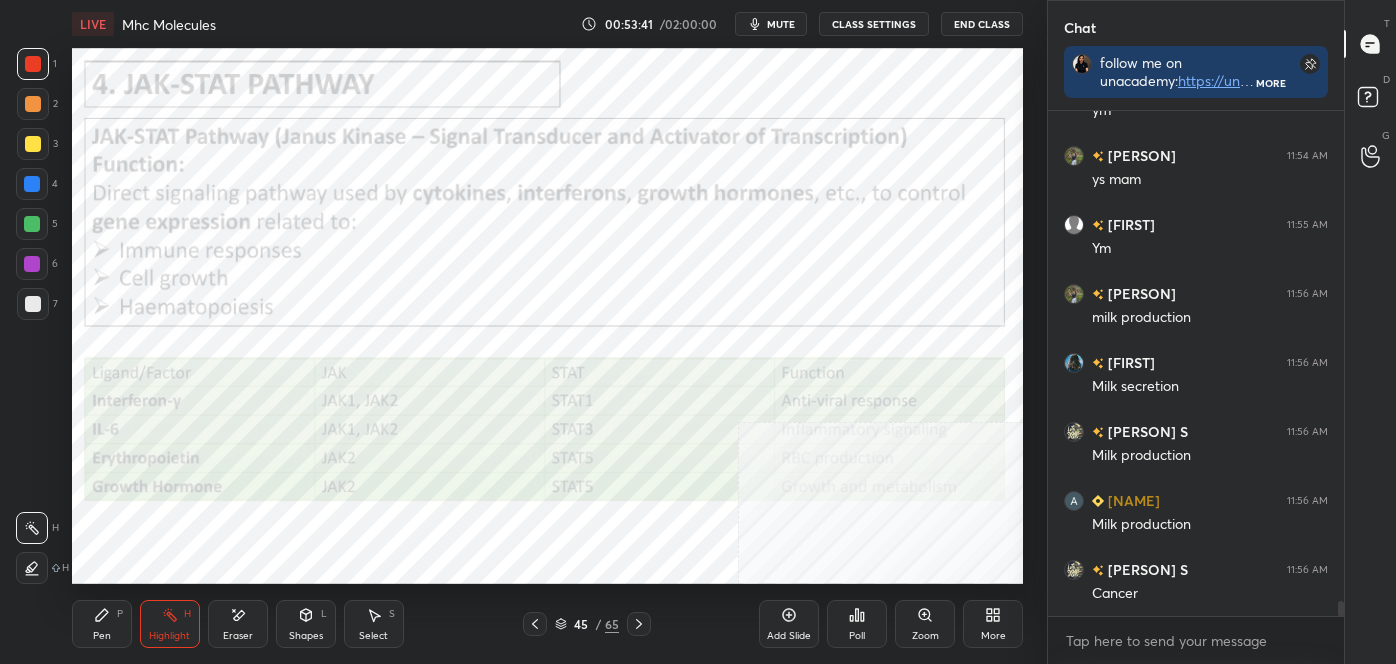 click on "Pen" at bounding box center (102, 636) 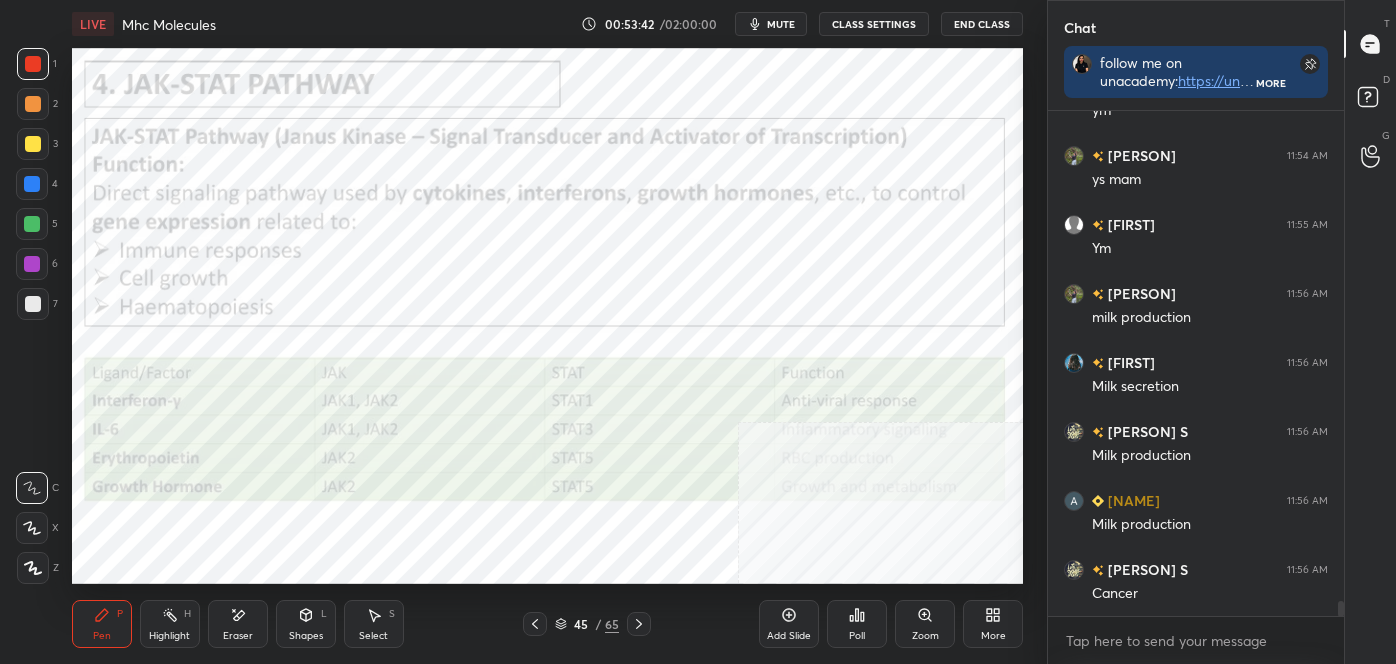 click at bounding box center [32, 488] 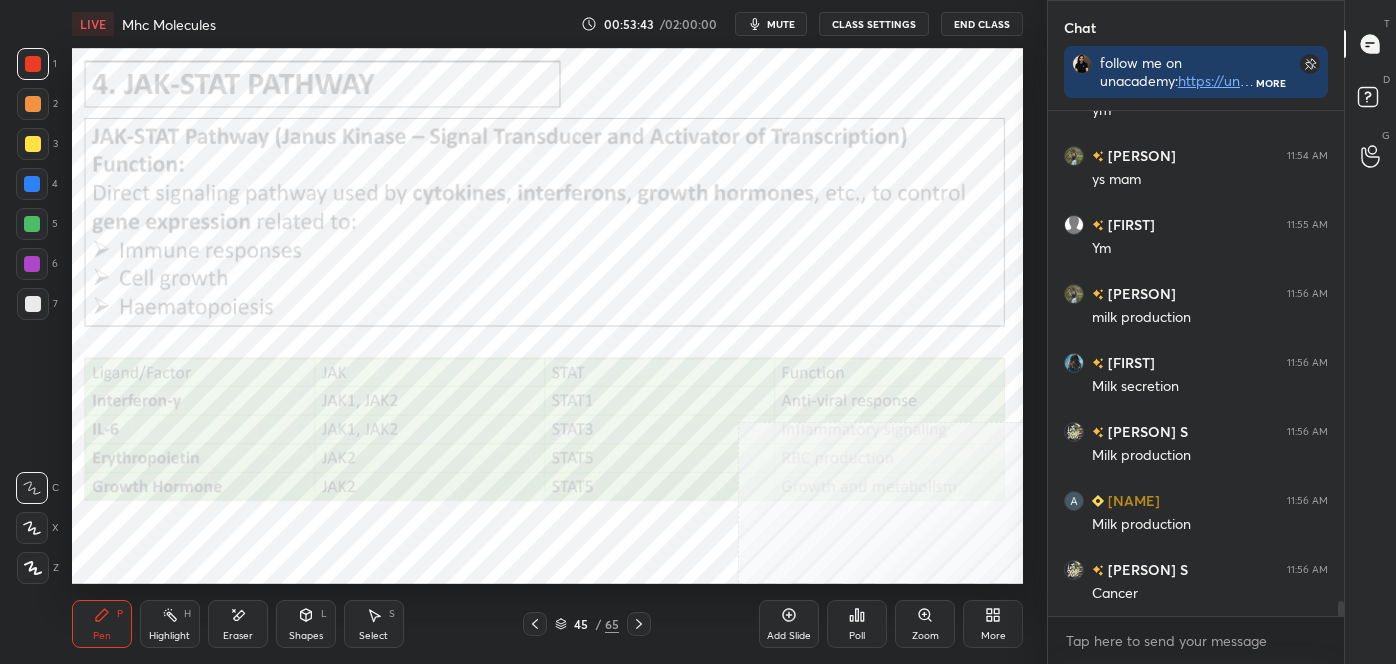 click on "Shapes" at bounding box center [306, 636] 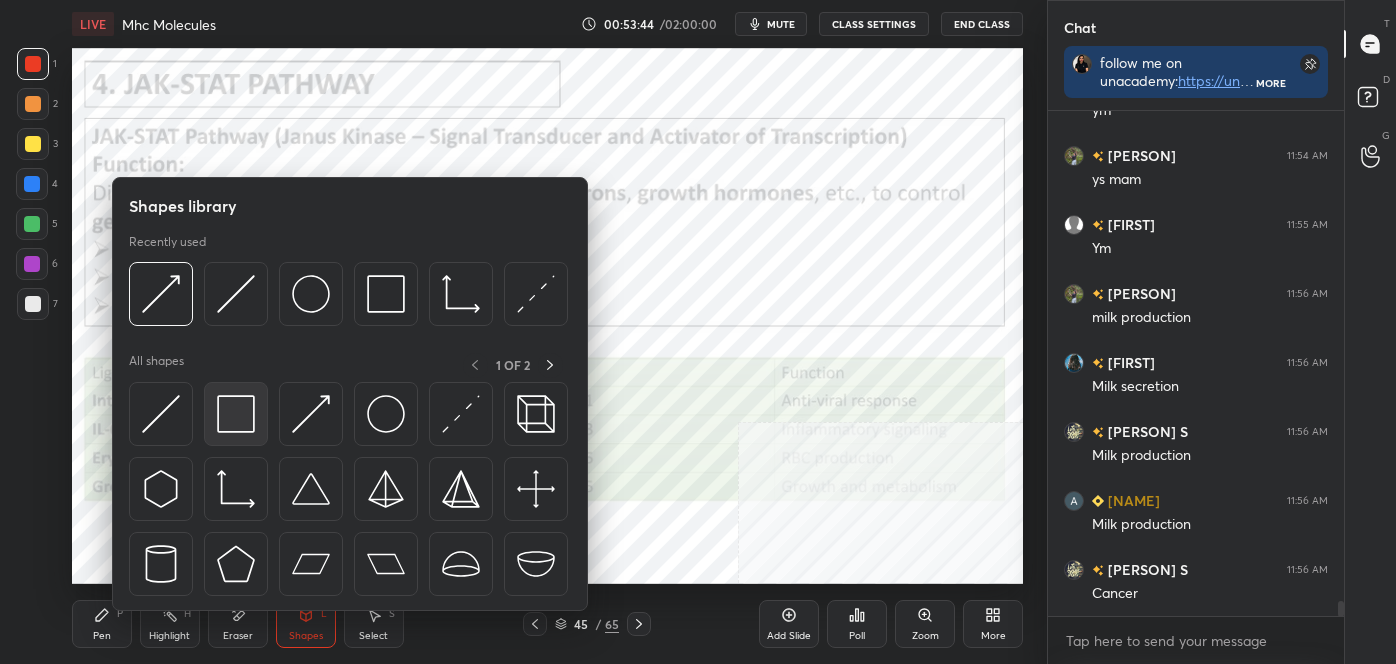 click at bounding box center [236, 414] 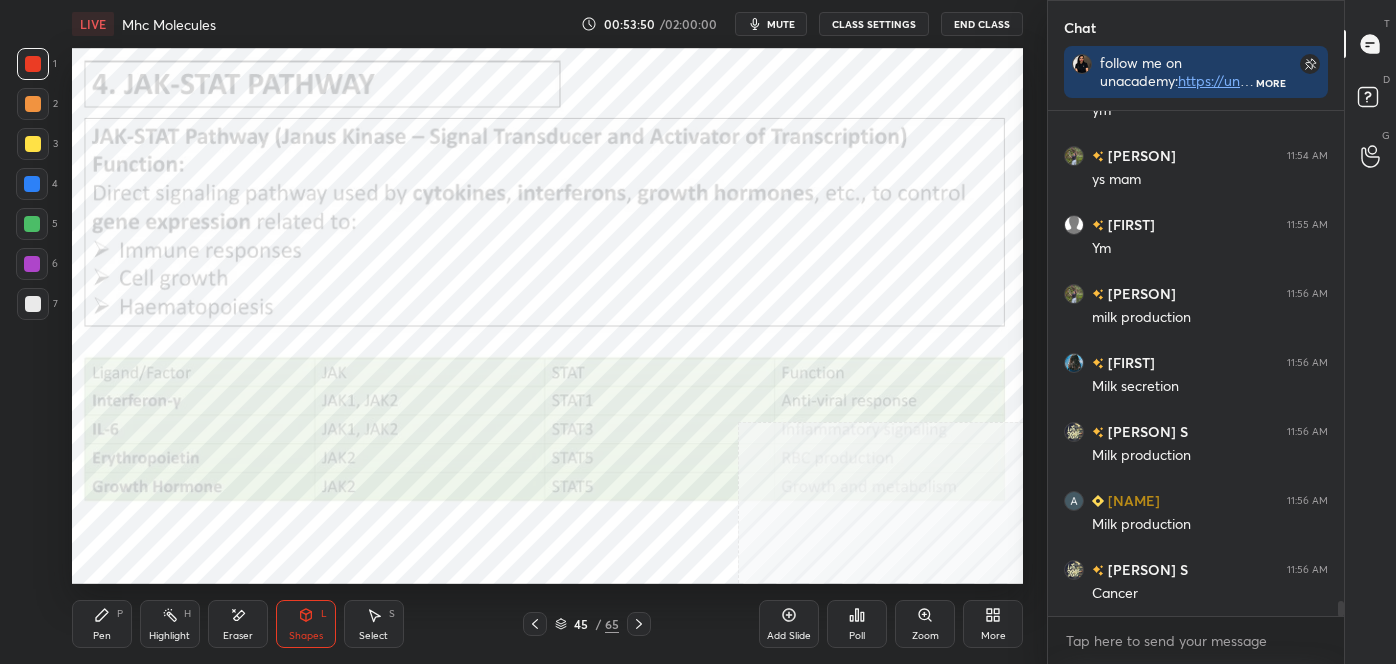 click on "Pen" at bounding box center (102, 636) 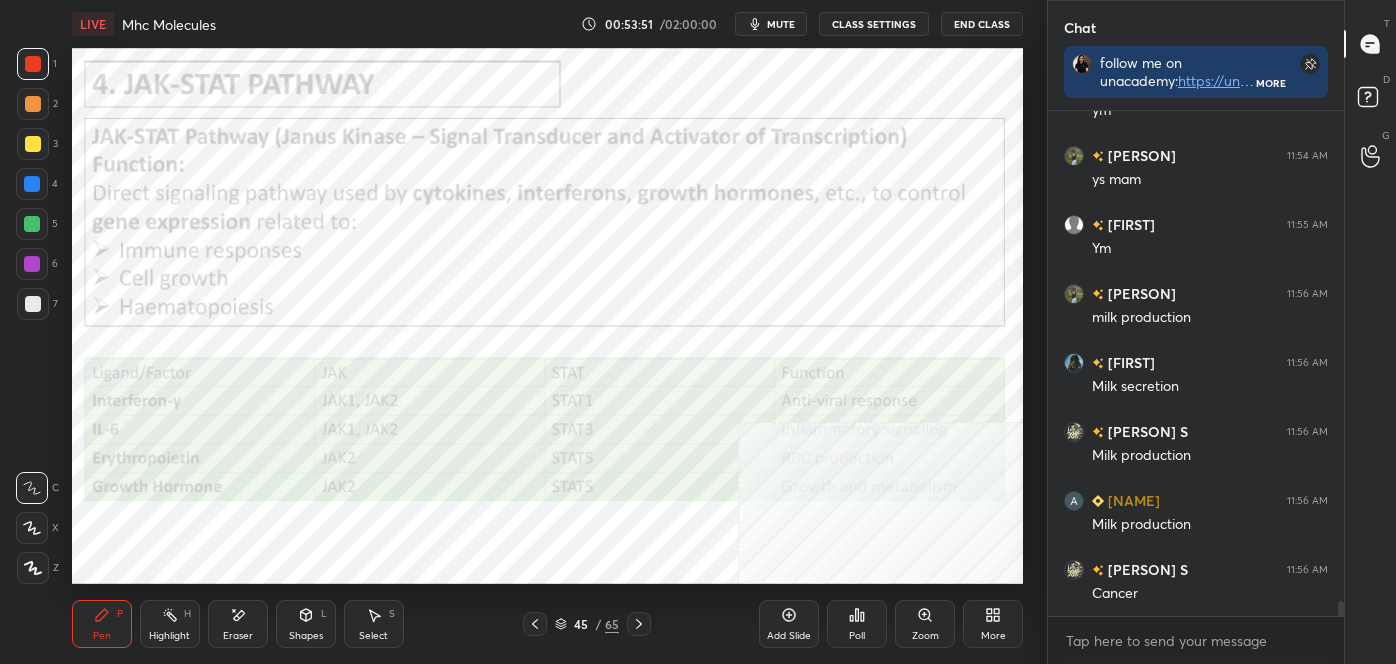 click on "C" at bounding box center (37, 484) 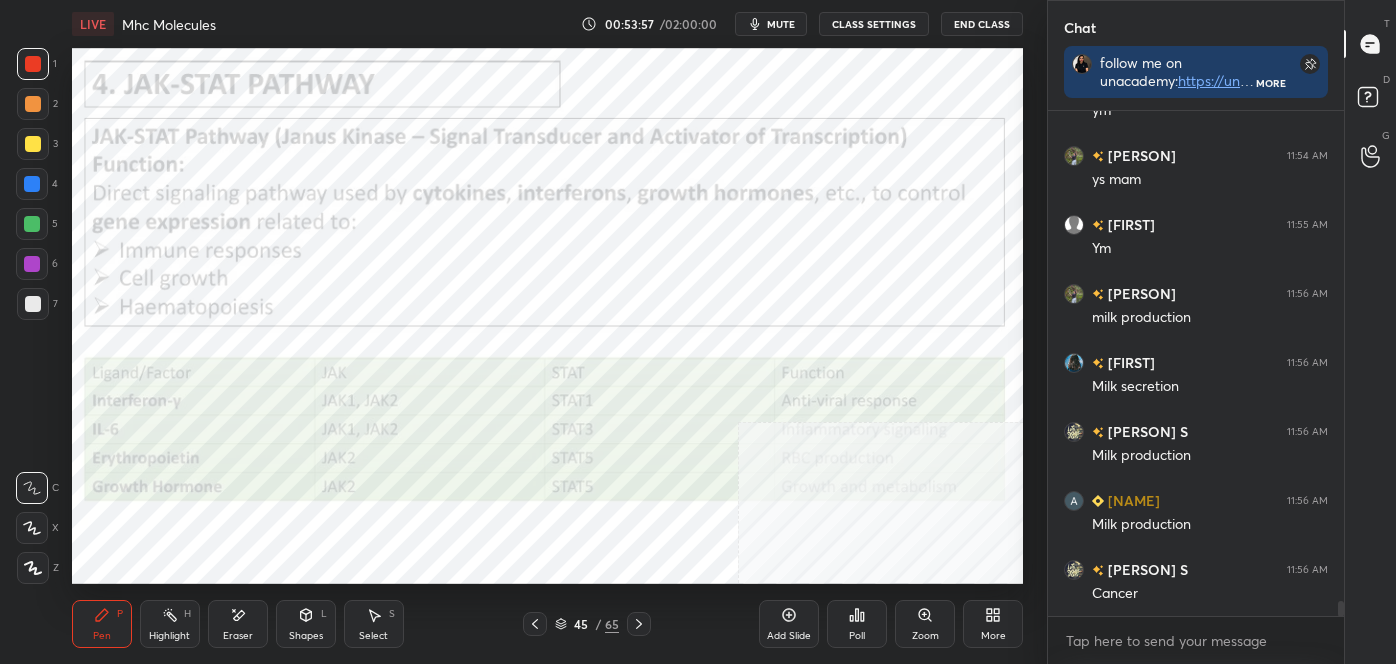 click on "Highlight" at bounding box center (169, 636) 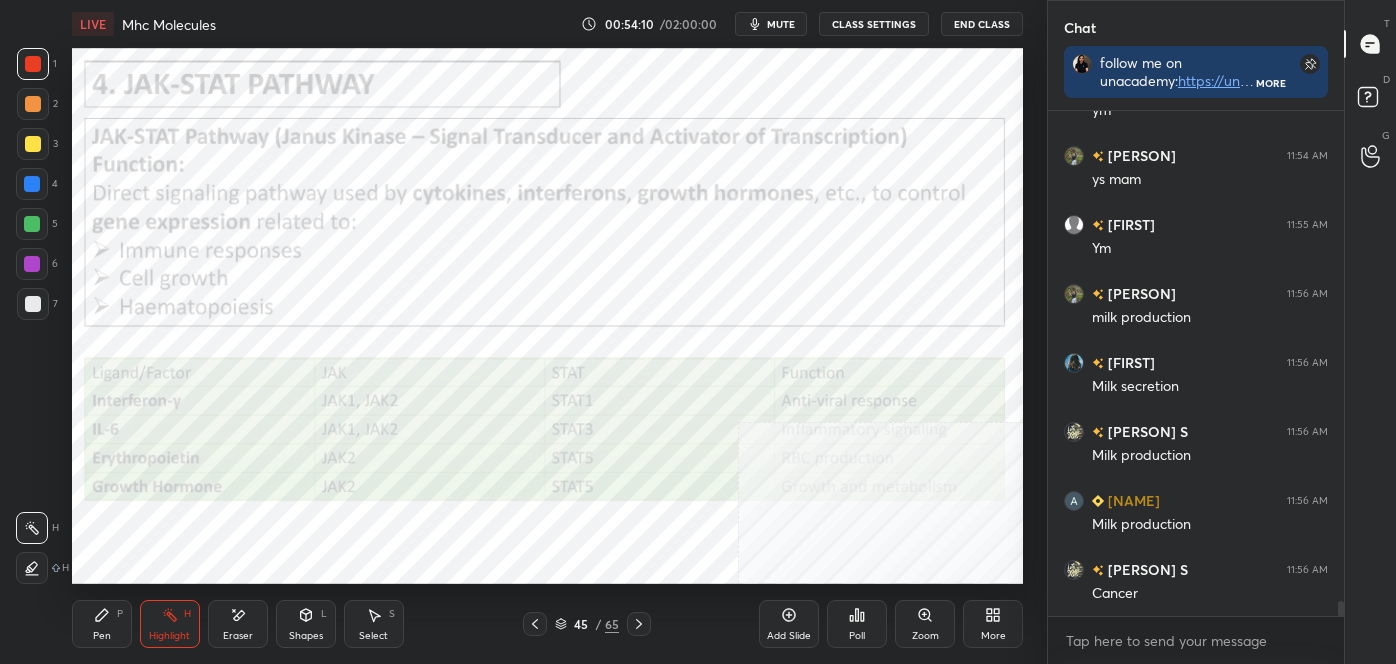 click 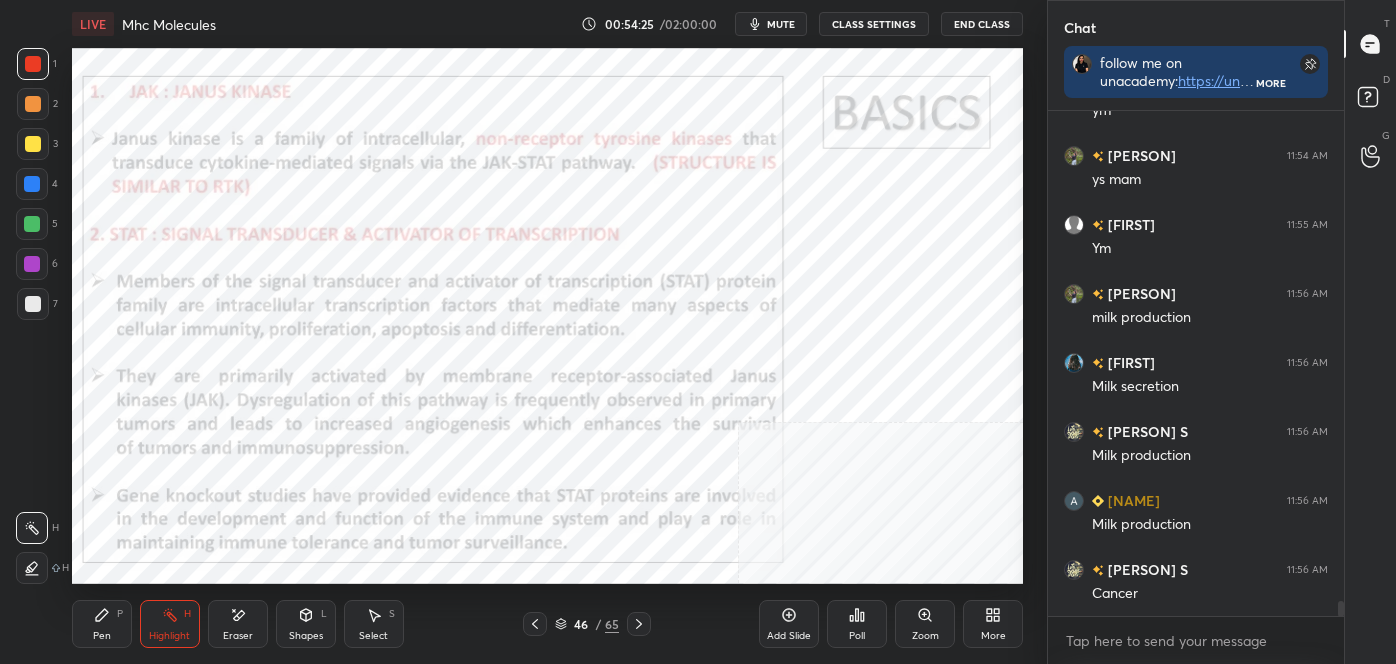 click on "Pen P" at bounding box center [102, 624] 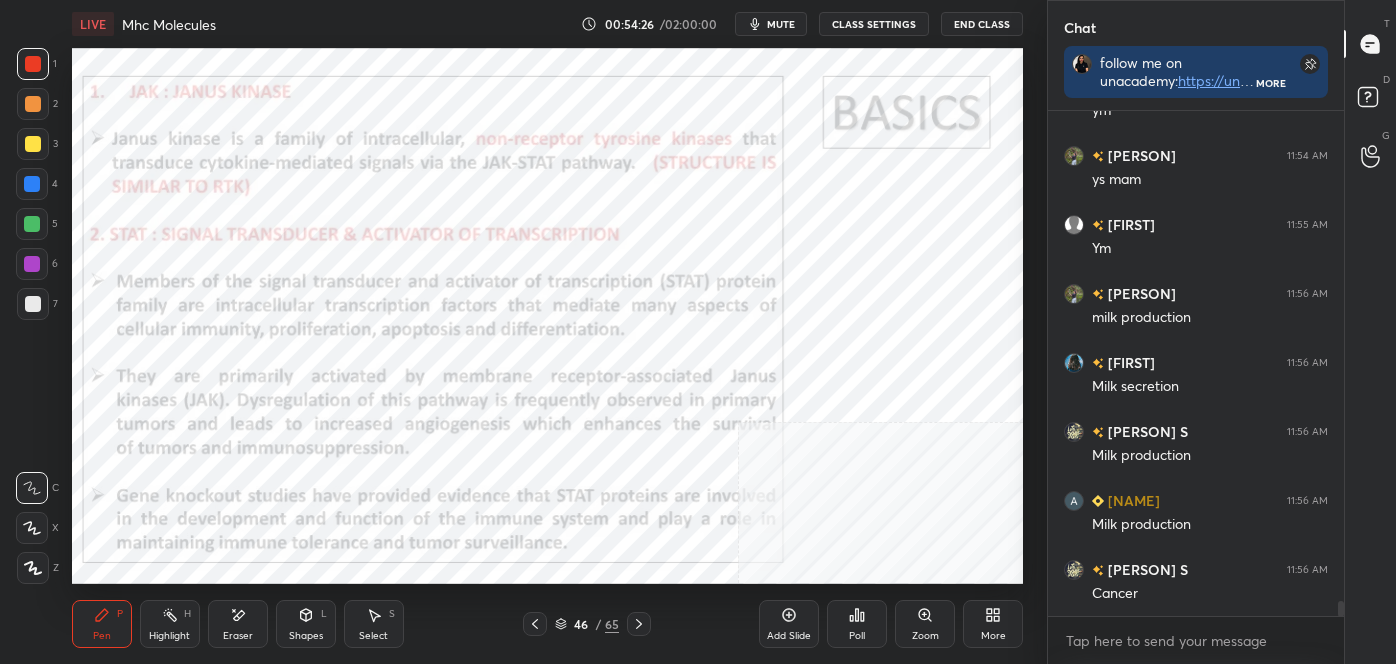 click 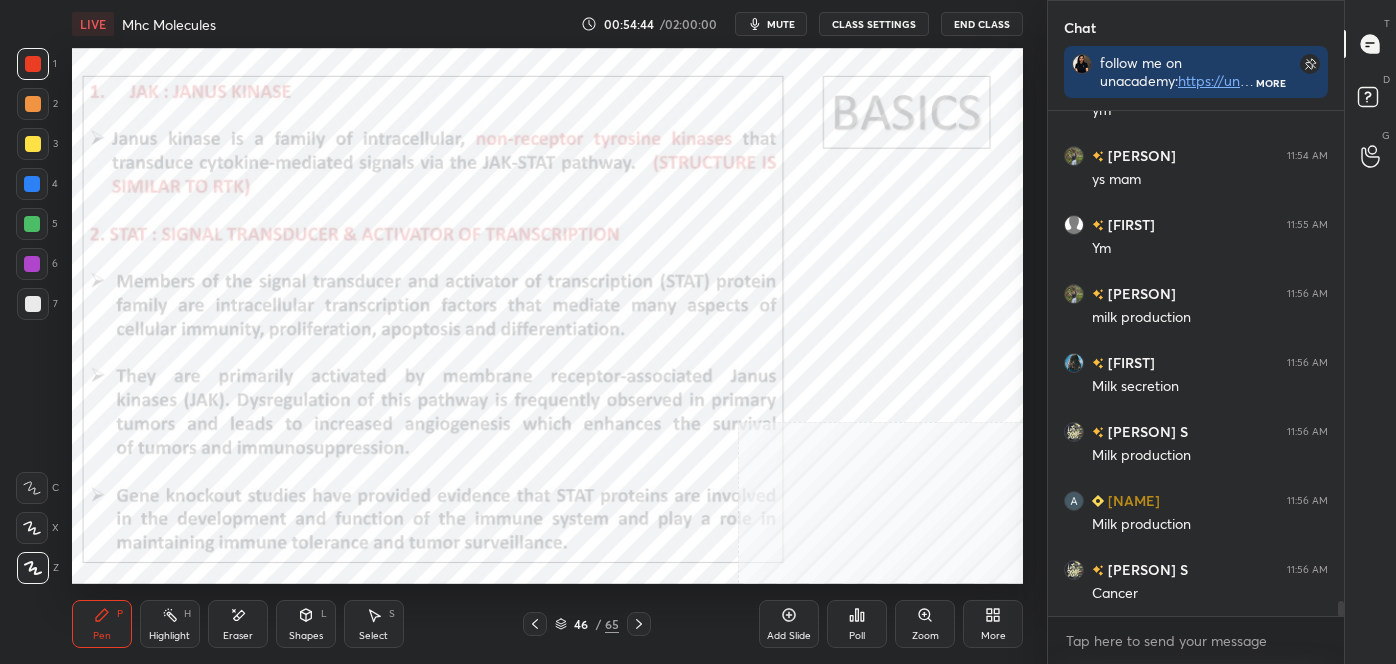 click on "Eraser" at bounding box center (238, 624) 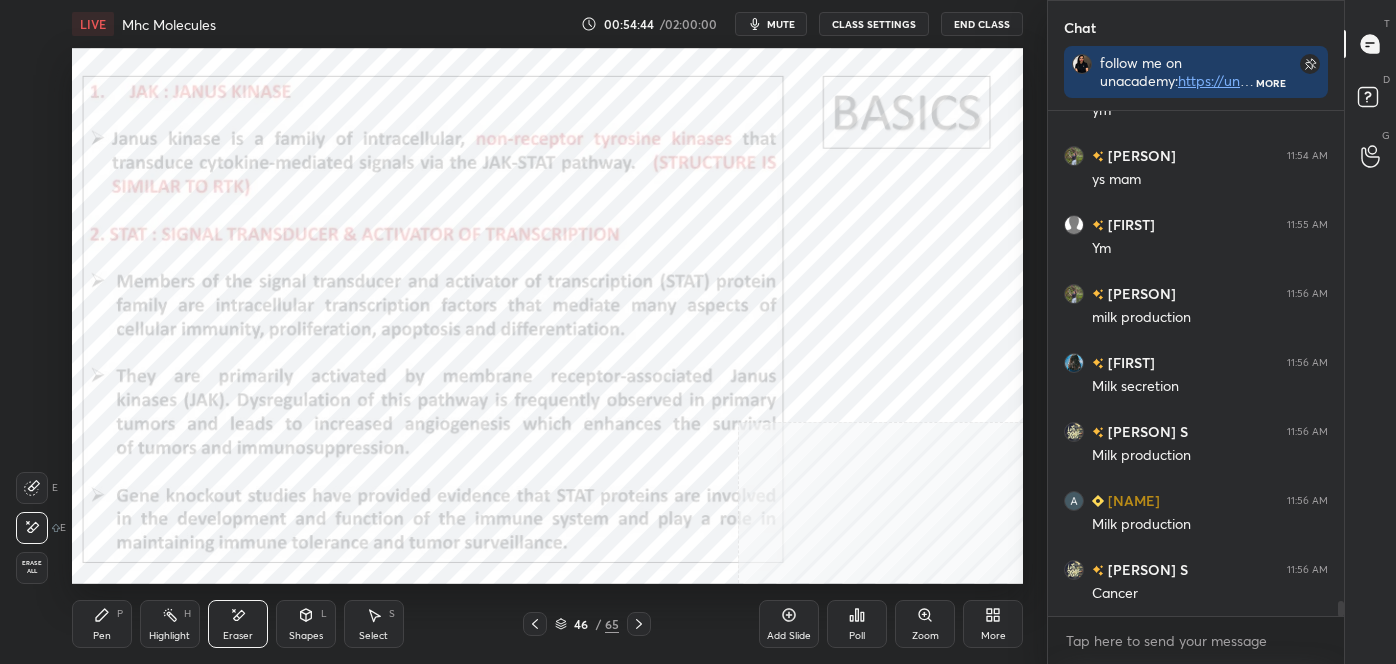click on "Erase all" at bounding box center (32, 567) 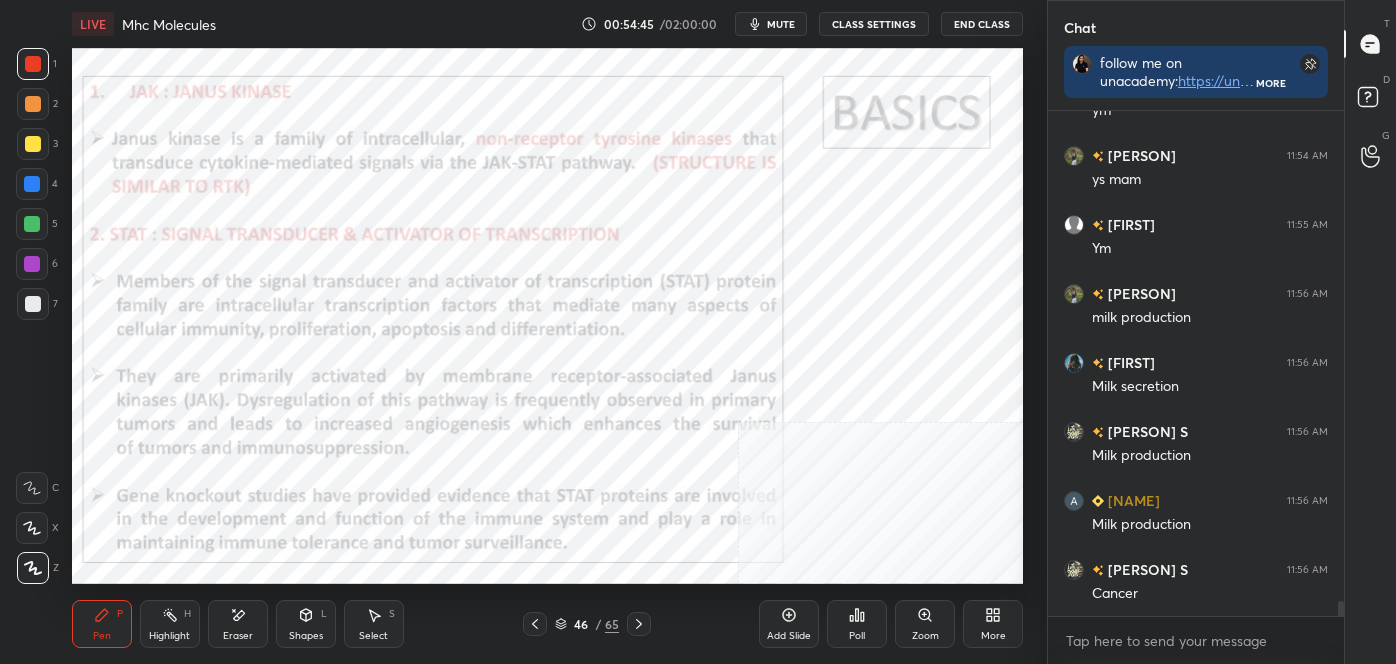 click on "Highlight" at bounding box center (169, 636) 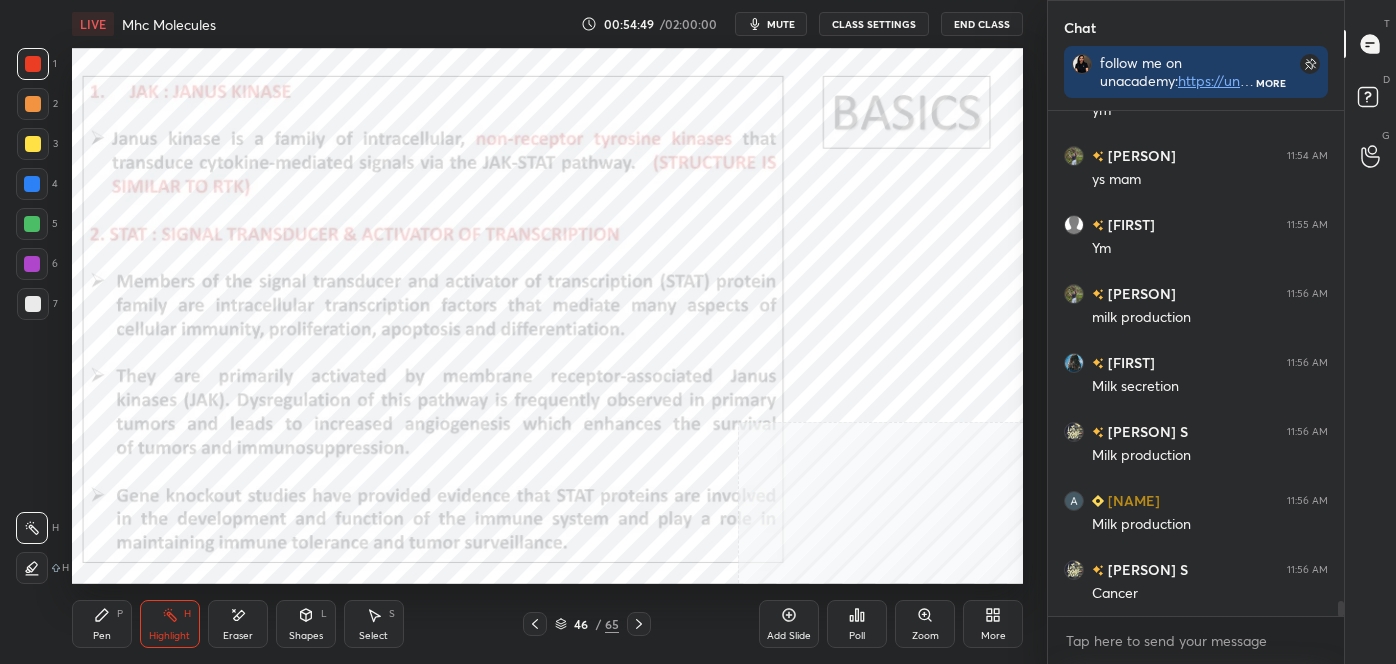 click 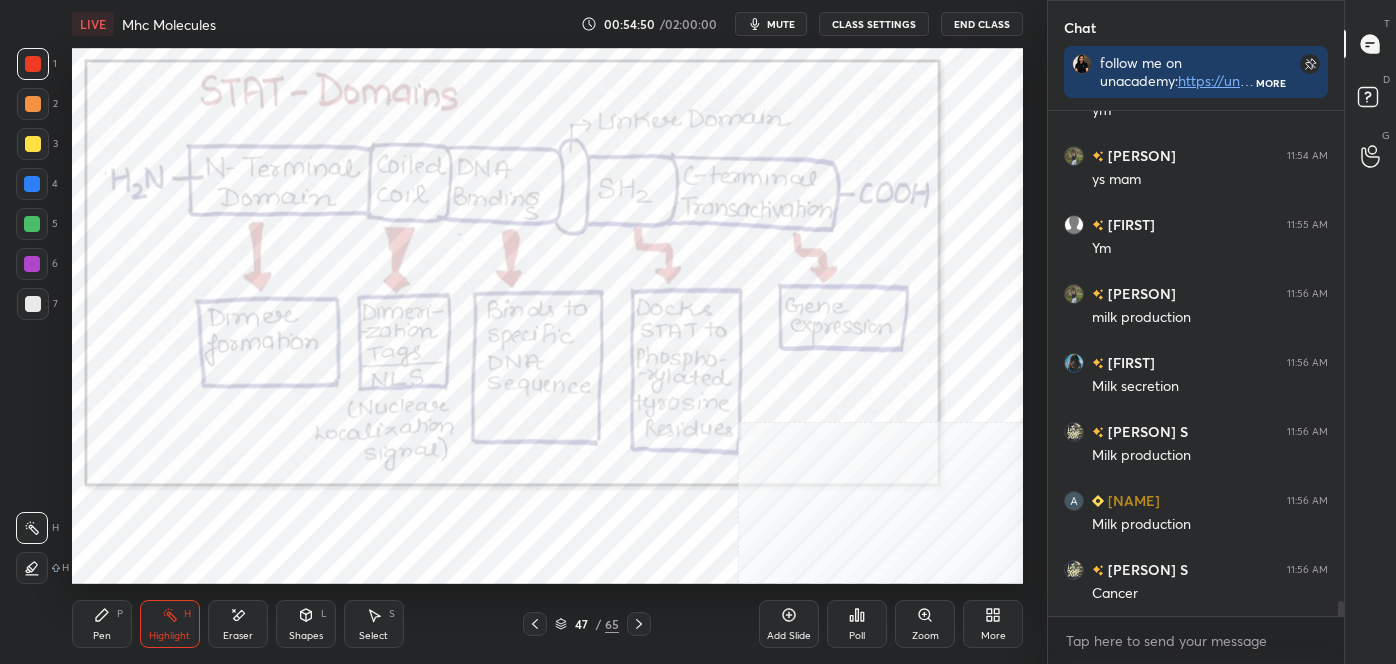 click 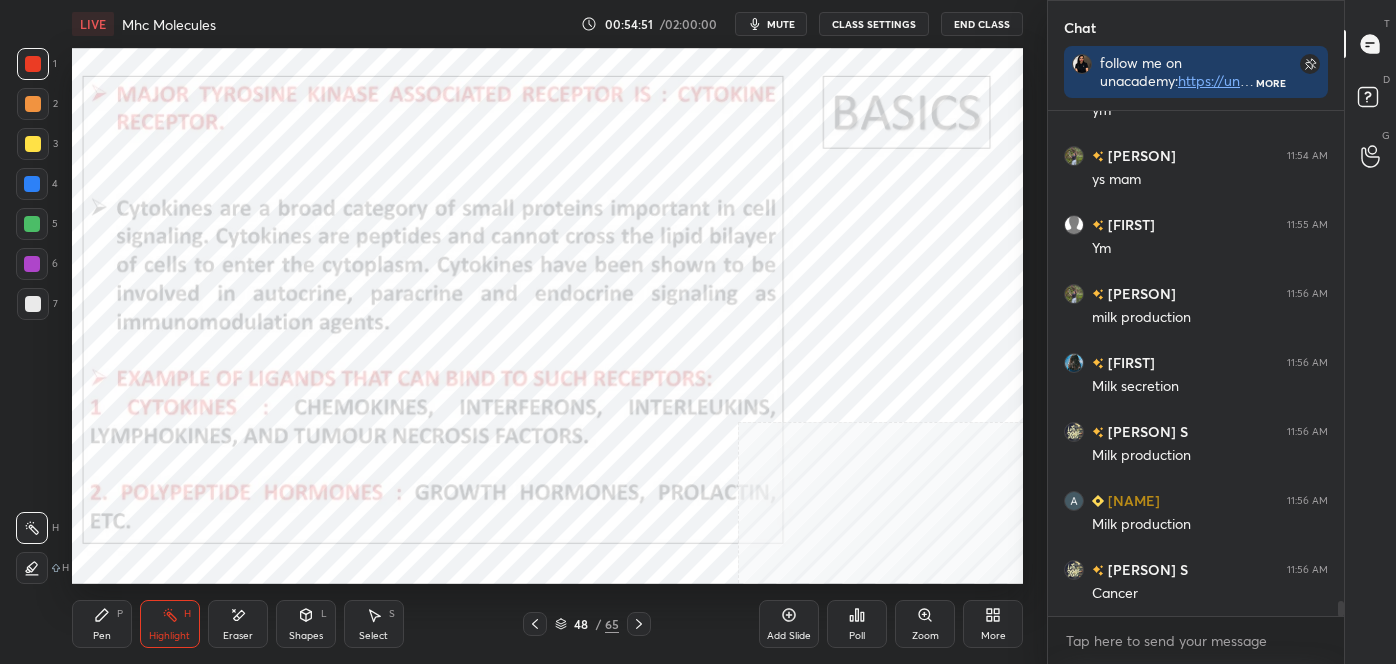 click 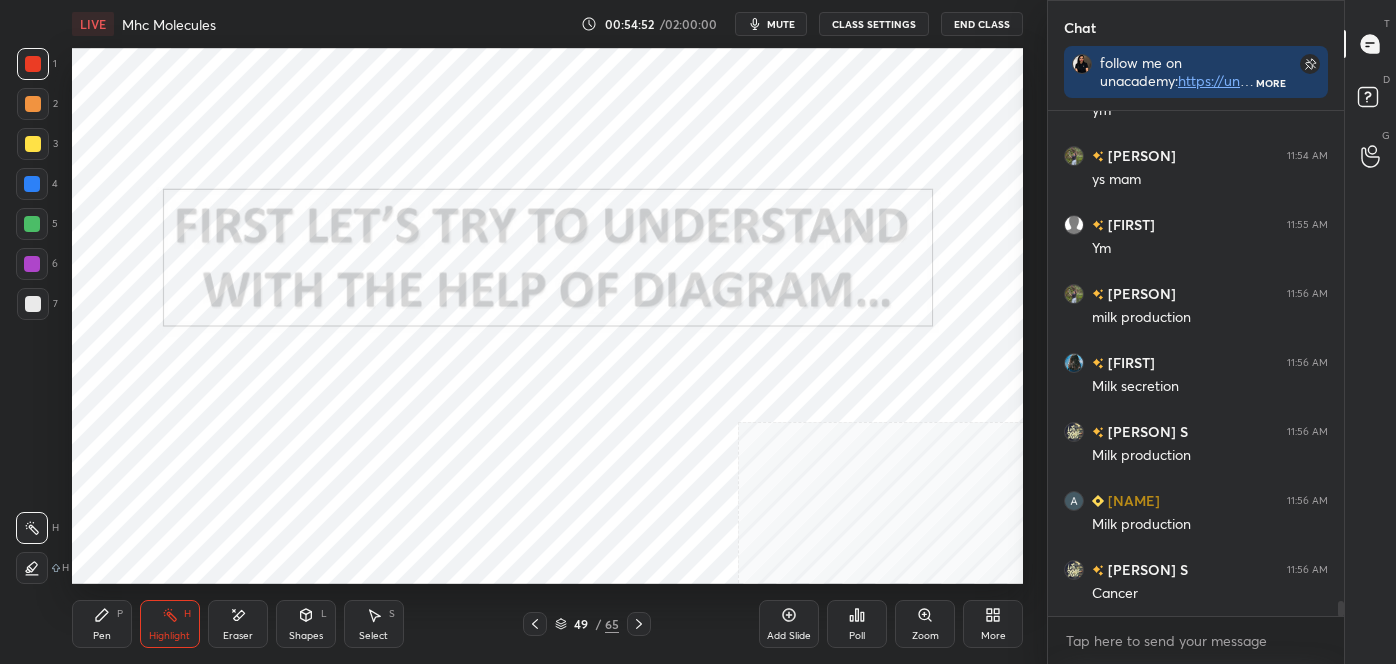 click 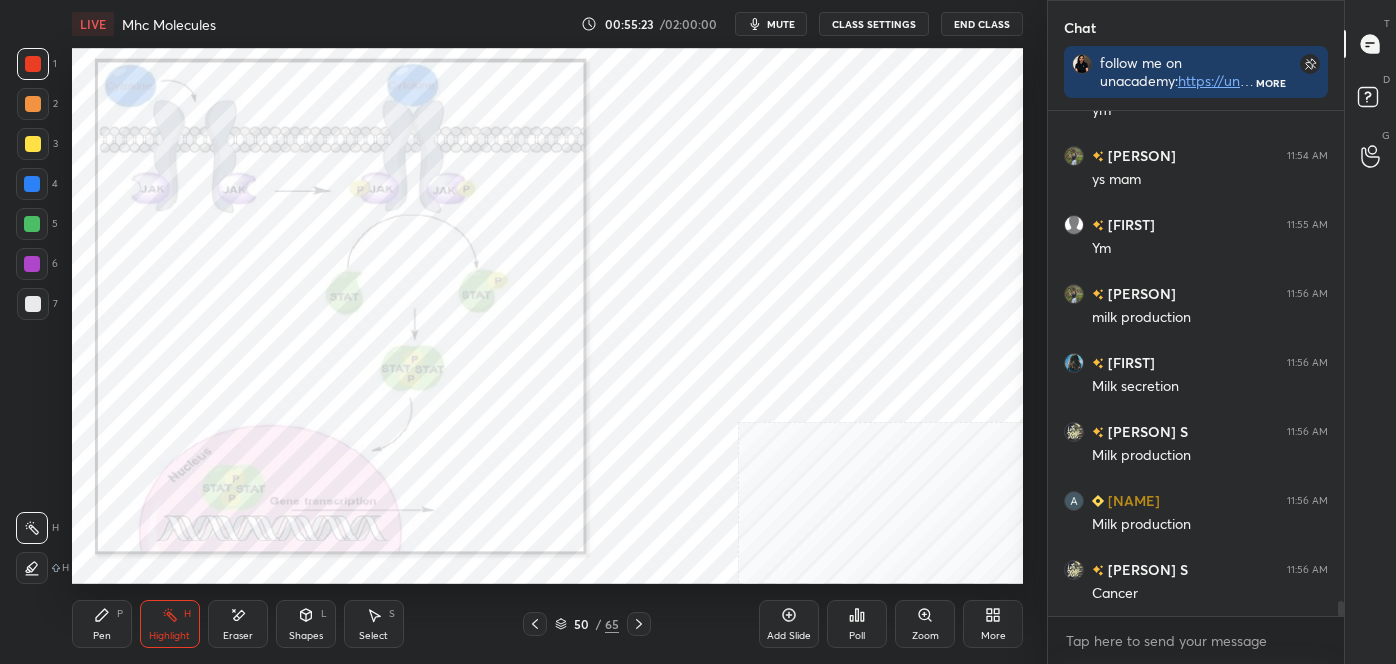 drag, startPoint x: 30, startPoint y: 312, endPoint x: 50, endPoint y: 278, distance: 39.446167 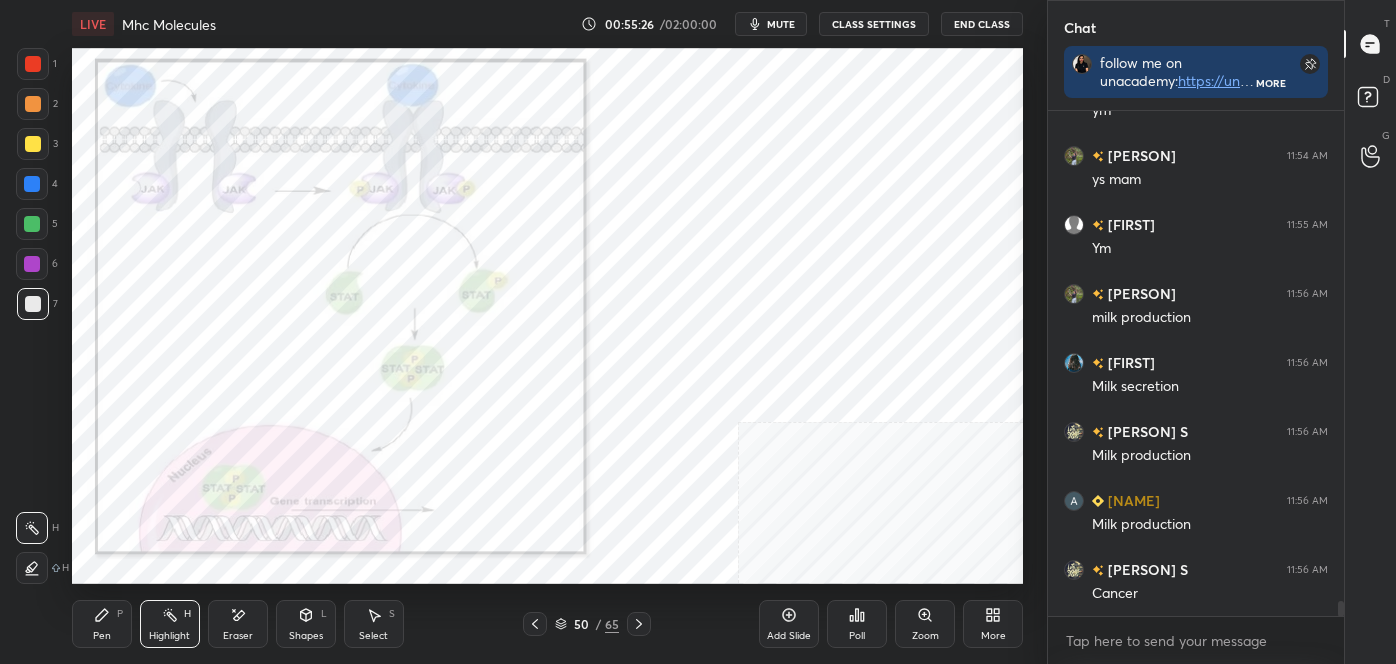 click at bounding box center (33, 64) 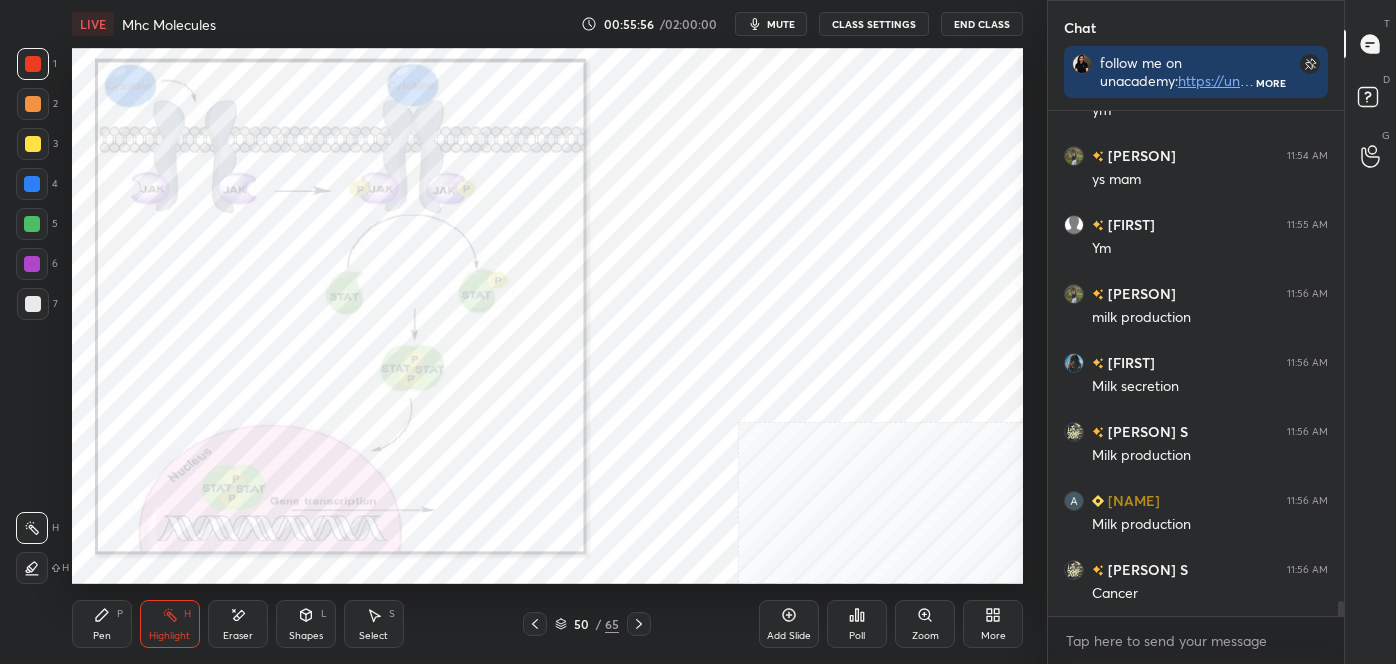 click at bounding box center (535, 624) 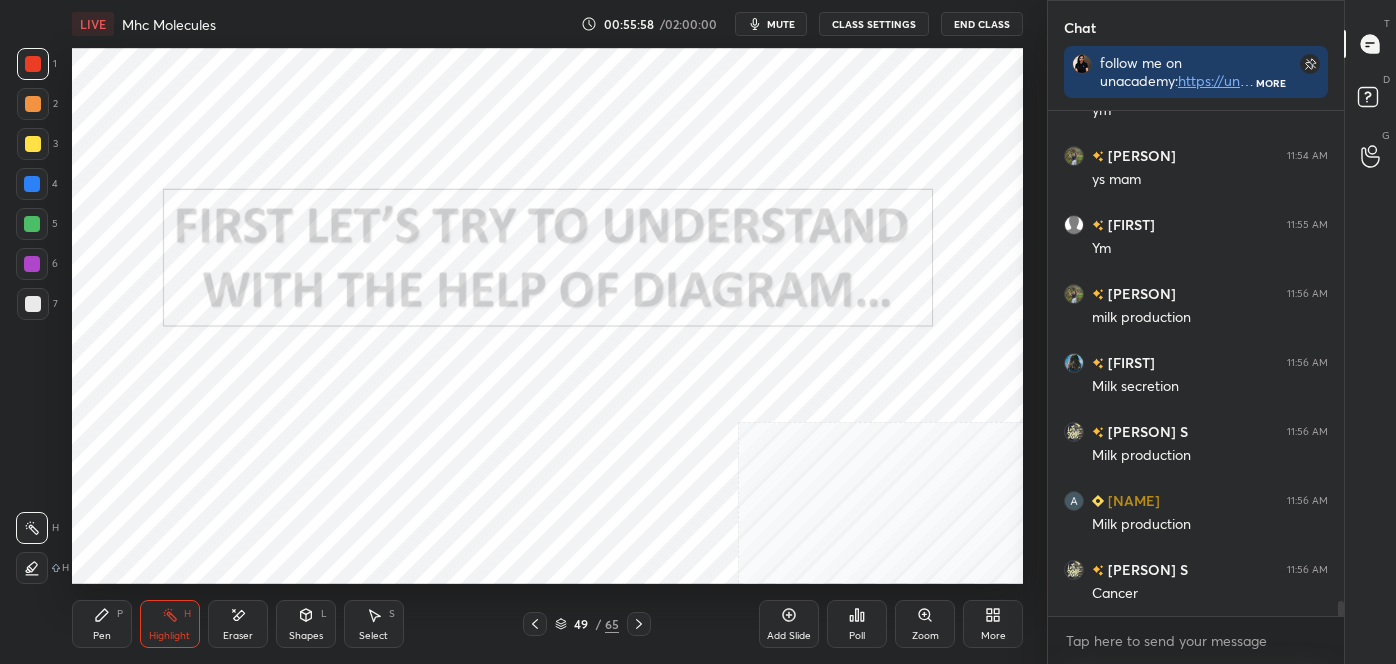 click 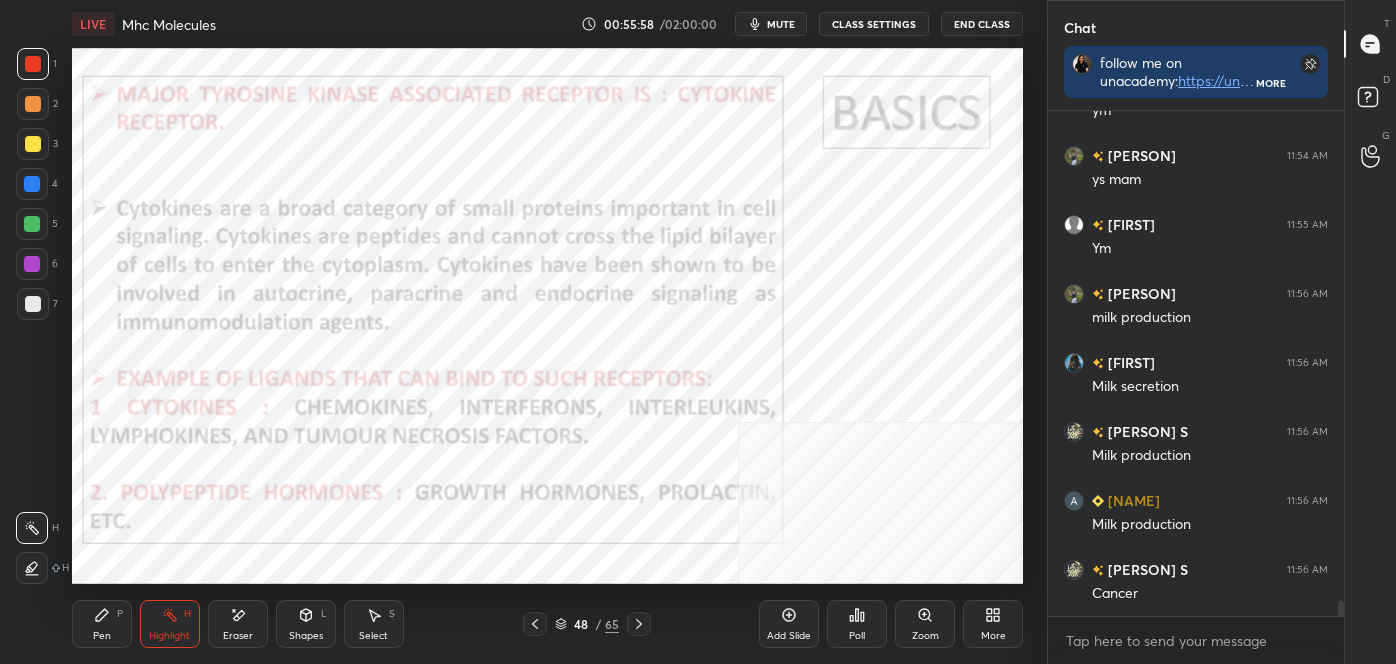 click at bounding box center [535, 624] 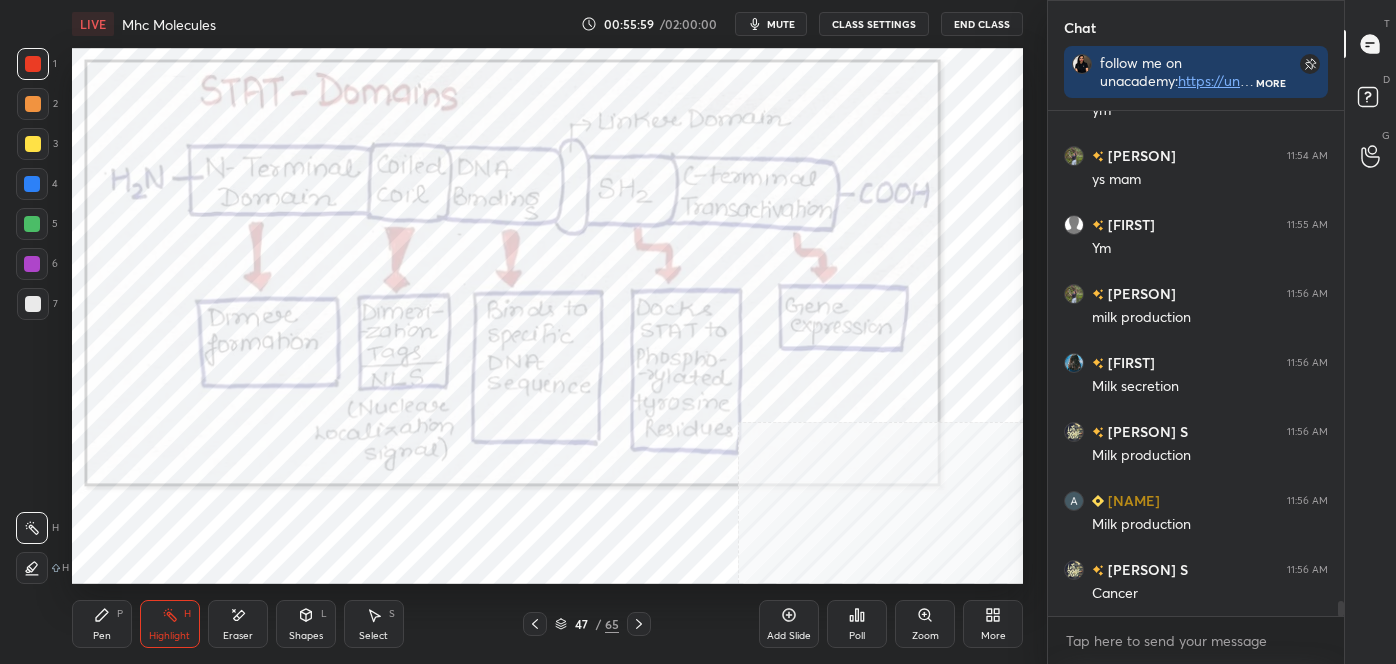 click 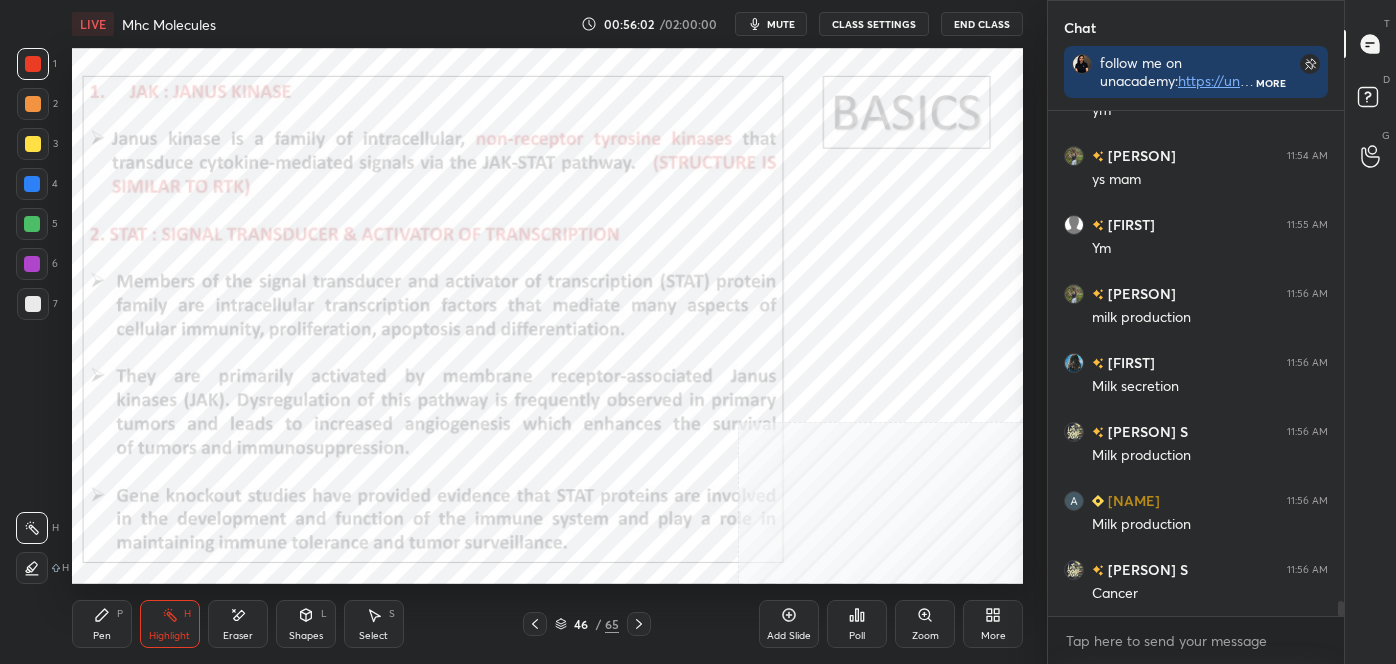 scroll, scrollTop: 16261, scrollLeft: 0, axis: vertical 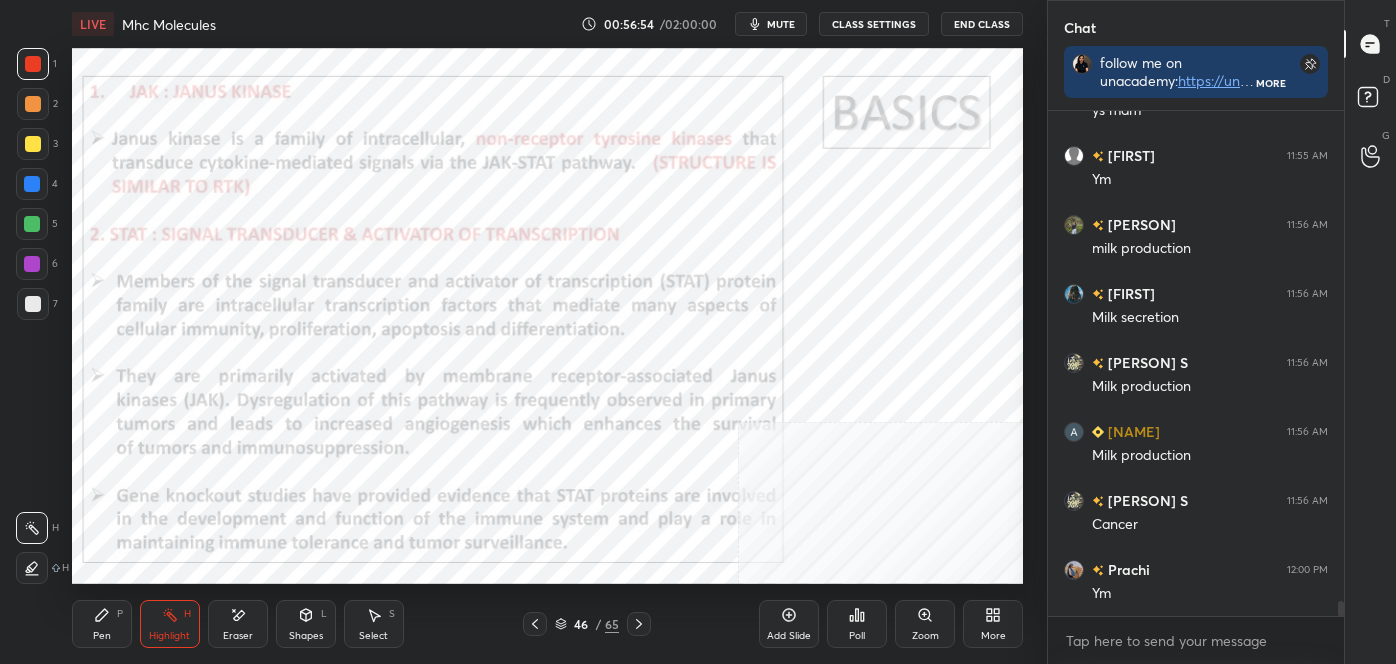 click 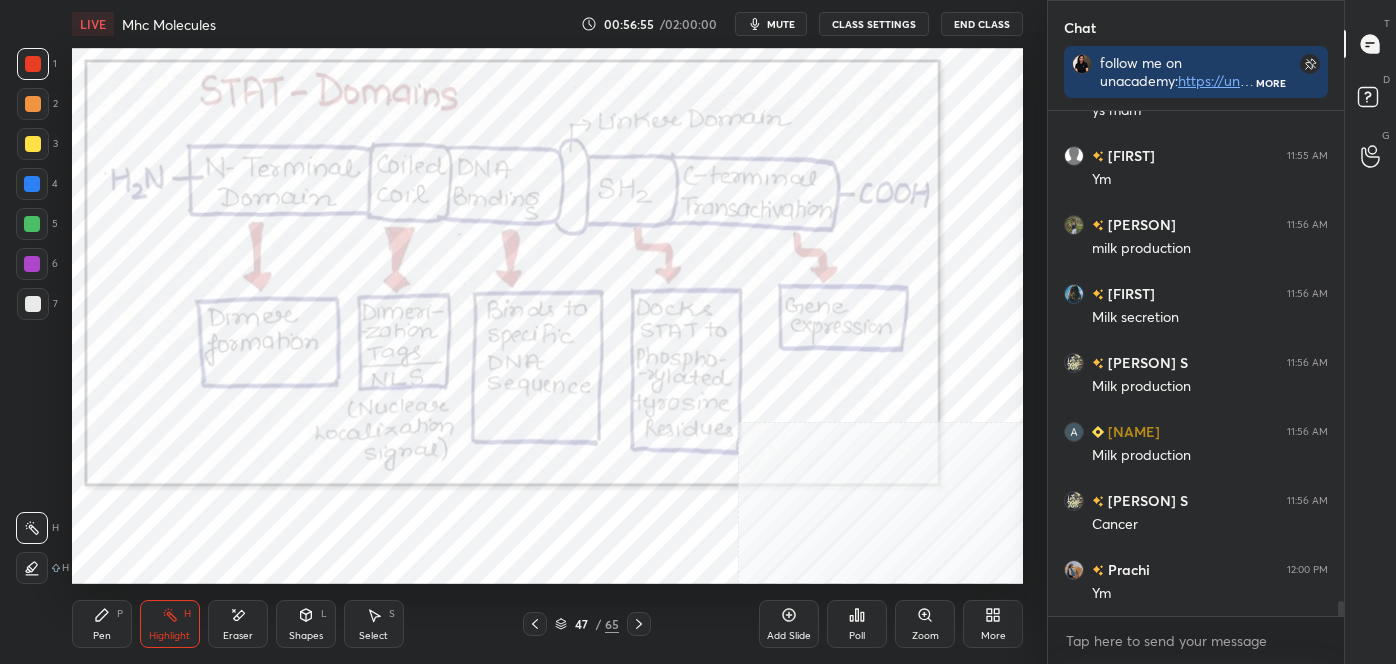 click 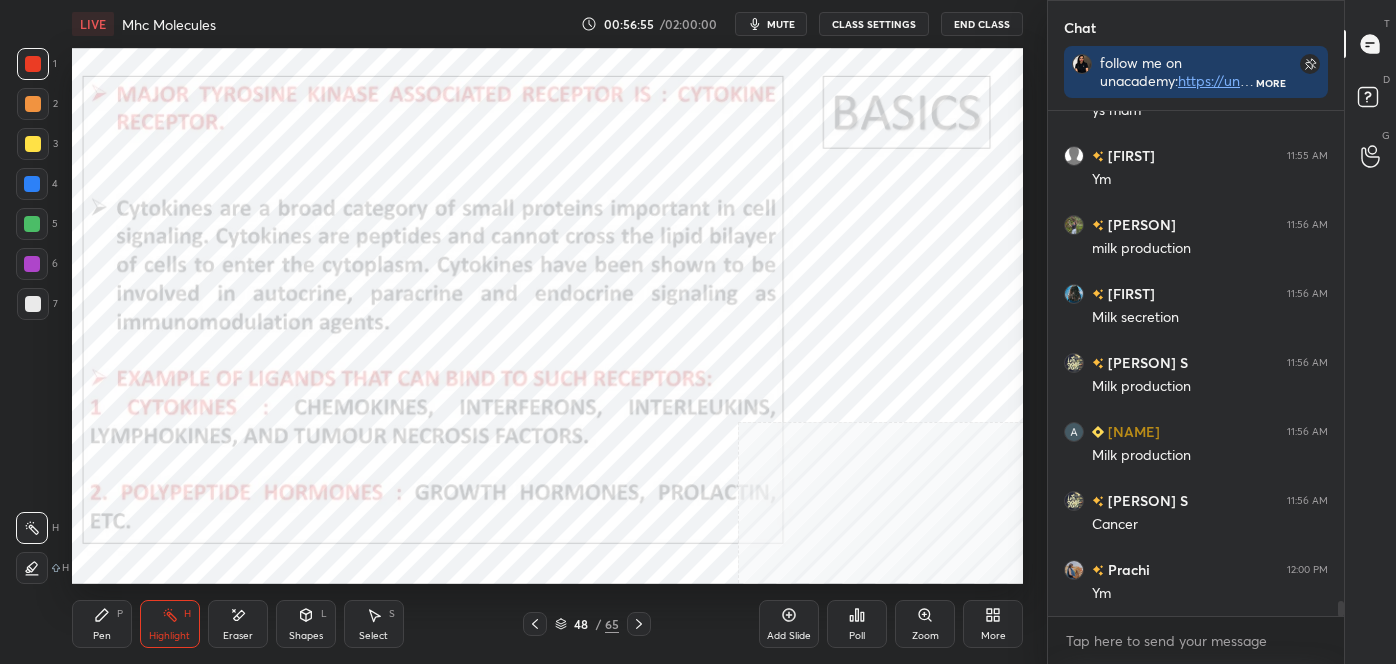 click 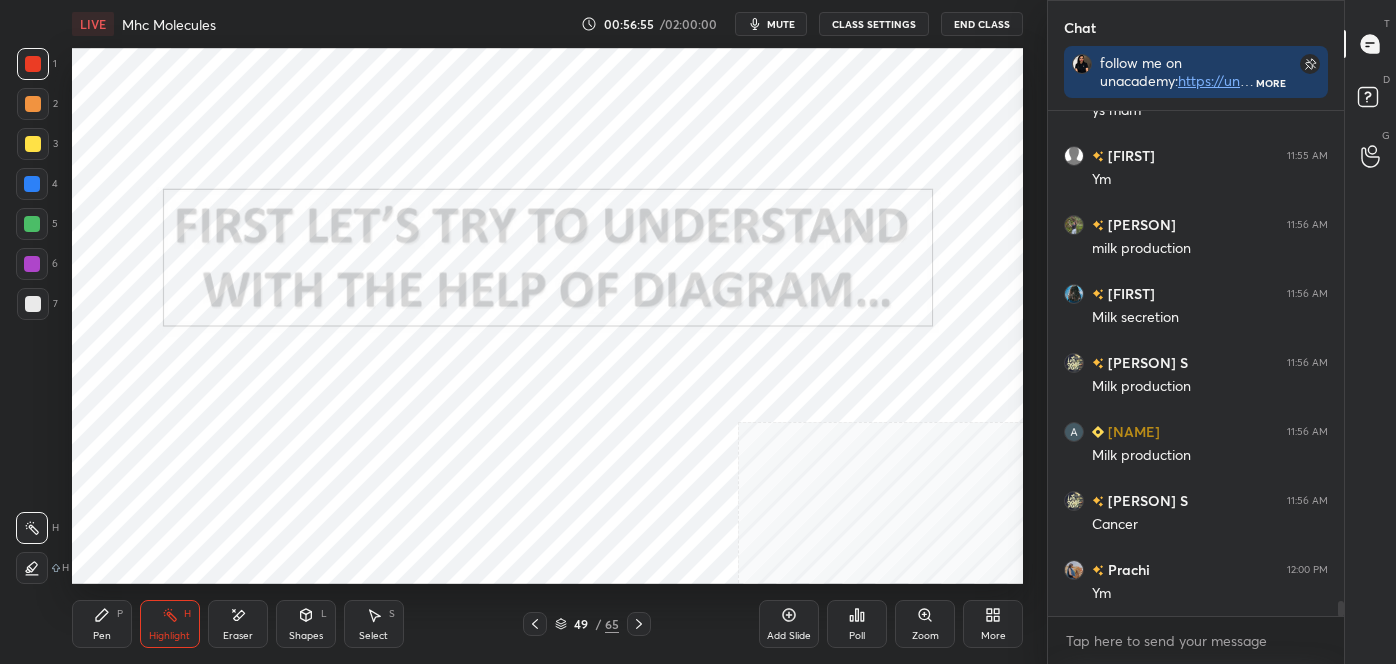 click 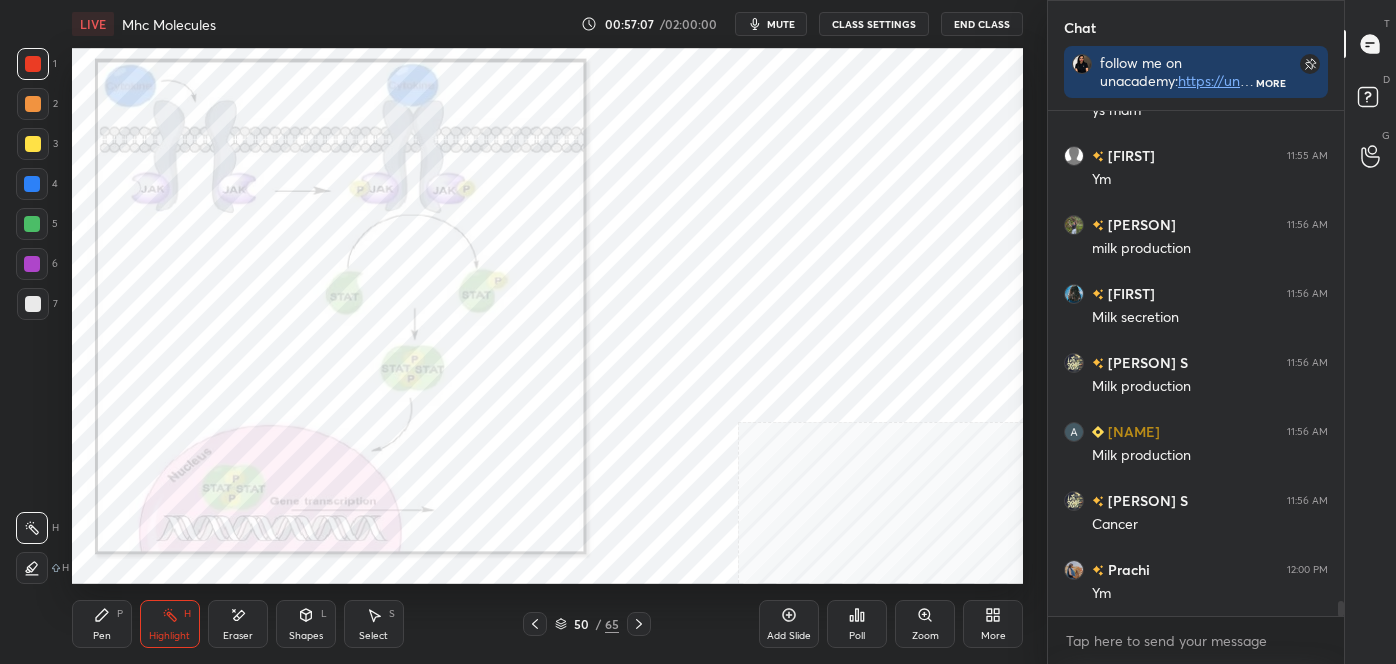 click at bounding box center (535, 624) 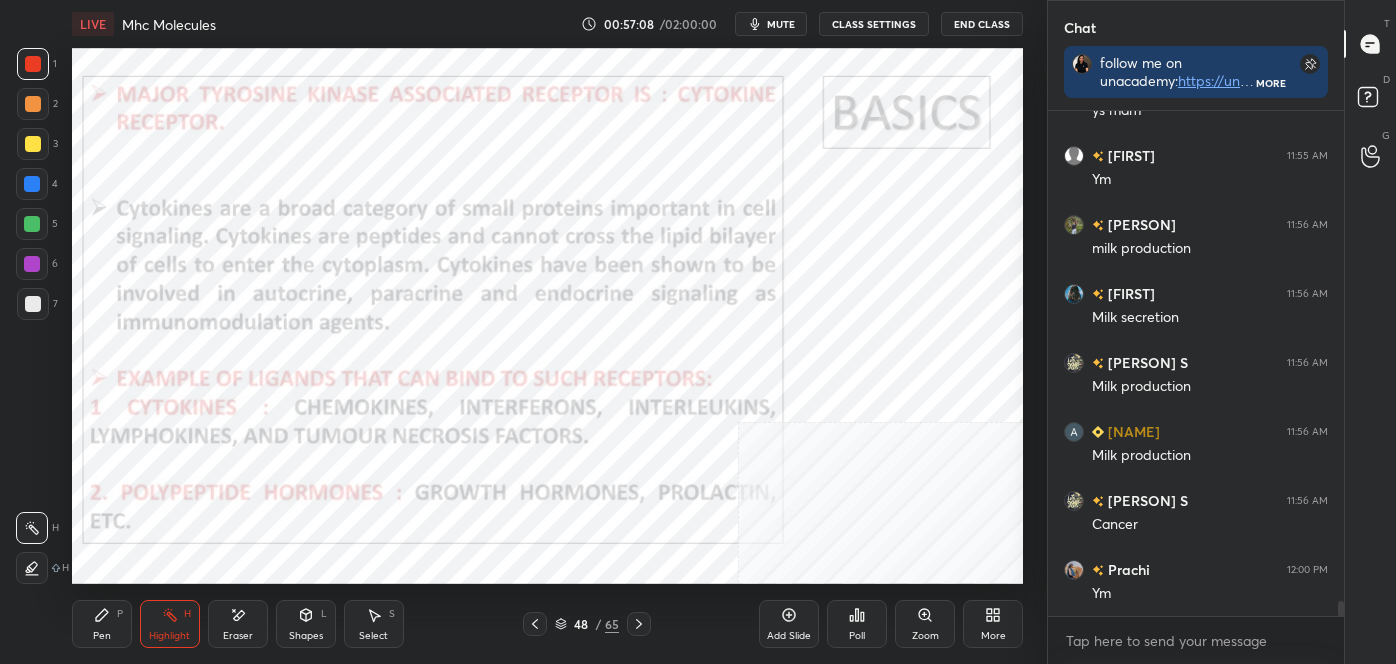 click on "48 / 65" at bounding box center [588, 624] 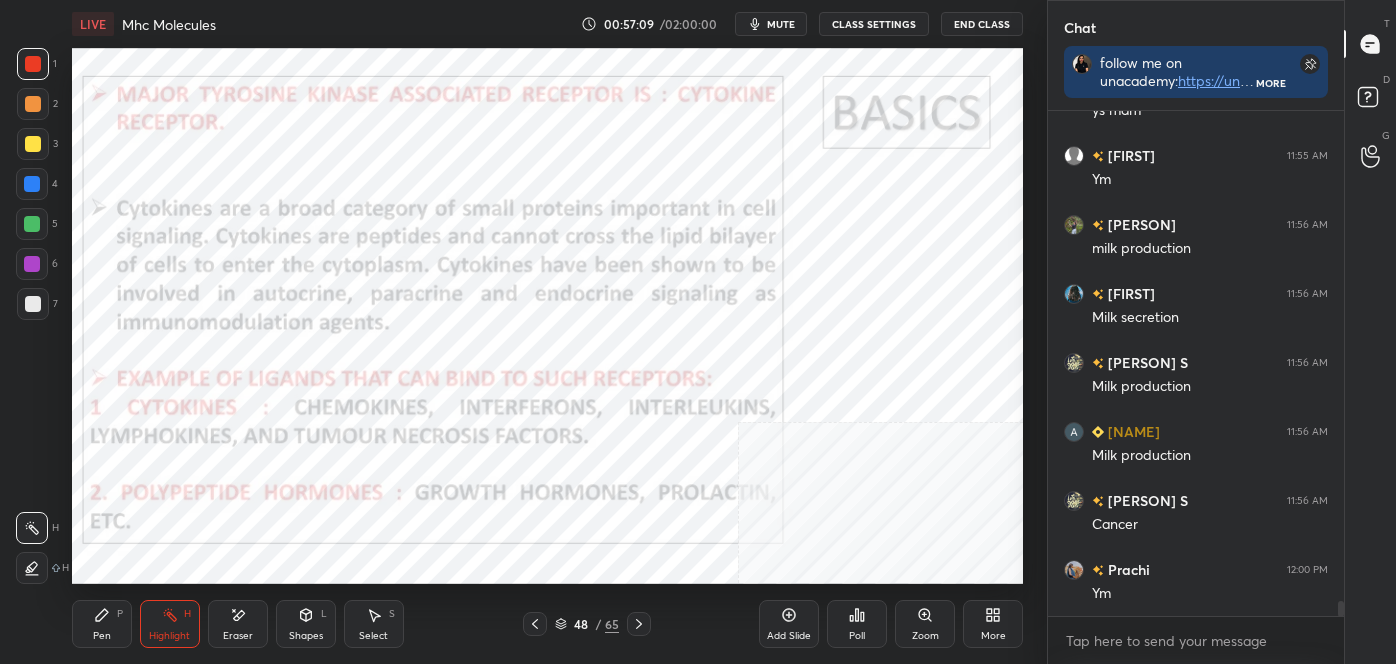 click 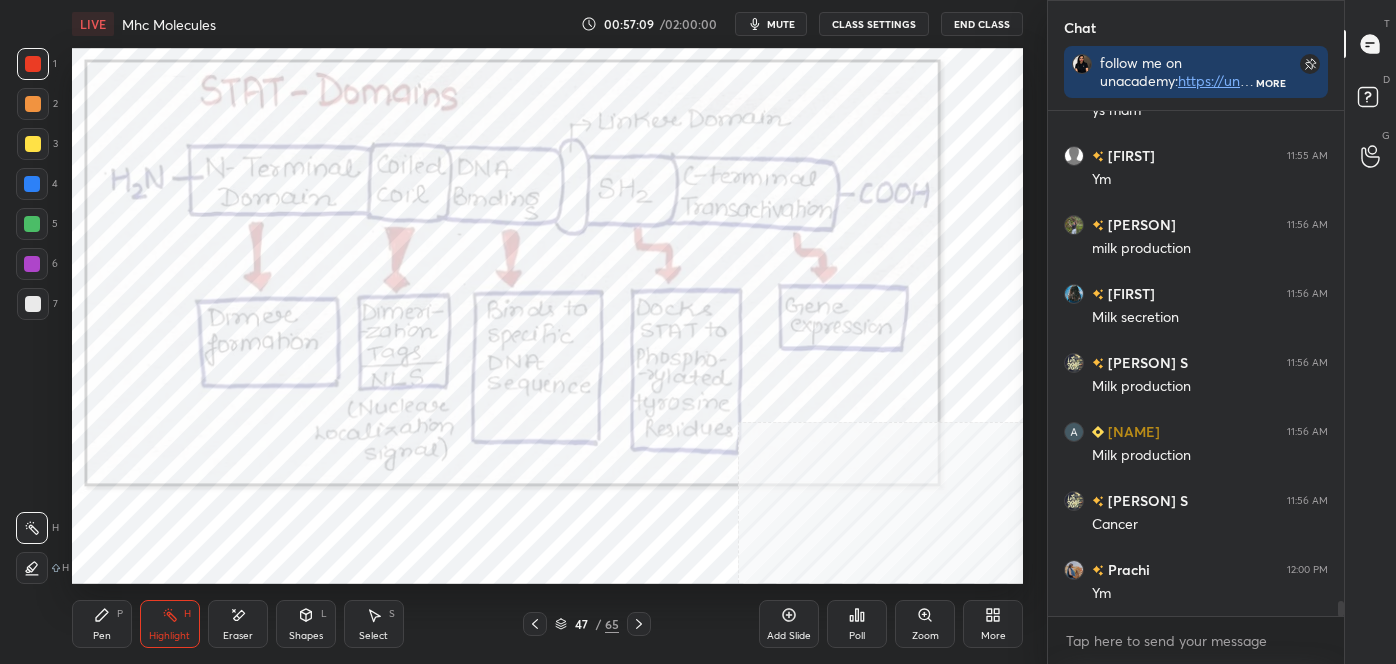 click at bounding box center [535, 624] 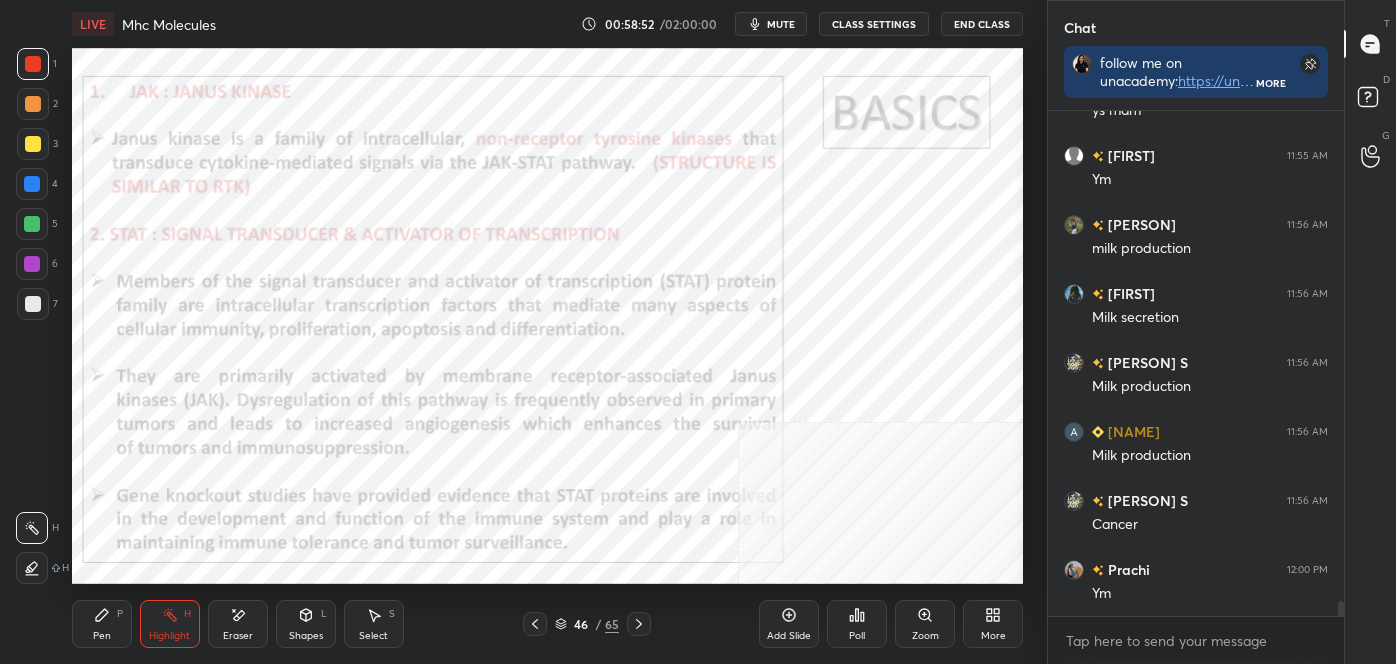 click 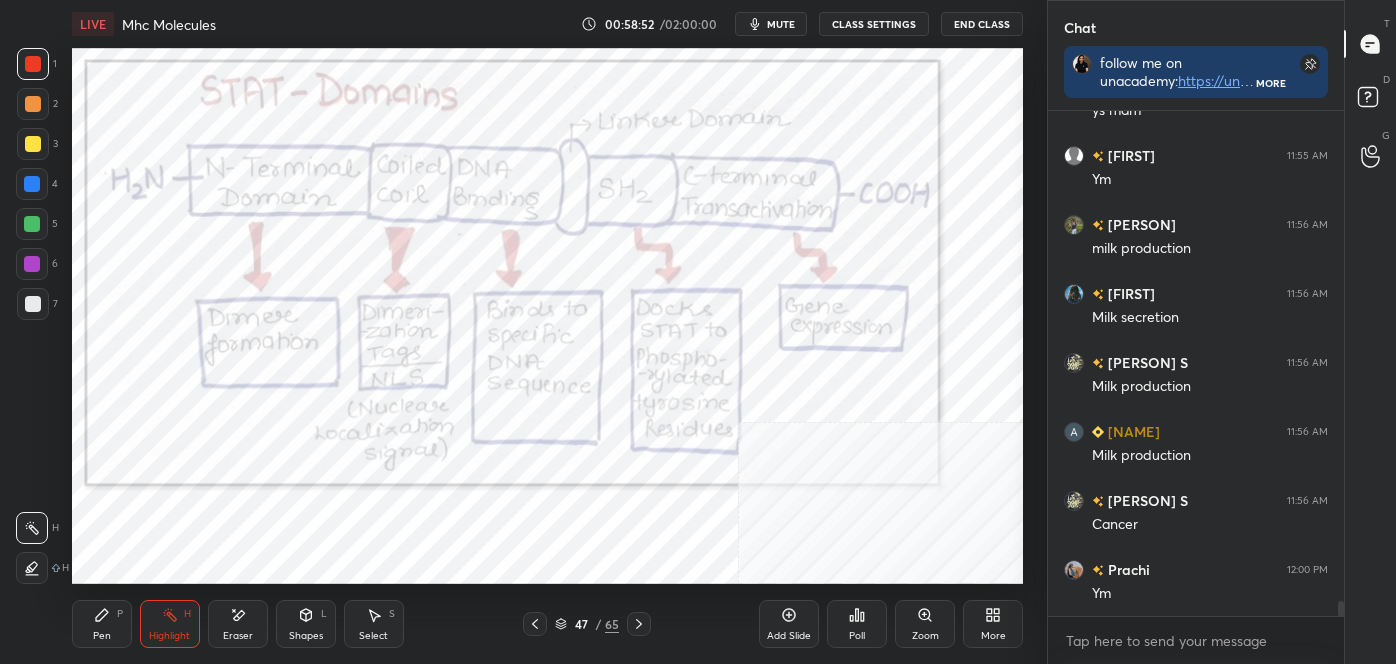 click 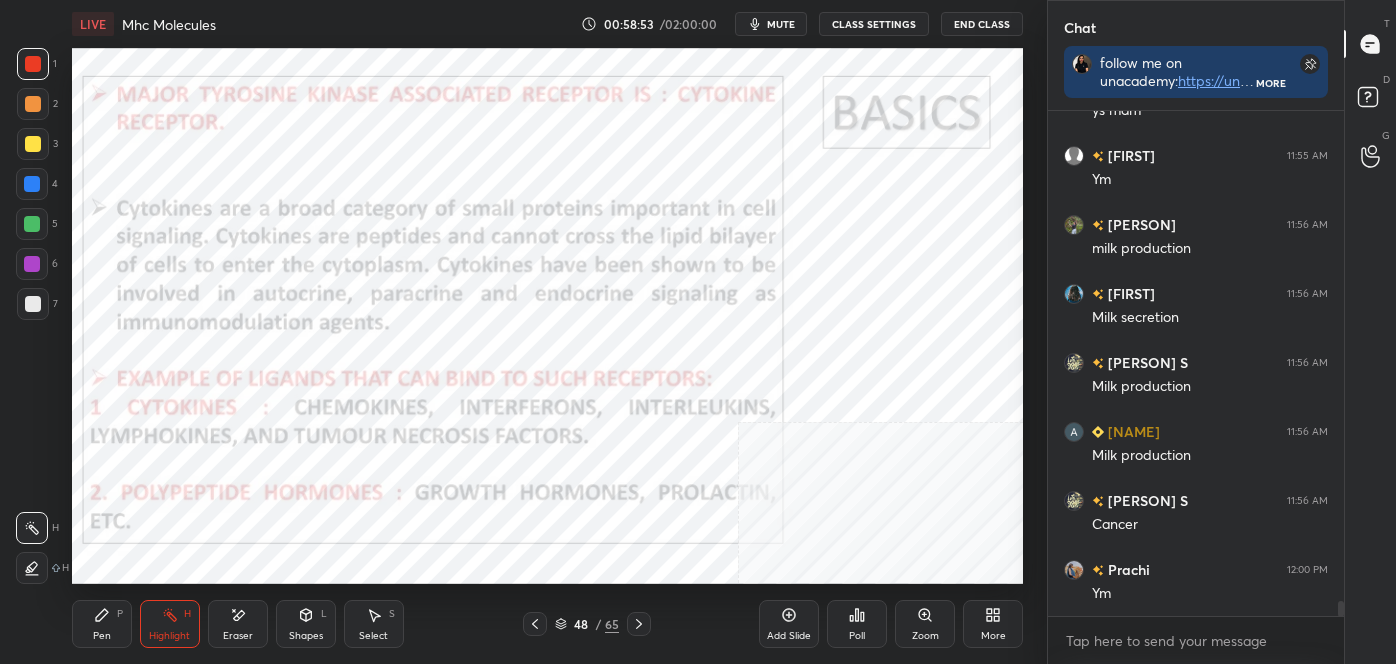click 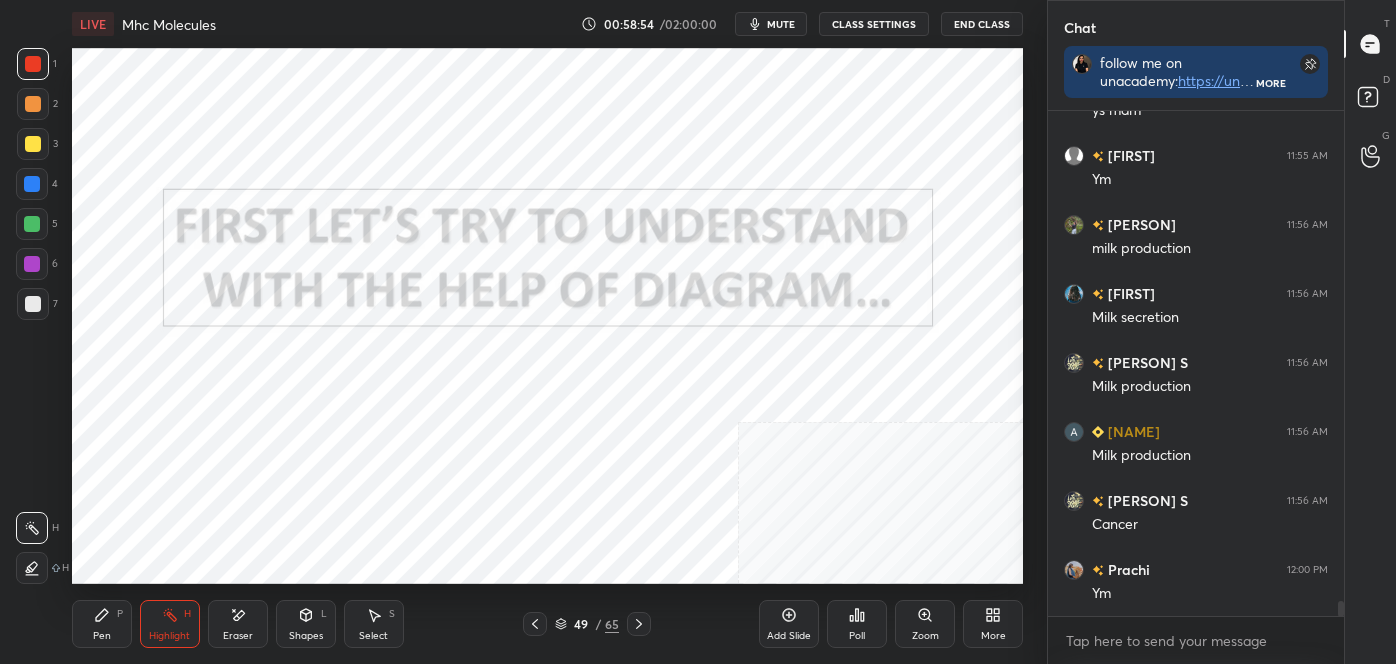 click 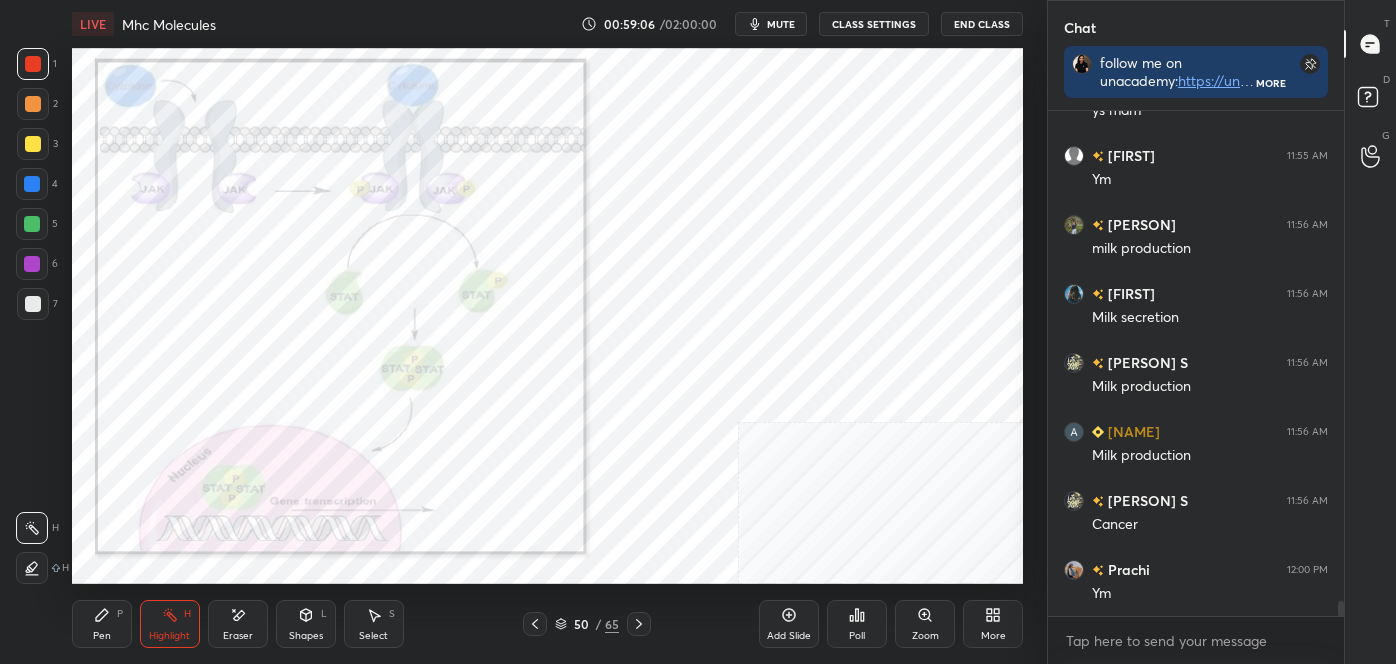click 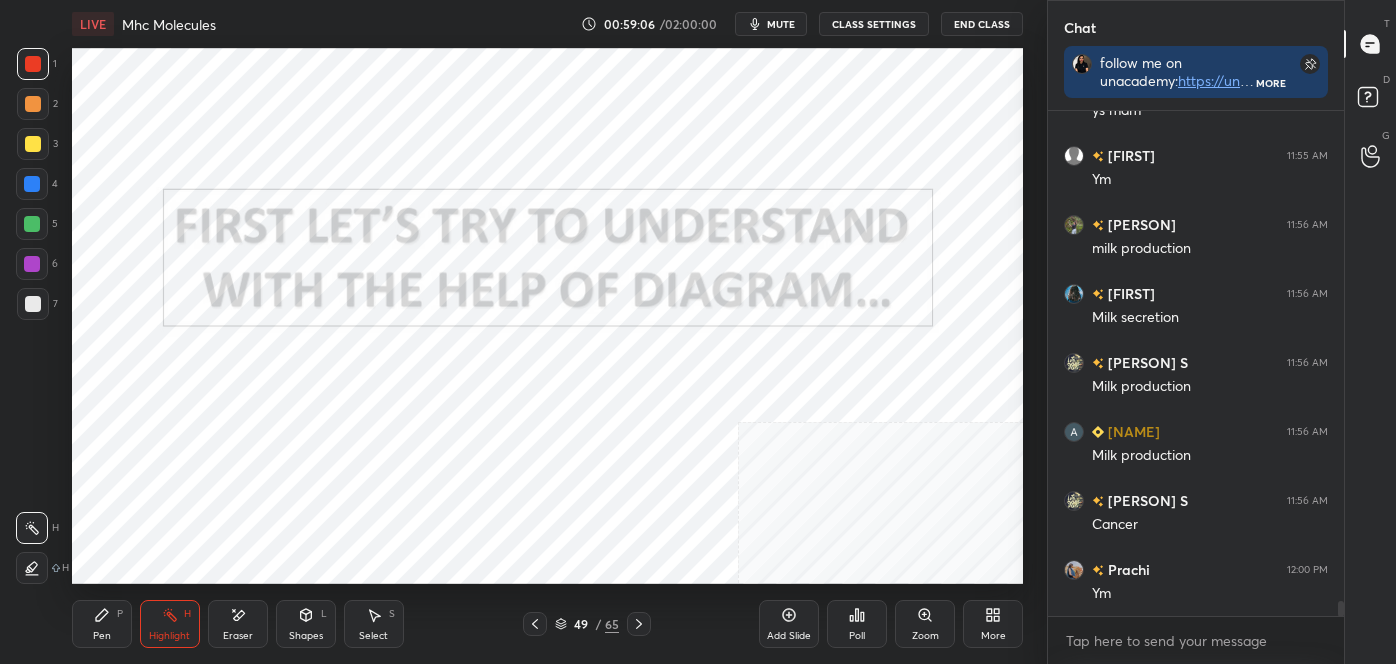 click 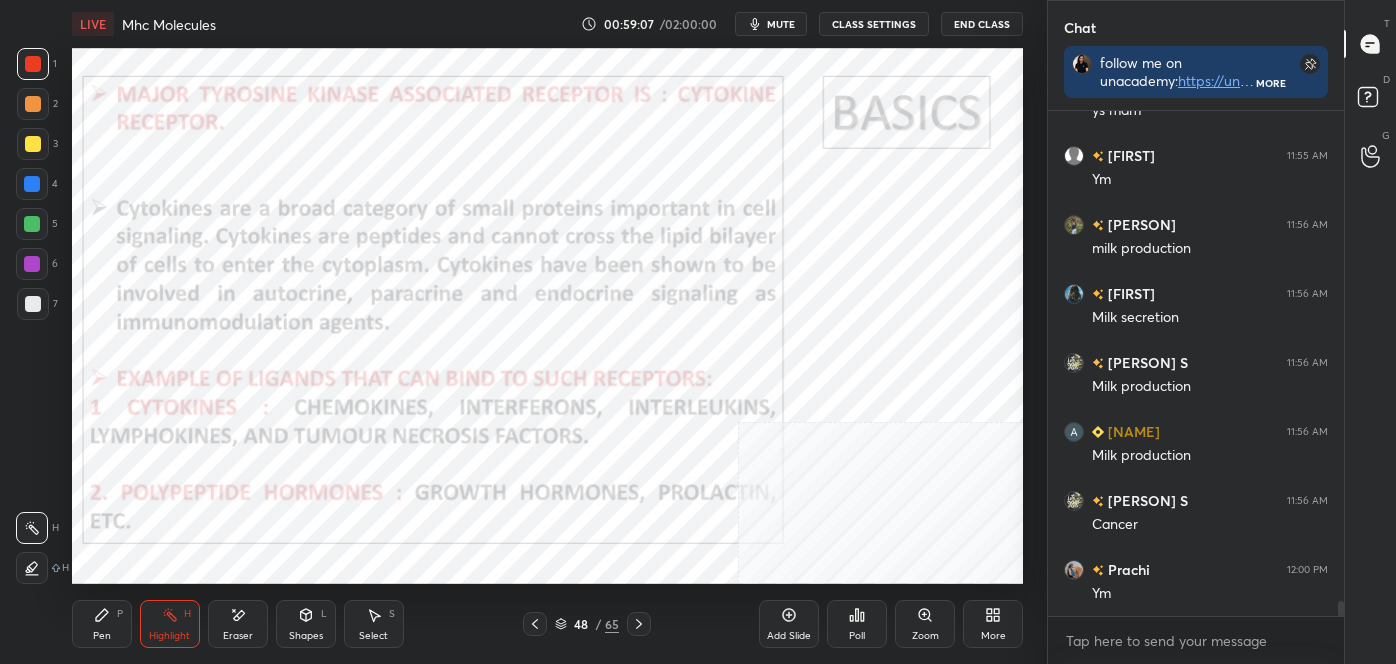 click 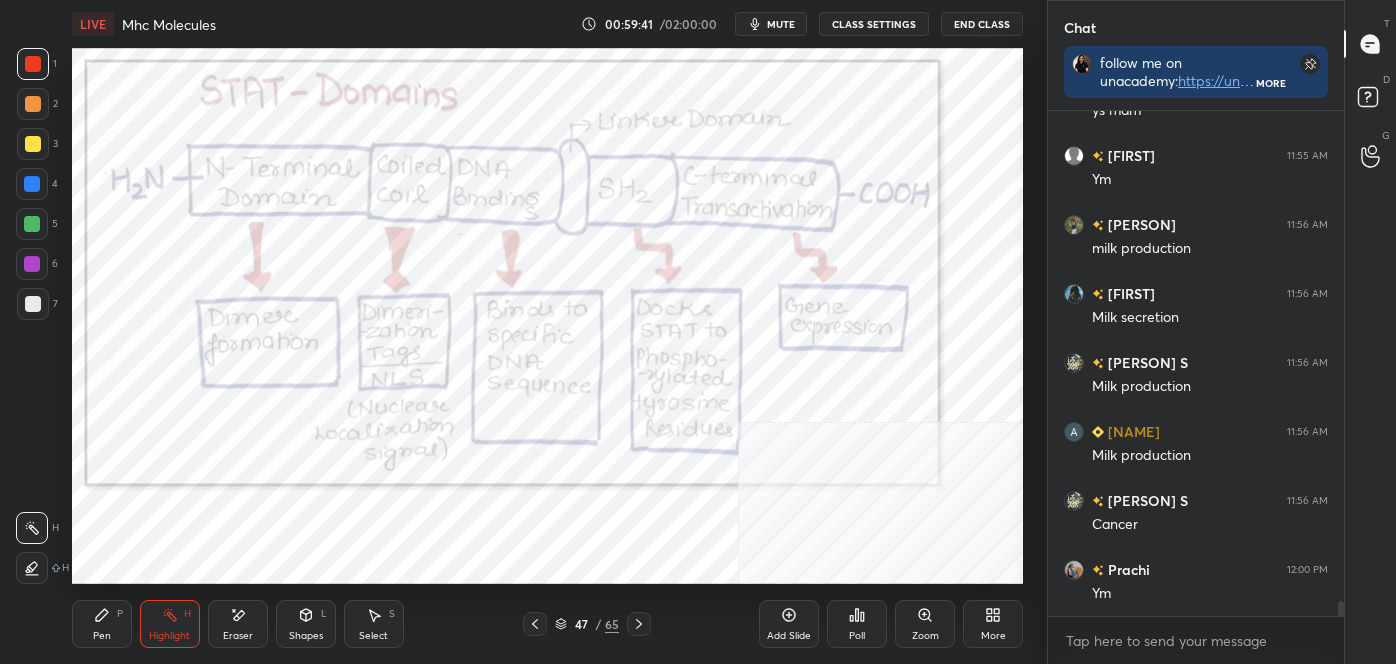 click 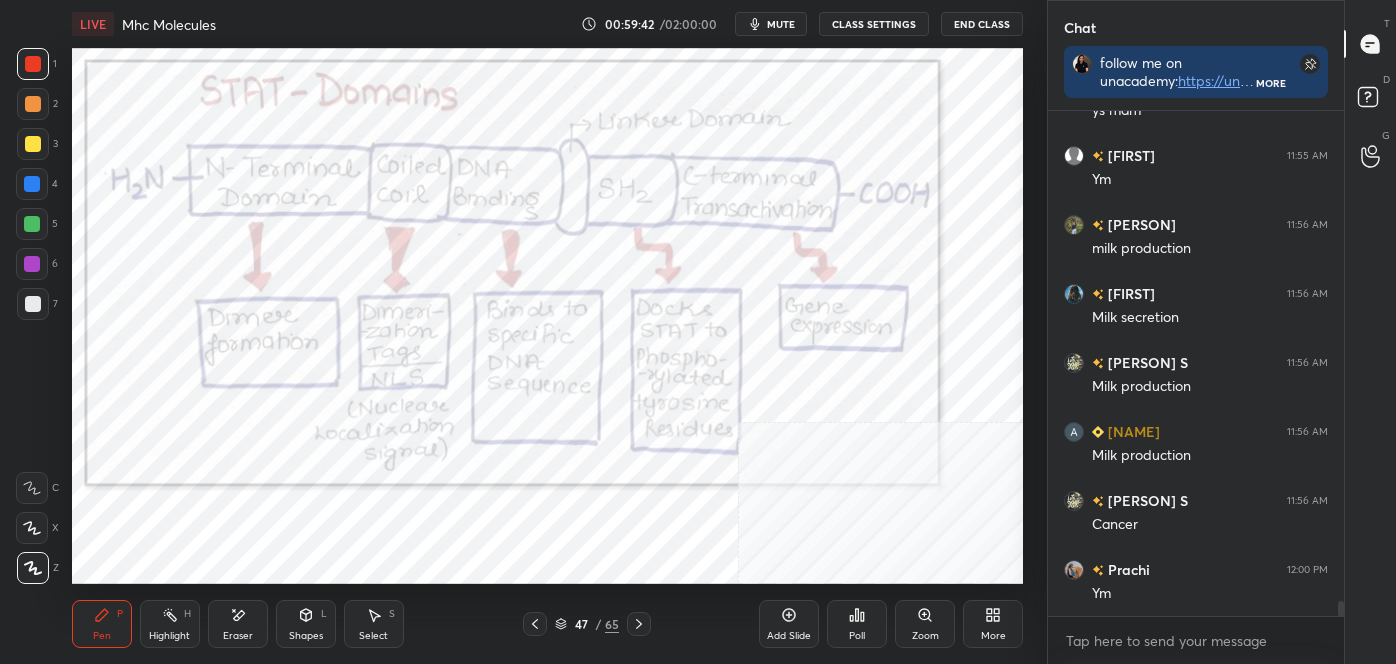 click 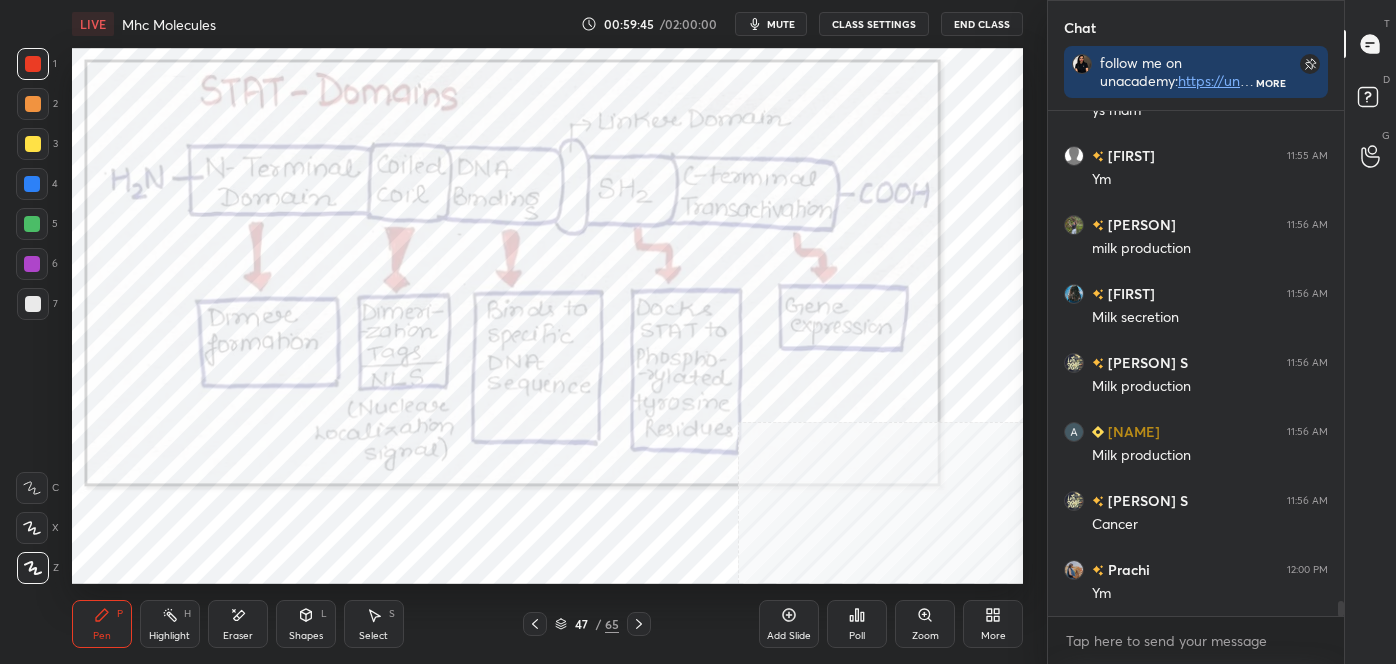 scroll, scrollTop: 16330, scrollLeft: 0, axis: vertical 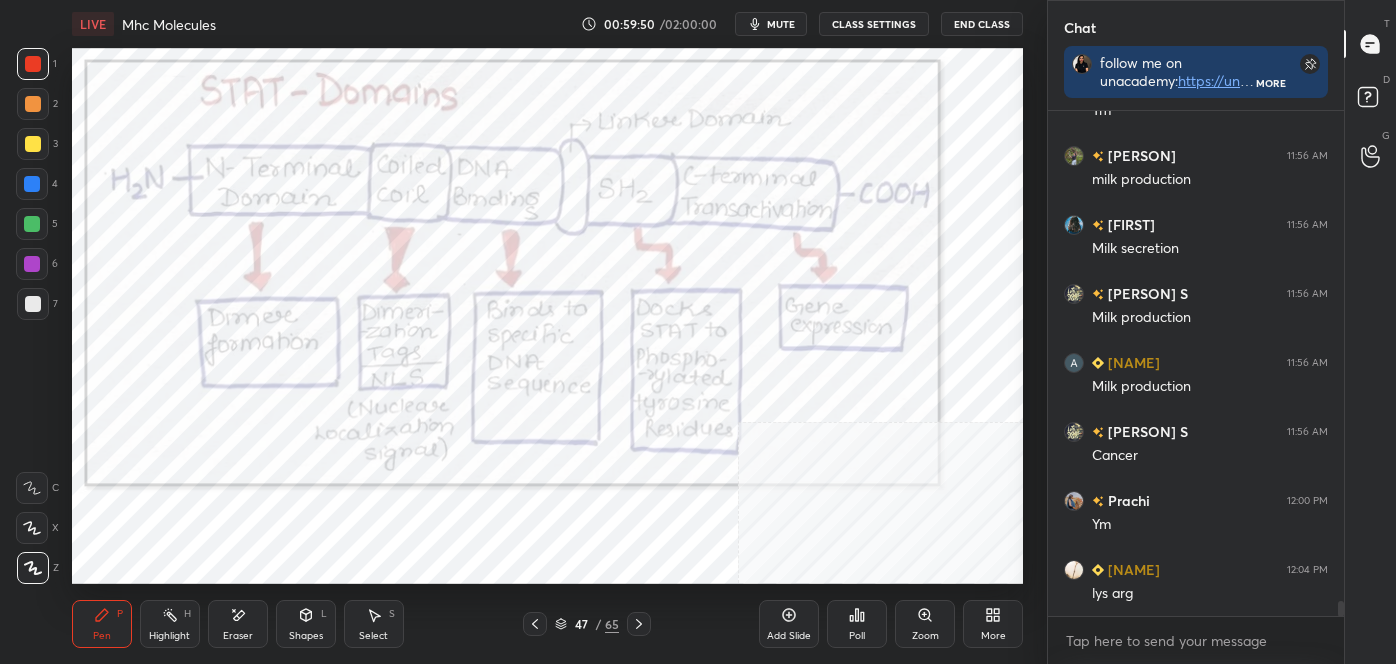 click on "Highlight H" at bounding box center [170, 624] 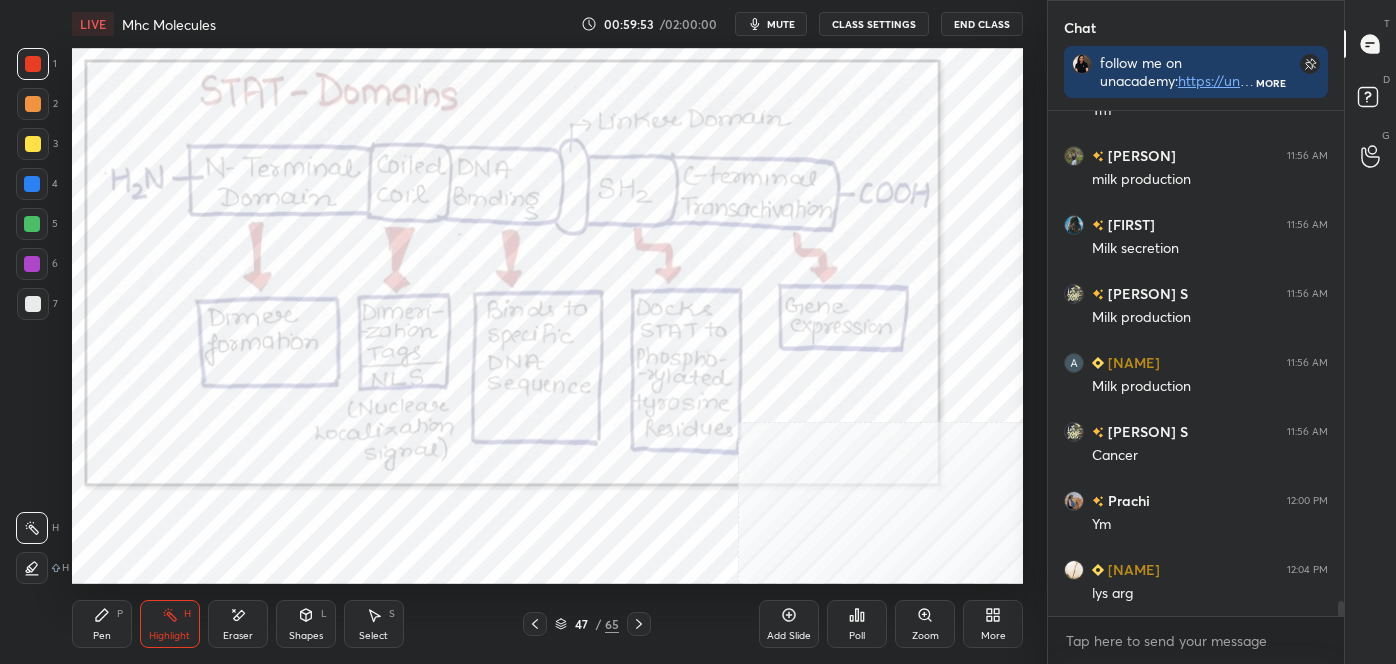 scroll, scrollTop: 16399, scrollLeft: 0, axis: vertical 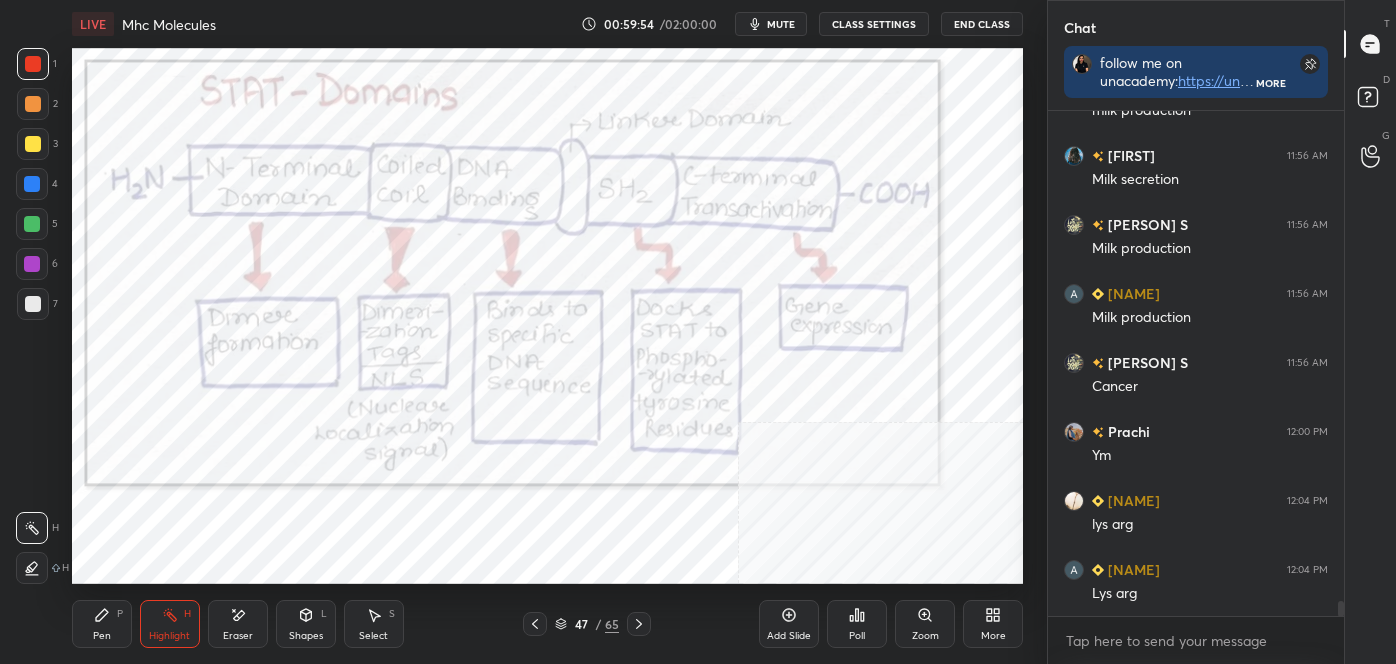 click 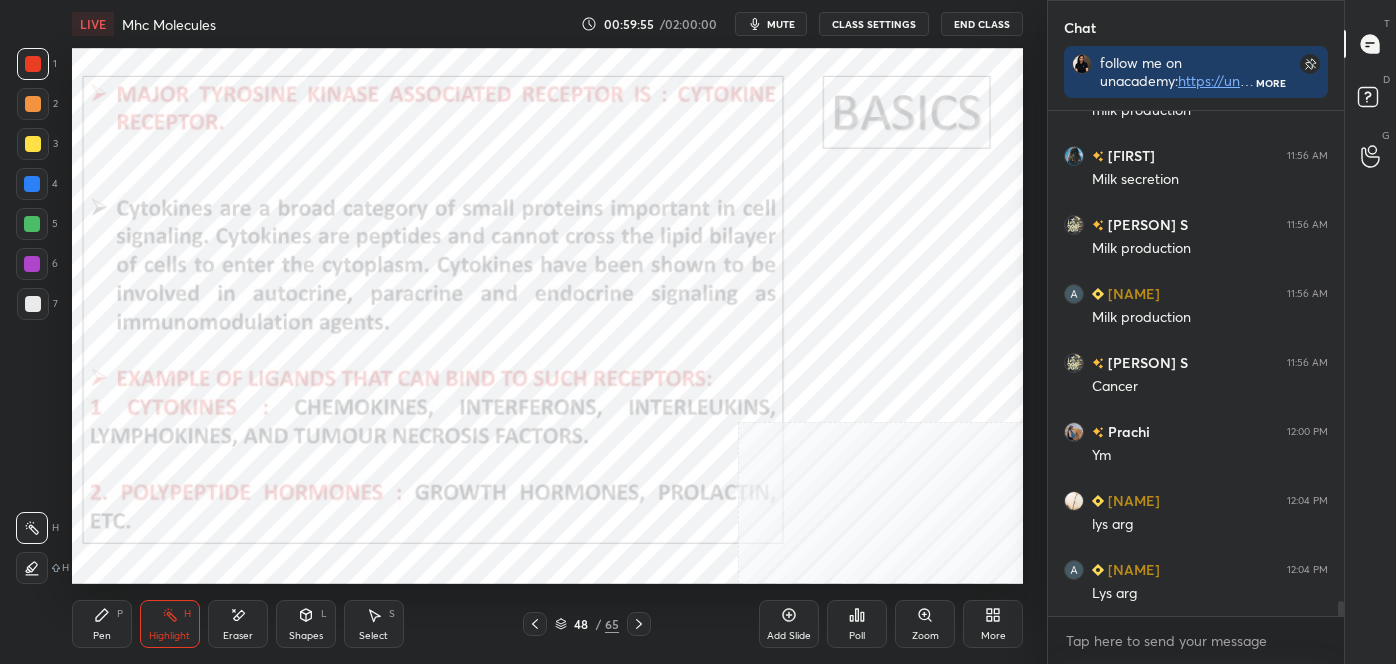 click 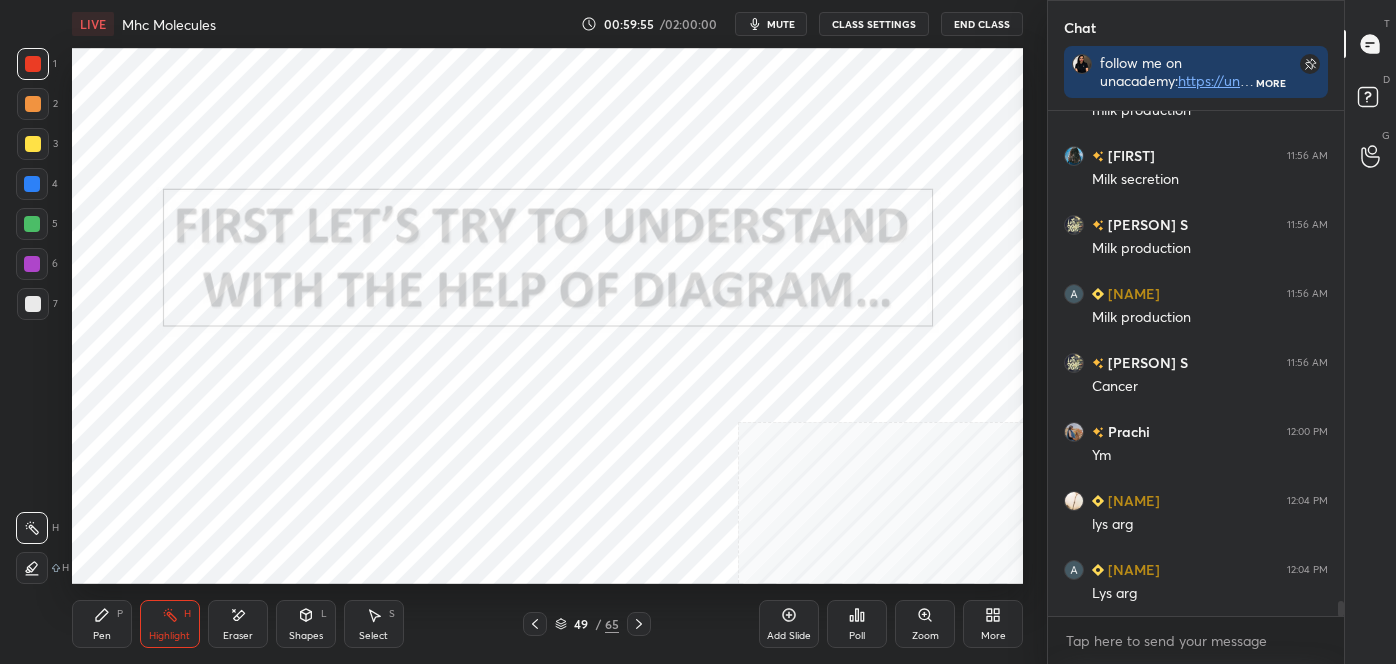 click 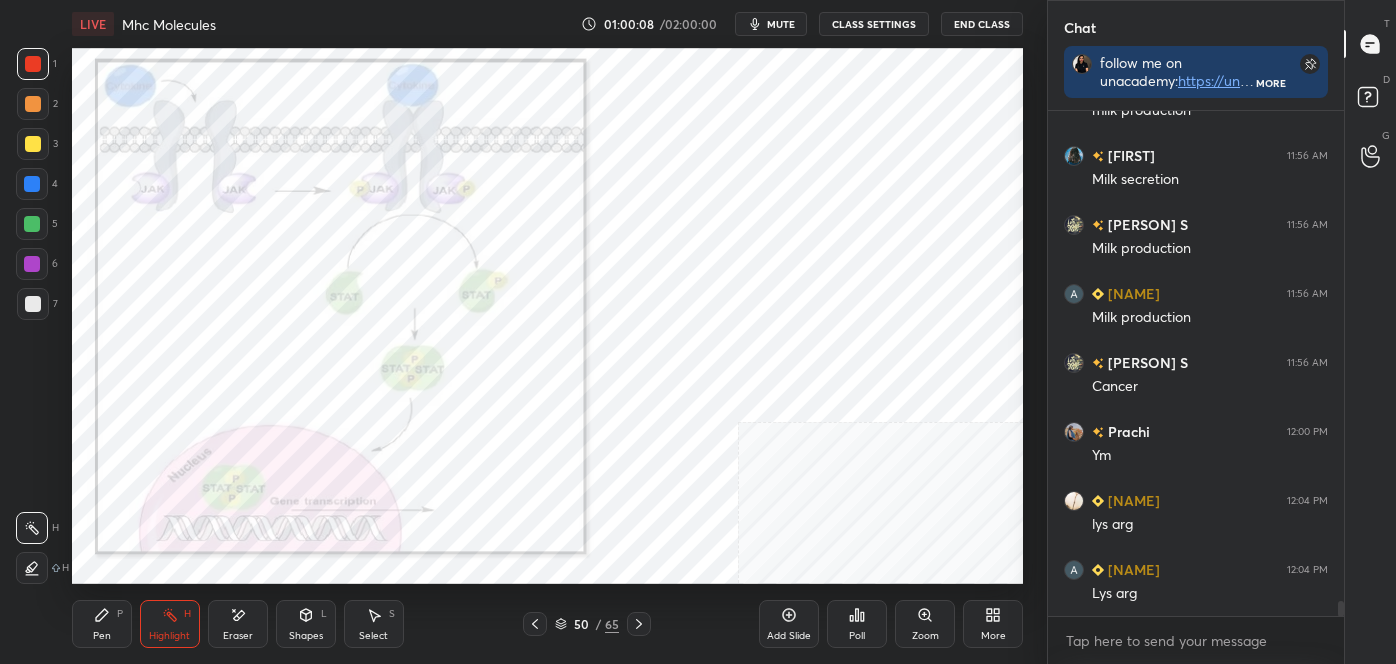 click on "50 / 65" at bounding box center [588, 624] 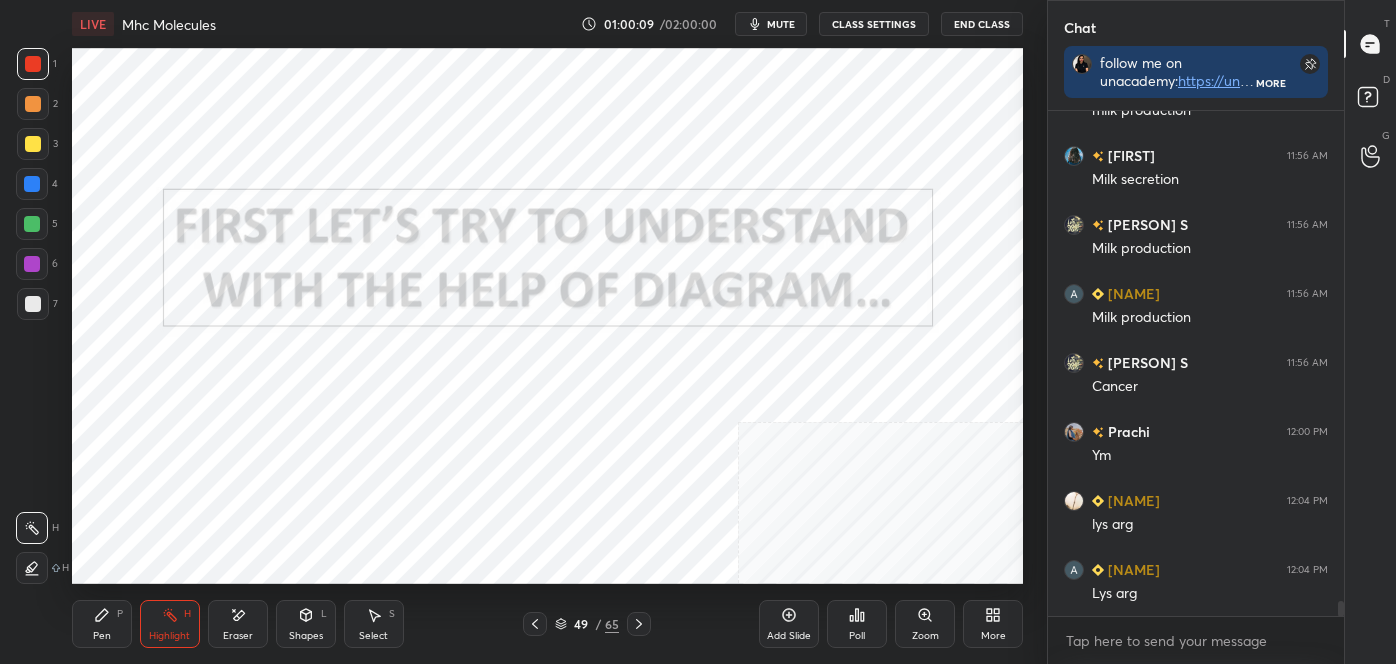 click 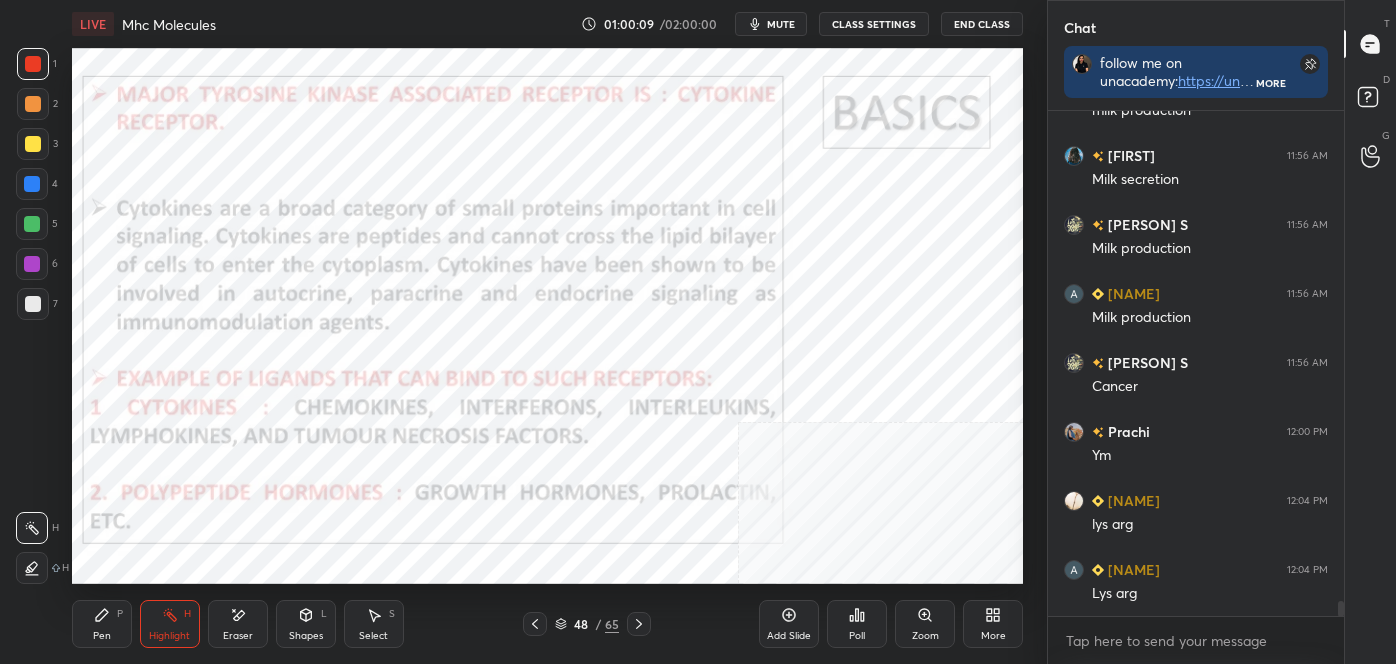 click 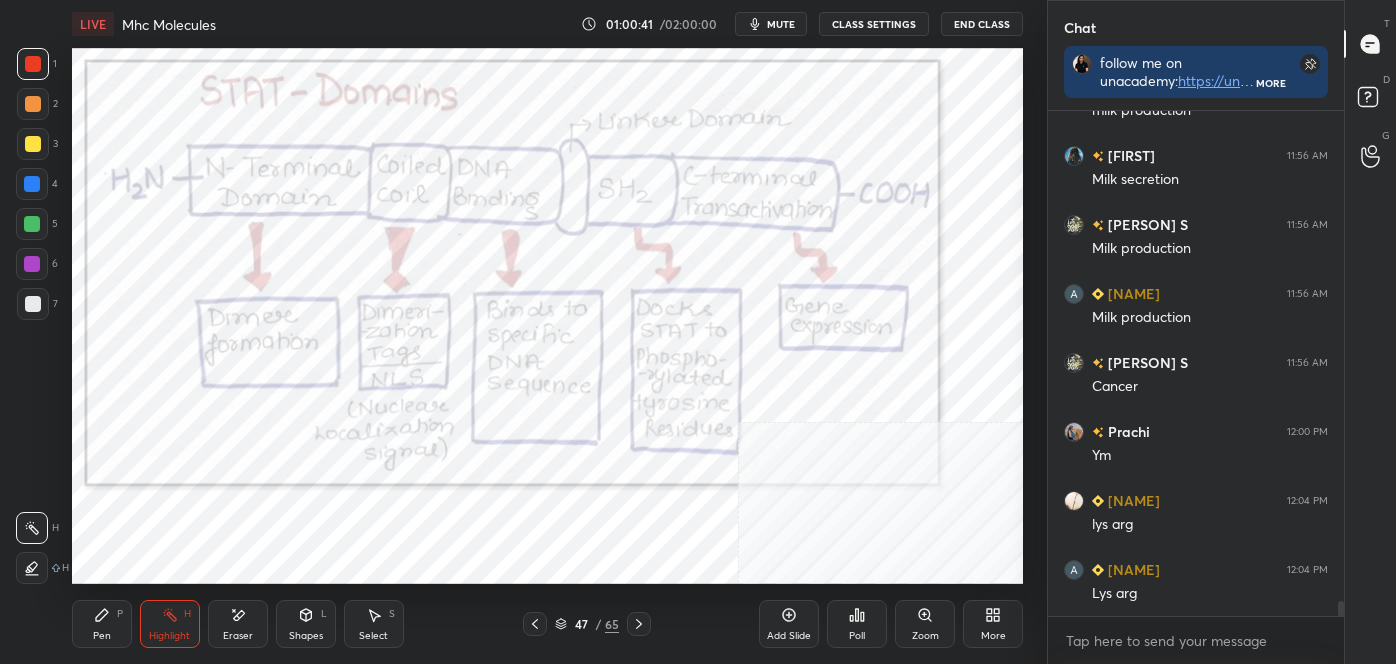 click 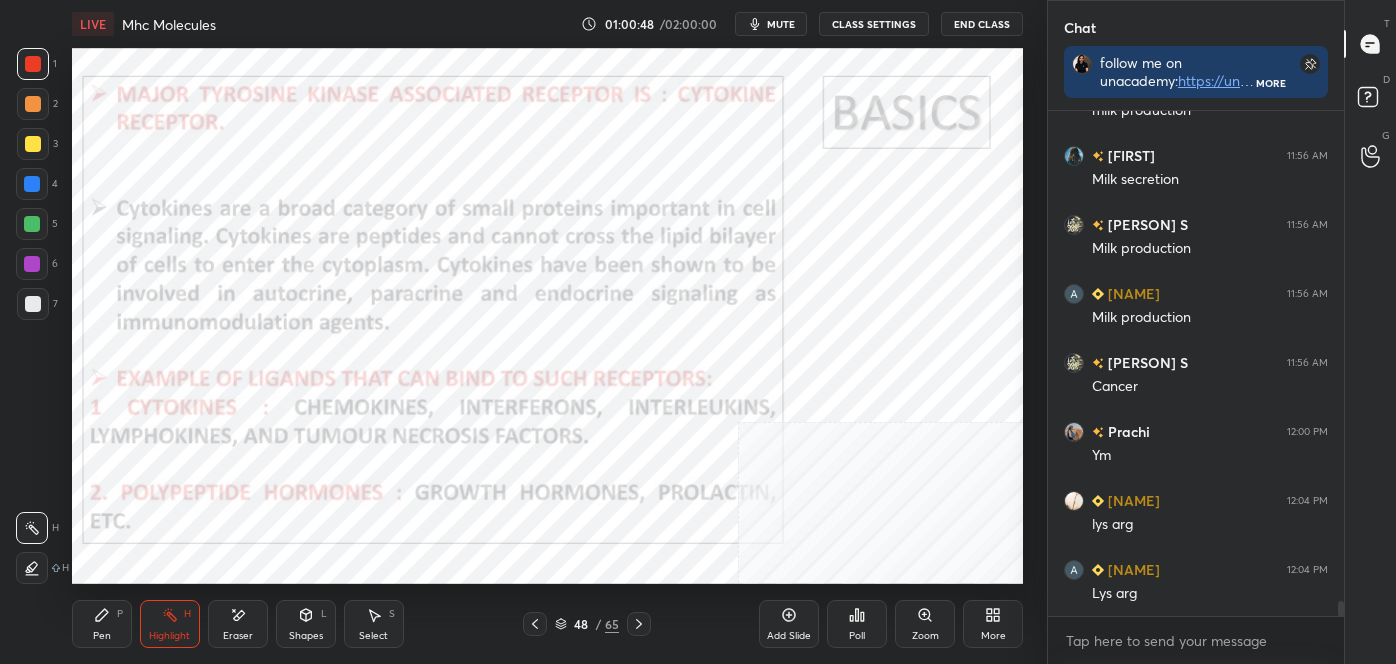 click 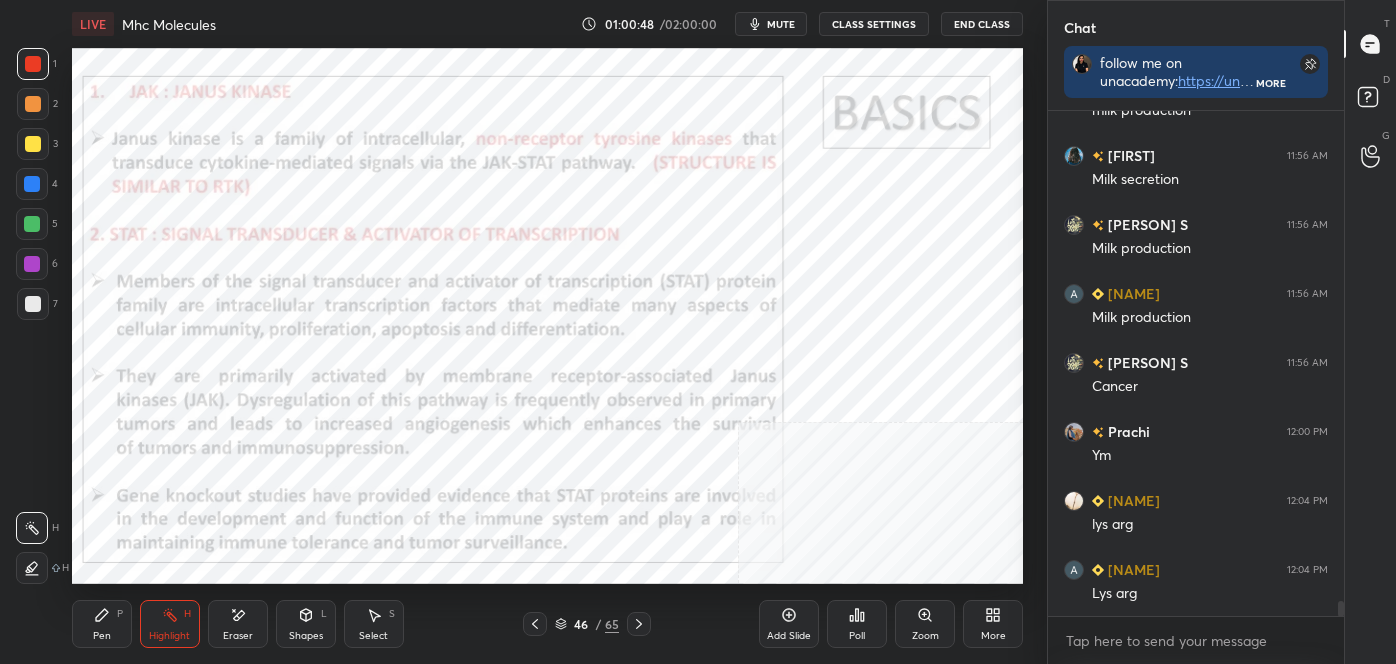 click 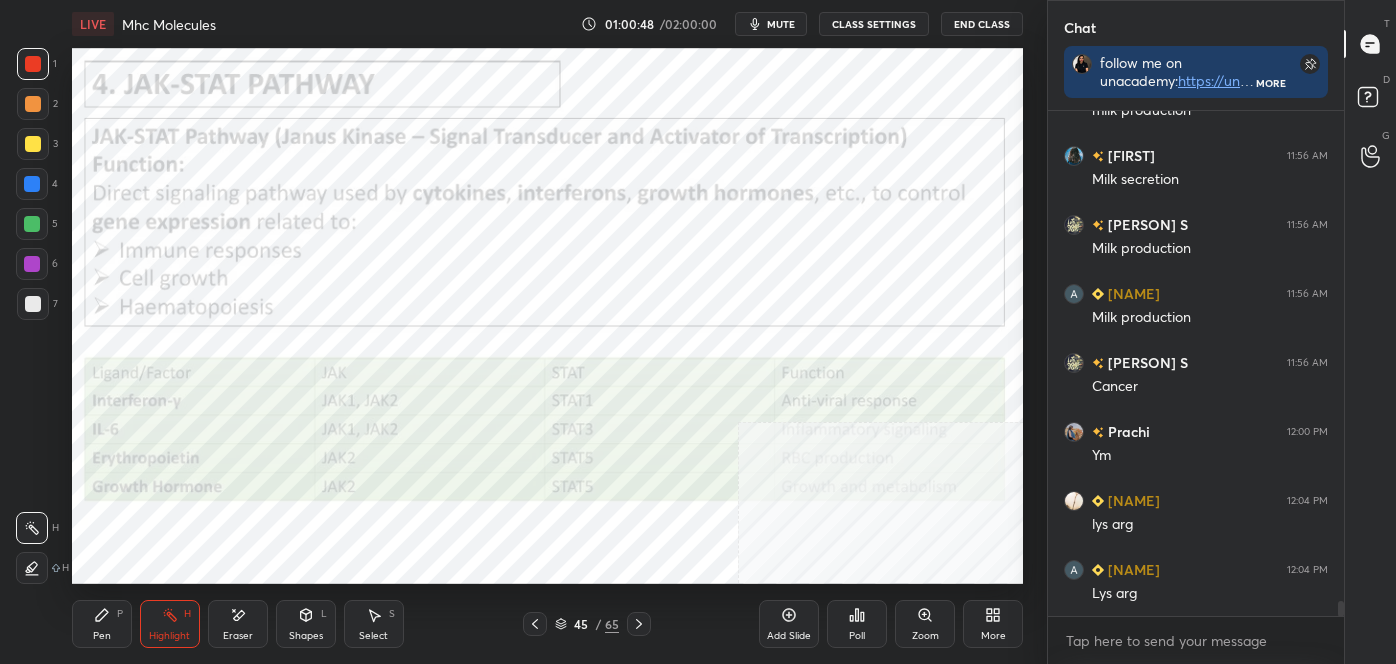 click 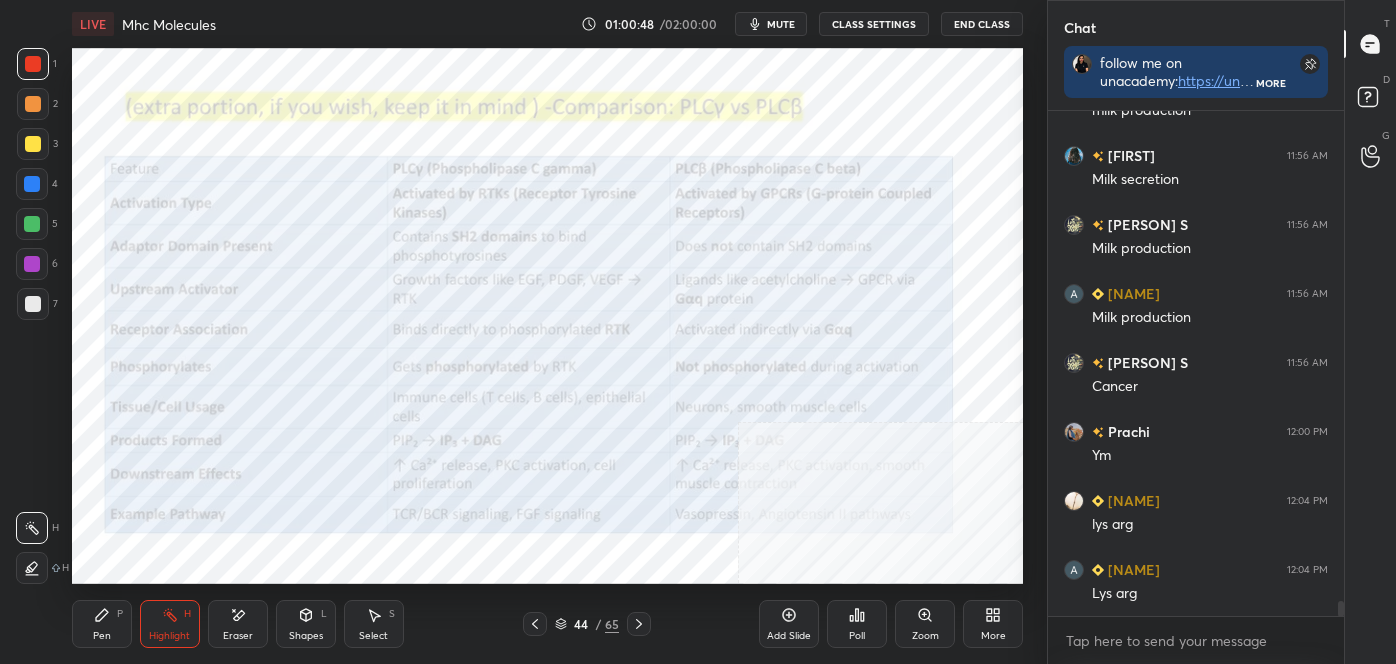 click 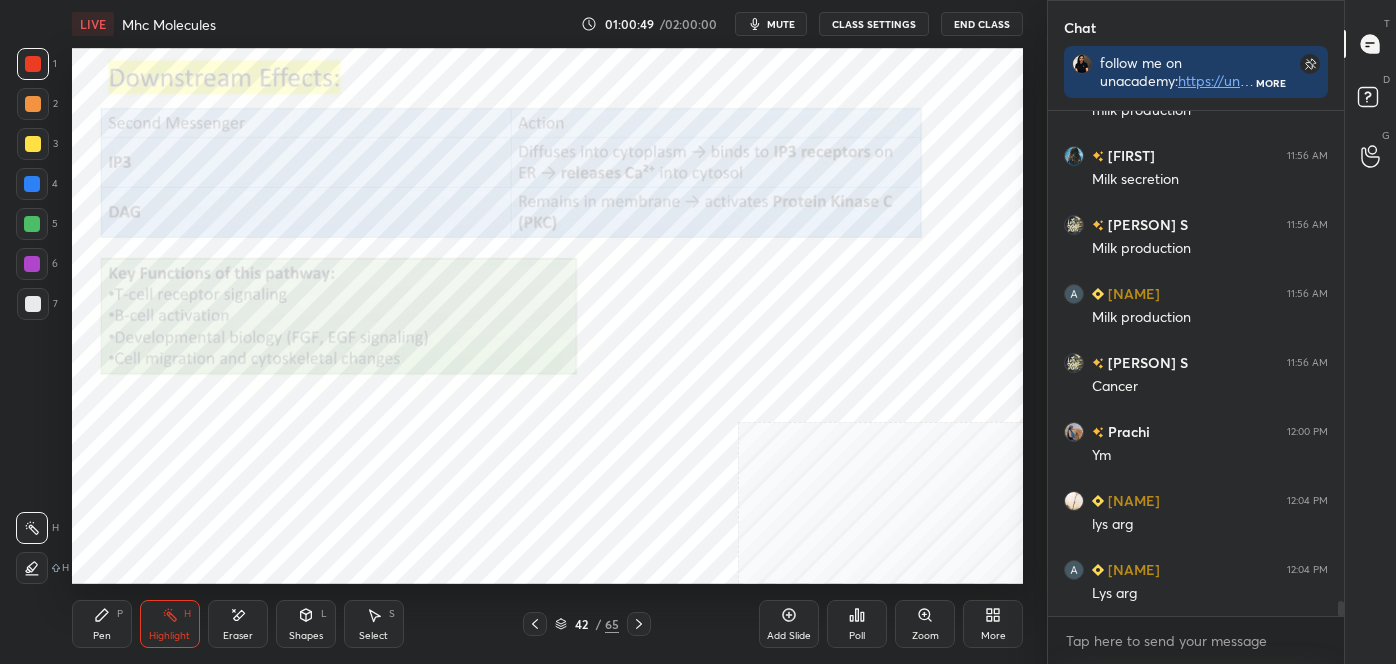 click 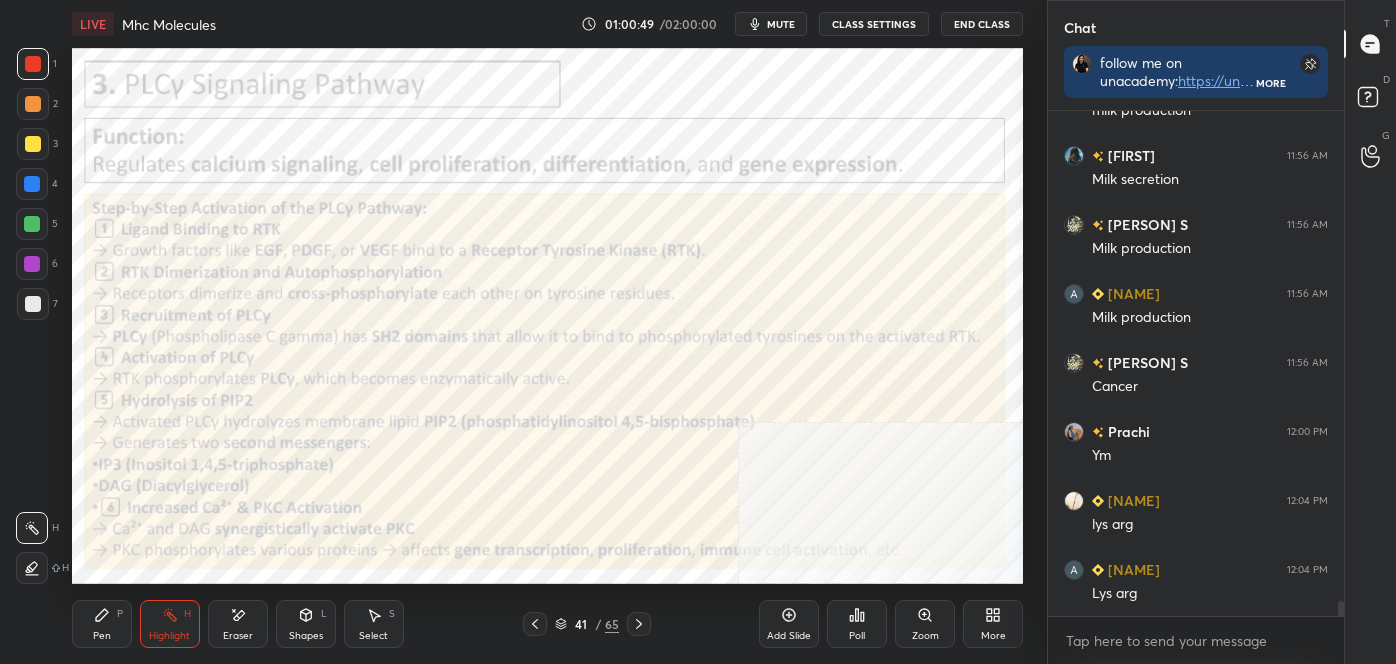 click 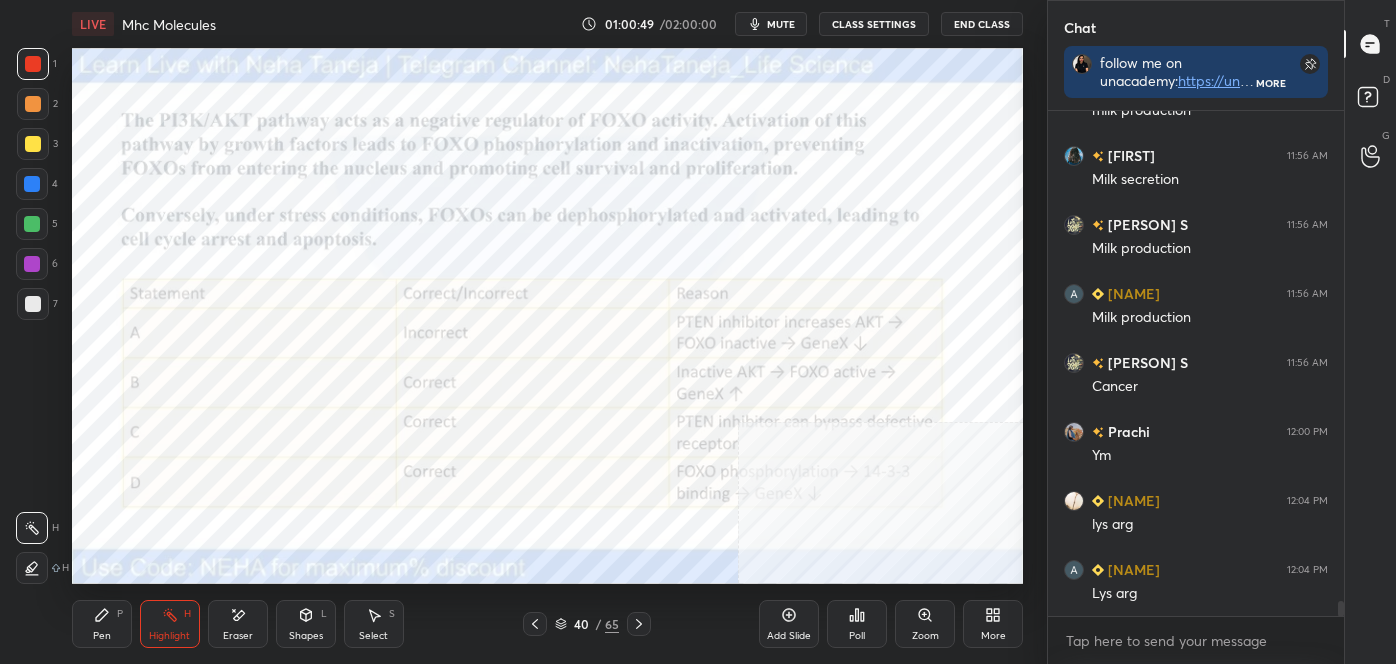 click 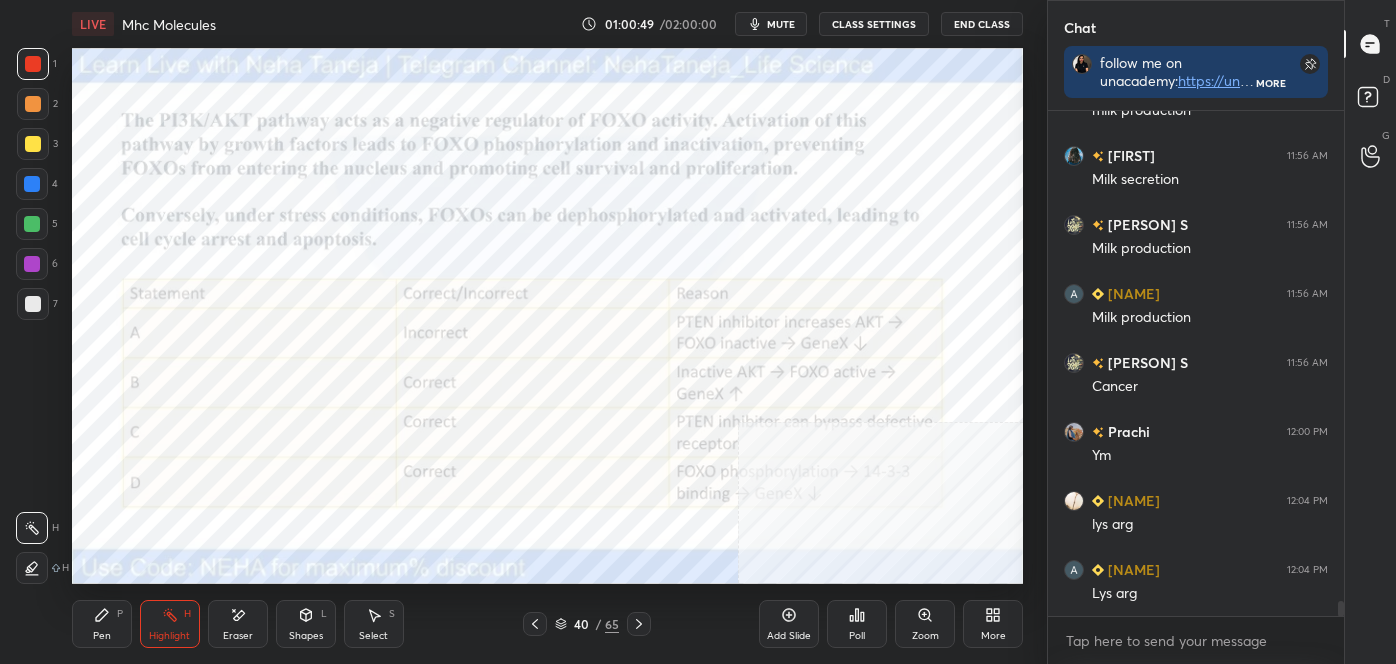 click 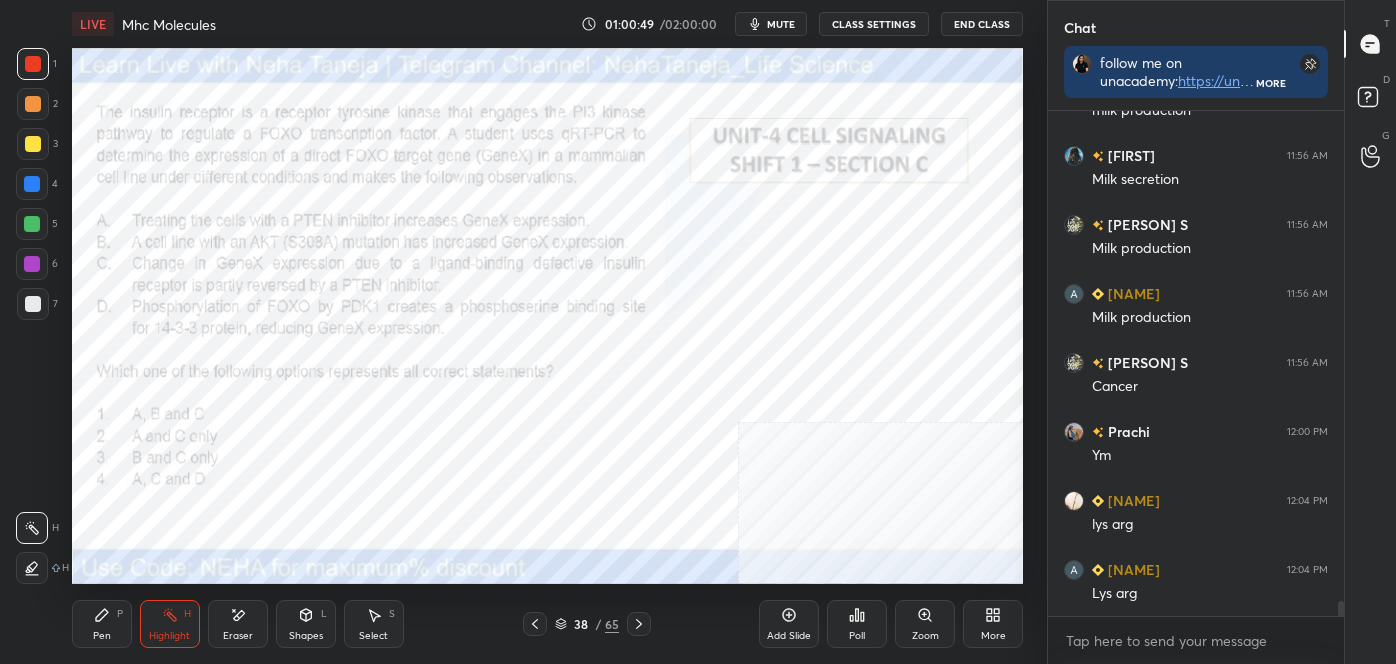 click 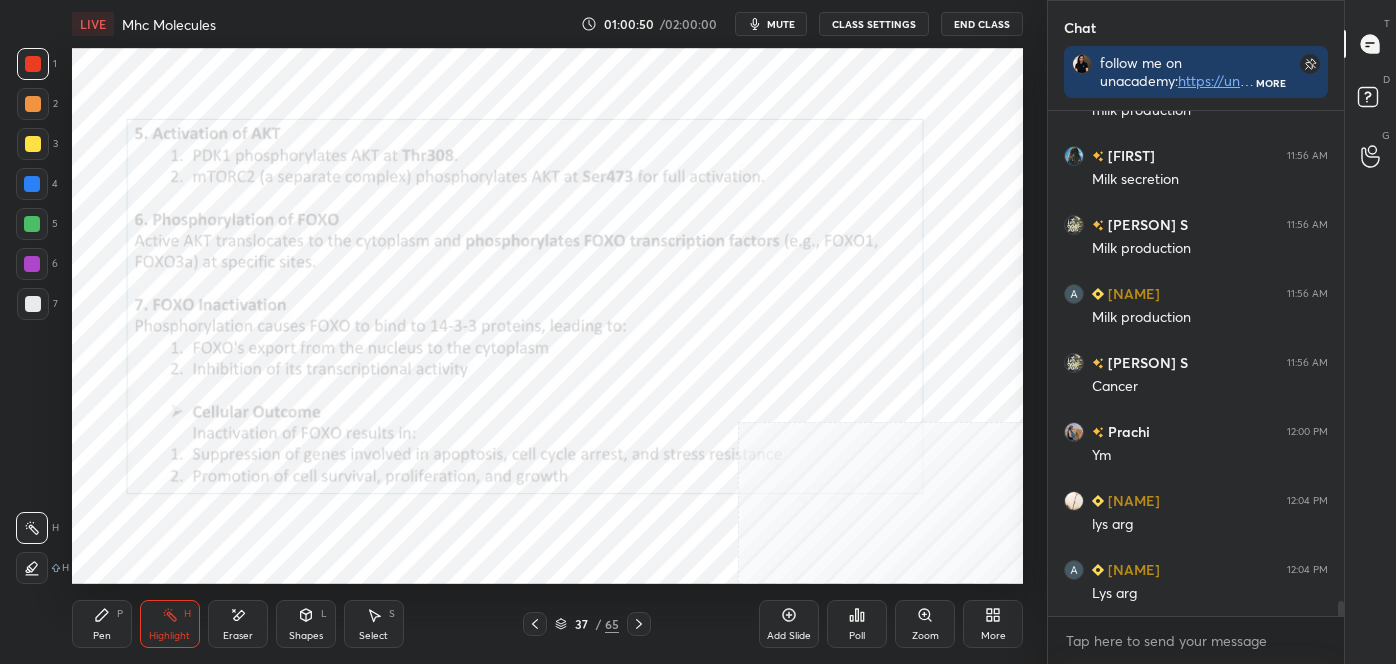 click 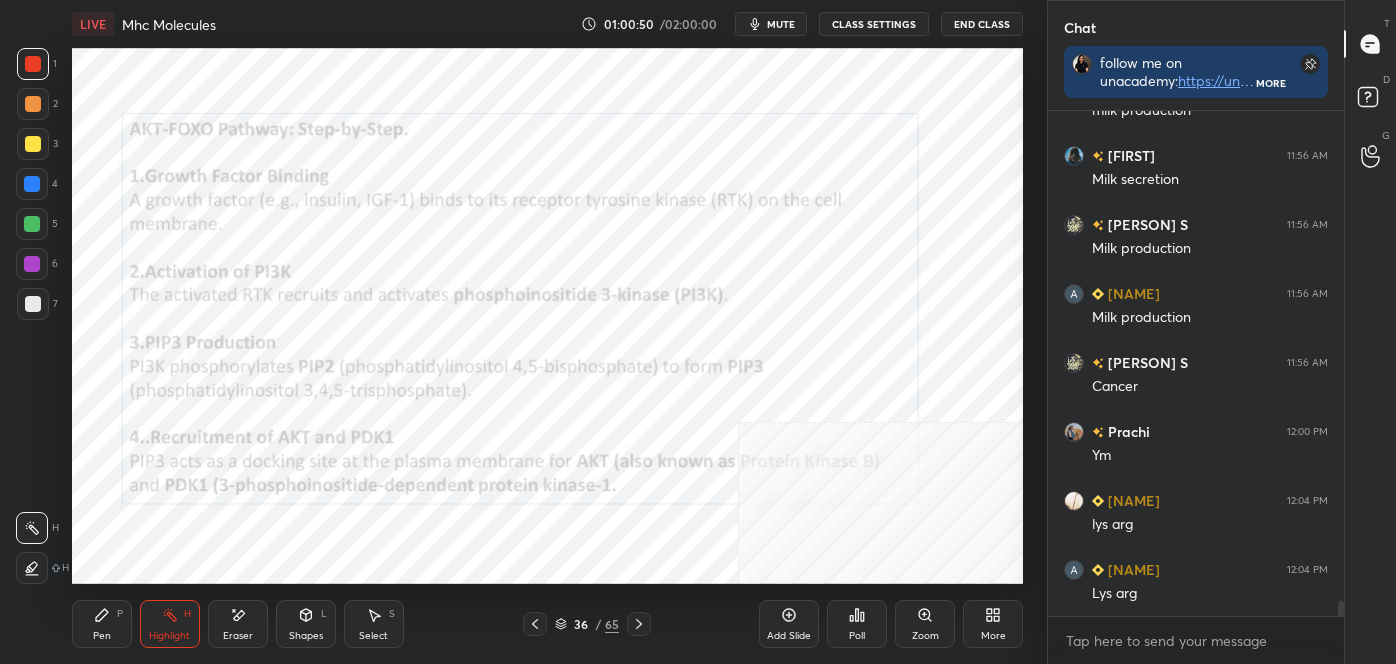 click 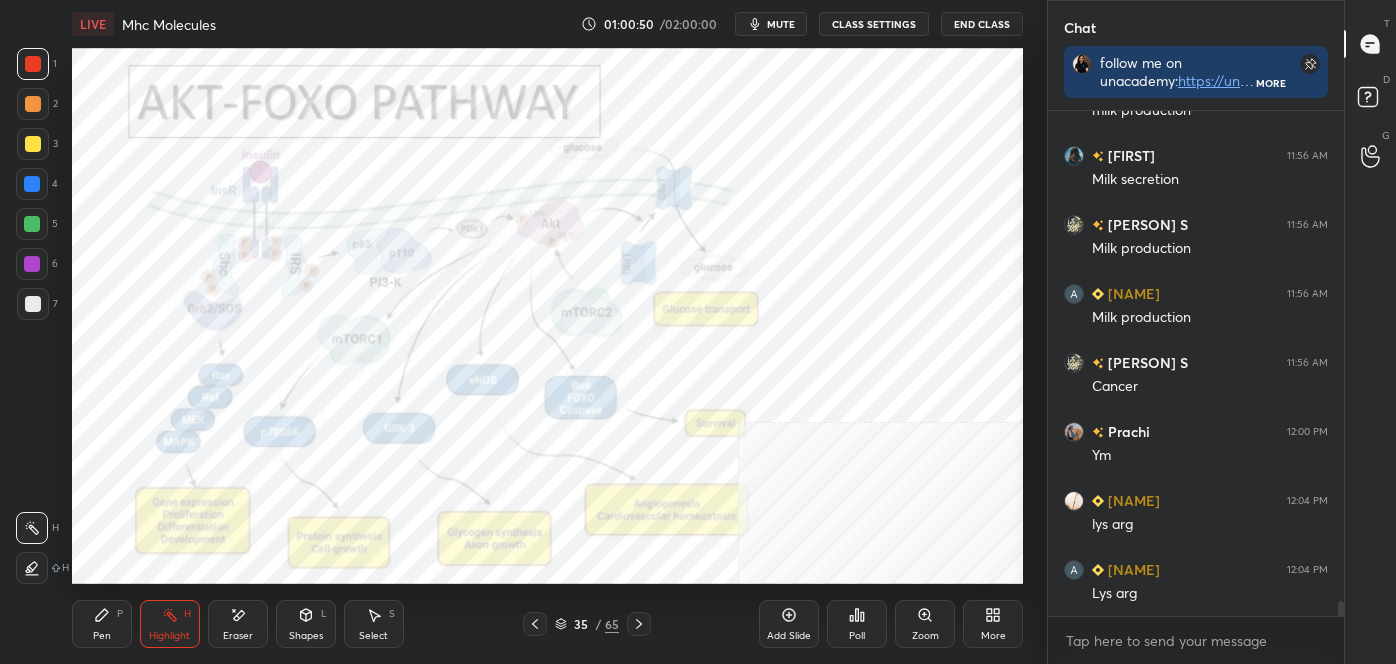 click 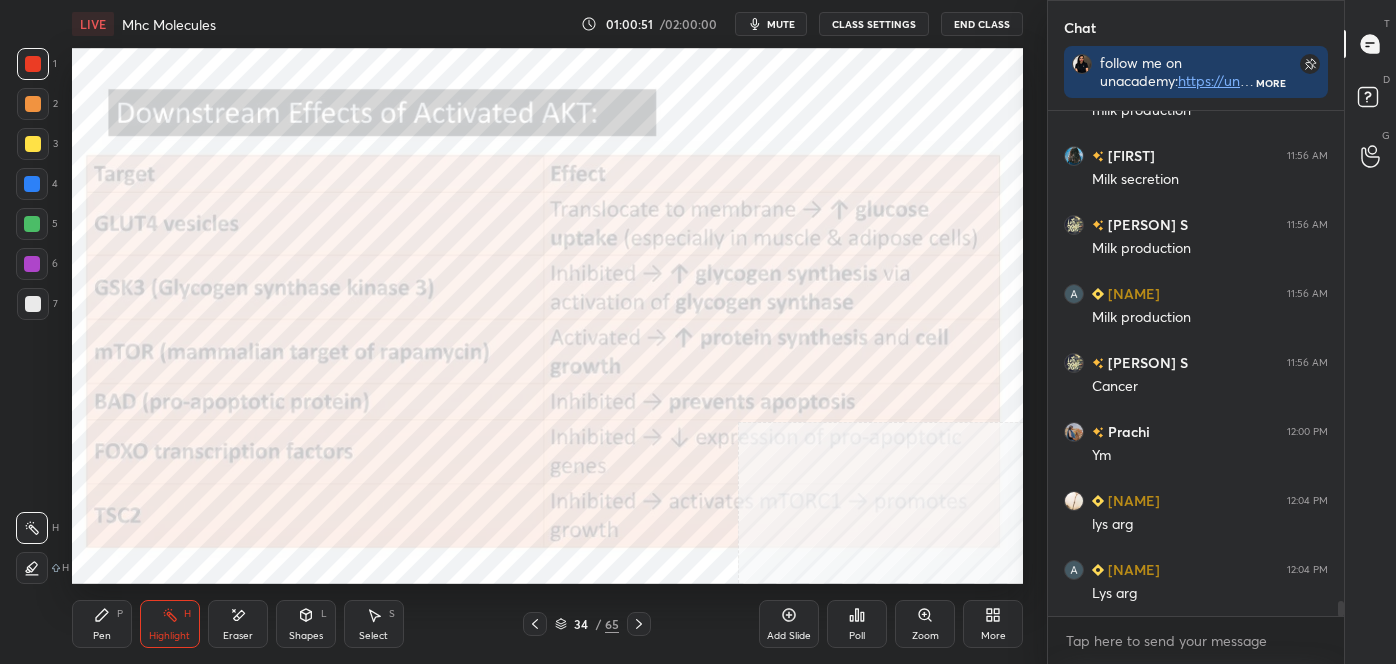 click 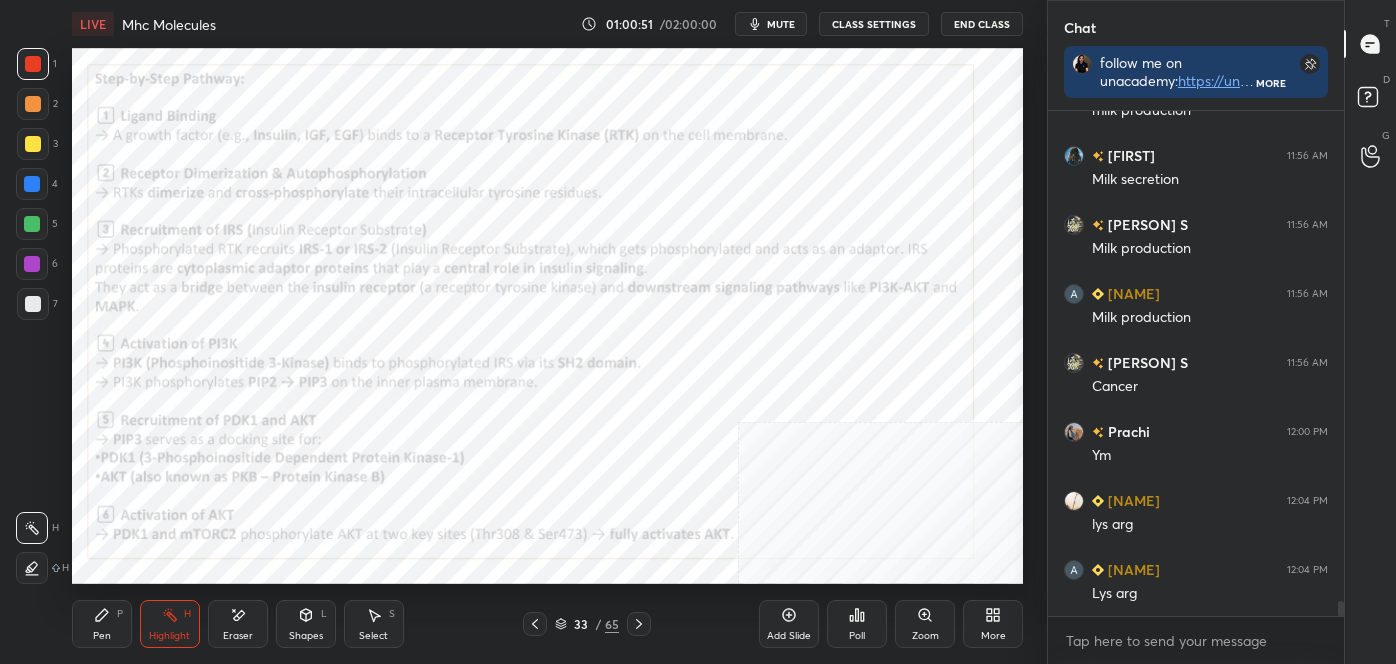 click 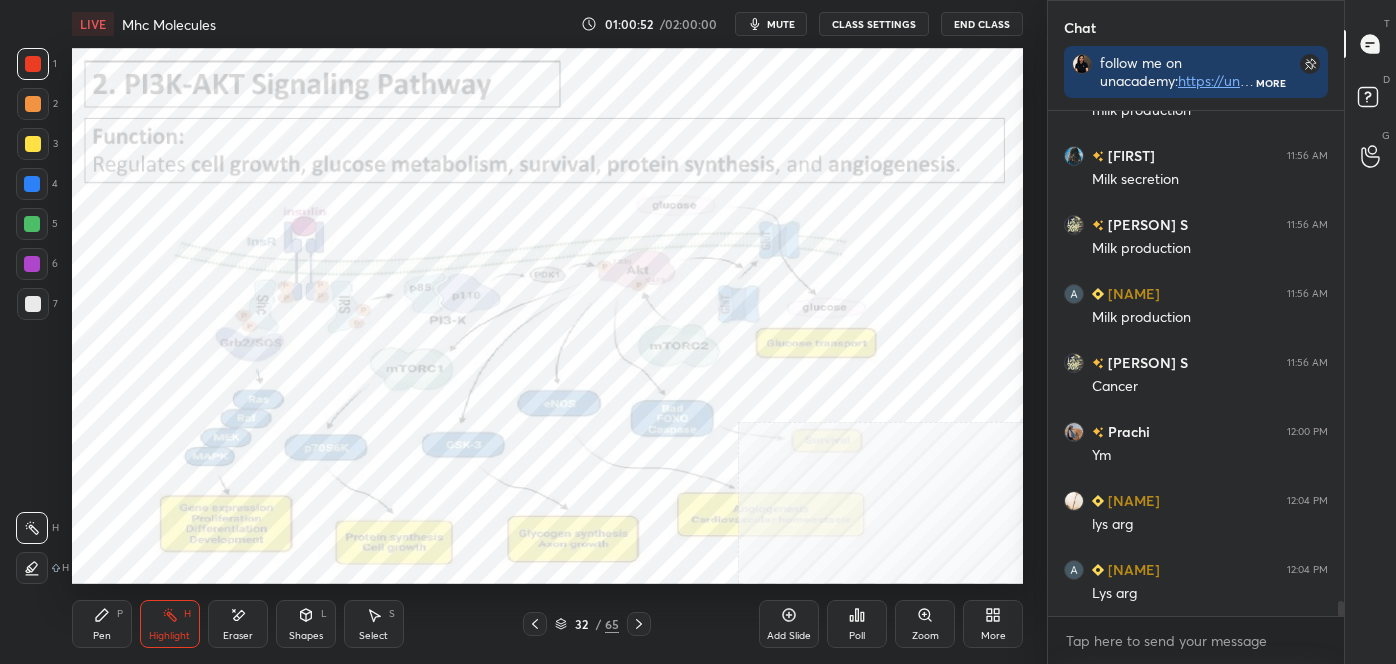 click 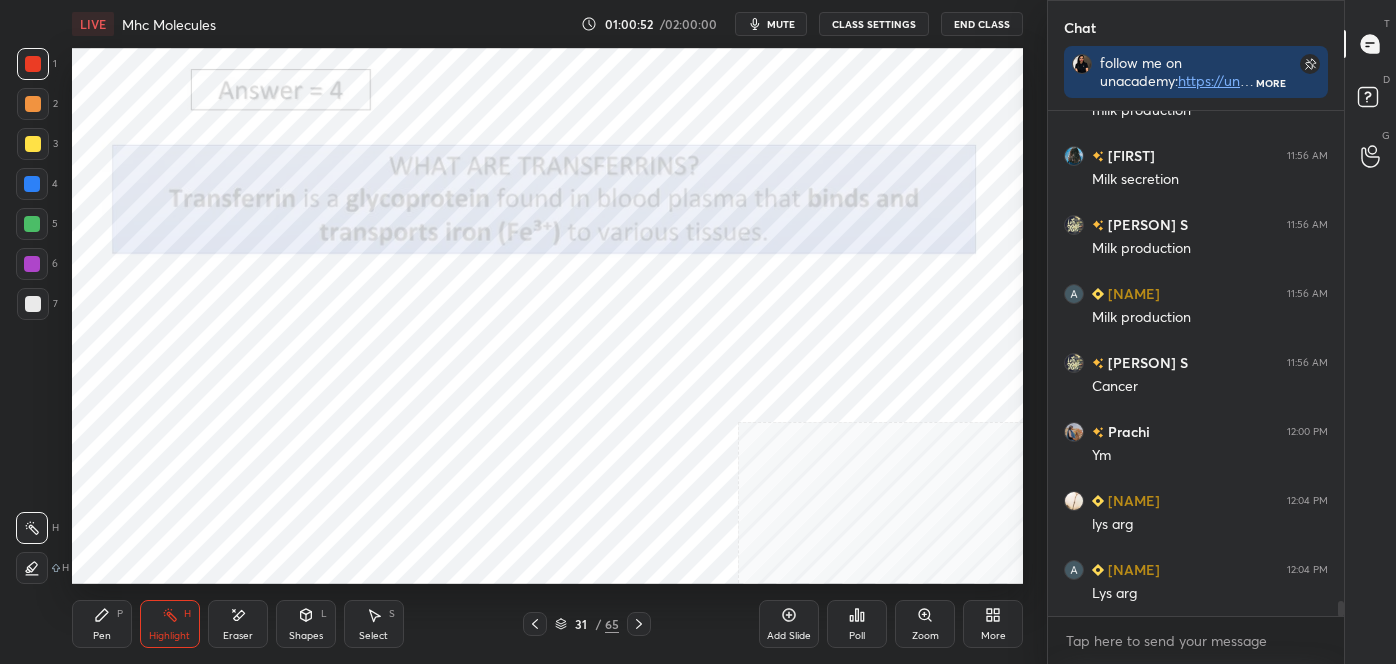 click 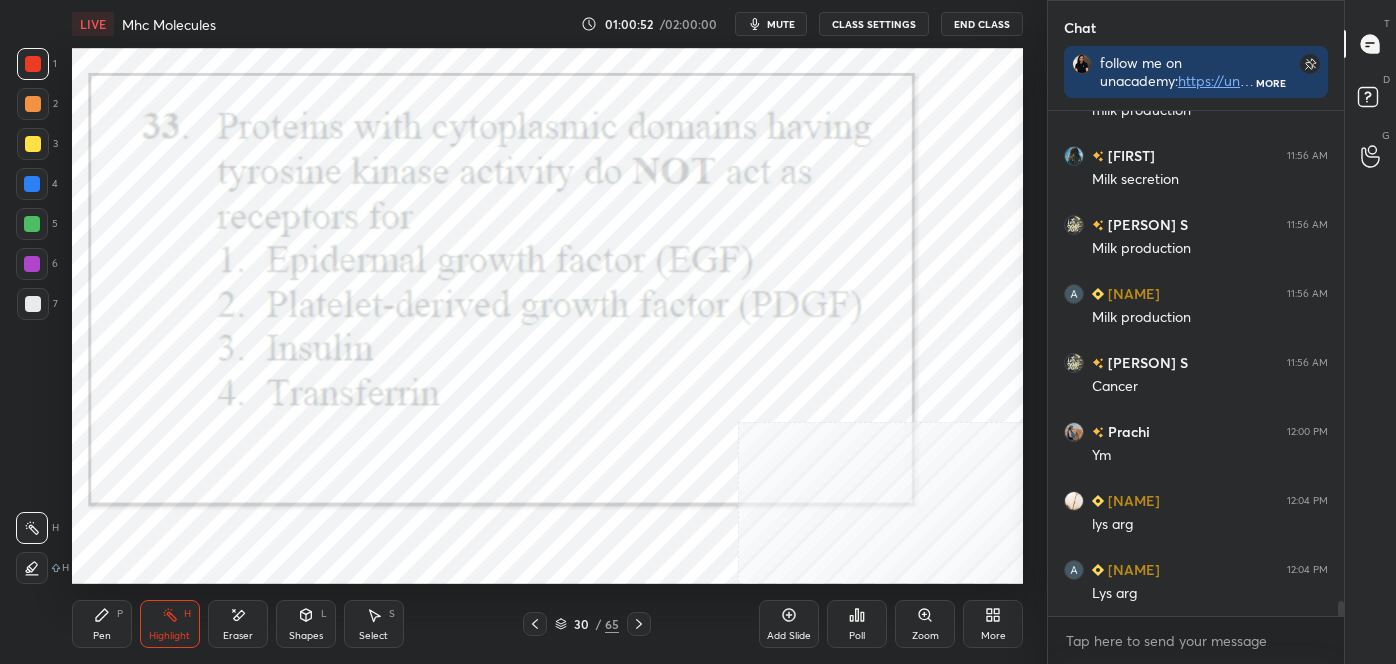 click 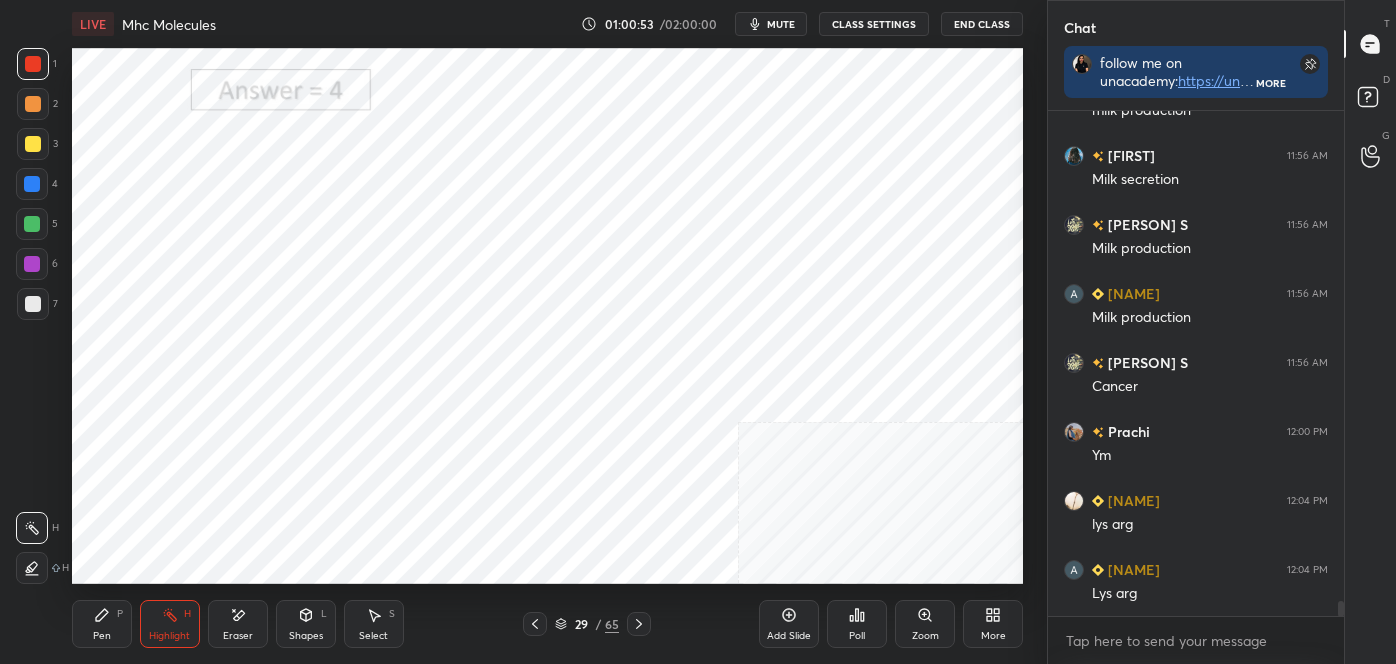 click 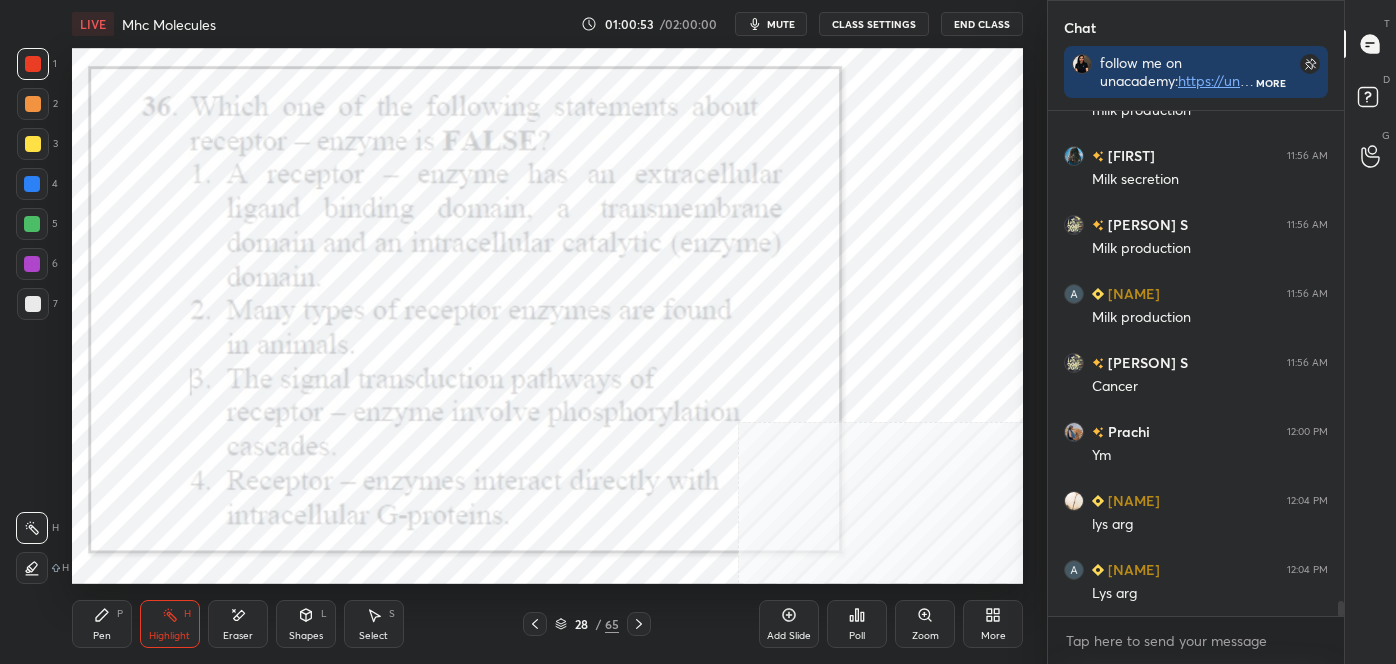 click 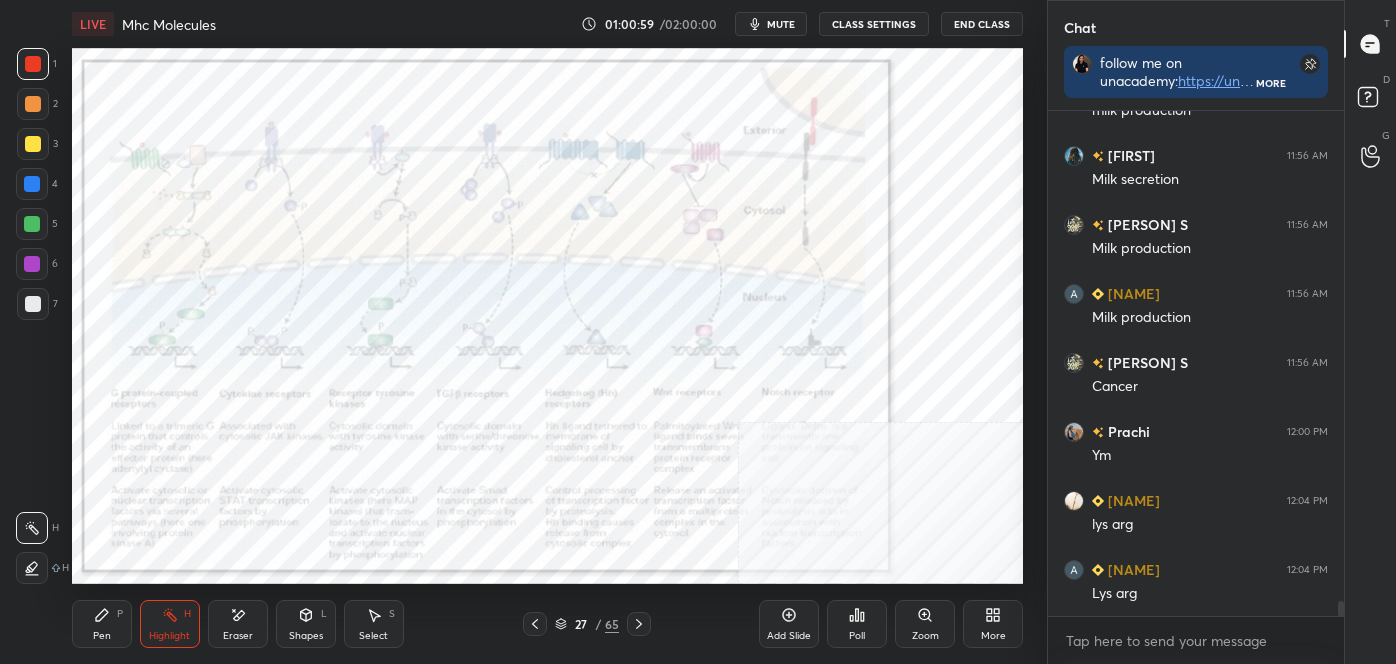 click on "Zoom" at bounding box center (925, 624) 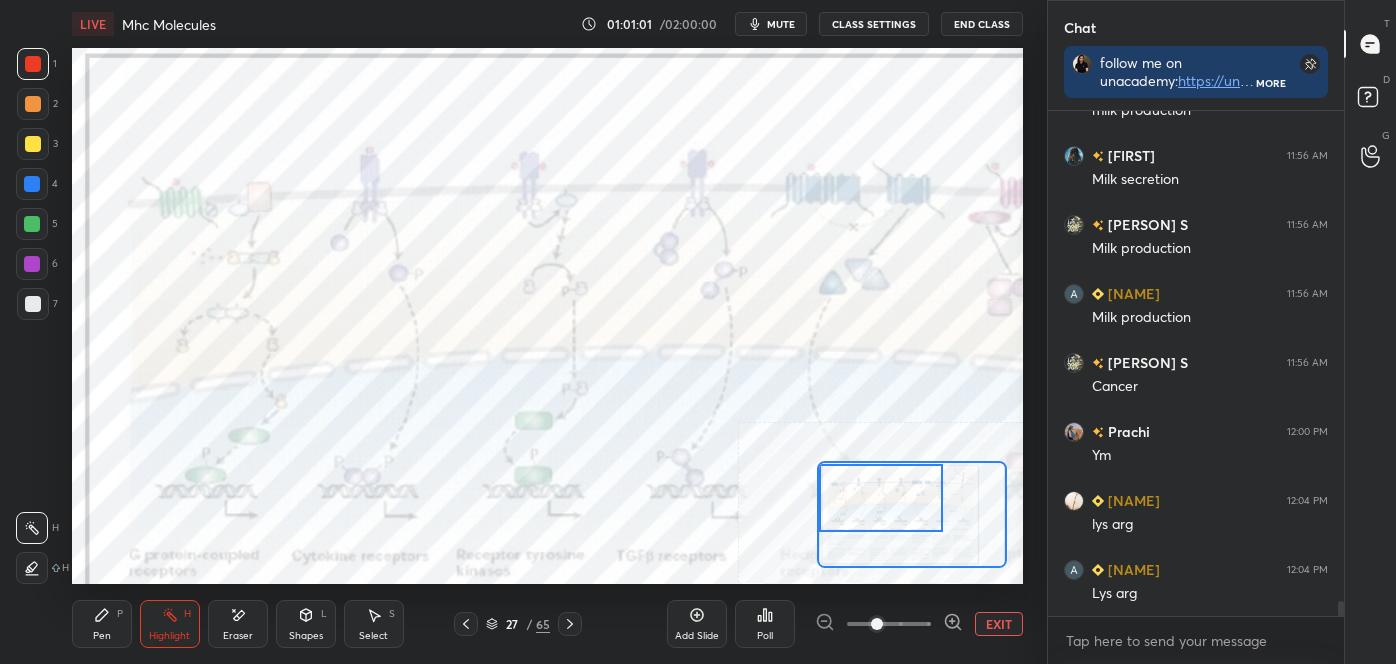 drag, startPoint x: 877, startPoint y: 517, endPoint x: 828, endPoint y: 502, distance: 51.24451 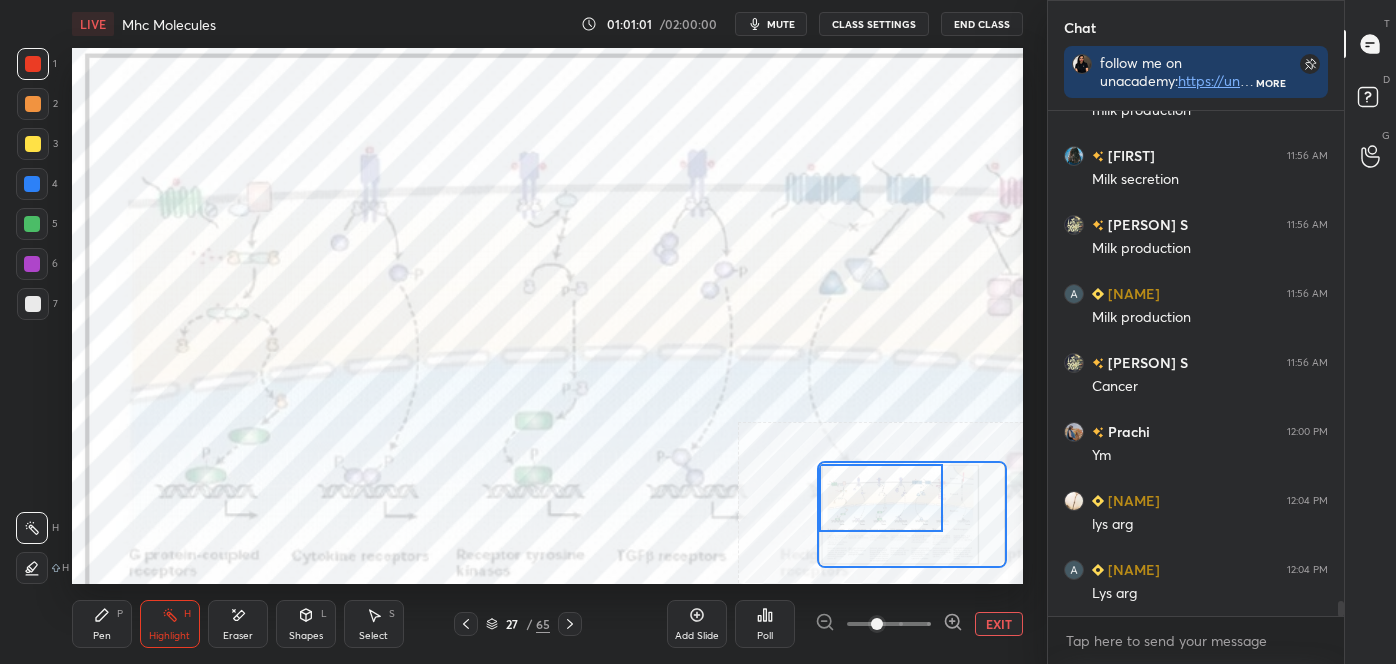 click at bounding box center [881, 498] 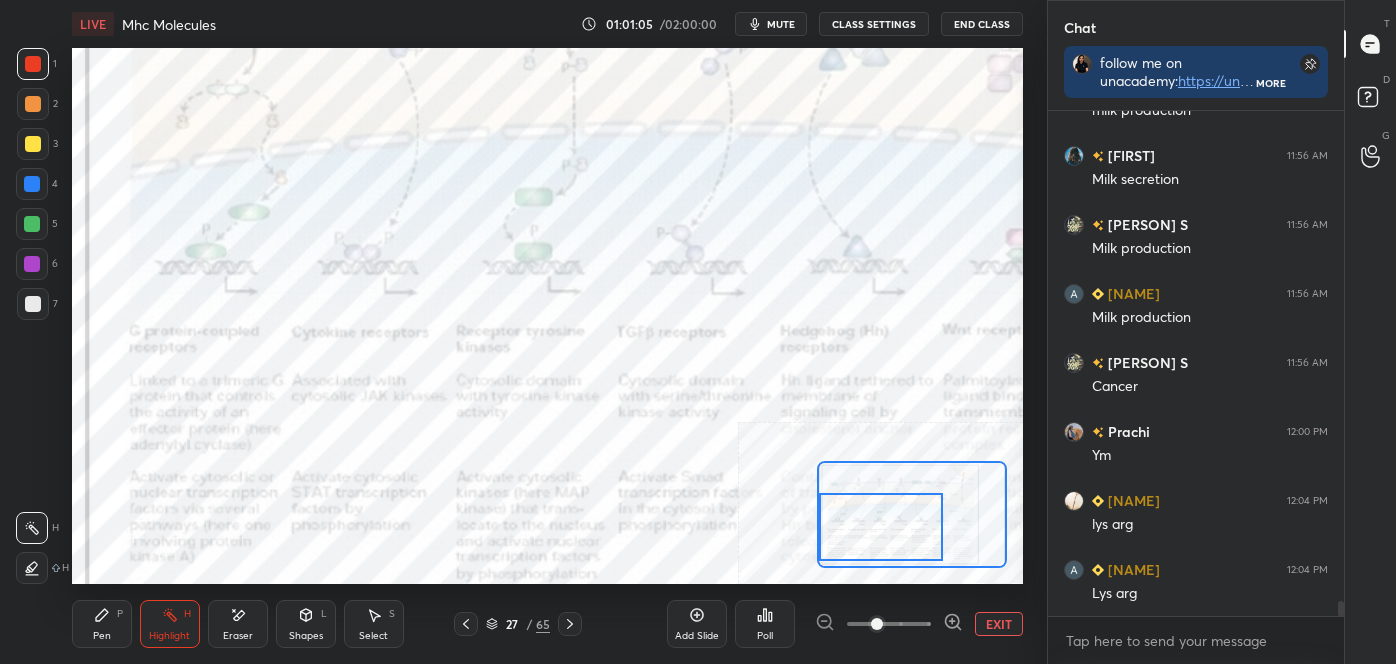drag, startPoint x: 910, startPoint y: 527, endPoint x: 910, endPoint y: 566, distance: 39 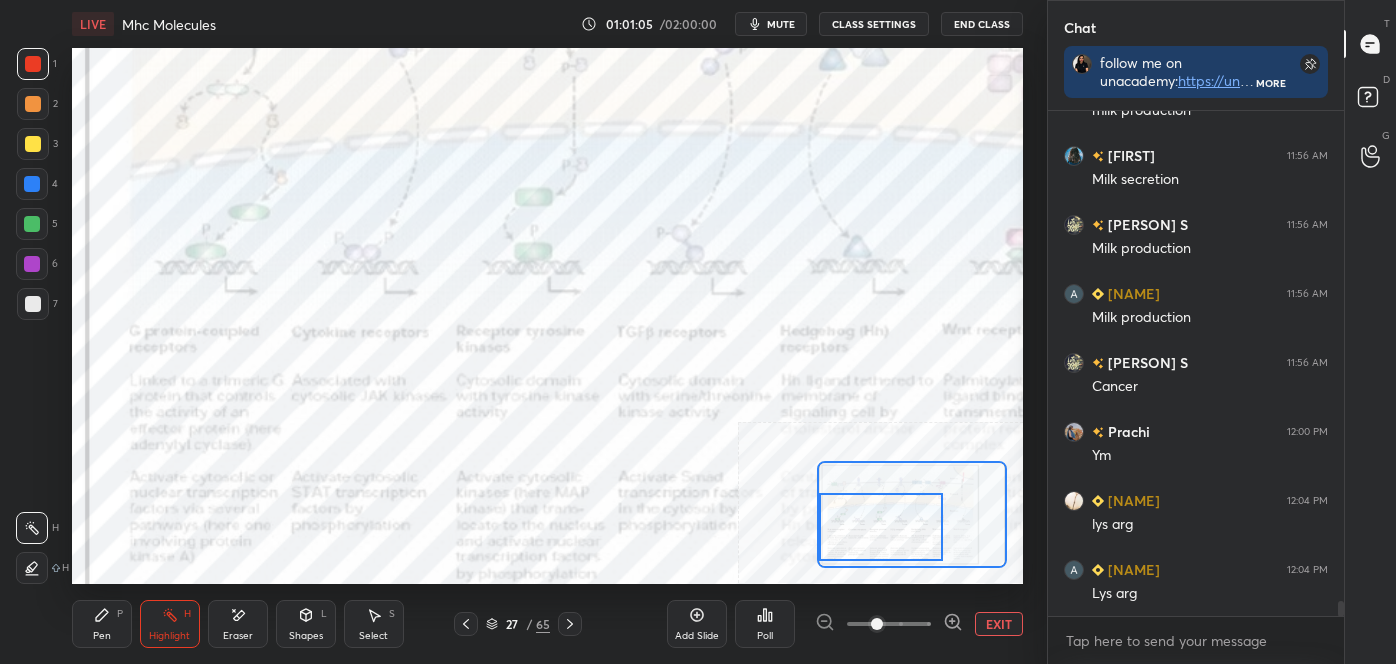 click at bounding box center (881, 527) 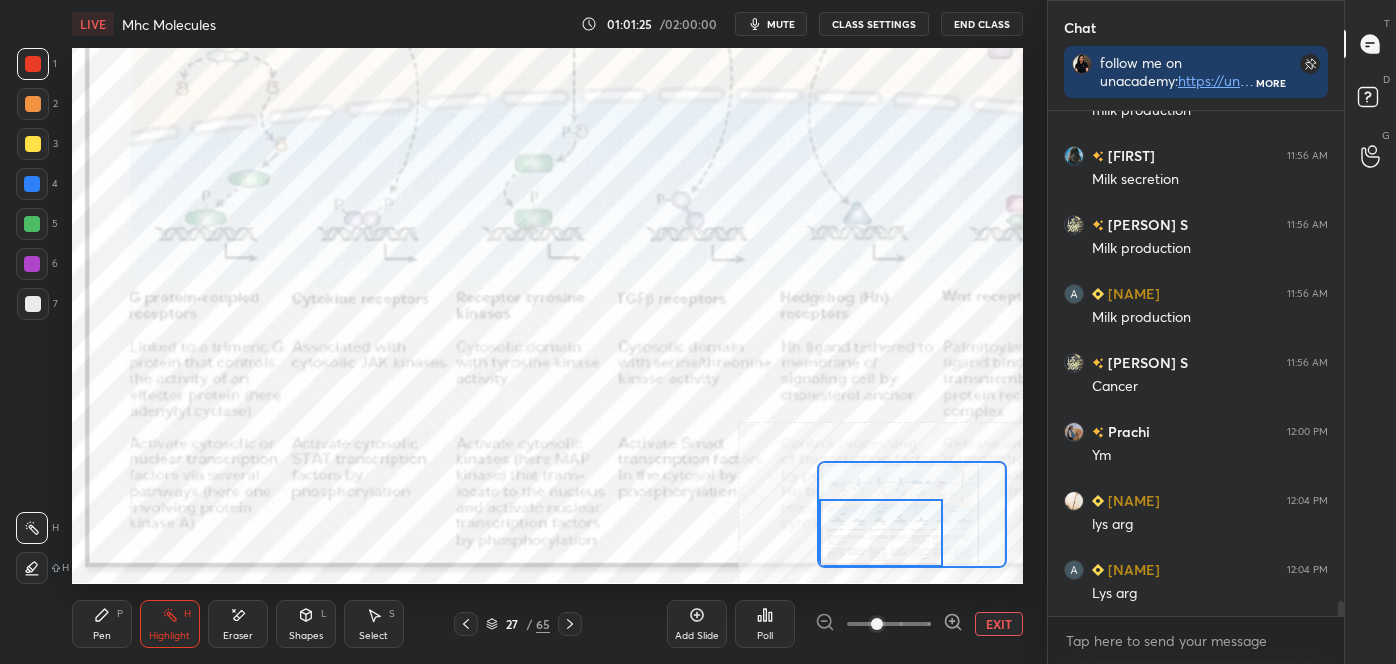 click 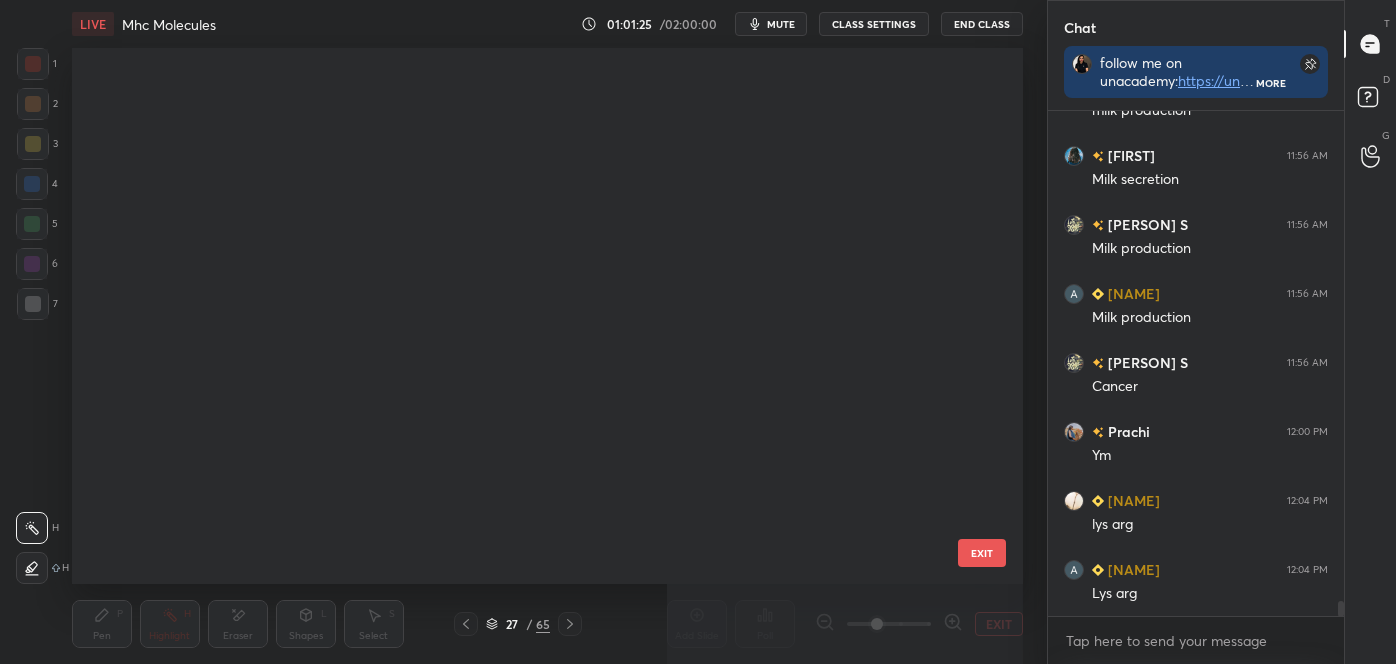 scroll, scrollTop: 934, scrollLeft: 0, axis: vertical 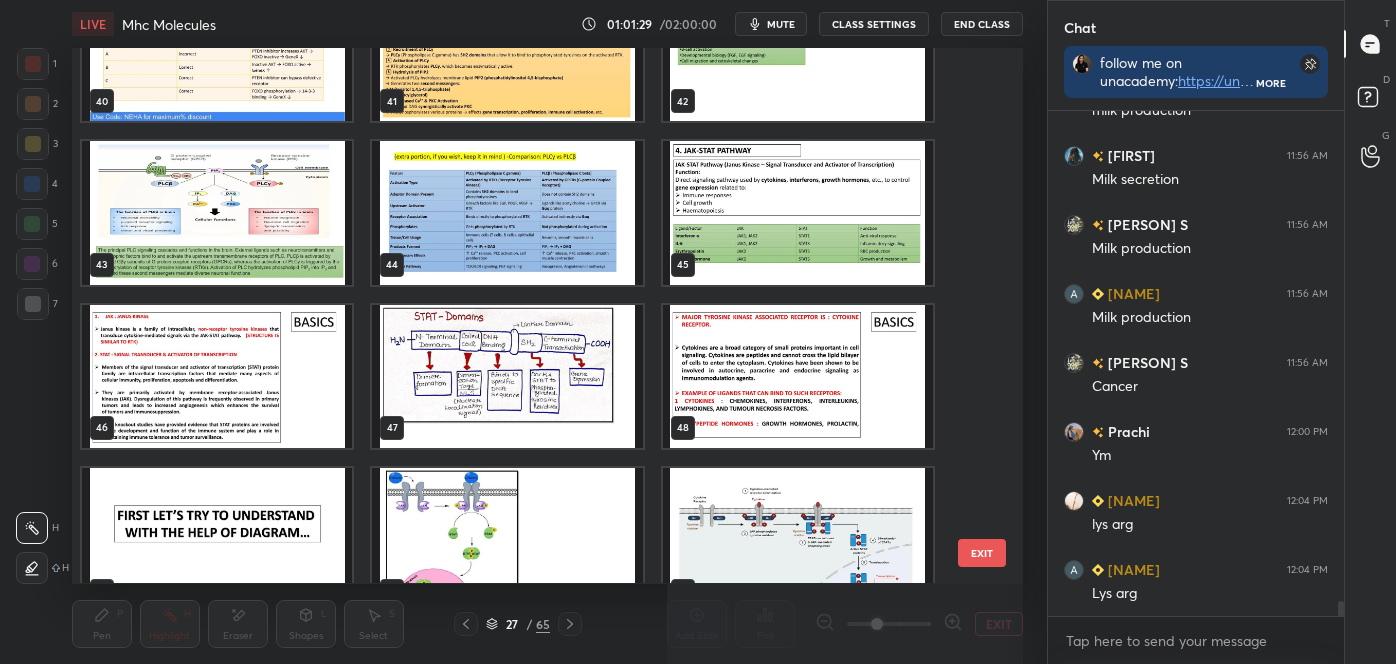 click at bounding box center (507, 376) 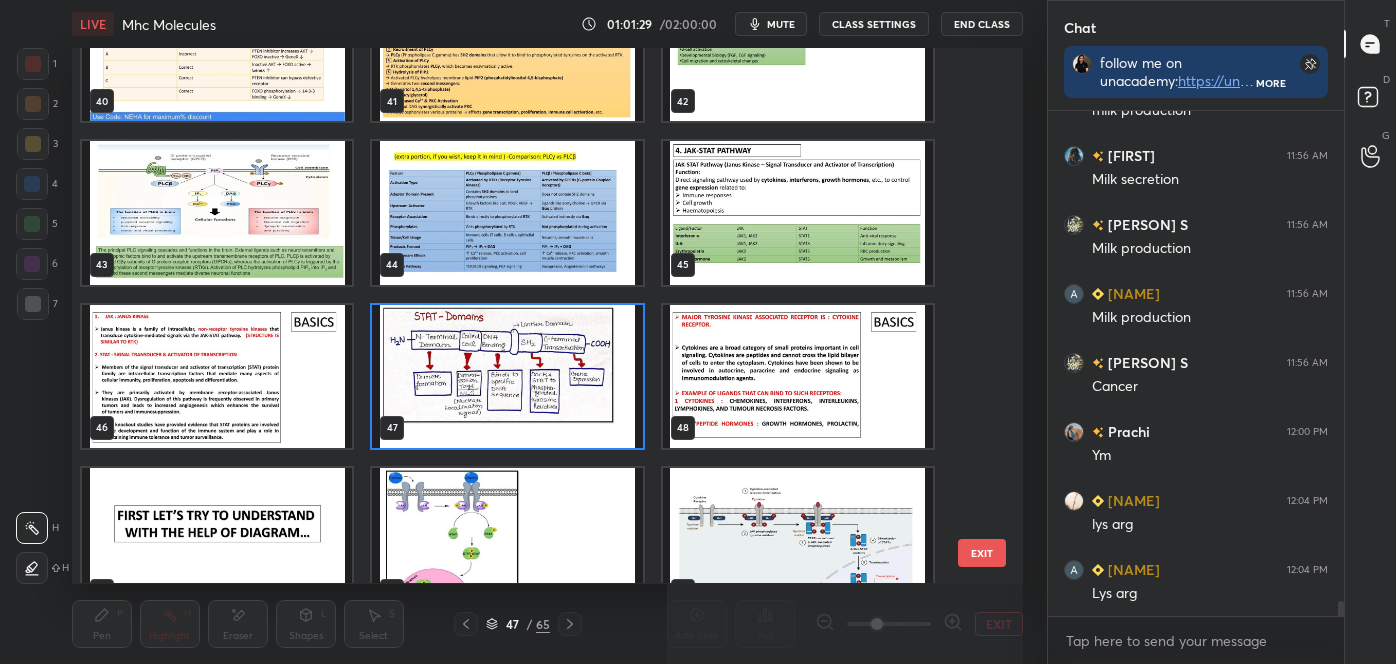 click at bounding box center (507, 376) 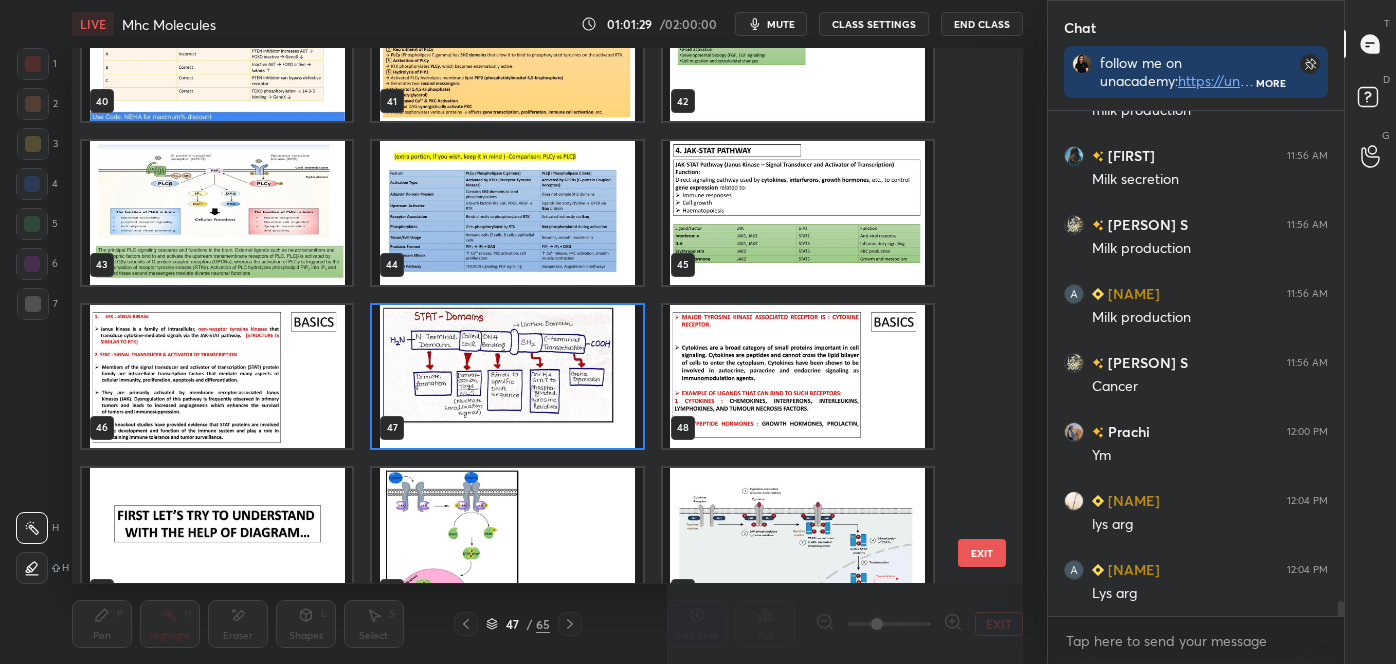 click at bounding box center (507, 376) 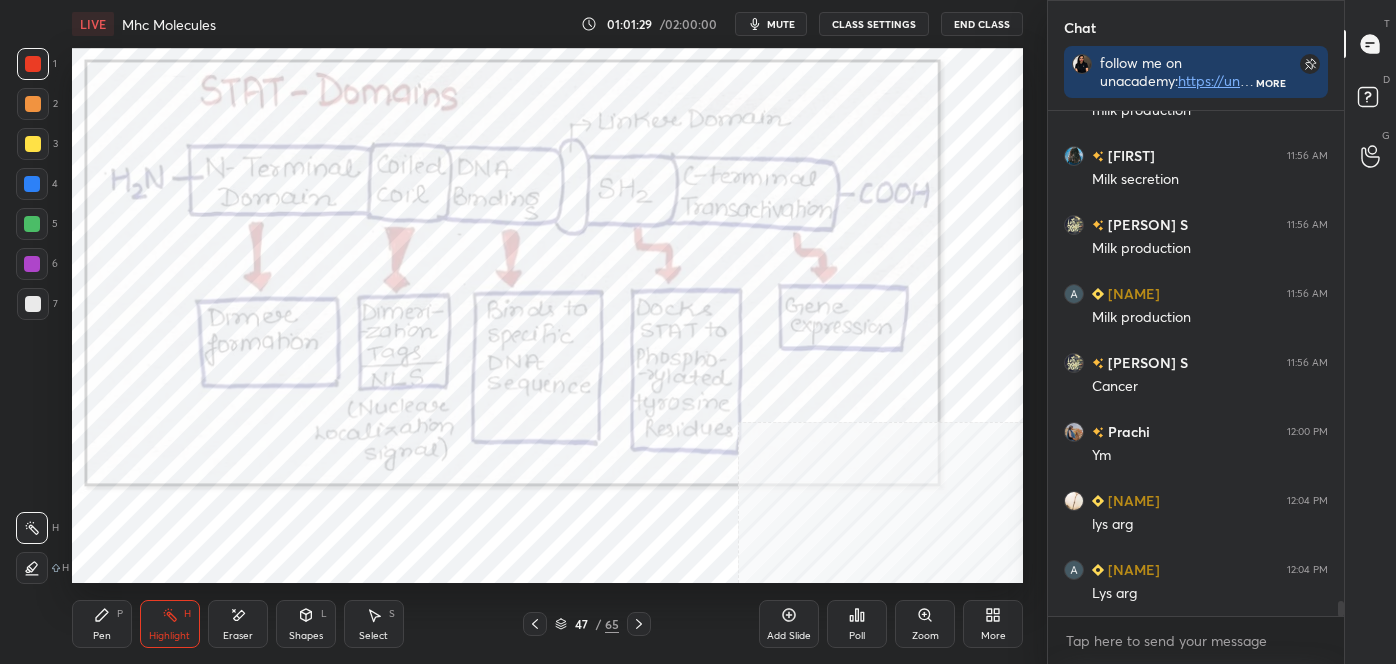 click at bounding box center (507, 376) 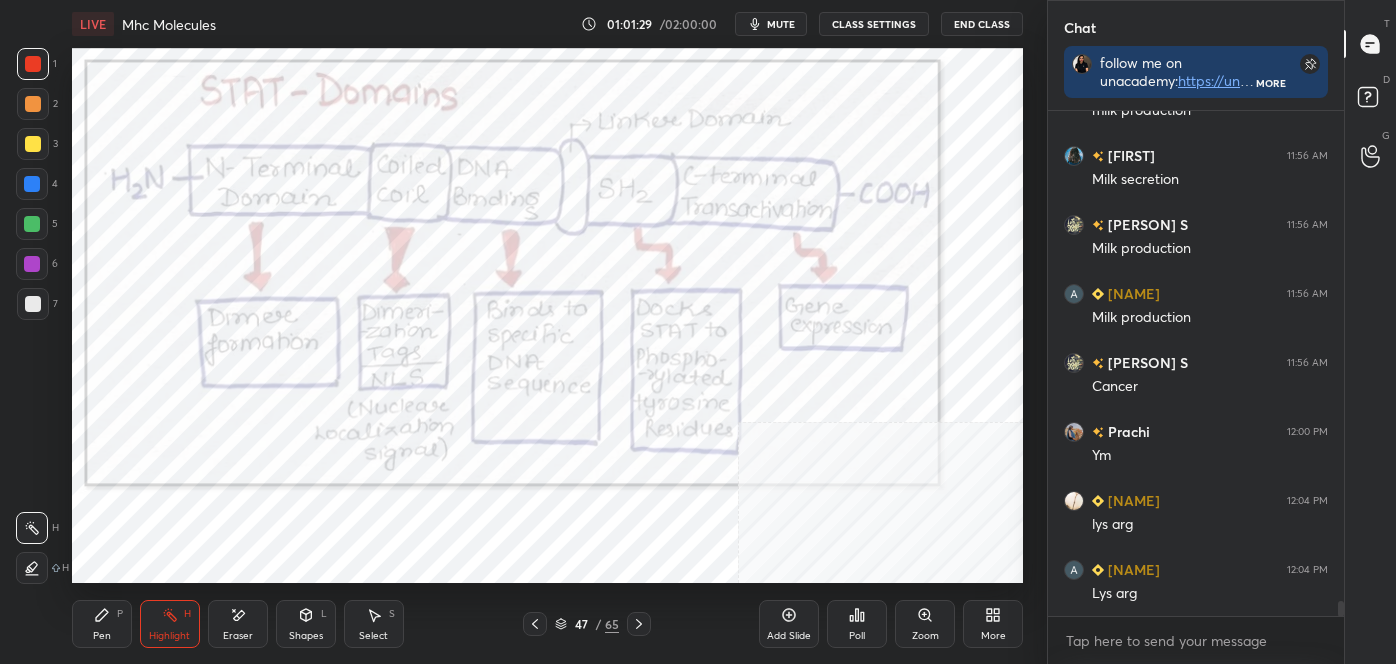 click at bounding box center (507, 376) 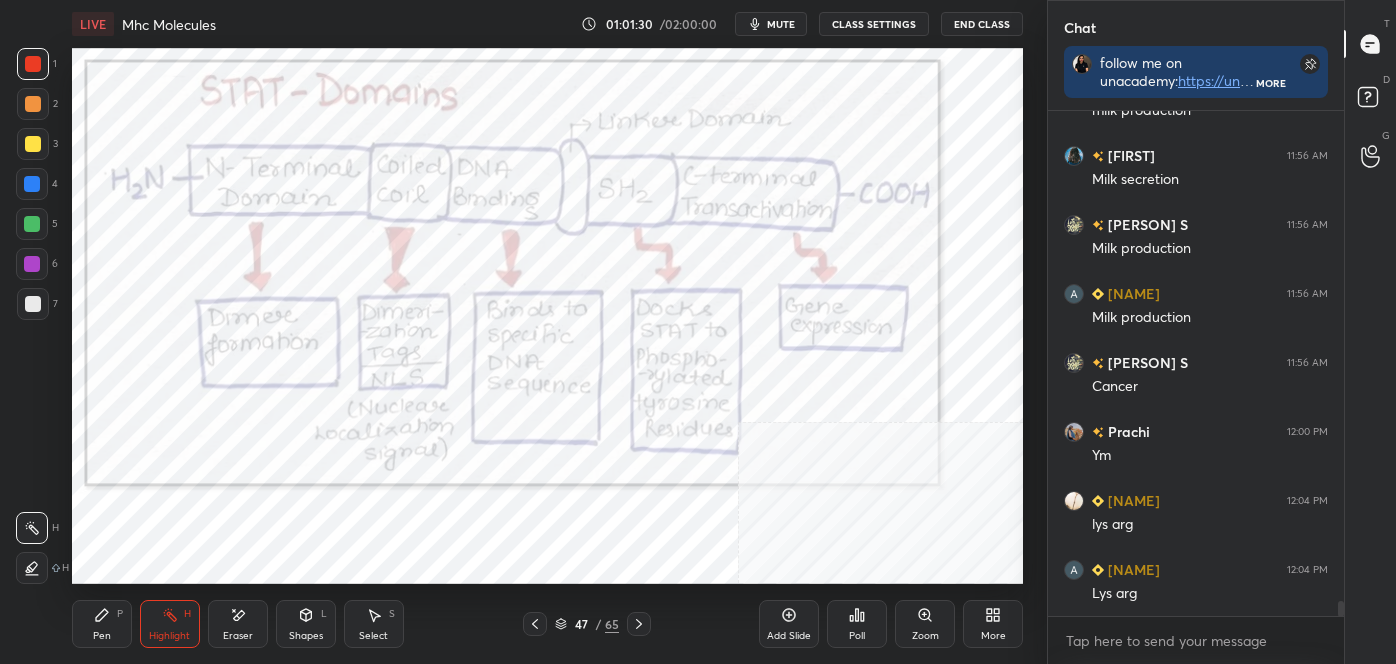 click 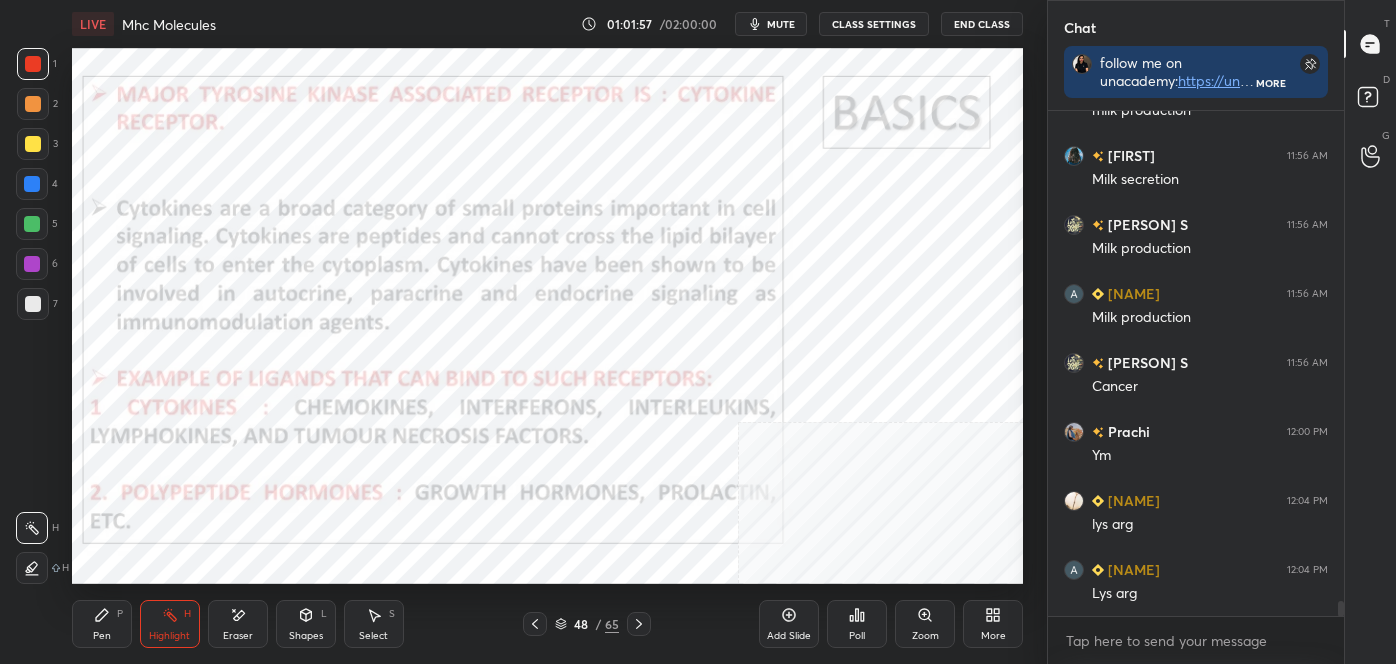 click 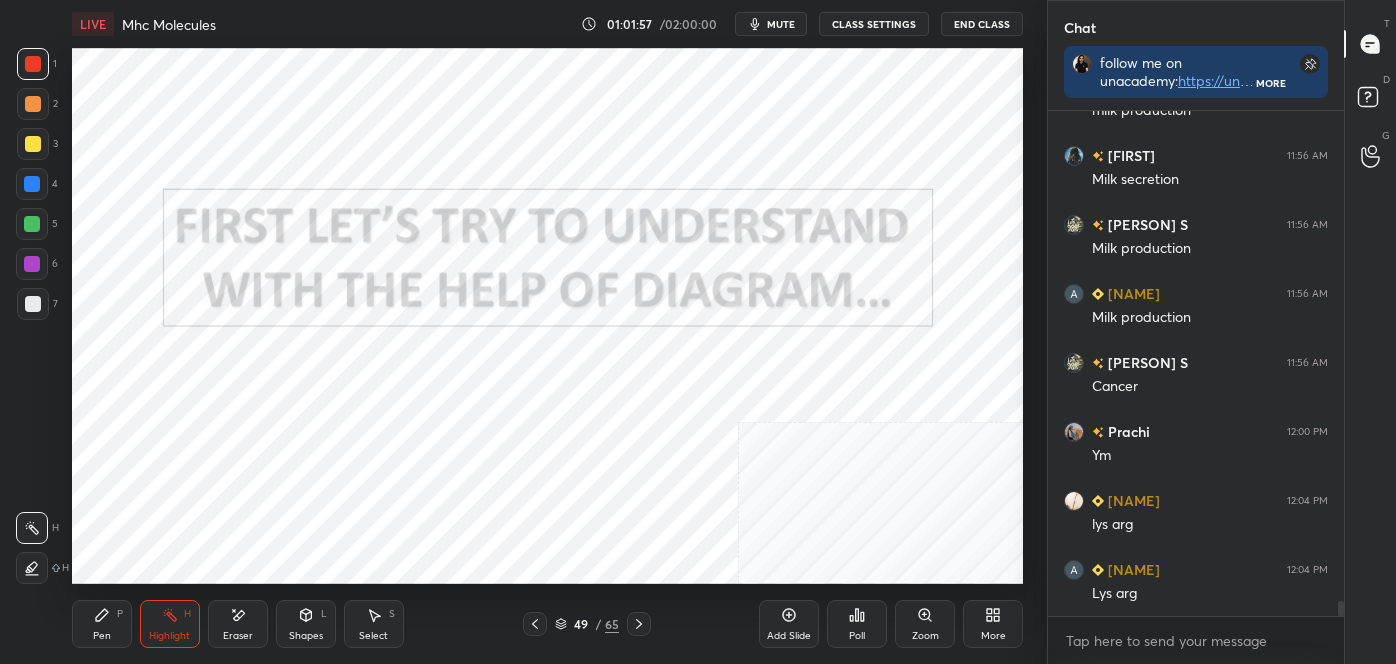 click 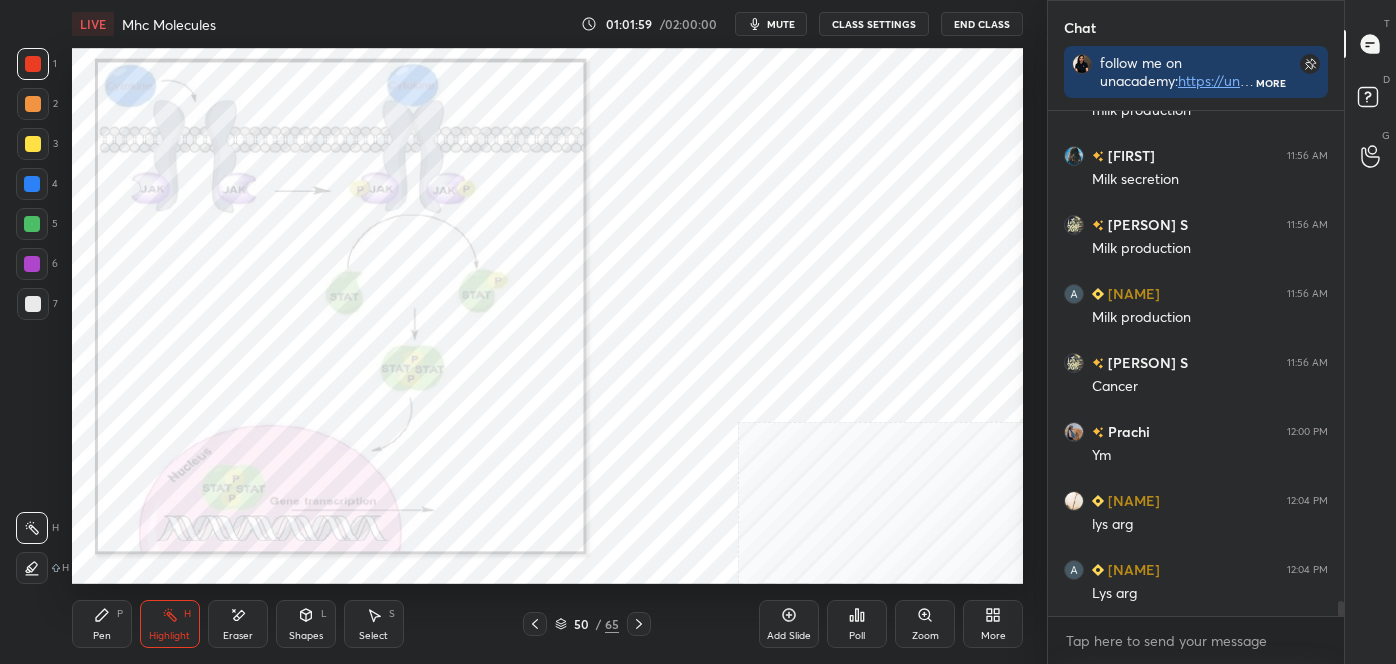 click 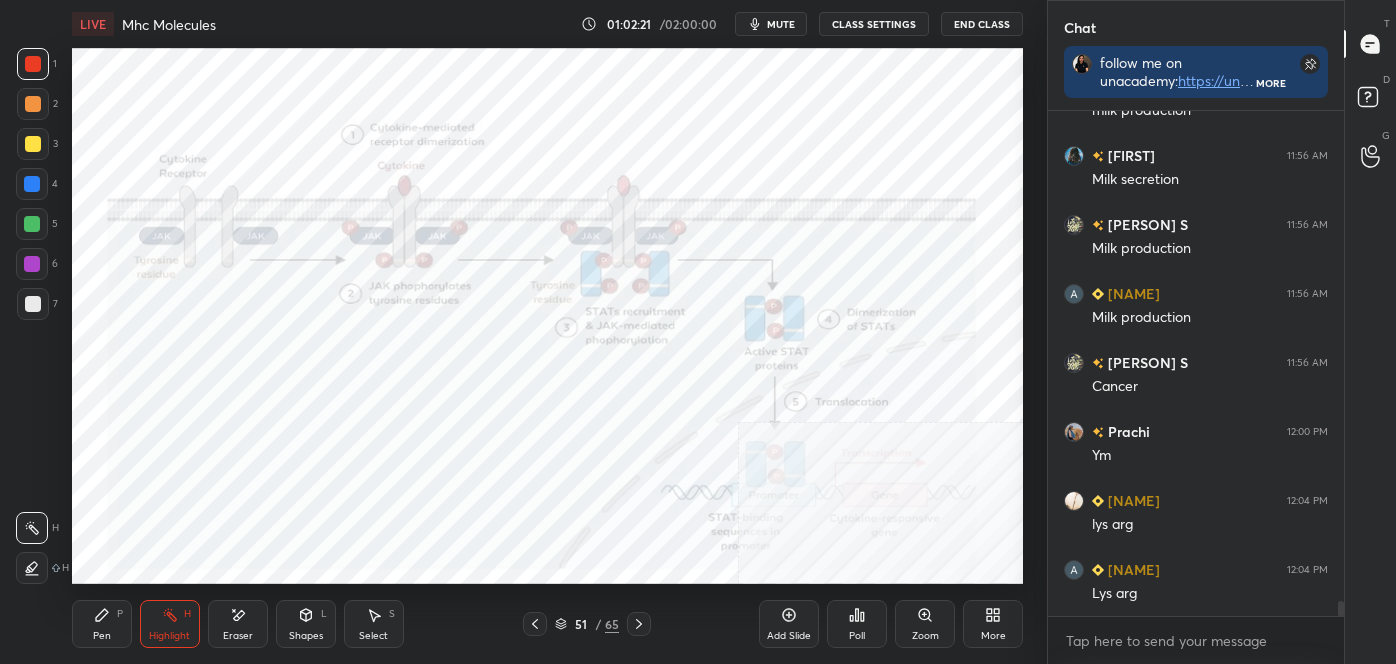 click 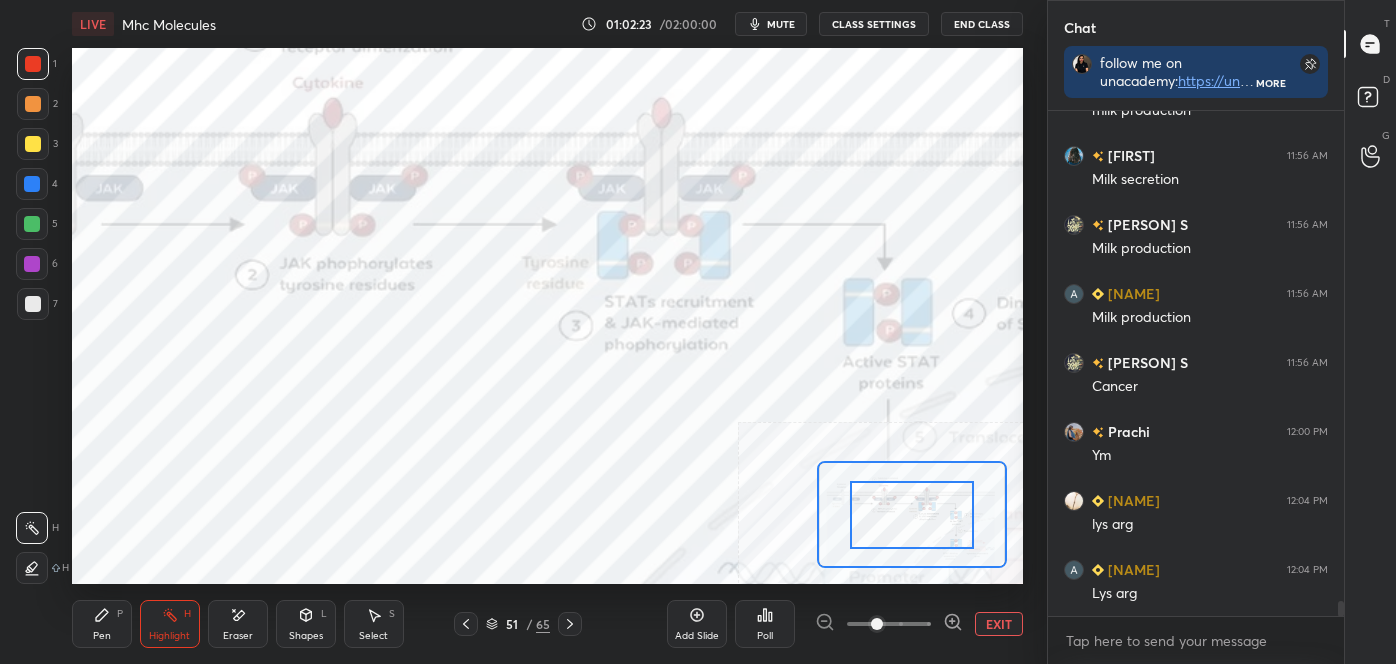 drag, startPoint x: 889, startPoint y: 499, endPoint x: 888, endPoint y: 511, distance: 12.0415945 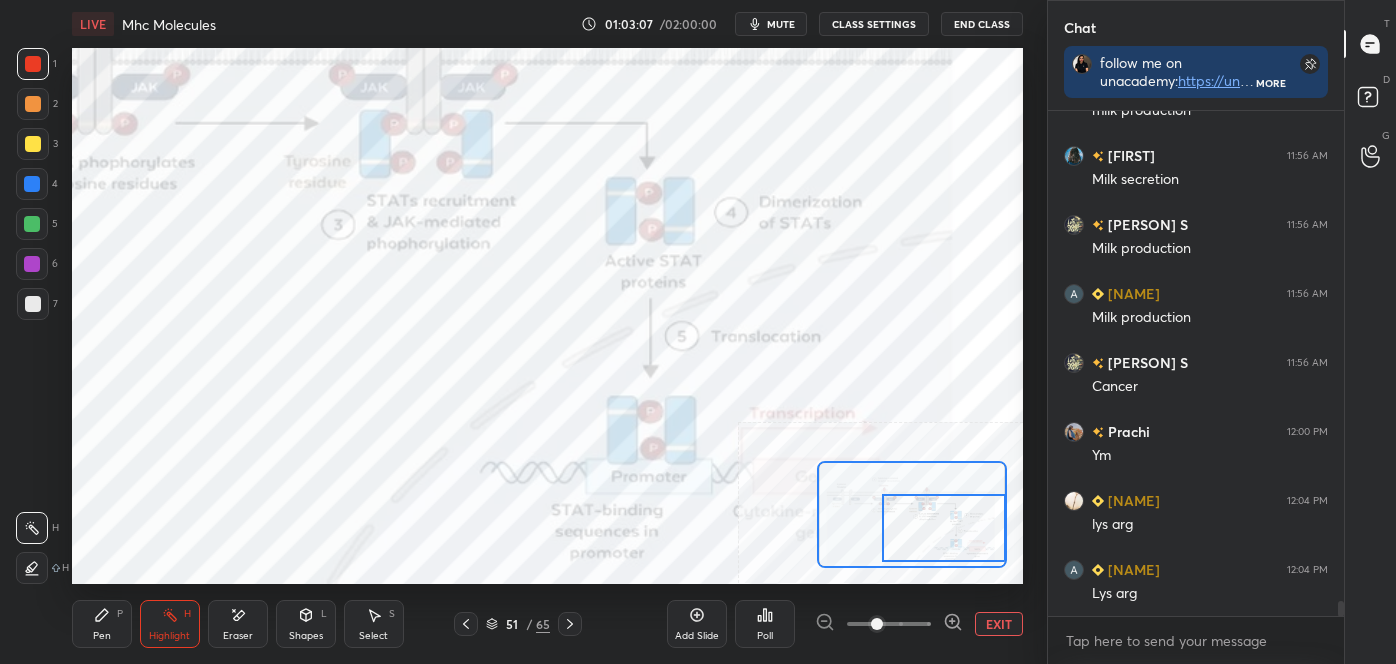 drag, startPoint x: 904, startPoint y: 517, endPoint x: 957, endPoint y: 518, distance: 53.009434 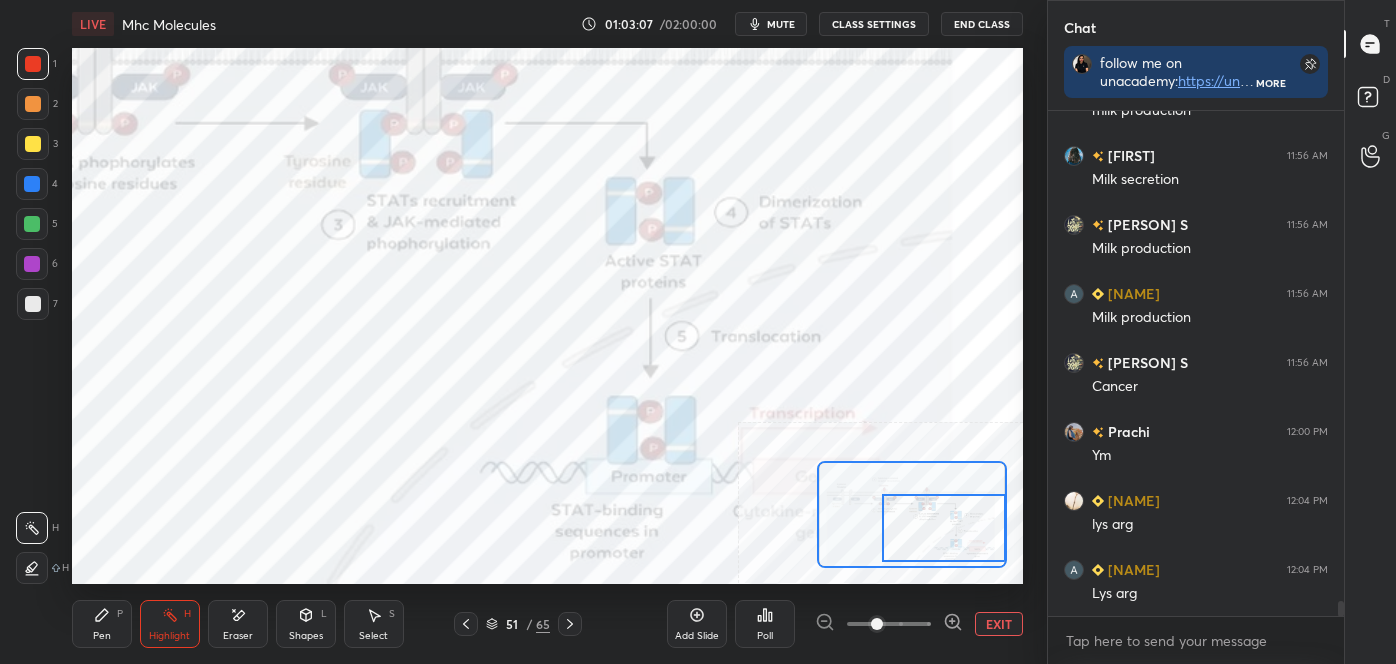 click at bounding box center (944, 528) 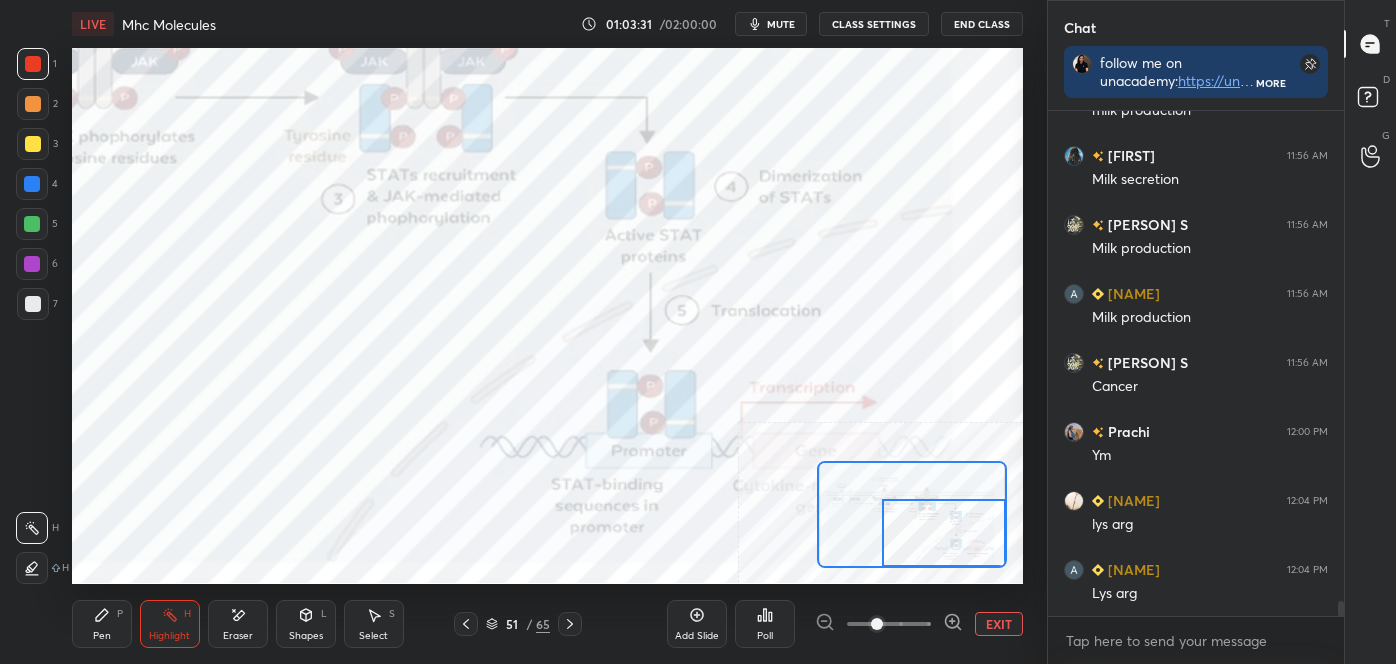 drag, startPoint x: 946, startPoint y: 533, endPoint x: 954, endPoint y: 568, distance: 35.902645 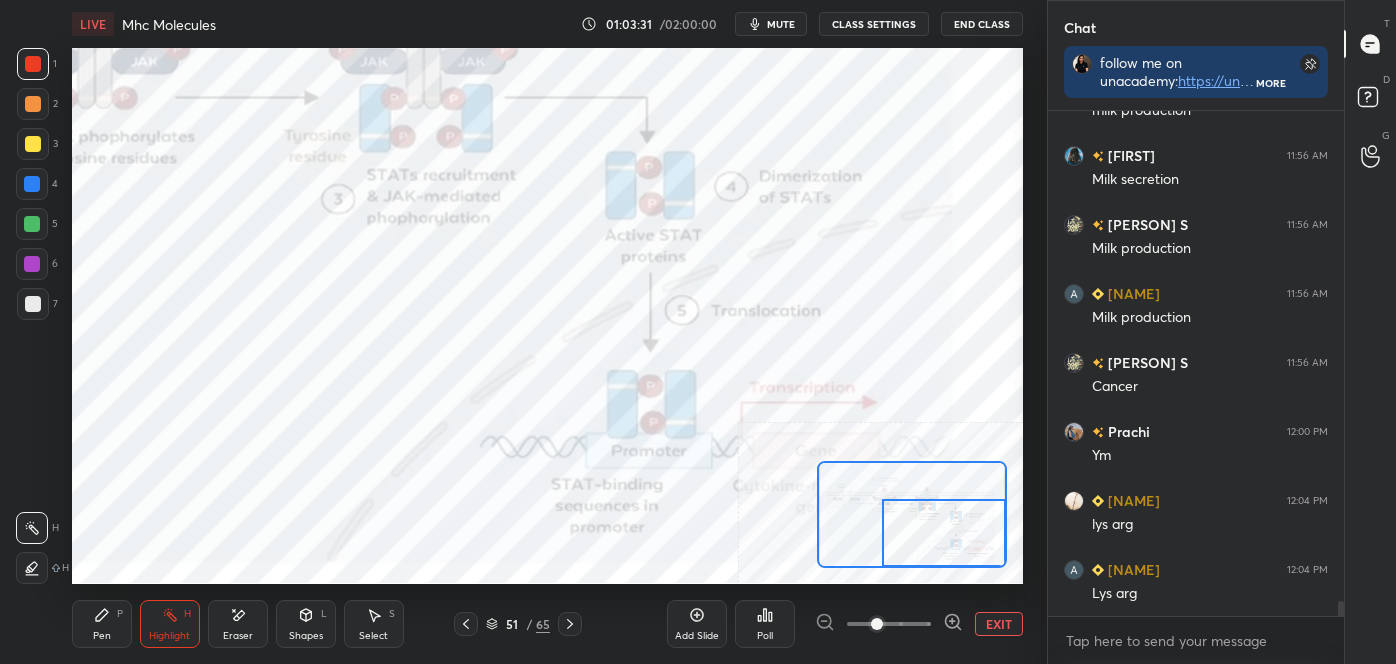 click on "LIVE Mhc Molecules 01:03:31 /  02:00:00 mute CLASS SETTINGS End Class Setting up your live class Poll for   secs No correct answer Start poll Back Mhc Molecules • L19 of Detailed Course on Cell Signaling (Unit 4): CSIR-NET 2025 Neha Taneja Pen P Highlight H Eraser Shapes L Select S 51 / 65 Add Slide Poll EXIT" at bounding box center [547, 332] 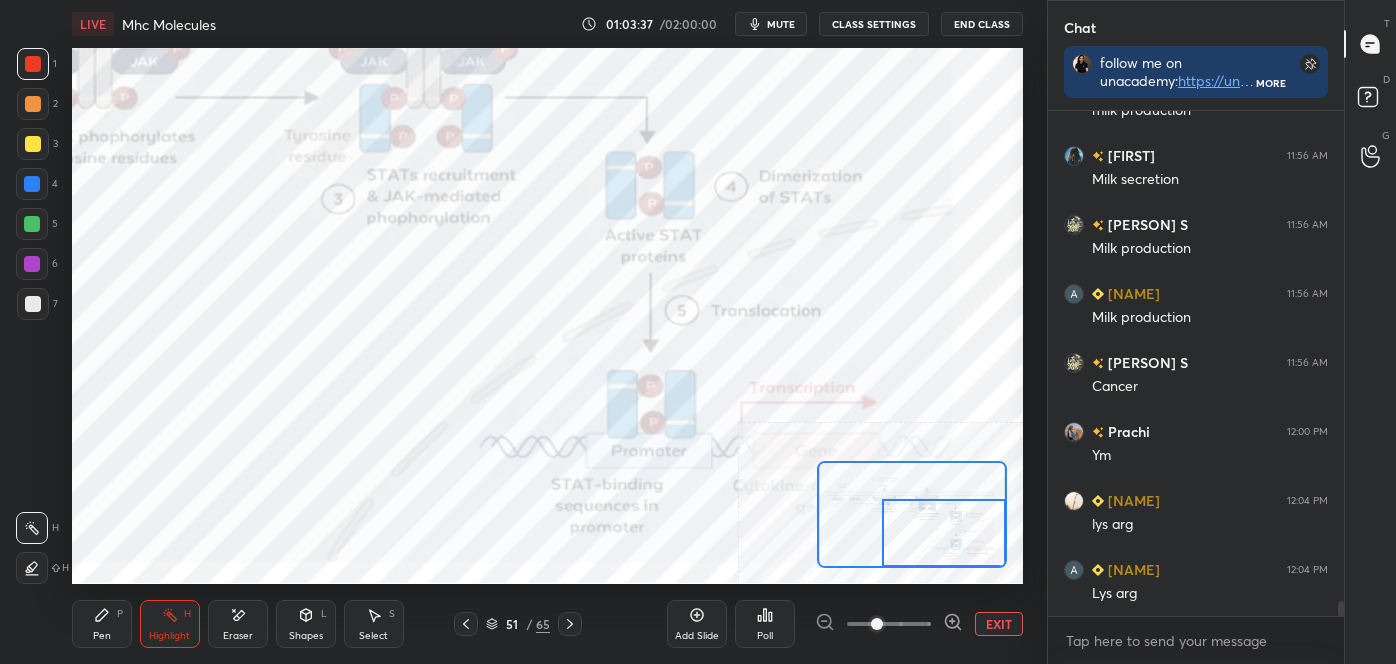 click on "Setting up your live class Poll for   secs No correct answer Start poll" at bounding box center (547, 315) 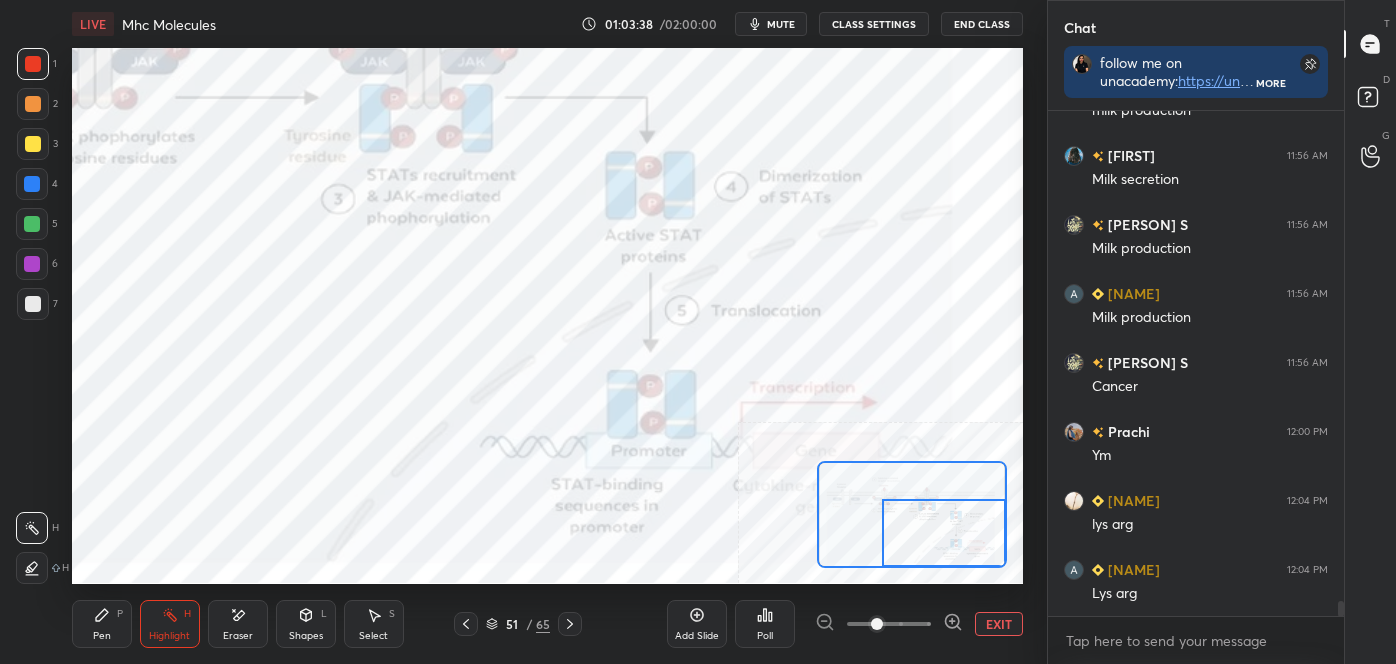 click on "EXIT" at bounding box center (999, 624) 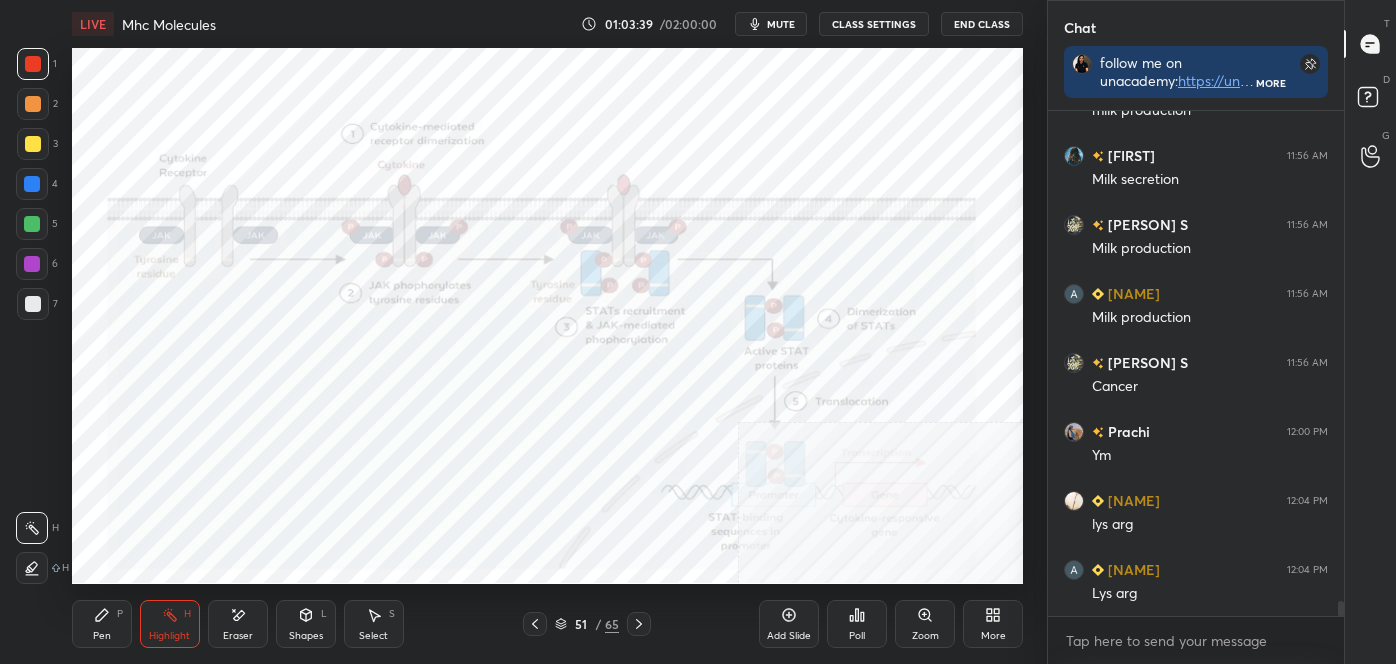 click on "Add Slide Poll Zoom More" at bounding box center (891, 624) 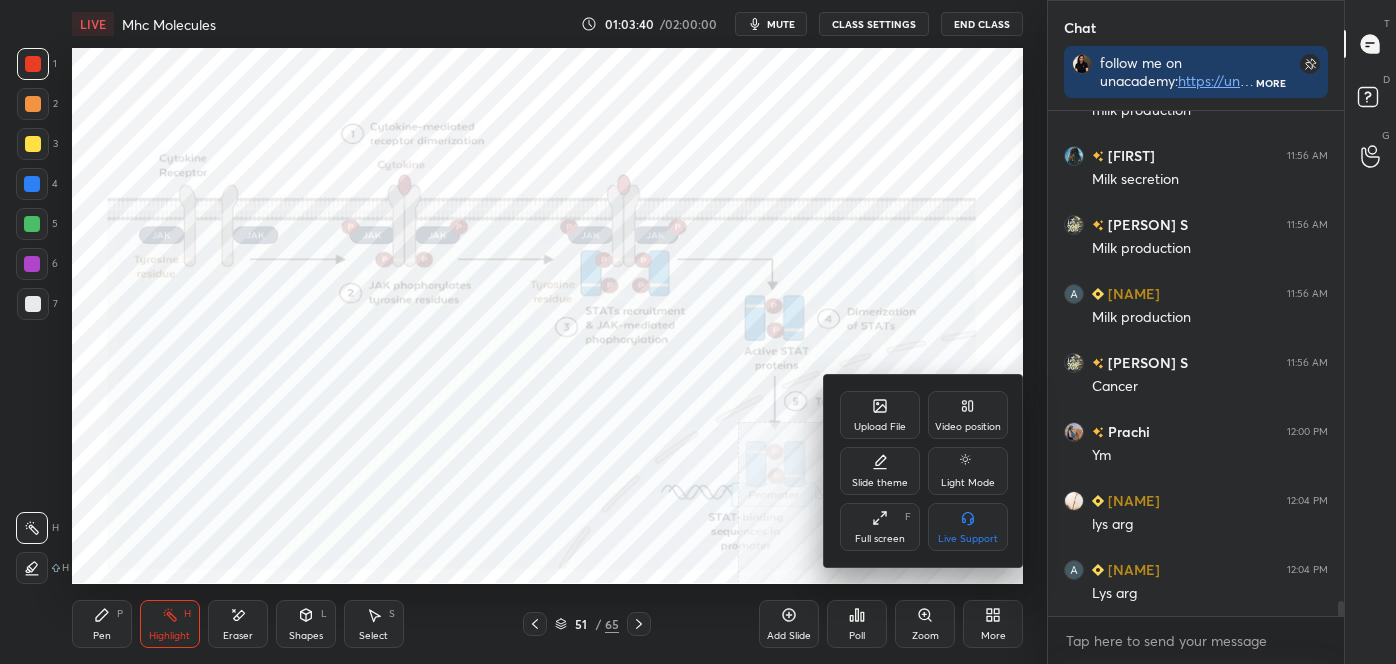 click on "Video position" at bounding box center [968, 427] 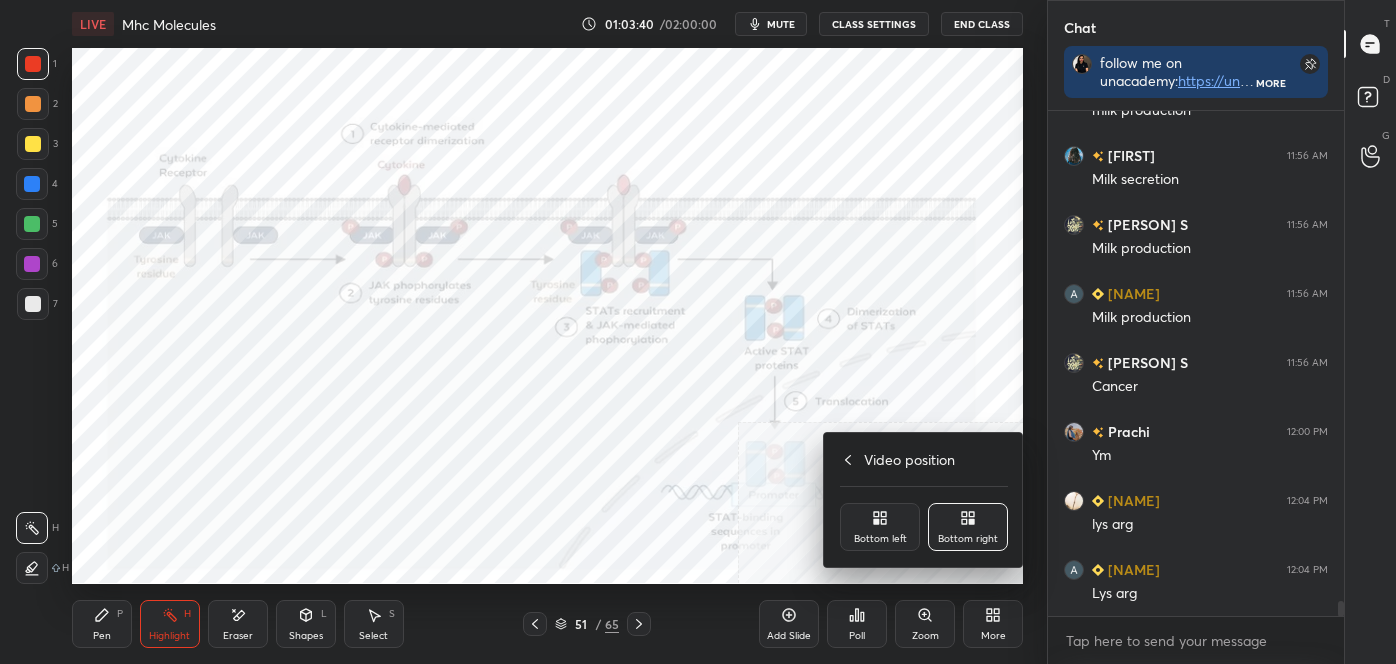 click on "Bottom left" at bounding box center (880, 527) 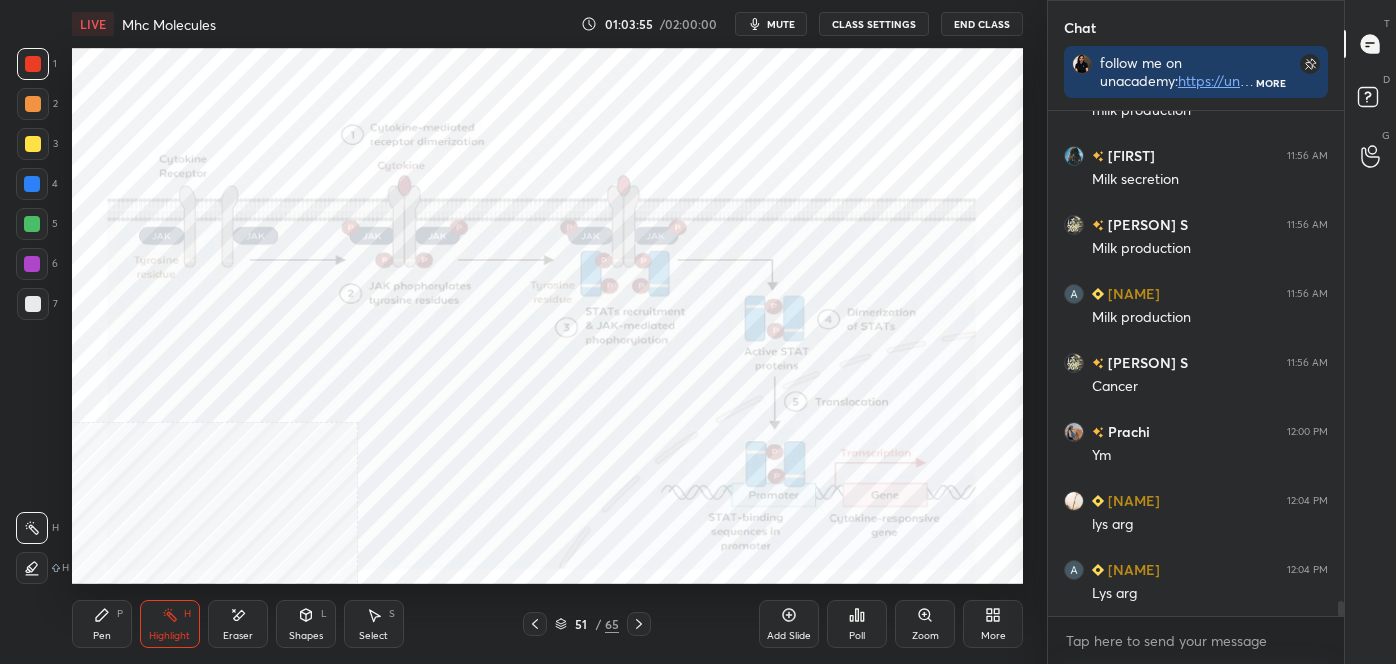 click 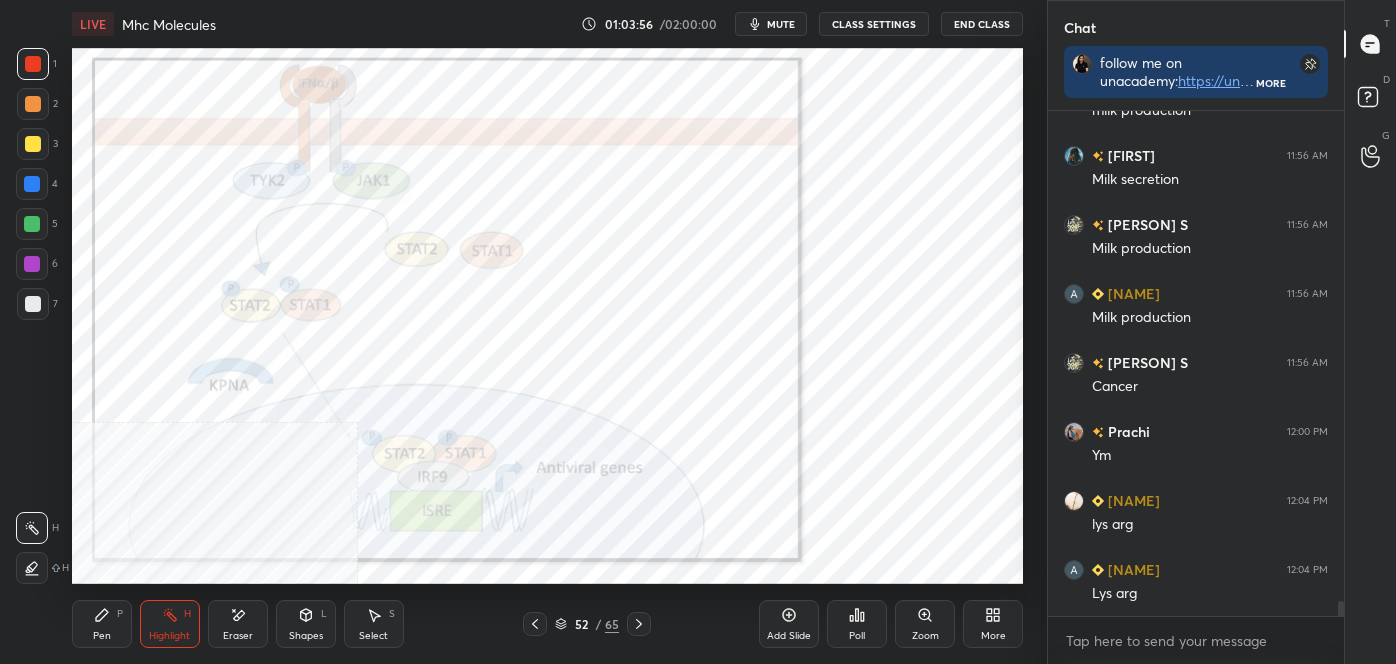 click 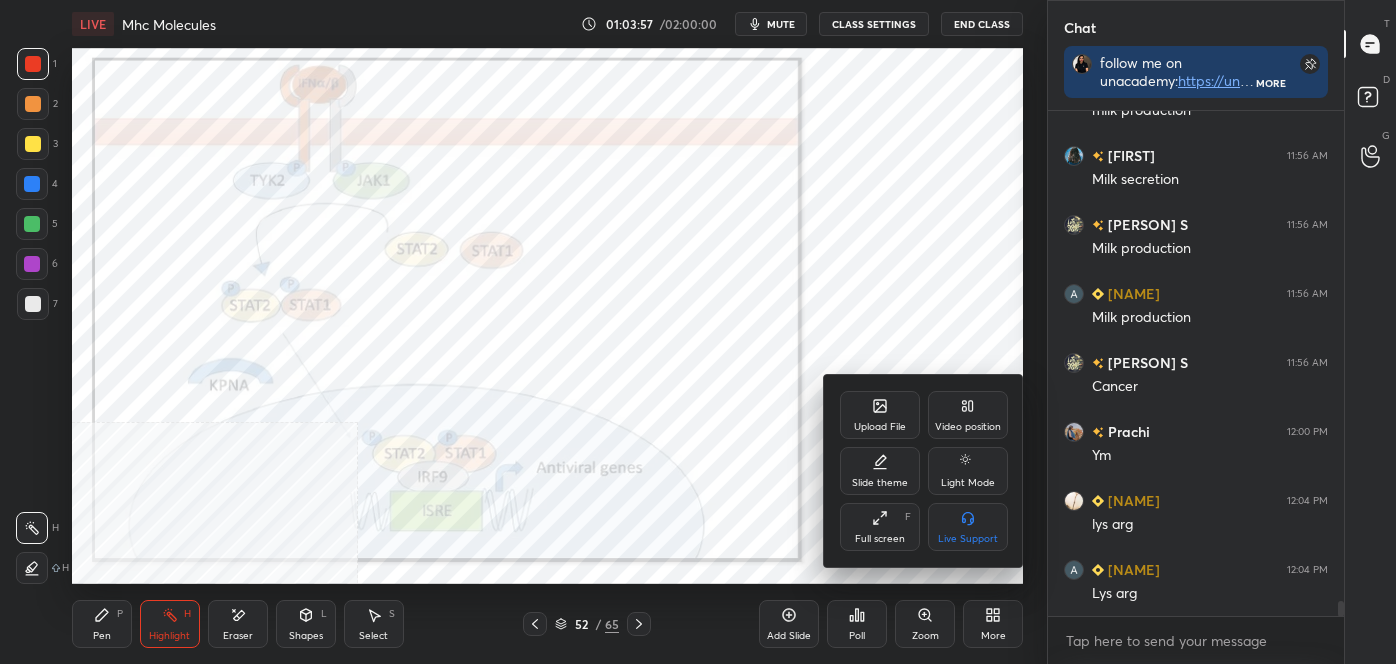 click on "Video position" at bounding box center (968, 415) 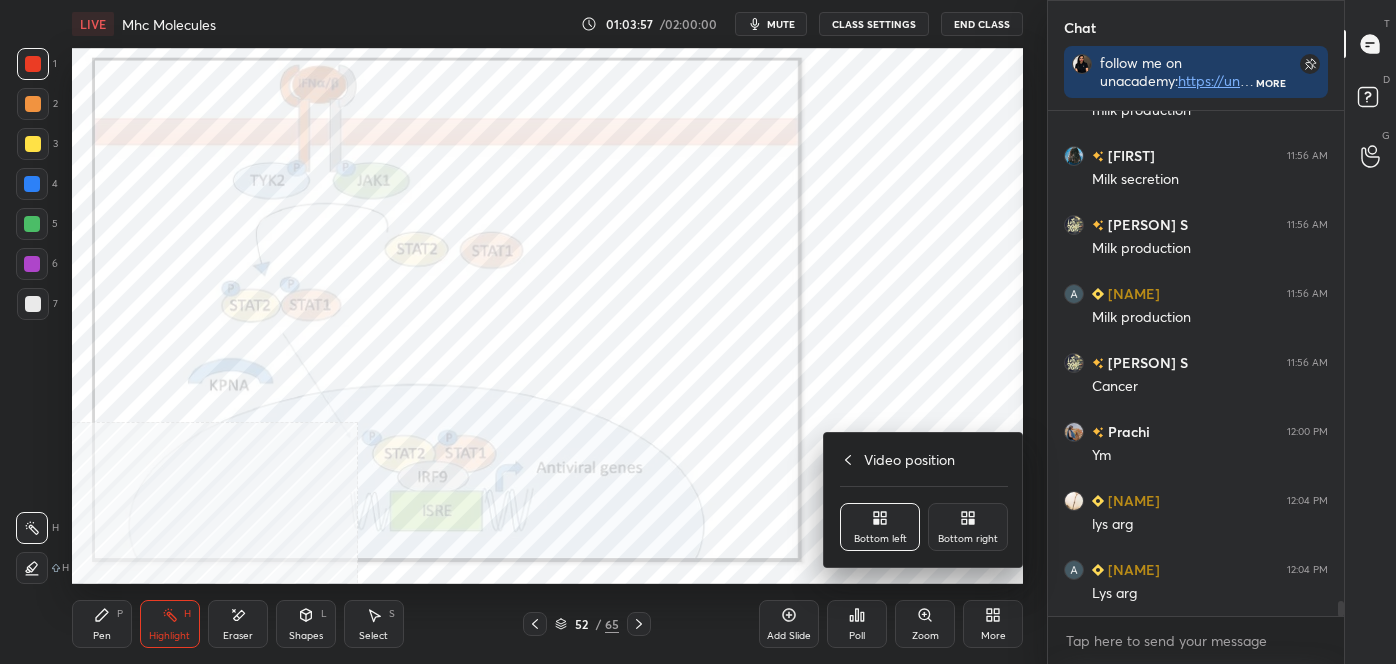 click on "Bottom right" at bounding box center (968, 527) 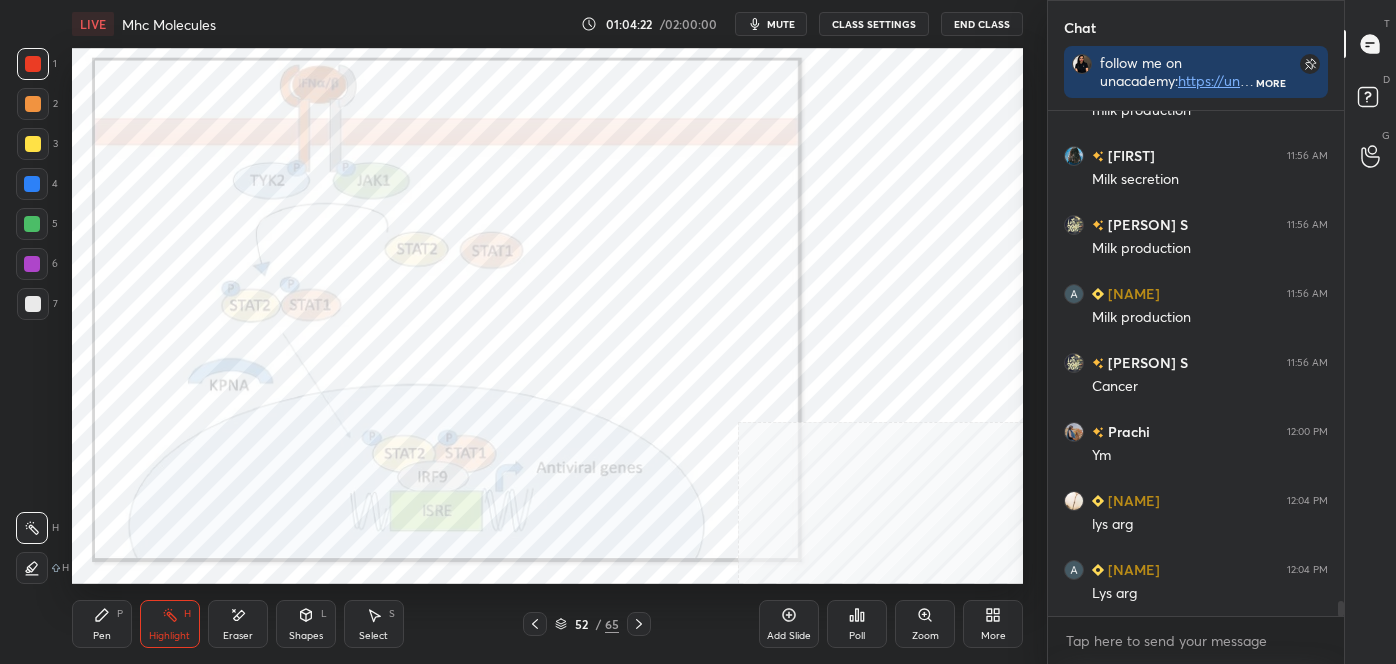 click 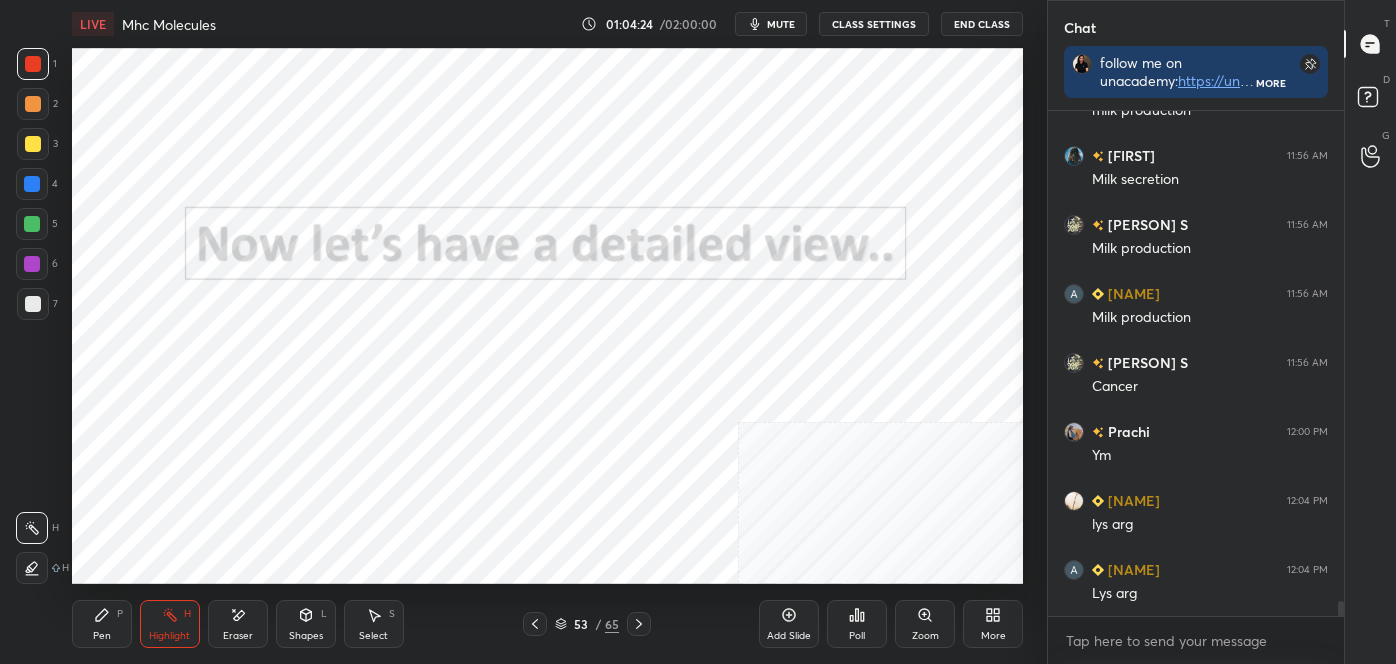 click 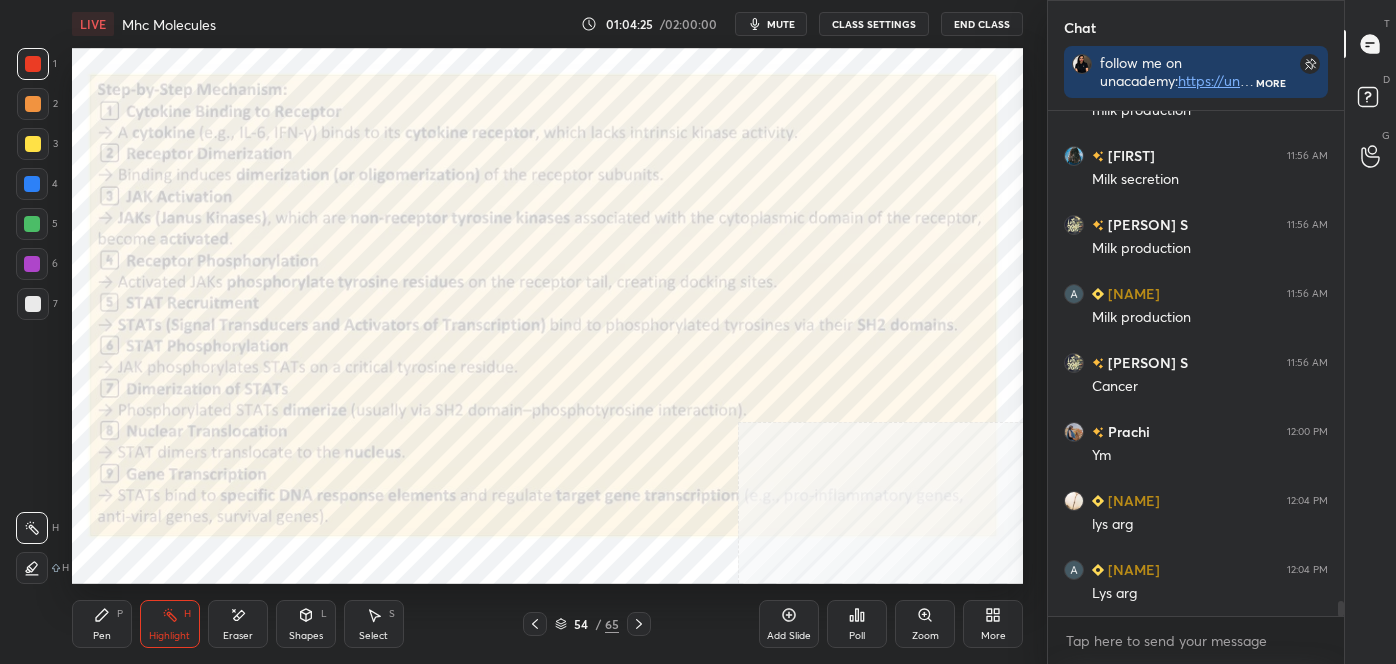 click 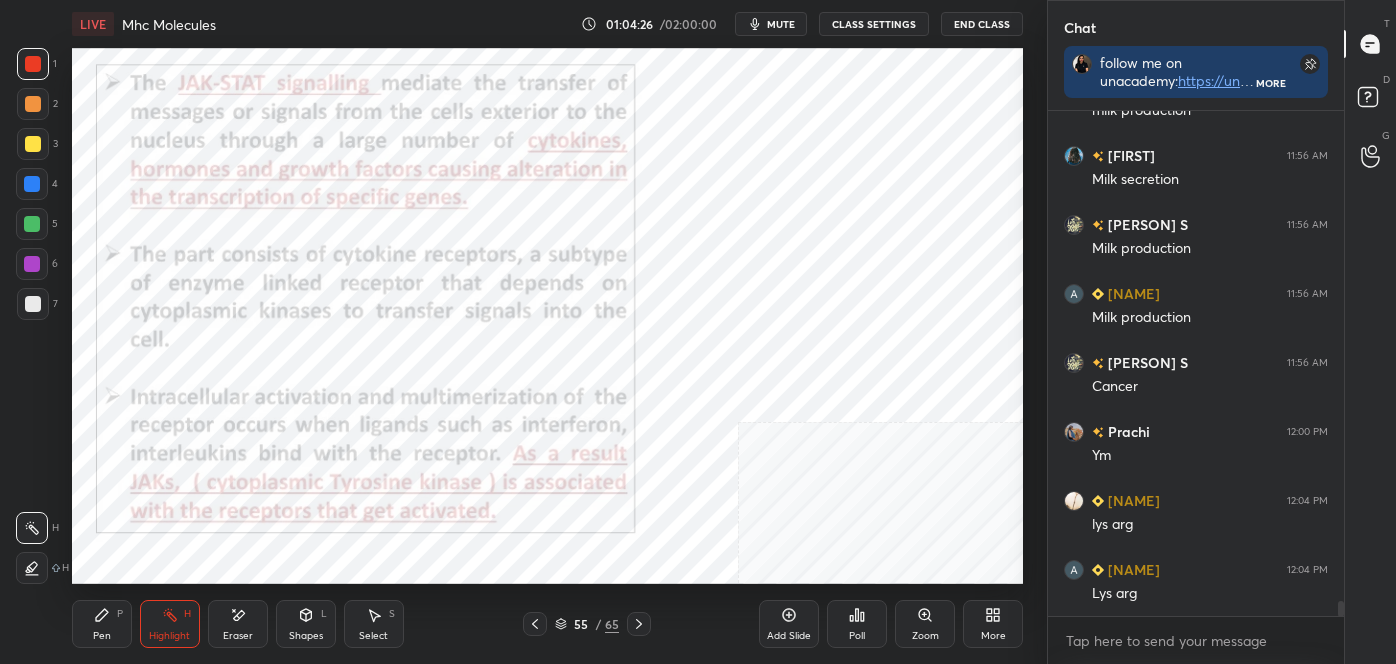 click 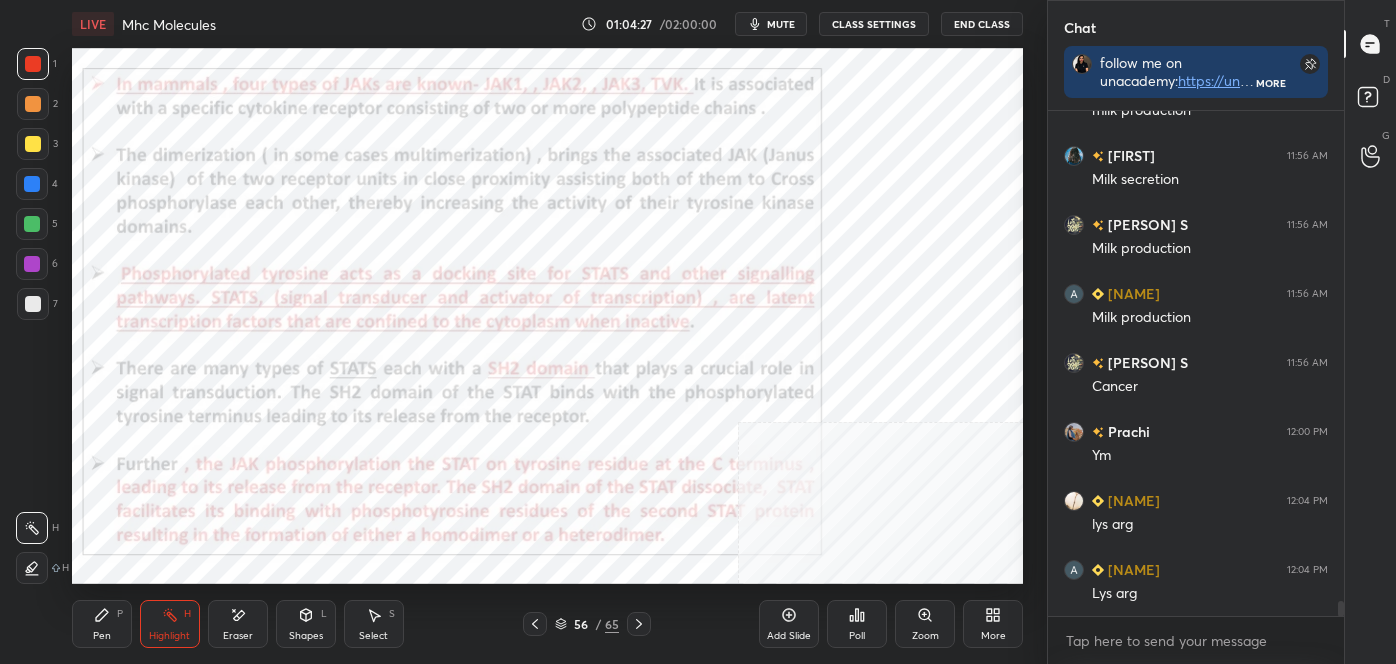 click 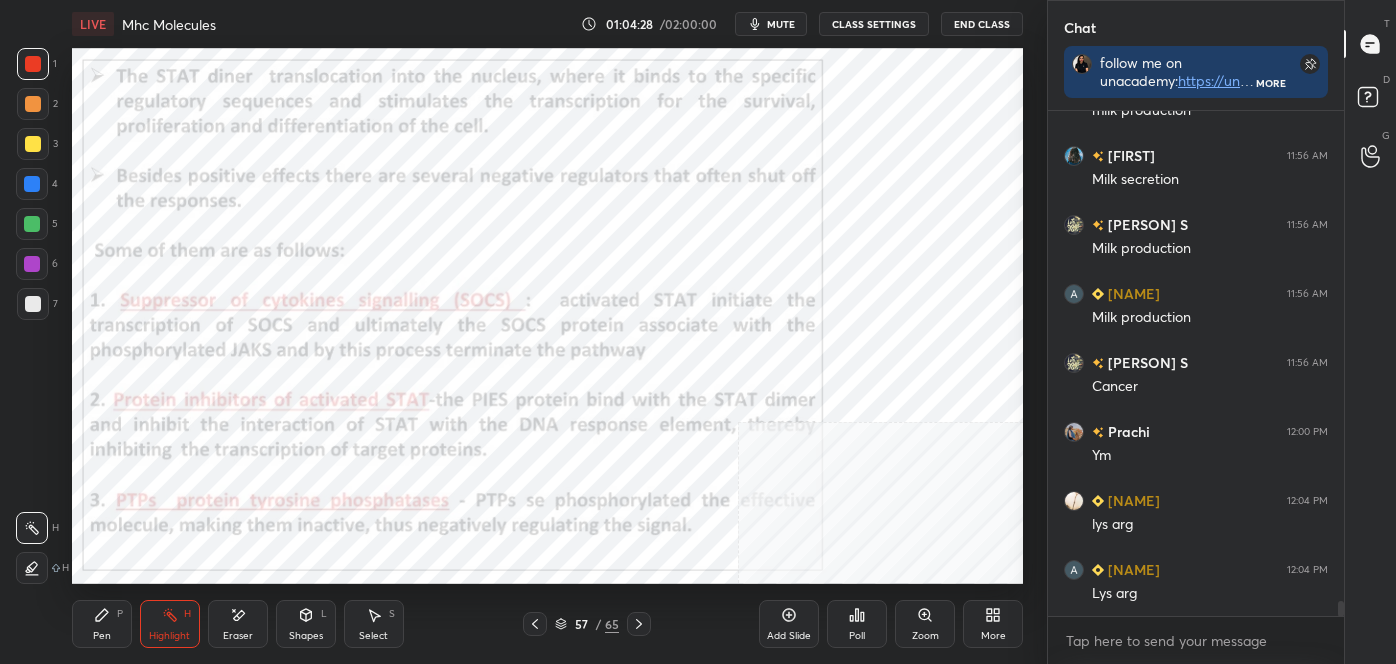 click 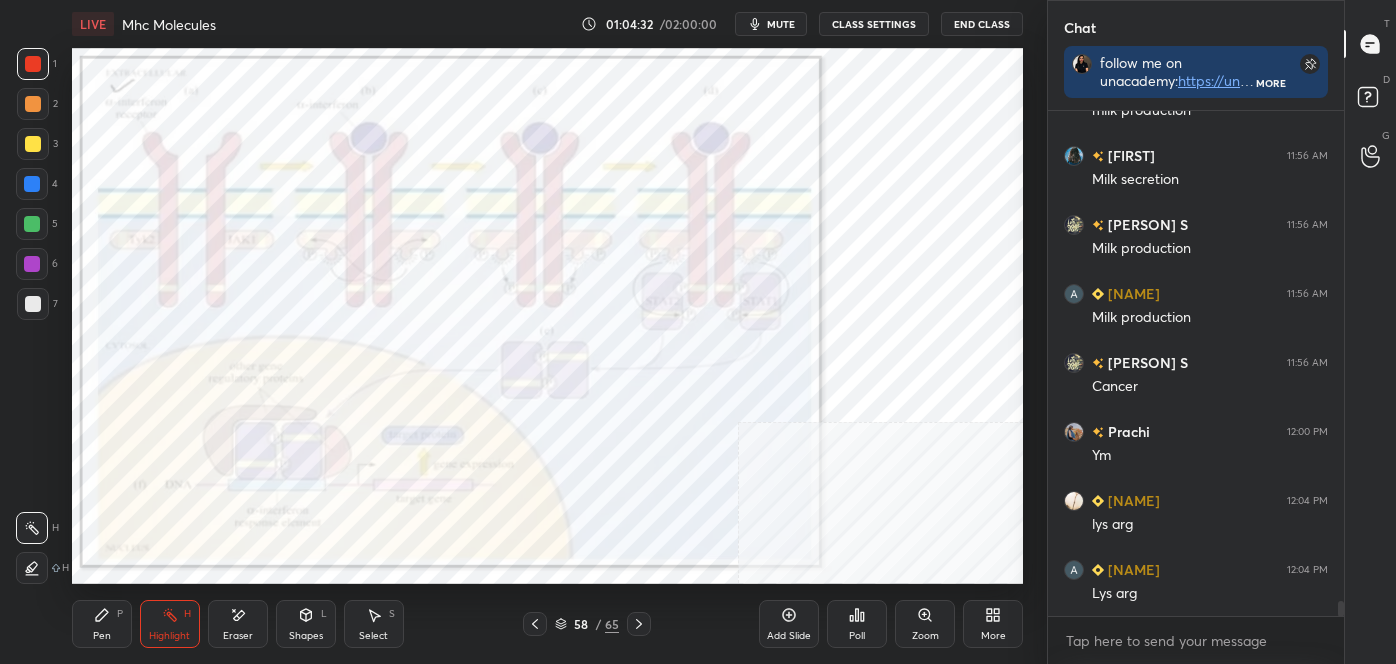 click 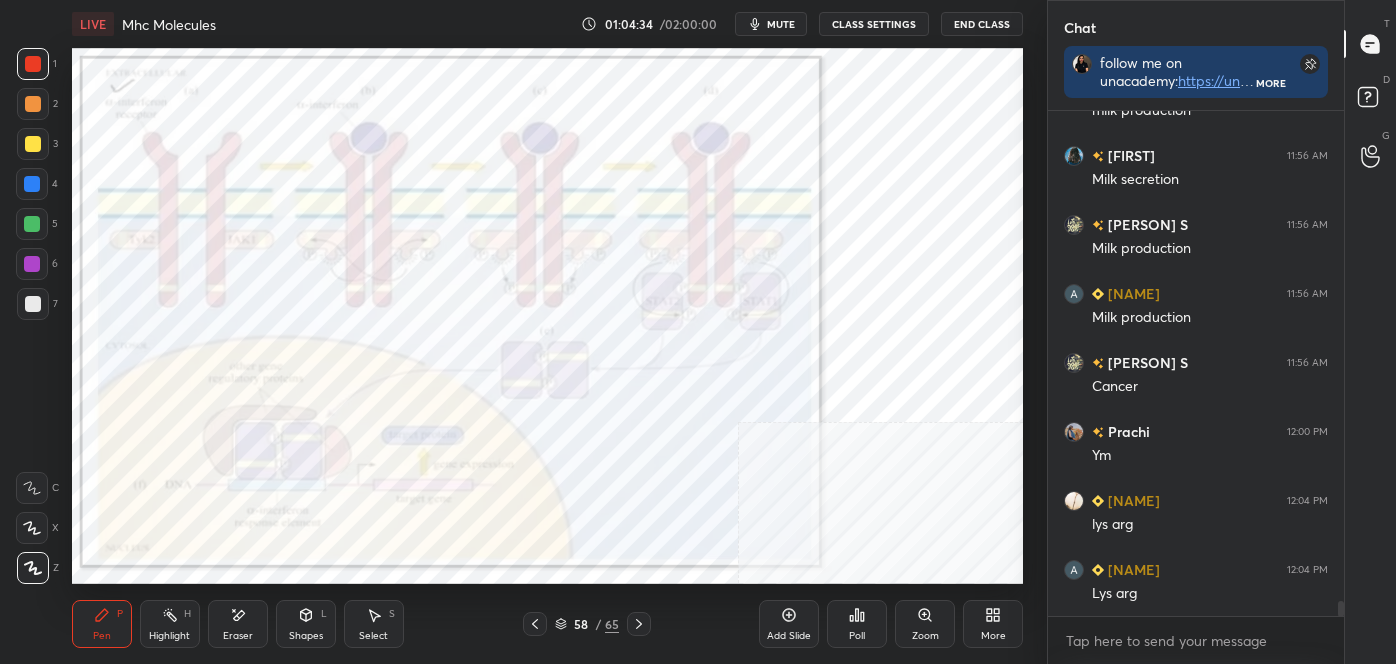 click 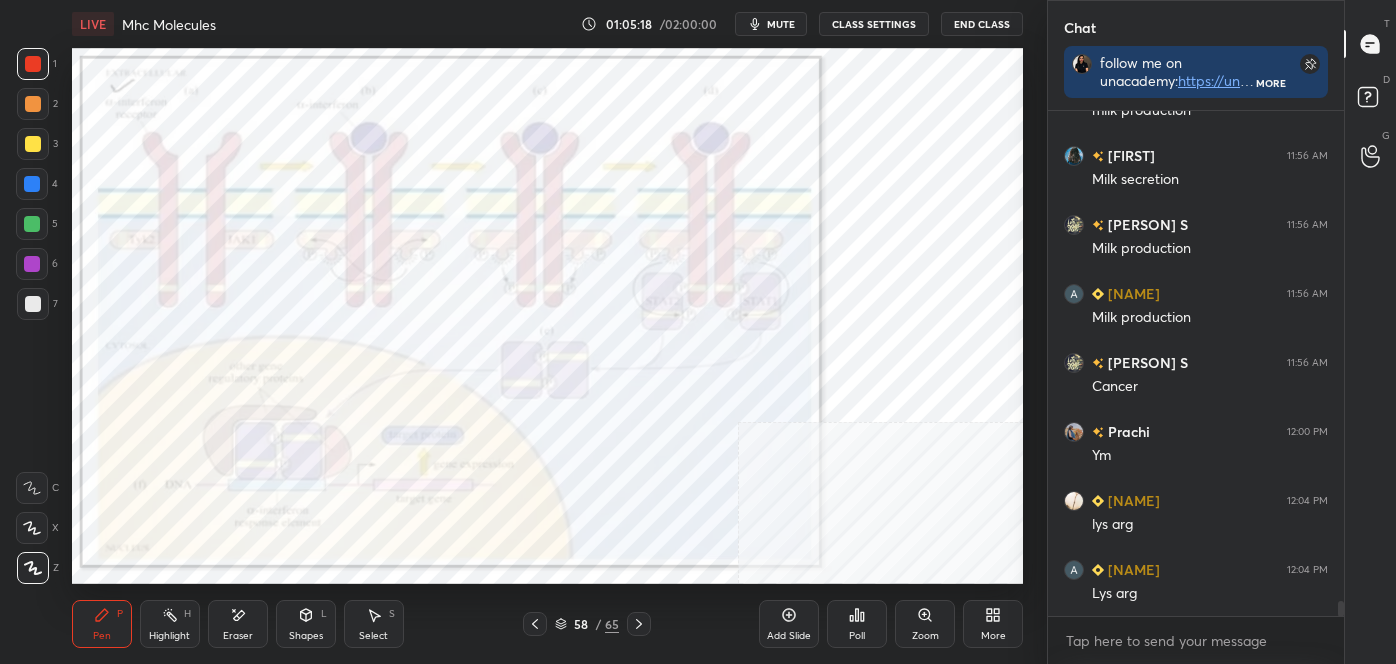 scroll, scrollTop: 458, scrollLeft: 290, axis: both 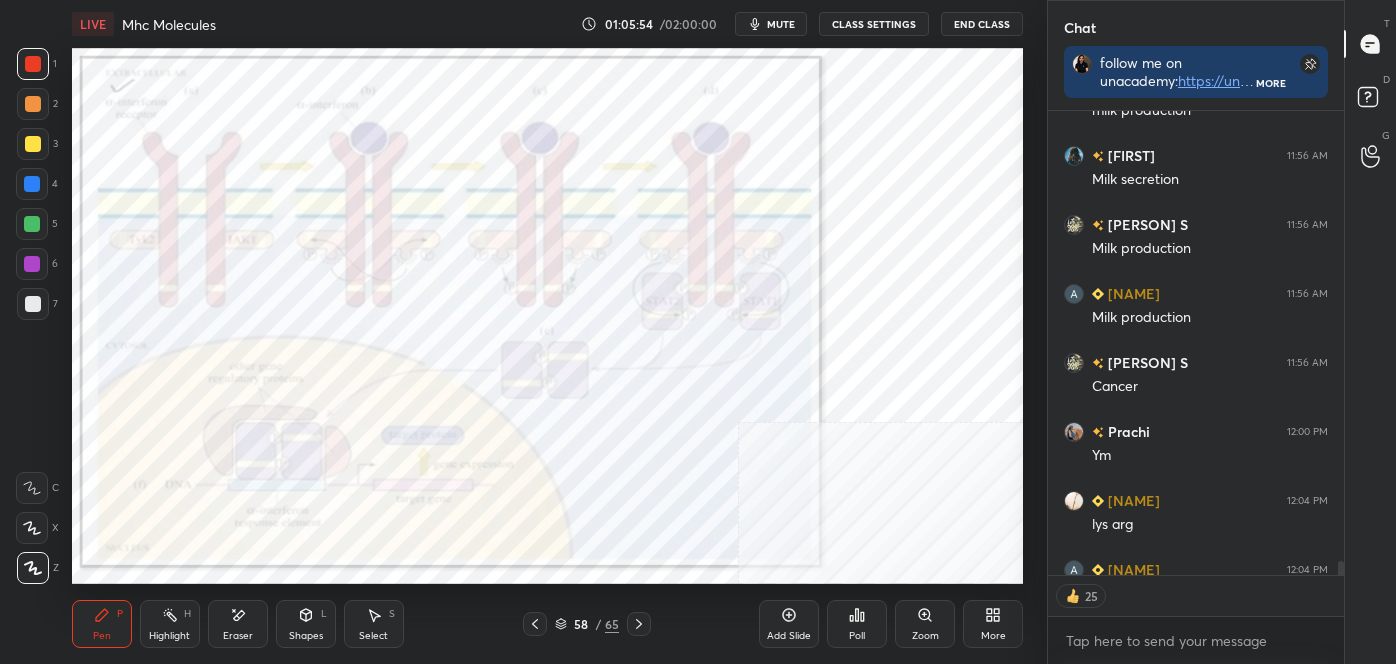 click 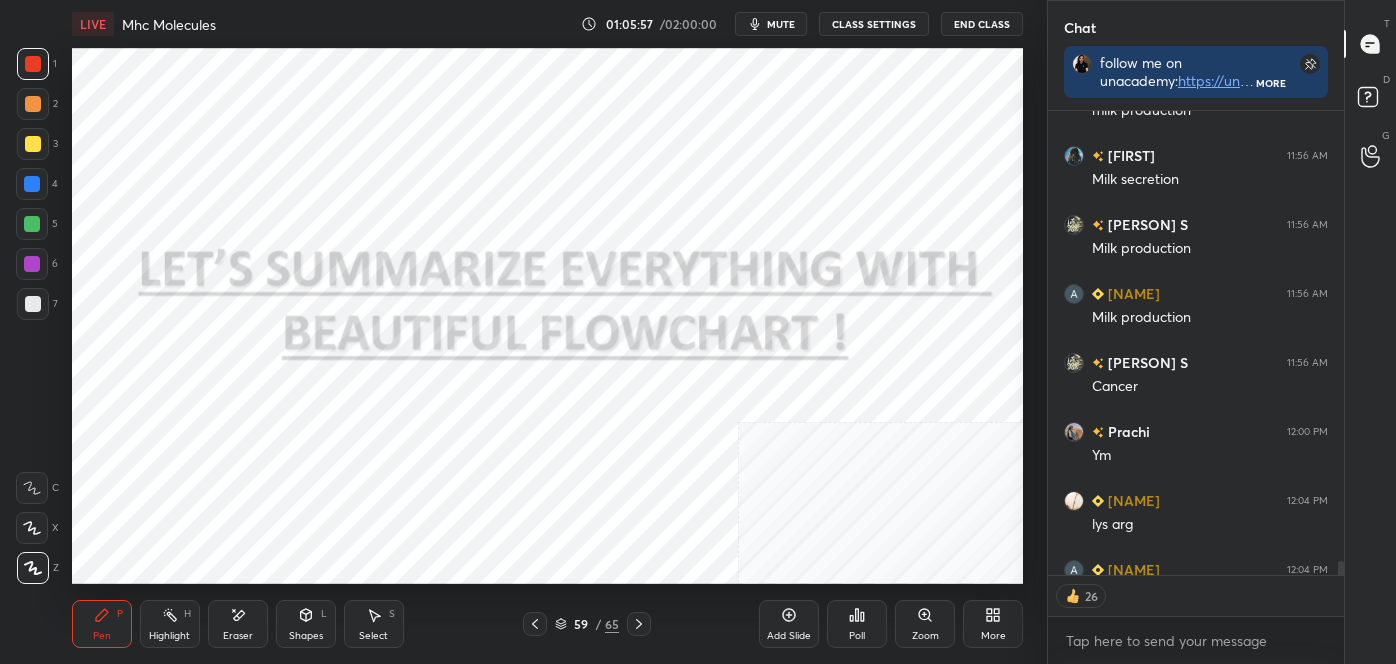 click 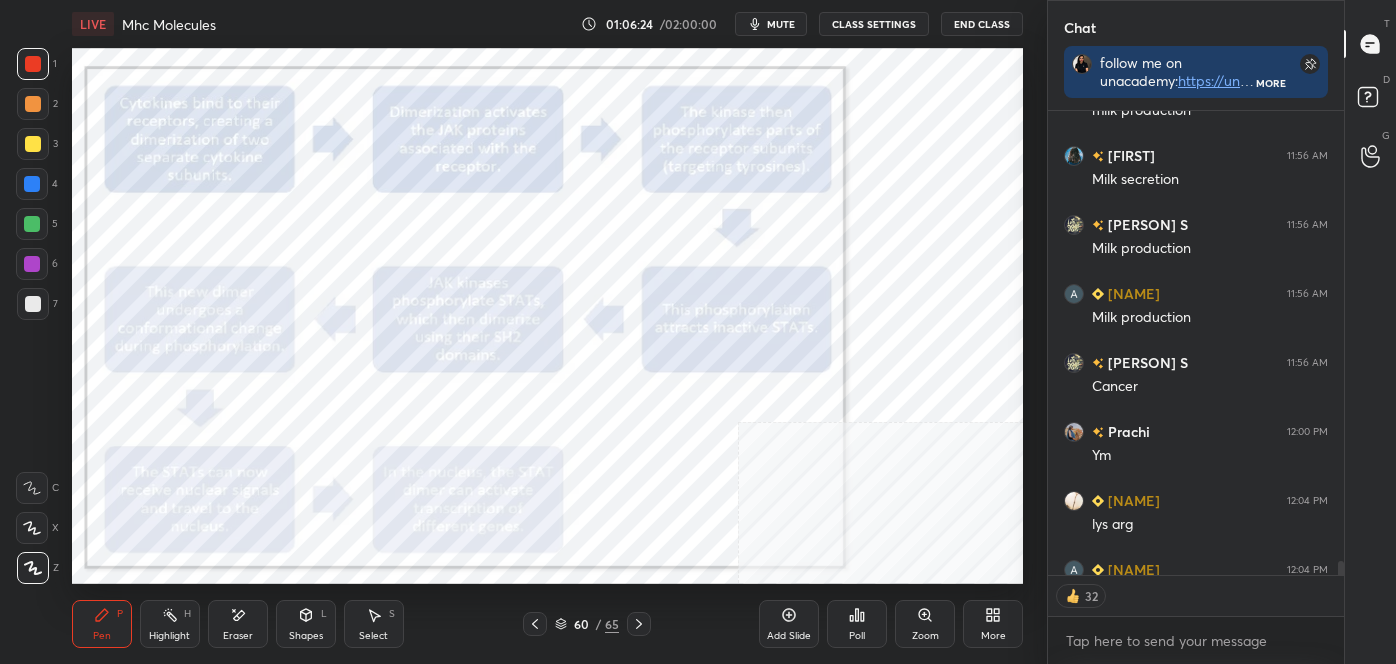scroll, scrollTop: 6, scrollLeft: 5, axis: both 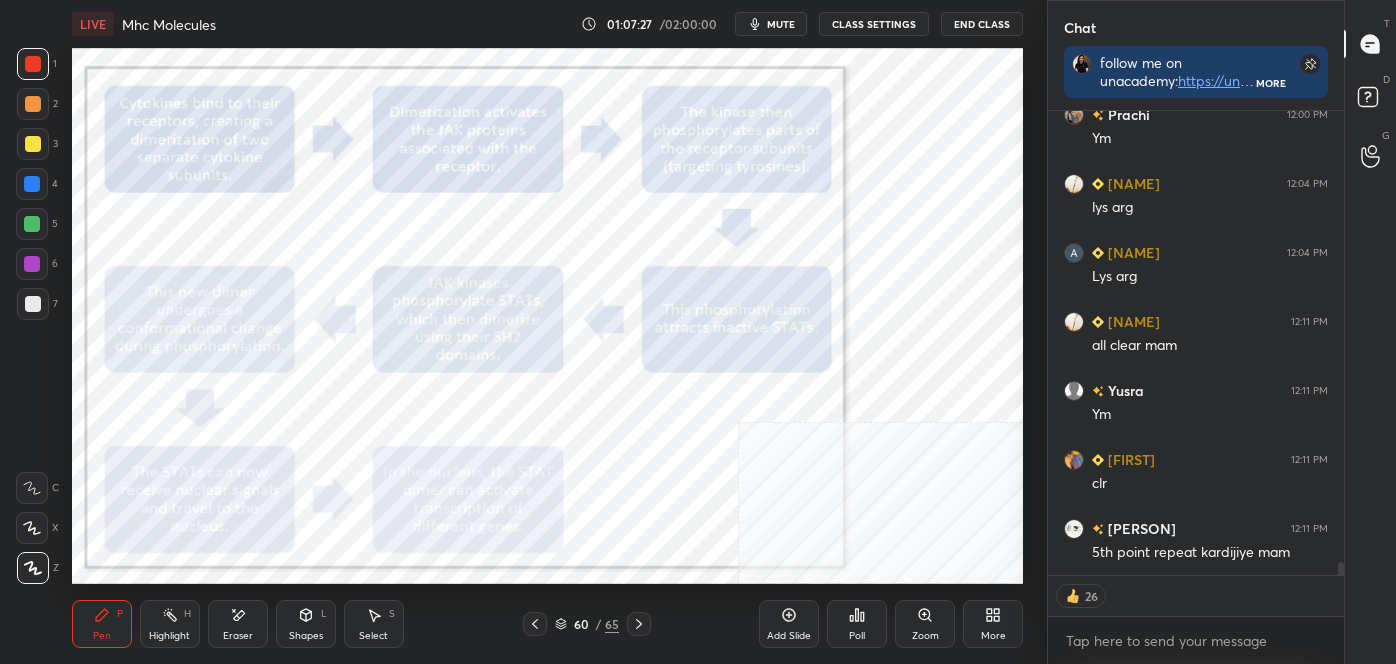 click on "Pen P Highlight H Eraser Shapes L Select S 60 / 65 Add Slide Poll Zoom More" at bounding box center [547, 624] 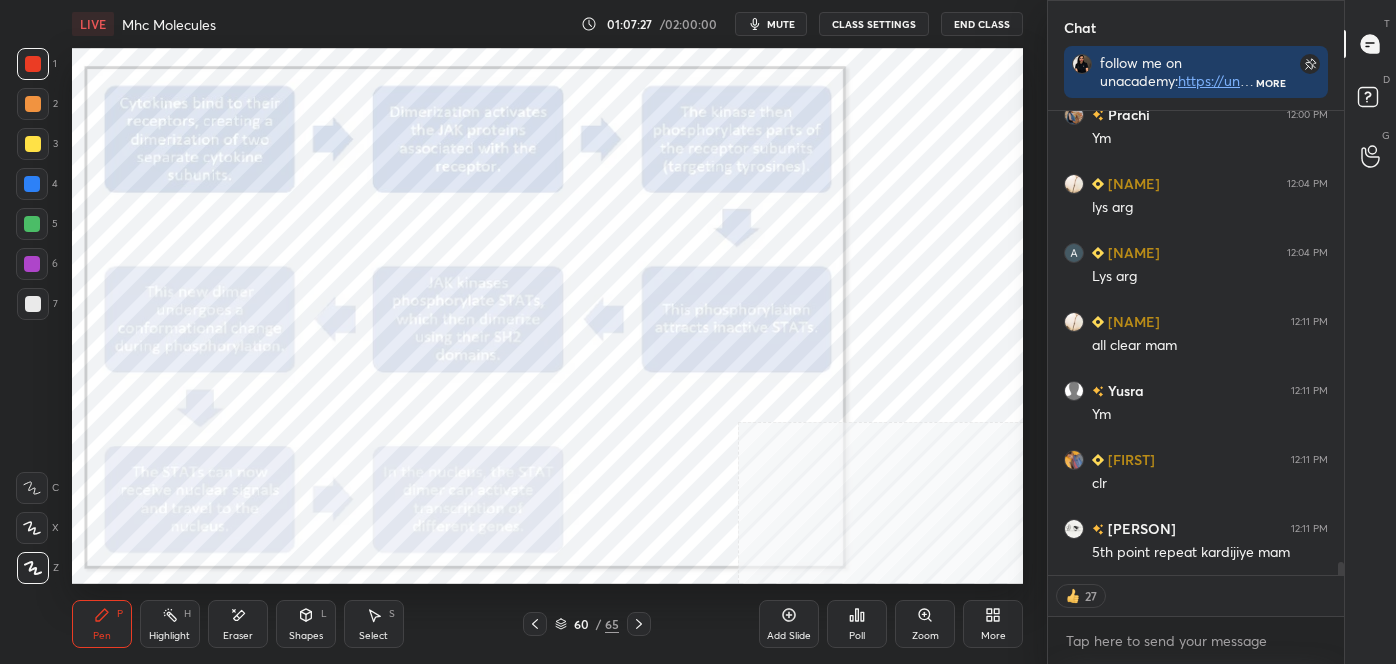 click 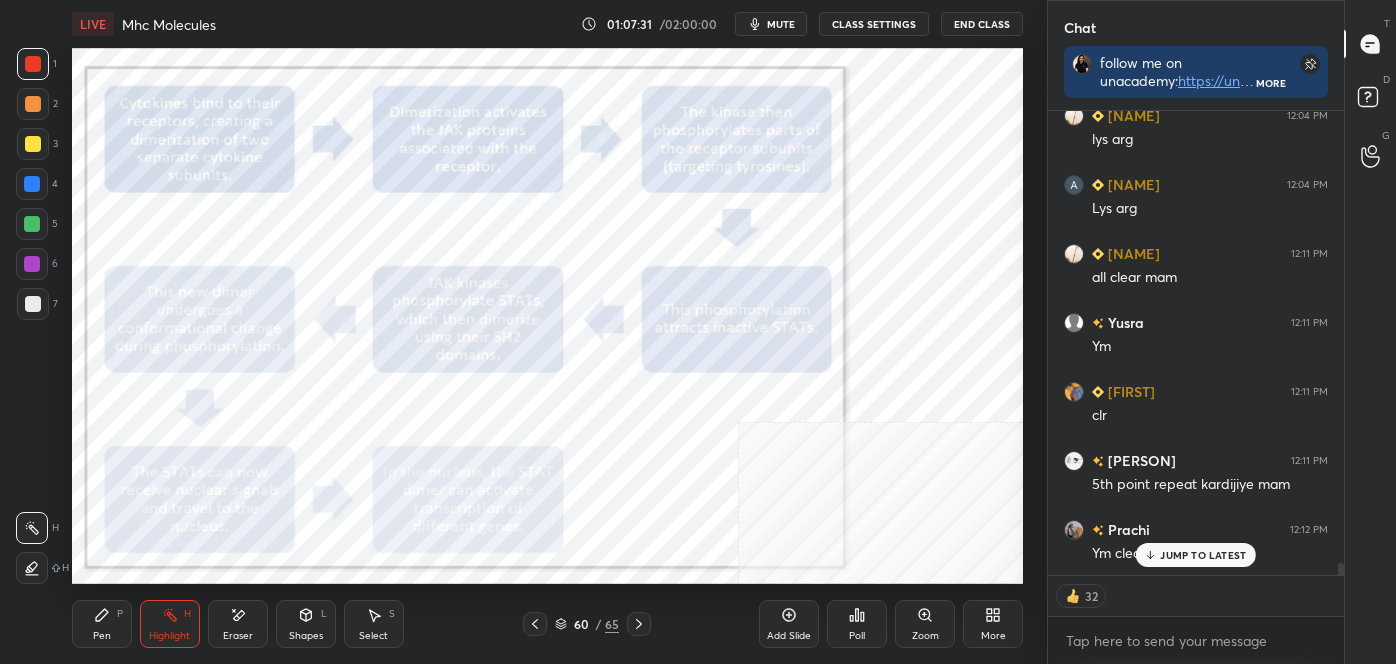 scroll, scrollTop: 16853, scrollLeft: 0, axis: vertical 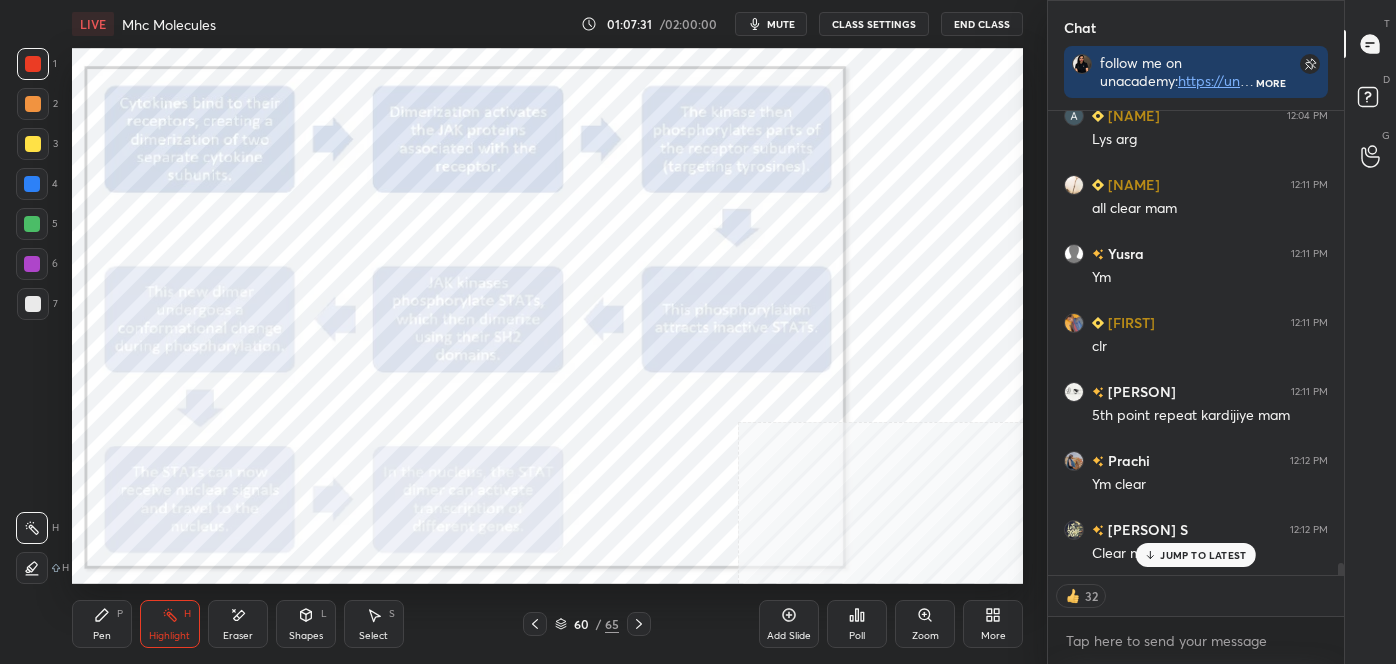 click 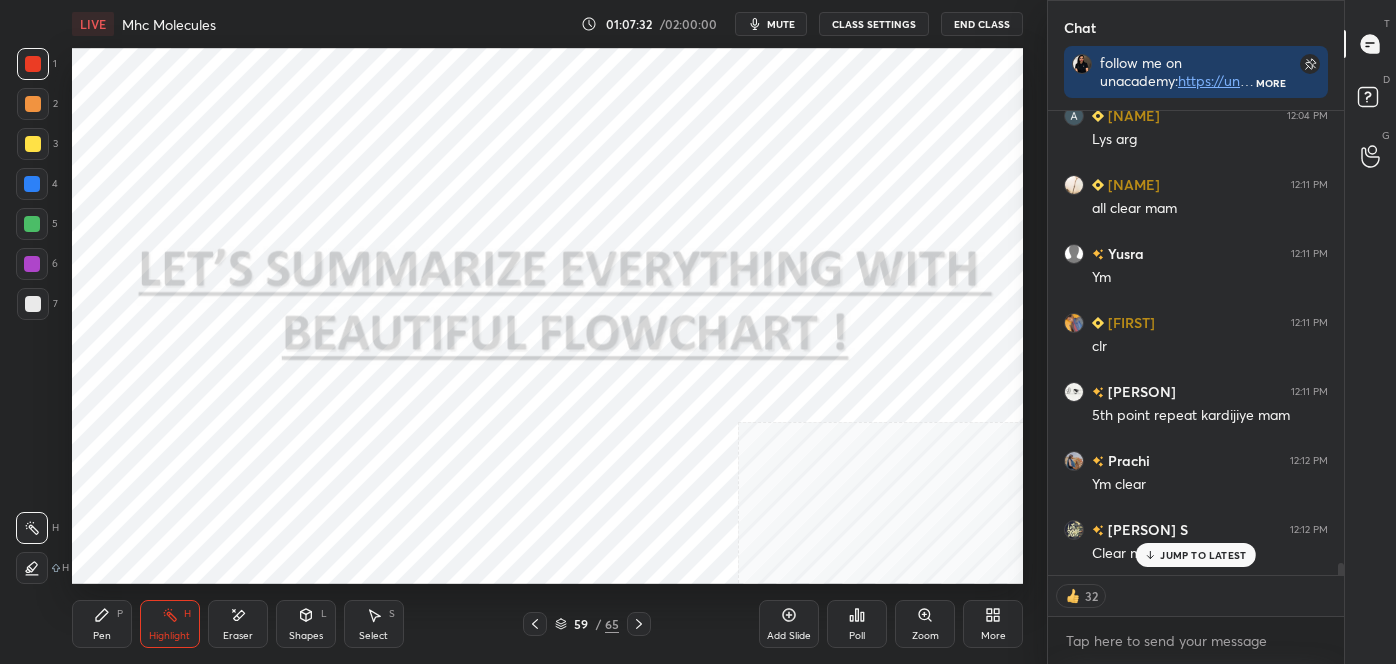 click 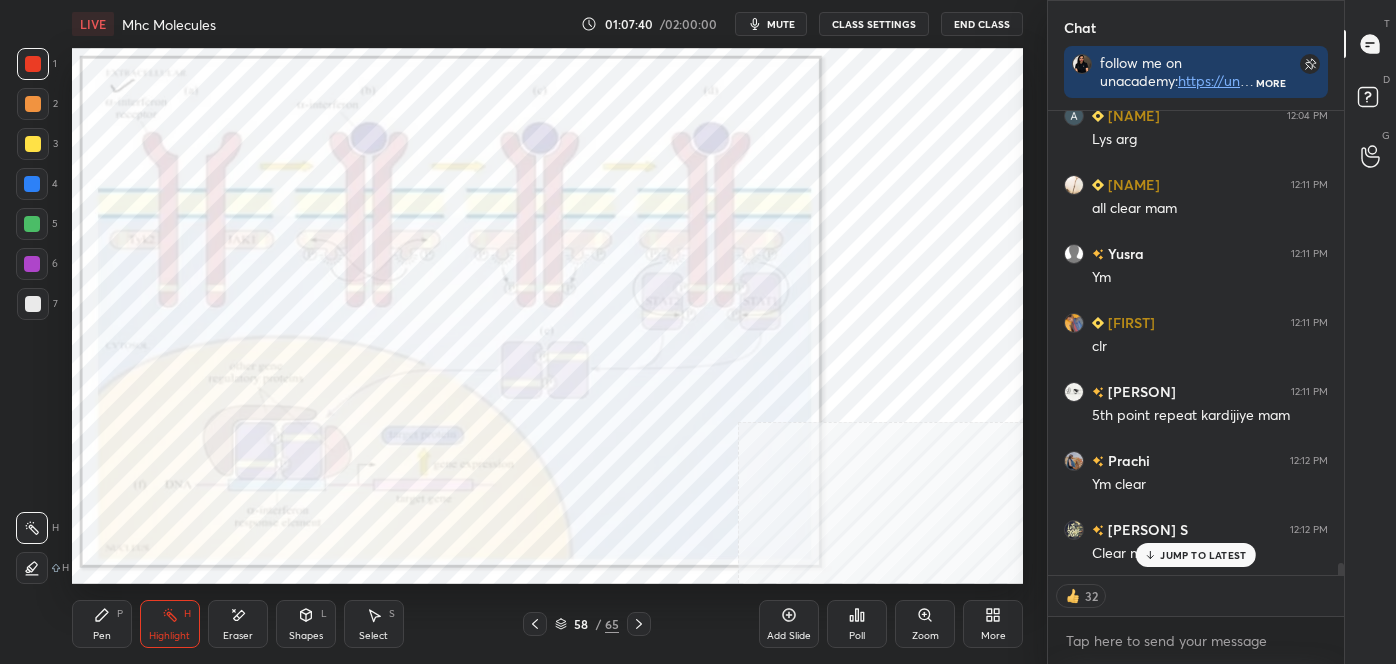 scroll, scrollTop: 6, scrollLeft: 5, axis: both 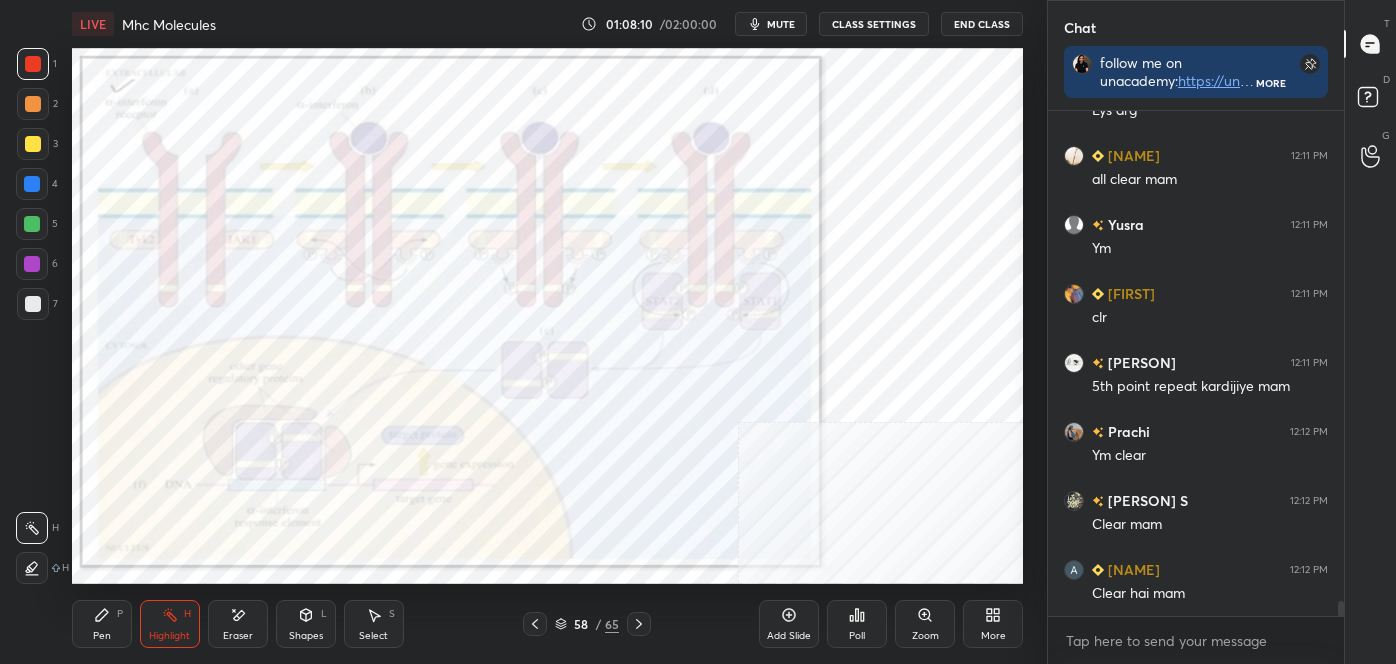 click 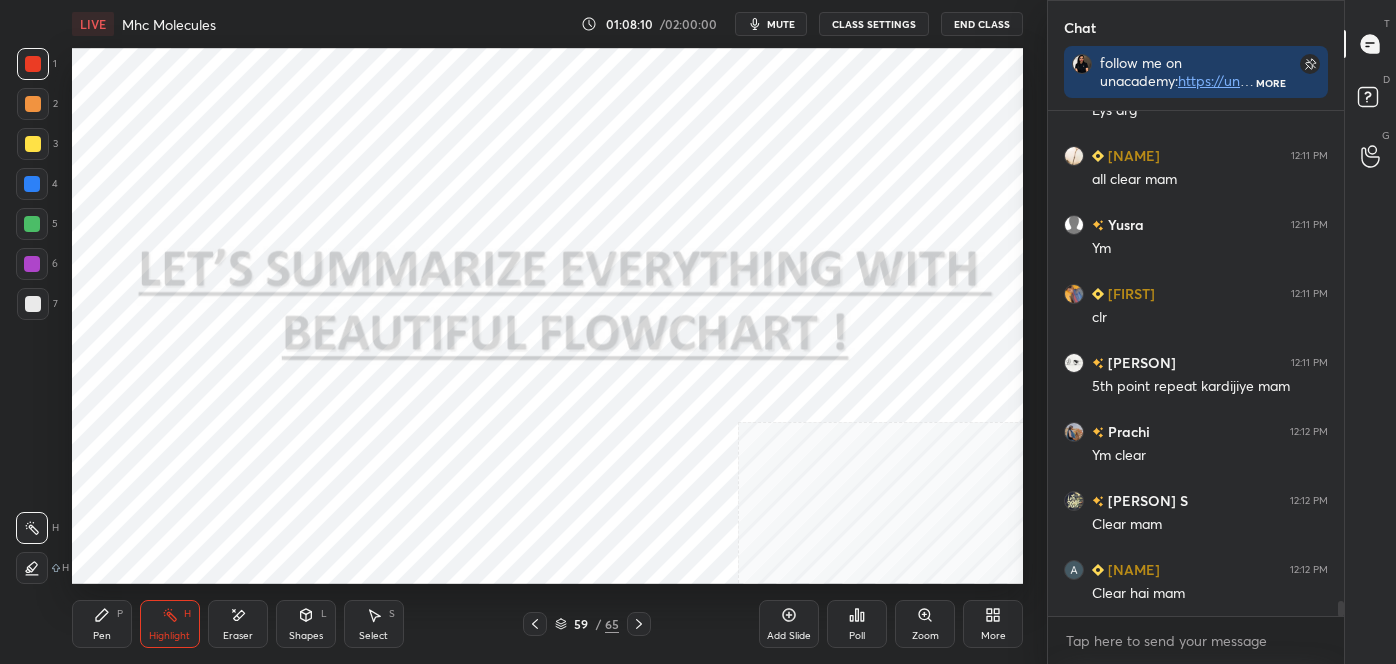 click 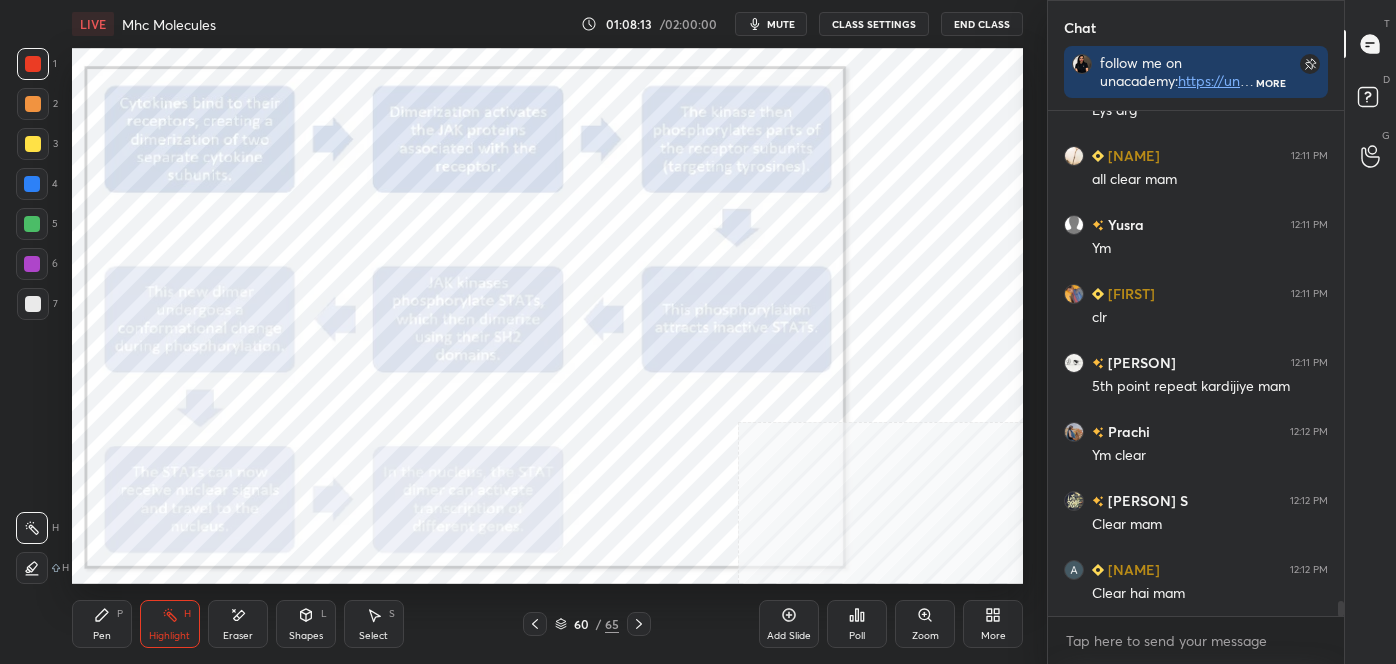 scroll, scrollTop: 16951, scrollLeft: 0, axis: vertical 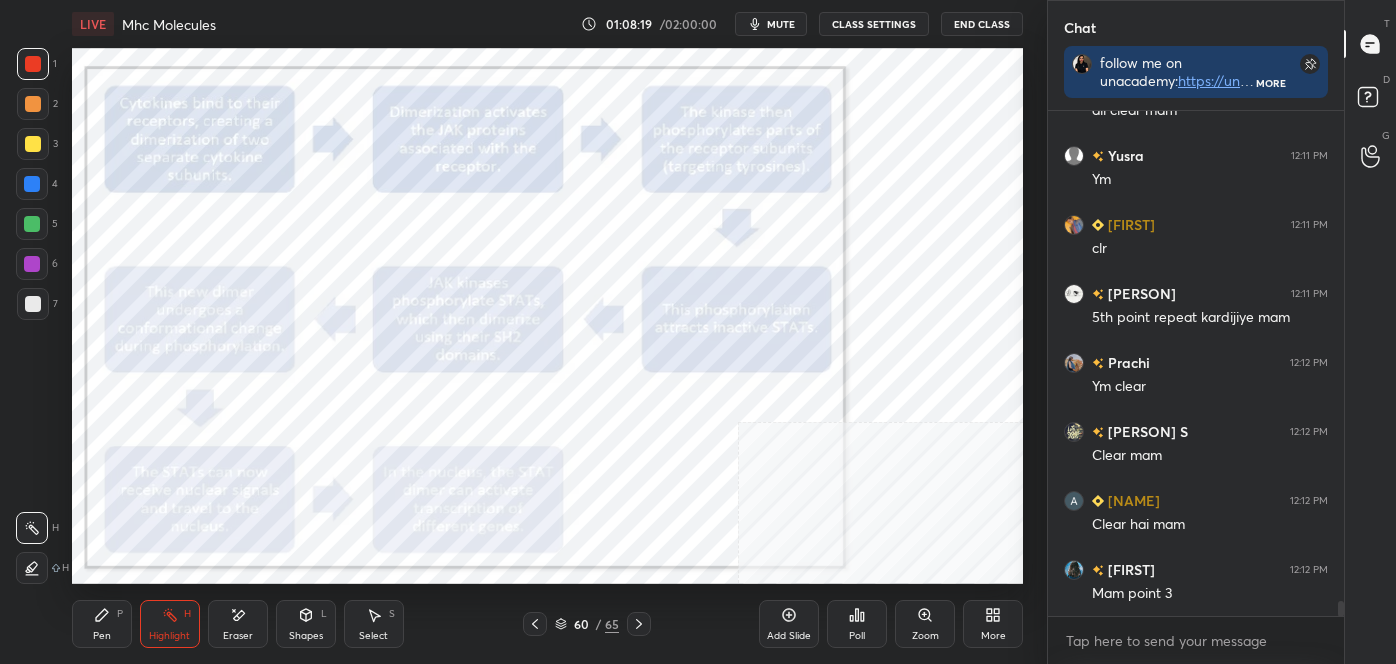 click at bounding box center (535, 624) 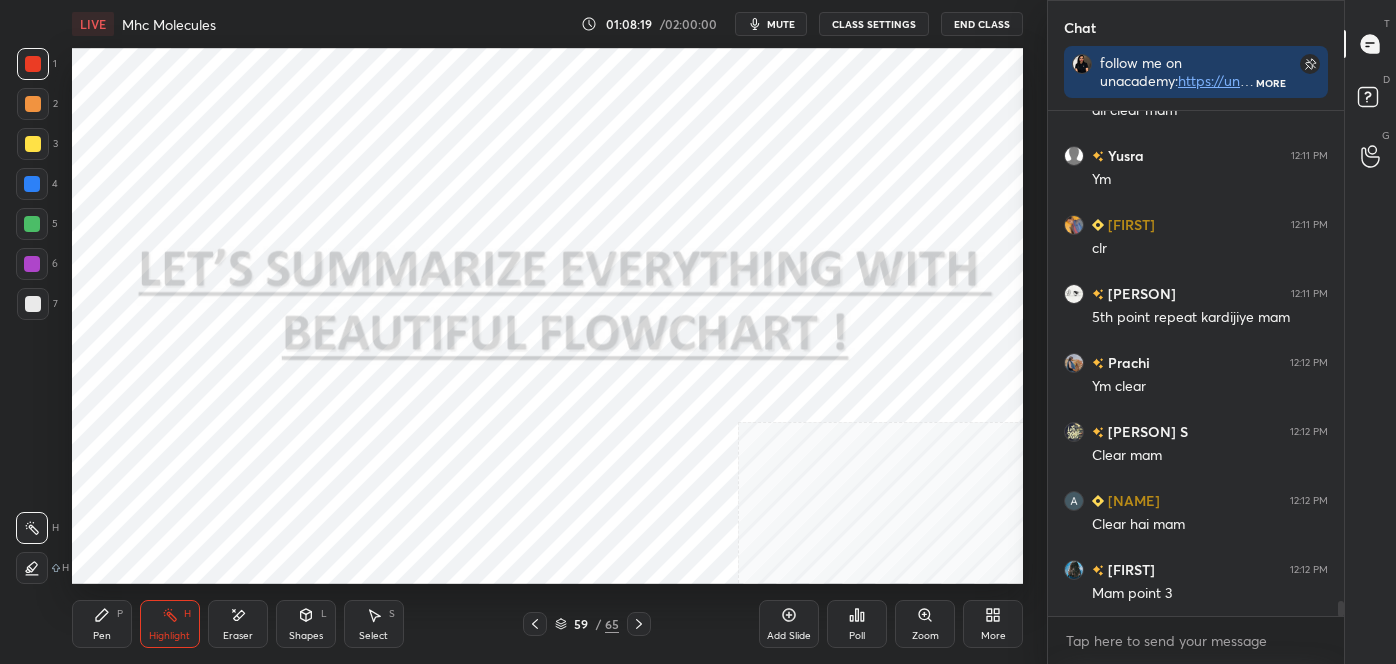 click 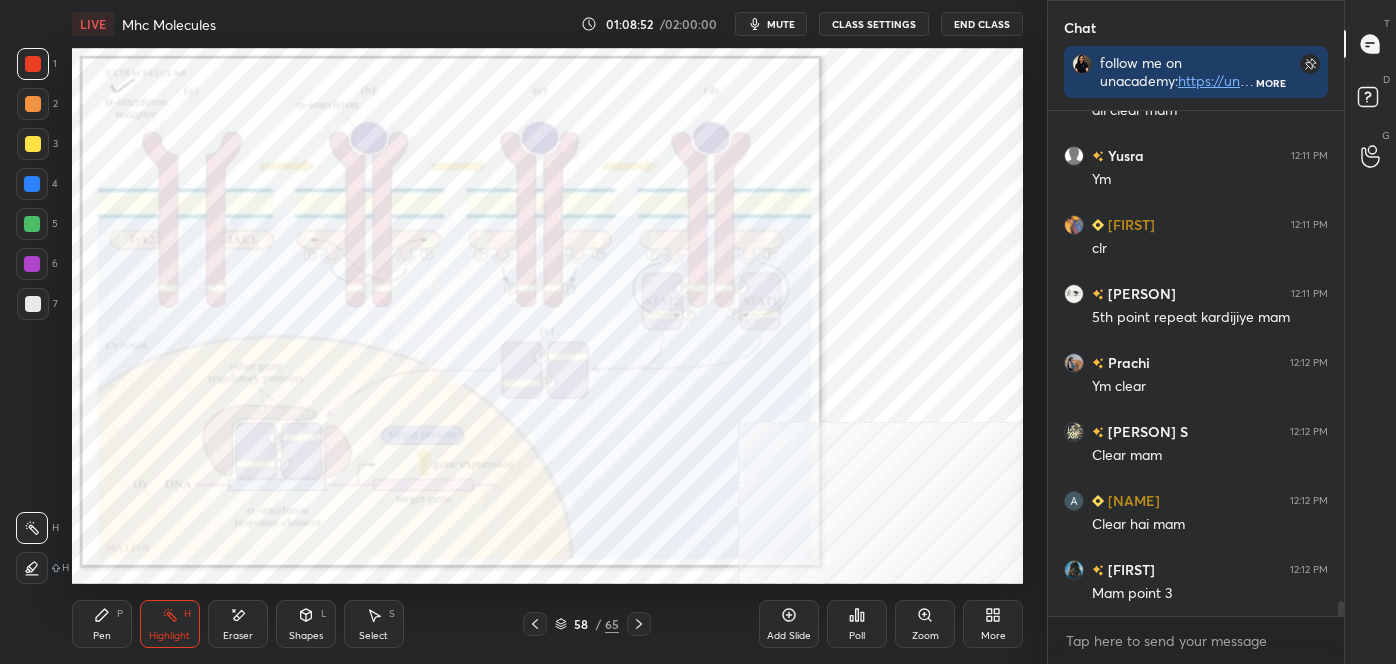 scroll, scrollTop: 17020, scrollLeft: 0, axis: vertical 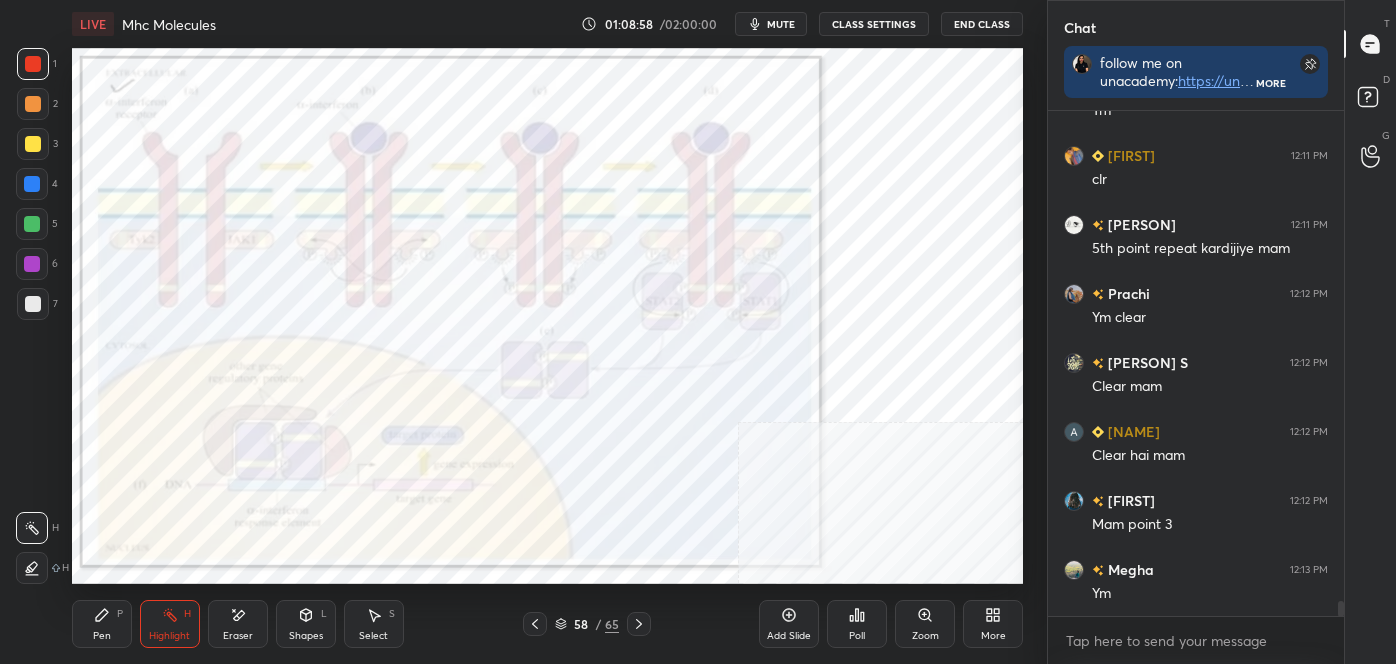 click 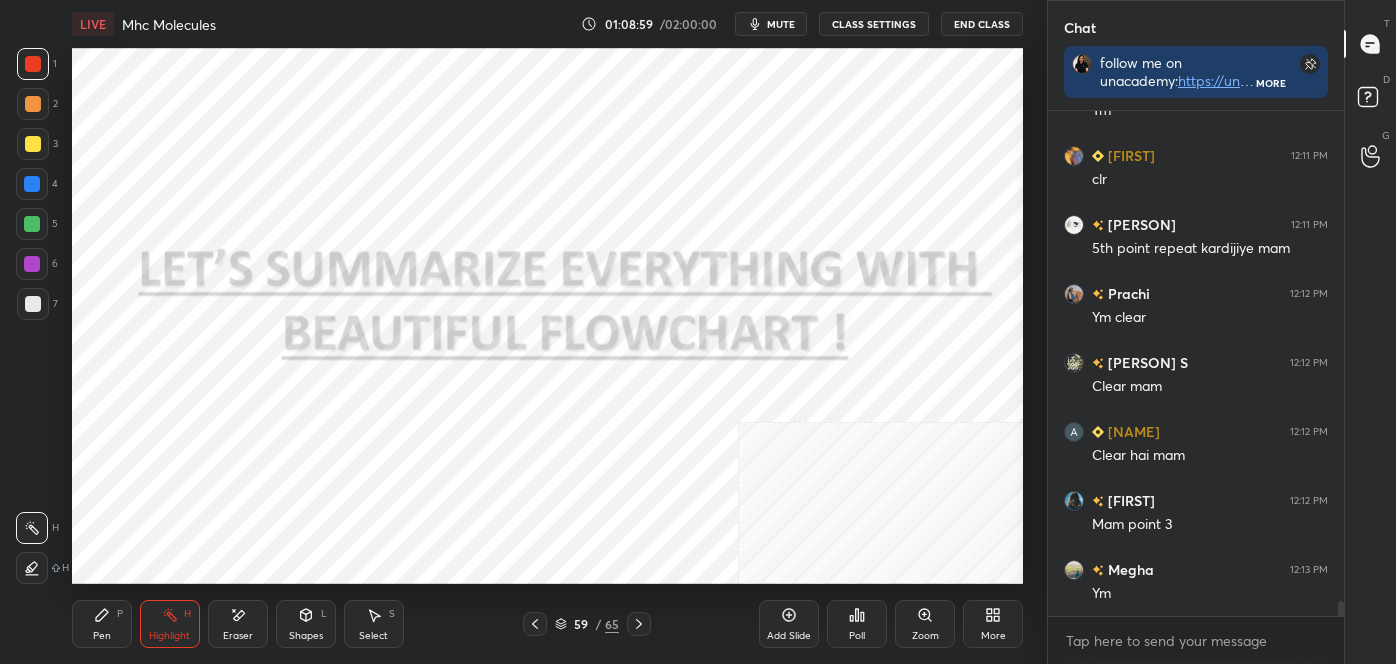 click 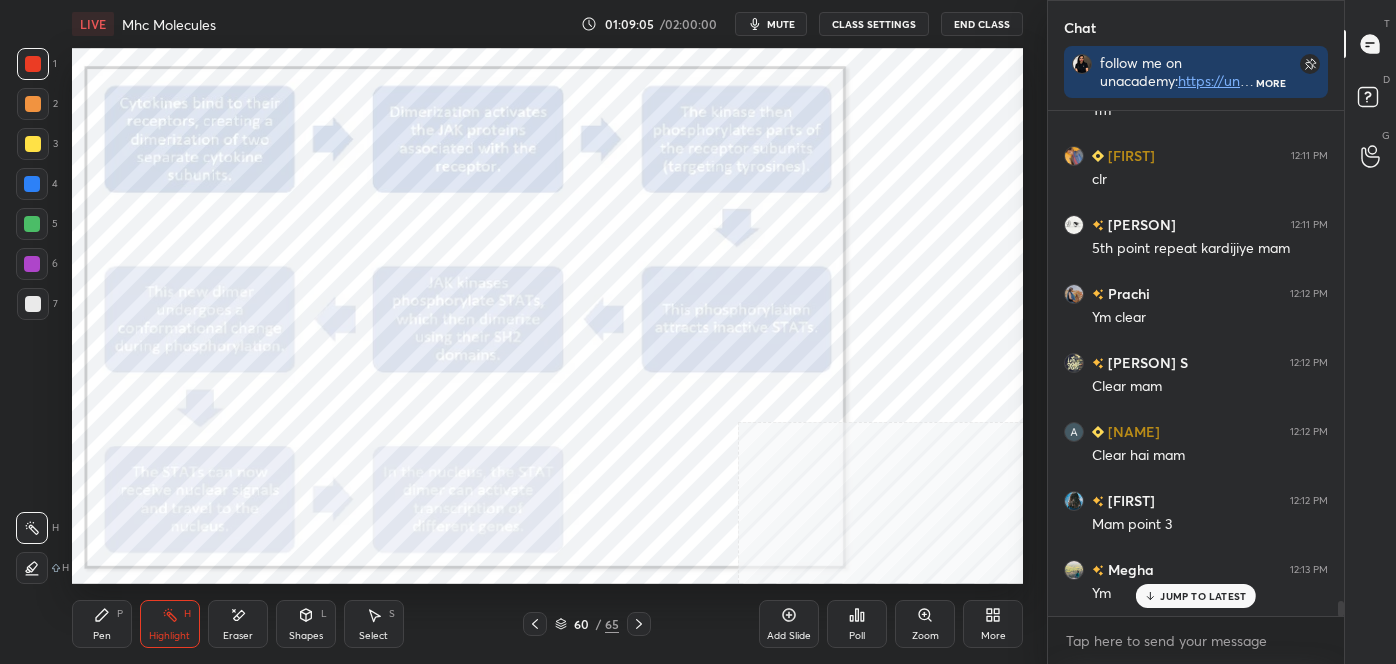 scroll, scrollTop: 17088, scrollLeft: 0, axis: vertical 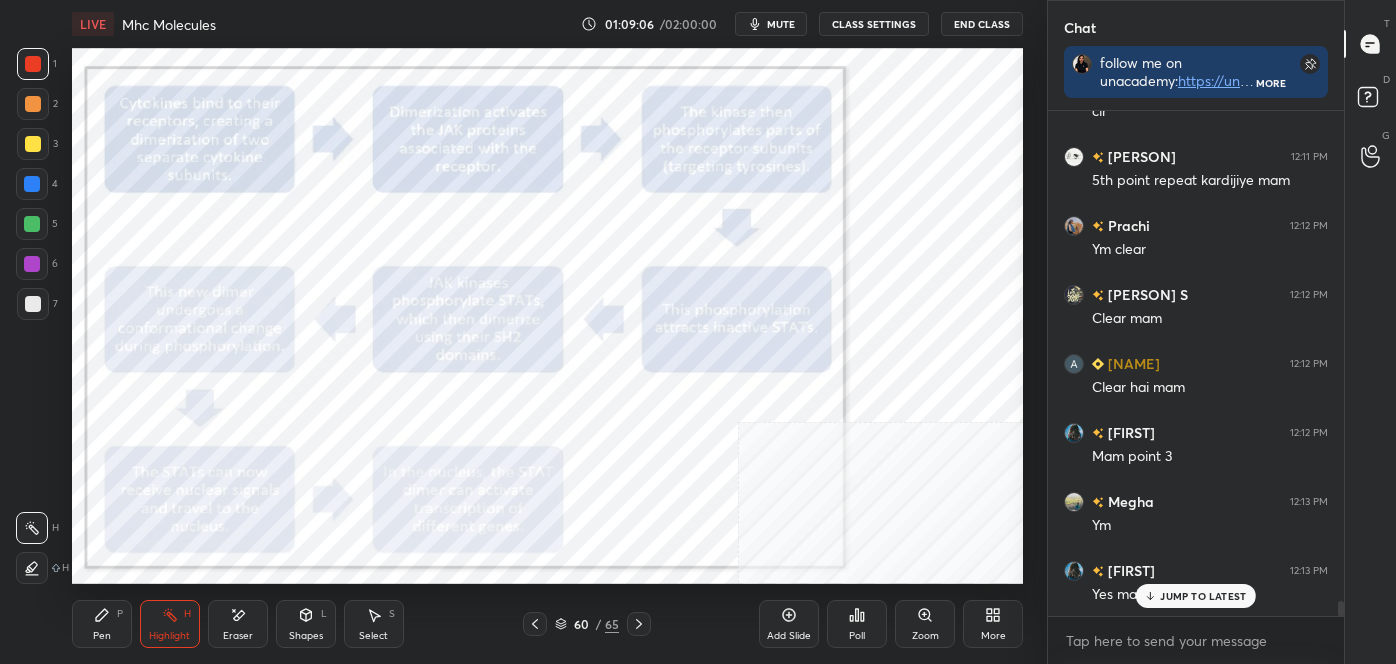 click 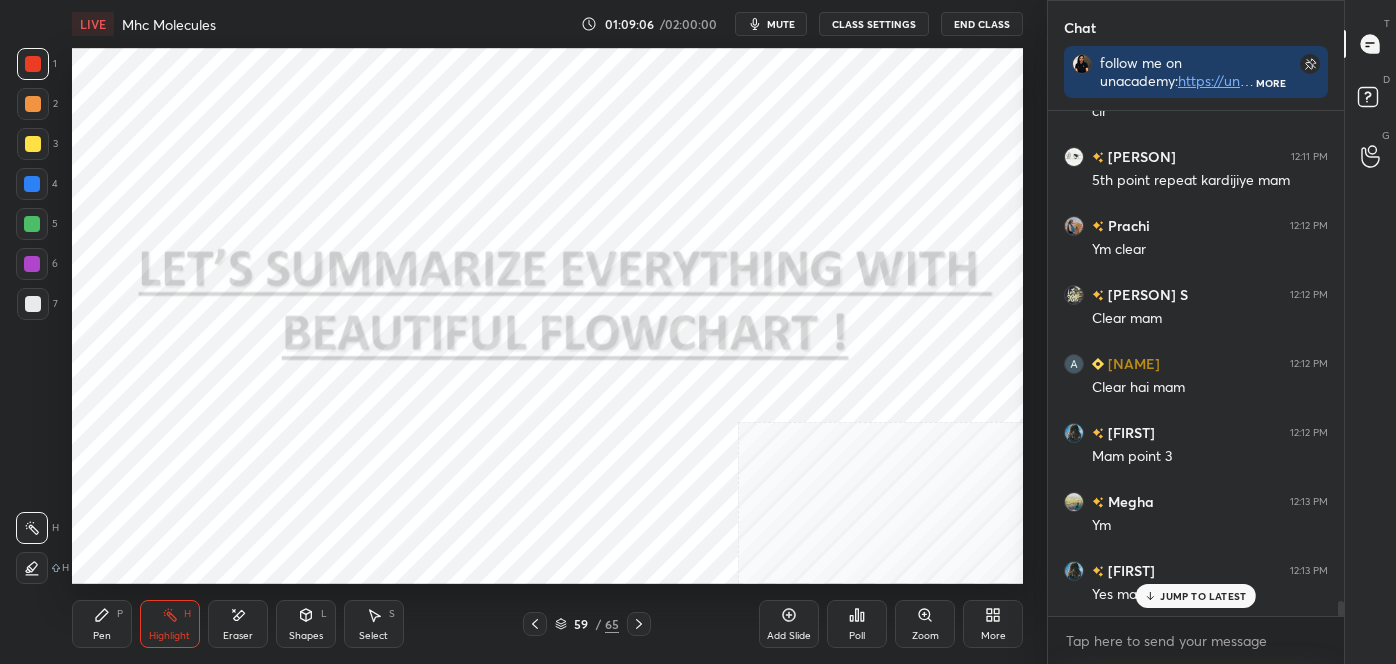 click 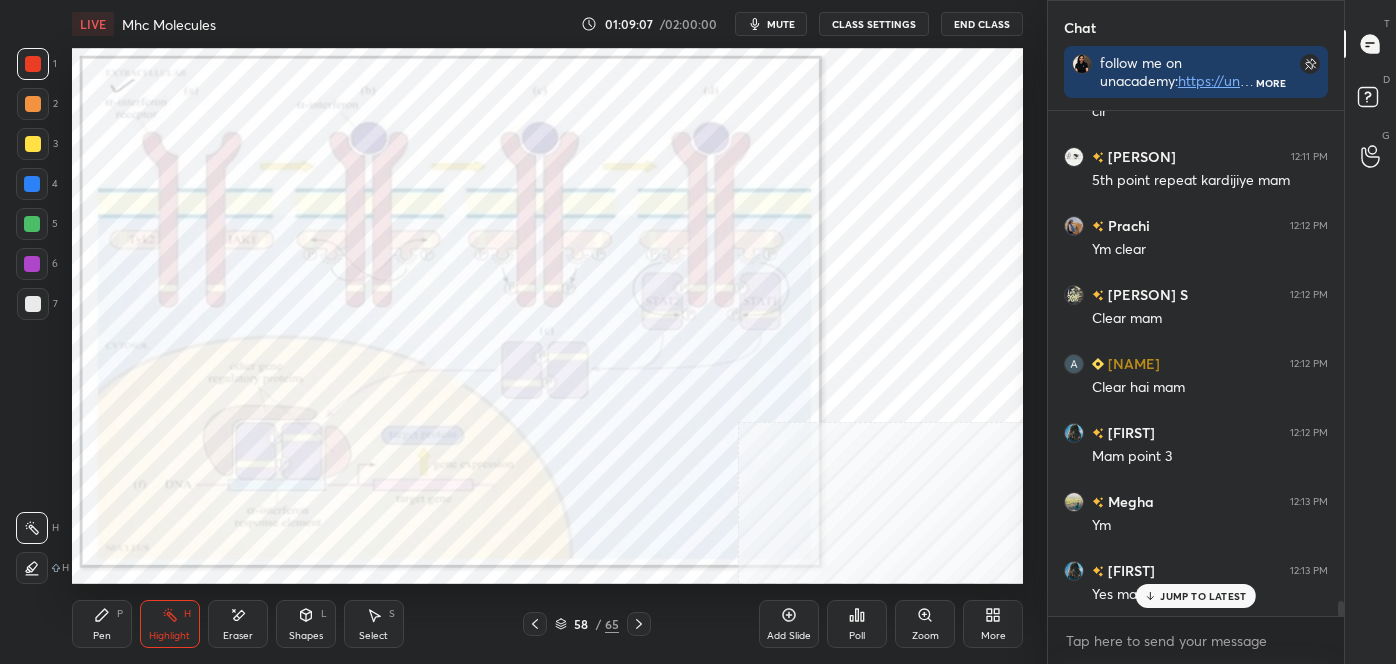 click 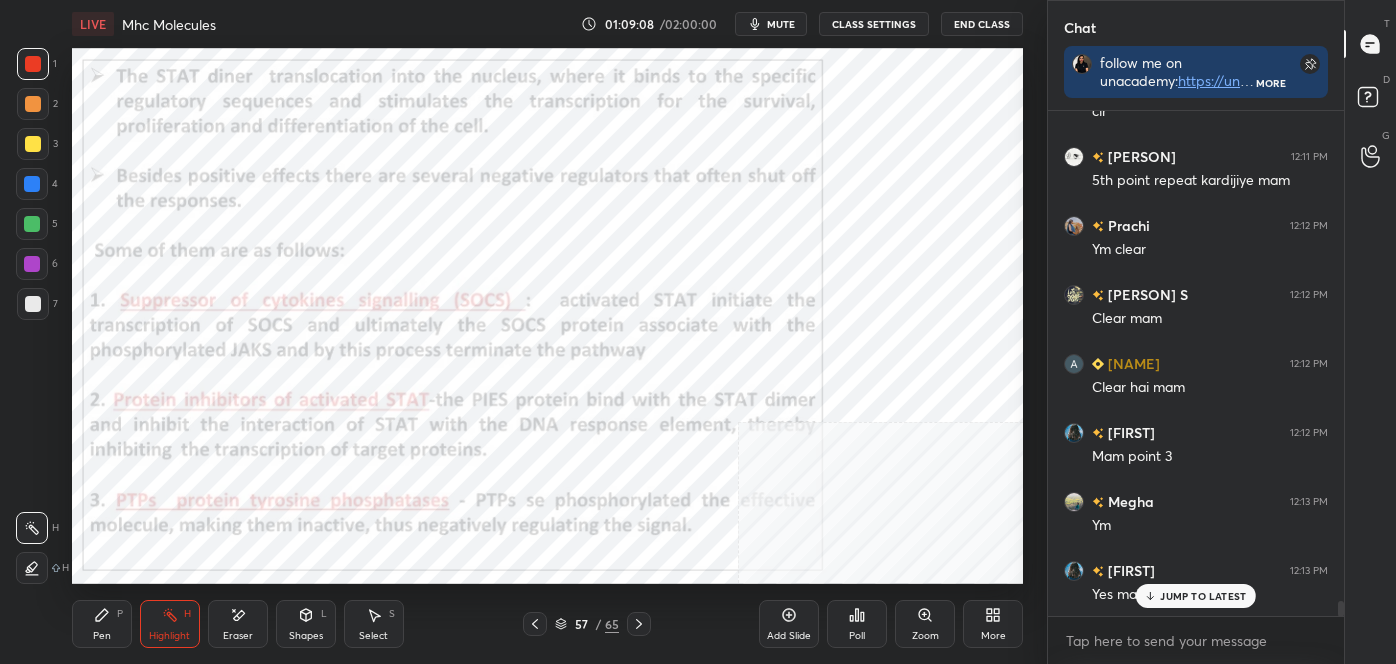 click 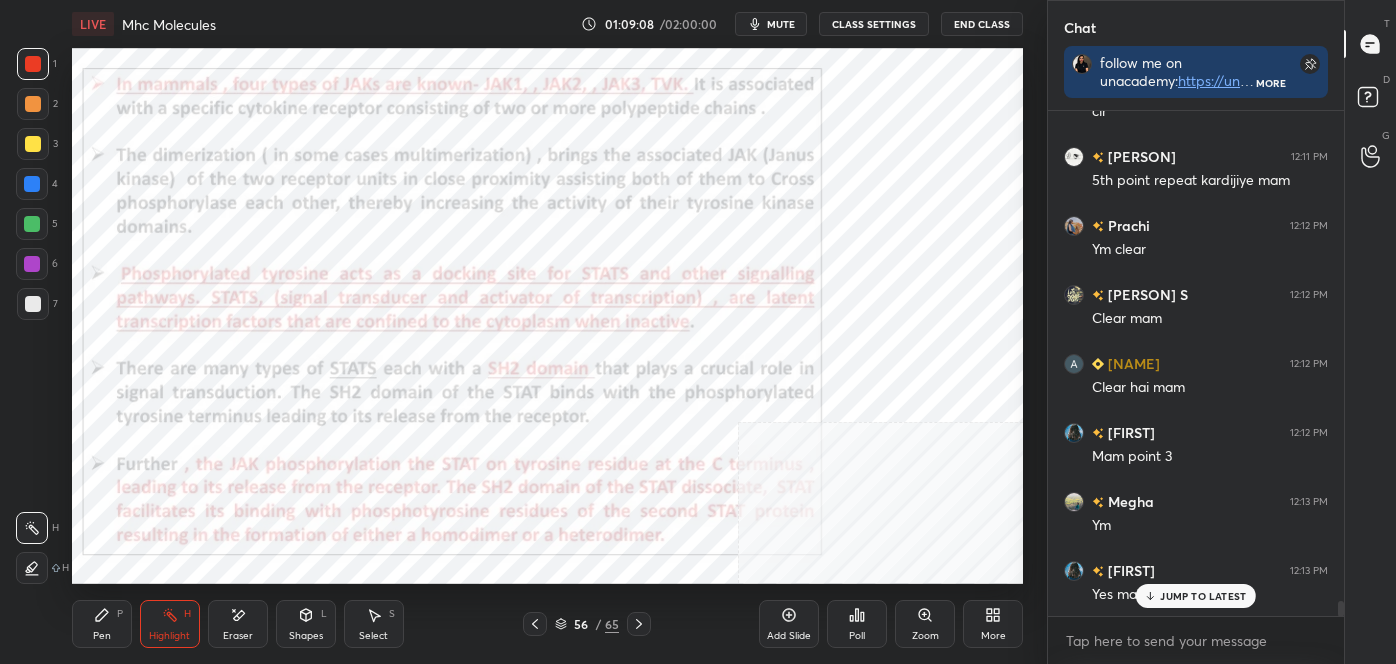 click 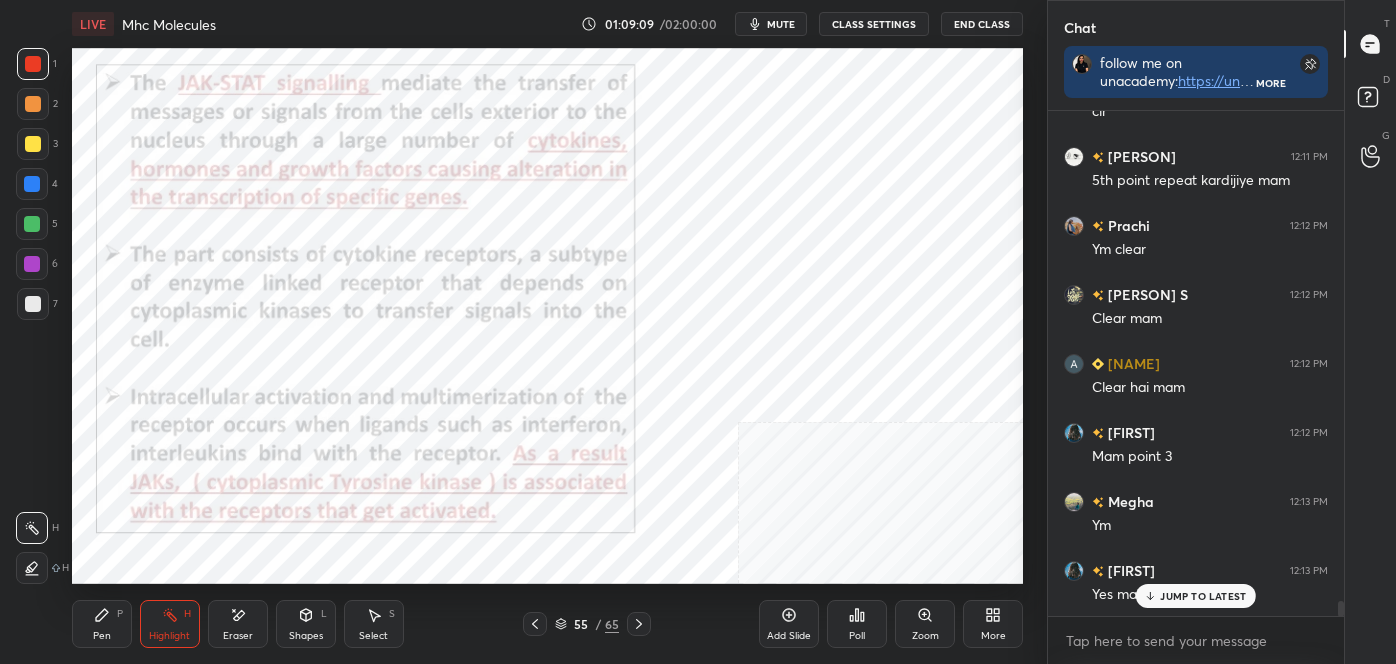 click 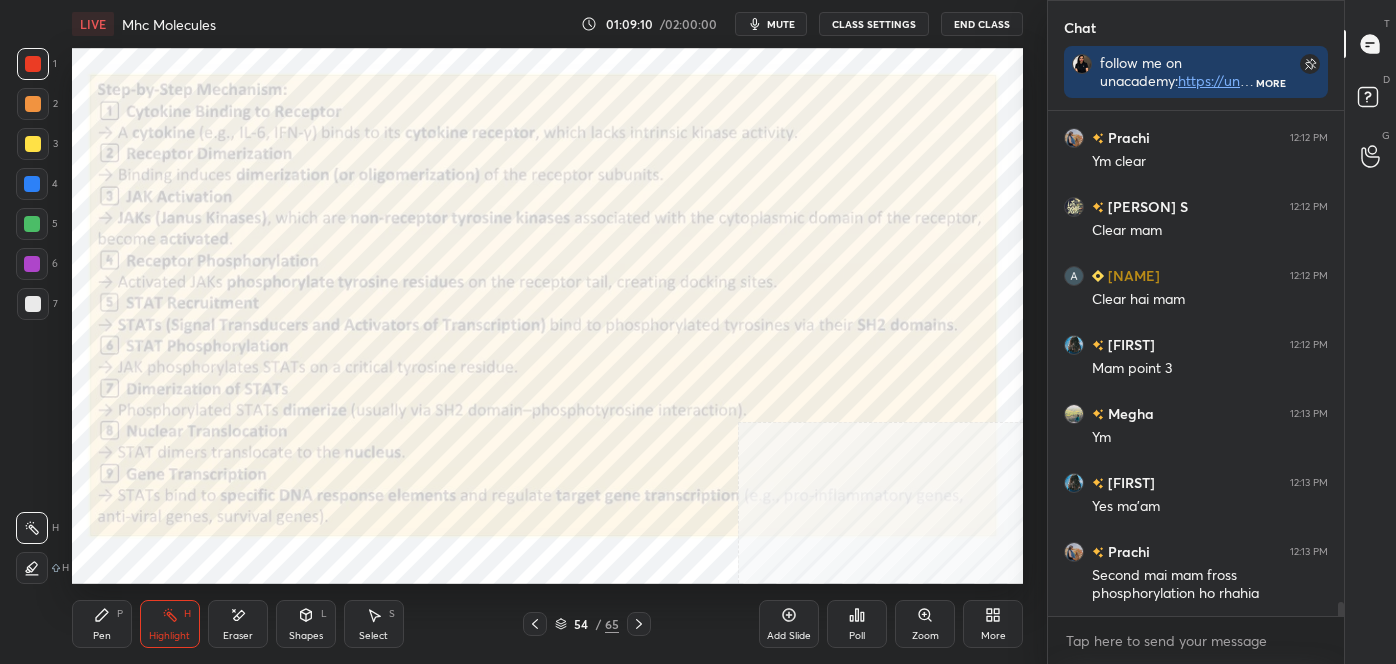 scroll, scrollTop: 17245, scrollLeft: 0, axis: vertical 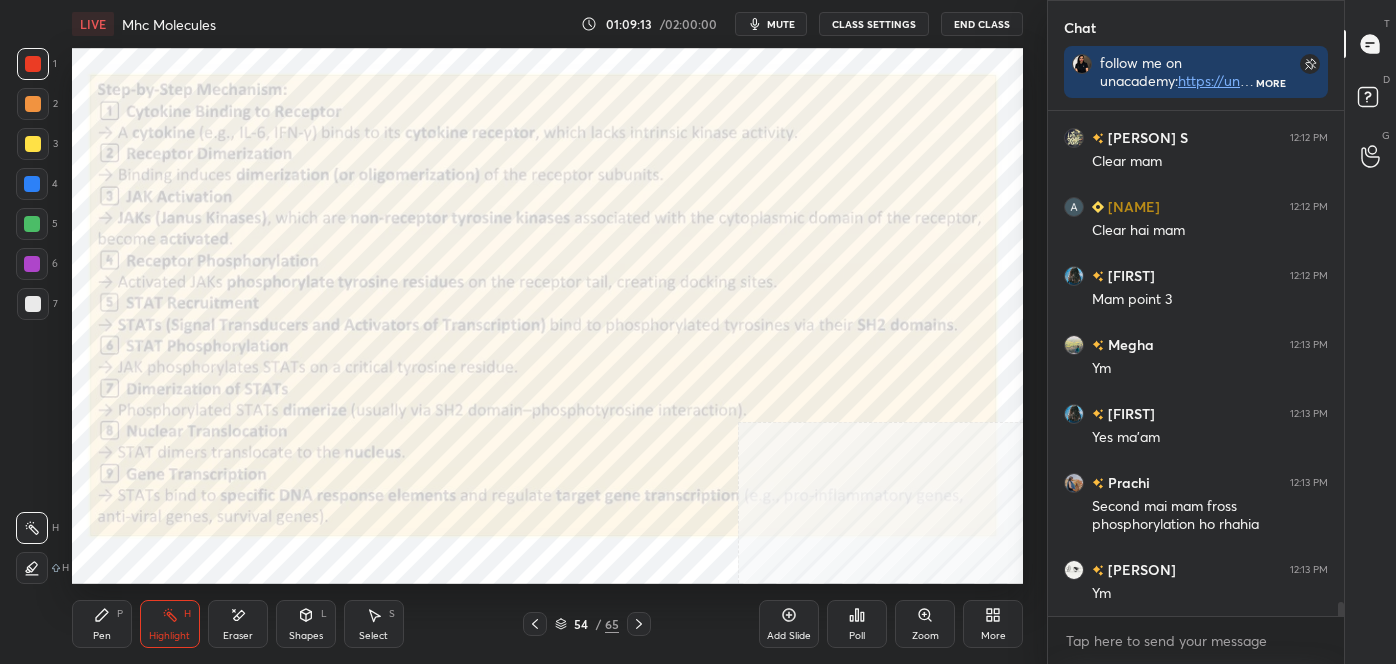 click 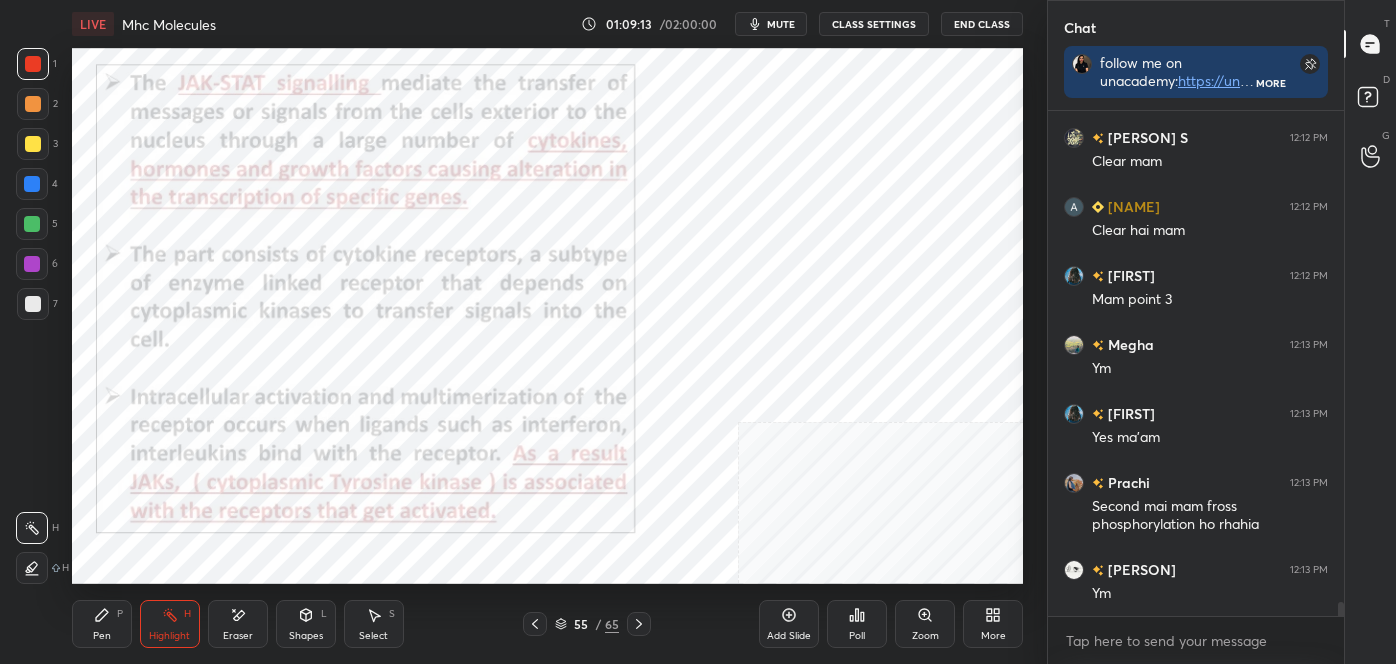 click 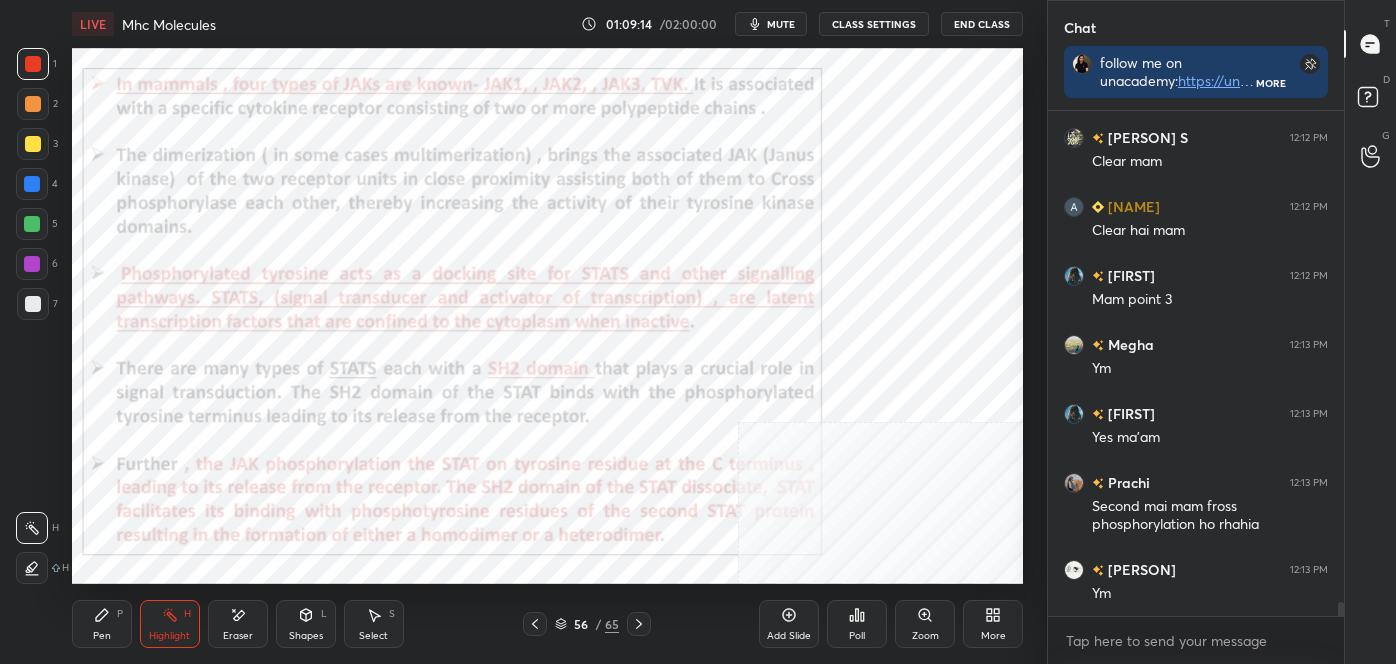 click 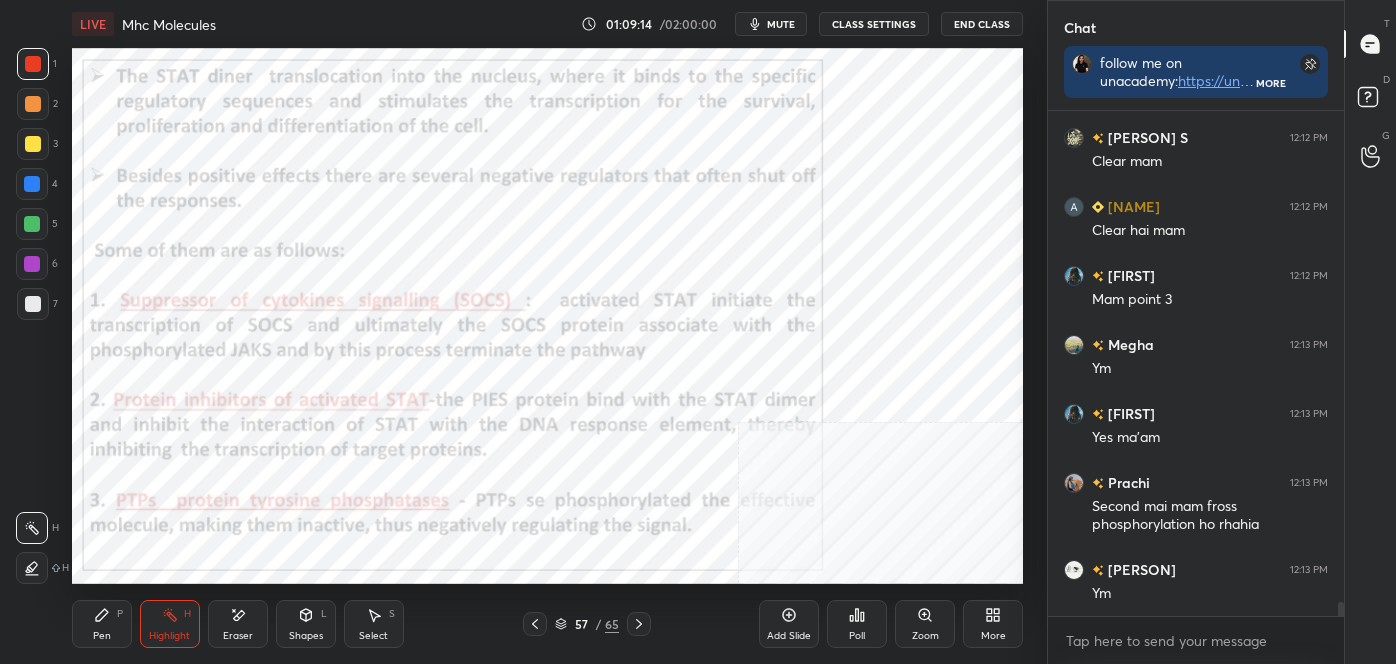 click 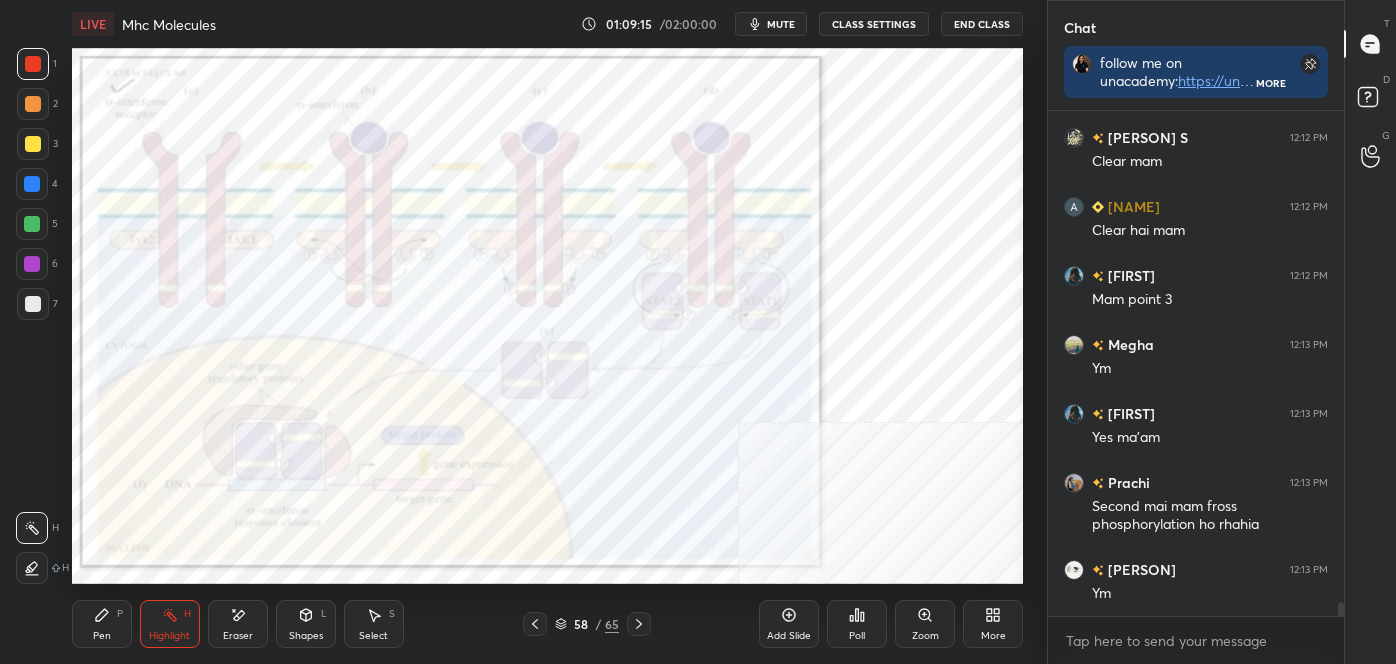 click 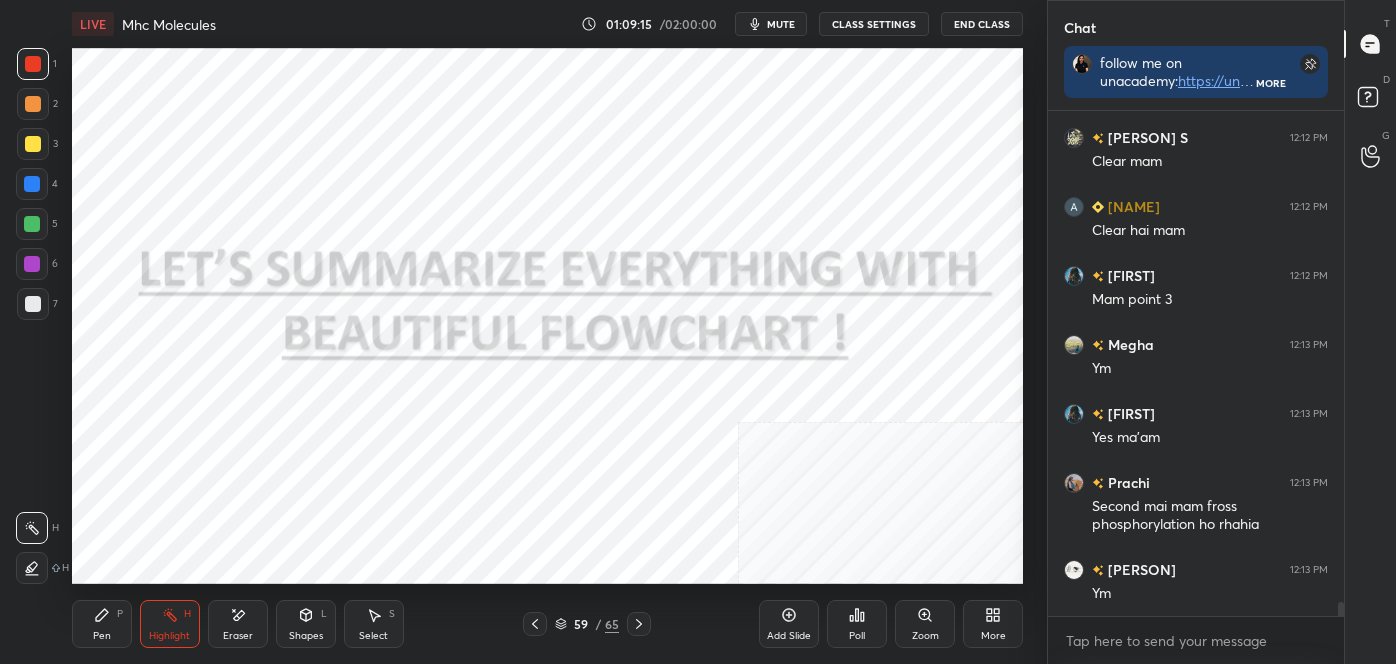 click 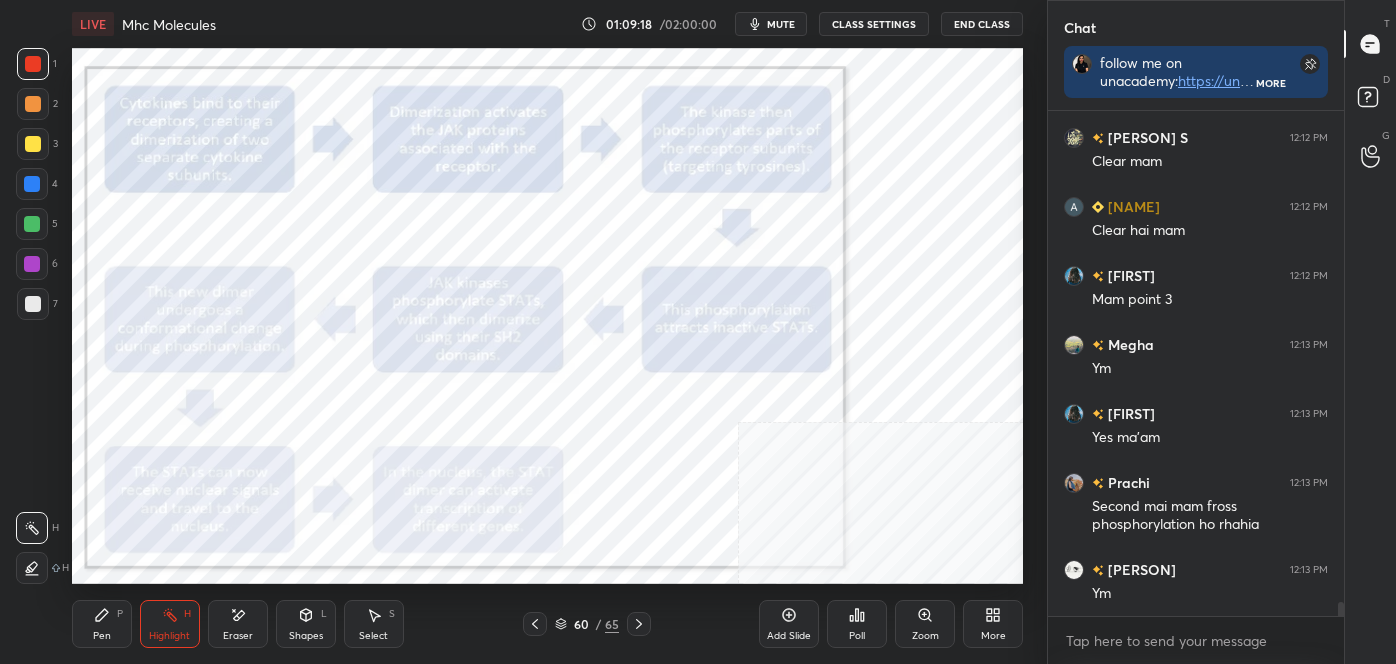 scroll, scrollTop: 17314, scrollLeft: 0, axis: vertical 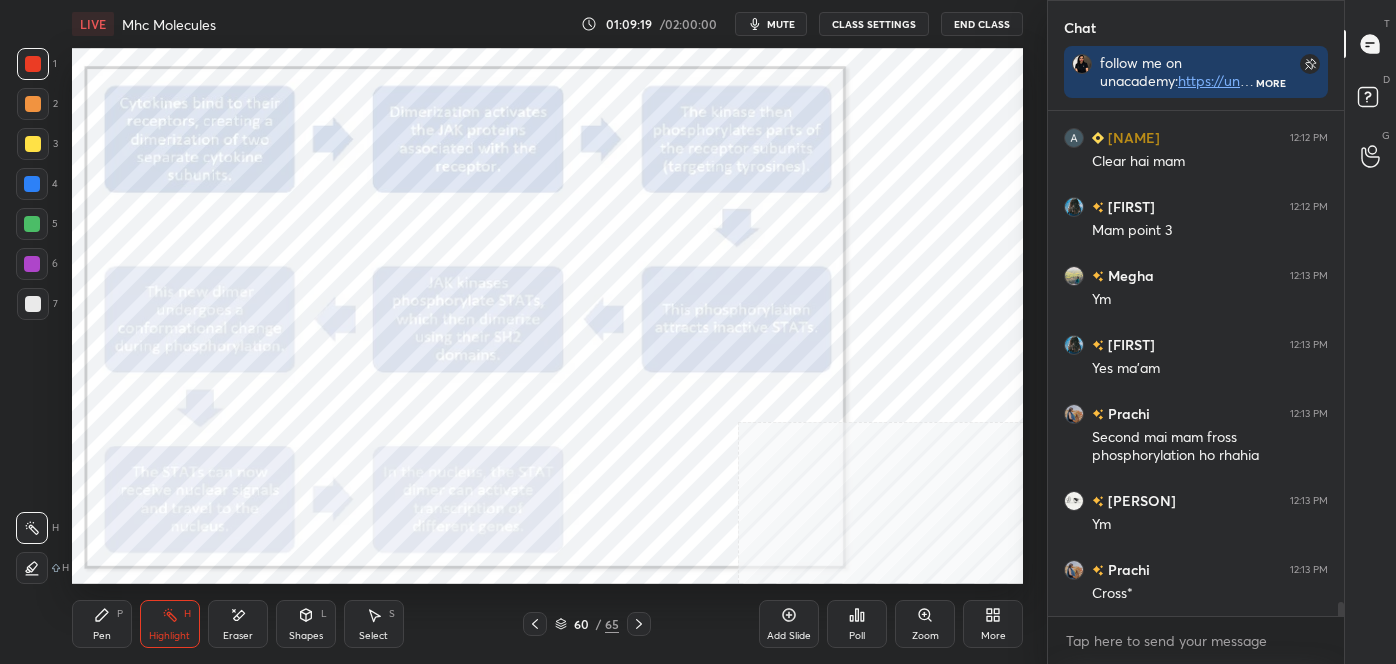 click 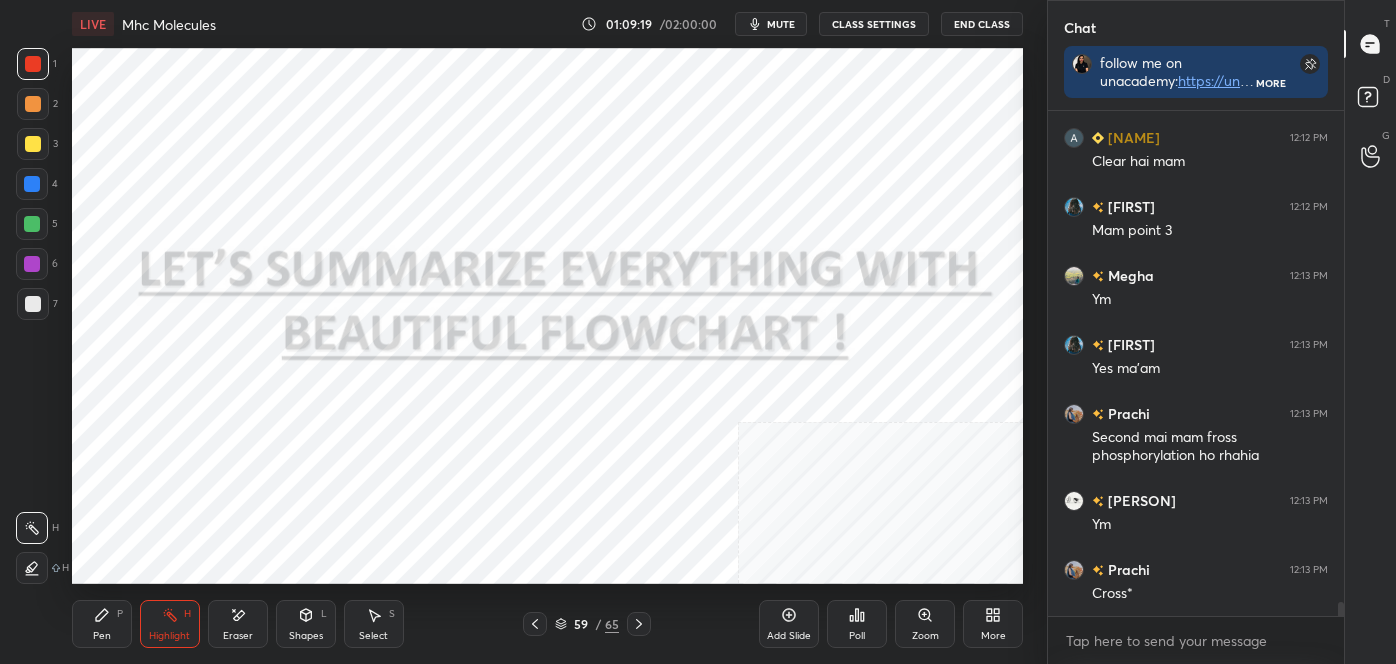 click 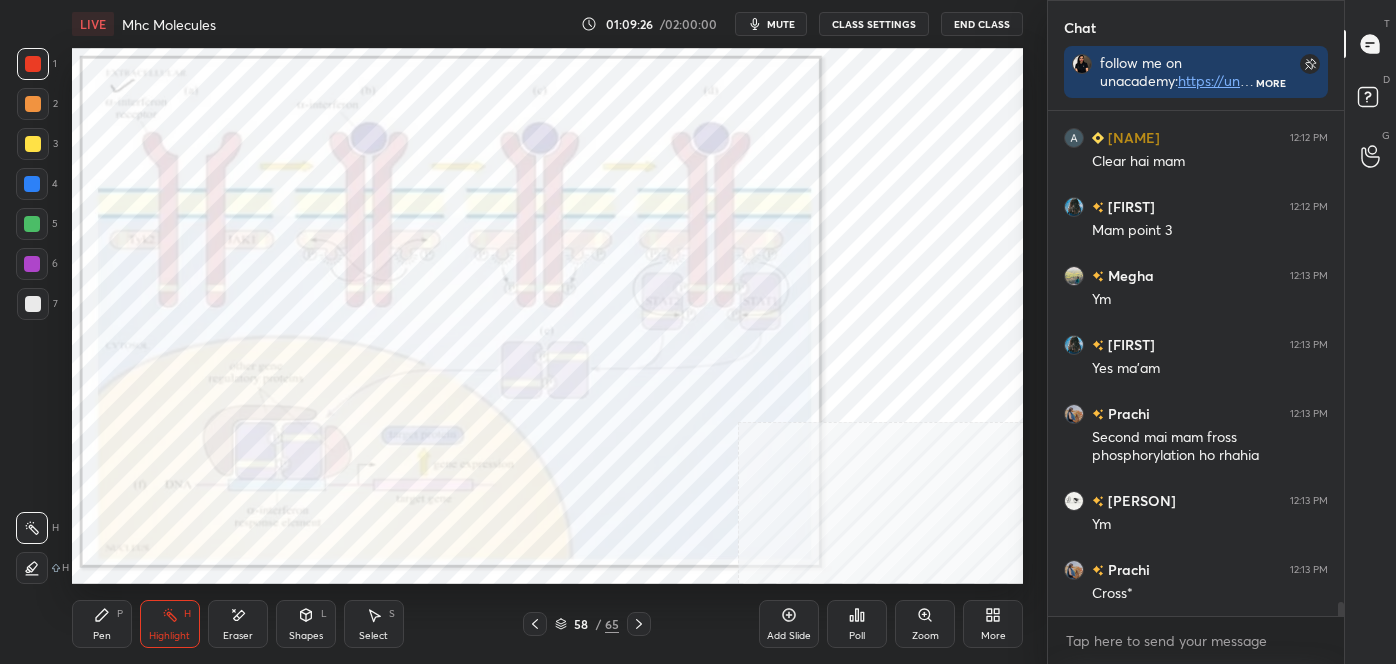 scroll, scrollTop: 17333, scrollLeft: 0, axis: vertical 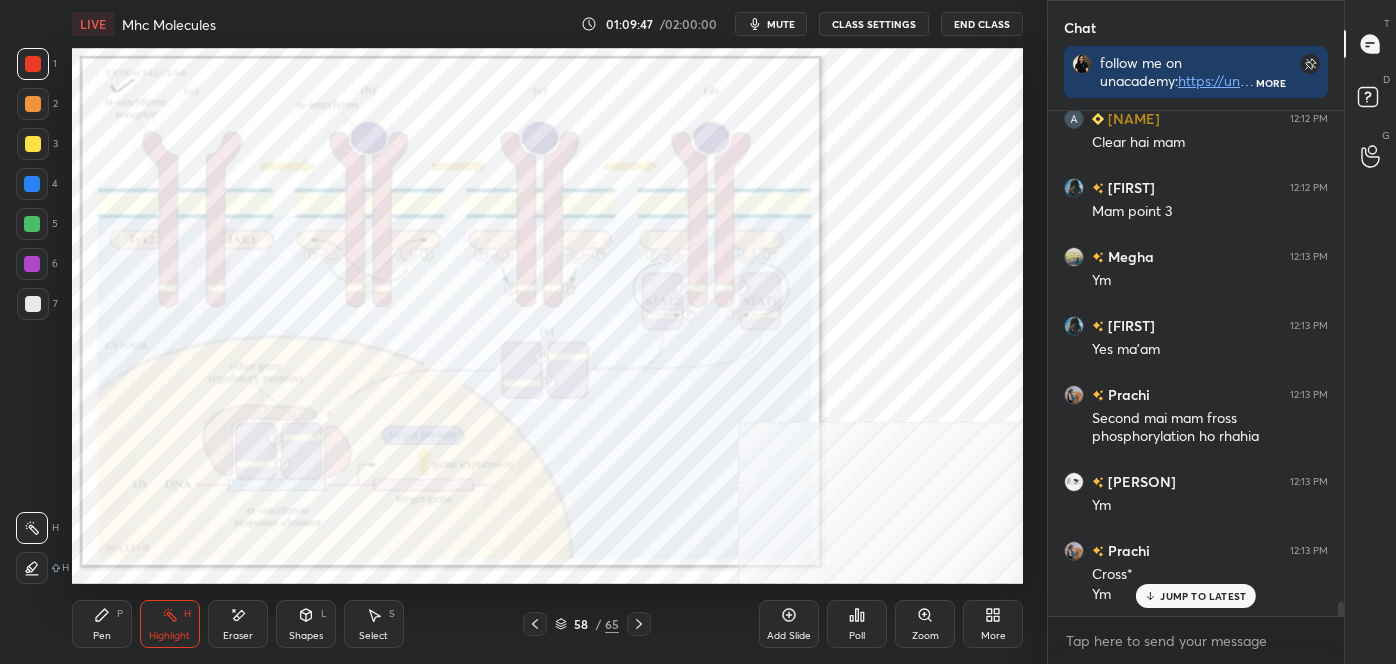 click 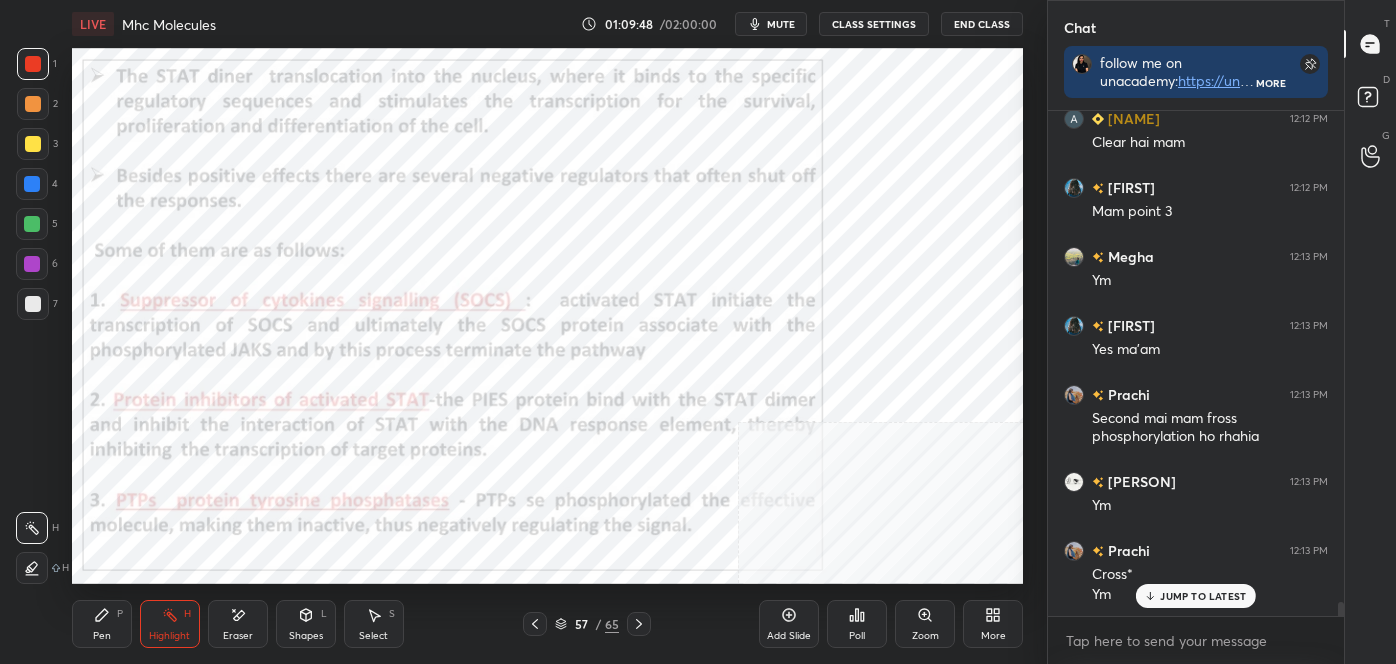 click 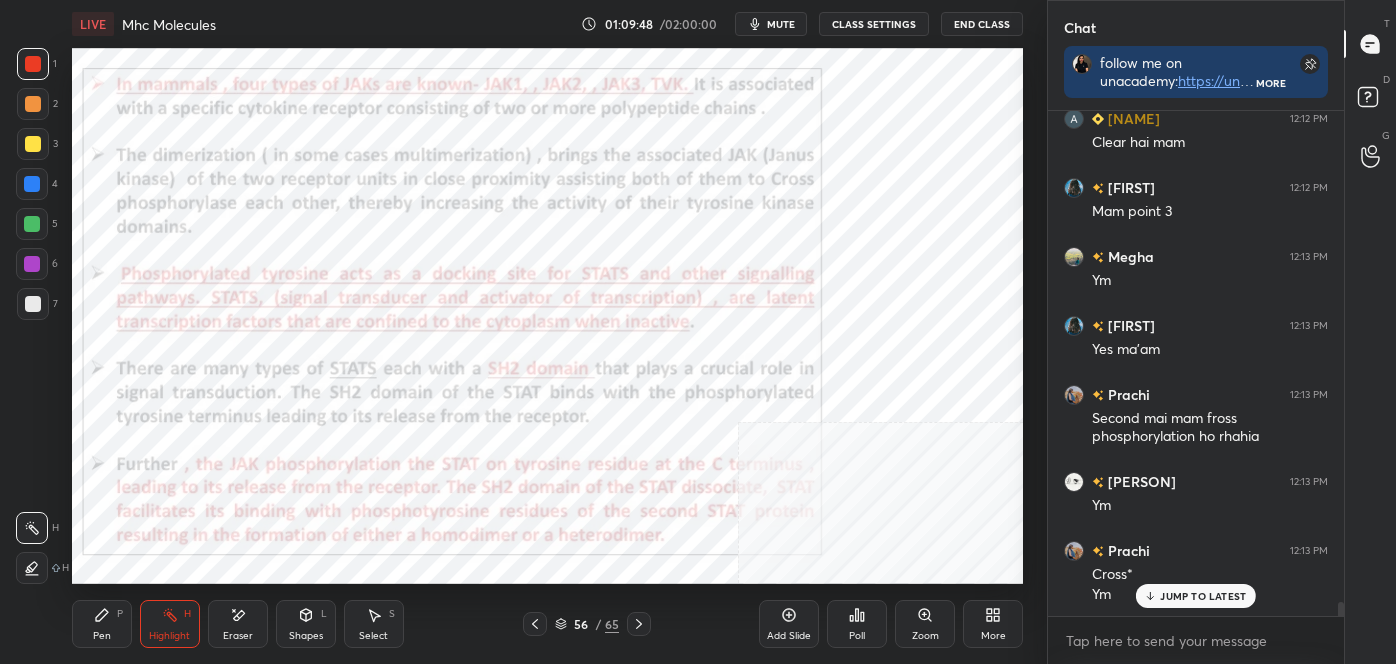 click 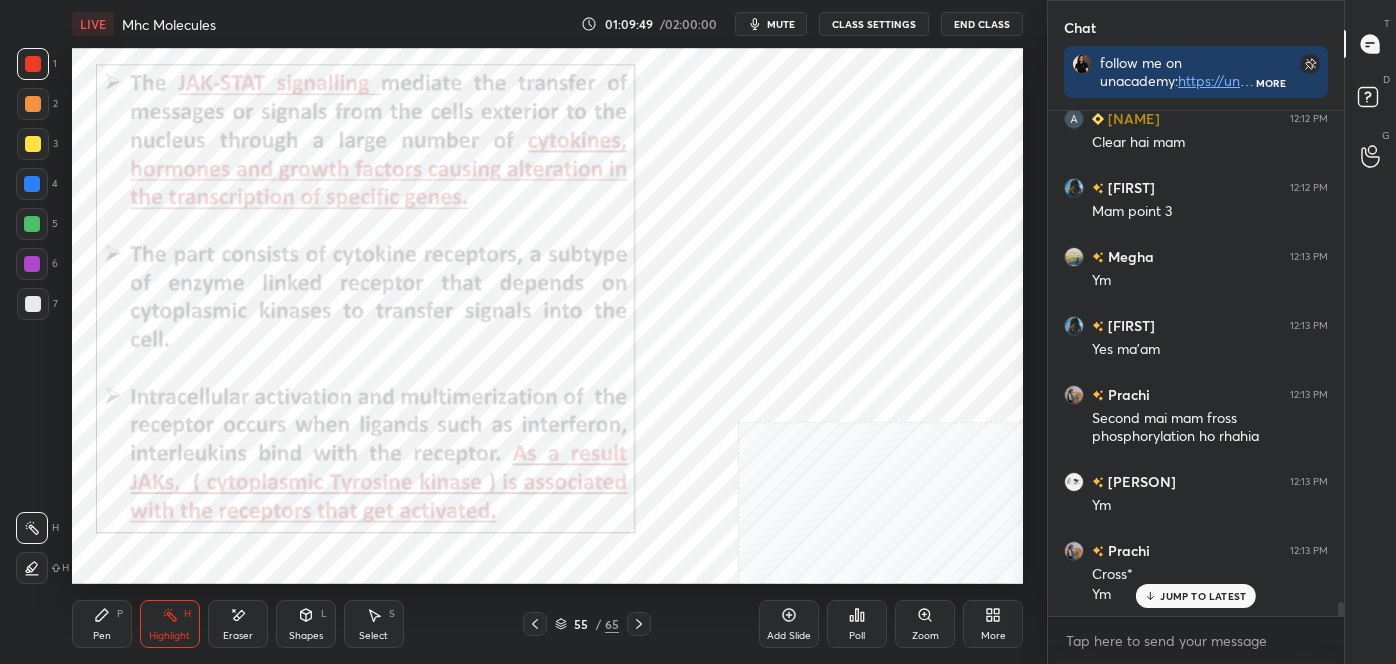 click 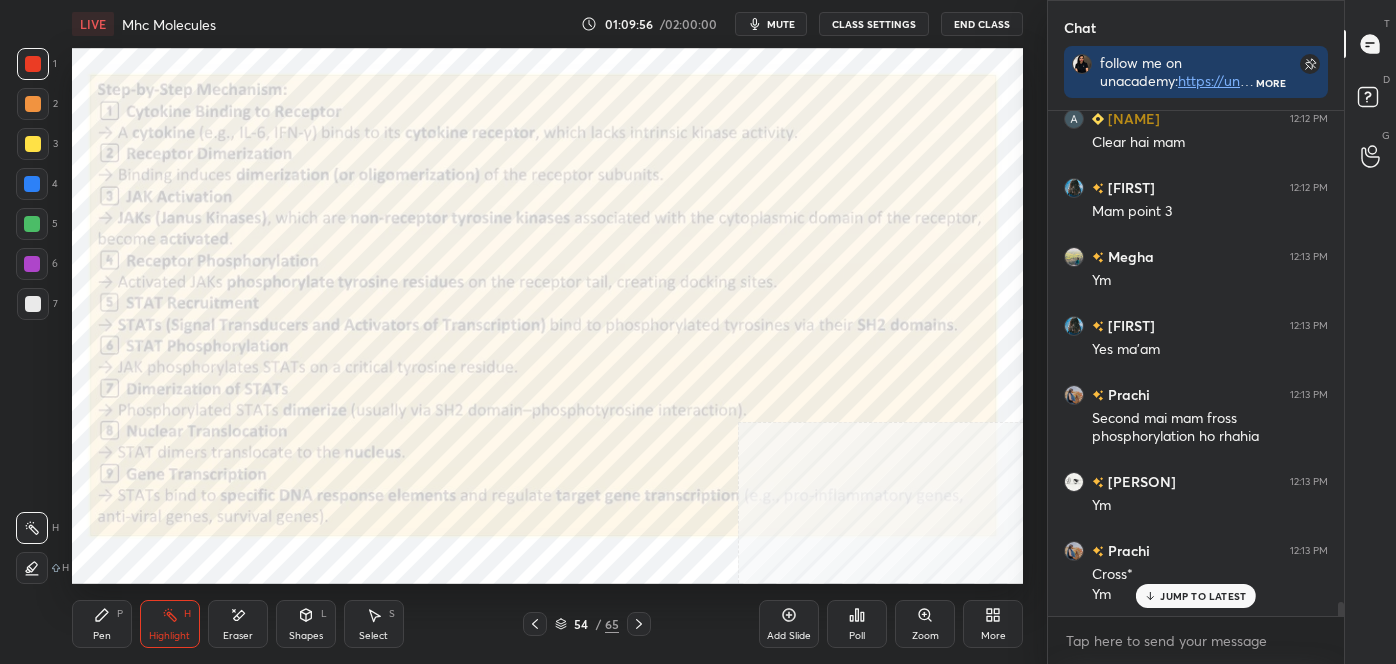 click 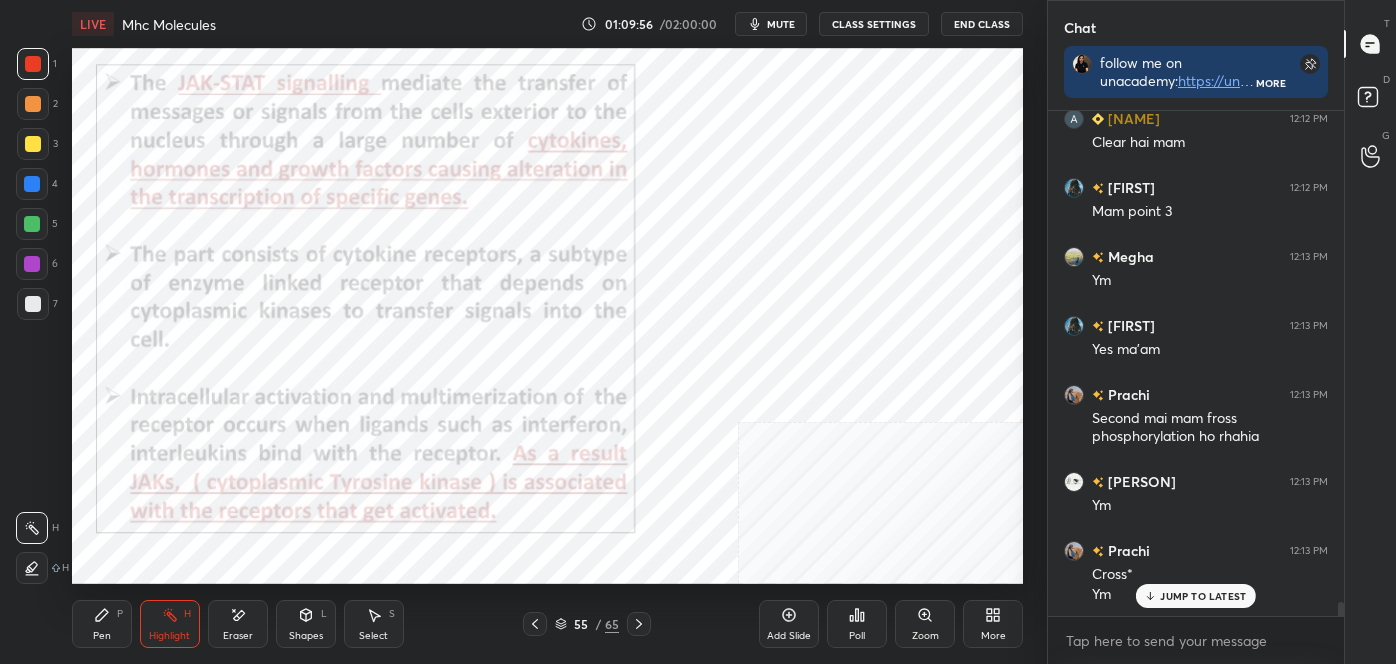 click 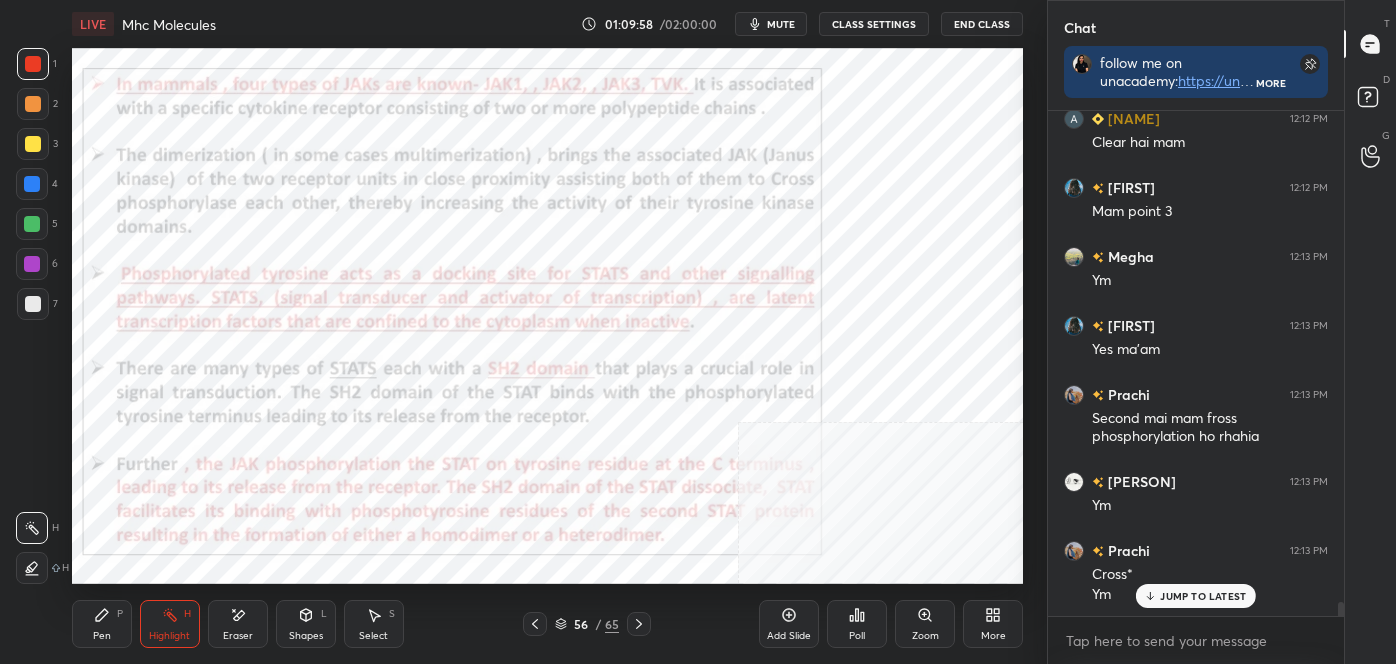 click 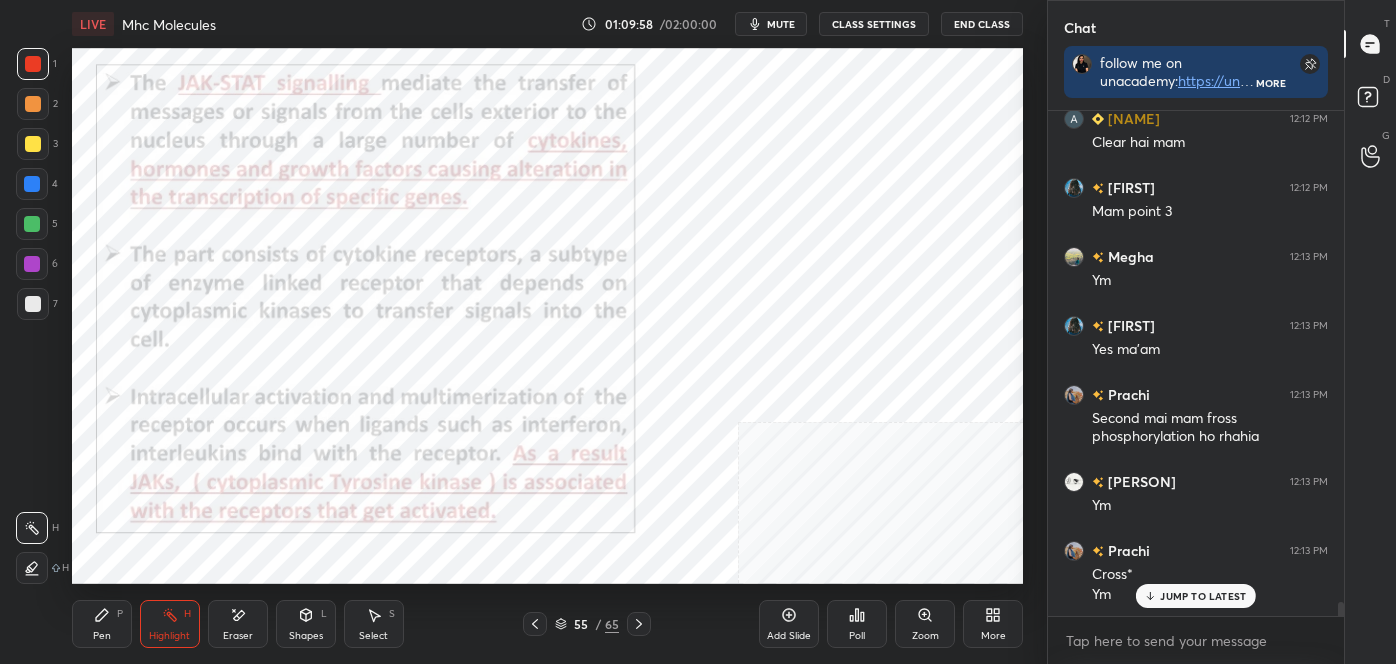 click 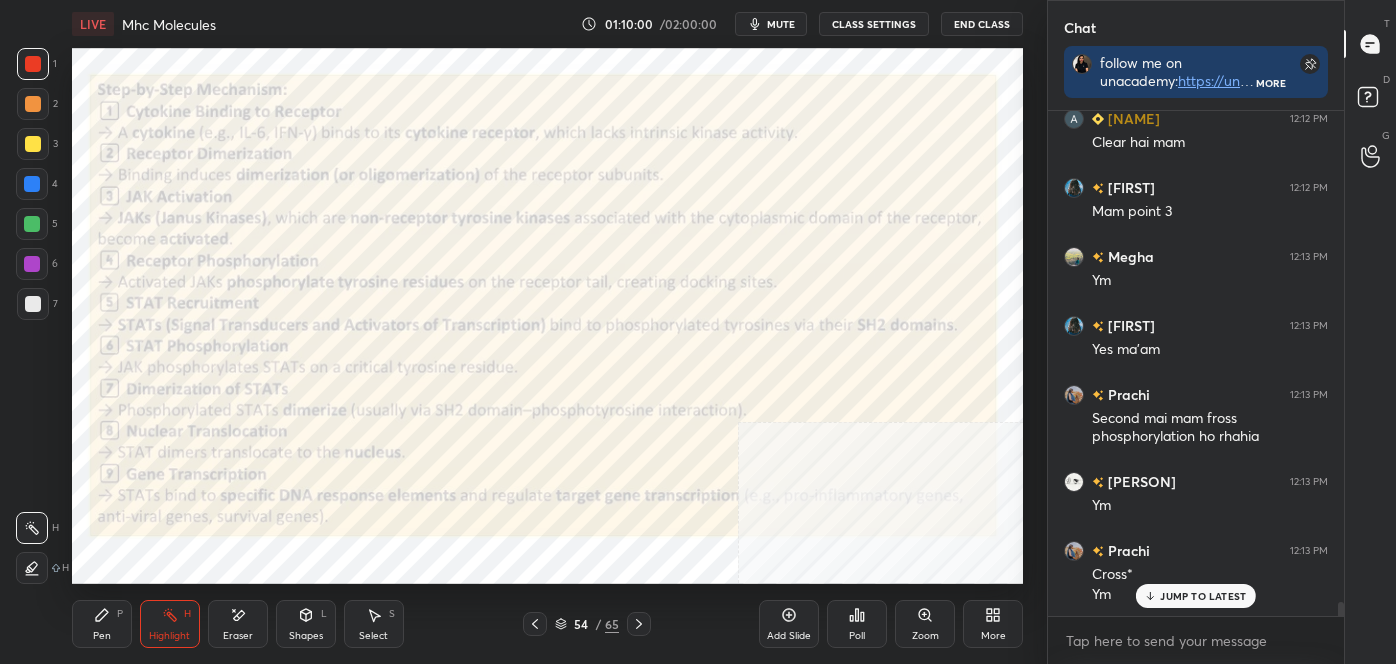 click on "LIVE Mhc Molecules 01:10:00 /  02:00:00 mute CLASS SETTINGS End Class Setting up your live class Poll for   secs No correct answer Start poll Back Mhc Molecules • L19 of Detailed Course on Cell Signaling (Unit 4): CSIR-NET 2025 Neha Taneja Pen P Highlight H Eraser Shapes L Select S 54 / 65 Add Slide Poll Zoom More" at bounding box center (547, 332) 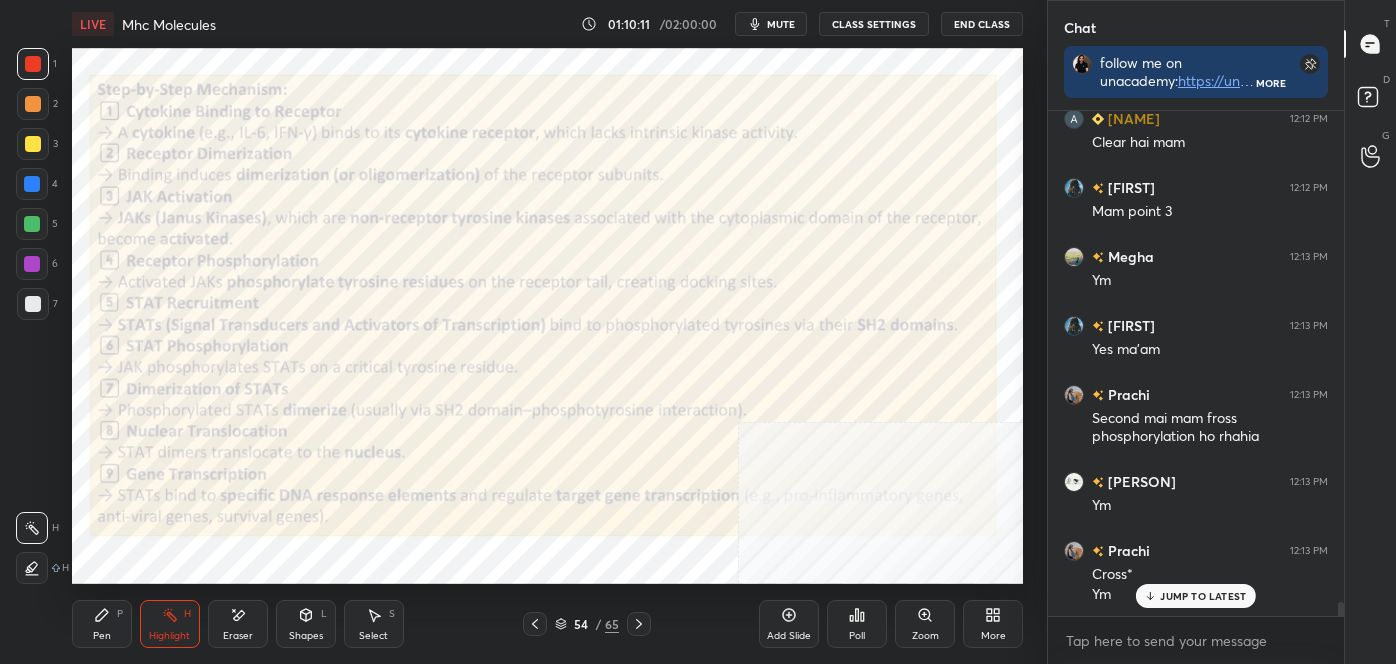 click 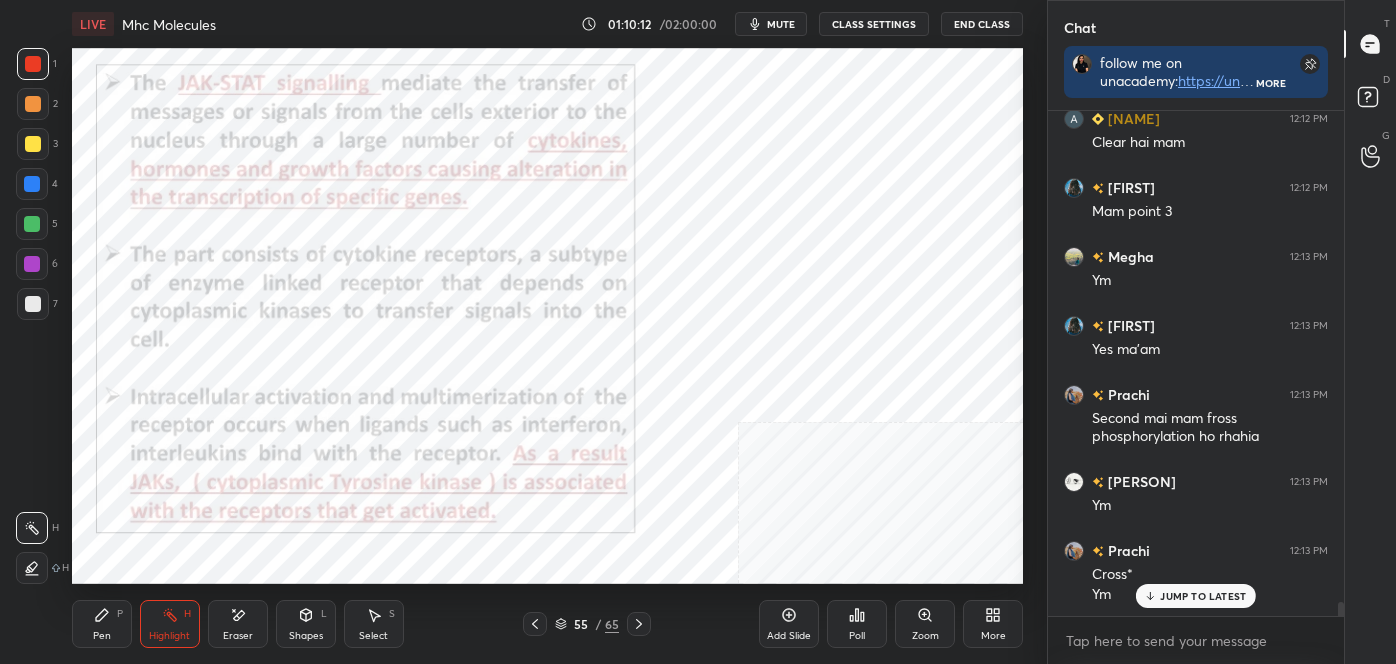 click 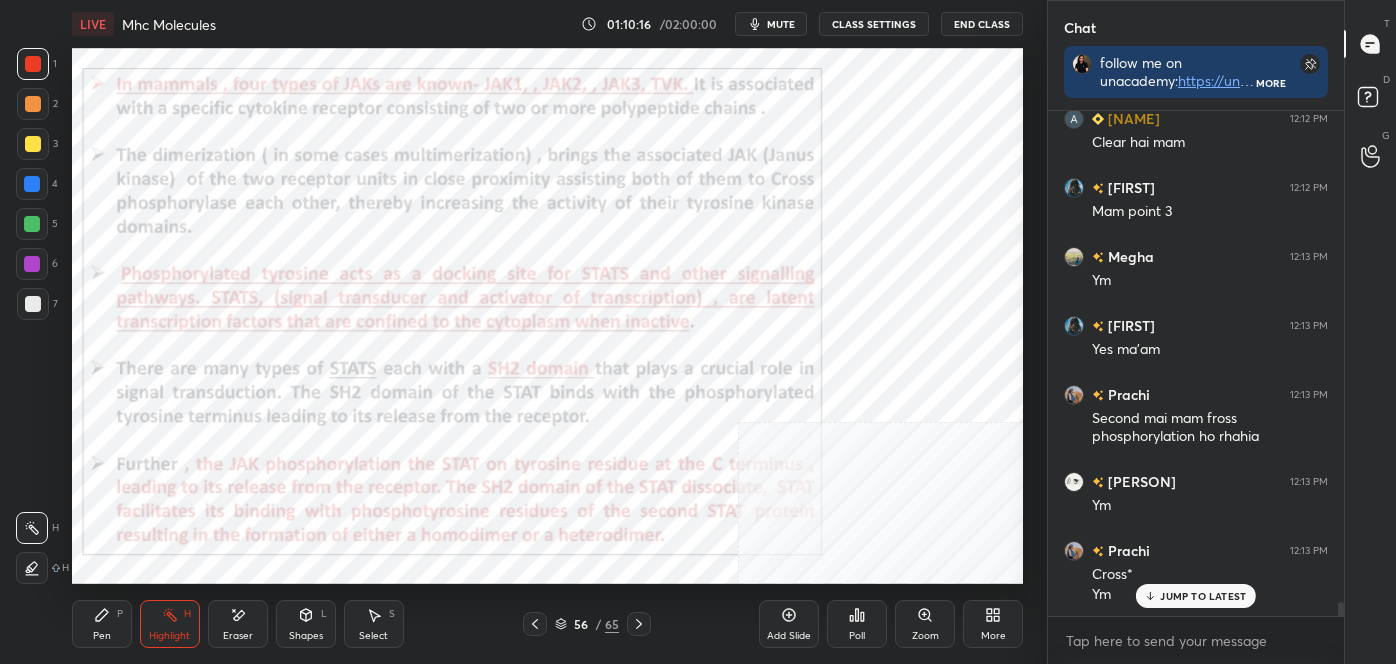 click 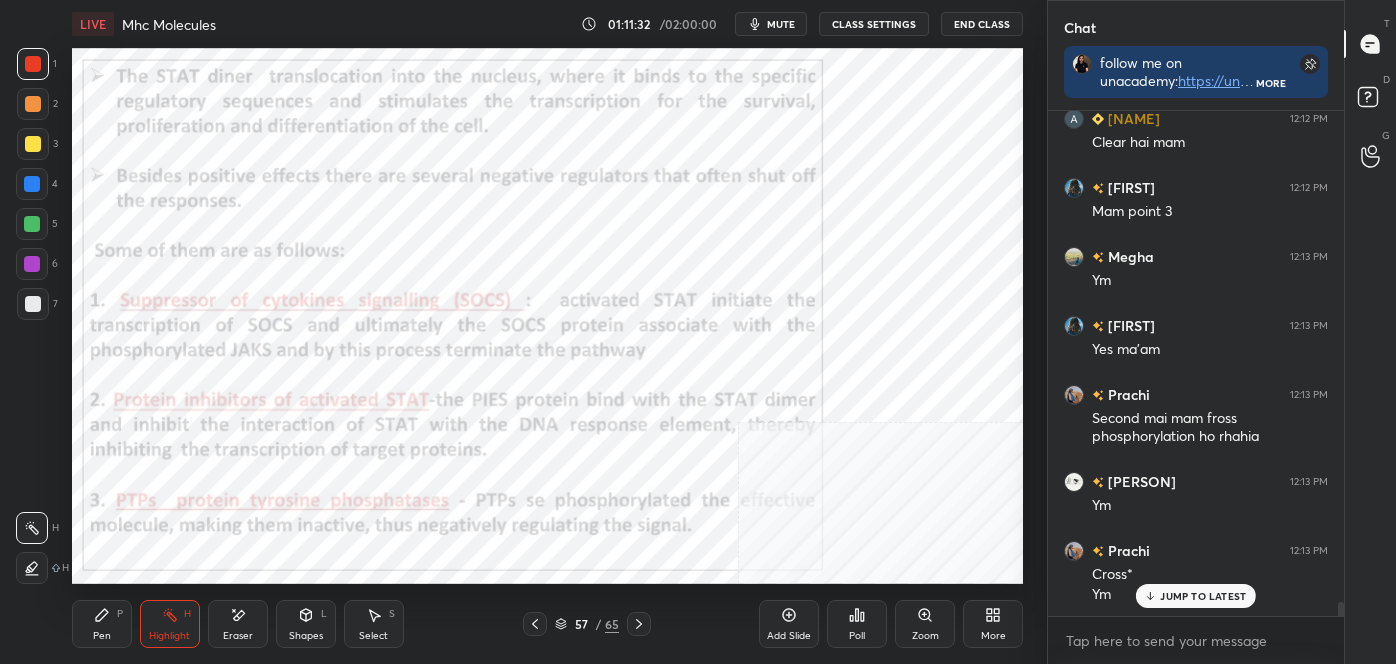 click 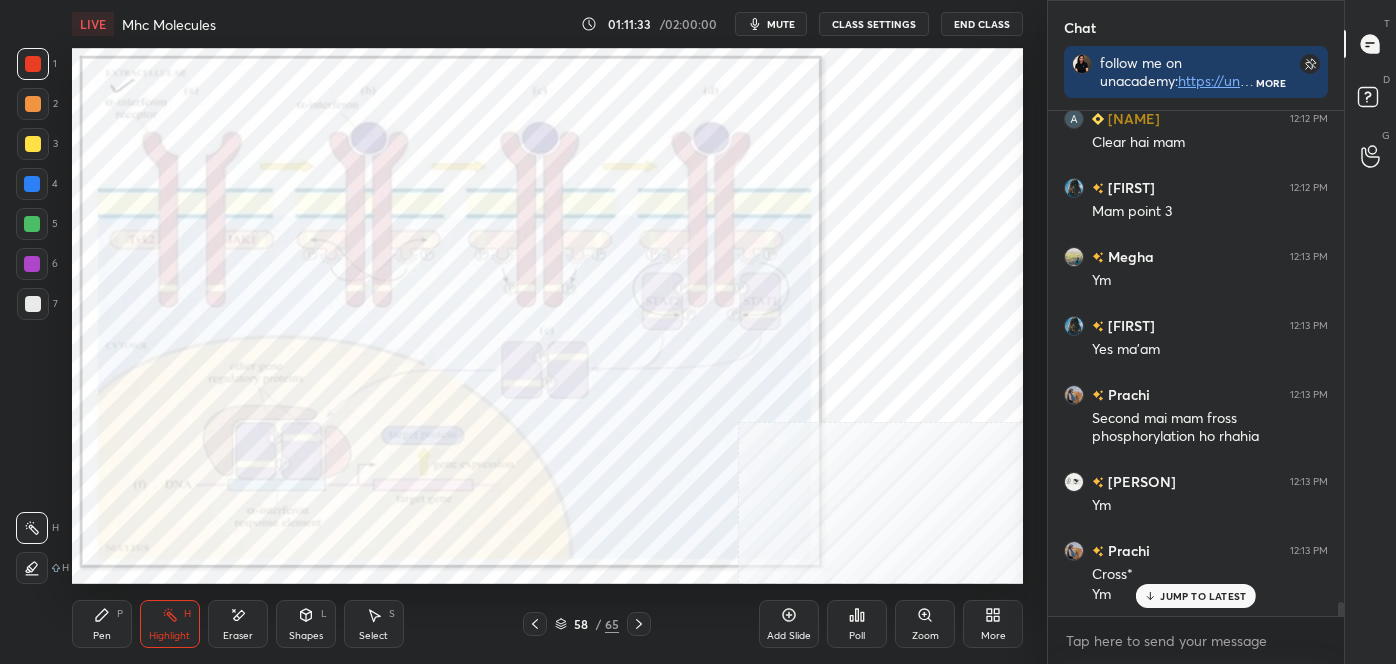 click 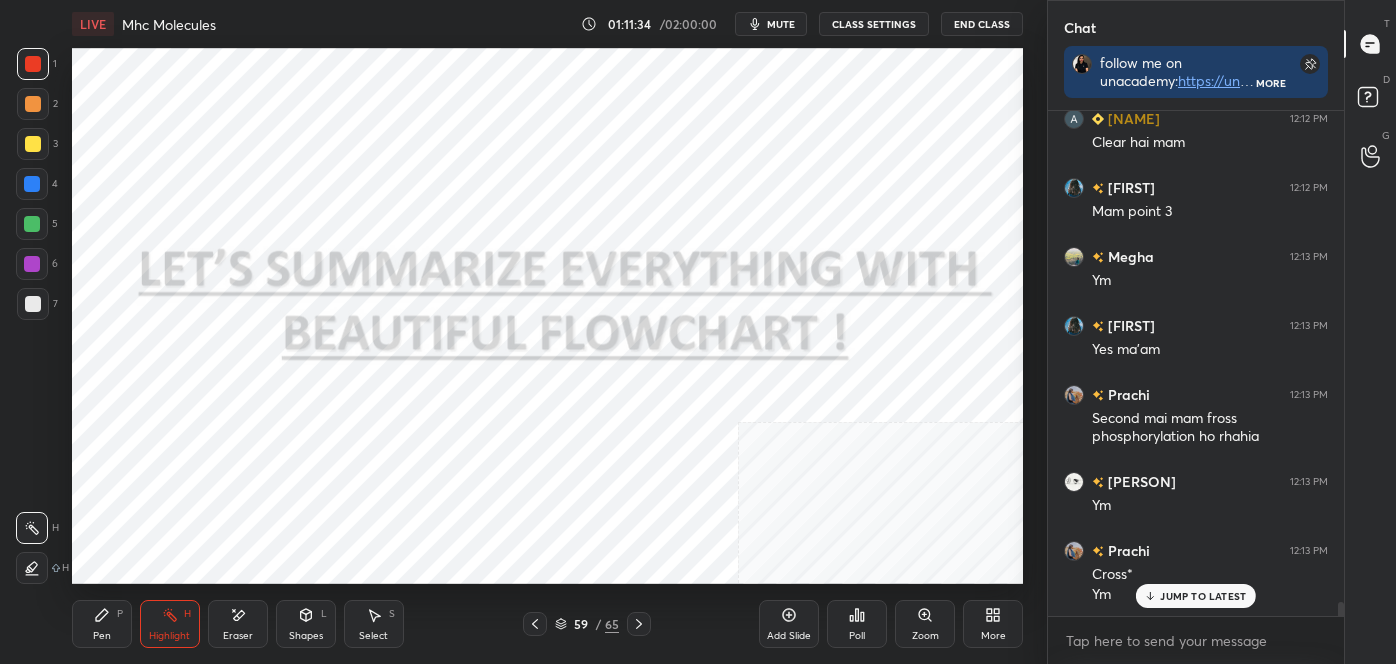 click 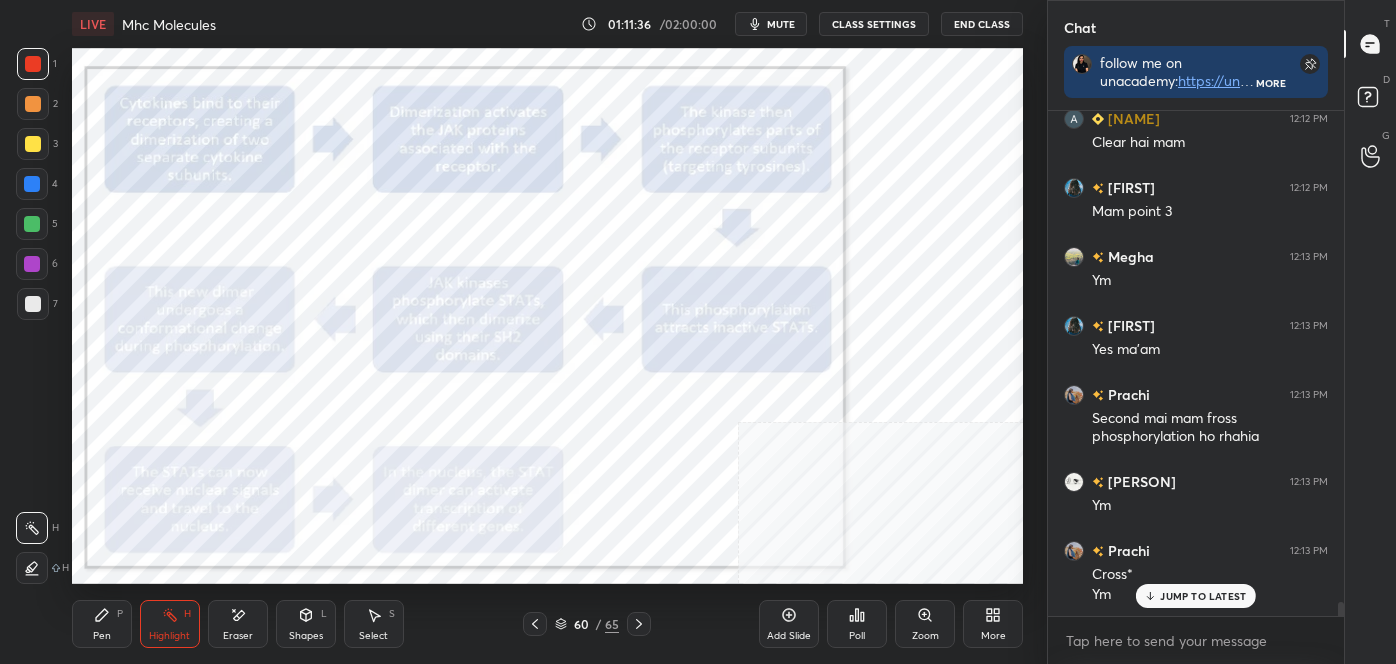 click 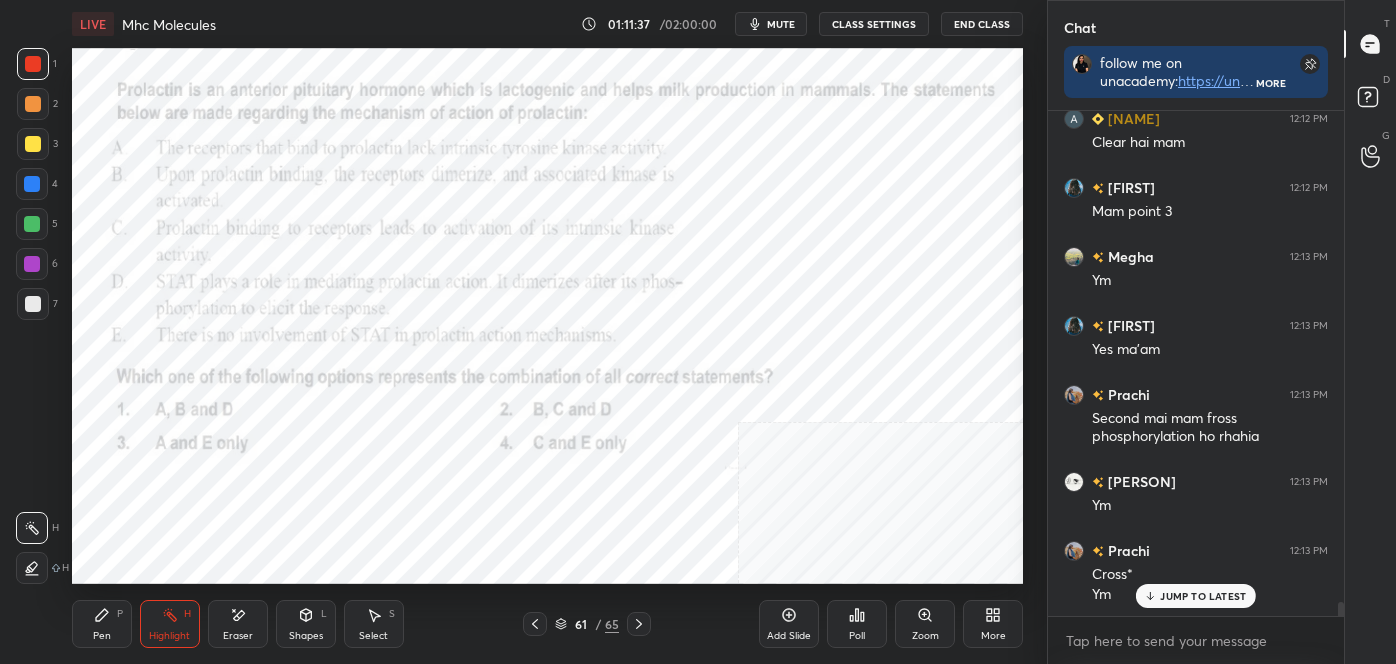 click at bounding box center (535, 624) 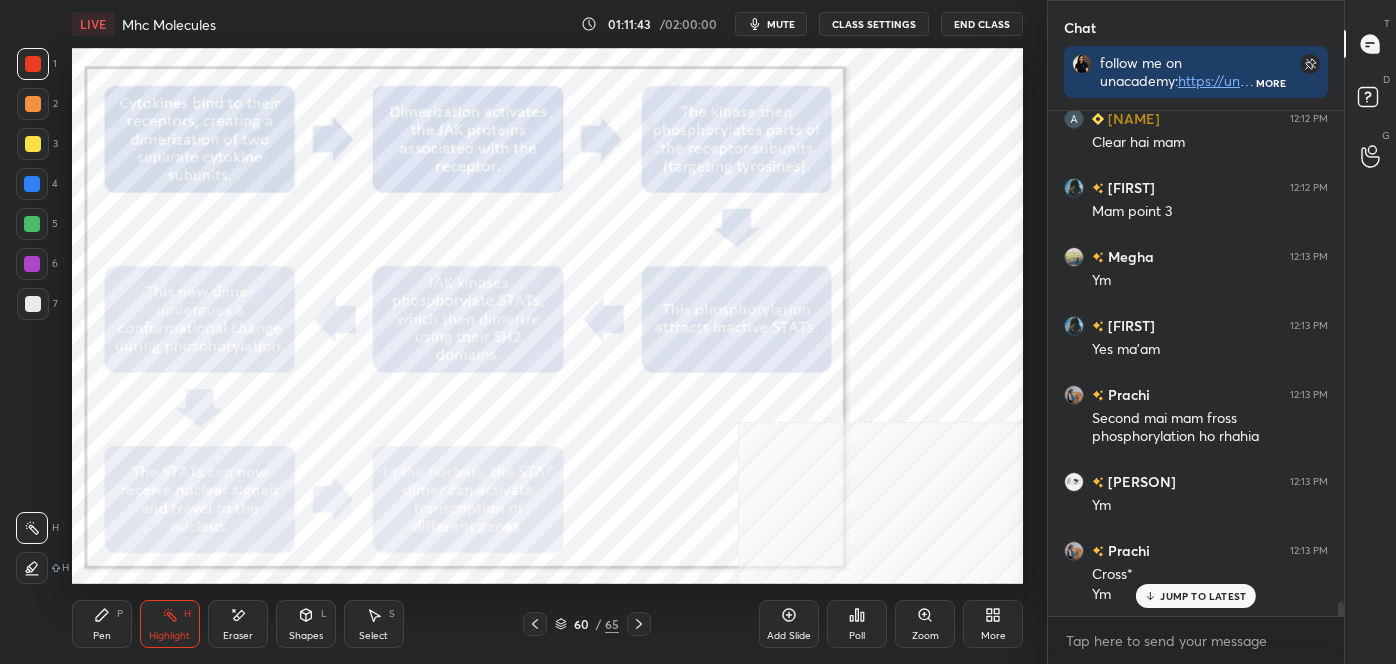 click 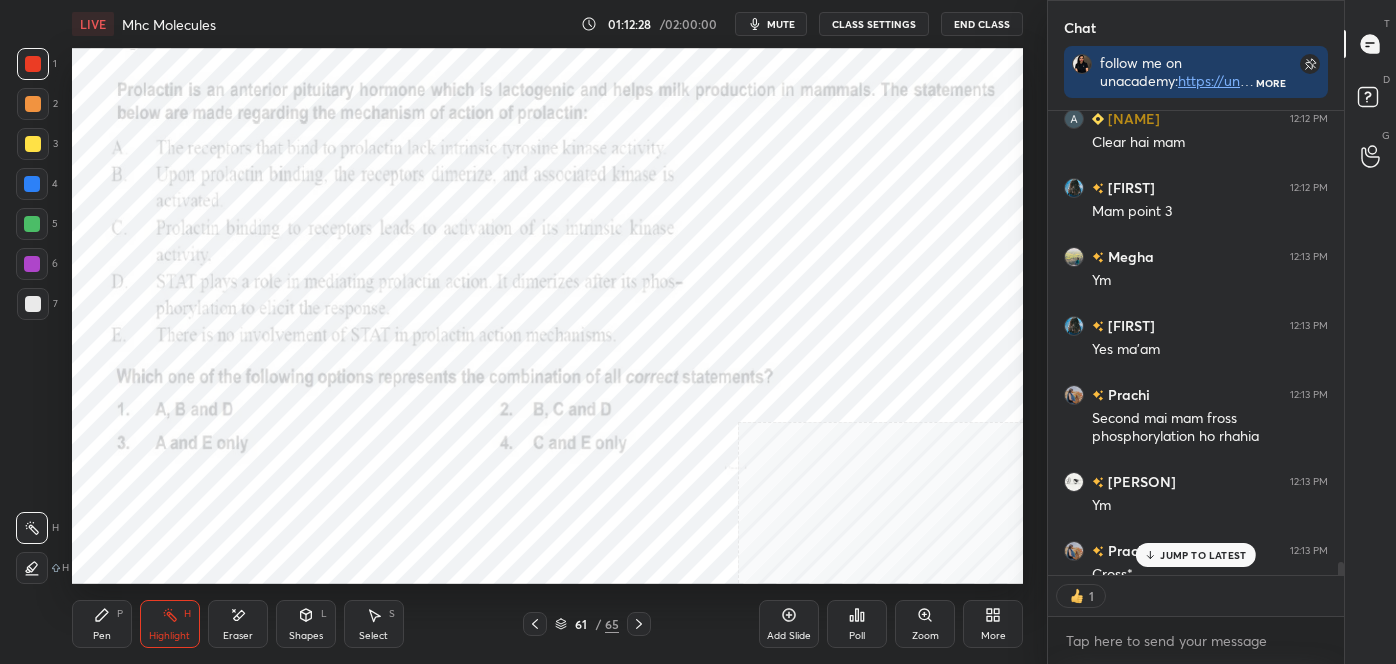 scroll, scrollTop: 458, scrollLeft: 290, axis: both 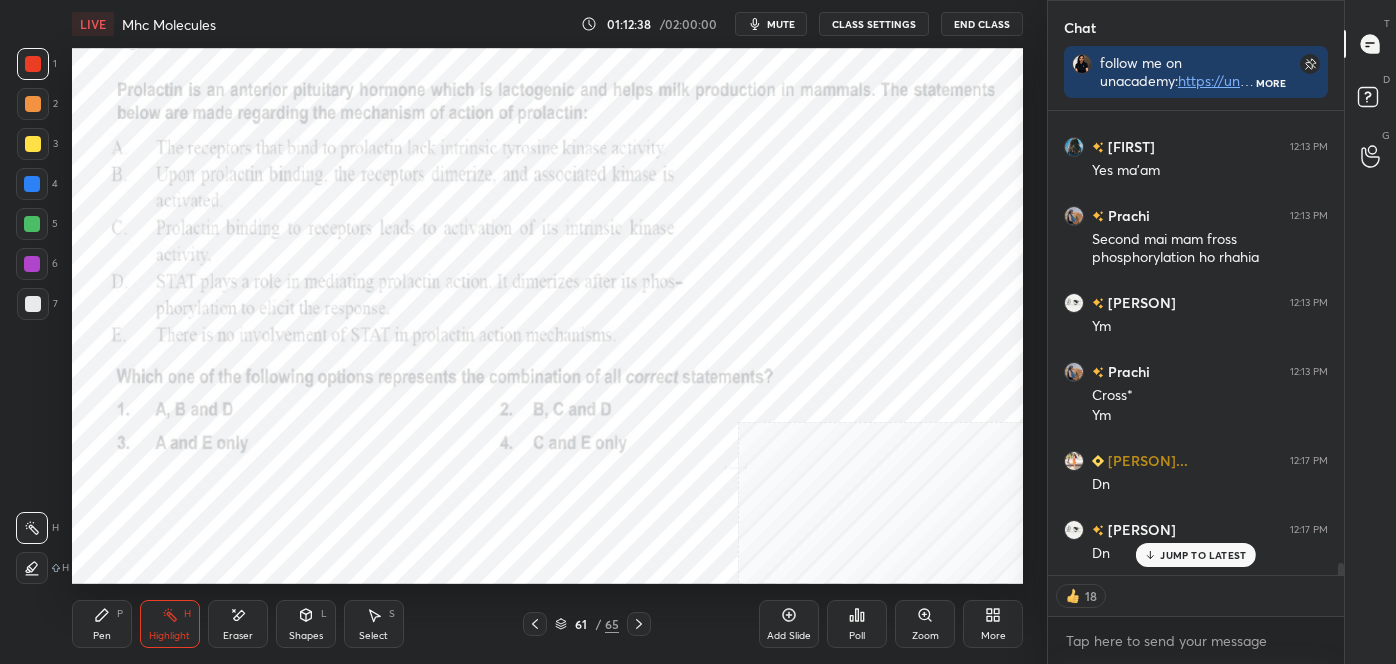 click 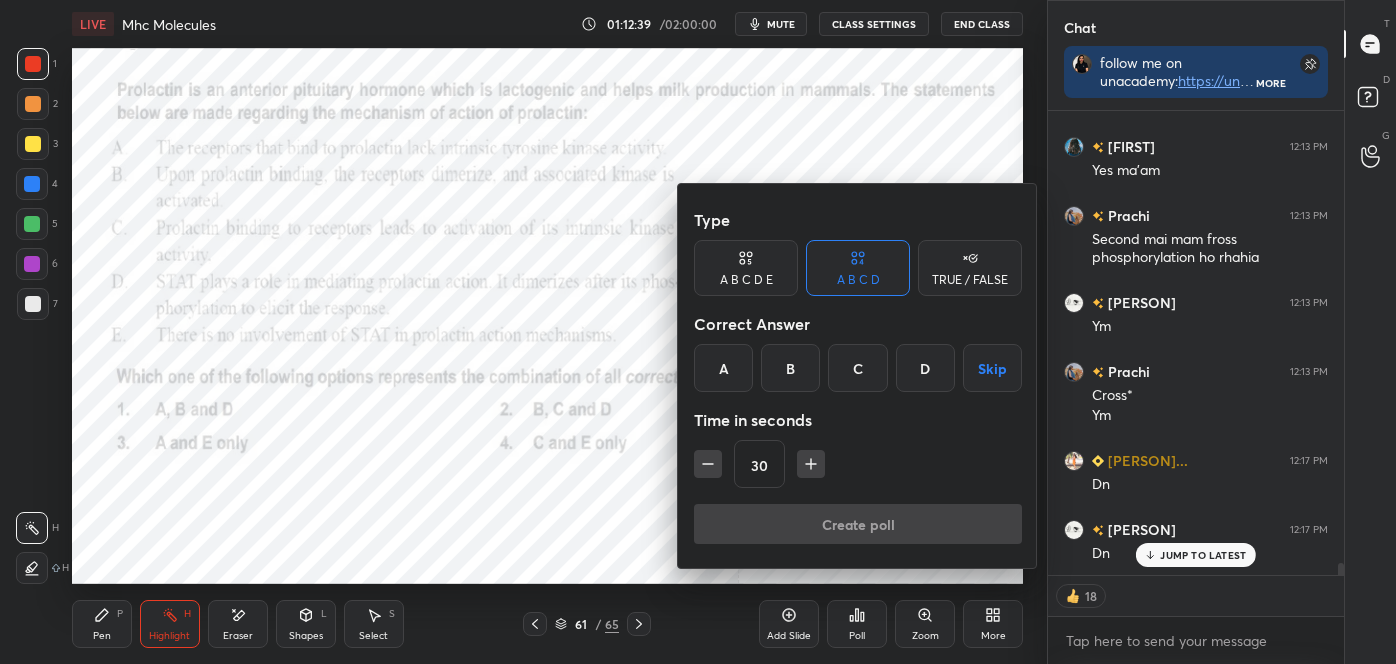 click on "A" at bounding box center [723, 368] 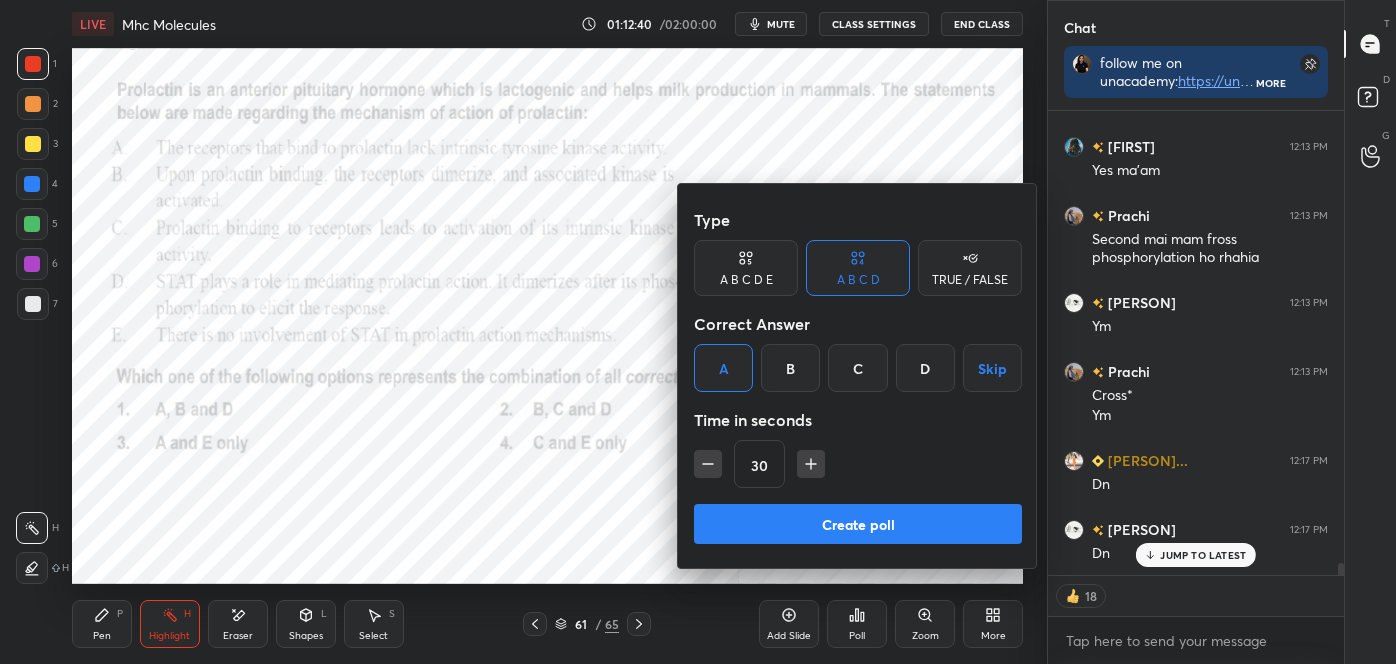 click on "Create poll" at bounding box center (858, 524) 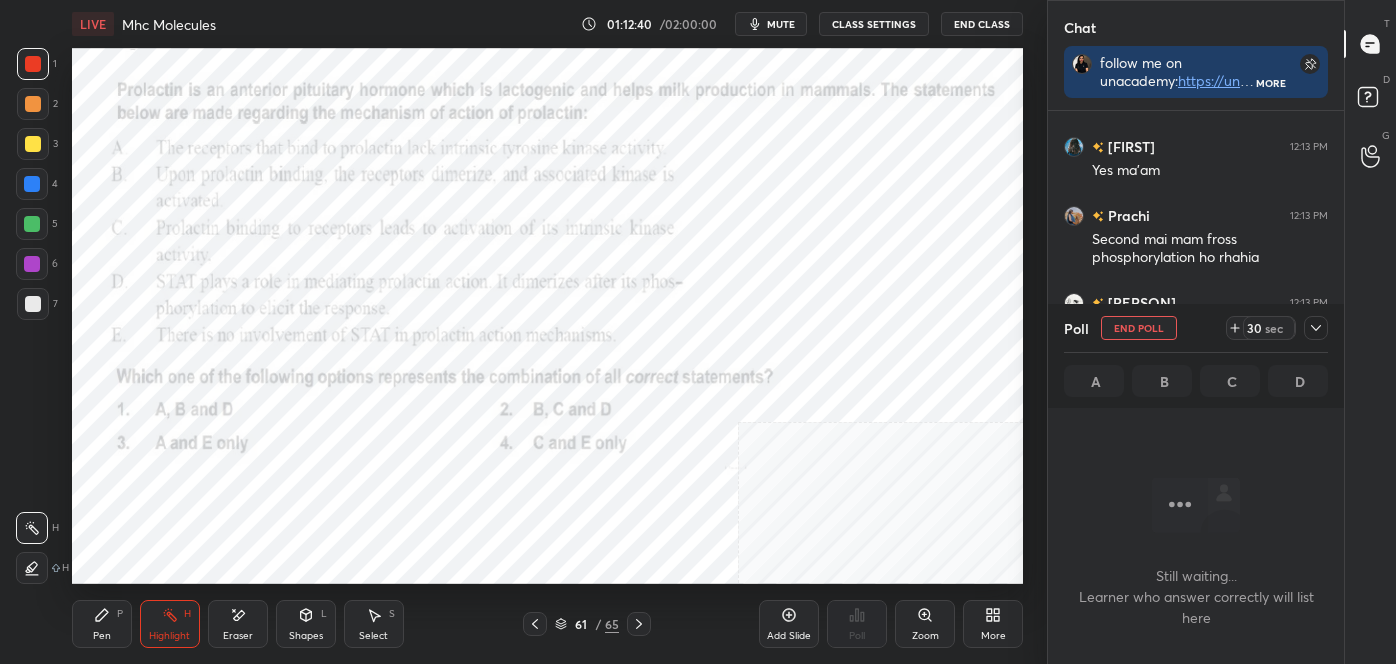 scroll, scrollTop: 387, scrollLeft: 290, axis: both 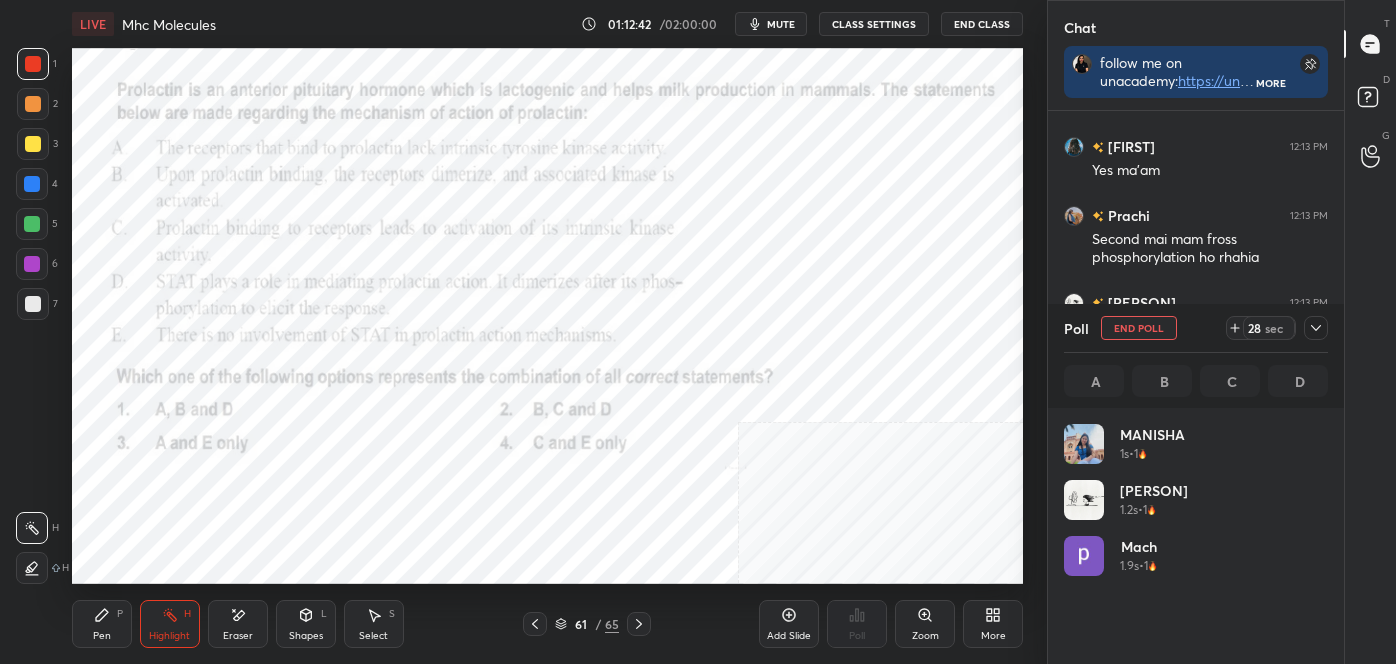 click on "Pen P Highlight H Eraser Shapes L Select S" at bounding box center (244, 624) 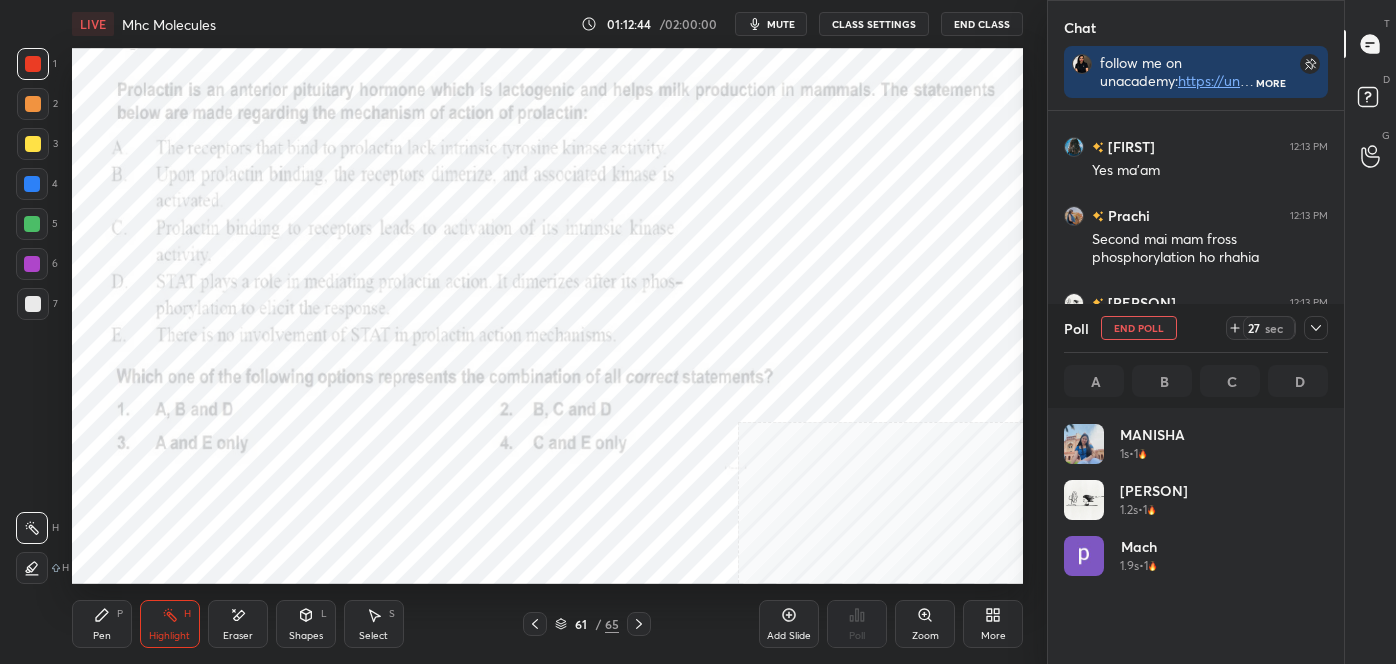 scroll, scrollTop: 6, scrollLeft: 5, axis: both 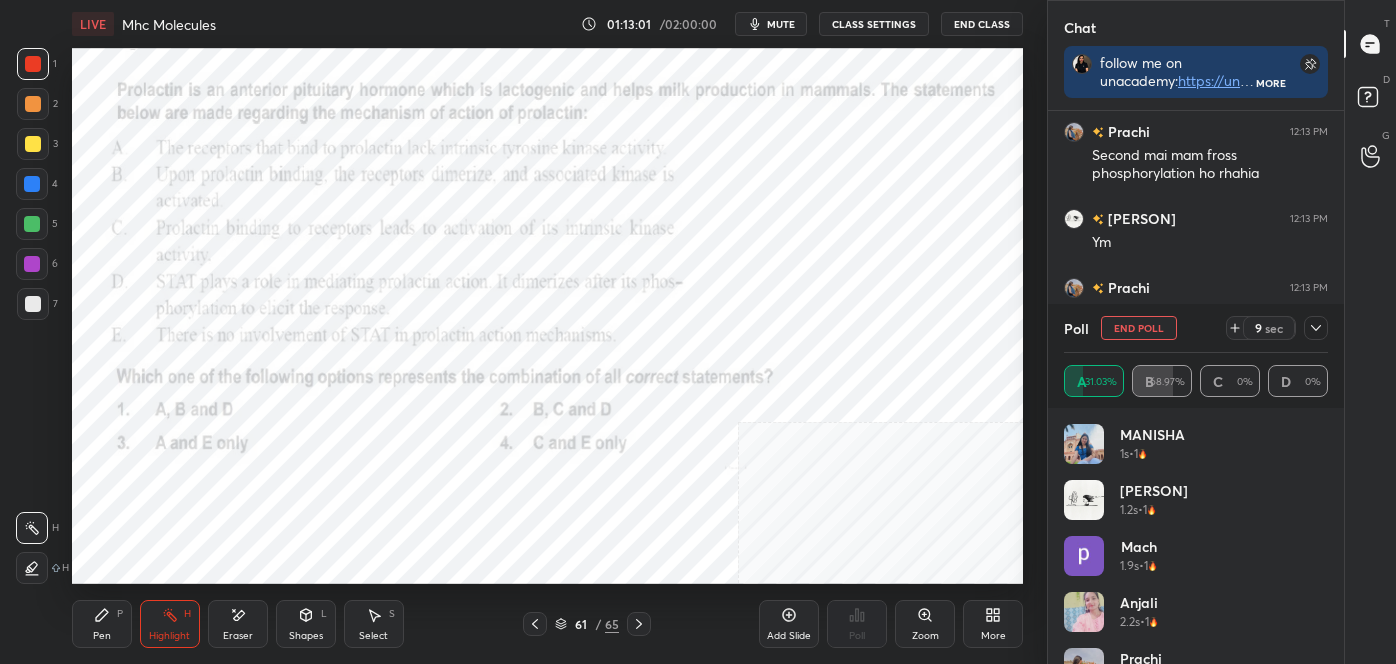 click on "Pen P" at bounding box center [102, 624] 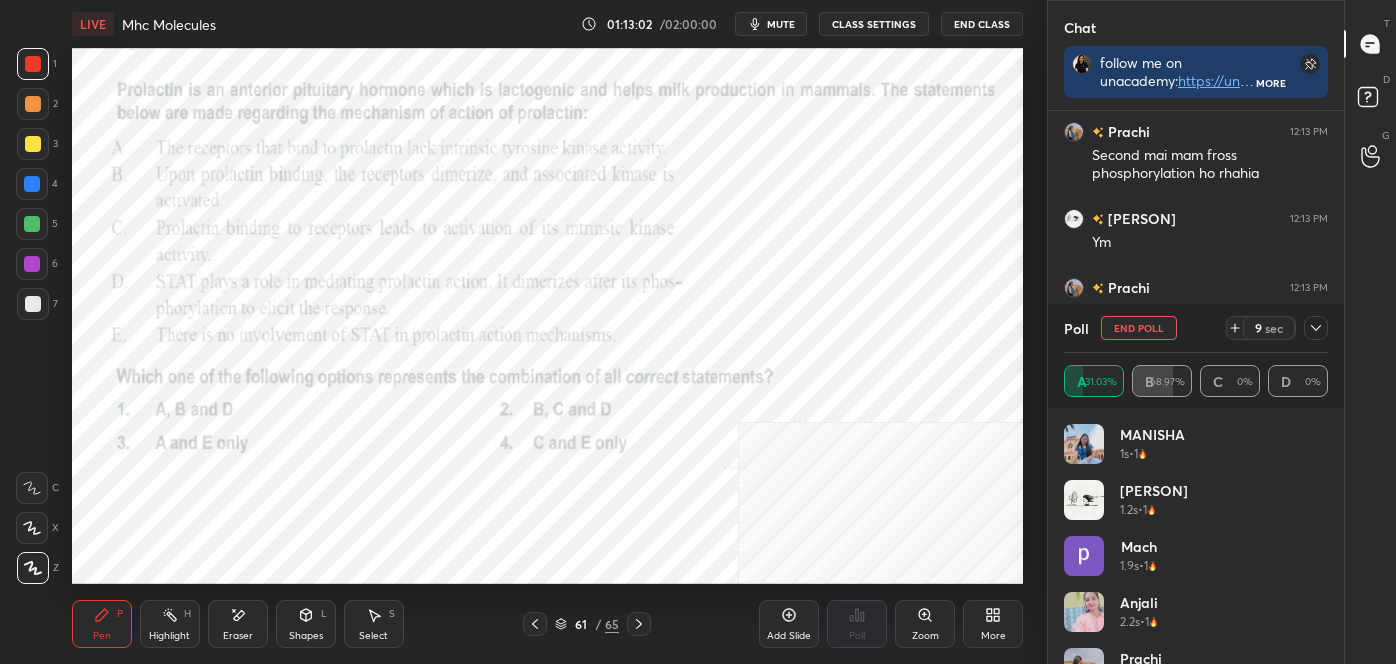 click 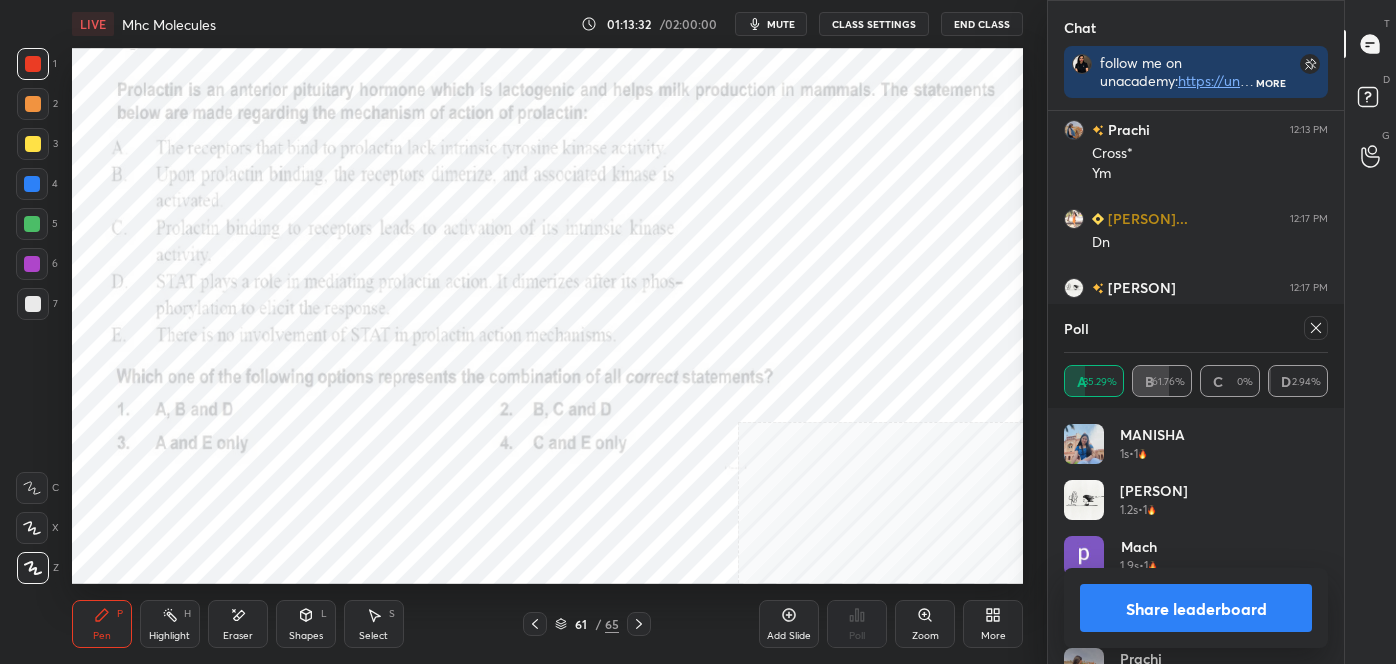 scroll, scrollTop: 17823, scrollLeft: 0, axis: vertical 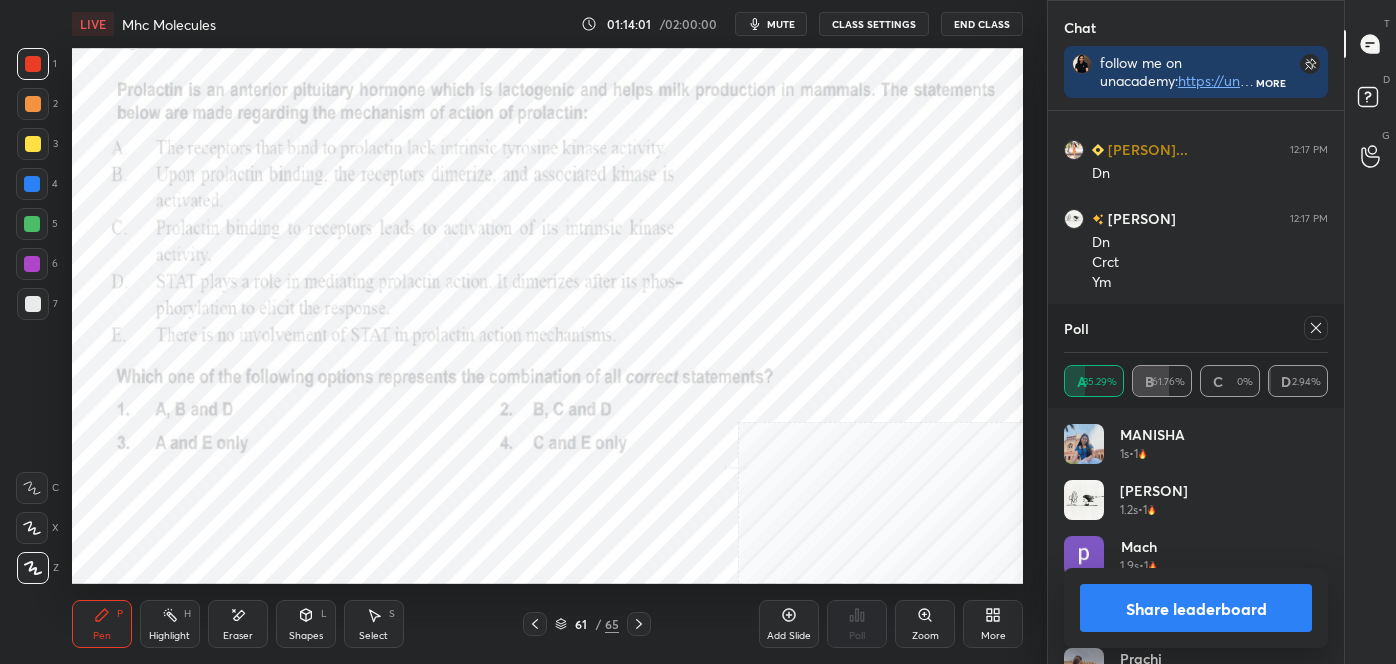 click on "Share leaderboard" at bounding box center [1196, 608] 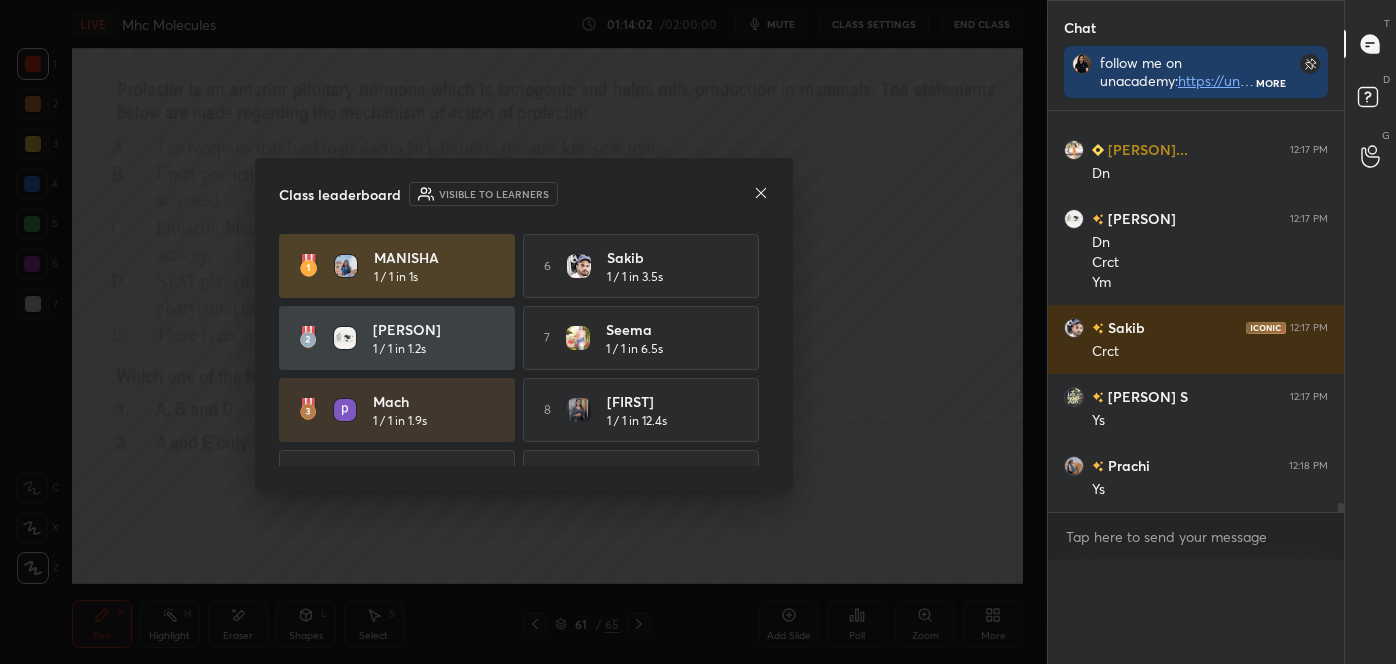 scroll, scrollTop: 56, scrollLeft: 258, axis: both 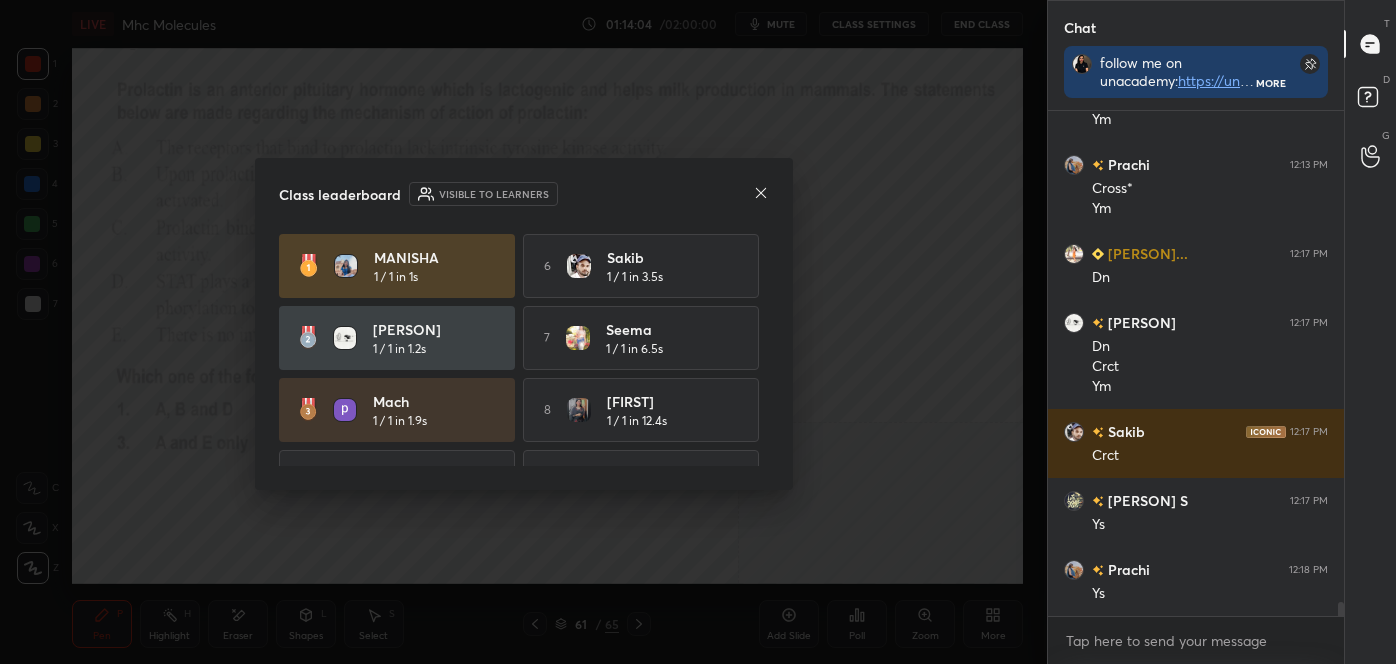 click 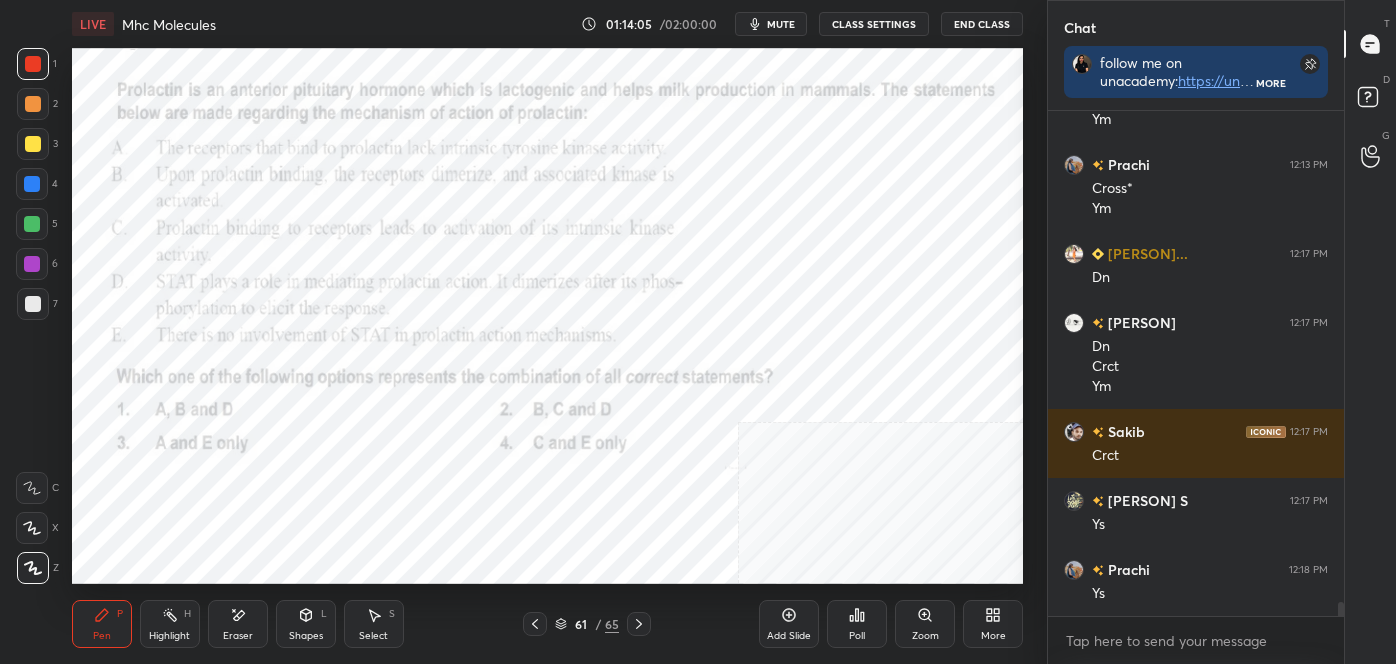 click at bounding box center (32, 224) 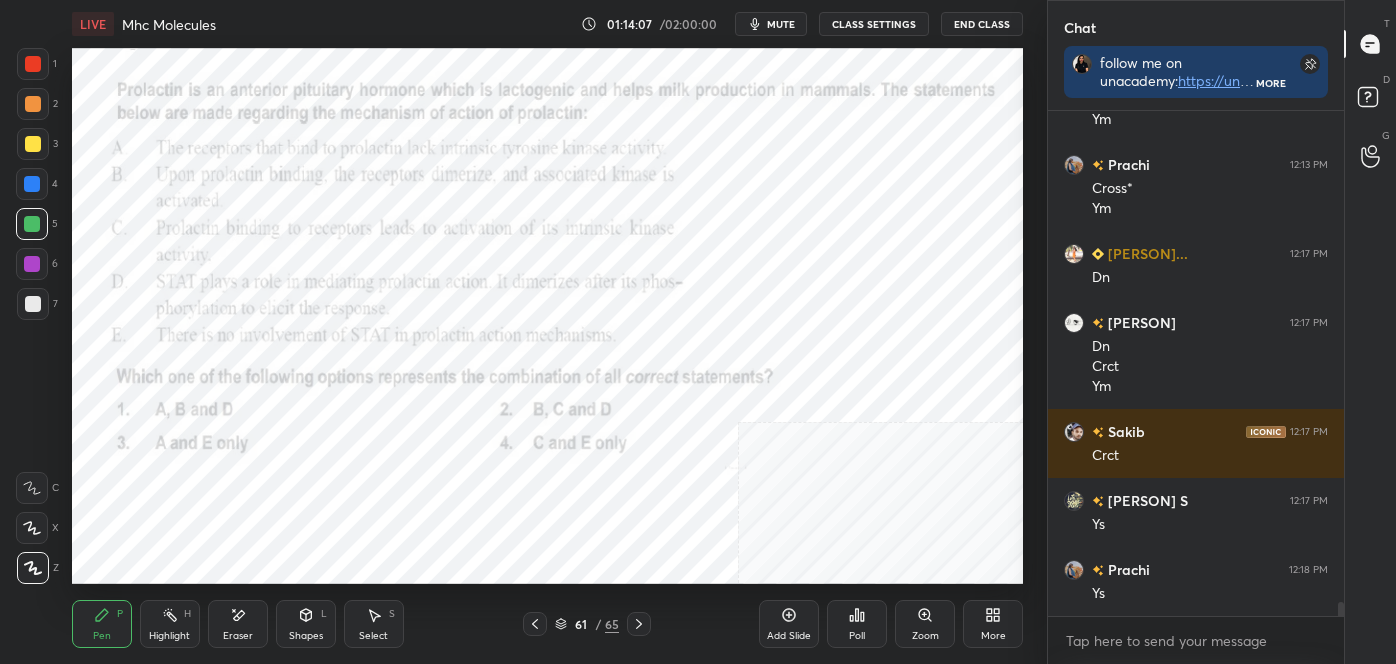 scroll, scrollTop: 17788, scrollLeft: 0, axis: vertical 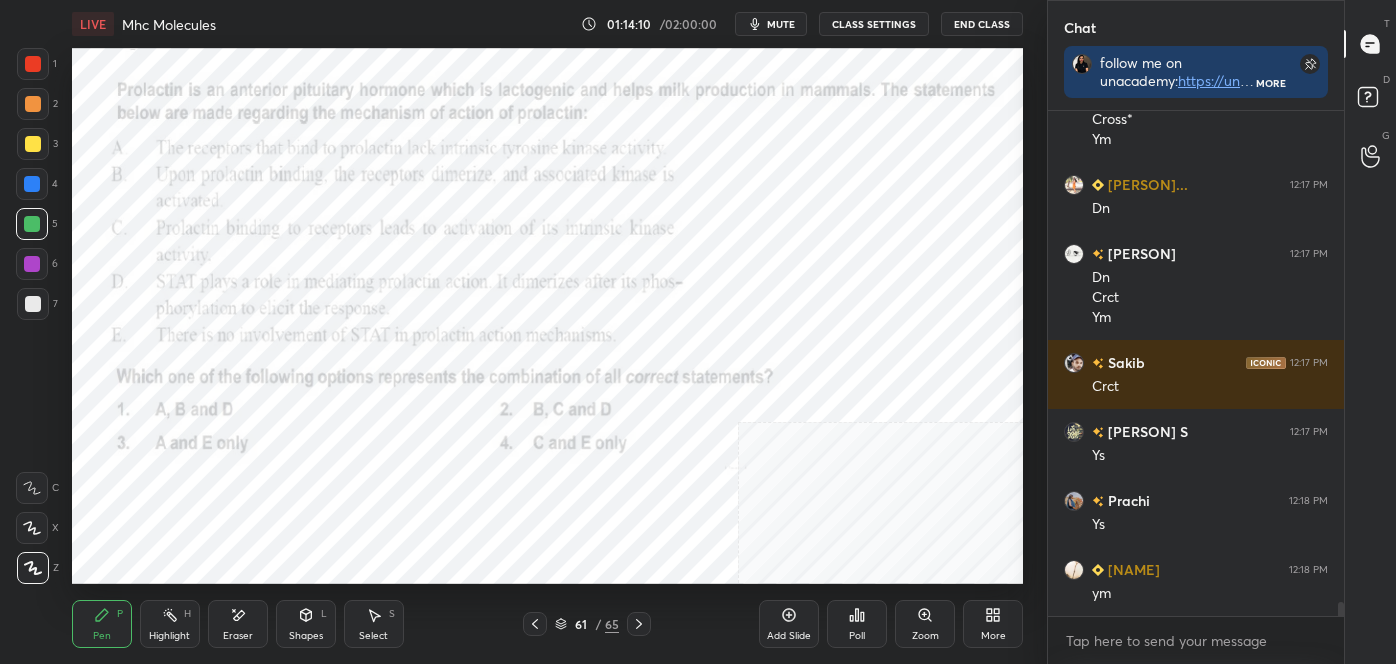 click 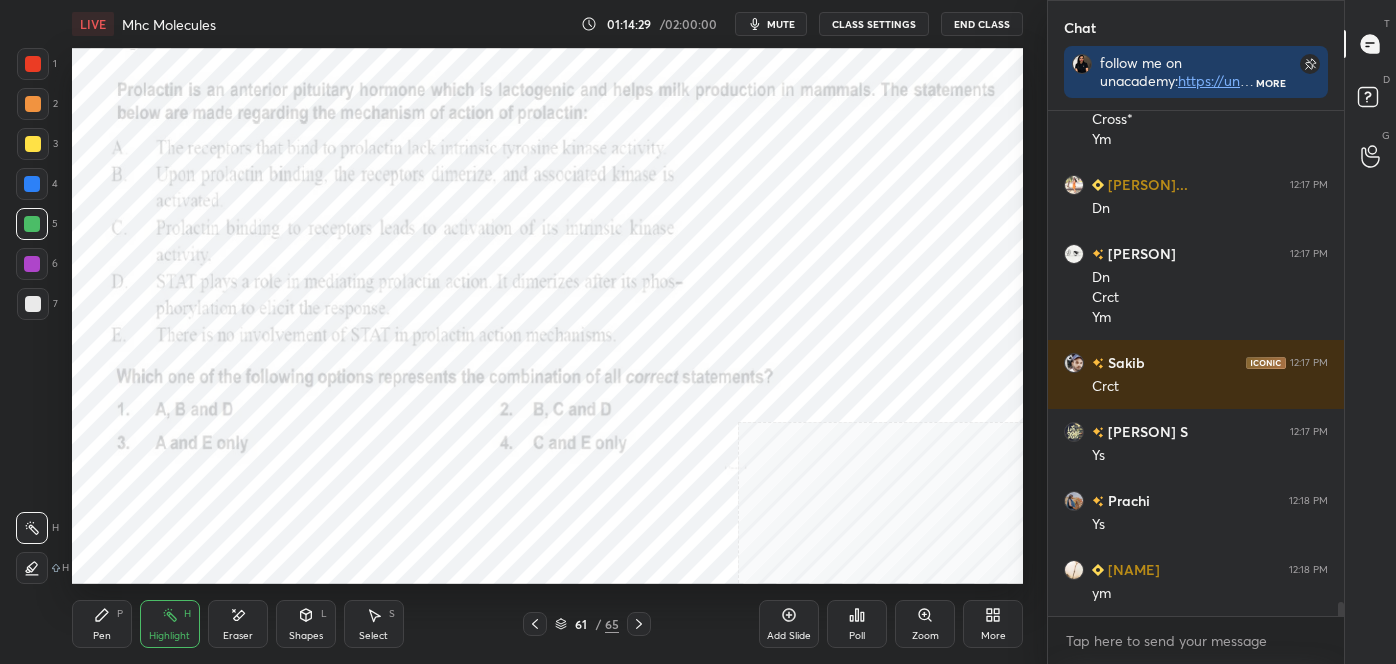 click on "Pen P" at bounding box center (102, 624) 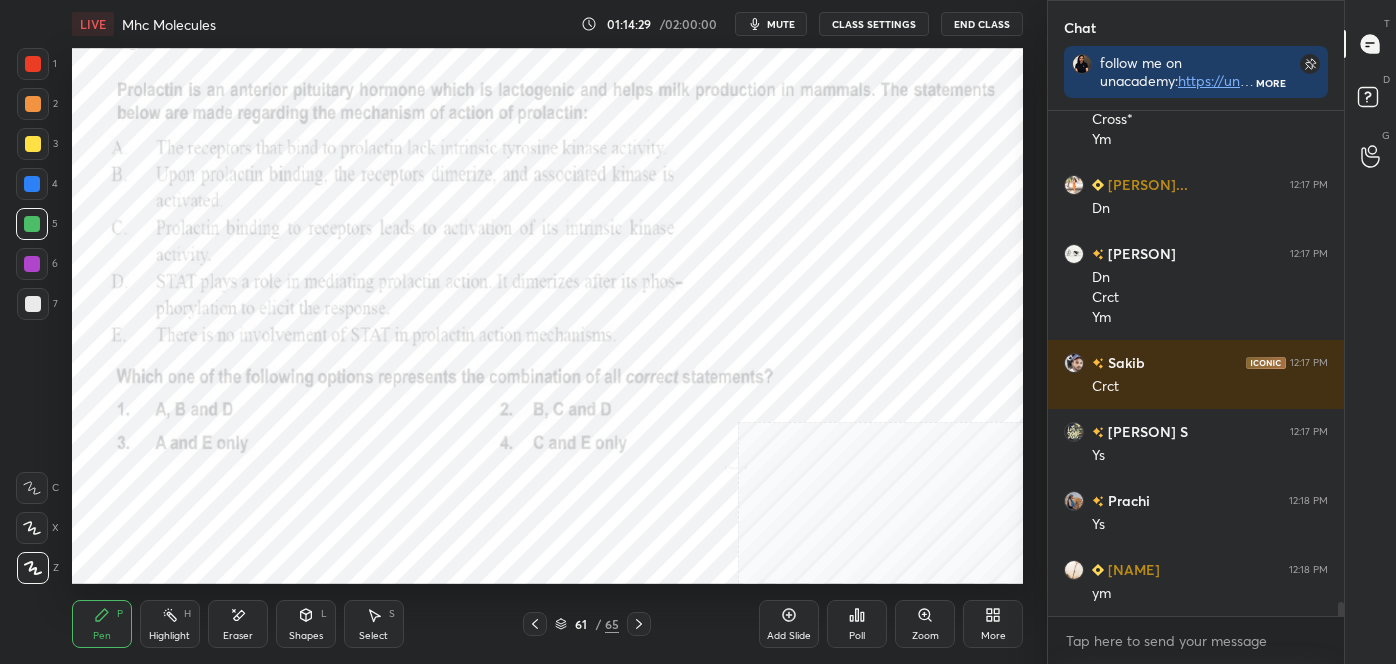 click at bounding box center [33, 568] 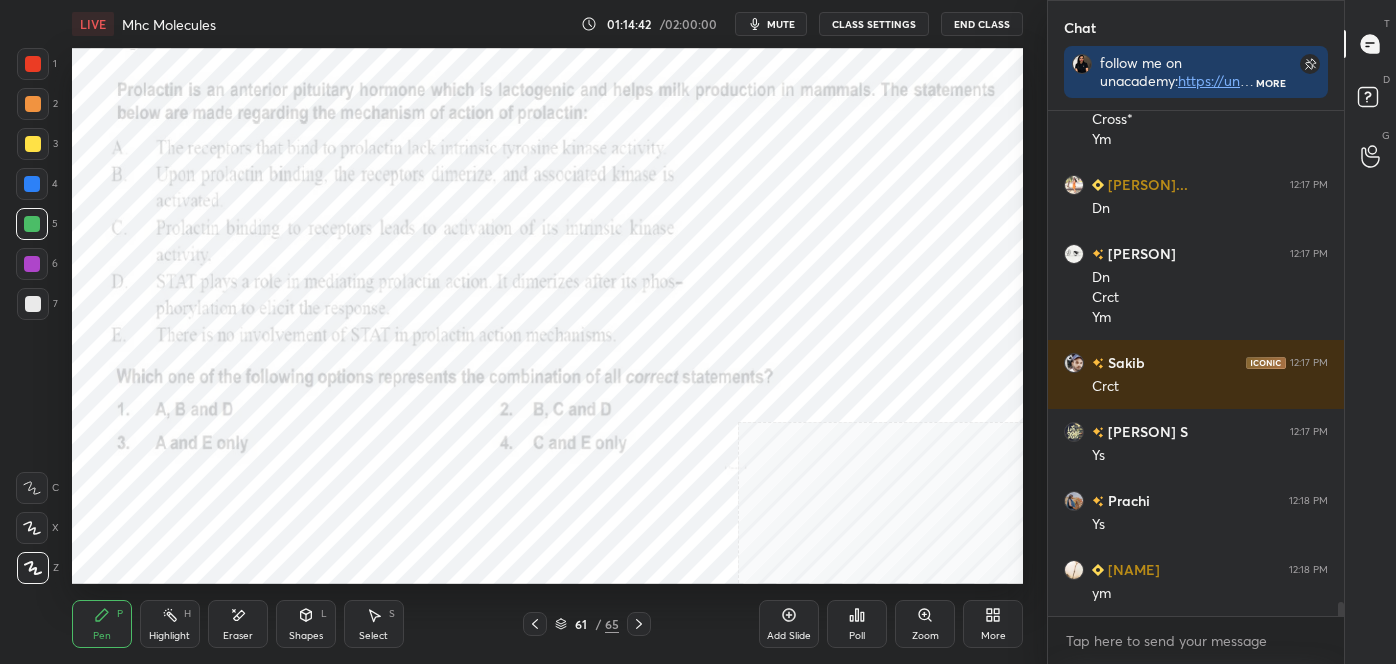 click 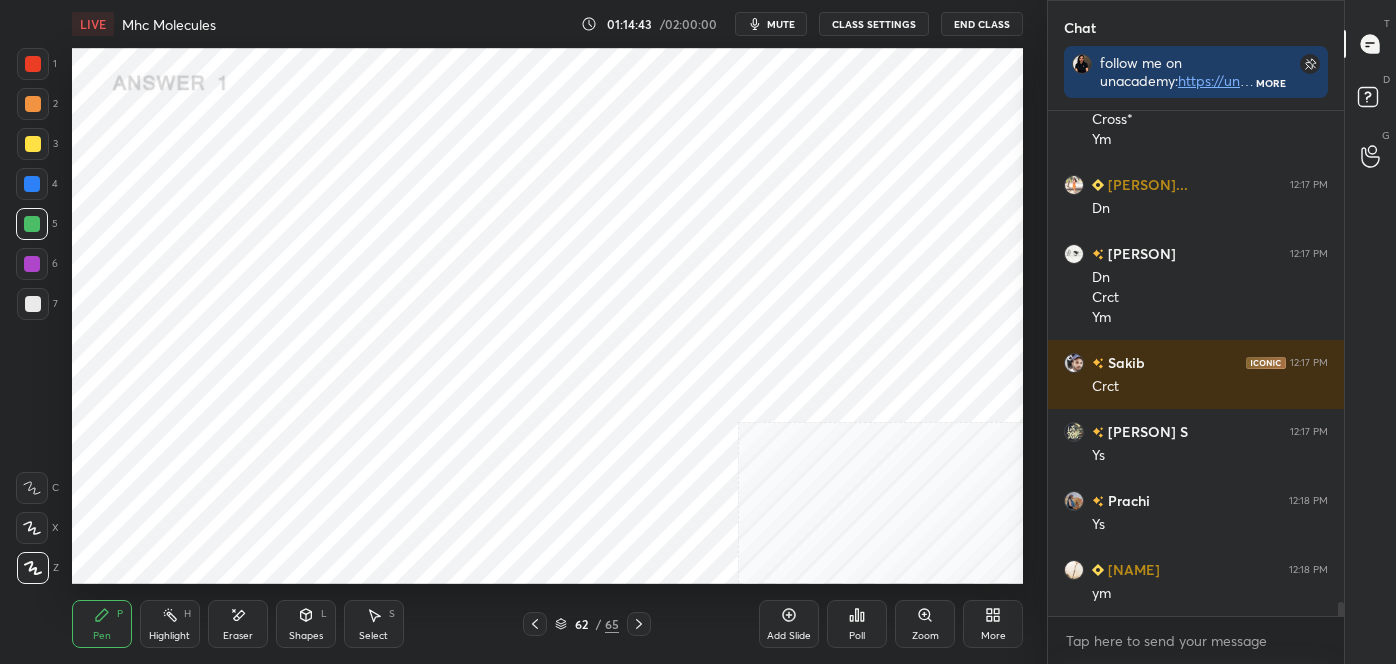 click 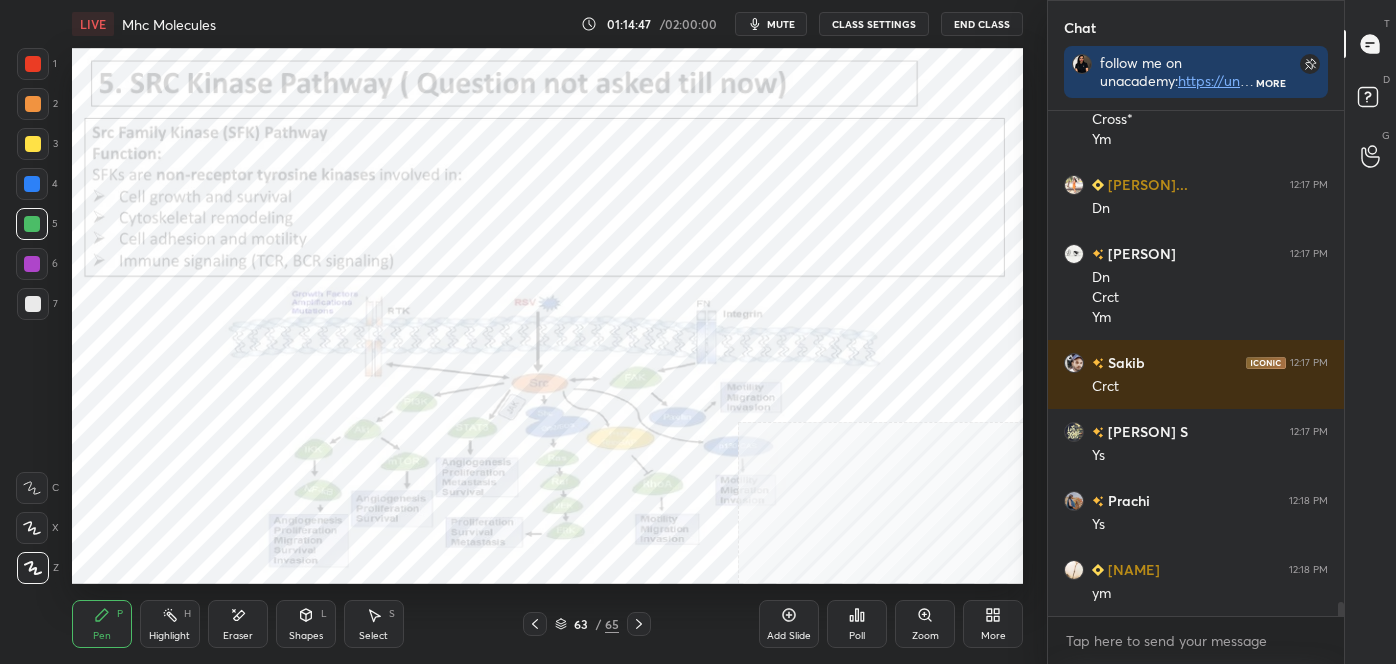 click on "Highlight H" at bounding box center [170, 624] 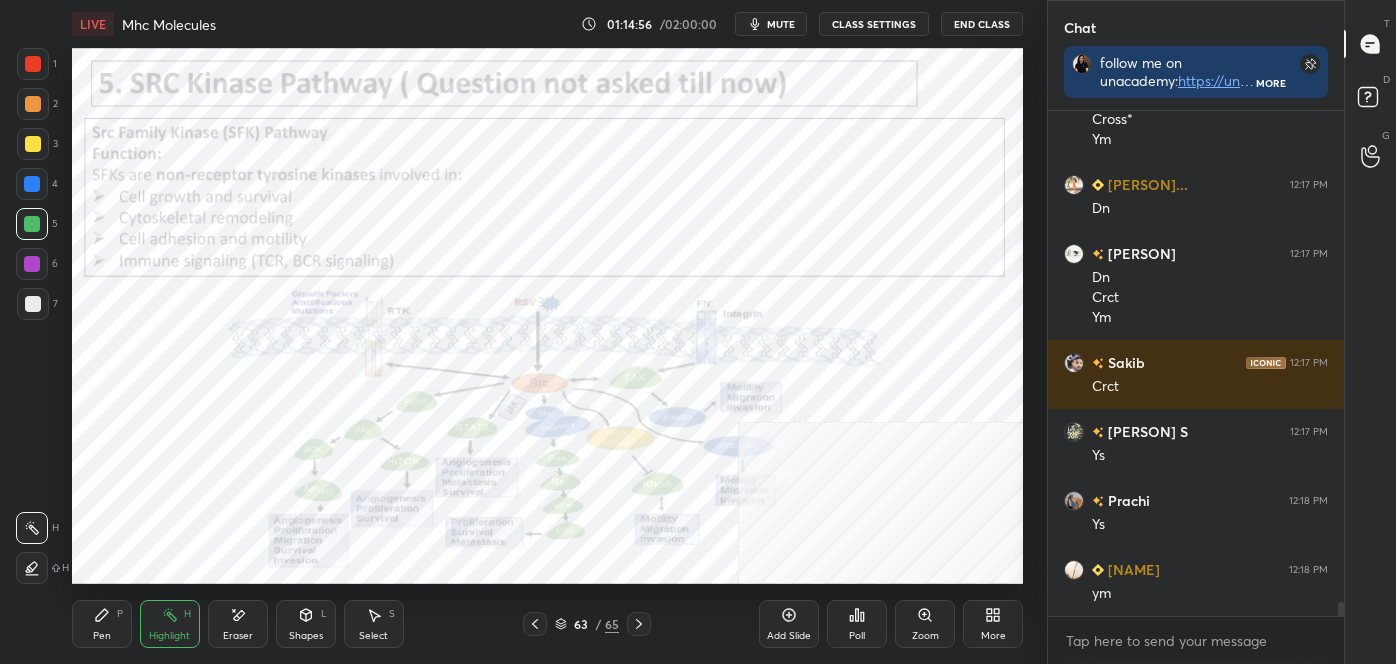 drag, startPoint x: 102, startPoint y: 648, endPoint x: 98, endPoint y: 633, distance: 15.524175 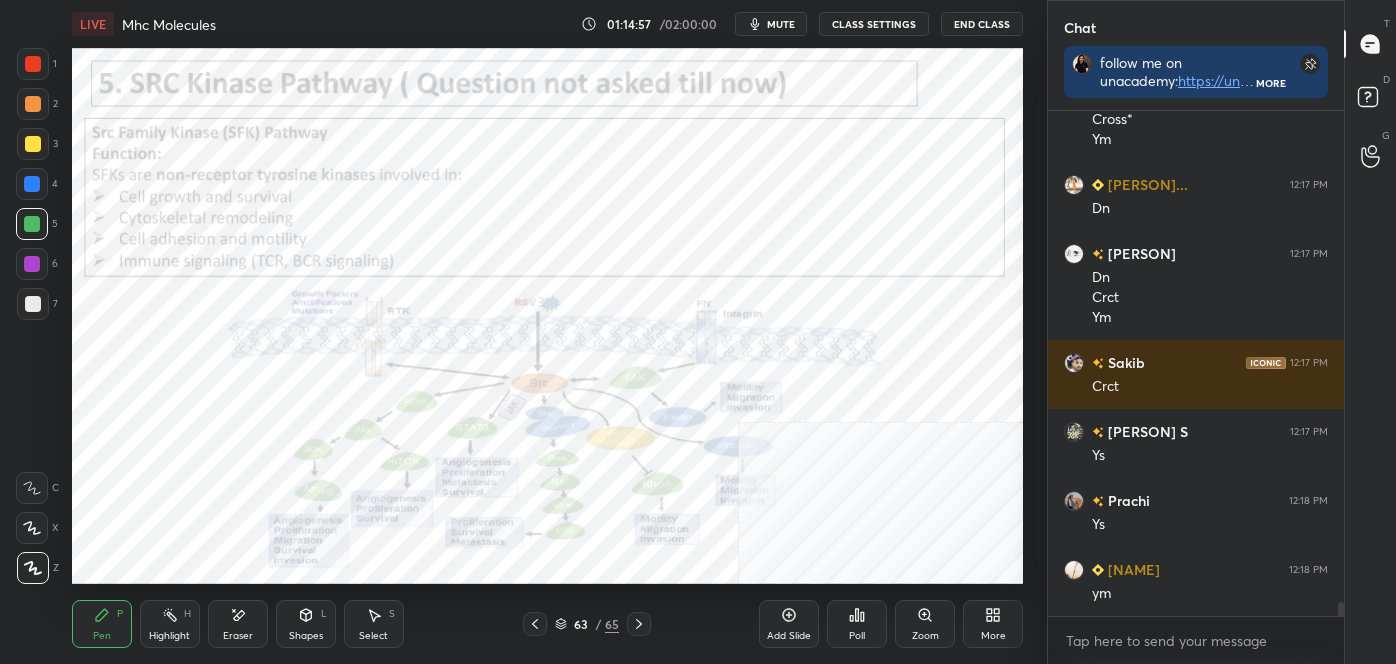 click 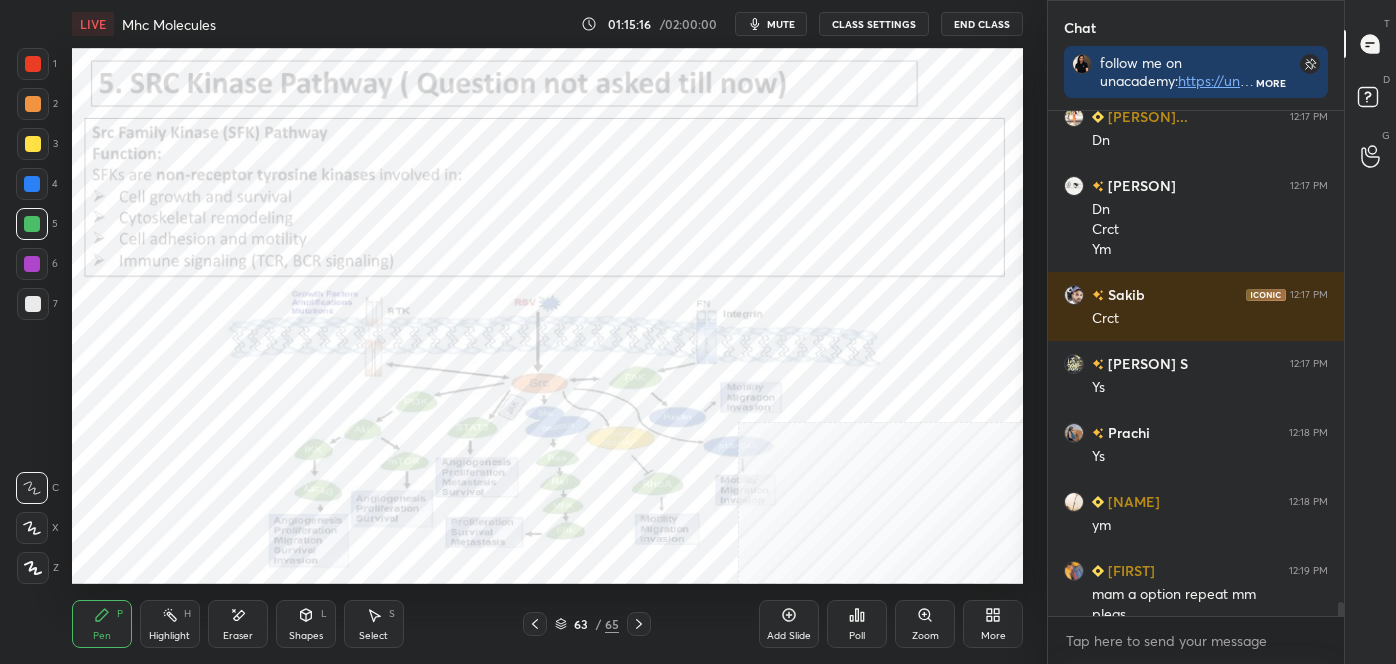 scroll, scrollTop: 17877, scrollLeft: 0, axis: vertical 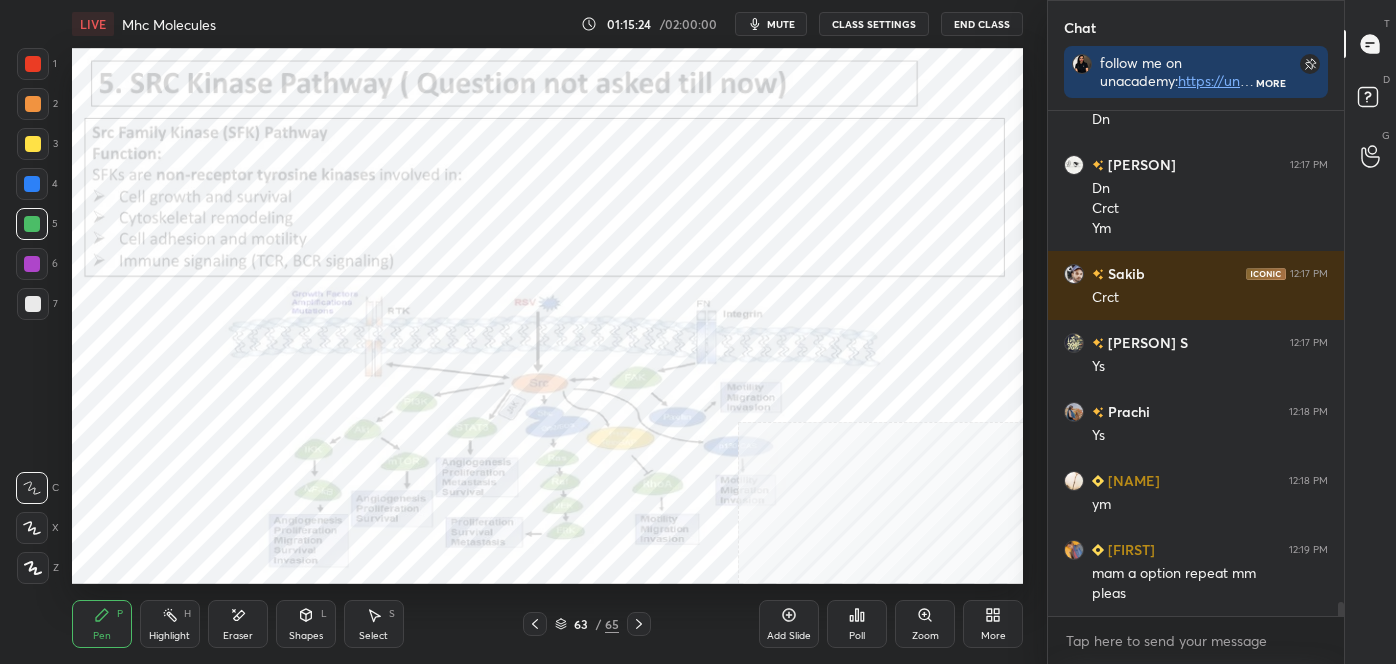 click 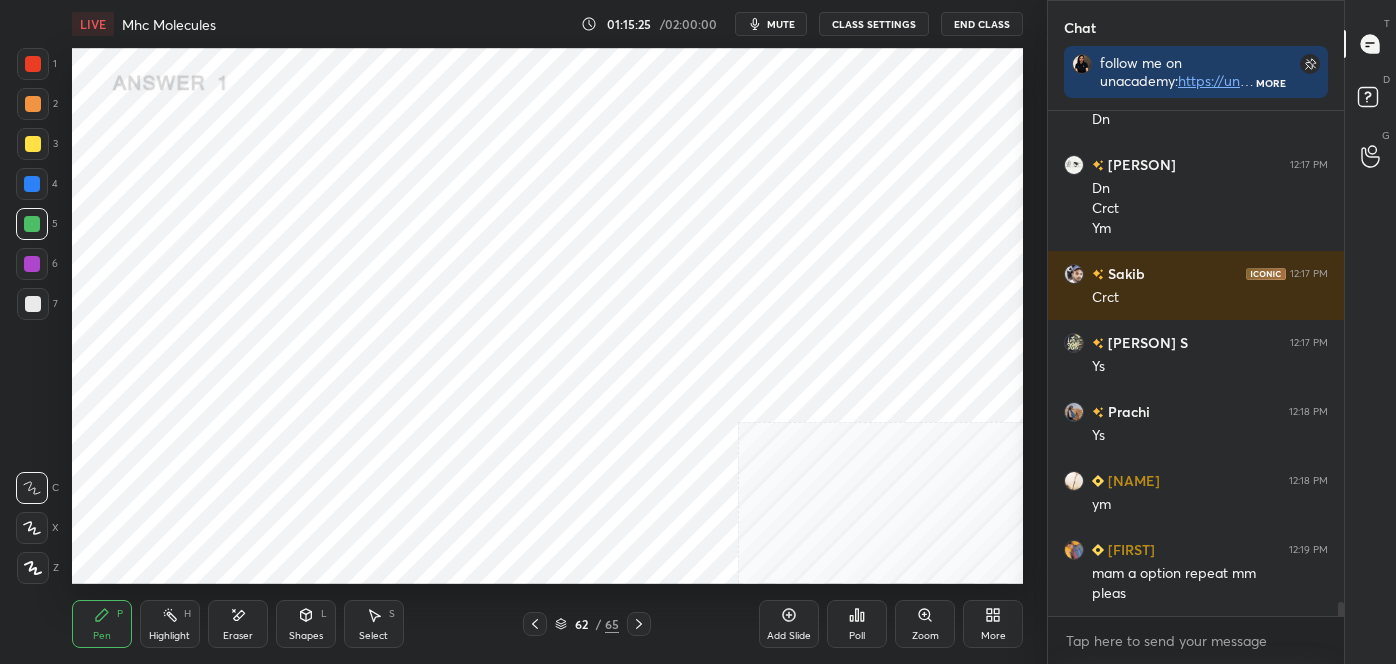 click 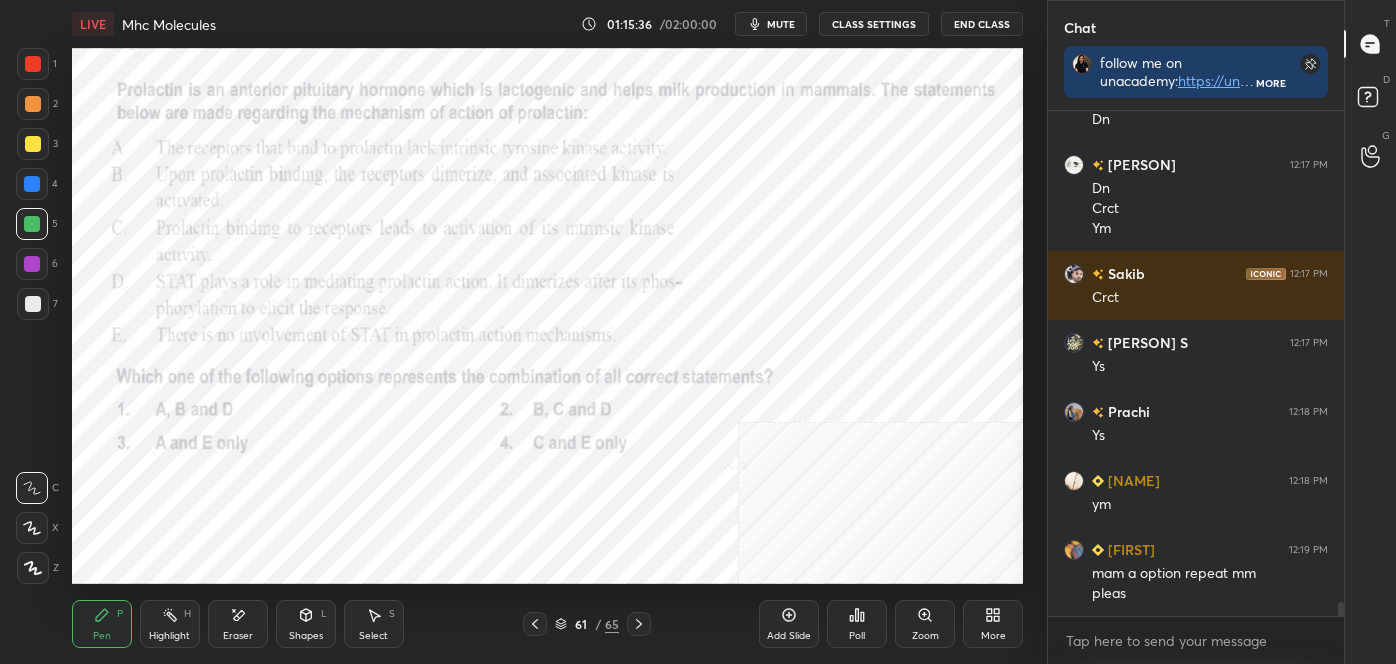 scroll, scrollTop: 17946, scrollLeft: 0, axis: vertical 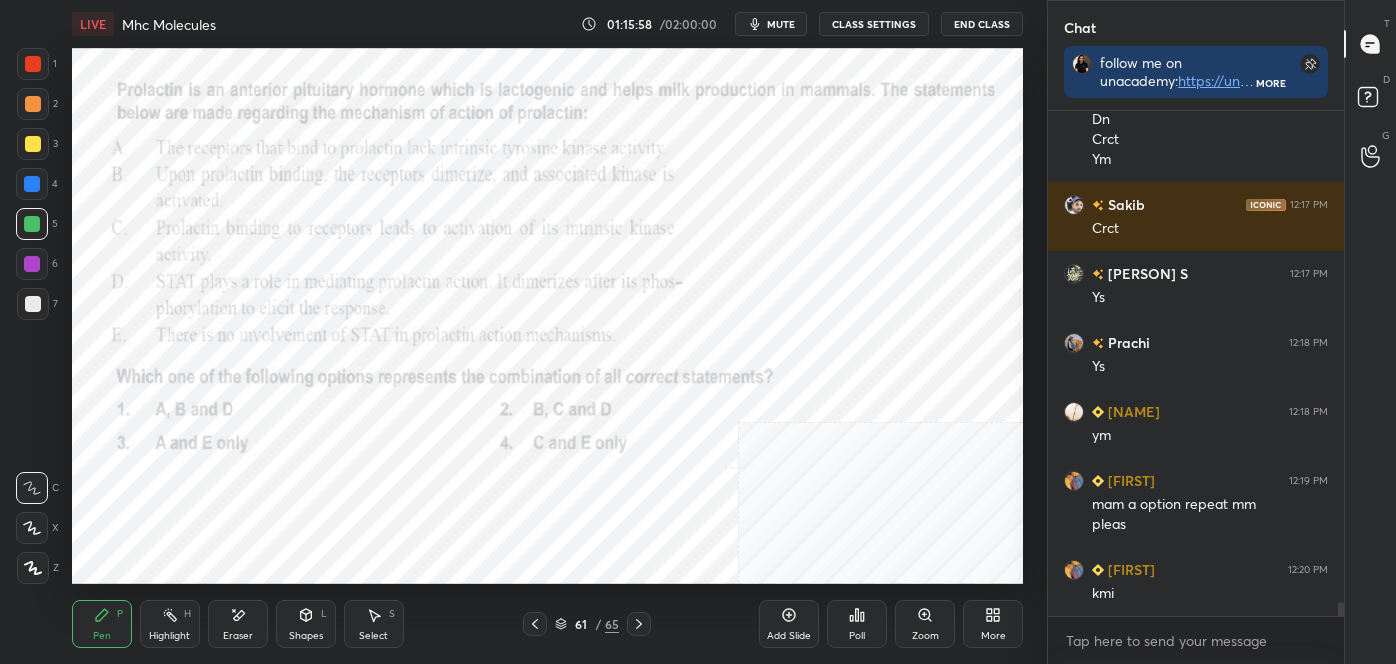 click on "61 / 65" at bounding box center (587, 624) 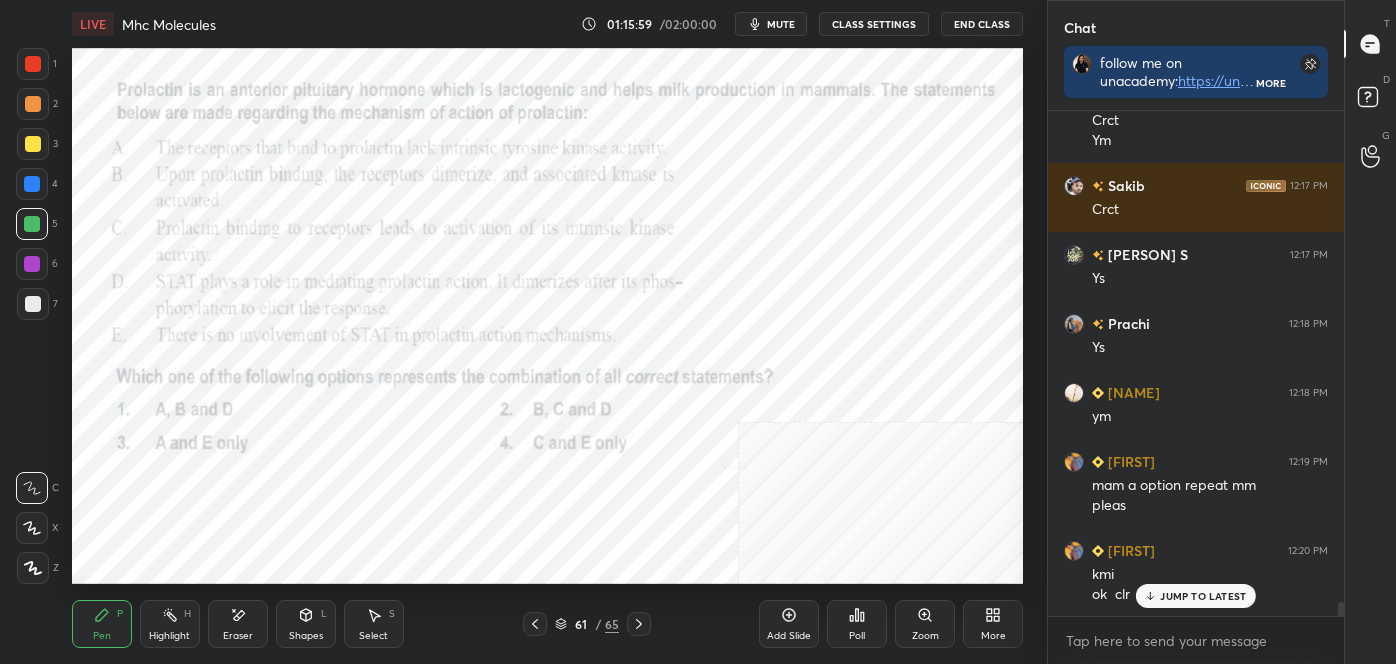 click at bounding box center [639, 624] 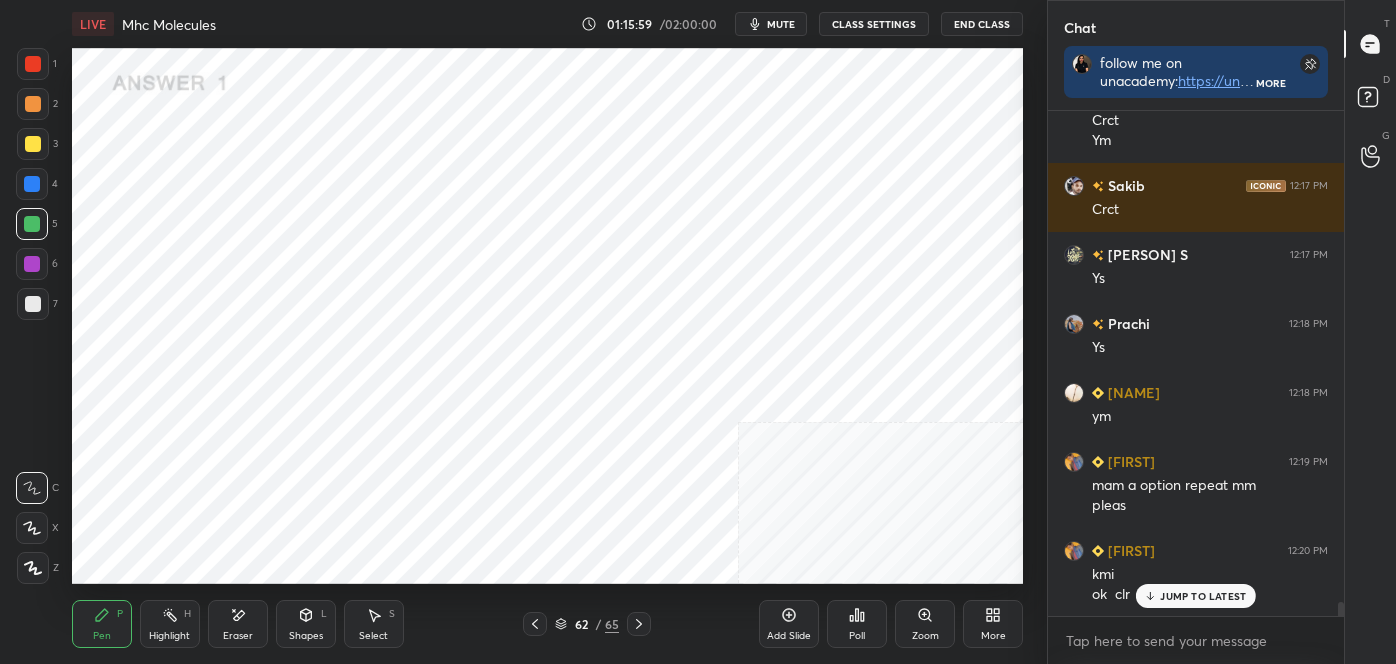 click at bounding box center [639, 624] 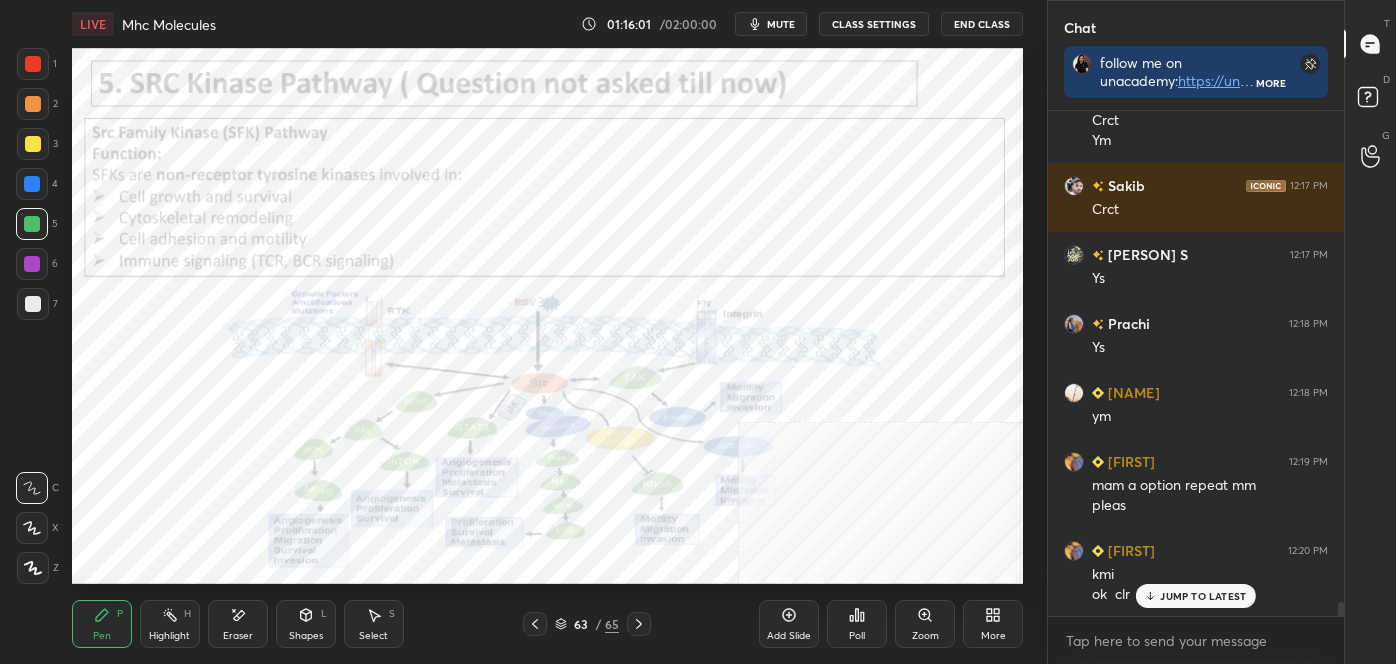 click on "H" at bounding box center (187, 614) 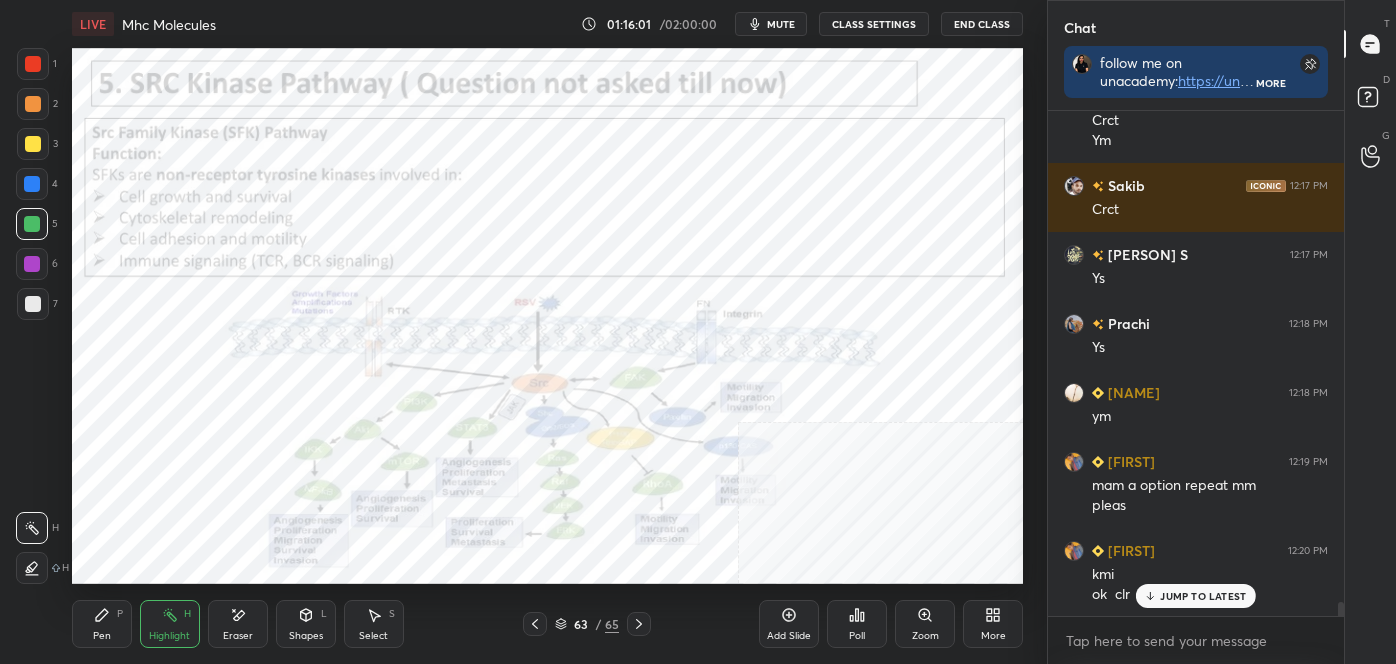 click 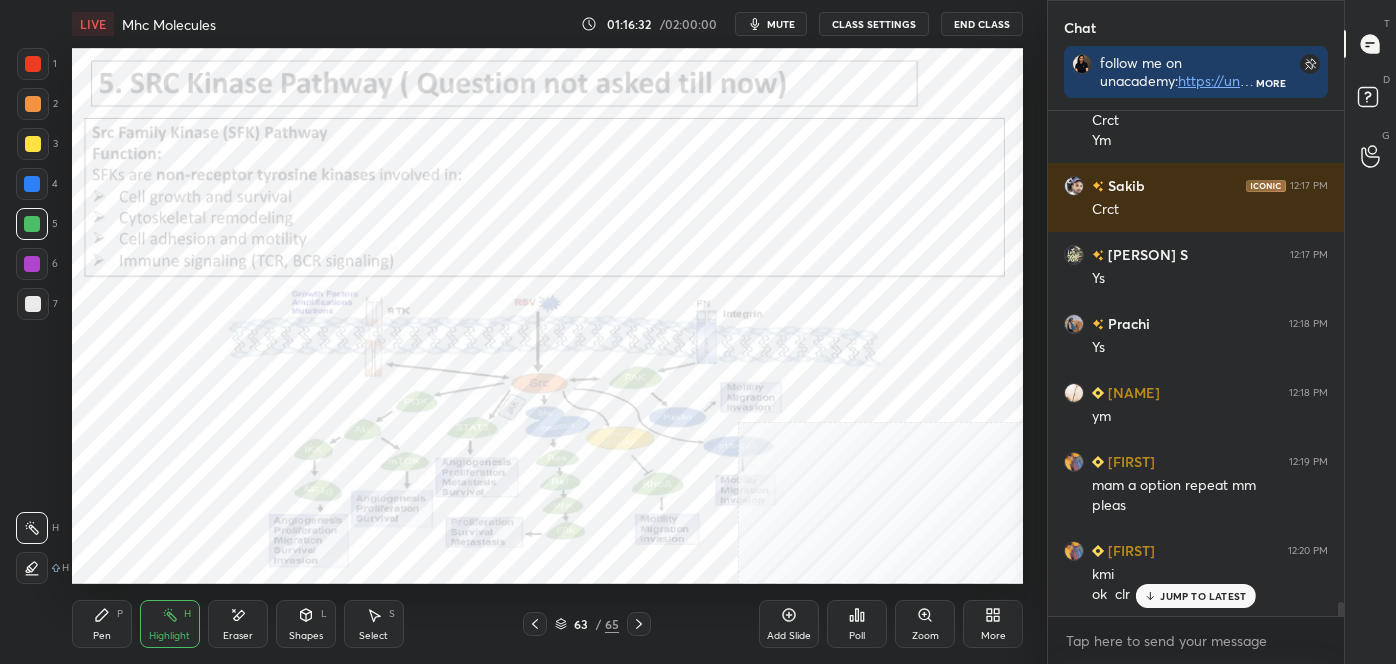 drag, startPoint x: 640, startPoint y: 621, endPoint x: 645, endPoint y: 606, distance: 15.811388 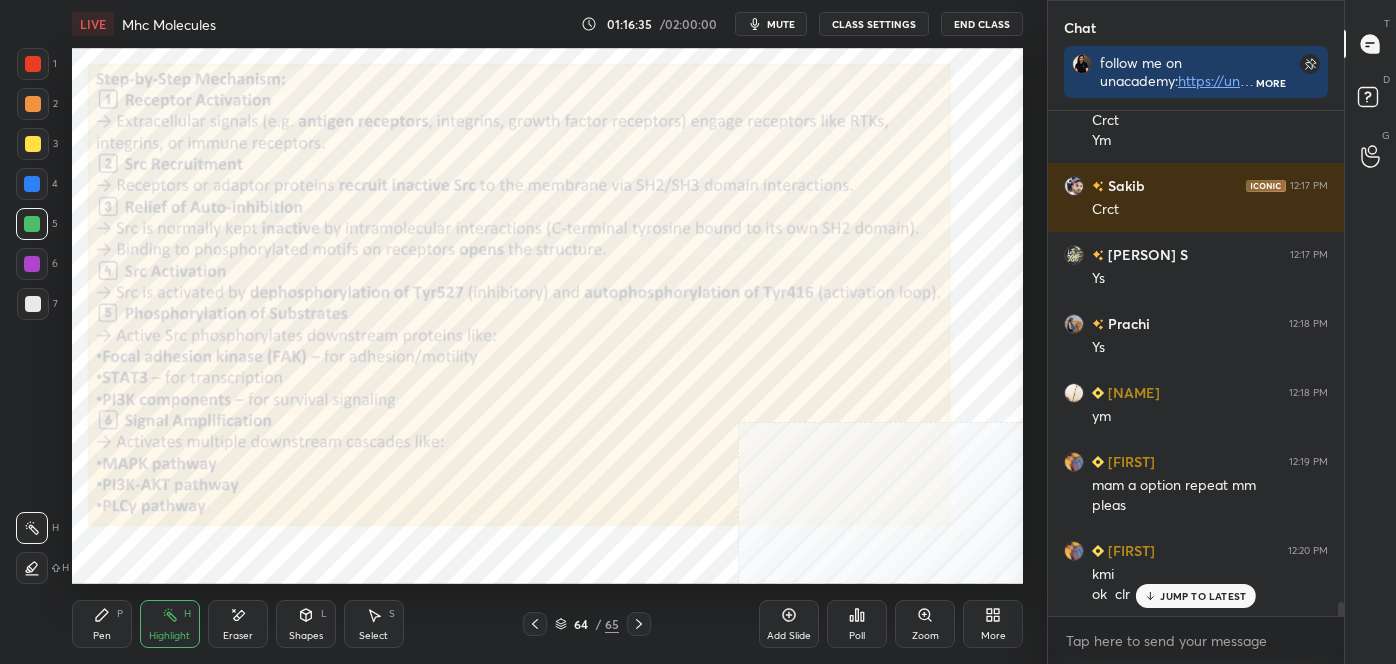click at bounding box center (33, 64) 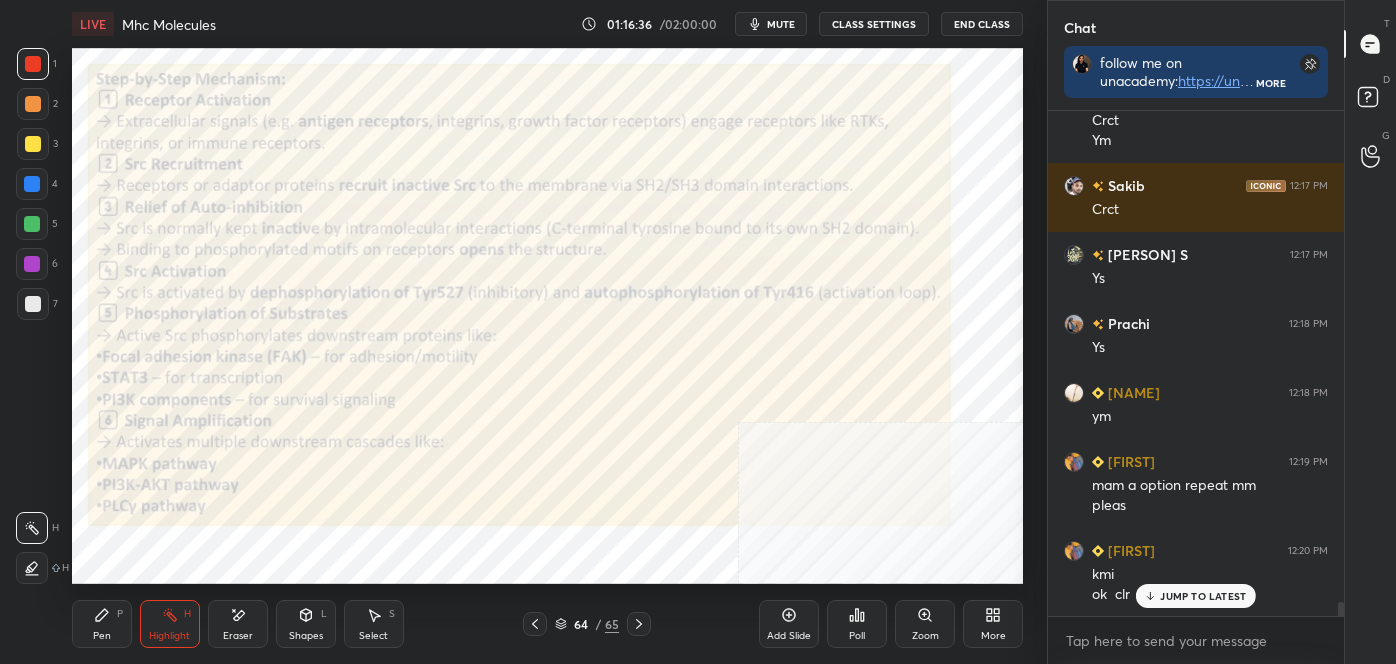 click at bounding box center (33, 64) 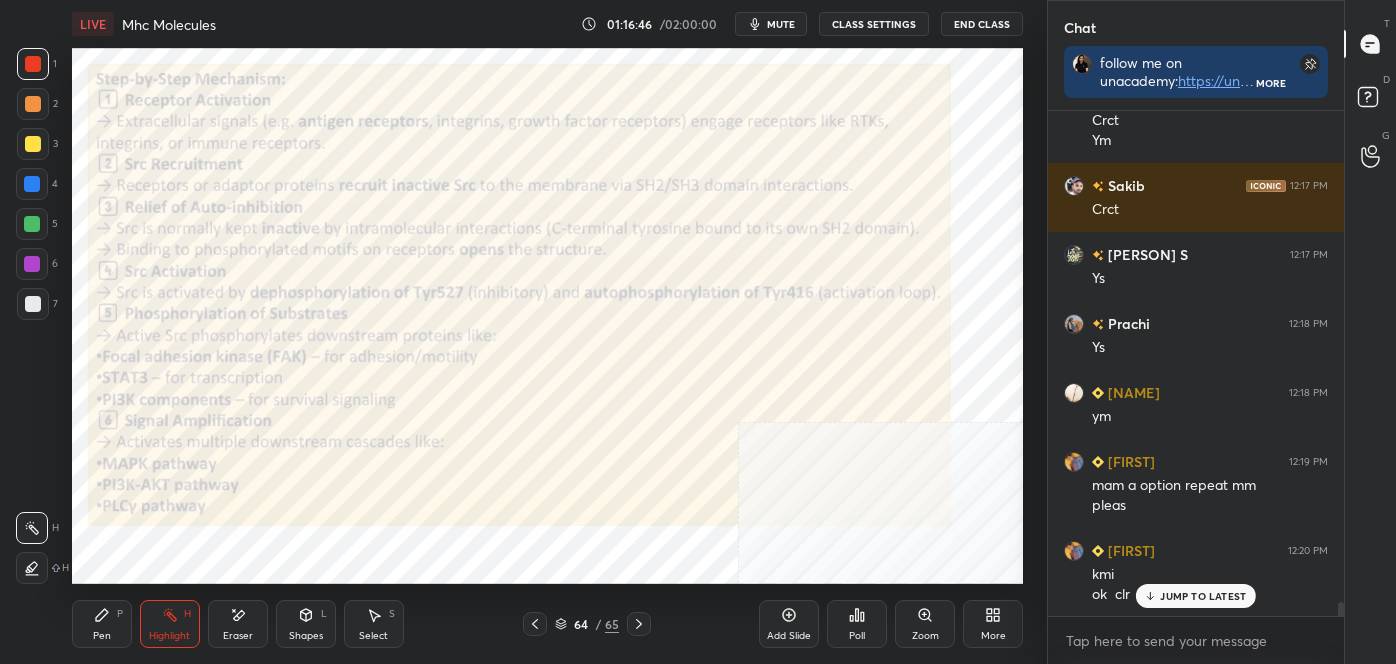 click 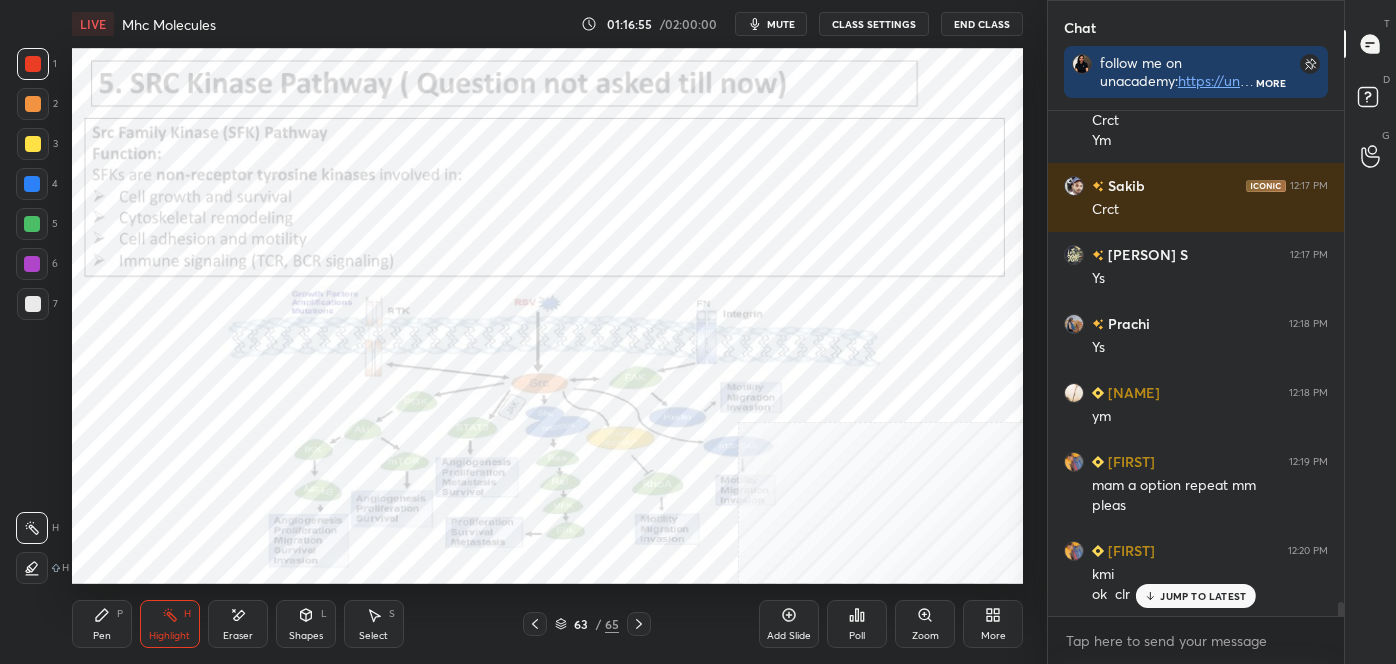 click 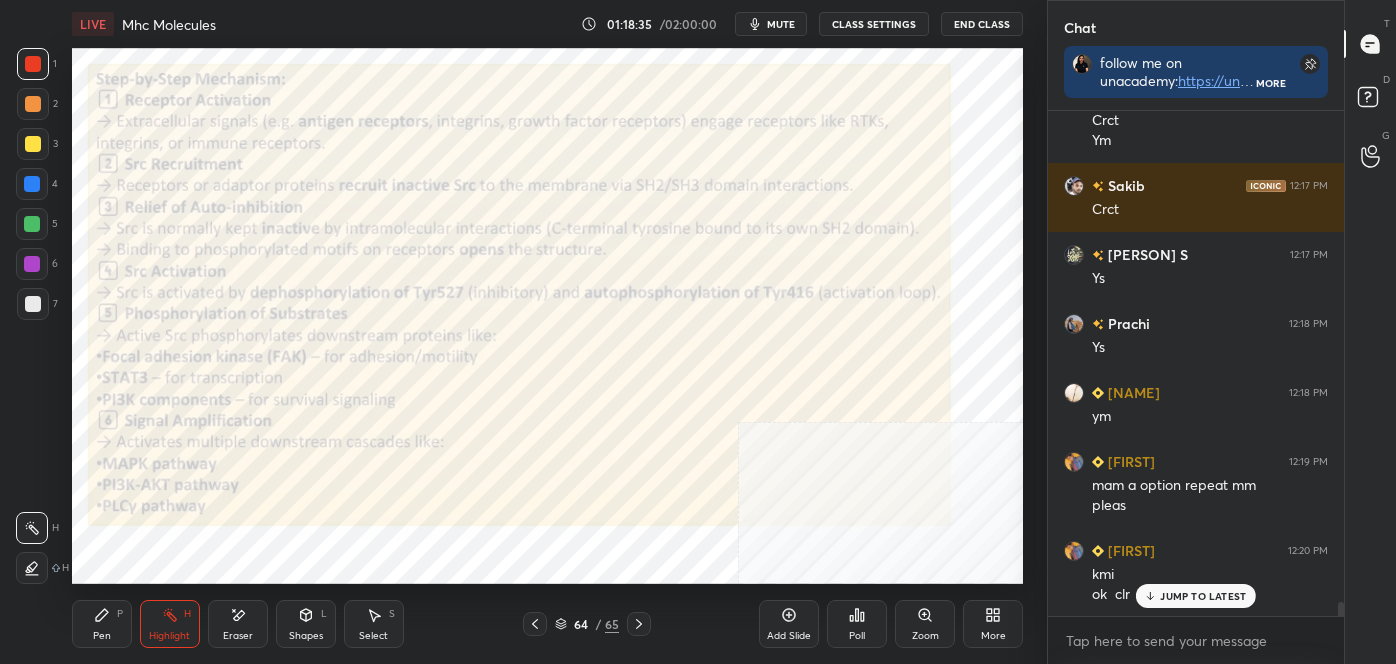 click 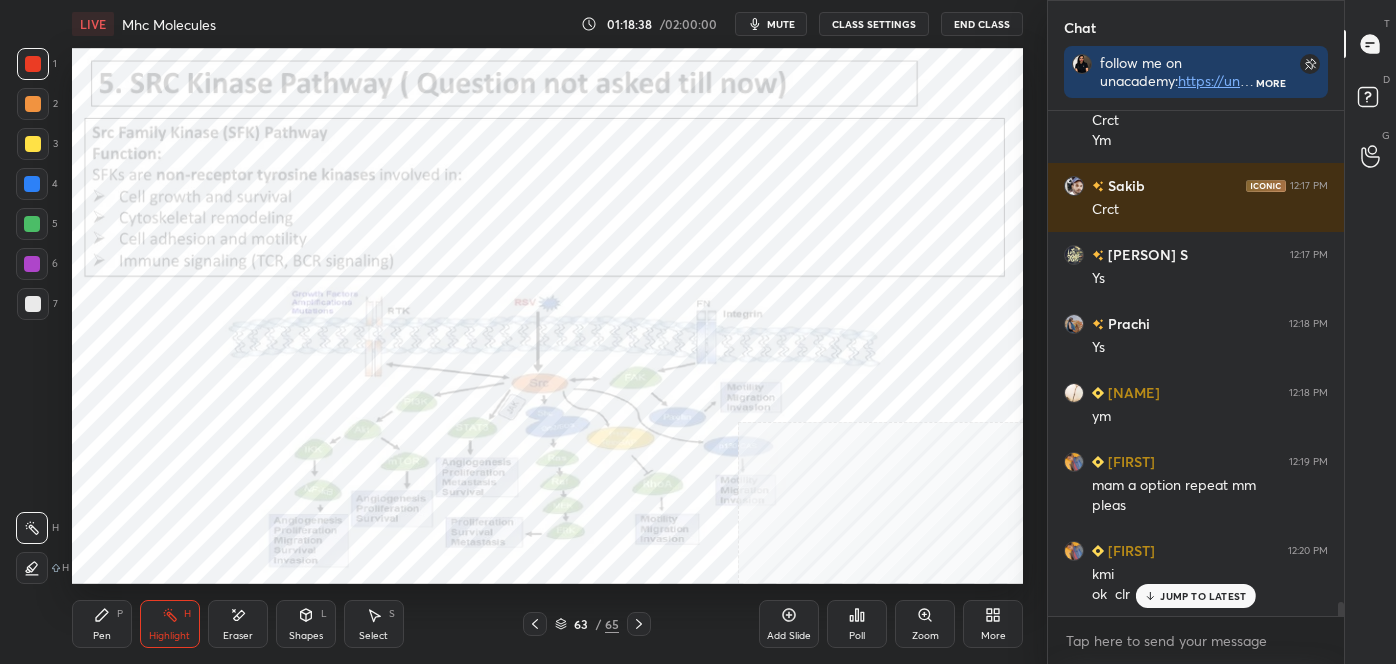 click on "Zoom" at bounding box center (925, 624) 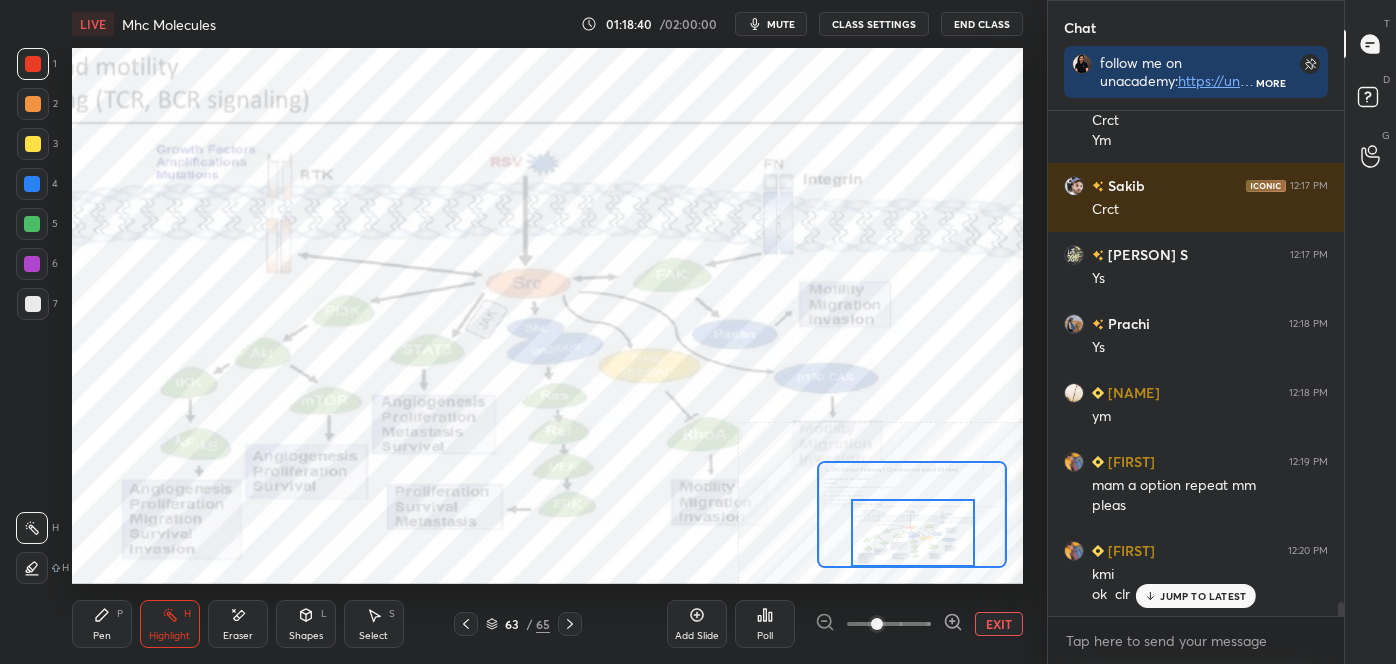 drag, startPoint x: 904, startPoint y: 541, endPoint x: 905, endPoint y: 571, distance: 30.016663 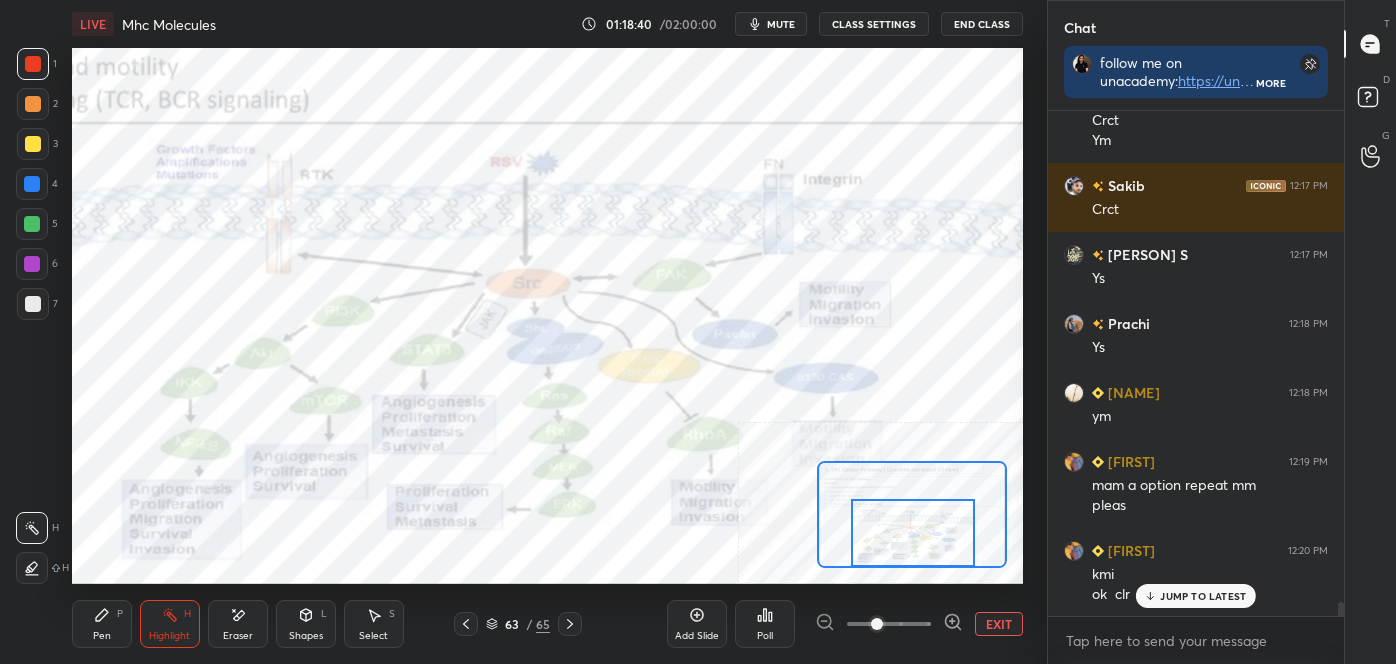 click on "LIVE Mhc Molecules 01:18:40 /  02:00:00 mute CLASS SETTINGS End Class Setting up your live class Poll for   secs No correct answer Start poll Back Mhc Molecules • L19 of Detailed Course on Cell Signaling (Unit 4): CSIR-NET 2025 Neha Taneja Pen P Highlight H Eraser Shapes L Select S 63 / 65 Add Slide Poll EXIT" at bounding box center (547, 332) 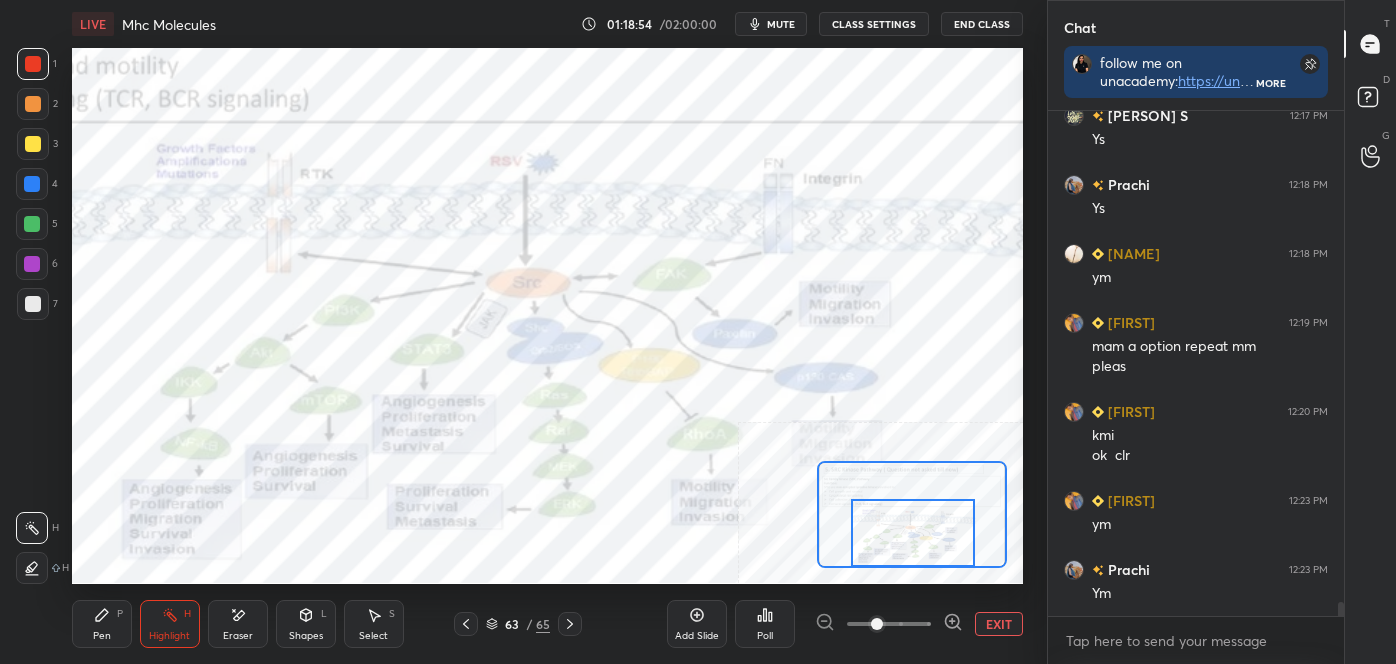 scroll, scrollTop: 18173, scrollLeft: 0, axis: vertical 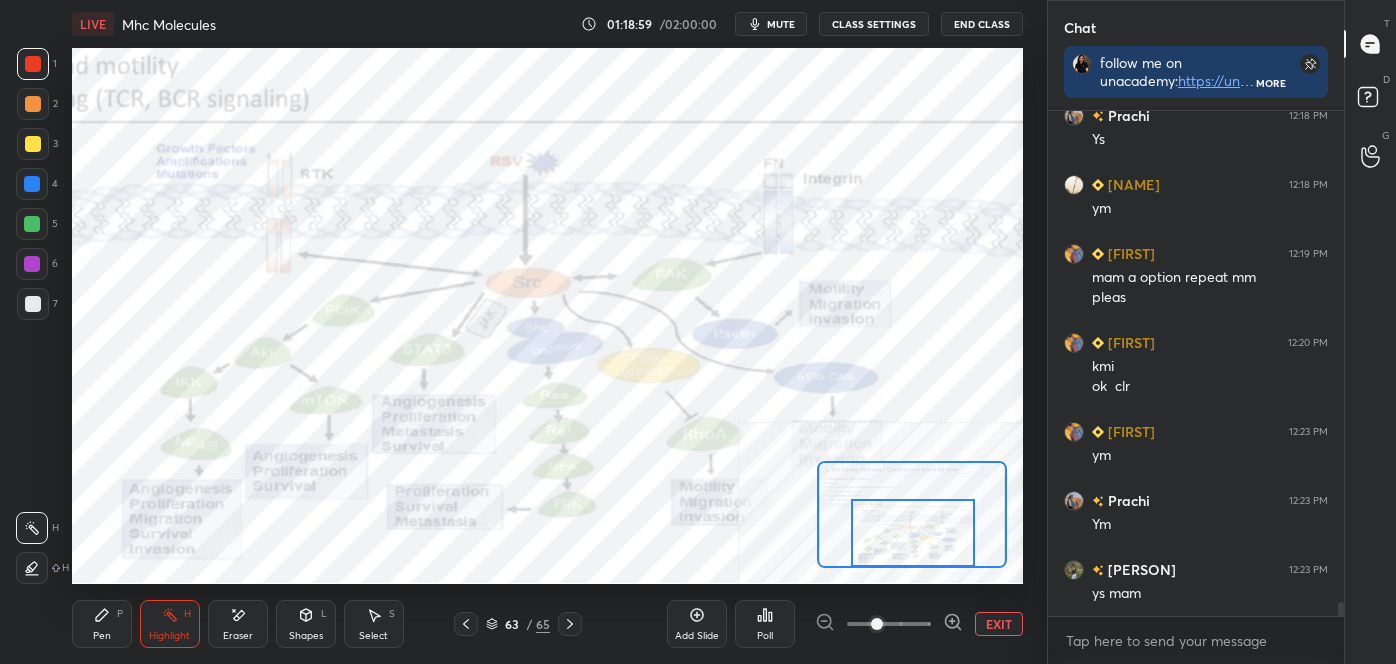 click on "EXIT" at bounding box center (999, 624) 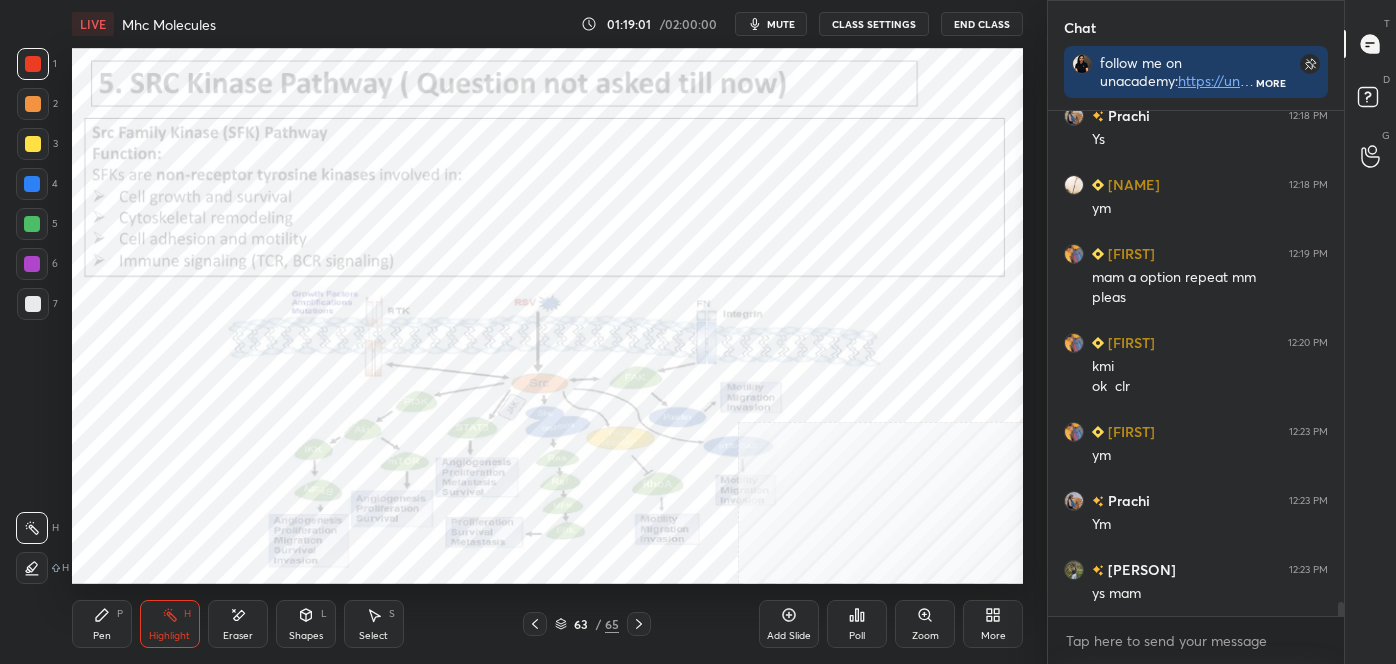 click 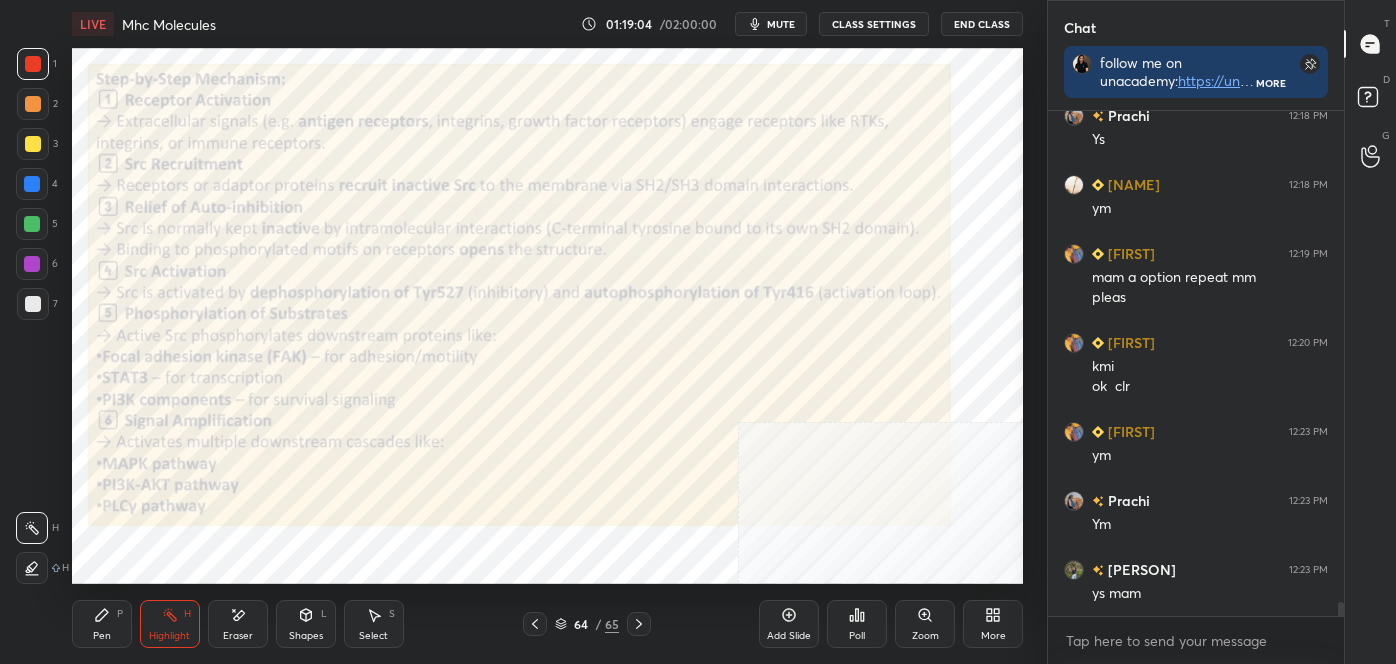 click 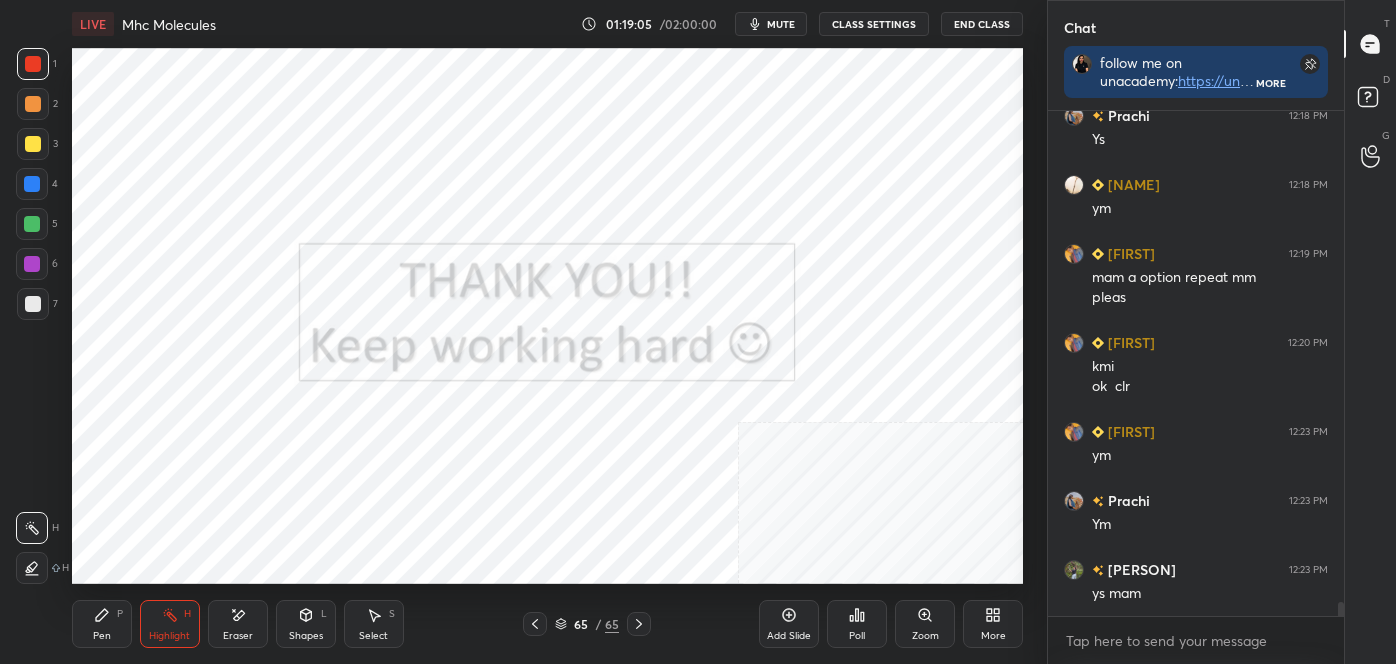 scroll, scrollTop: 458, scrollLeft: 290, axis: both 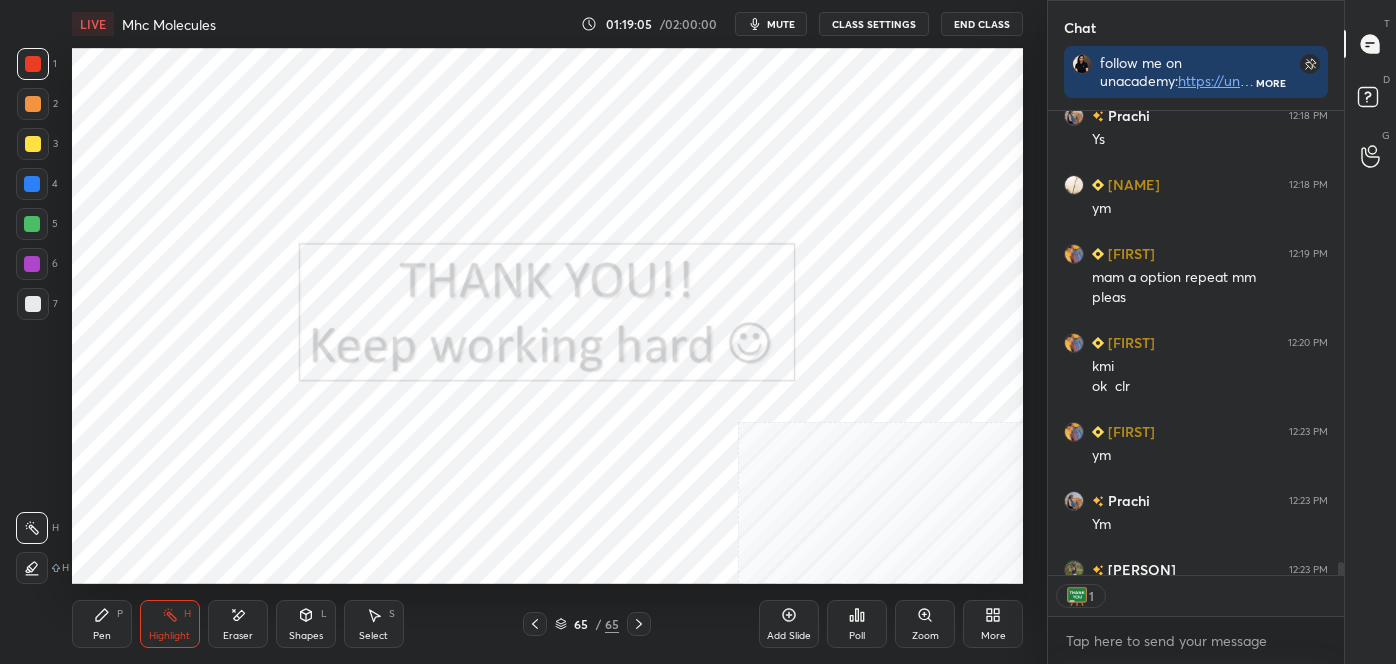 click 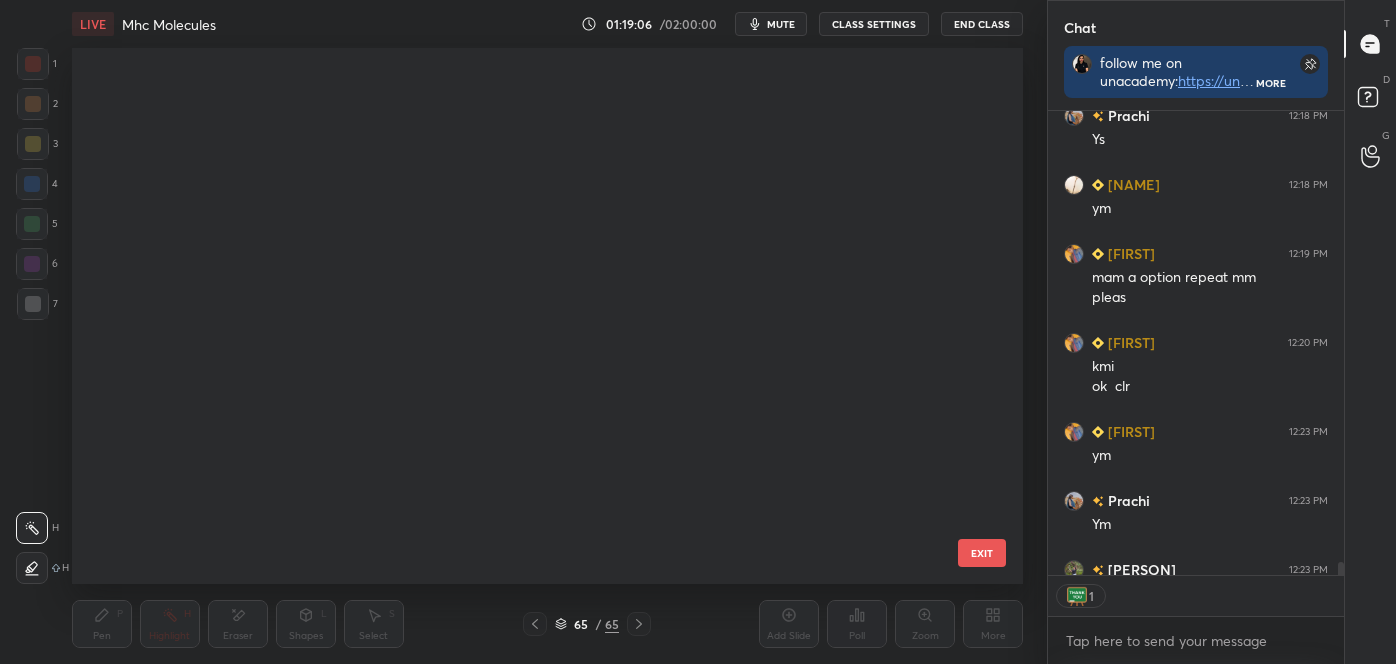scroll, scrollTop: 3057, scrollLeft: 0, axis: vertical 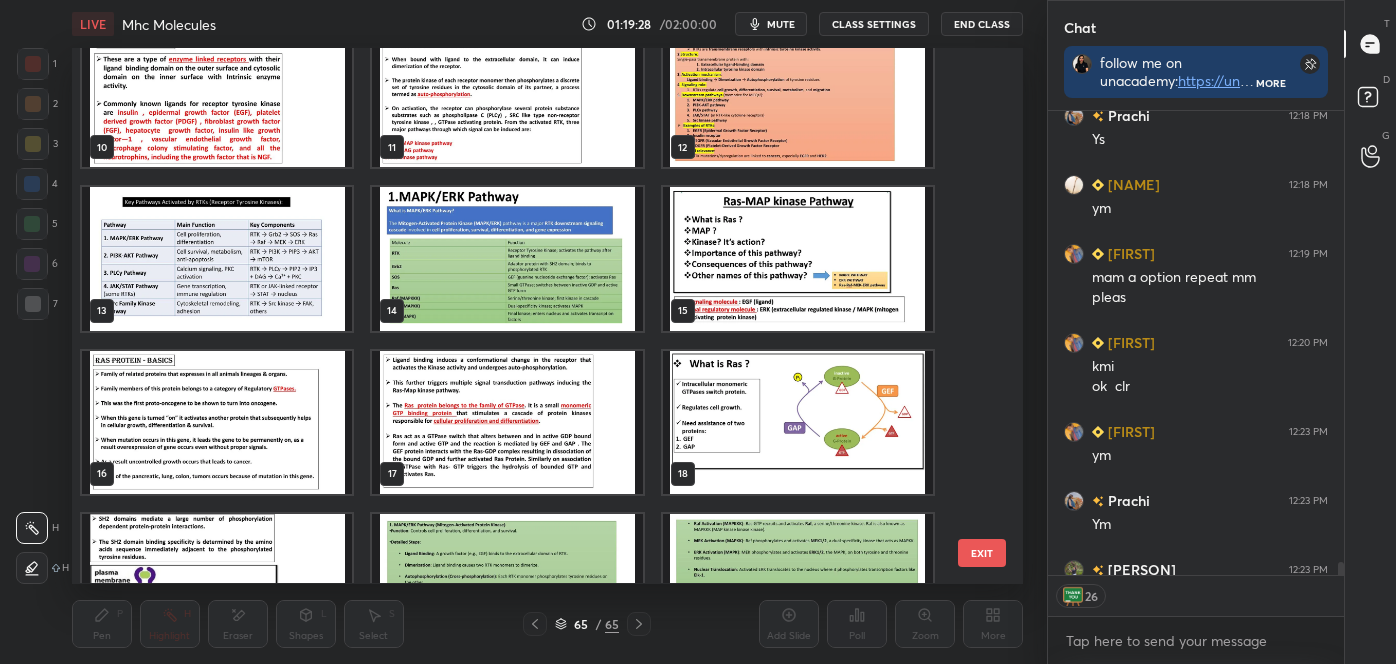 click at bounding box center (217, 259) 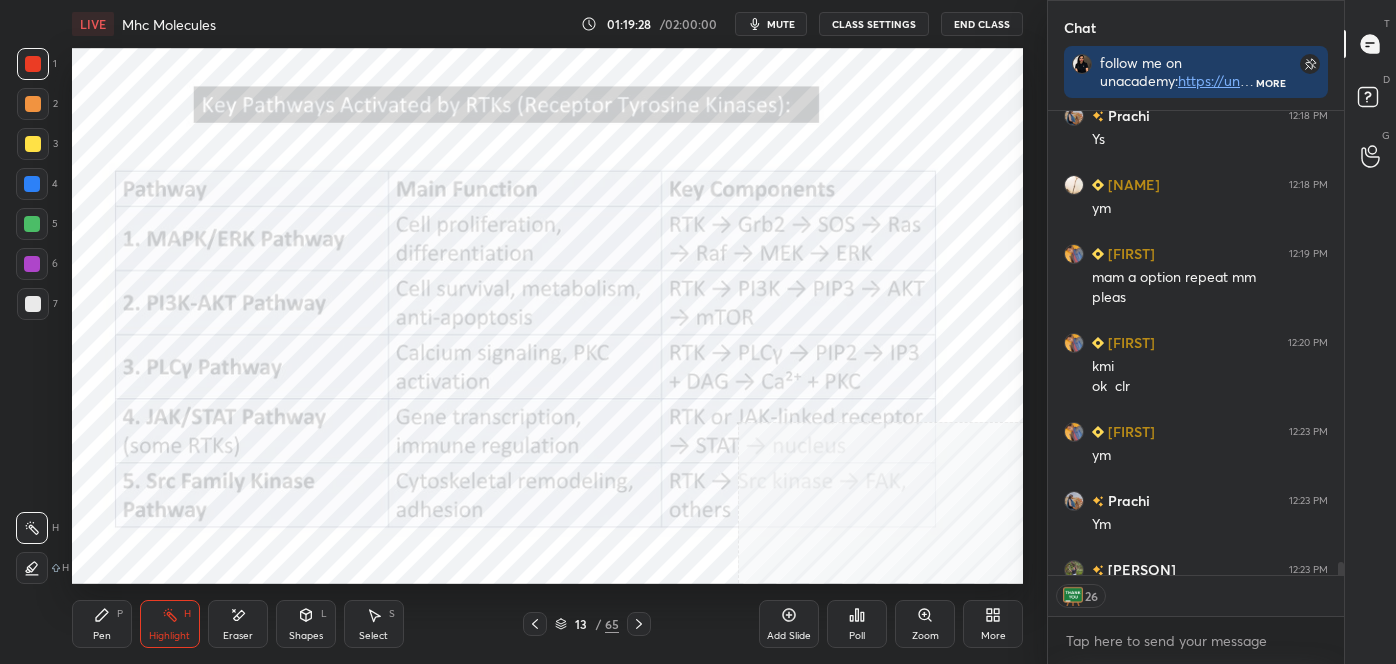 click at bounding box center (217, 259) 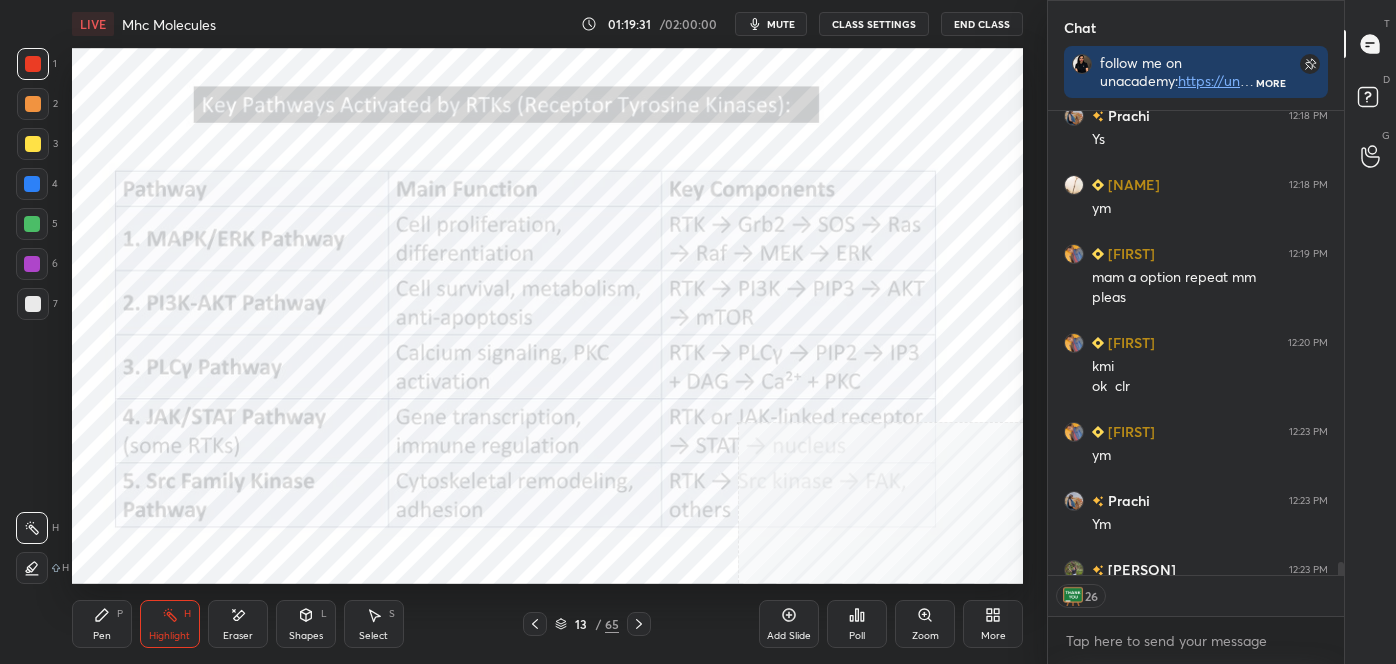 click on "More" at bounding box center [993, 624] 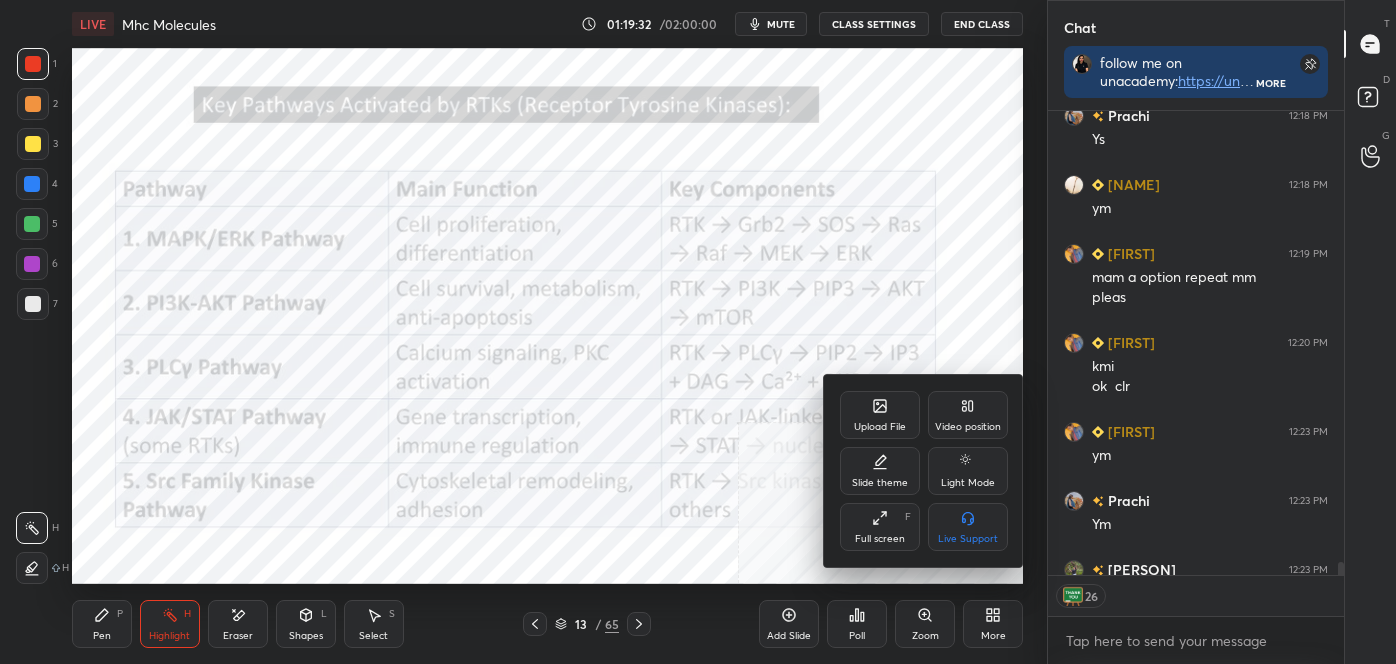 click on "Video position" at bounding box center [968, 415] 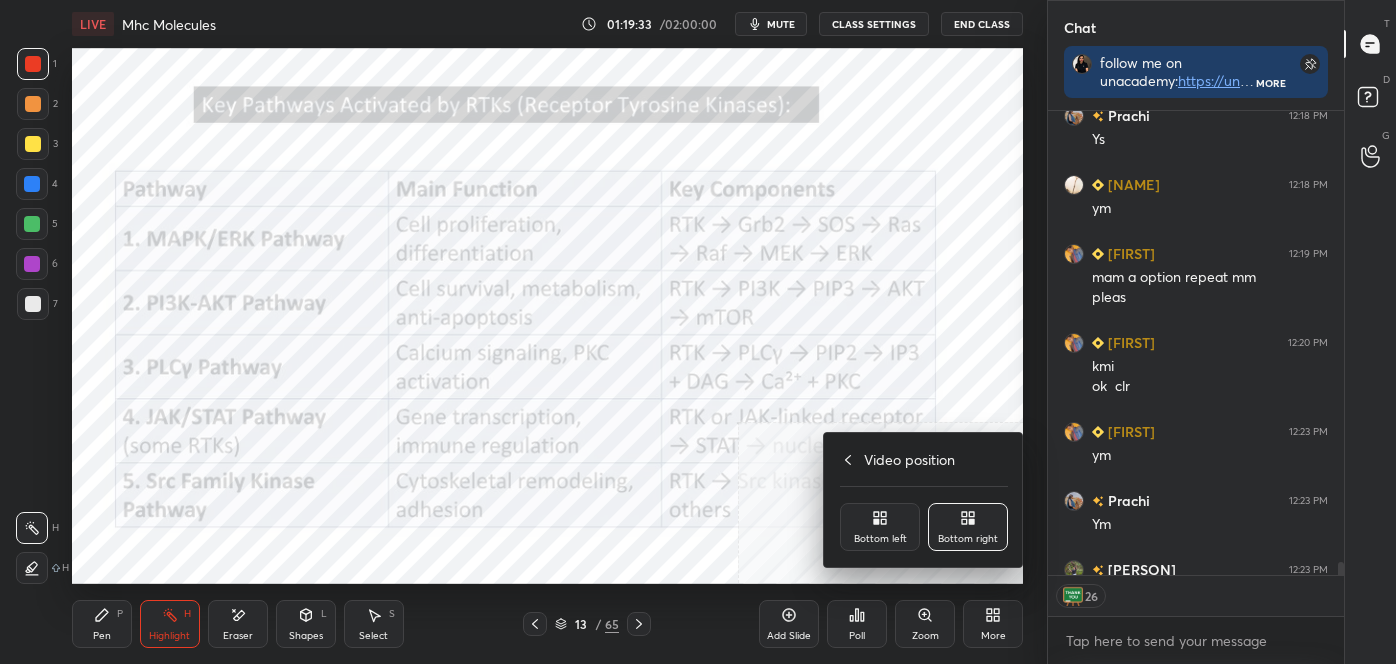 drag, startPoint x: 843, startPoint y: 547, endPoint x: 854, endPoint y: 527, distance: 22.825424 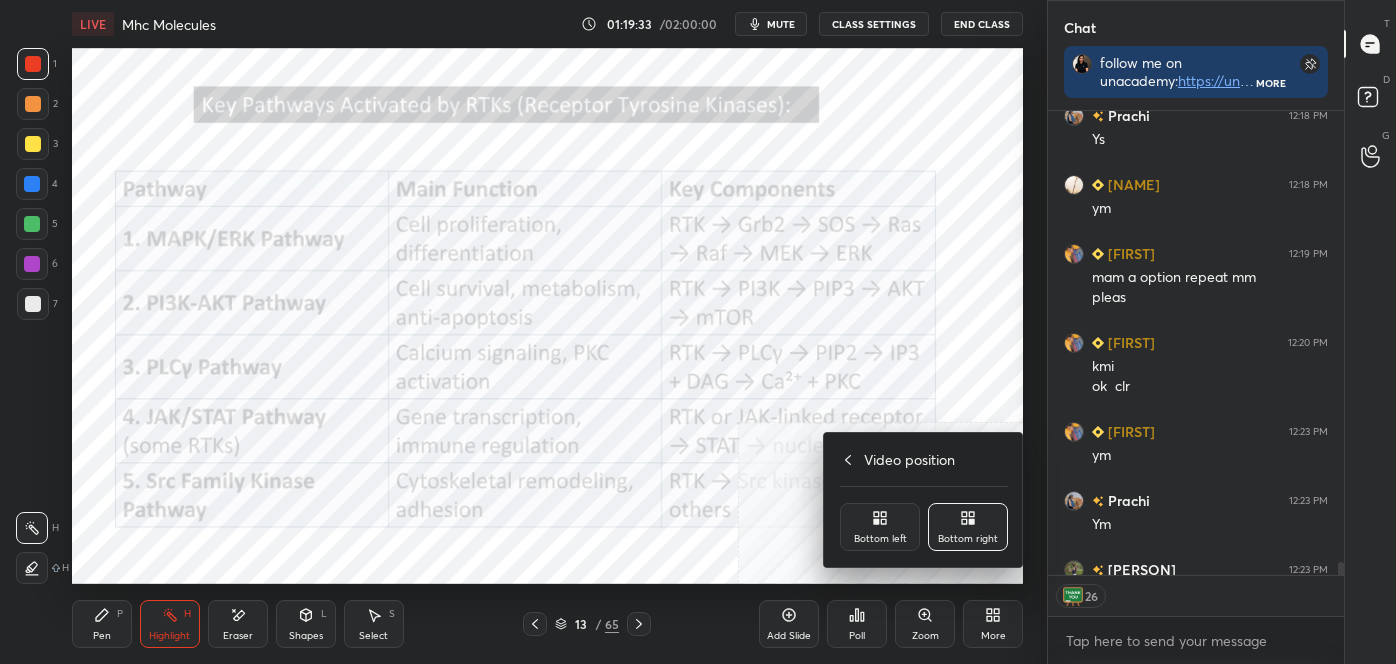 click on "Bottom left" at bounding box center (880, 527) 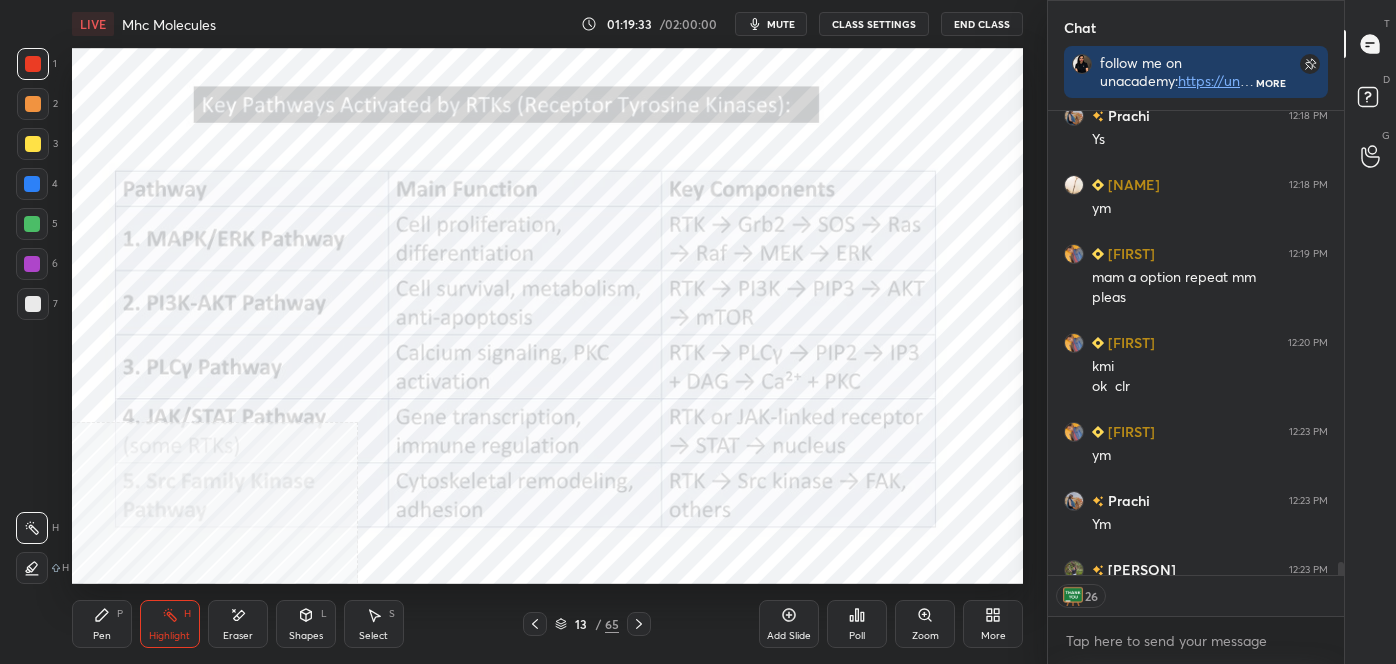 scroll, scrollTop: 6, scrollLeft: 5, axis: both 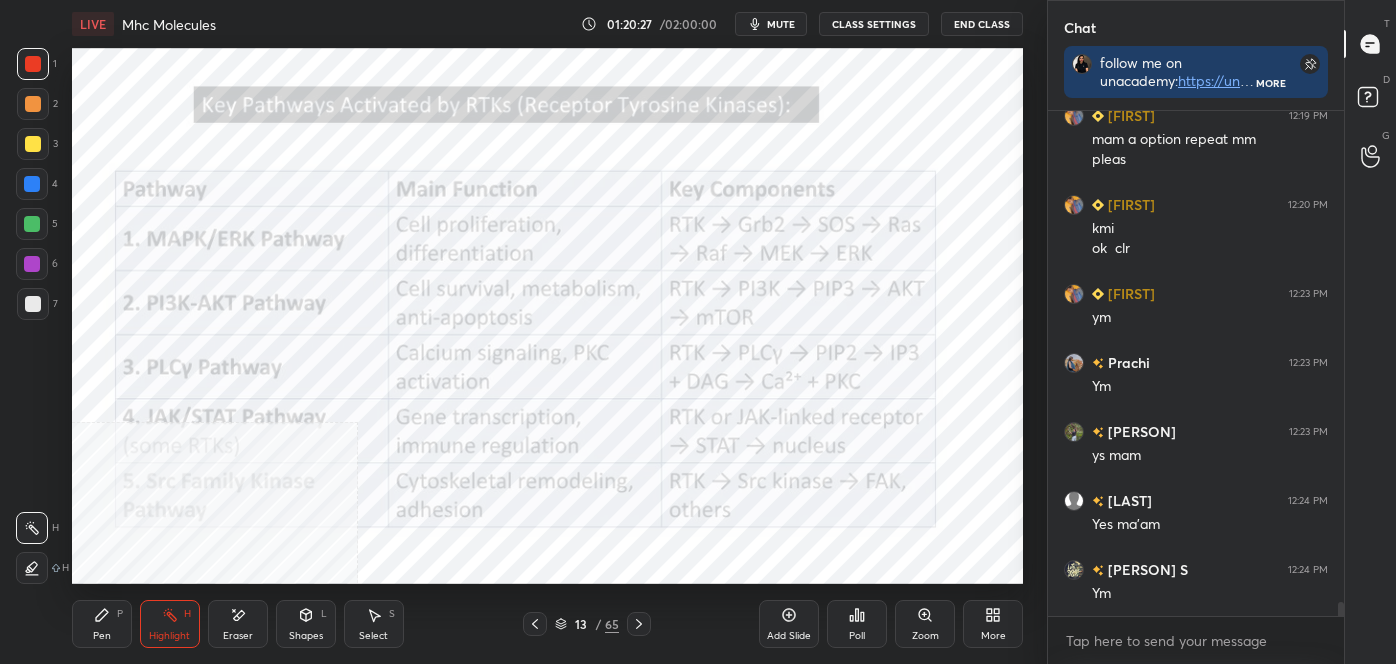 click 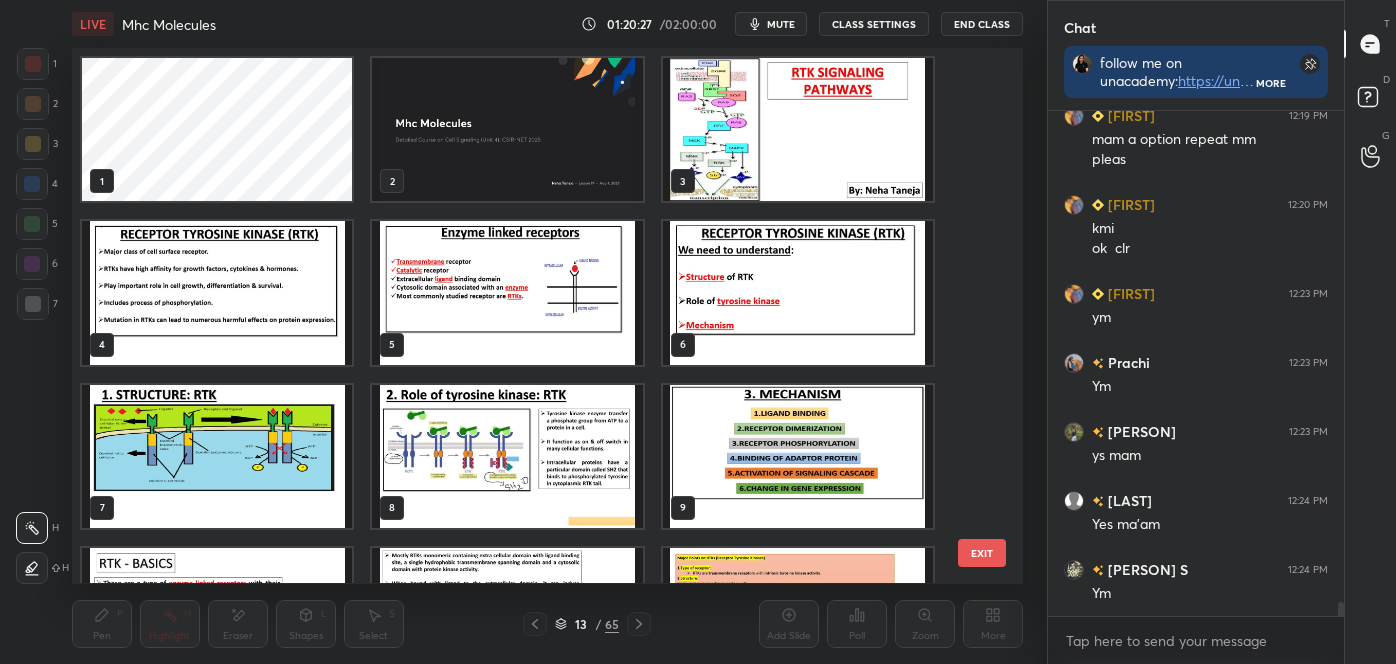 scroll, scrollTop: 281, scrollLeft: 0, axis: vertical 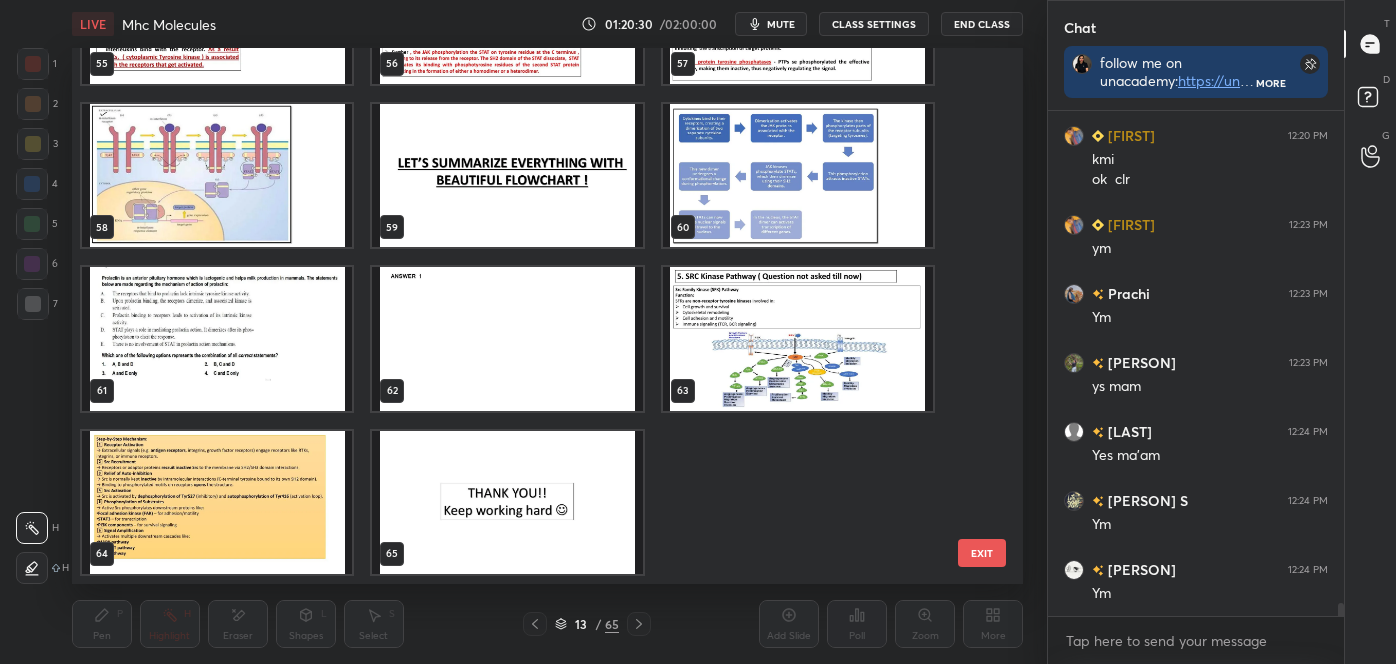 click at bounding box center (507, 502) 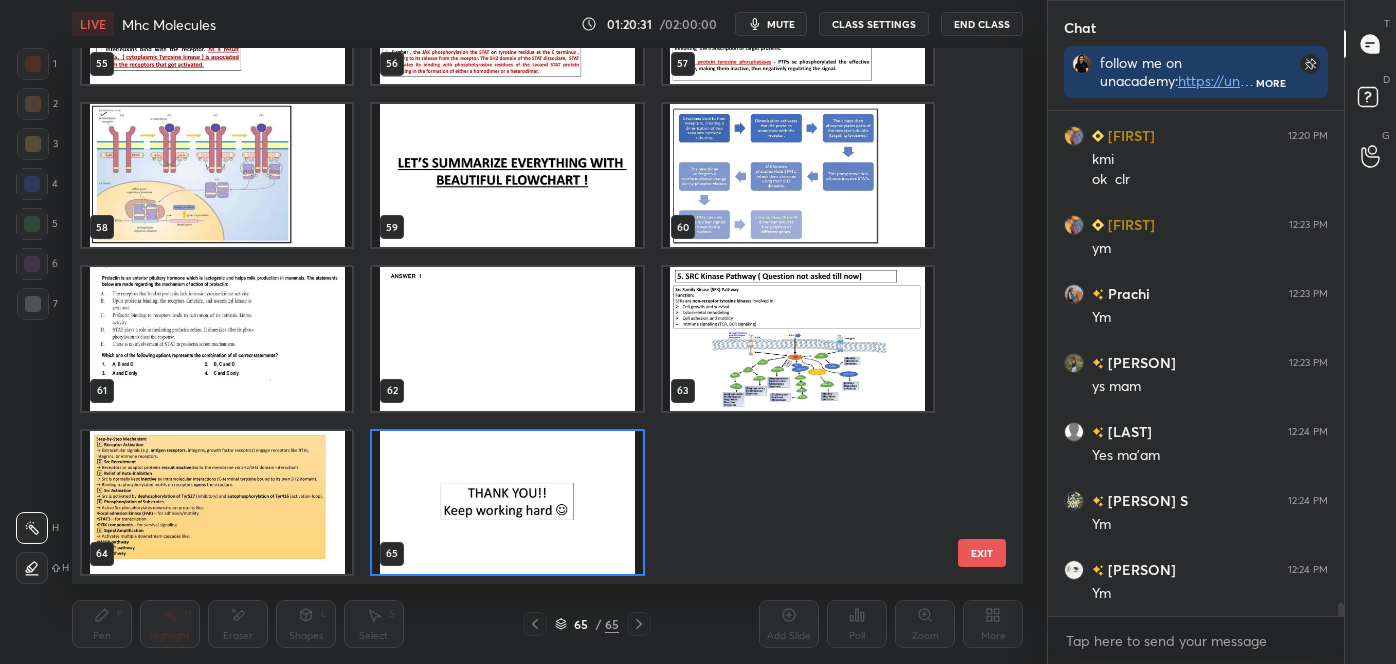 click at bounding box center (507, 502) 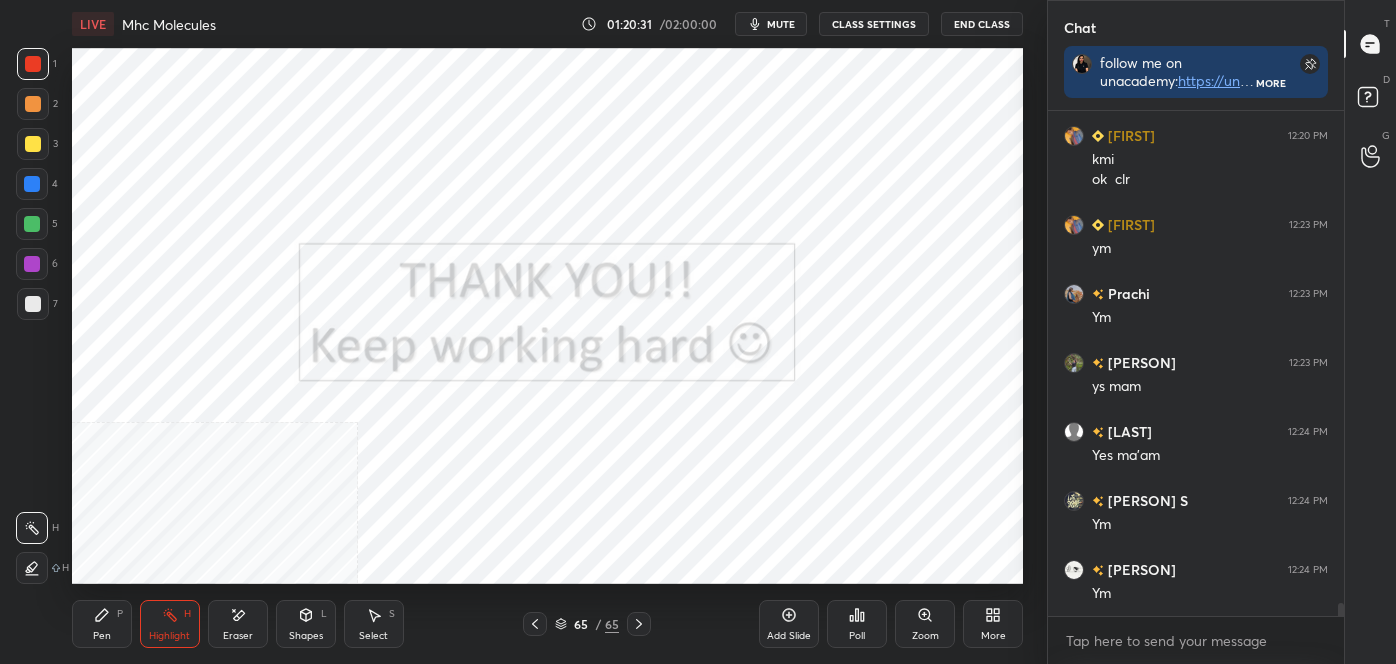 click at bounding box center (507, 502) 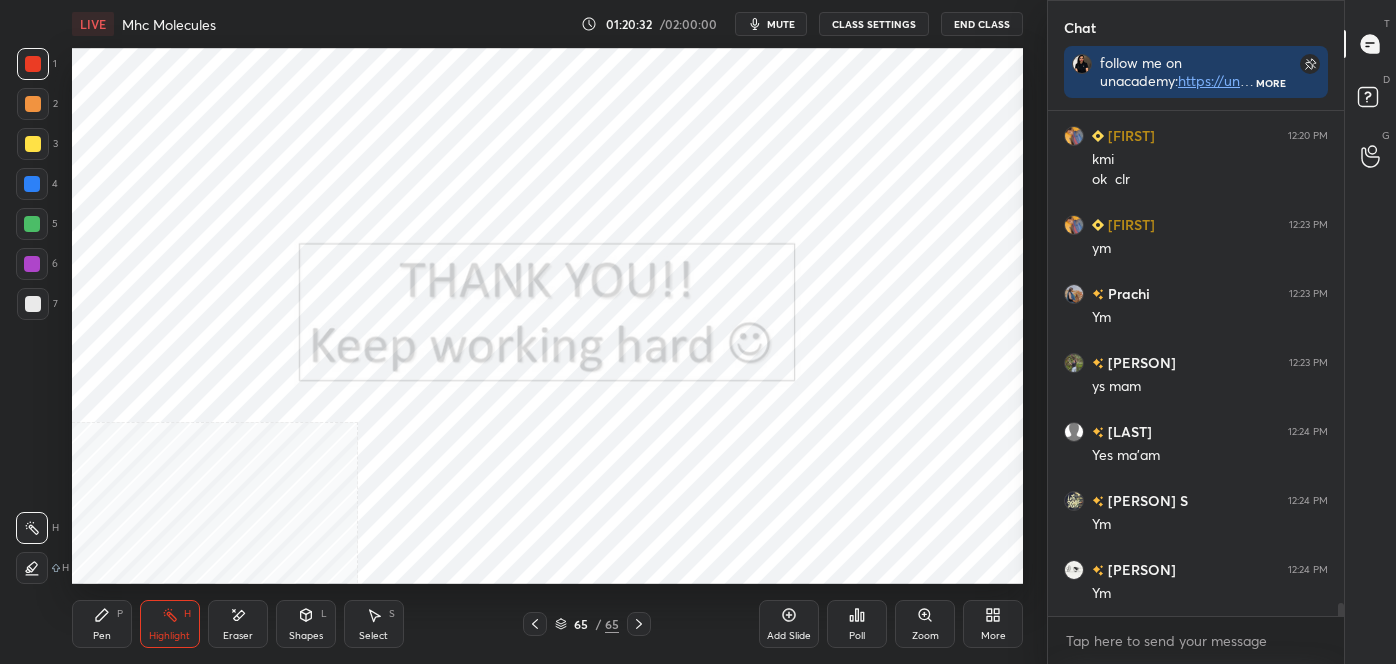 click on "Add Slide Poll Zoom More" at bounding box center [891, 624] 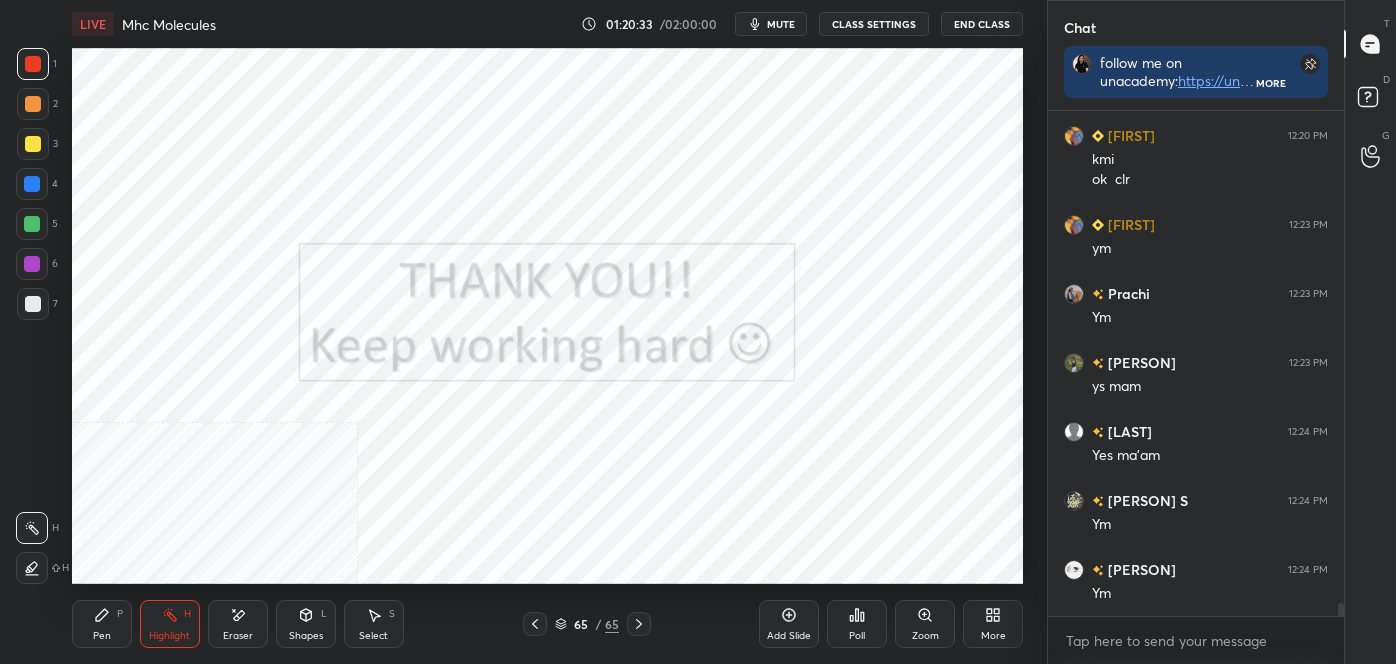 scroll, scrollTop: 18448, scrollLeft: 0, axis: vertical 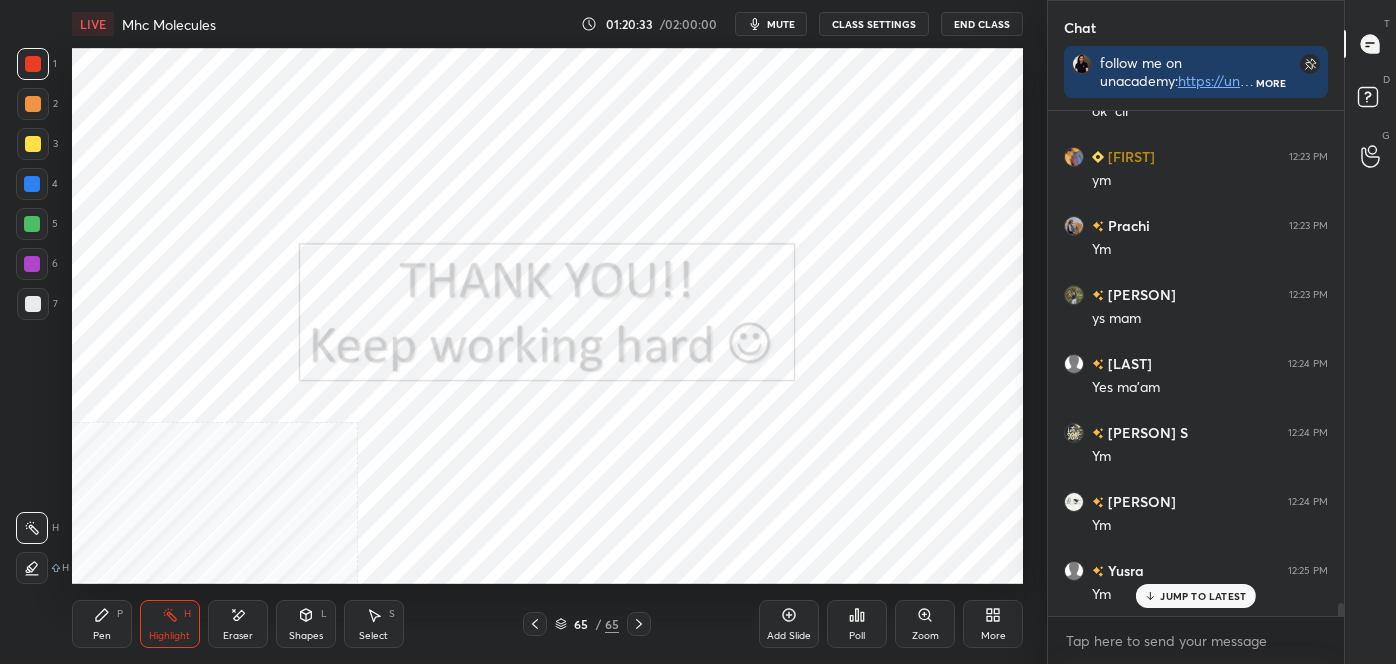 click on "More" at bounding box center [993, 636] 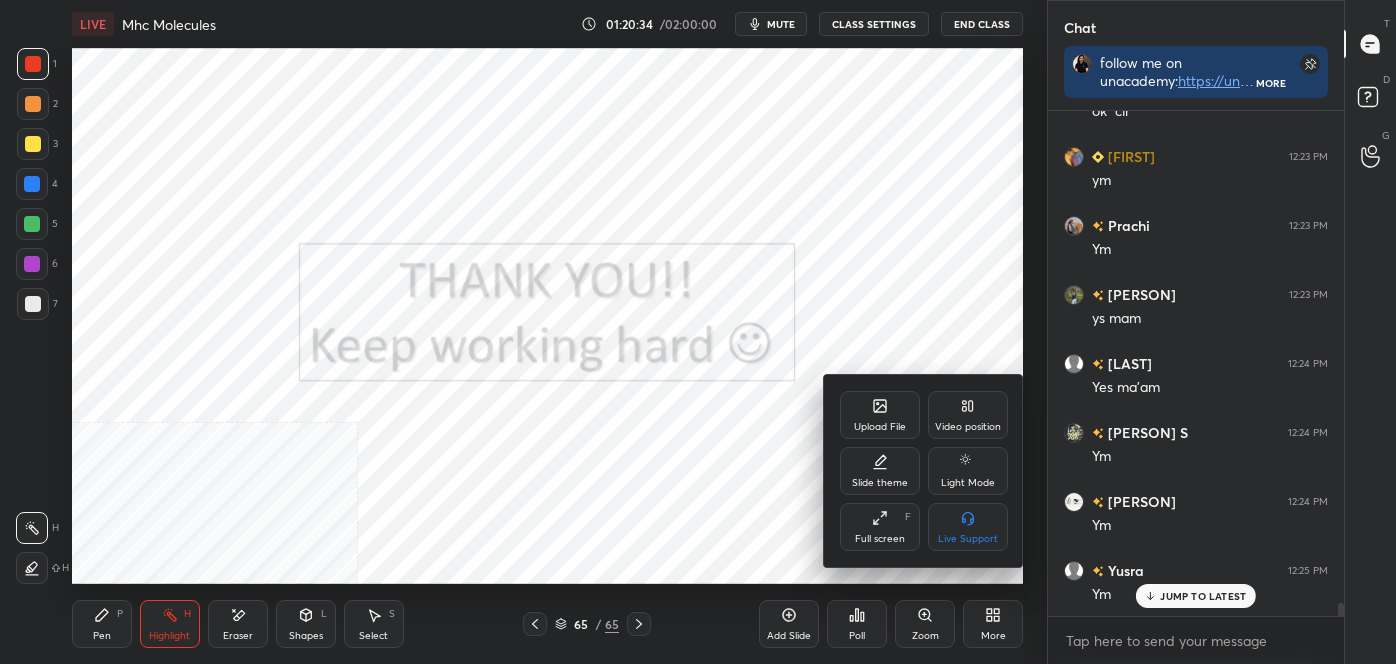 click on "Video position" at bounding box center [968, 427] 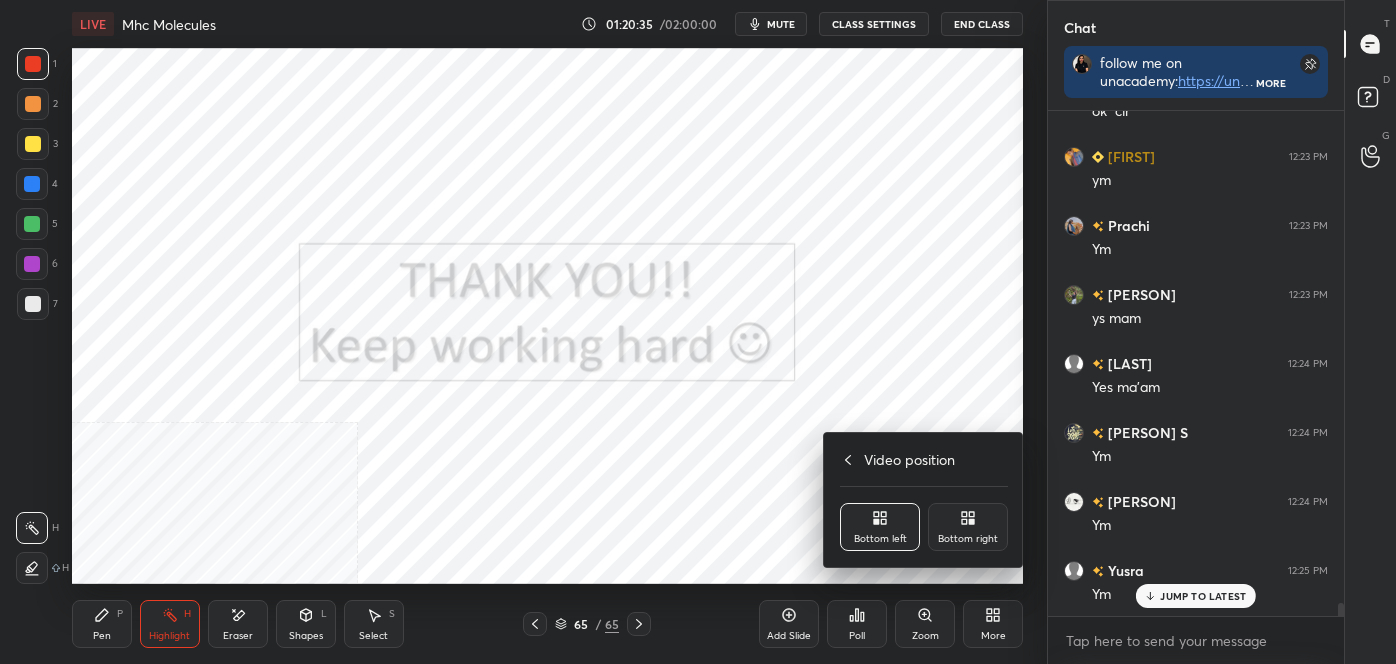 click on "Bottom right" at bounding box center (968, 539) 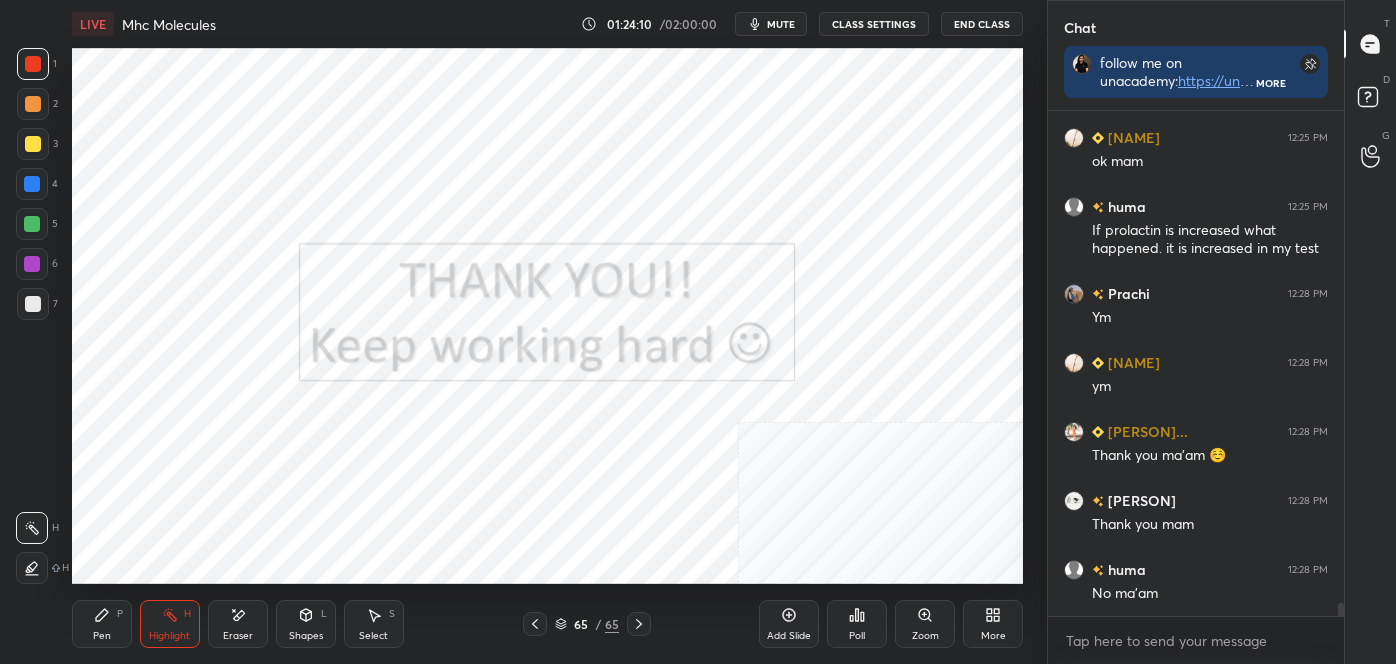 scroll, scrollTop: 19157, scrollLeft: 0, axis: vertical 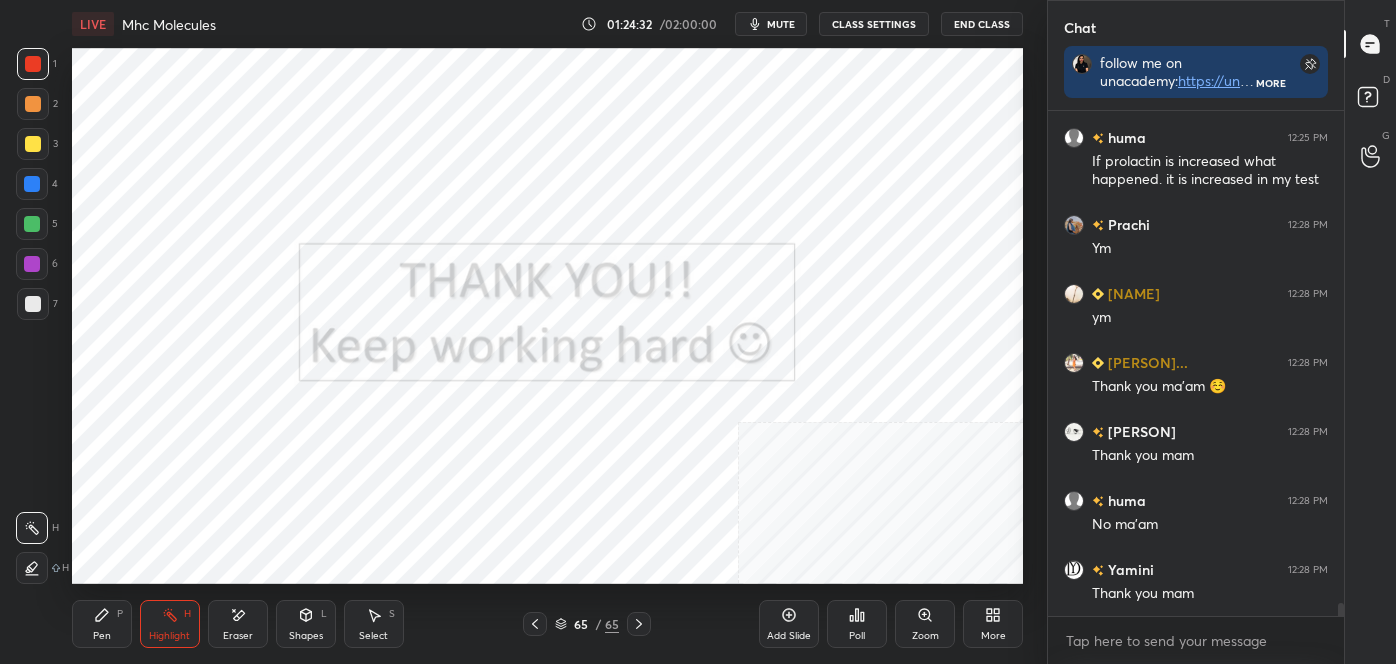 click on "Pen P" at bounding box center [102, 624] 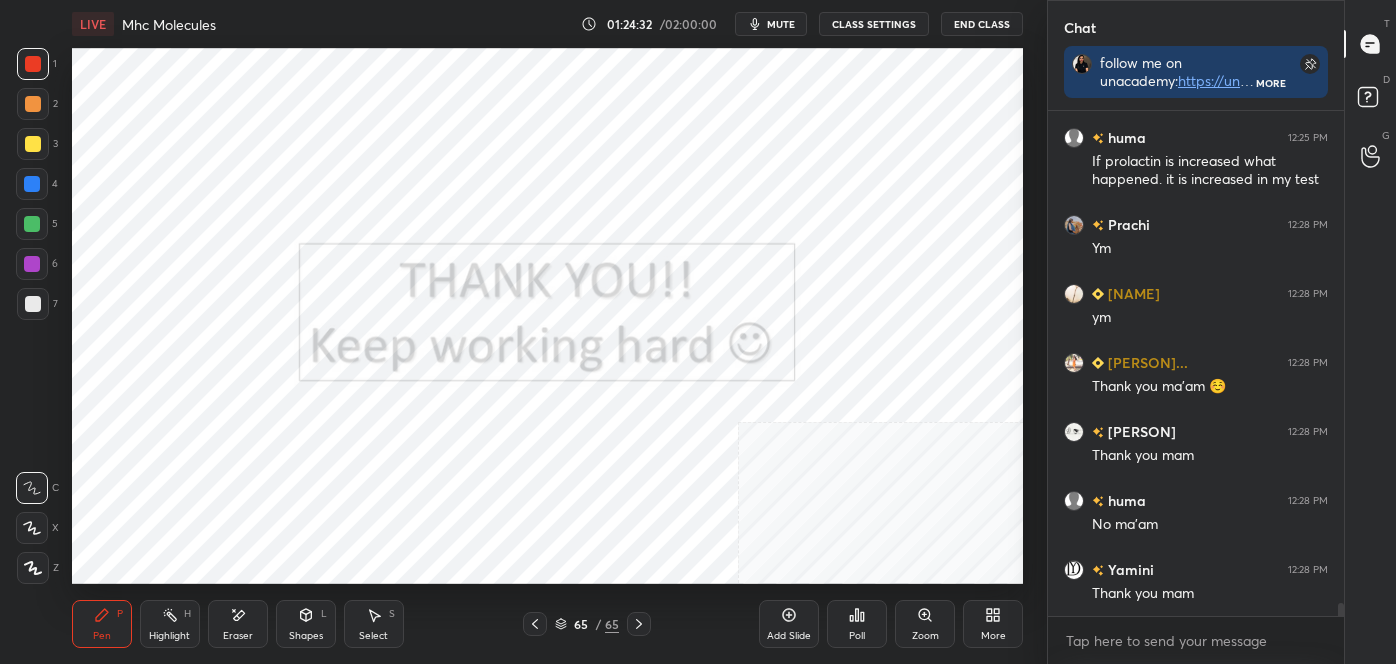 click on "Z" at bounding box center (38, 568) 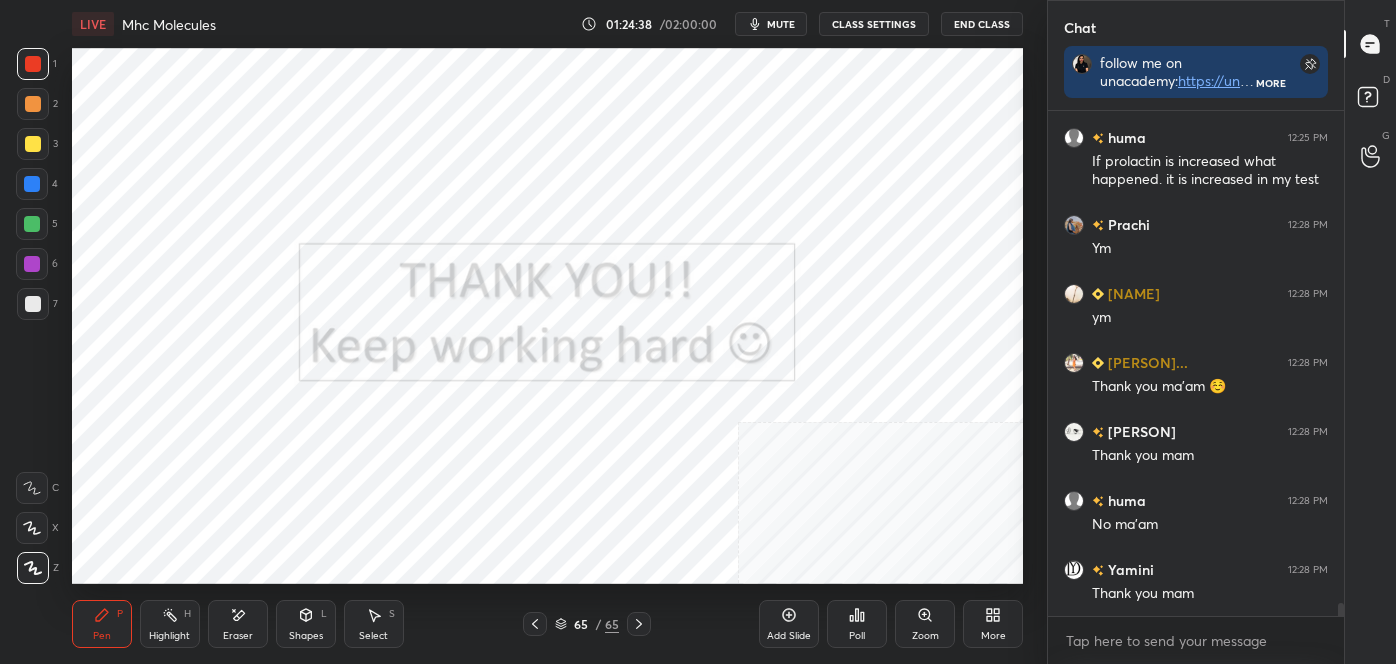 scroll, scrollTop: 19226, scrollLeft: 0, axis: vertical 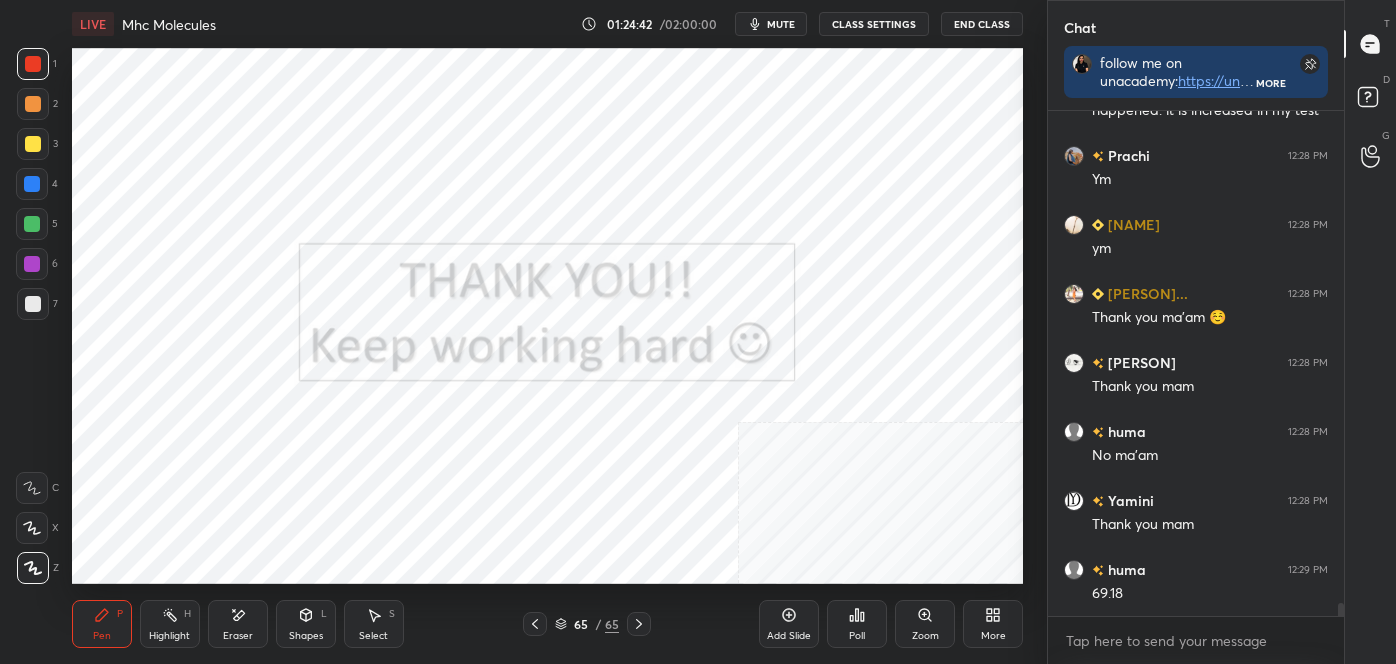 drag, startPoint x: 258, startPoint y: 621, endPoint x: 281, endPoint y: 604, distance: 28.600698 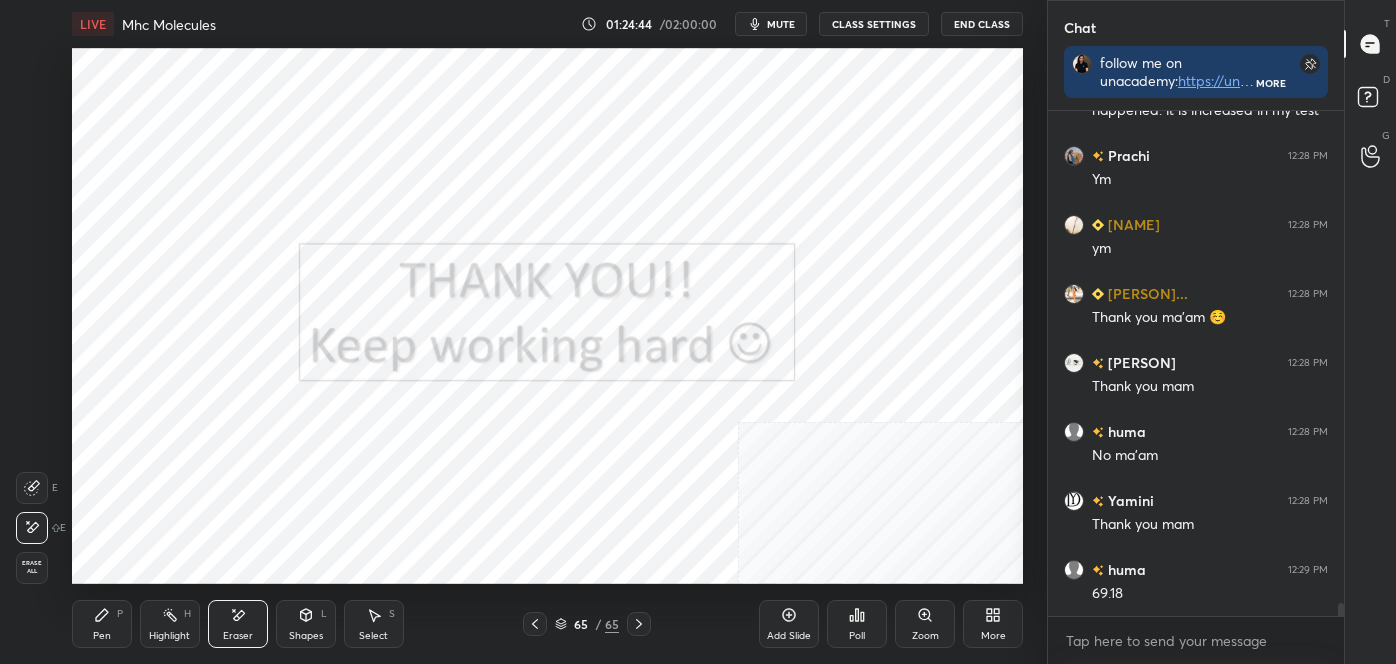click on "Erase all" at bounding box center (32, 567) 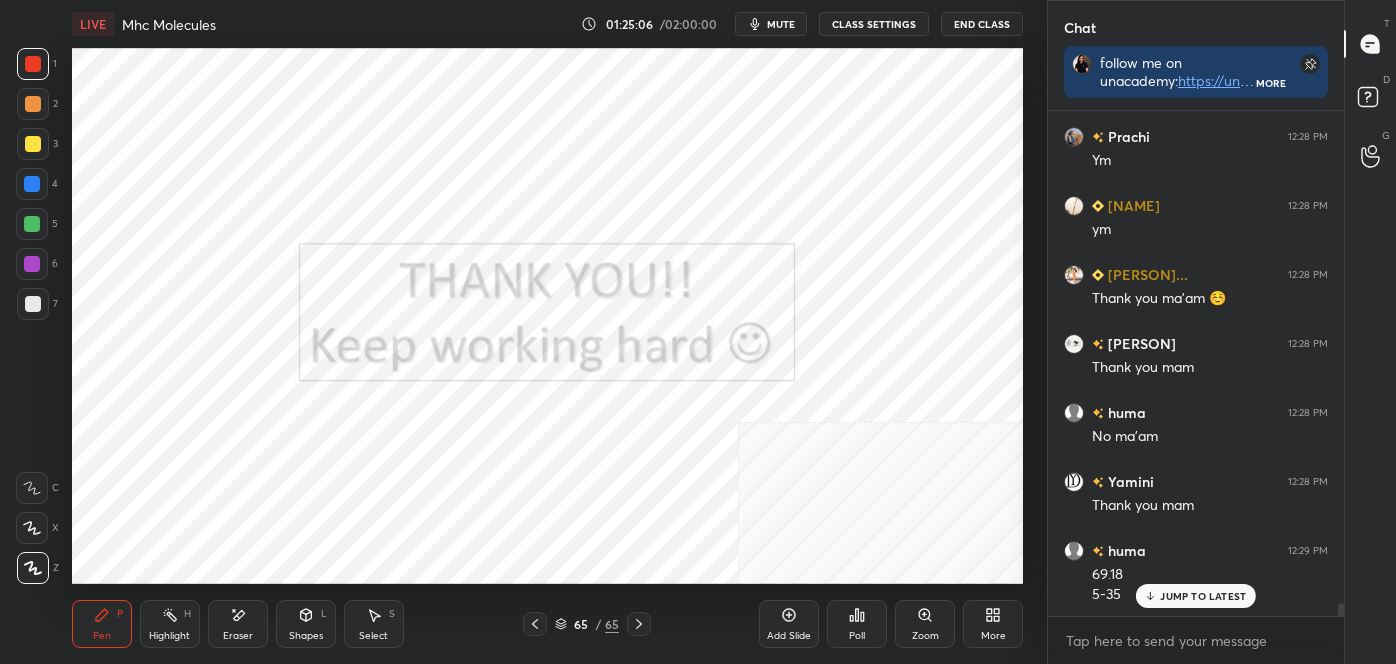 scroll, scrollTop: 19266, scrollLeft: 0, axis: vertical 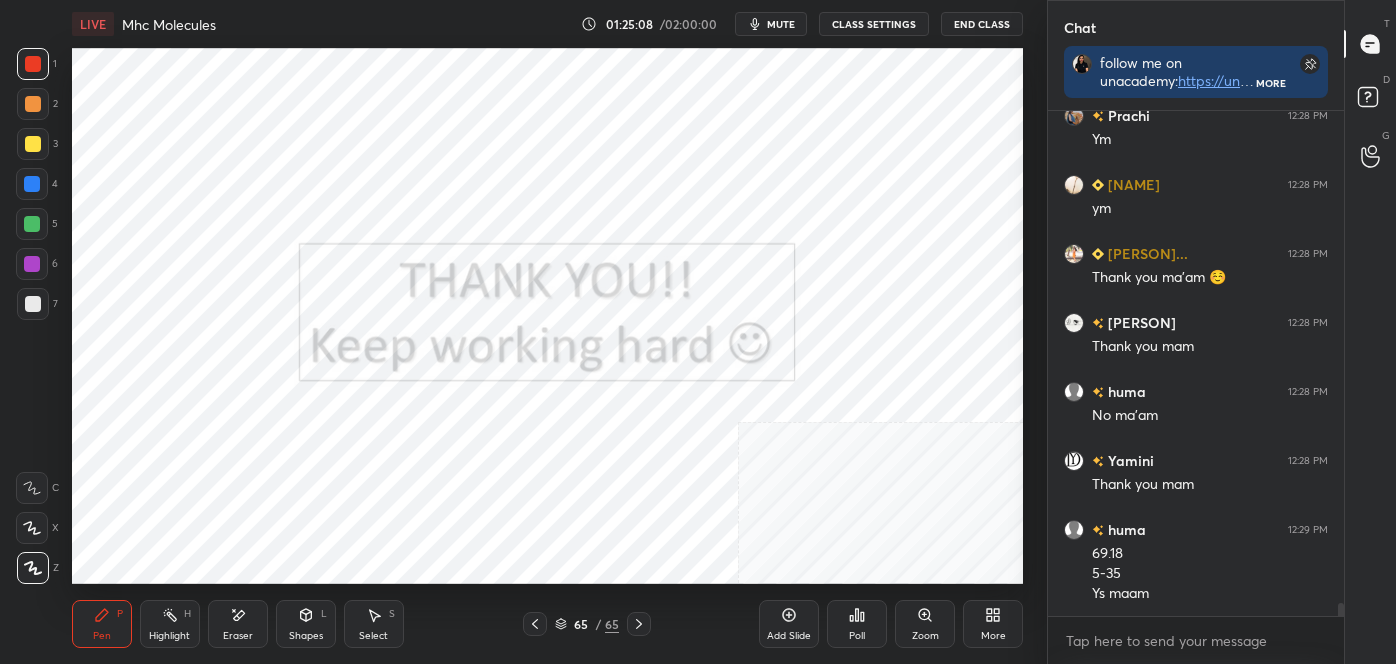 click at bounding box center [33, 568] 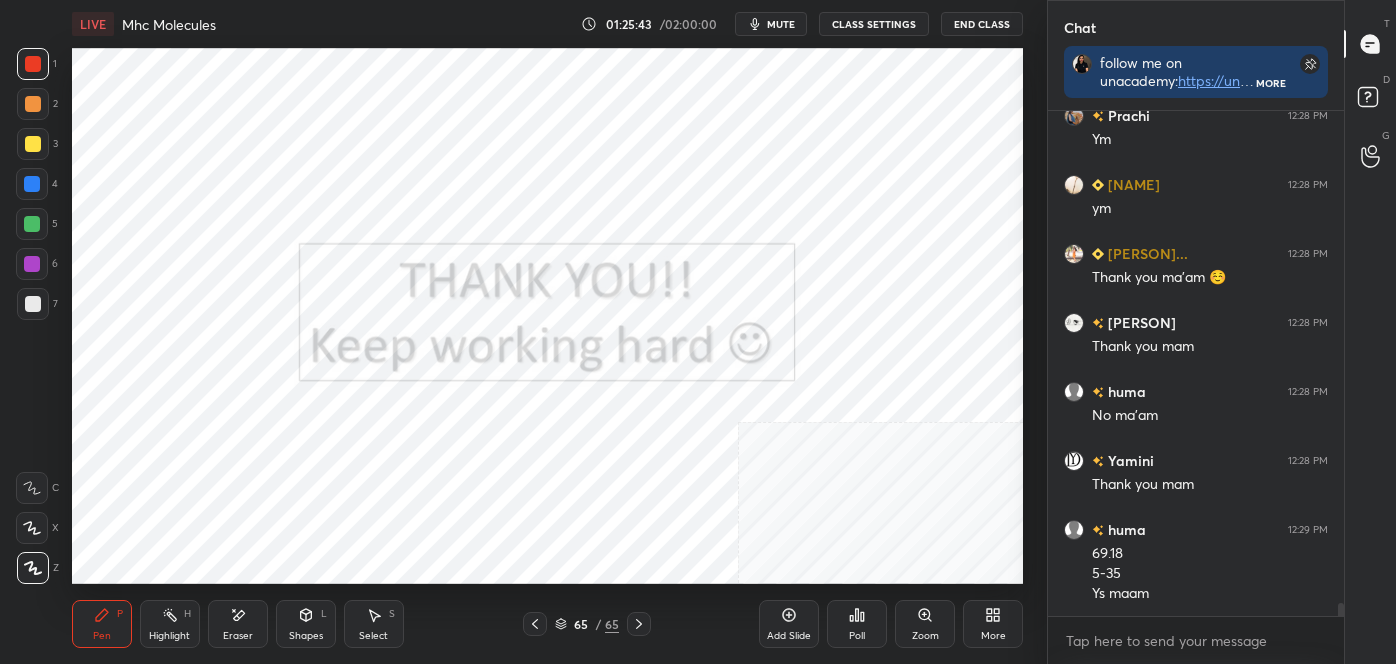 click on "Eraser" at bounding box center [238, 624] 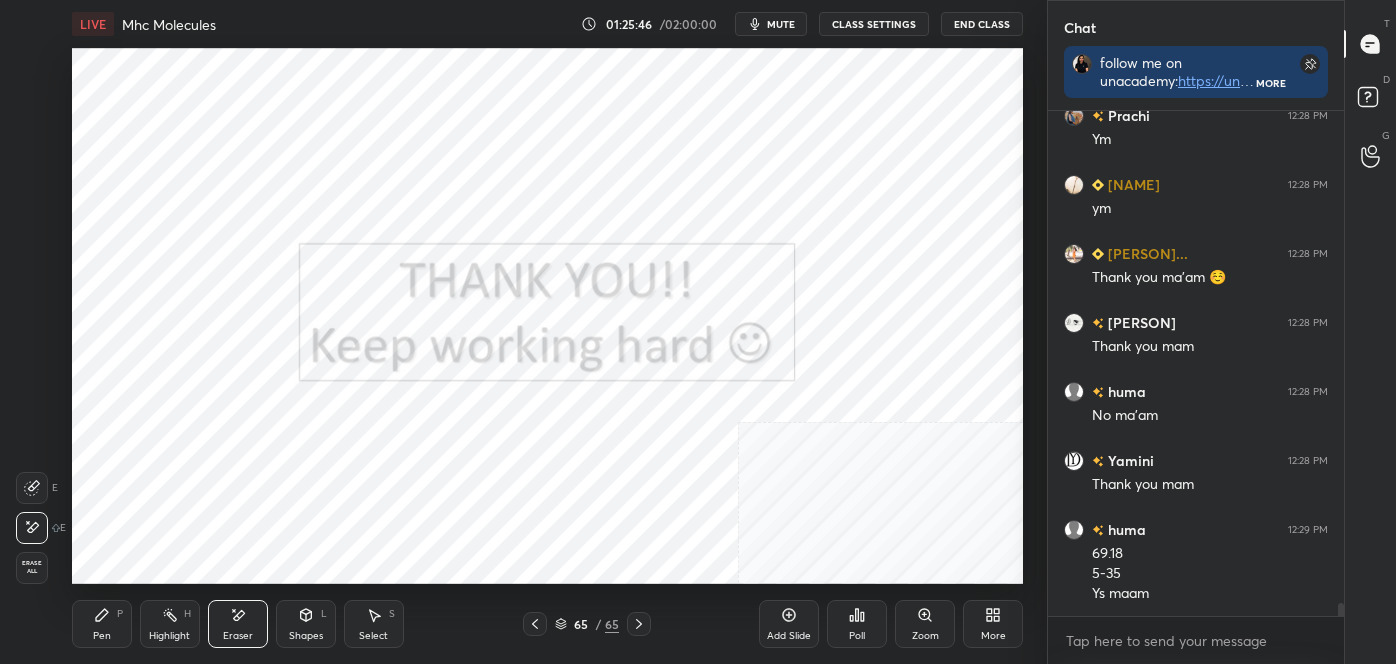 scroll, scrollTop: 19335, scrollLeft: 0, axis: vertical 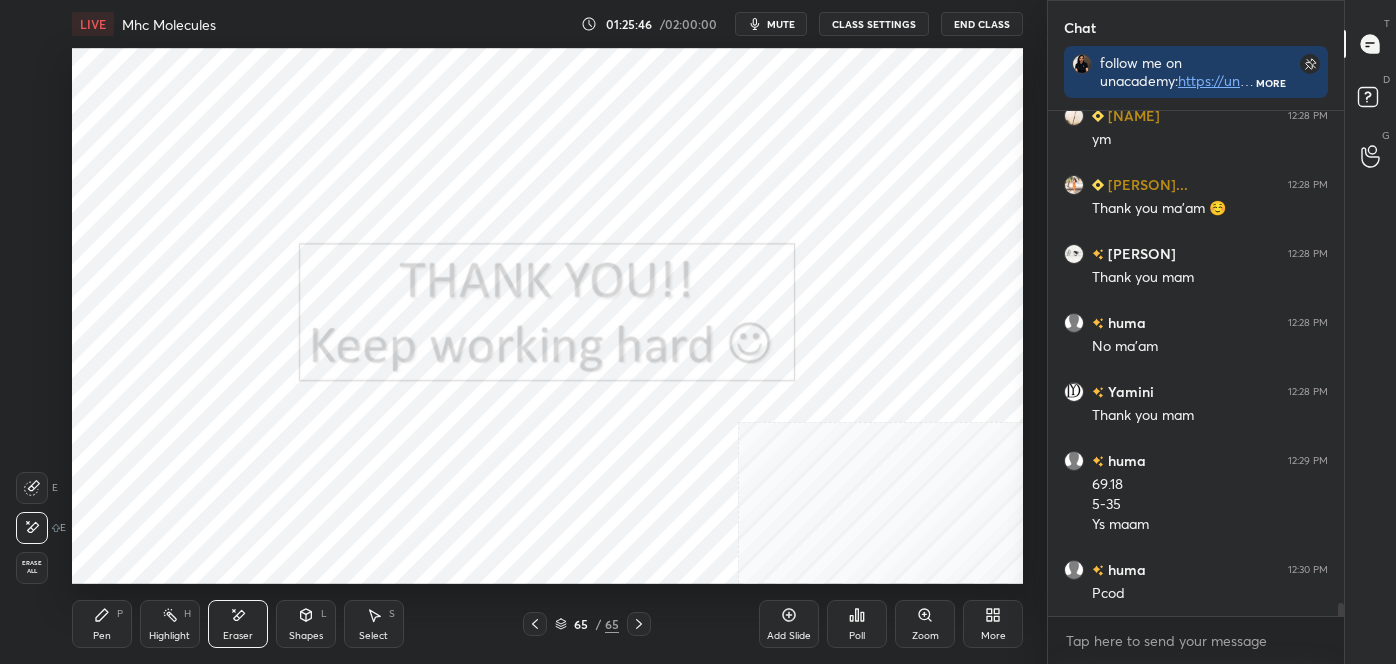 click on "Highlight H" at bounding box center [170, 624] 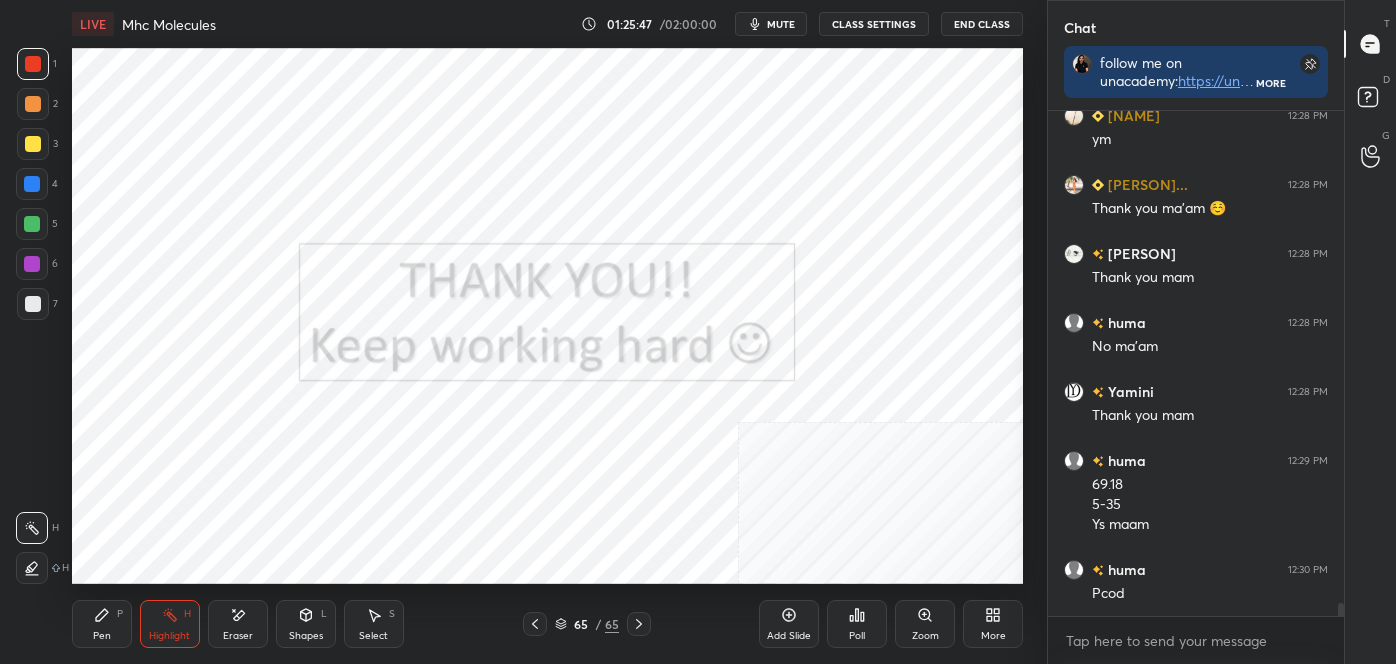 click at bounding box center (32, 528) 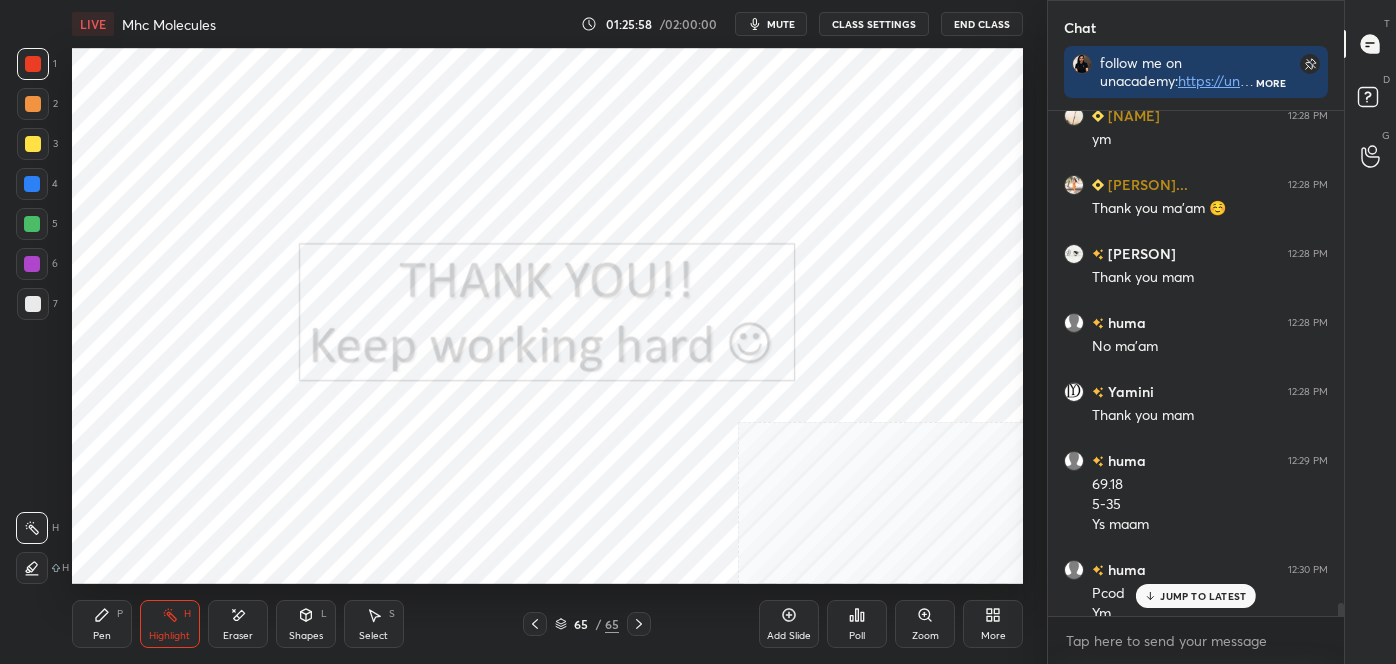 scroll, scrollTop: 19354, scrollLeft: 0, axis: vertical 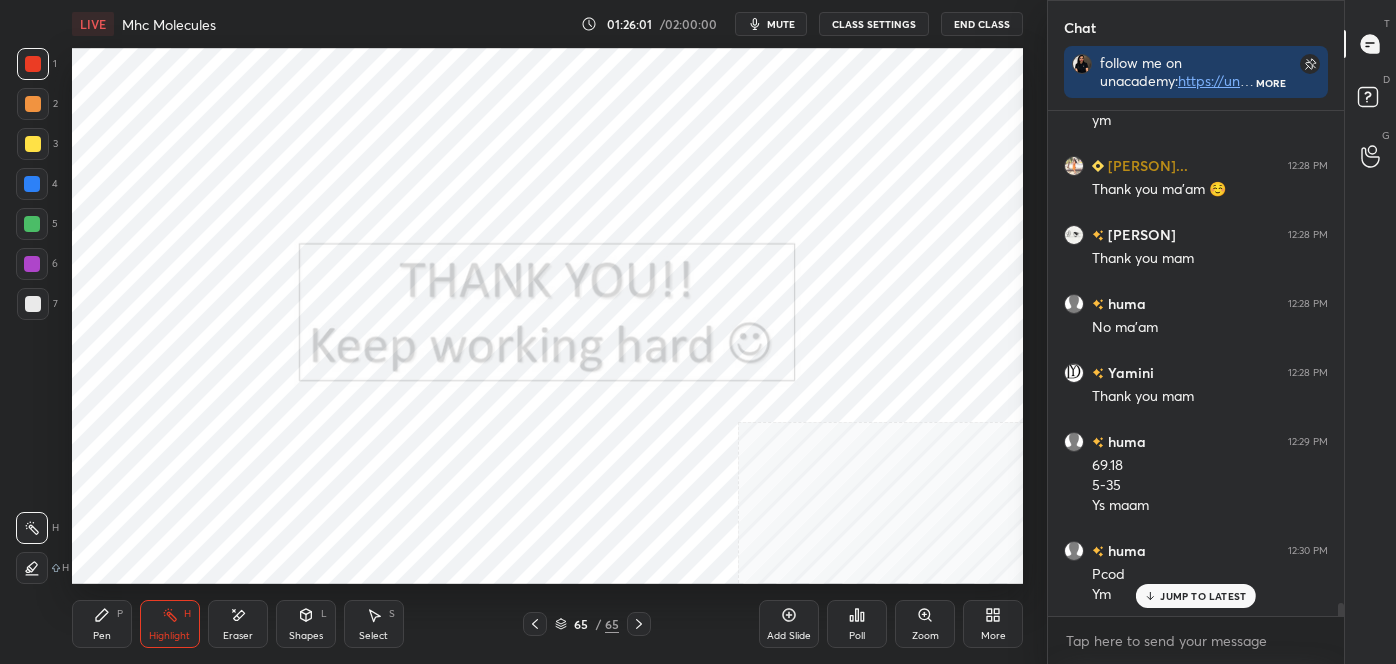 click on "Eraser" at bounding box center [238, 624] 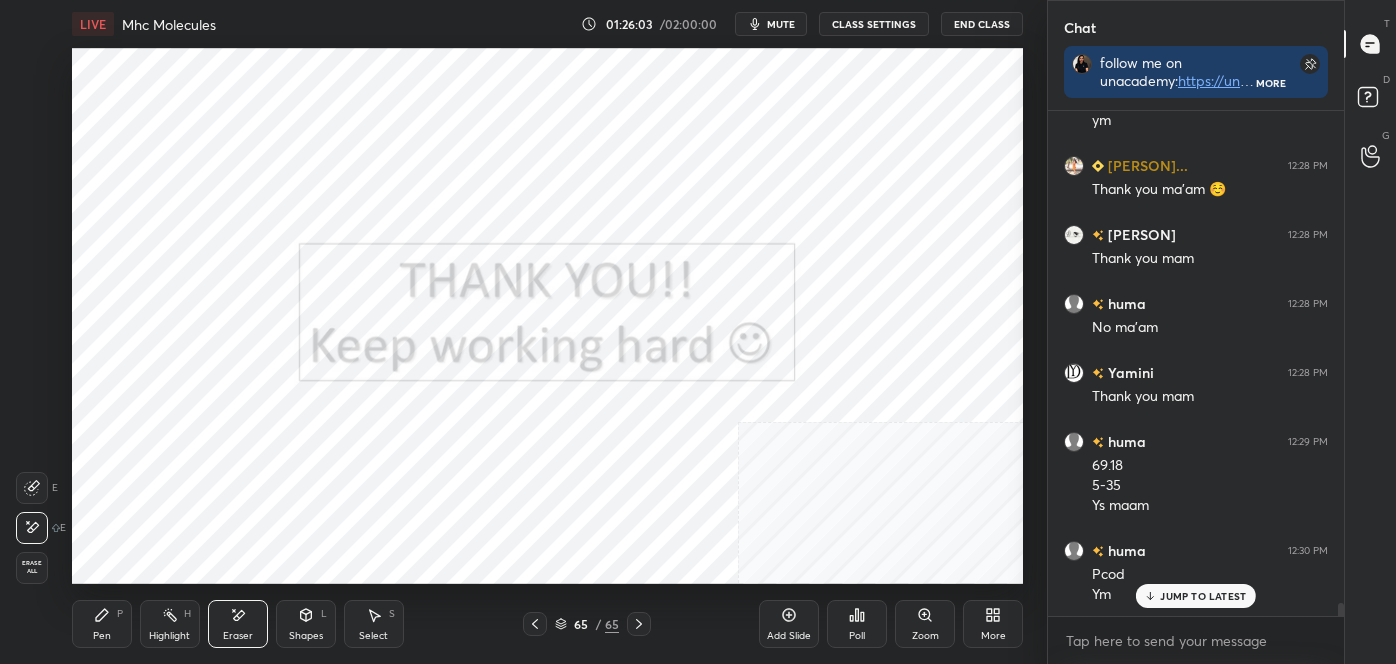 click on "Erase all" at bounding box center (32, 568) 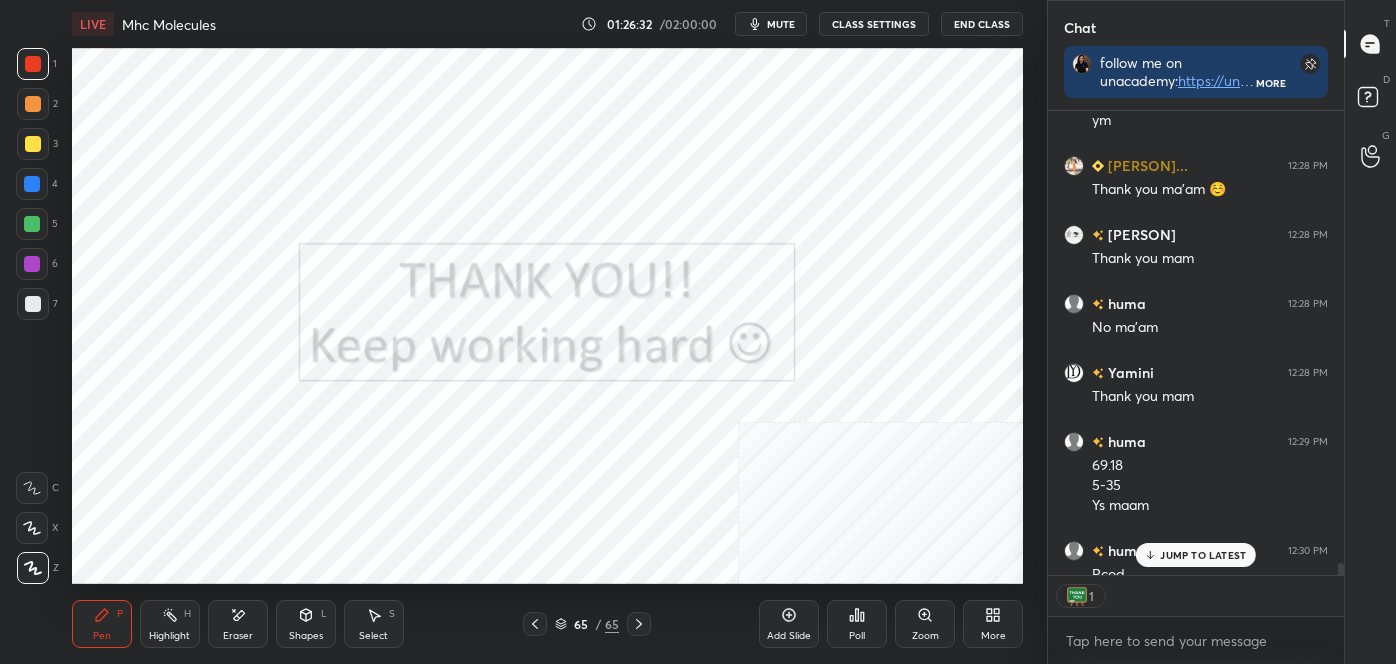 scroll, scrollTop: 458, scrollLeft: 290, axis: both 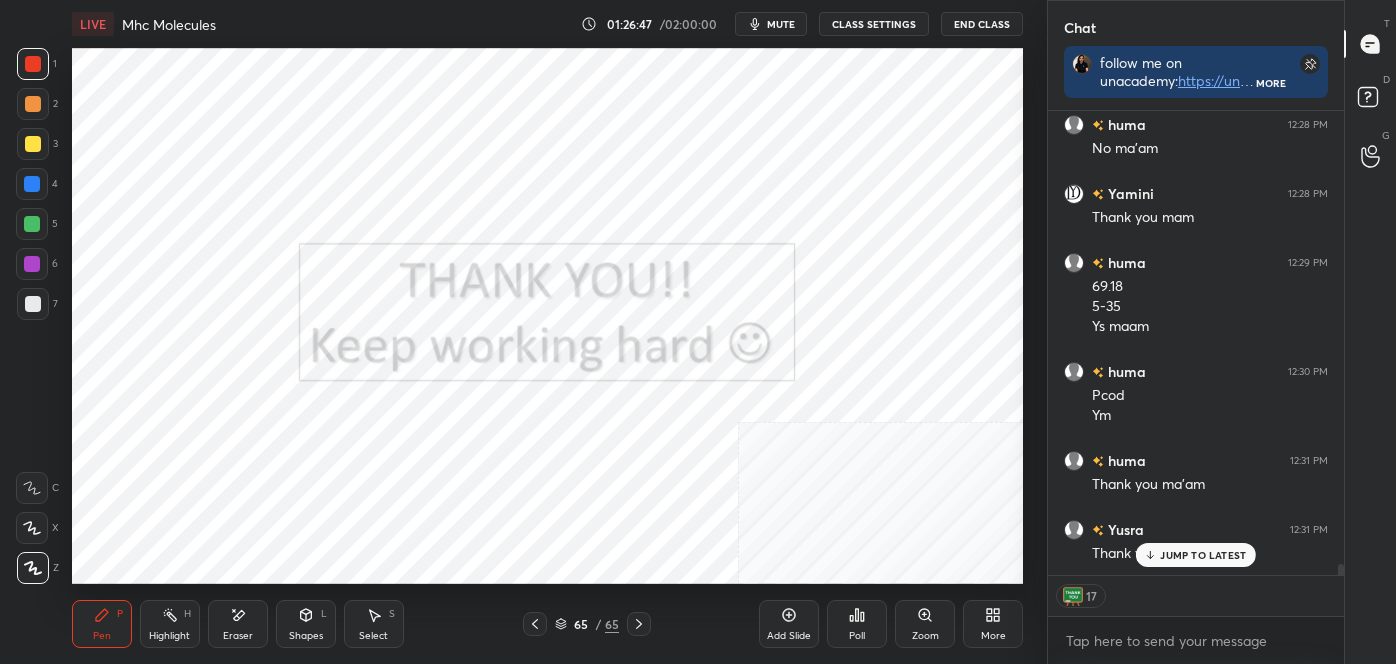 click on "1 2 3 4 5 6 7 C X Z E E Erase all   H H LIVE Mhc Molecules 01:26:47 /  02:00:00 mute CLASS SETTINGS End Class Setting up your live class Poll for   secs No correct answer Start poll Back Mhc Molecules • L19 of Detailed Course on Cell Signaling (Unit 4): CSIR-NET 2025 Neha Taneja Pen P Highlight H Eraser Shapes L Select S 65 / 65 Add Slide Poll Zoom More" at bounding box center [515, 332] 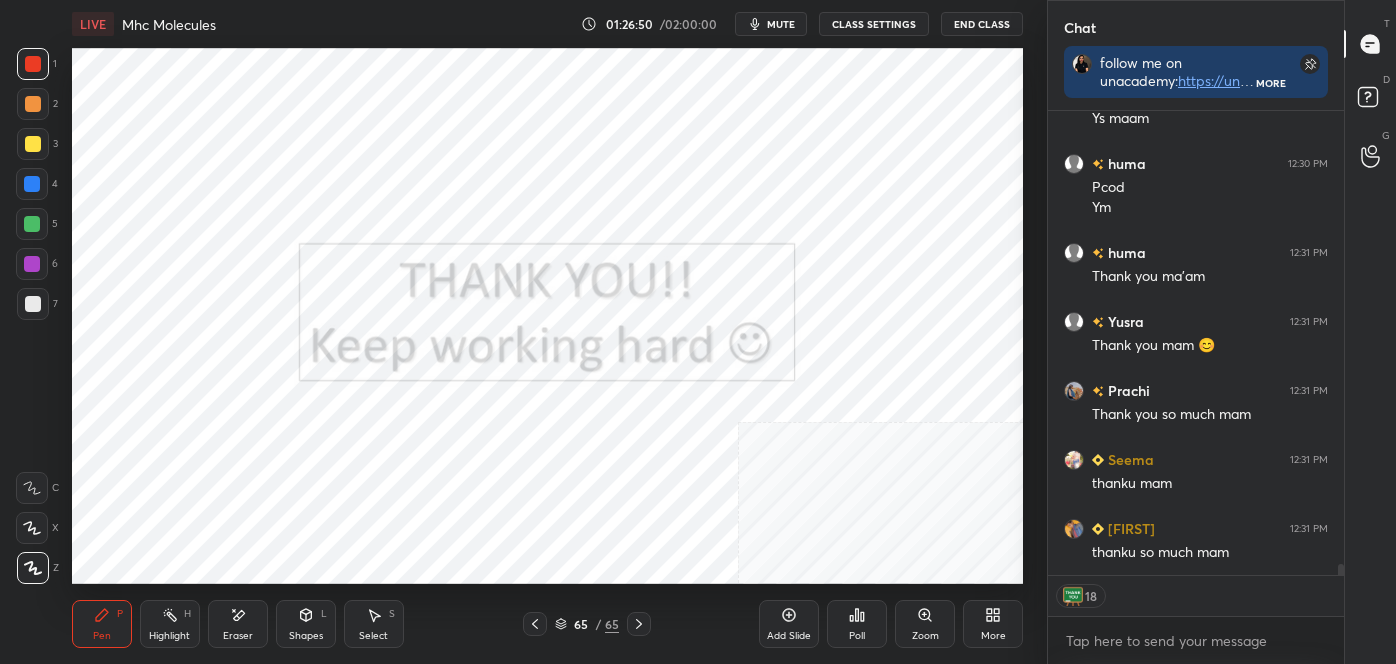 scroll, scrollTop: 19810, scrollLeft: 0, axis: vertical 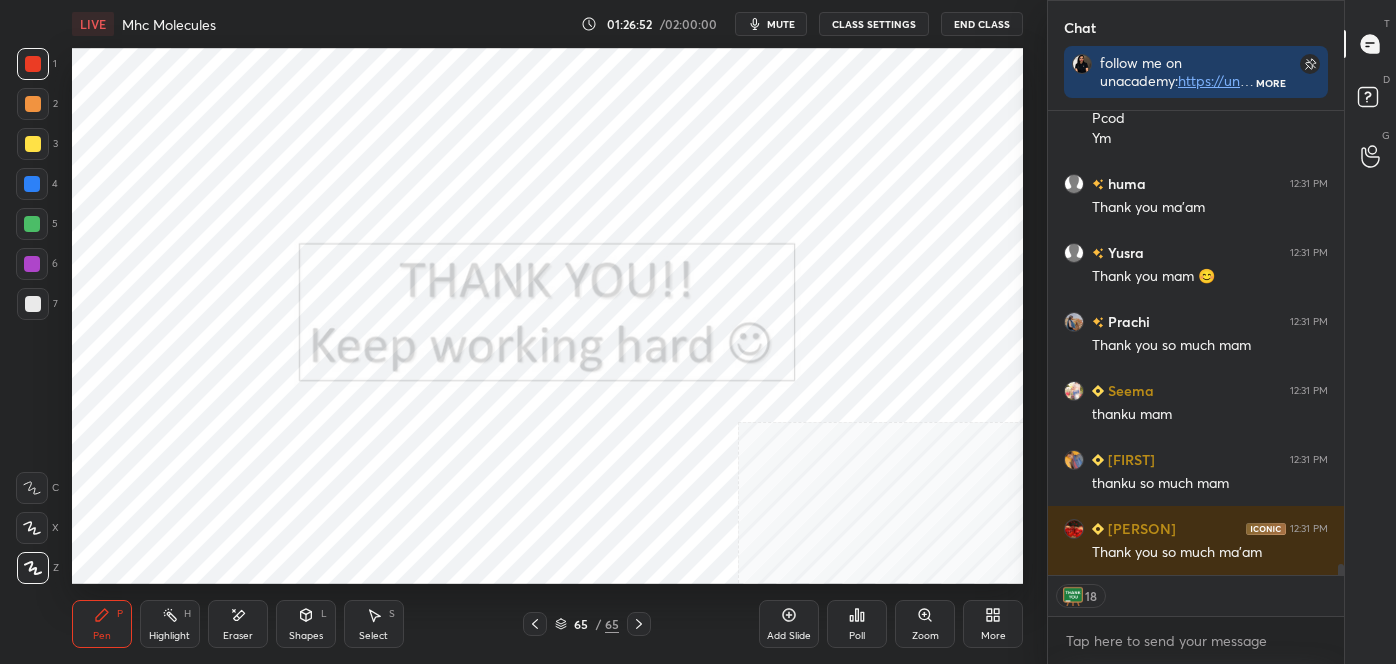 click on "End Class" at bounding box center (982, 24) 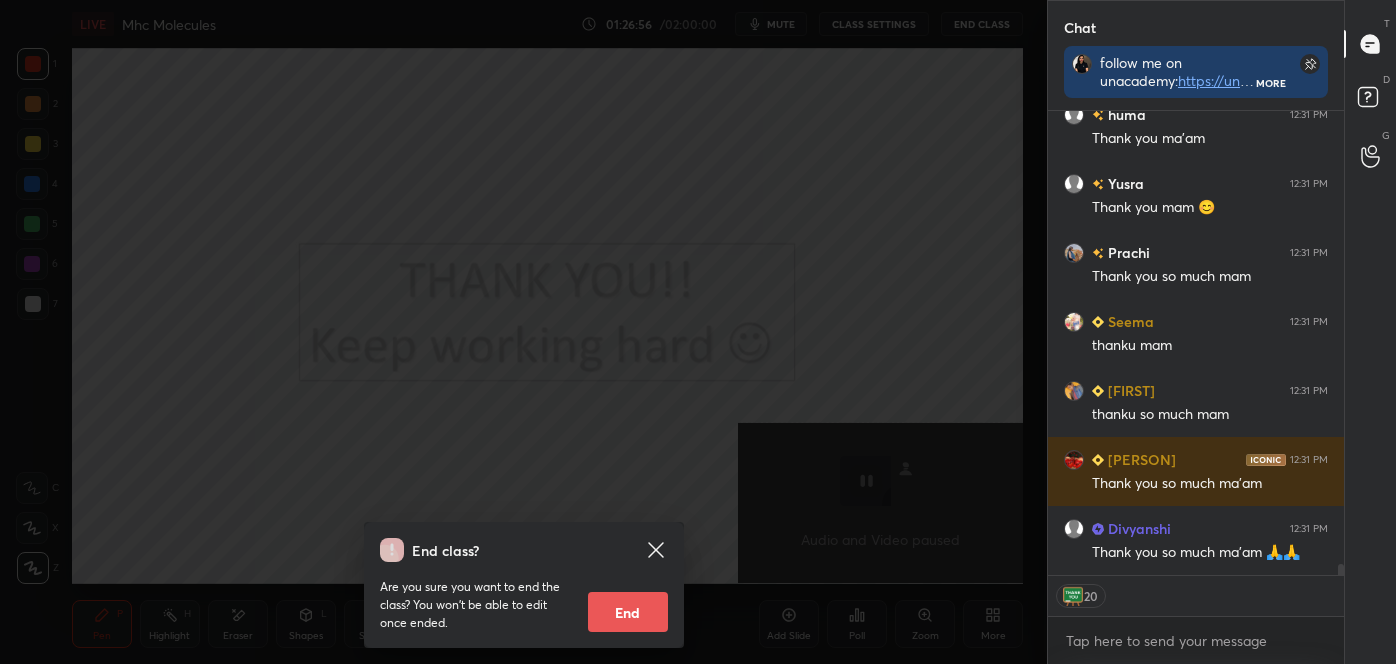 scroll, scrollTop: 19948, scrollLeft: 0, axis: vertical 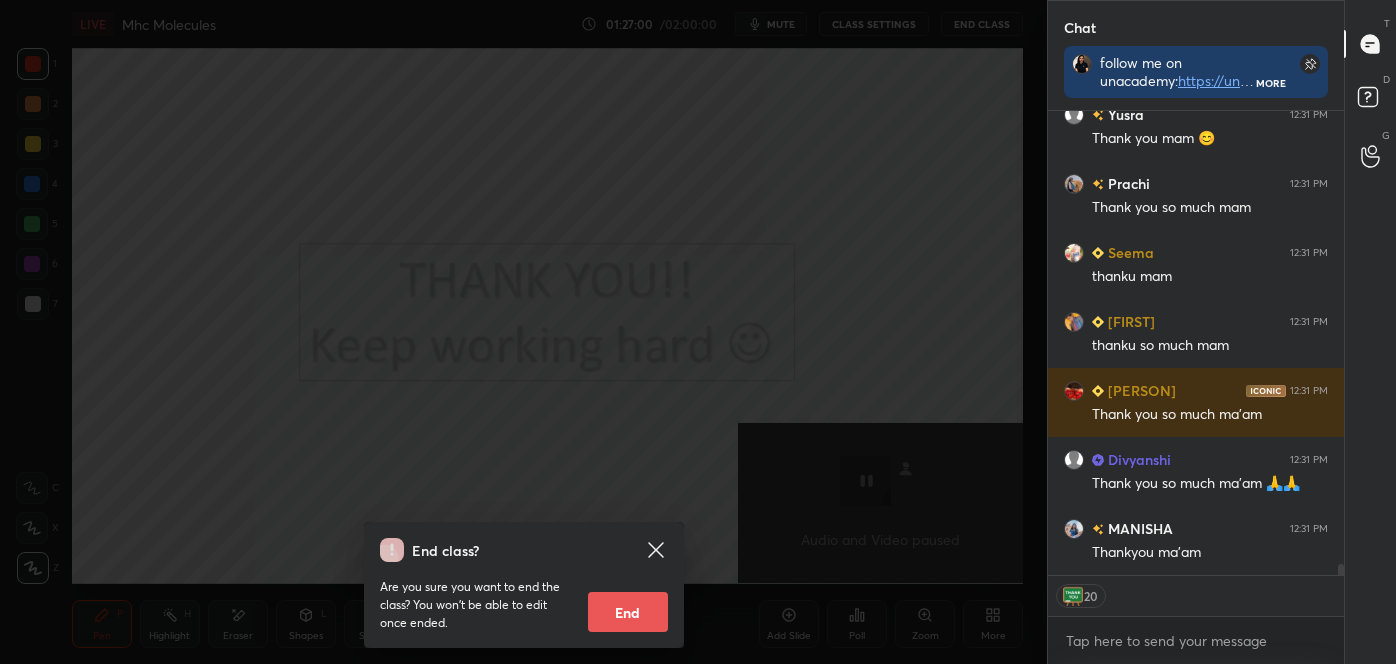 click on "End" at bounding box center [628, 612] 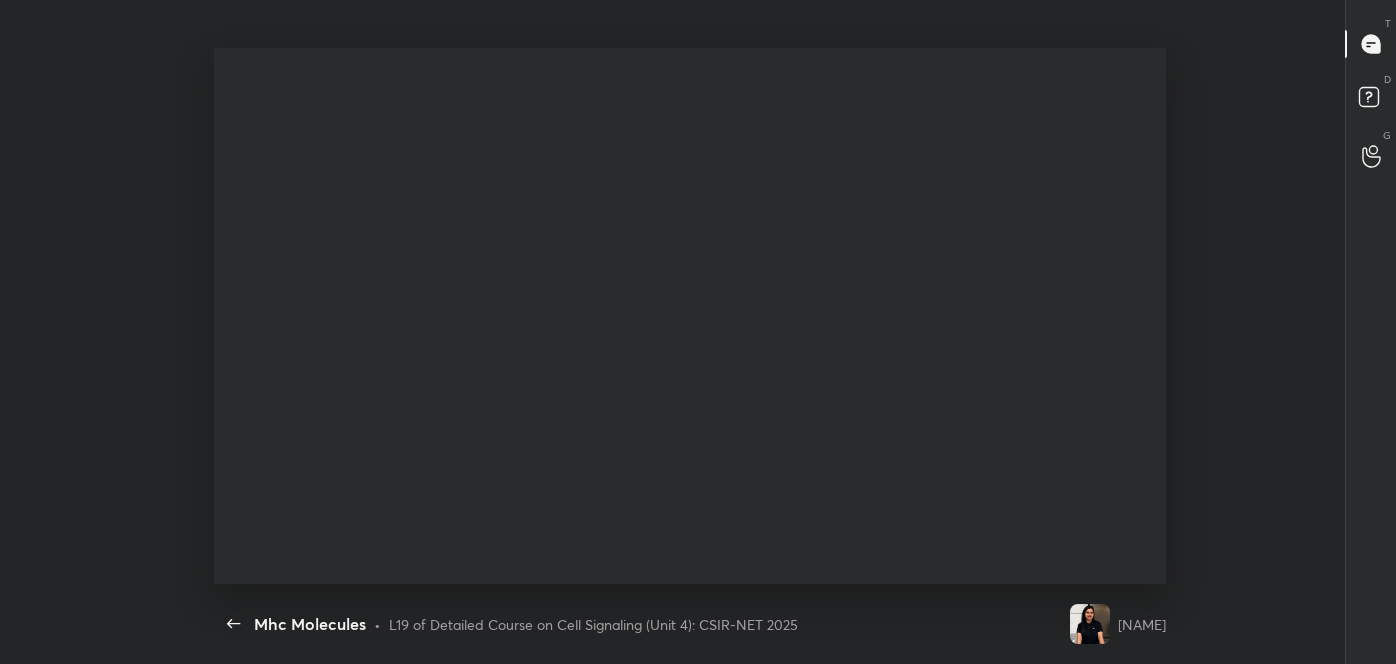 scroll, scrollTop: 99464, scrollLeft: 98963, axis: both 